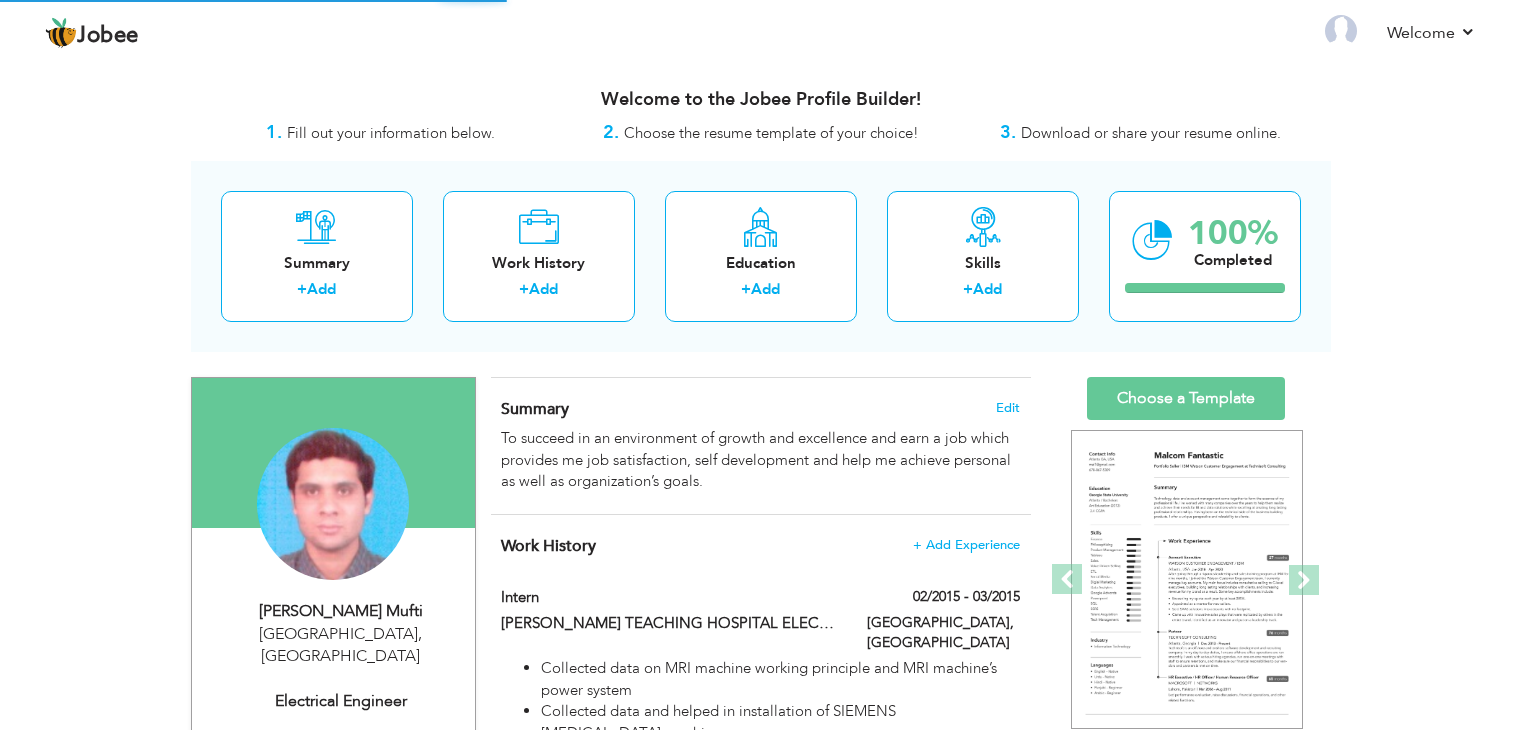 scroll, scrollTop: 0, scrollLeft: 0, axis: both 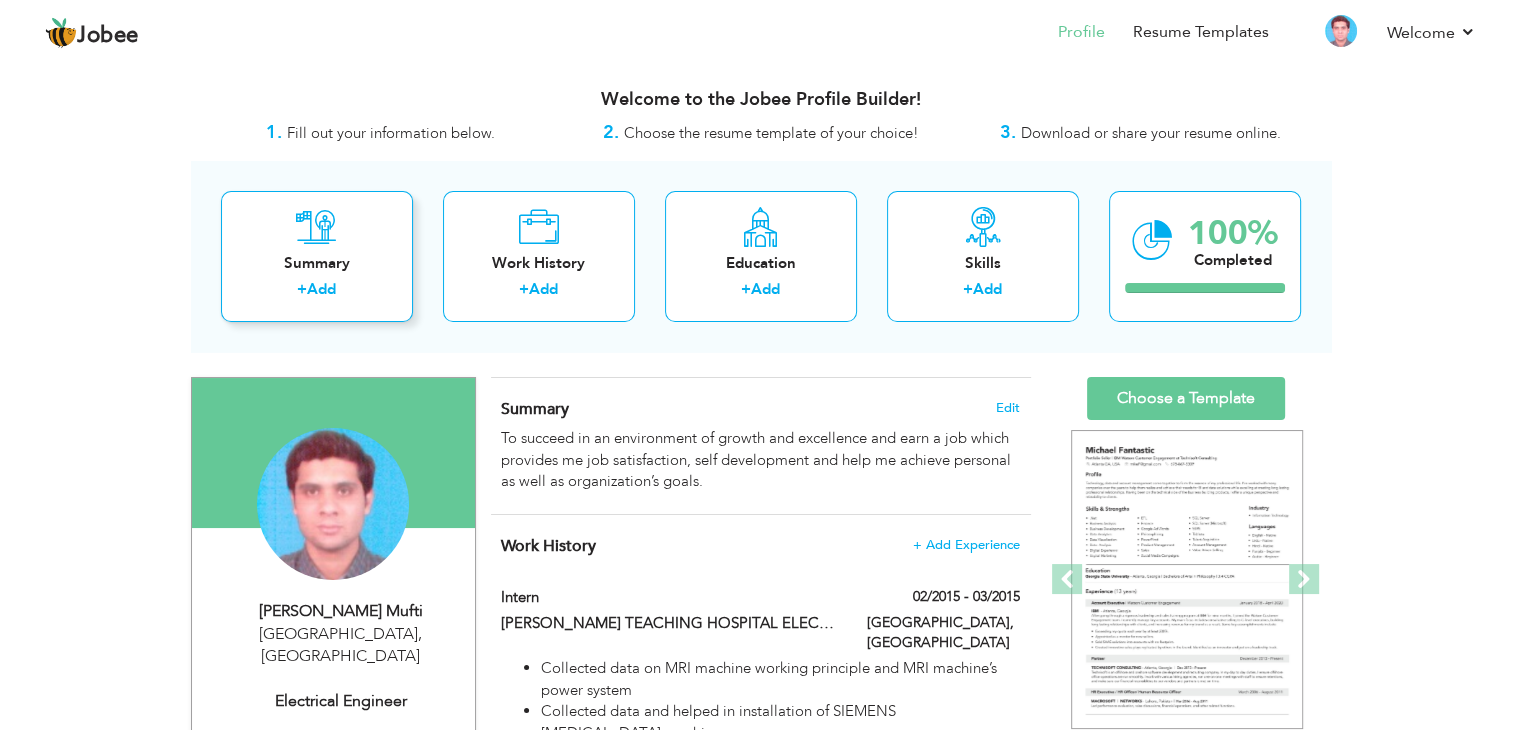 click at bounding box center [316, 227] 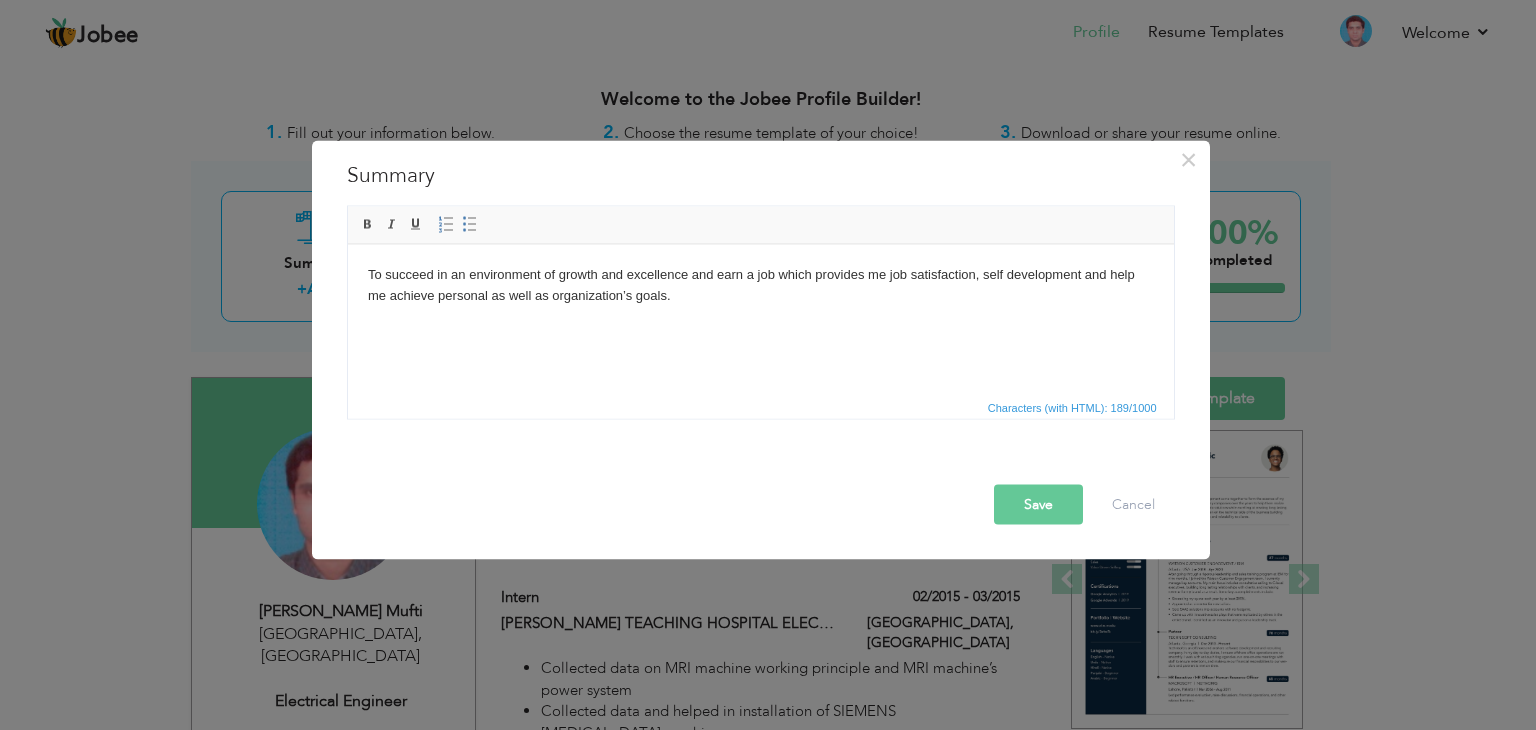 click on "To succeed in an environment of growth and excellence and earn a job which provides me job satisfaction, self development and help me achieve personal as well as organization’s goals." at bounding box center [760, 285] 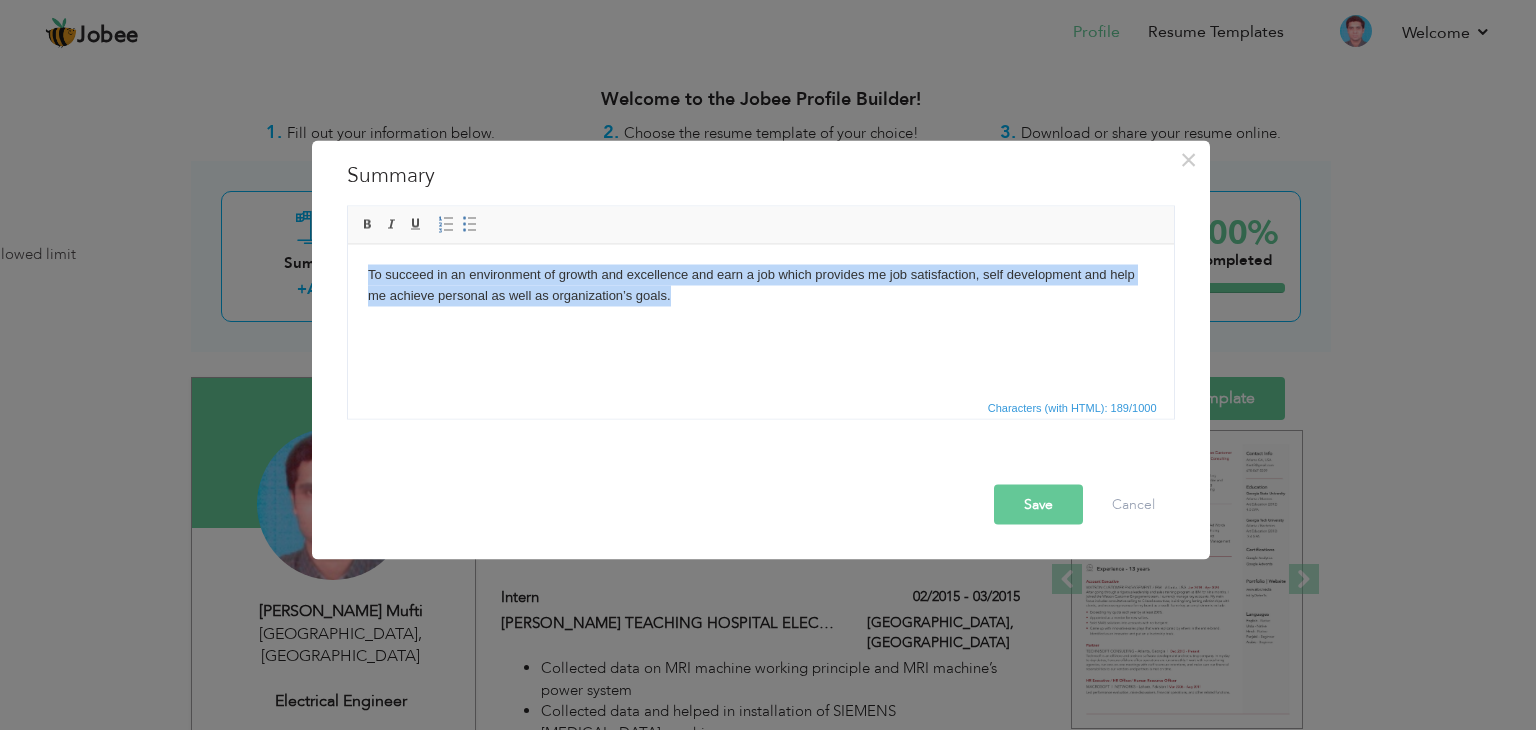 click on "To succeed in an environment of growth and excellence and earn a job which provides me job satisfaction, self development and help me achieve personal as well as organization’s goals." at bounding box center (760, 285) 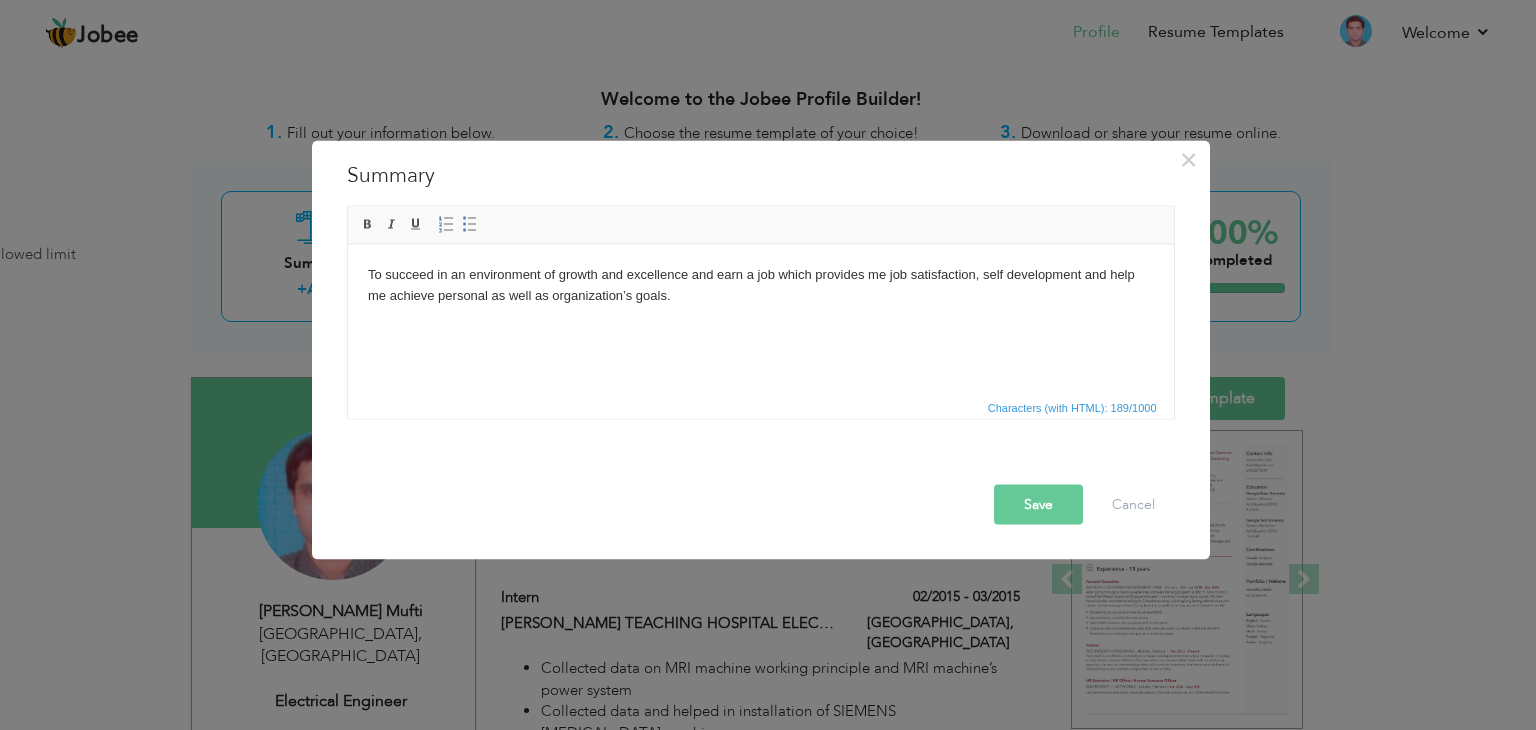 click on "To succeed in an environment of growth and excellence and earn a job which provides me job satisfaction, self development and help me achieve personal as well as organization’s goals." at bounding box center (760, 285) 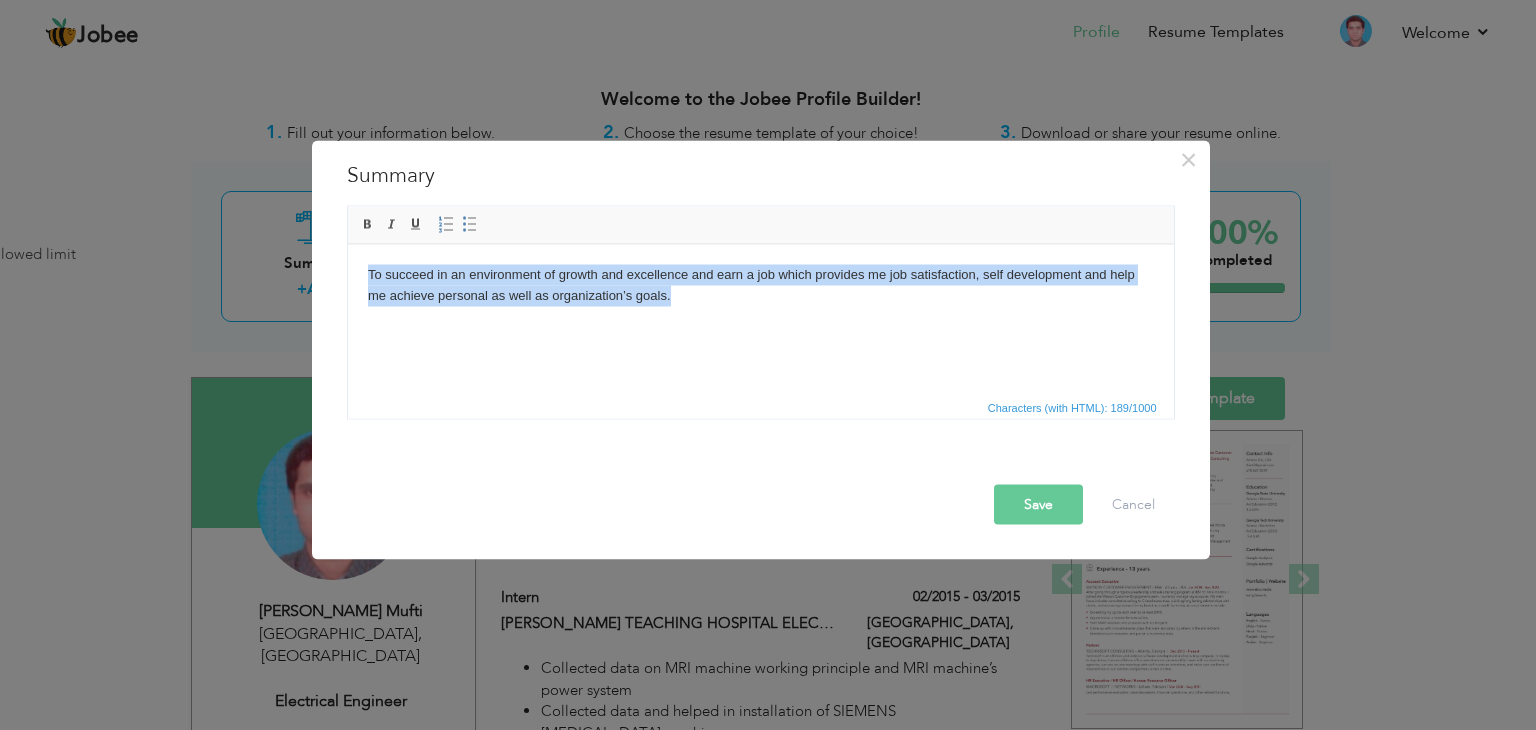 type 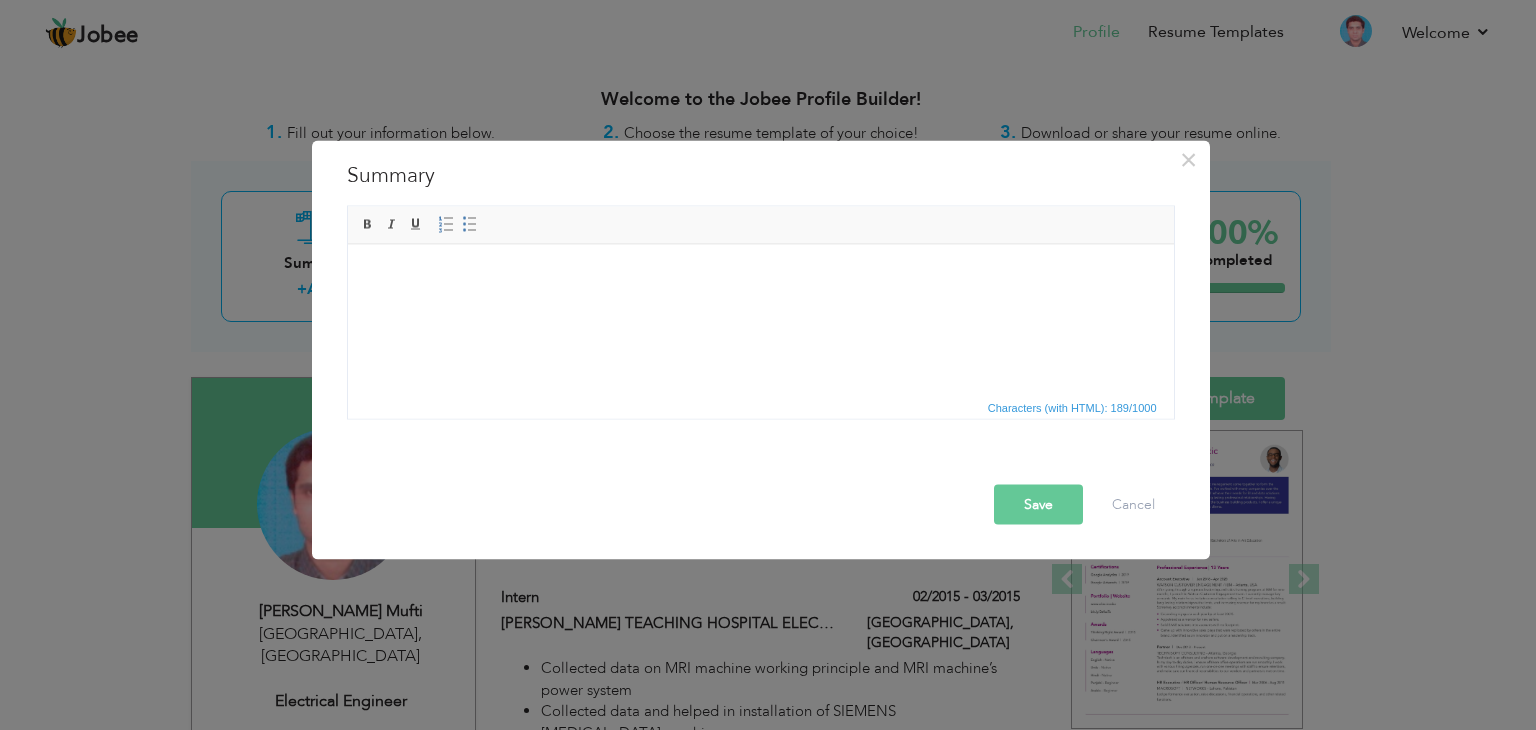 click at bounding box center (760, 274) 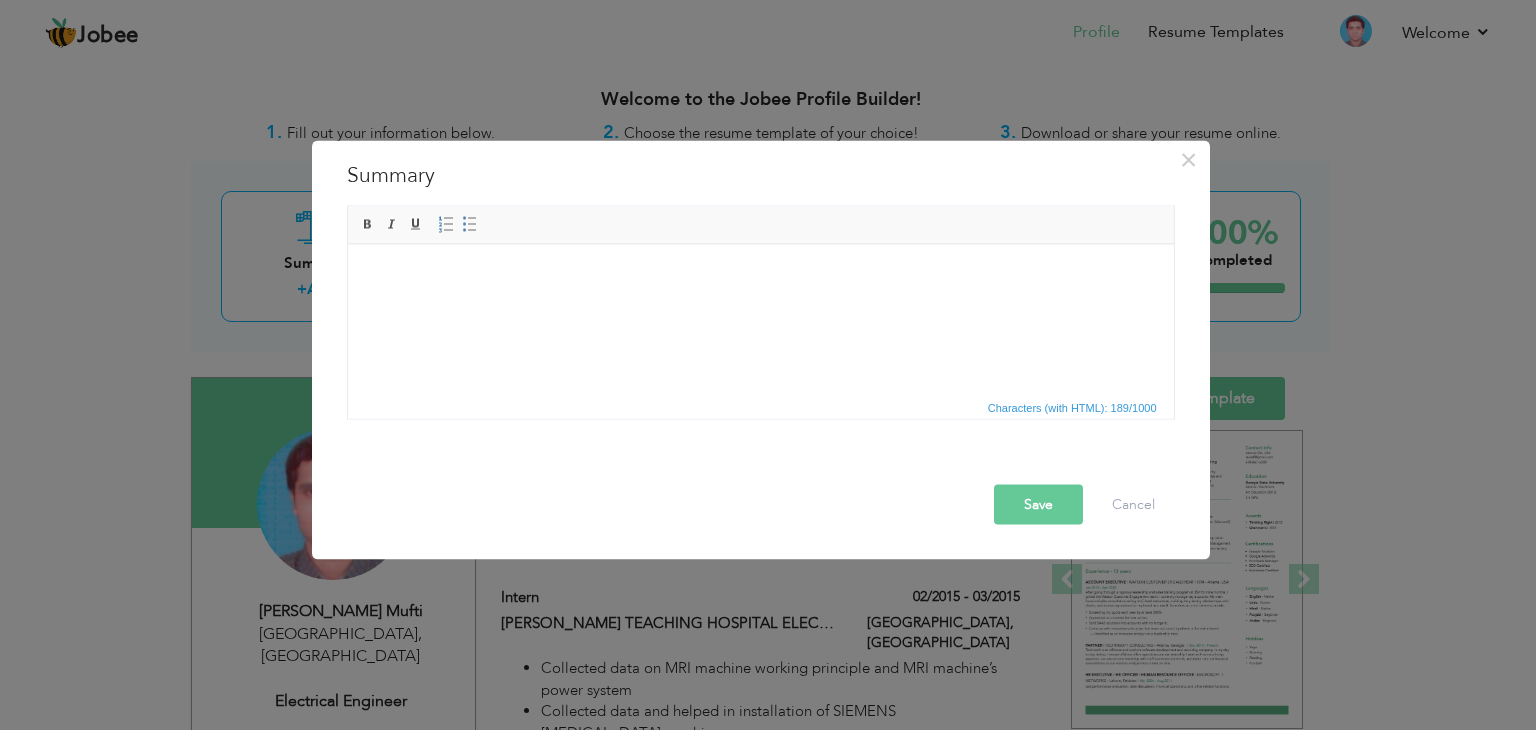 click at bounding box center [760, 274] 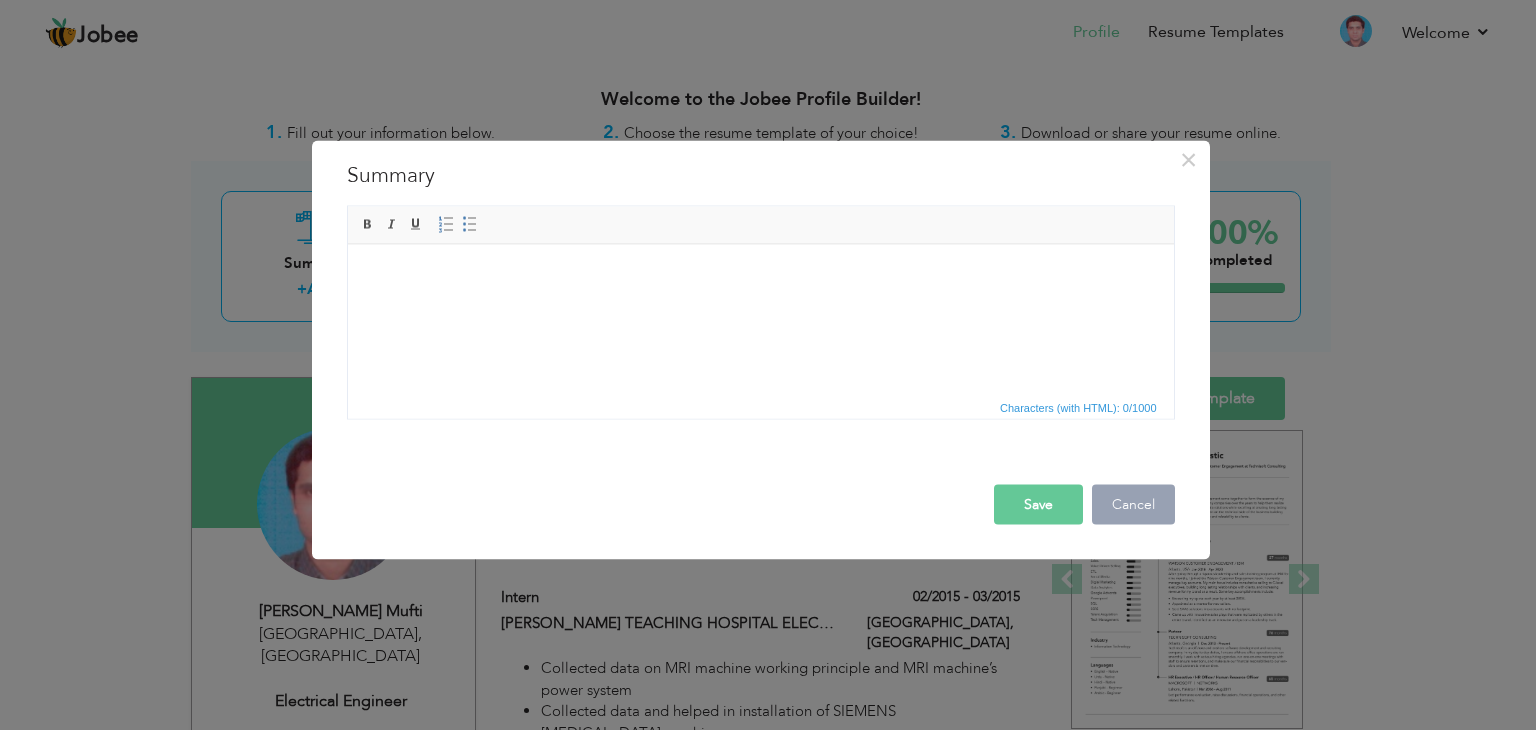 click on "Cancel" at bounding box center [1133, 505] 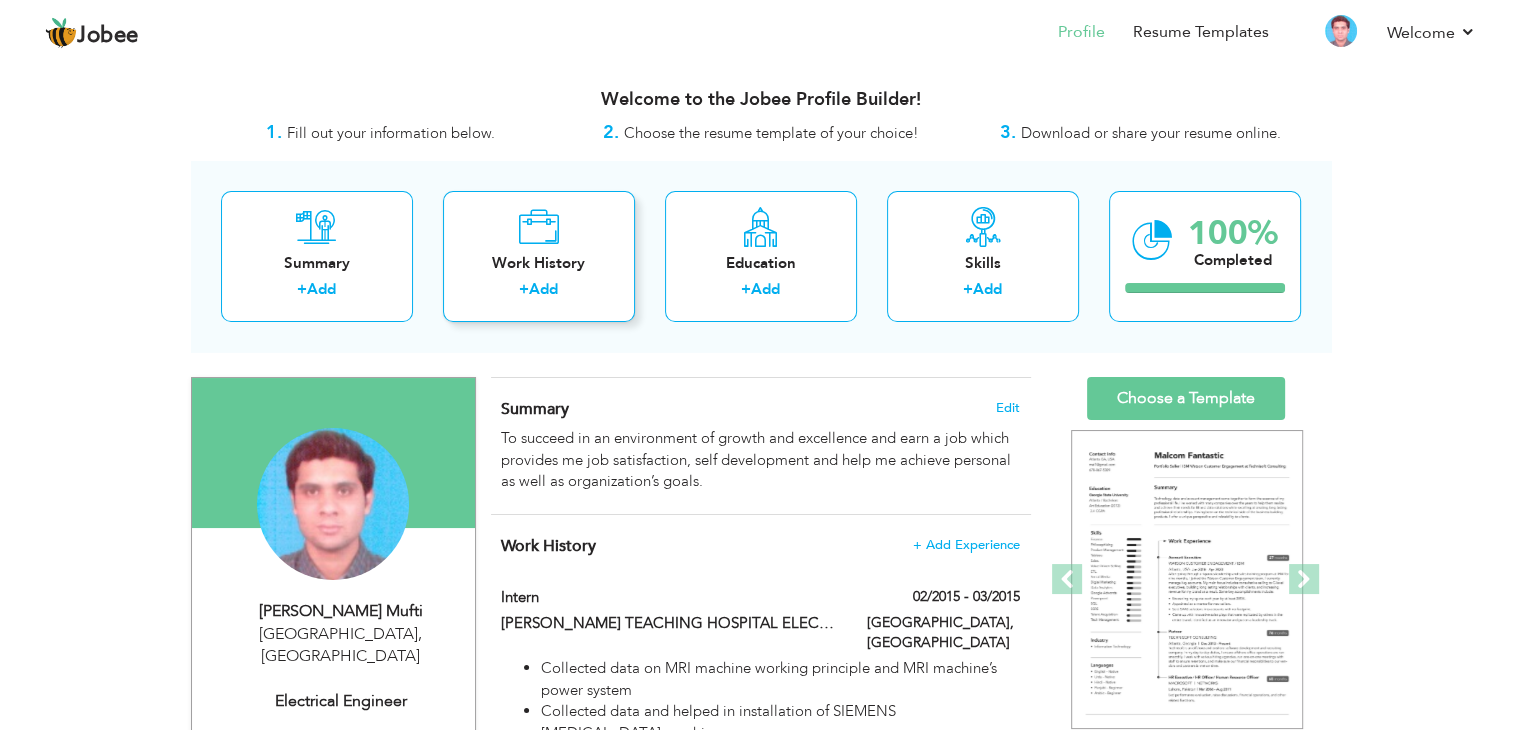 click on "+  Add" at bounding box center (539, 292) 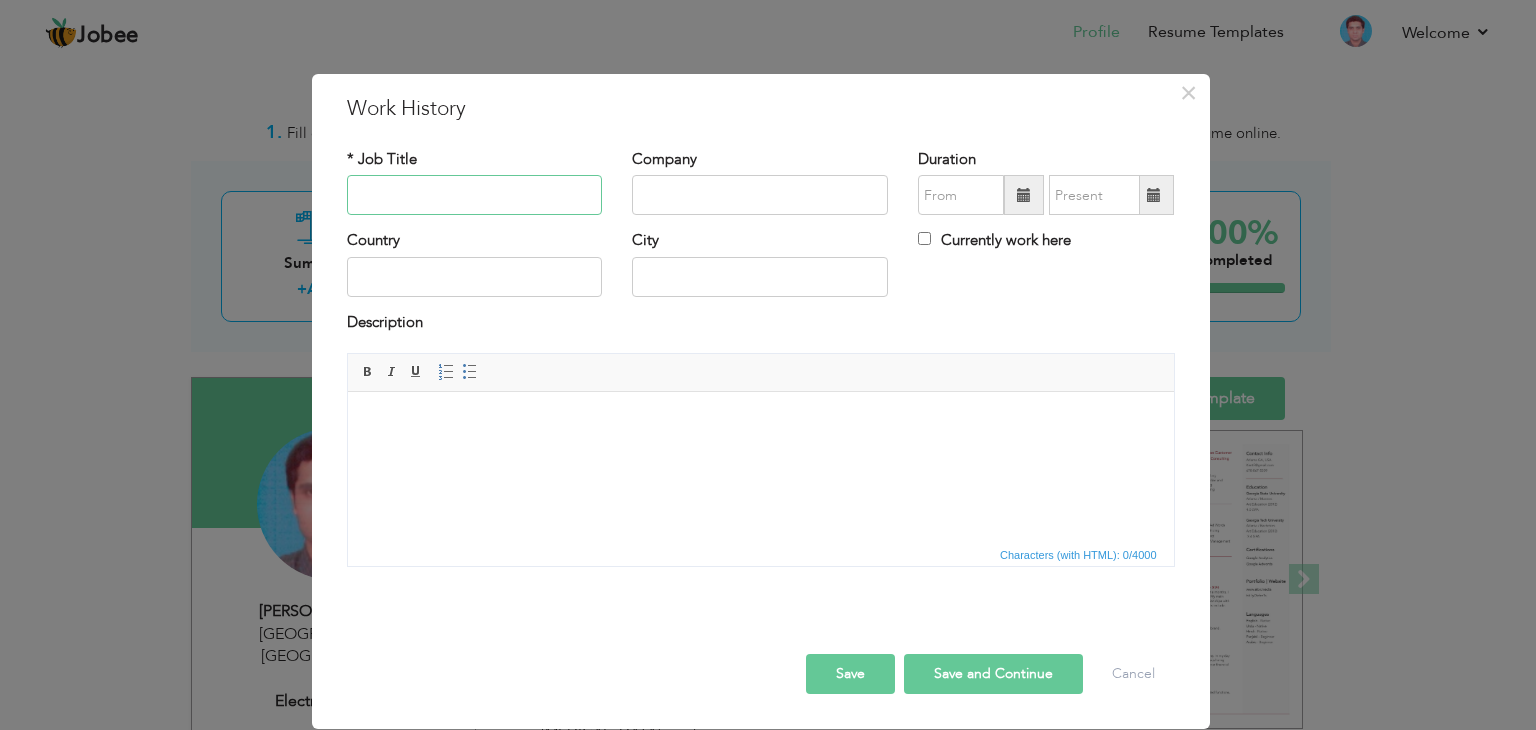 paste on "RAN Engineer" 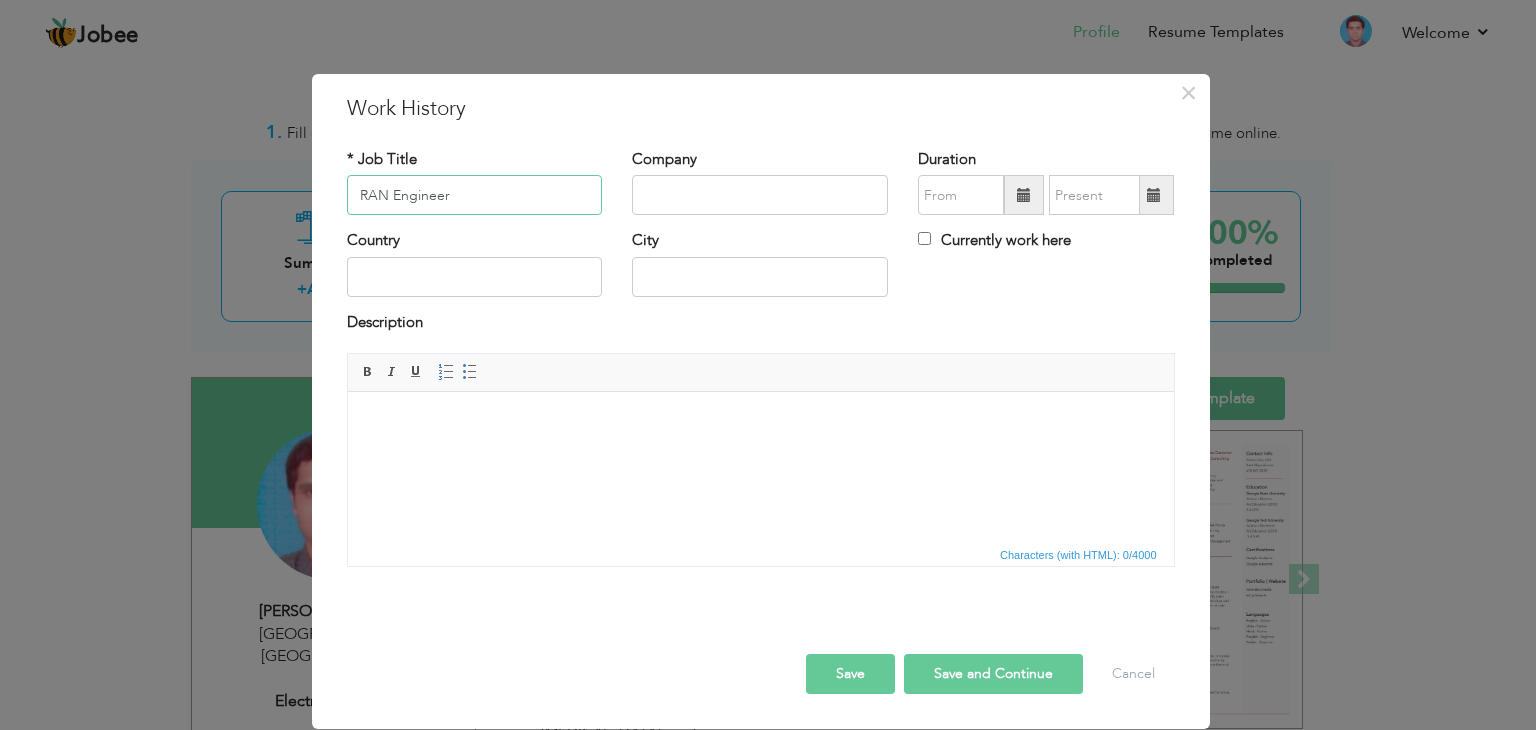 type on "RAN Engineer" 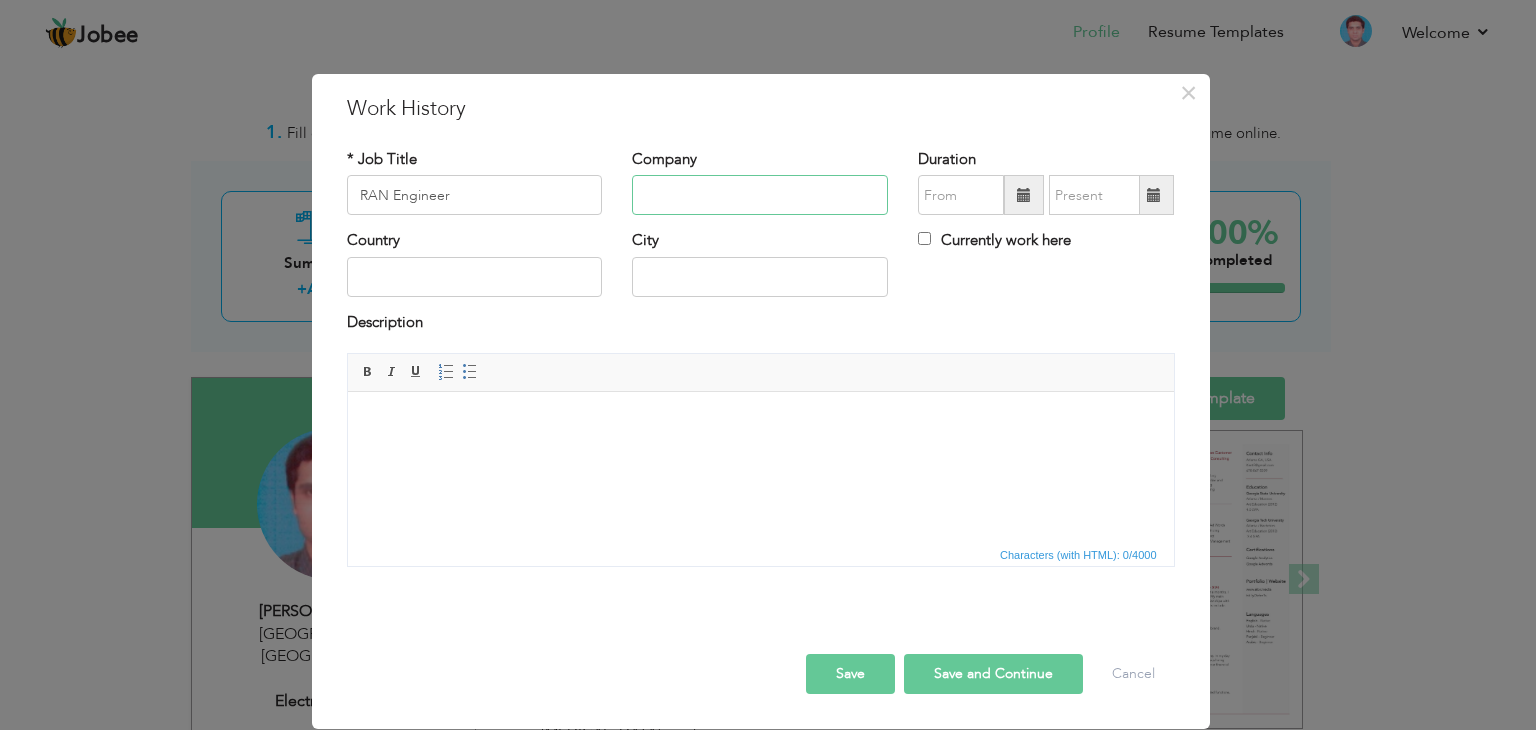 click at bounding box center [760, 195] 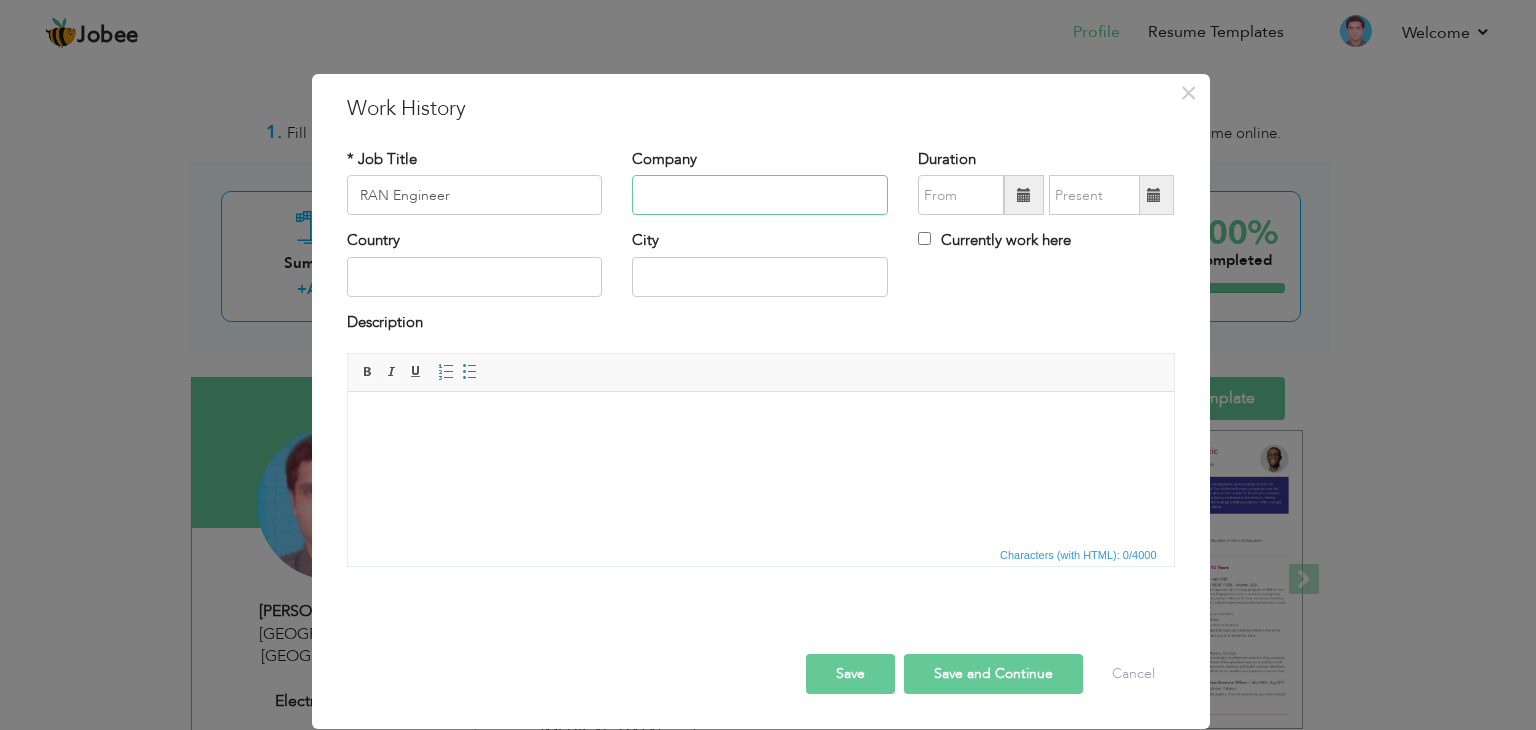 paste on "HUAWEI TECHNOLOGIES, ISLAMABAD, PAKISTAN" 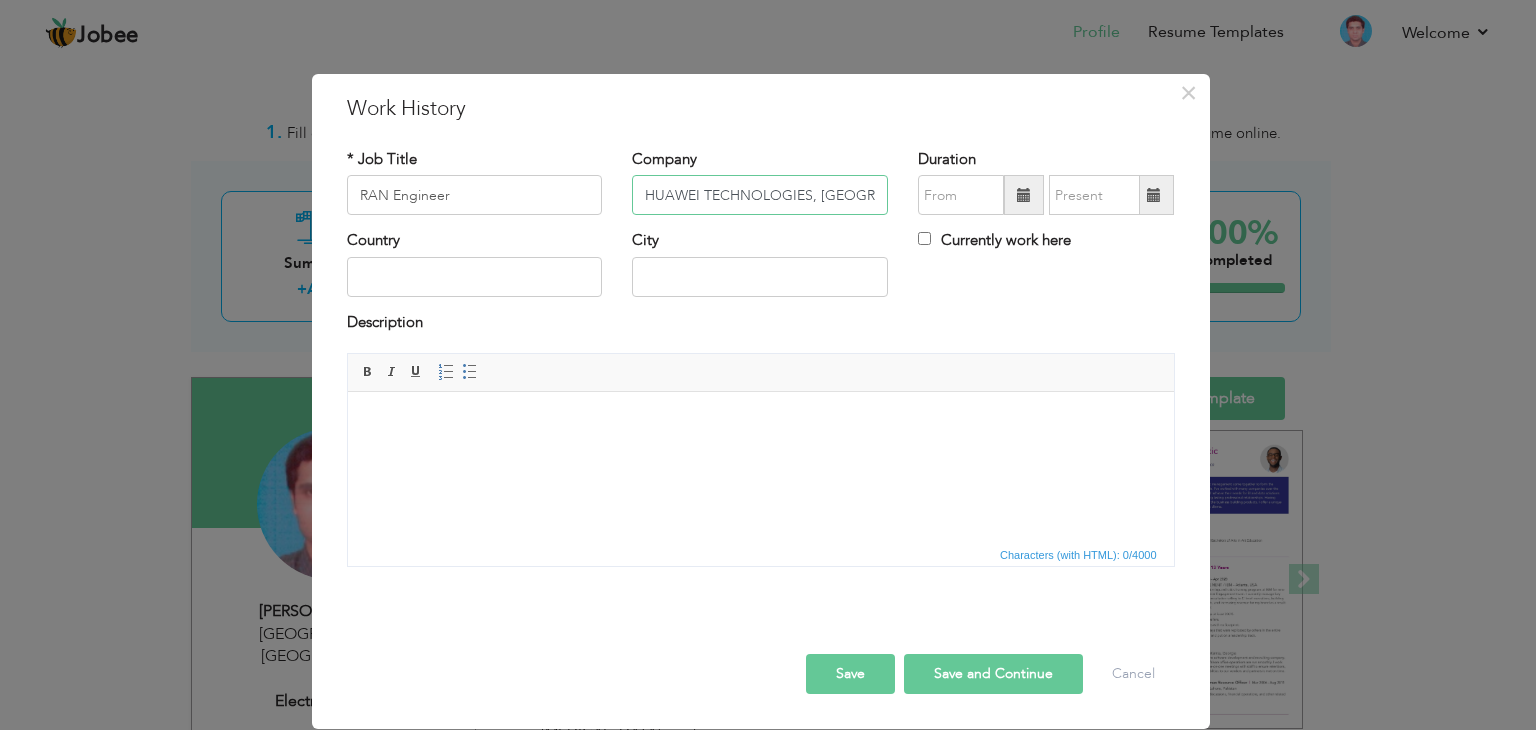 scroll, scrollTop: 0, scrollLeft: 92, axis: horizontal 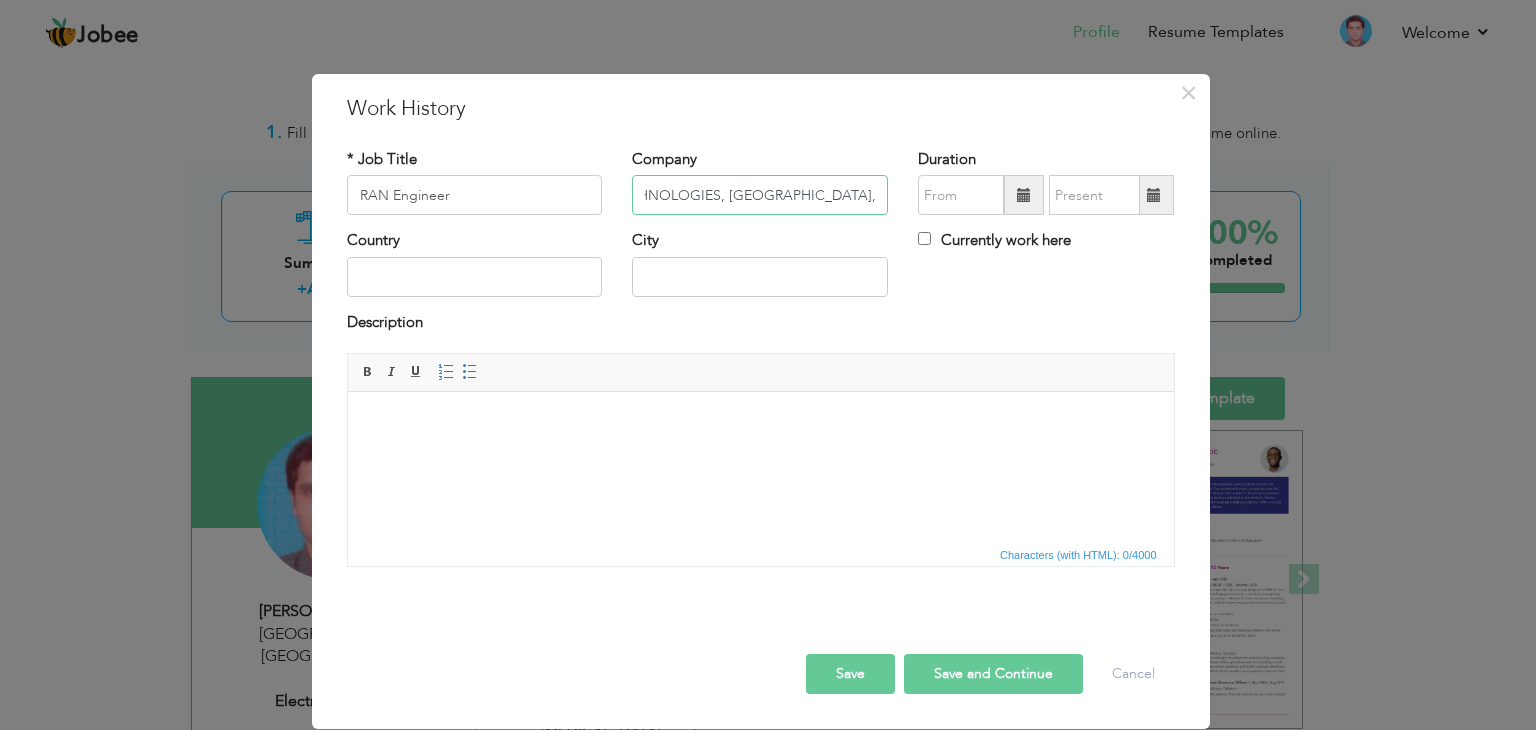type on "HUAWEI TECHNOLOGIES, ISLAMABAD, PAKISTAN" 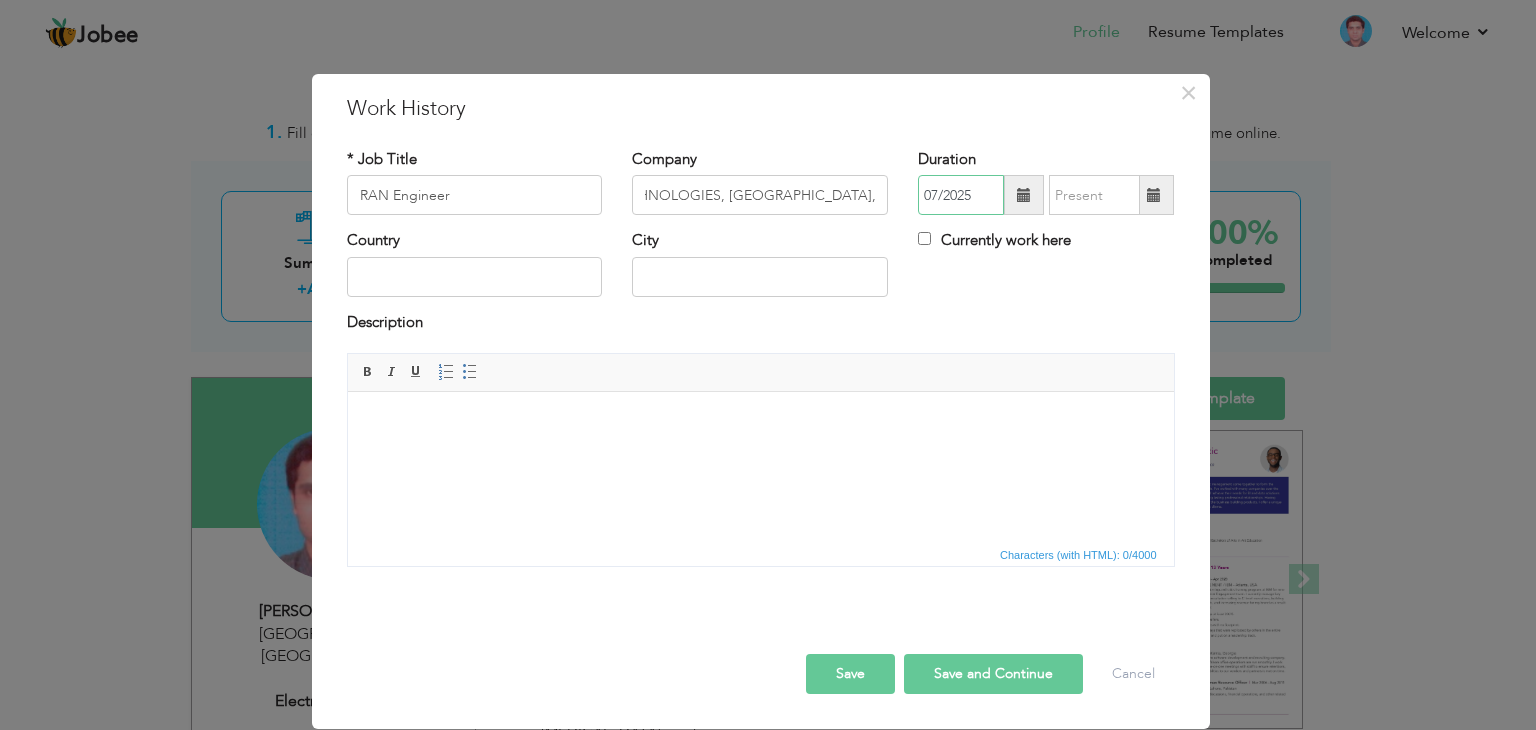 click on "07/2025" at bounding box center [961, 195] 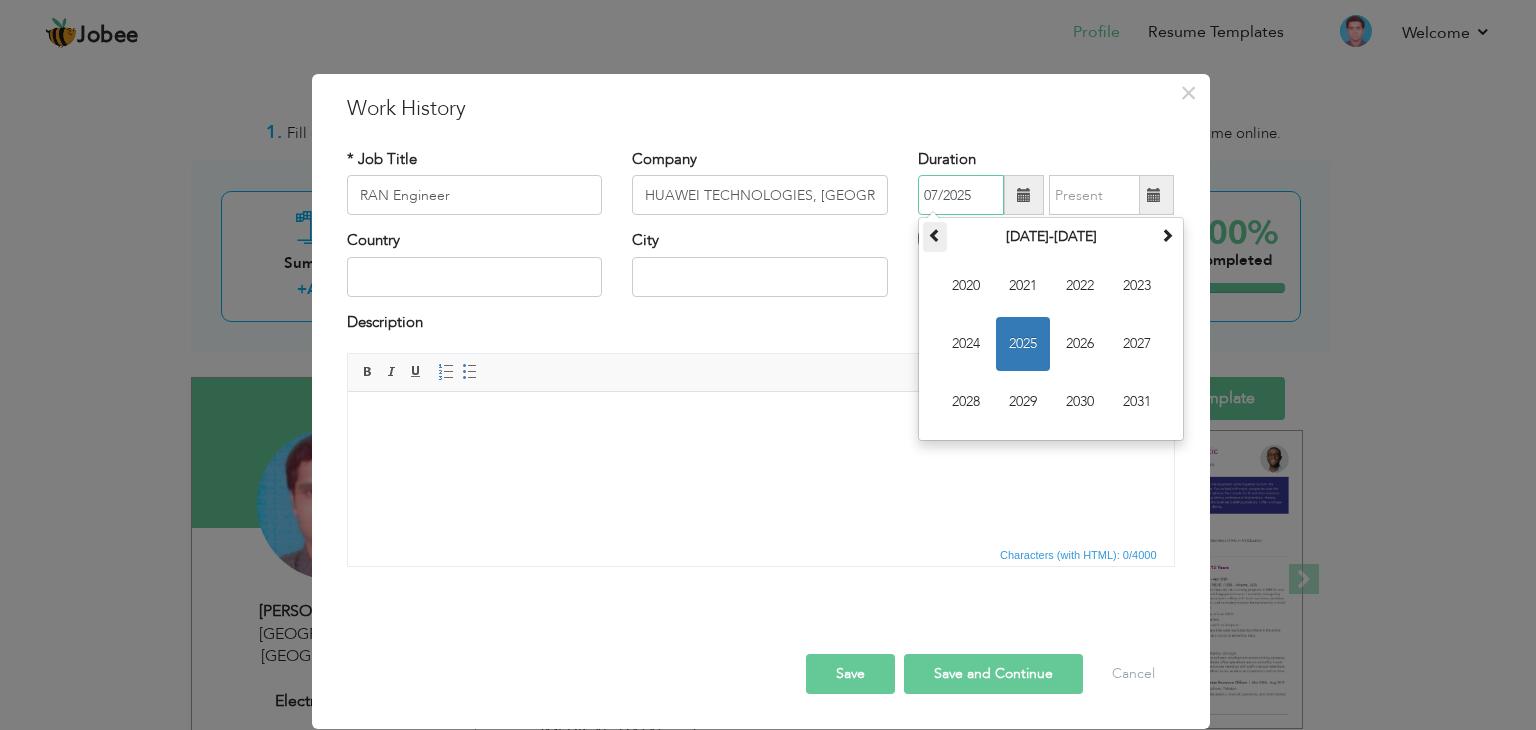 click at bounding box center (935, 235) 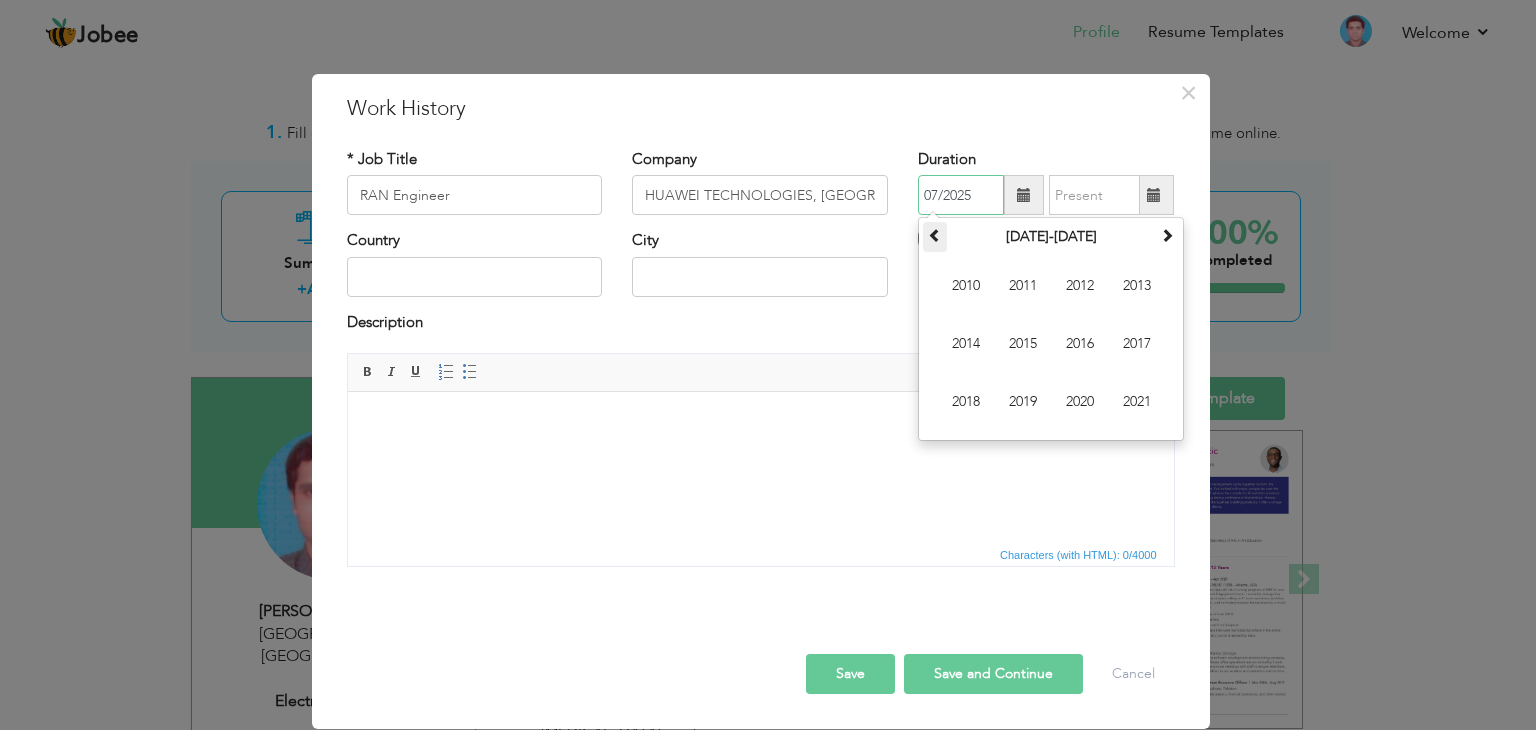 click at bounding box center [935, 235] 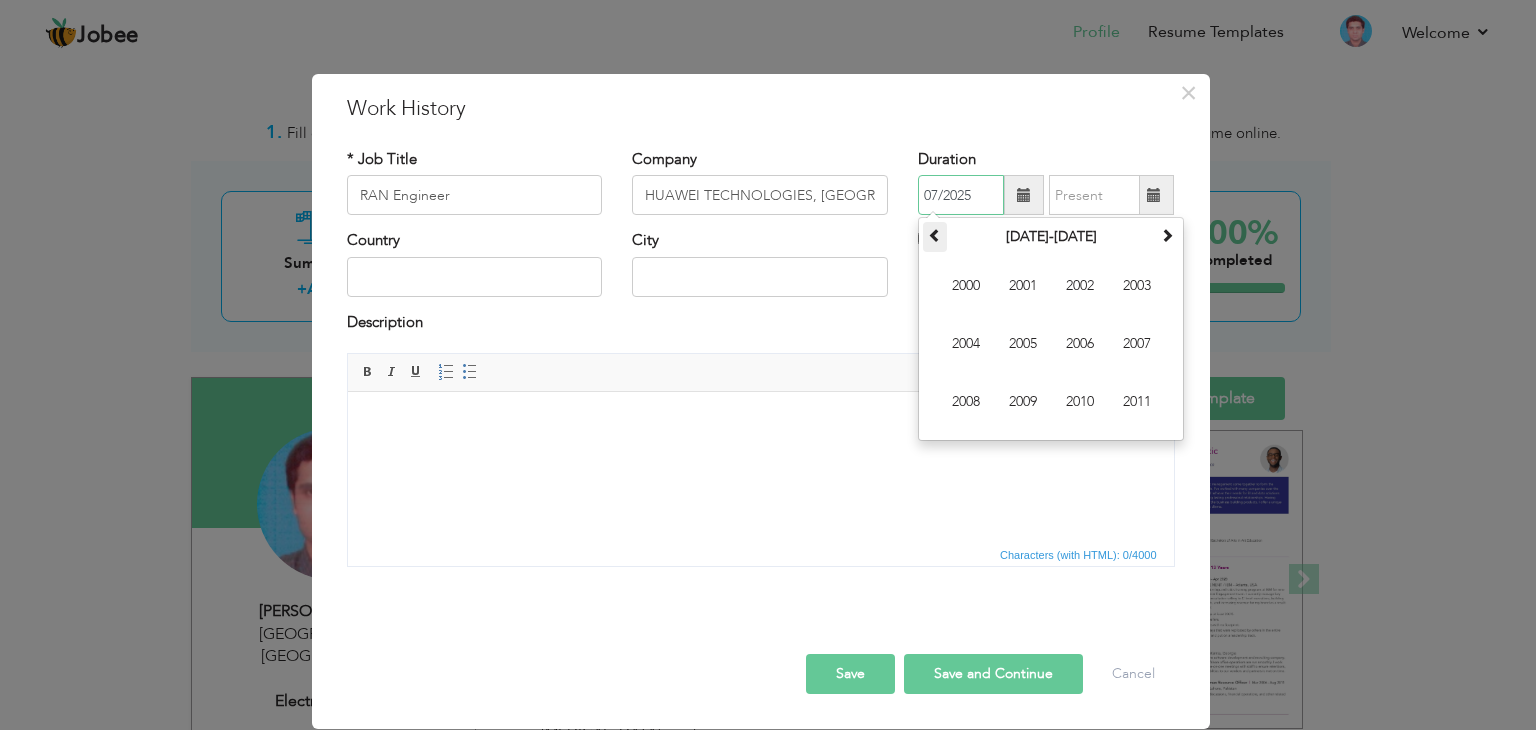 click at bounding box center [935, 235] 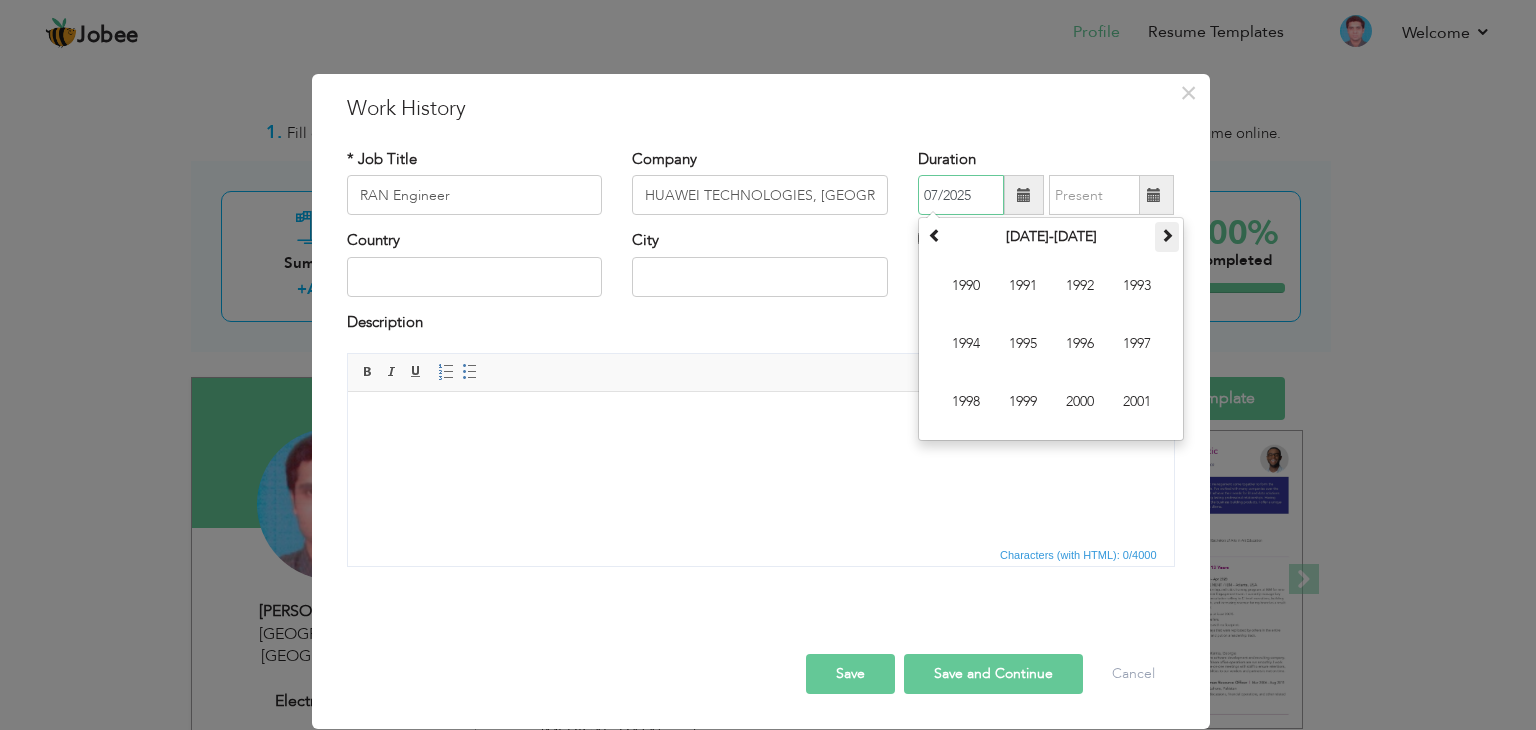 click at bounding box center (1167, 237) 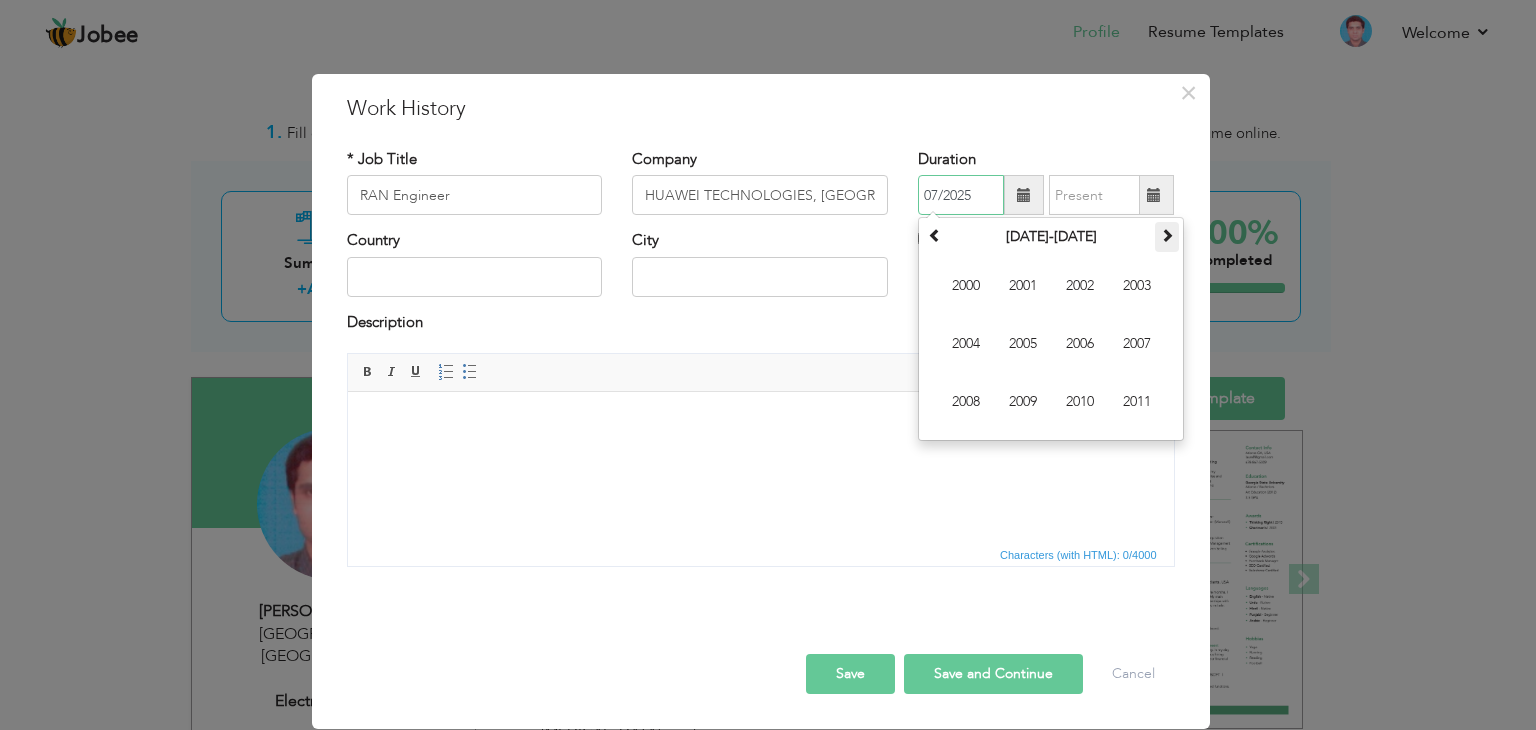 click at bounding box center [1167, 237] 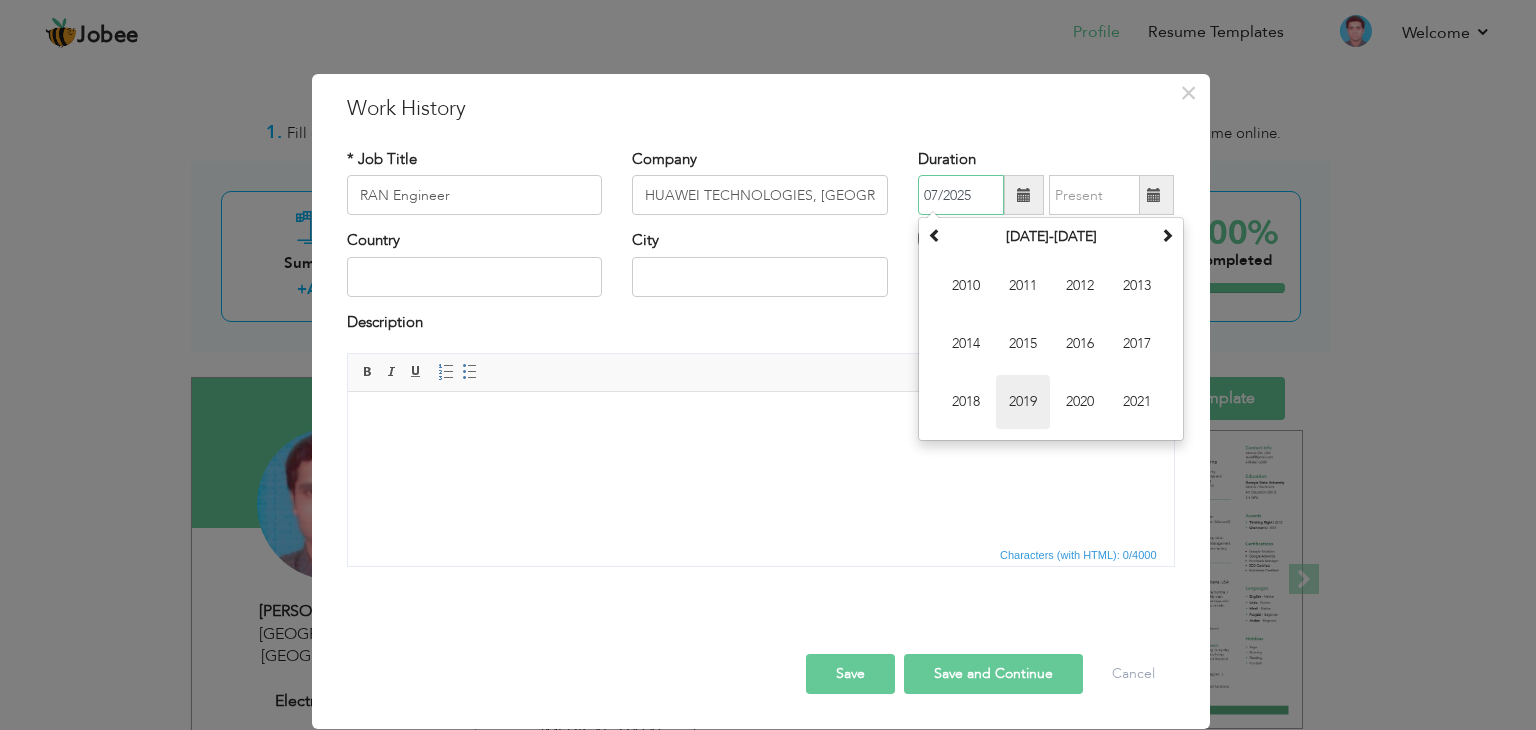 click on "2019" at bounding box center [1023, 402] 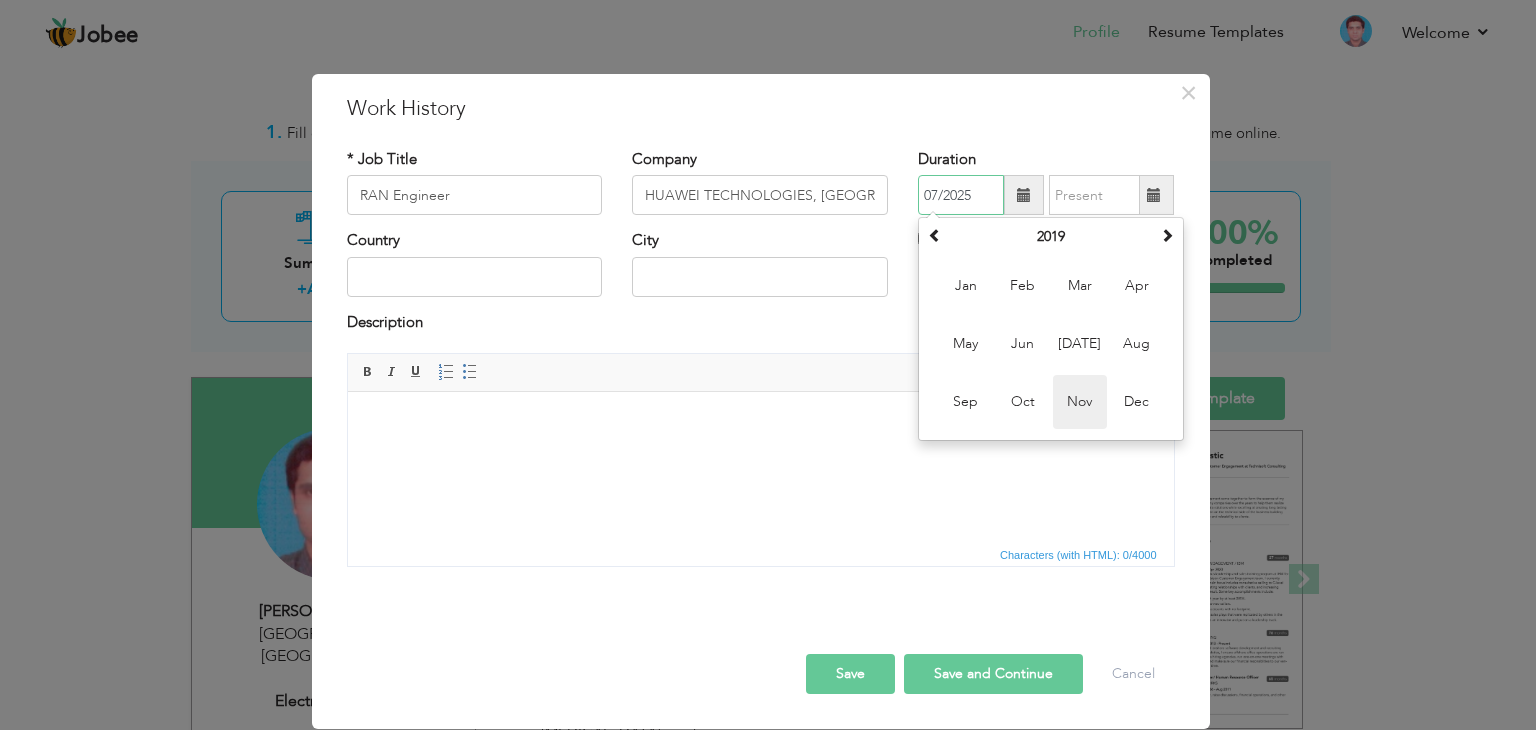 click on "Nov" at bounding box center (1080, 402) 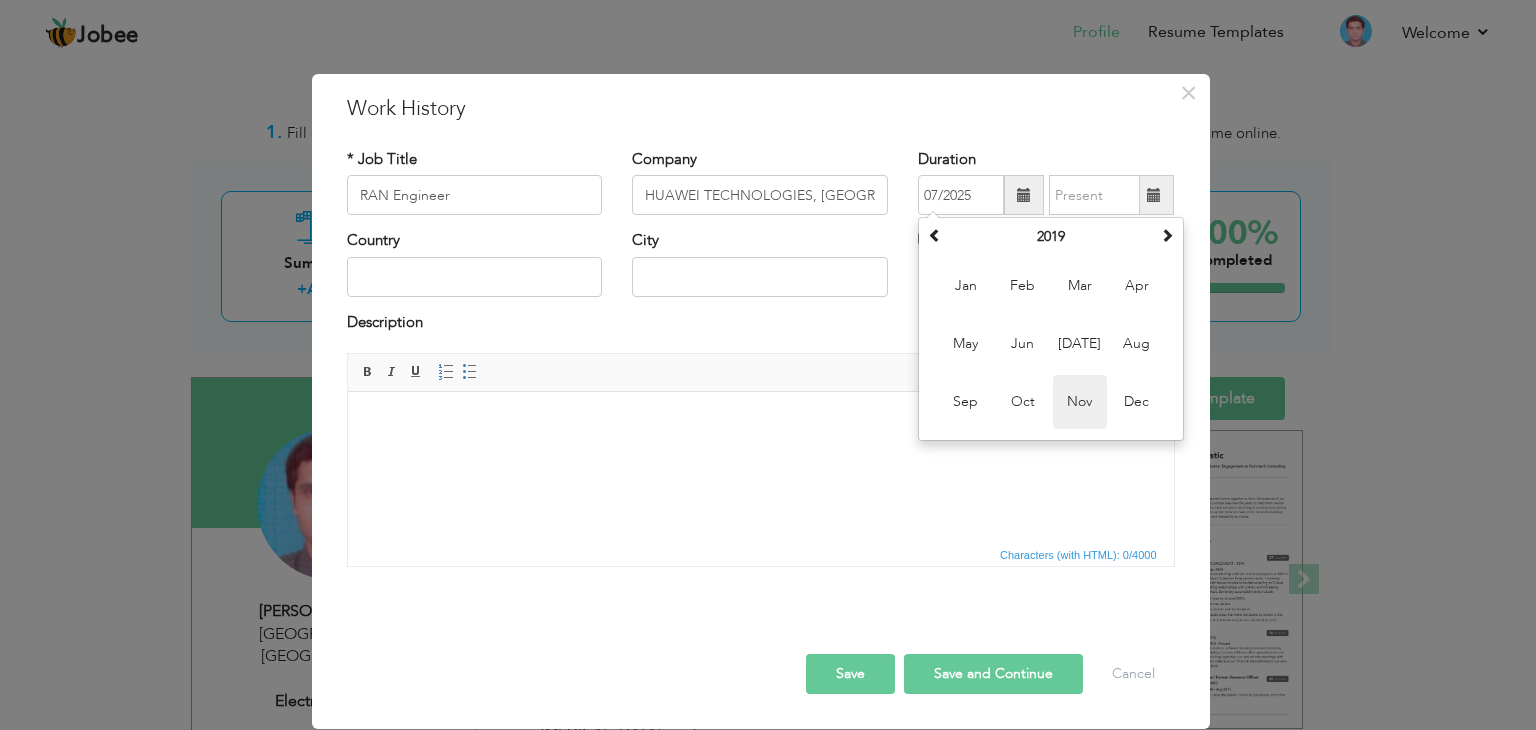 type on "11/2019" 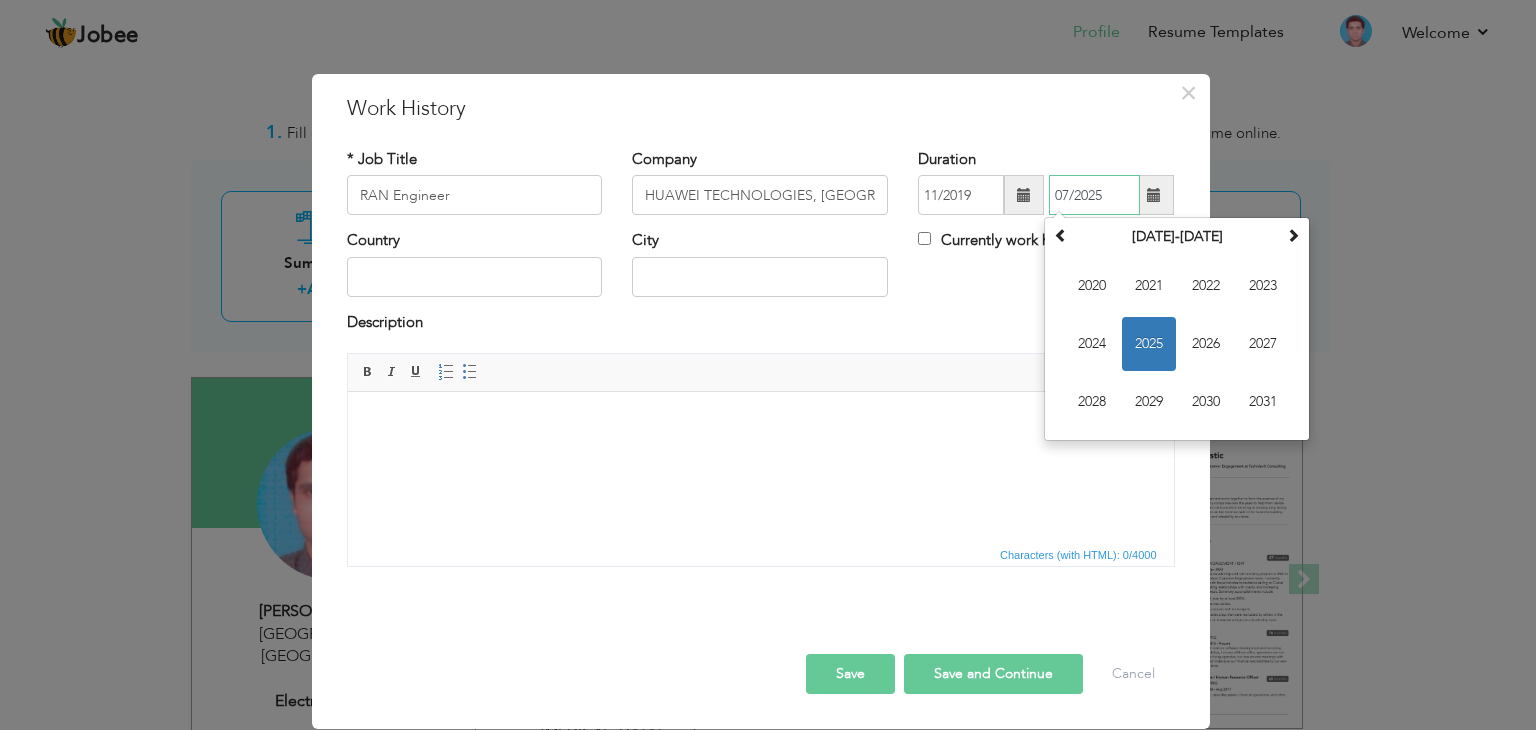 click on "11/2019
07/2025 July 2025 Su Mo Tu We Th Fr Sa 29 30 1 2 3 4 5 6 7 8 9 10 11 12 13 14 15 16 17 18 19 20 21 22 23 24 25 26 27 28 29 30 31 1 2 3 4 5 6 7 8 9 2025 Jan Feb Mar Apr May Jun Jul Aug Sep Oct Nov Dec 2020-2031 2020 2021 2022 2023 2024 2025 2026 2027 2028 2029 2030 2031 2000-2107 2000 - 2011 2012 - 2023 2024 - 2035 2036 - 2047 2048 - 2059 2060 - 2071 2072 - 2083 2084 - 2095 2096 - 2107" at bounding box center (1046, 195) 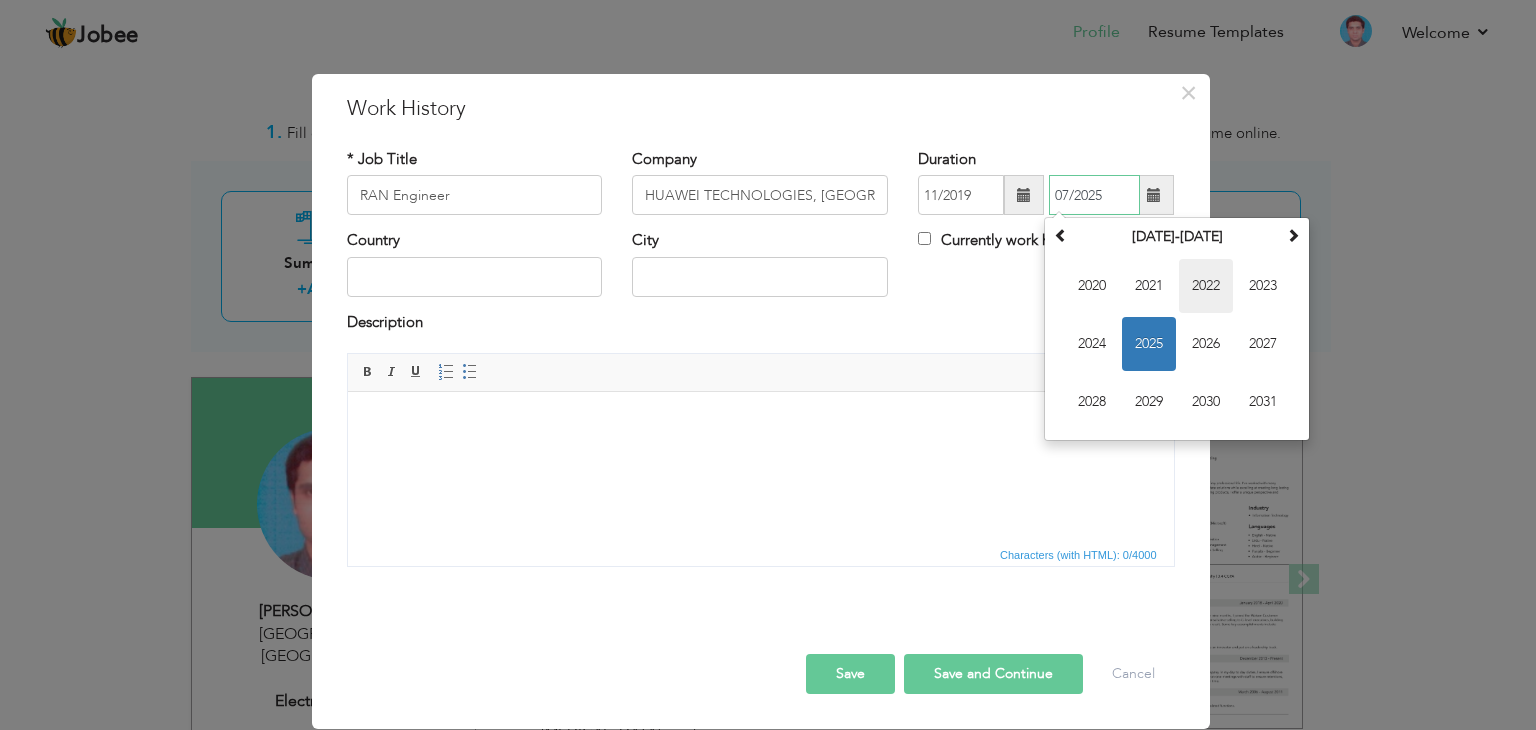 click on "2022" at bounding box center (1206, 286) 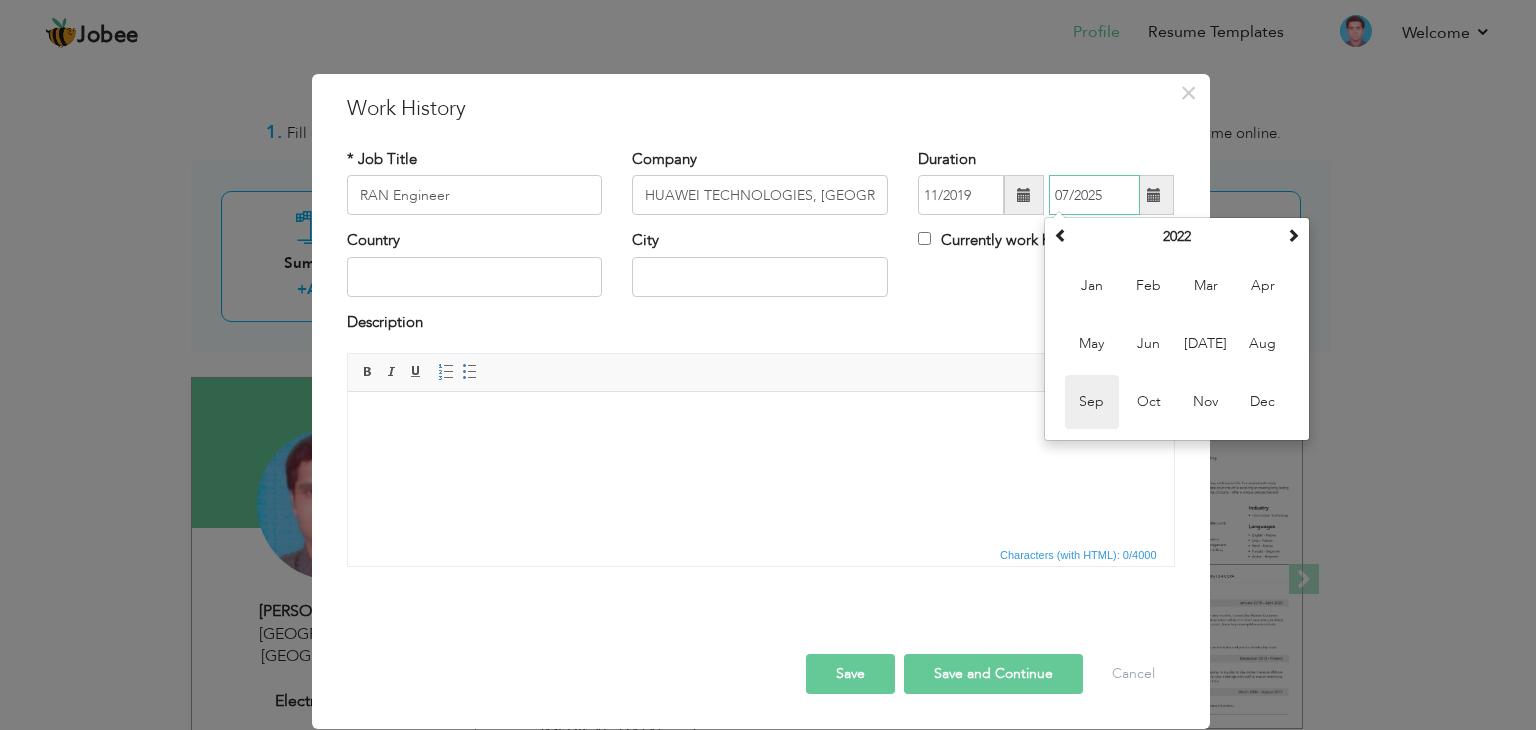click on "Sep" at bounding box center (1092, 402) 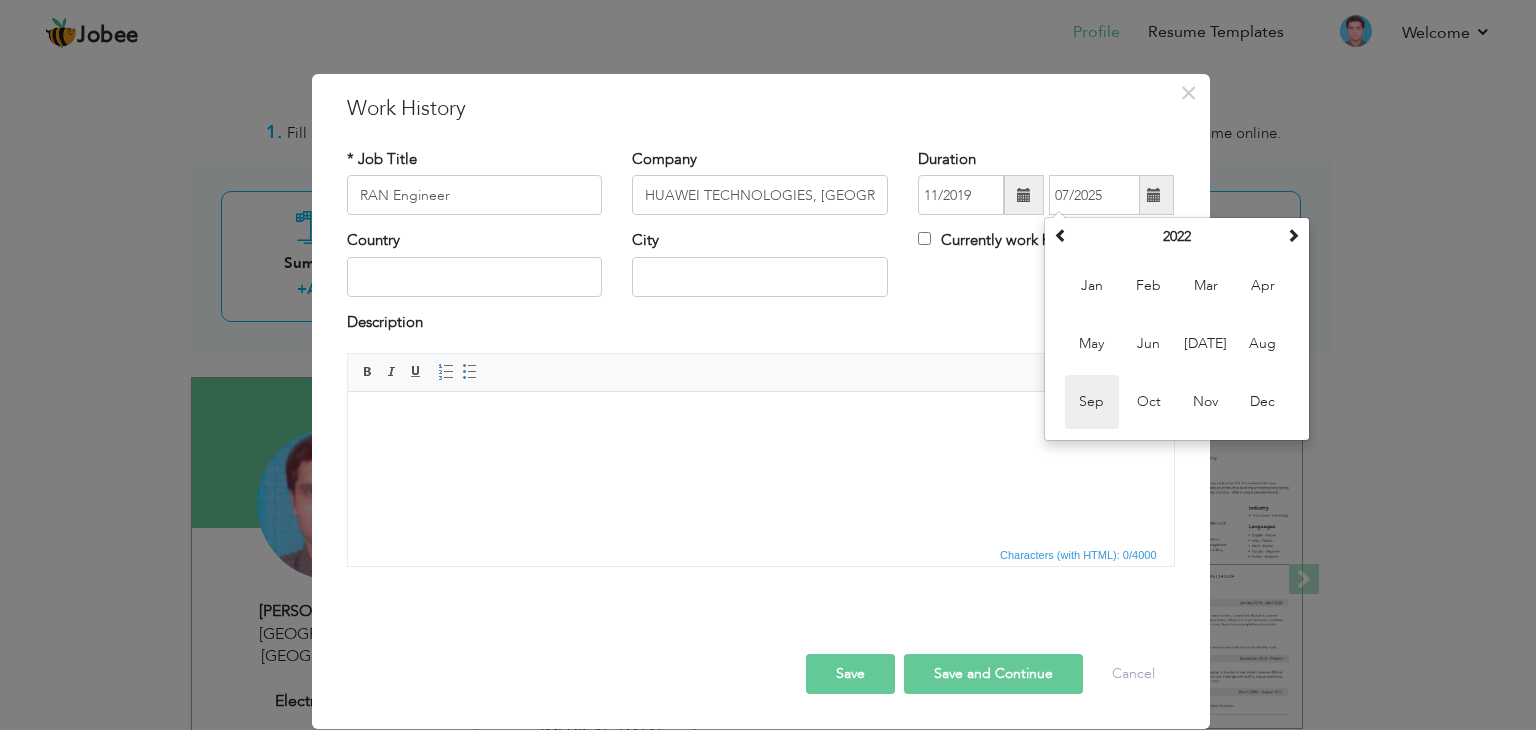 type on "09/2022" 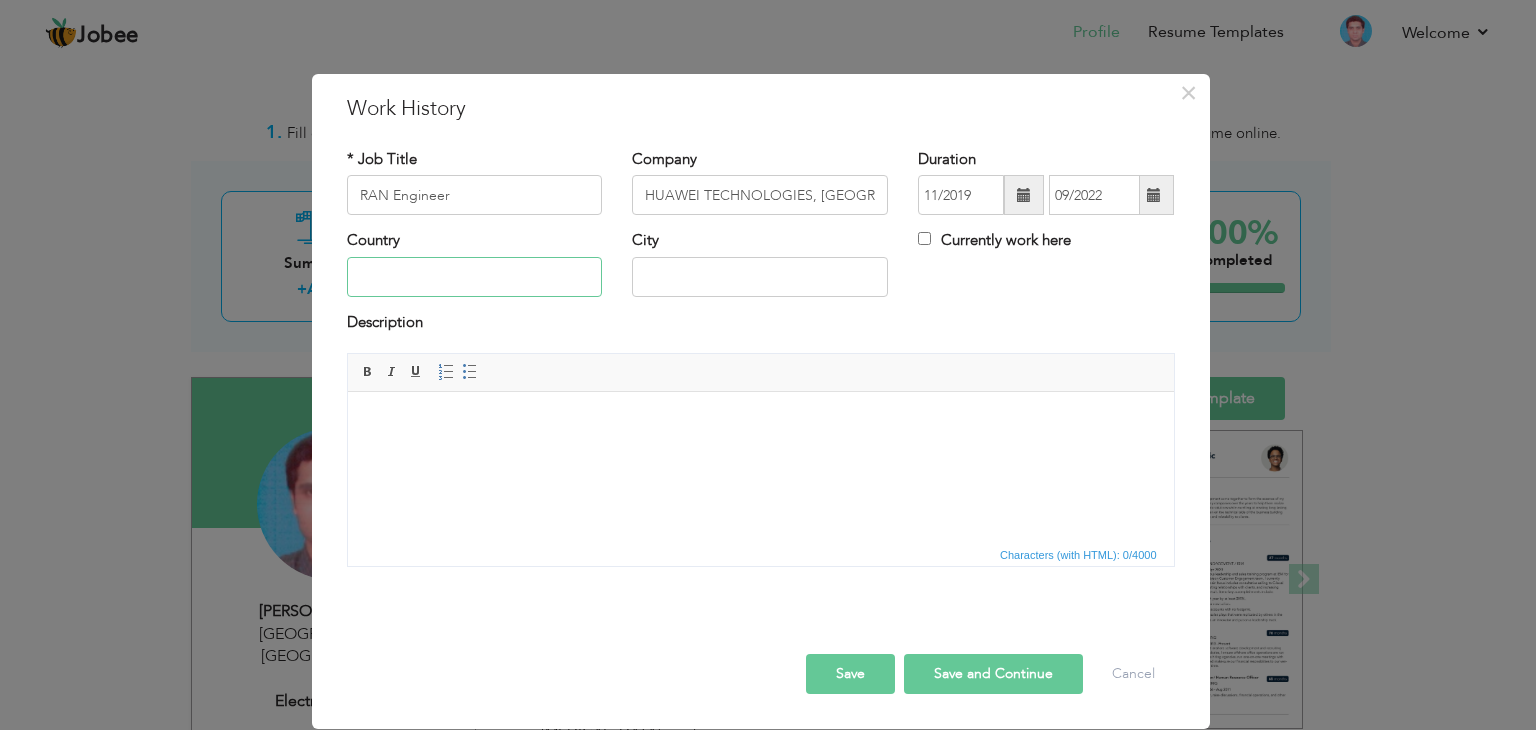 click at bounding box center (475, 277) 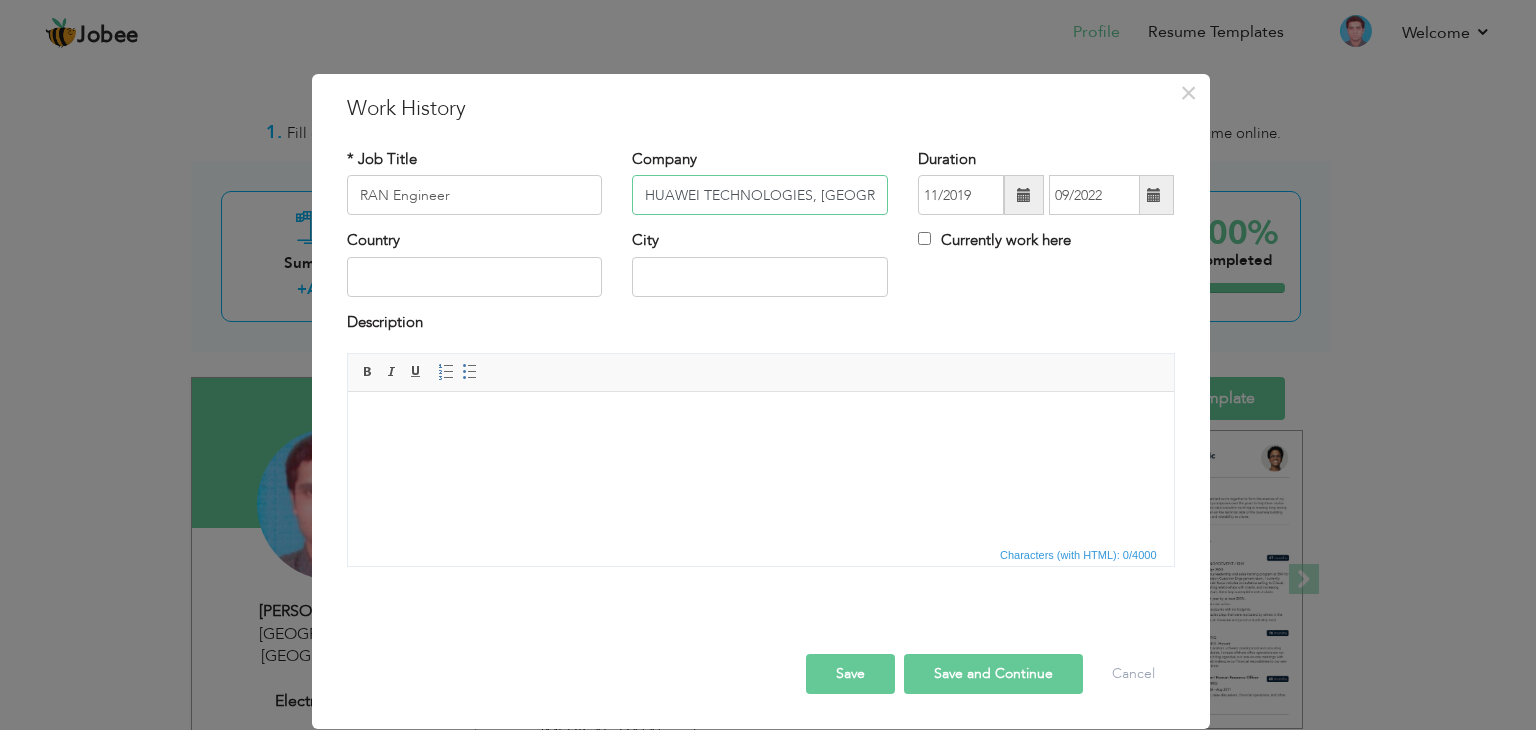 click on "HUAWEI TECHNOLOGIES, ISLAMABAD, PAKISTAN" at bounding box center (760, 195) 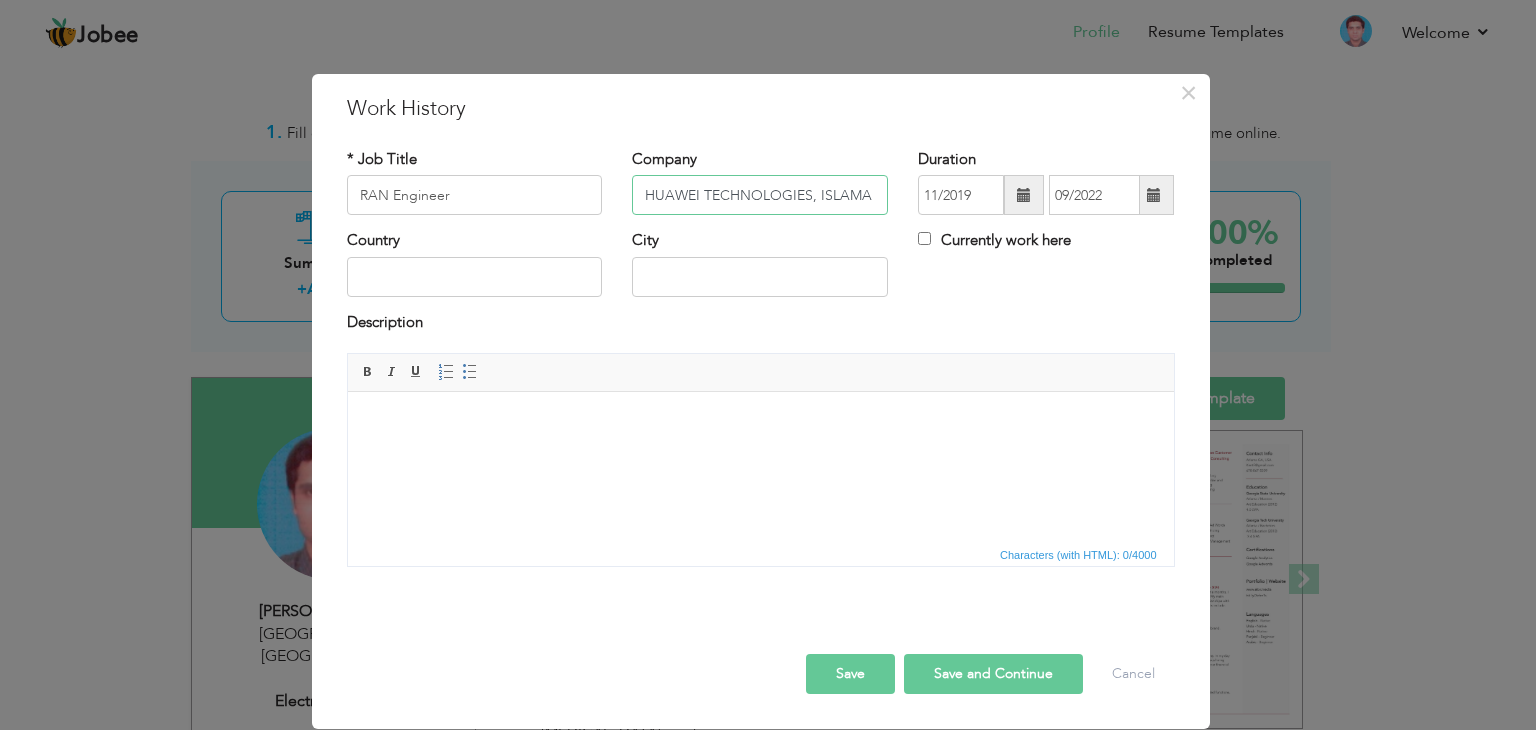 scroll, scrollTop: 0, scrollLeft: 0, axis: both 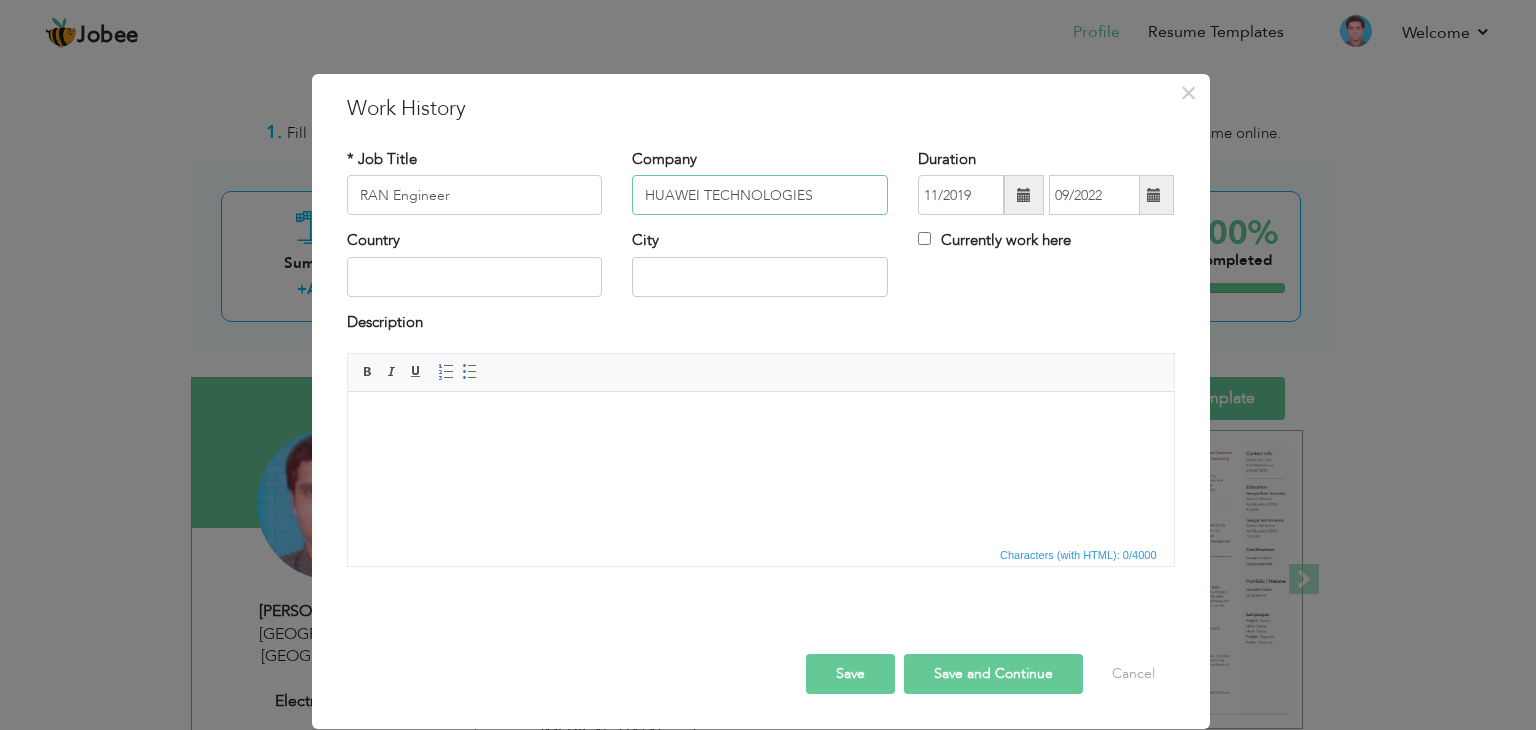 type on "HUAWEI TECHNOLOGIES" 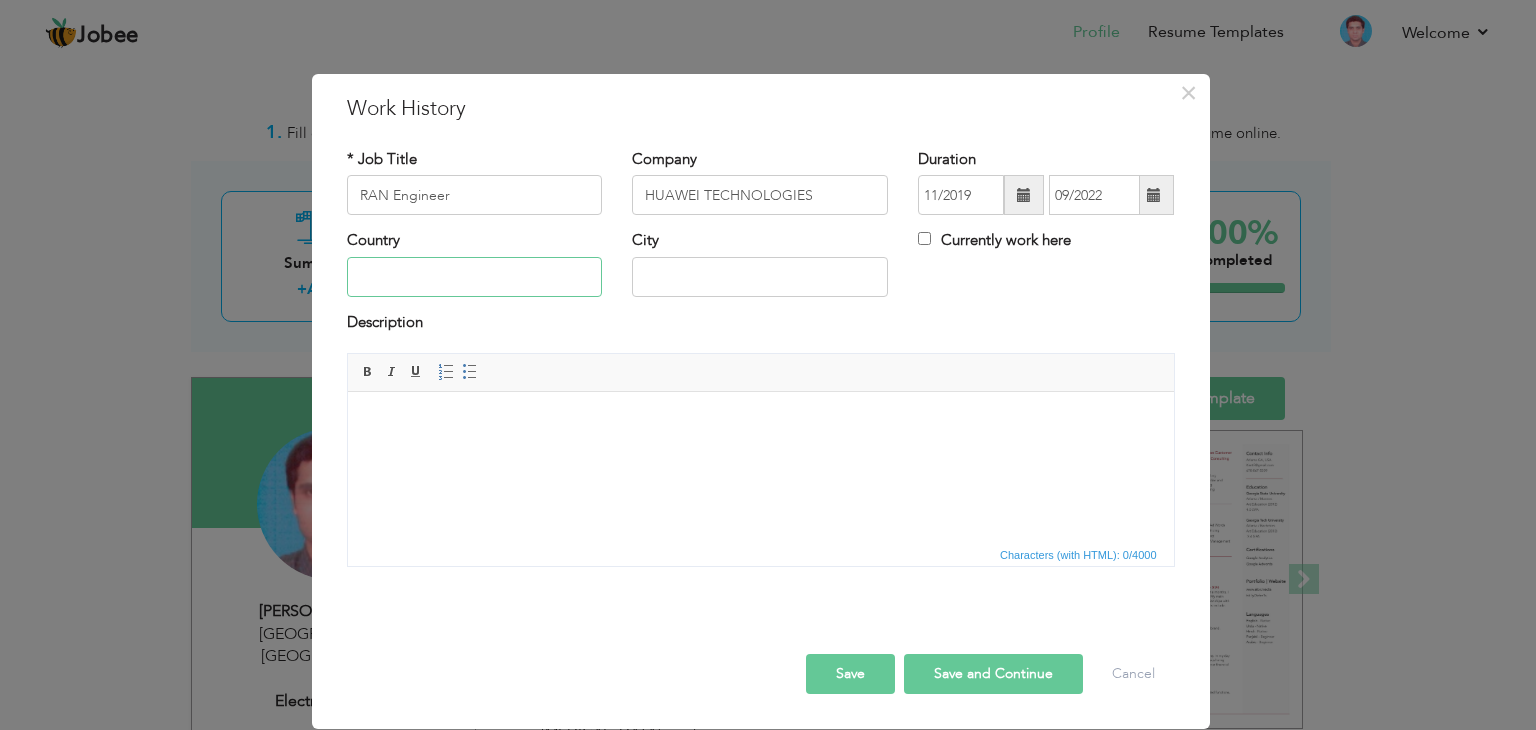 click at bounding box center (475, 277) 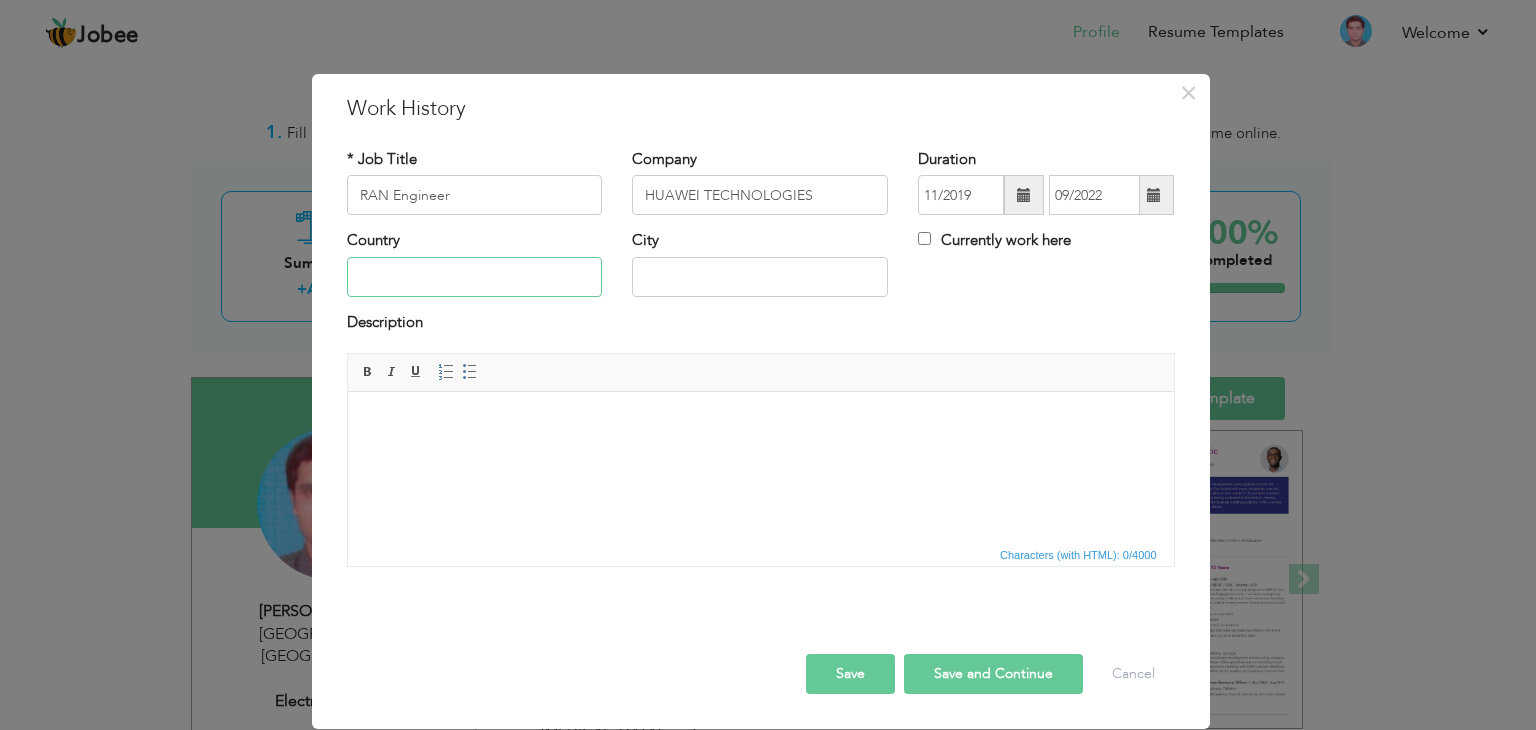 type on "[GEOGRAPHIC_DATA]" 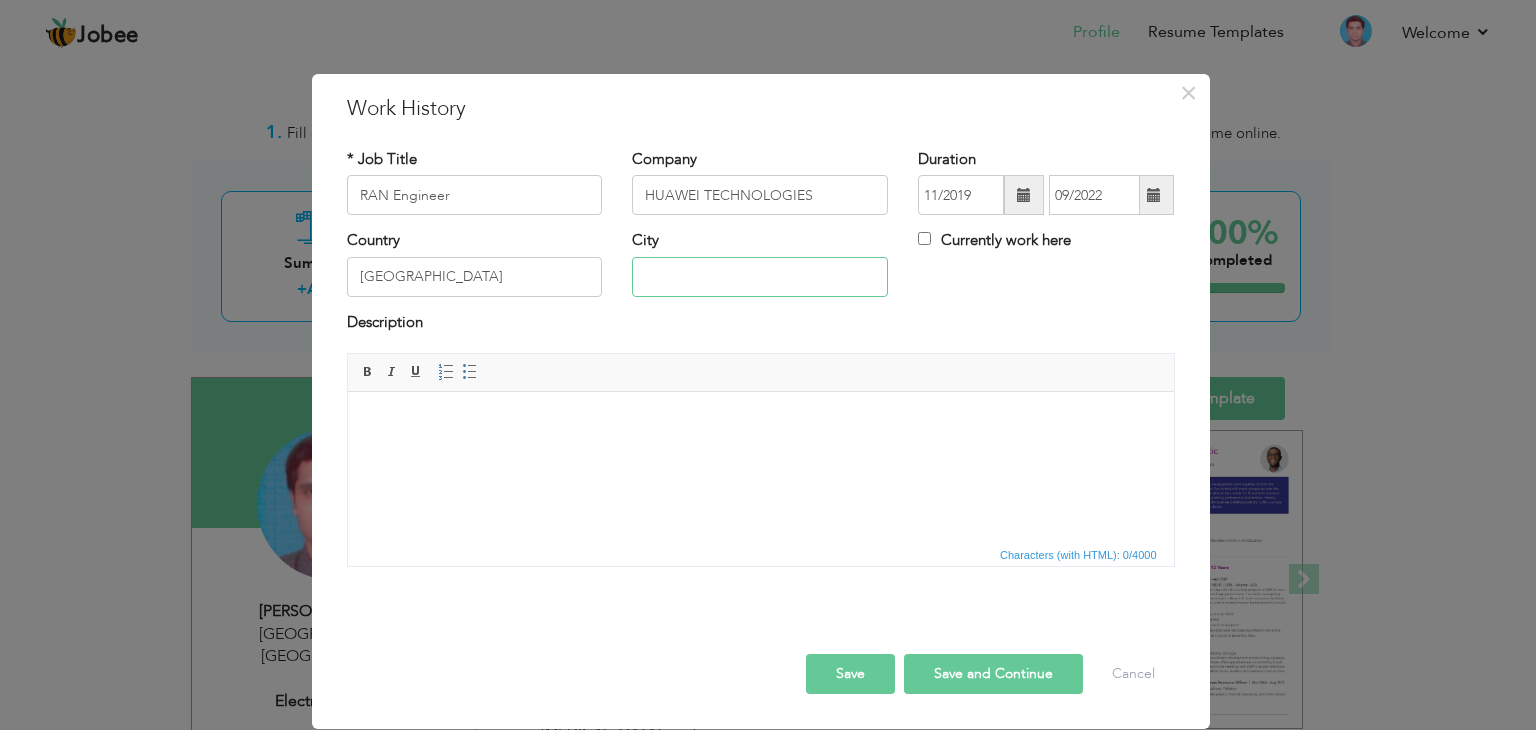 type on "[GEOGRAPHIC_DATA]" 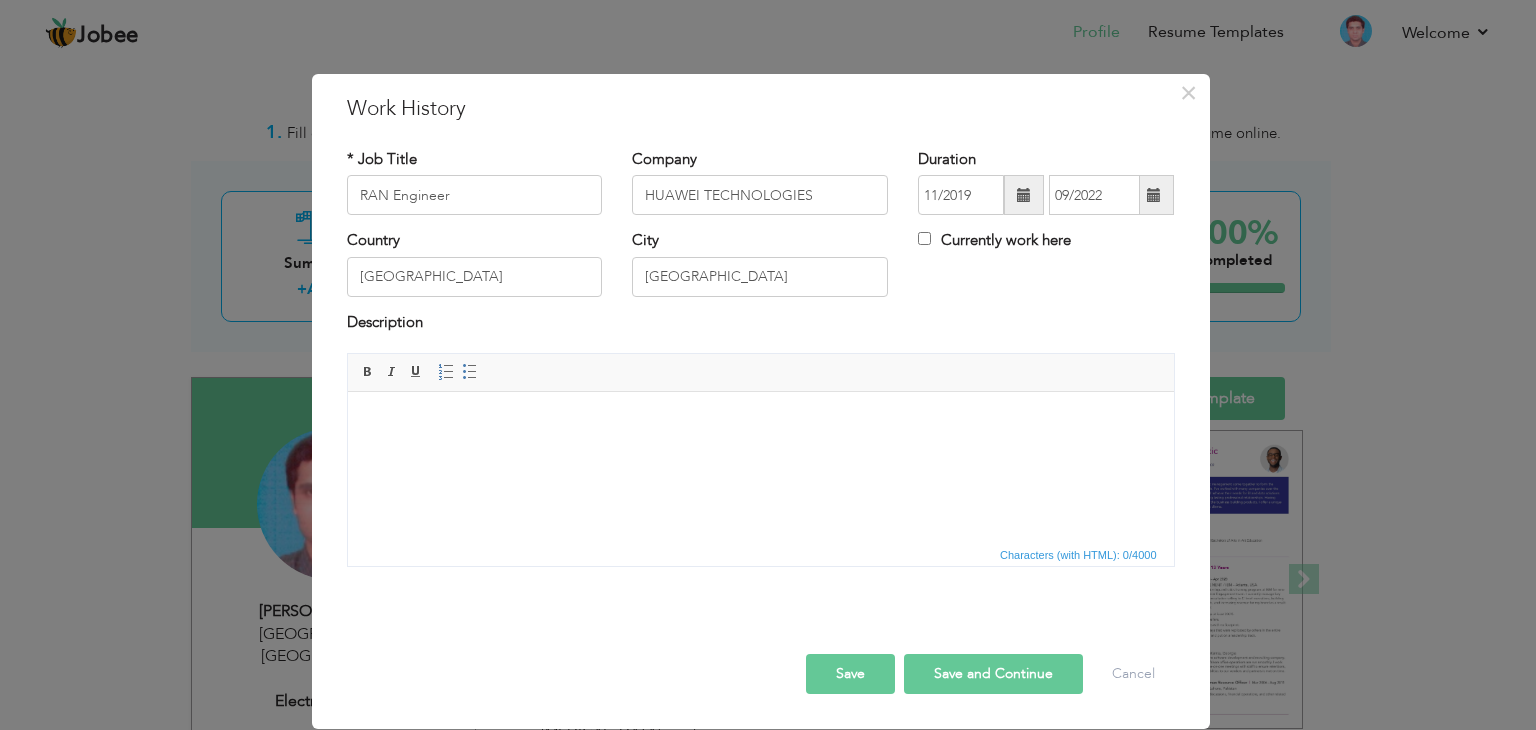 click at bounding box center [760, 422] 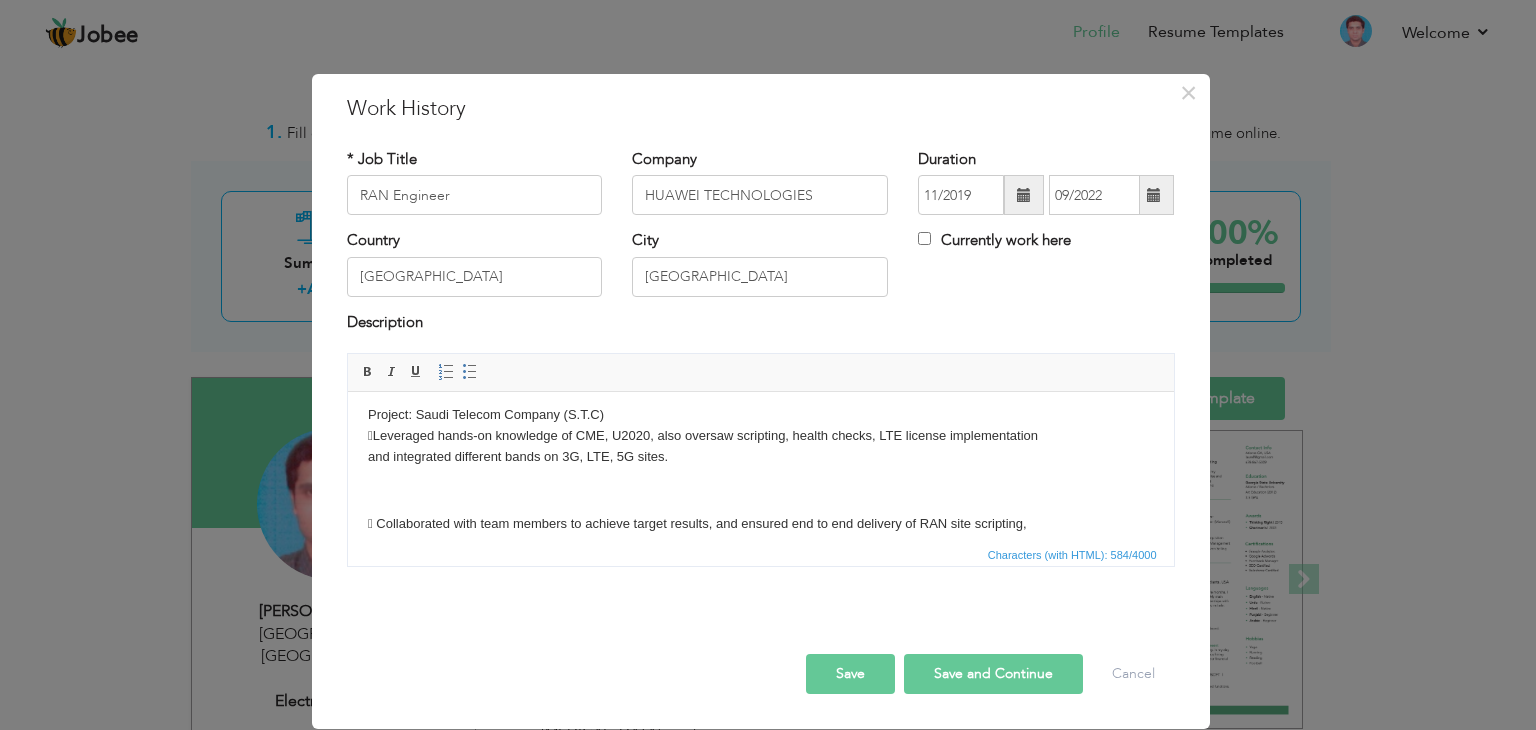 scroll, scrollTop: 0, scrollLeft: 0, axis: both 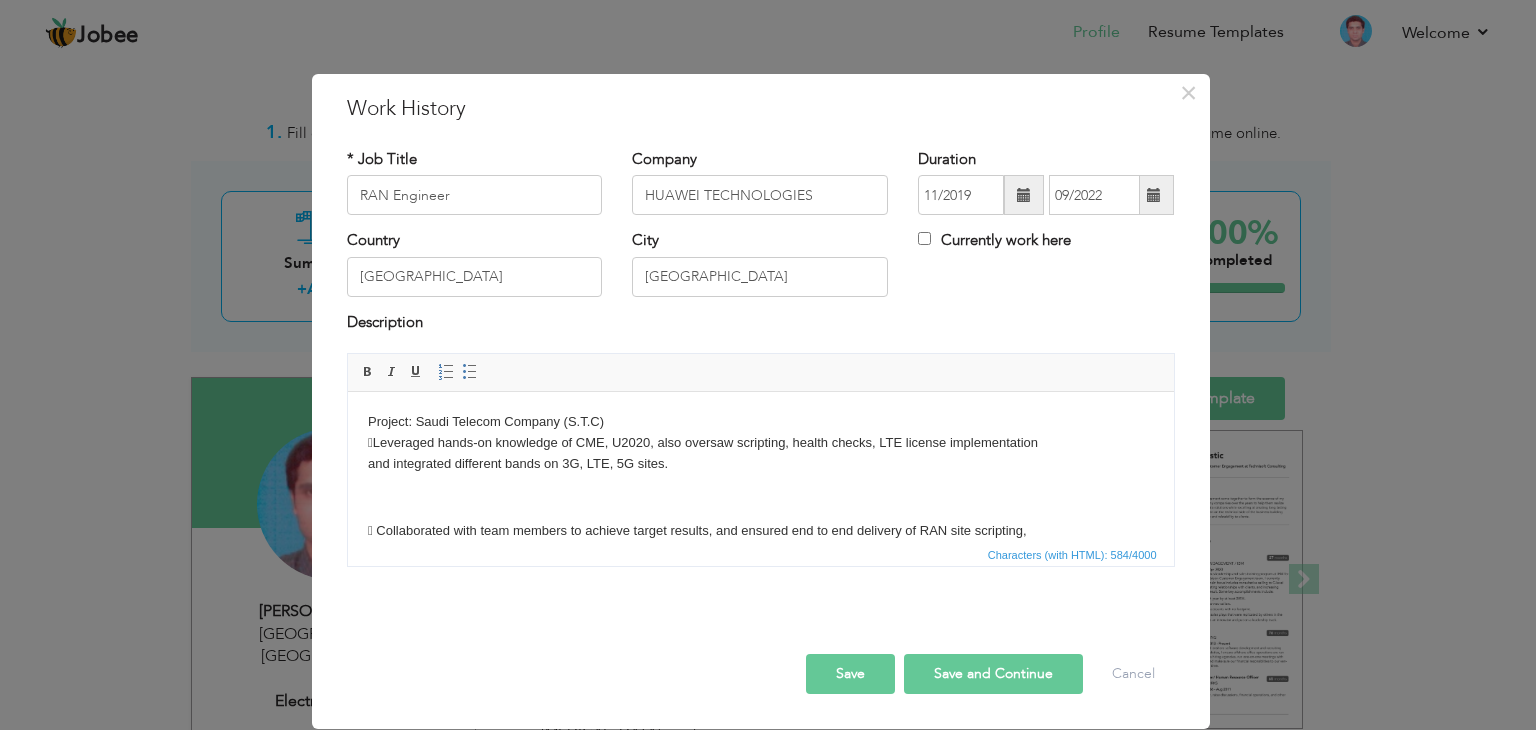 click on "Project: Saudi Telecom Company (S.T.C) Leveraged hands-on knowledge of CME, U2020, also oversaw scripting, health checks, LTE license implementation and integrated different bands on 3G, LTE, 5G sites.  Collaborated with team members to achieve target results, and ensured end to end delivery of RAN site scripting, commissioning, acceptance for 2G, 3G, LTE & 5G.  Rendered a keen eye for details to examine issues to identify troubleshooting methods for providing quick remediation to on-site engineer." at bounding box center [760, 589] 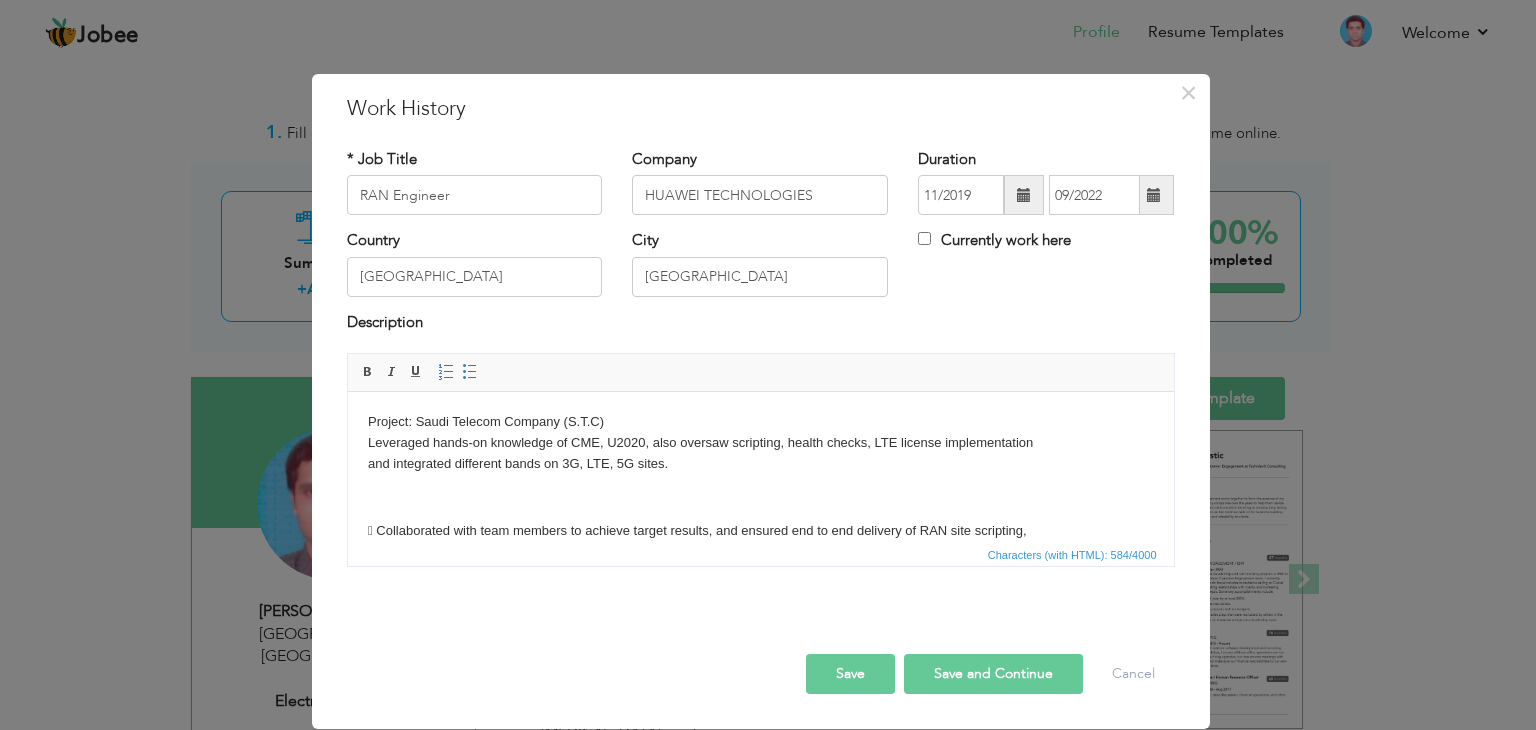 click on "Project: Saudi Telecom Company (S.T.C) Leveraged hands-on knowledge of CME, U2020, also oversaw scripting, health checks, LTE license implementation and integrated different bands on 3G, LTE, 5G sites.  Collaborated with team members to achieve target results, and ensured end to end delivery of RAN site scripting, commissioning, acceptance for 2G, 3G, LTE & 5G.  Rendered a keen eye for details to examine issues to identify troubleshooting methods for providing quick remediation to on-site engineer." at bounding box center (760, 589) 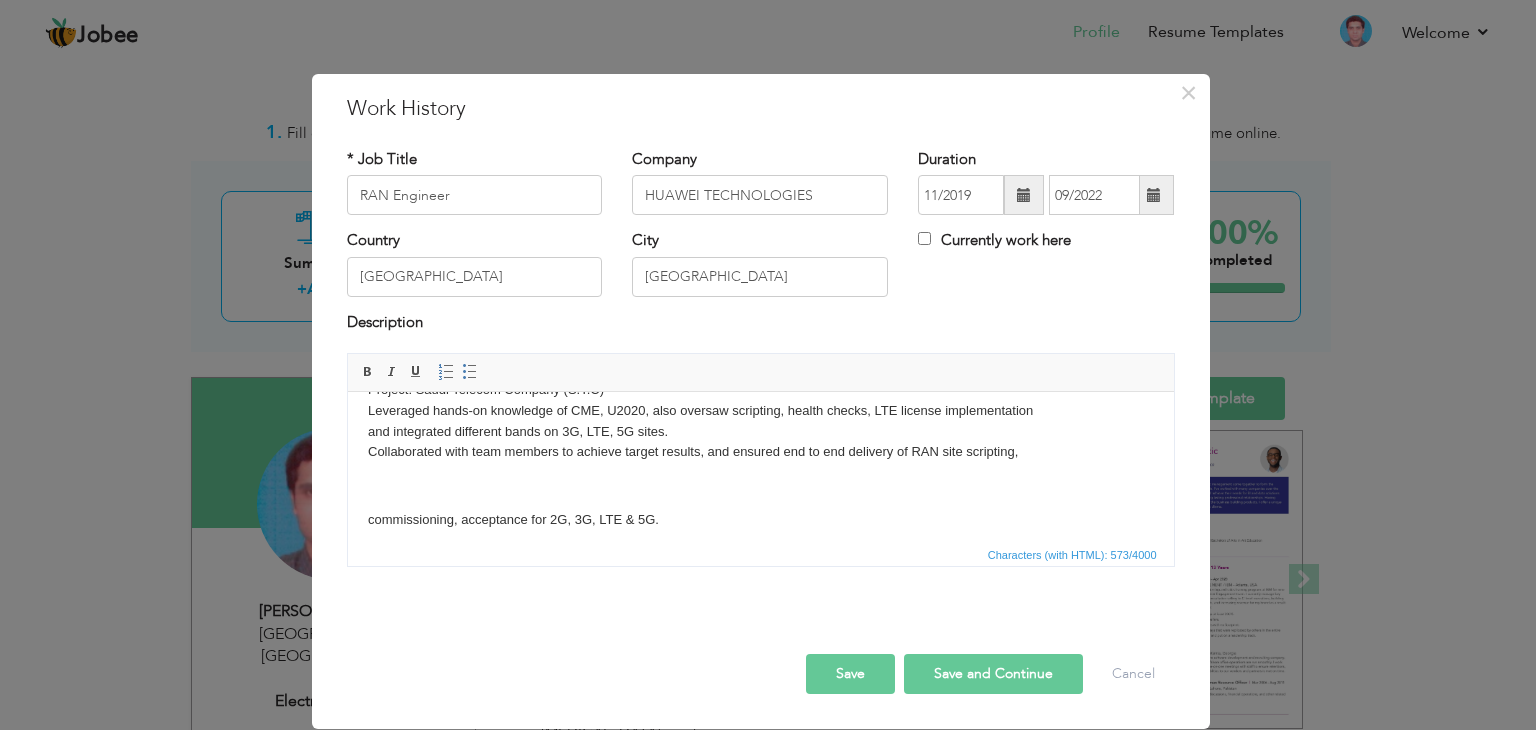 scroll, scrollTop: 0, scrollLeft: 0, axis: both 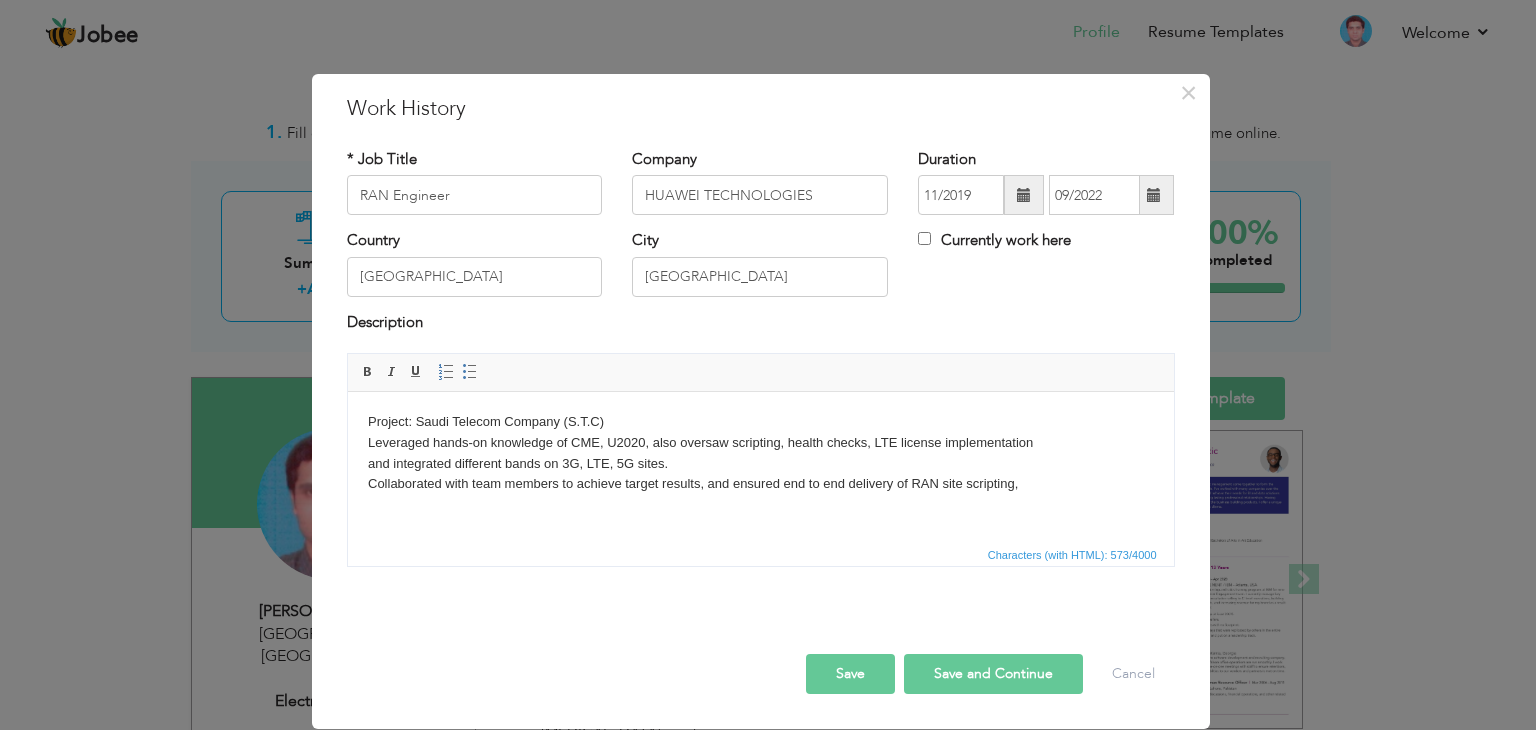 click on "Project: Saudi Telecom Company (S.T.C) Leveraged hands-on knowledge of CME, U2020, also oversaw scripting, health checks, LTE license implementation and integrated different bands on 3G, LTE, 5G sites. Collaborated with team members to achieve target results, and ensured end to end delivery of RAN site scripting, commissioning, acceptance for 2G, 3G, LTE & 5G.  Rendered a keen eye for details to examine issues to identify troubleshooting methods for providing quick remediation to on-site engineer." at bounding box center (760, 565) 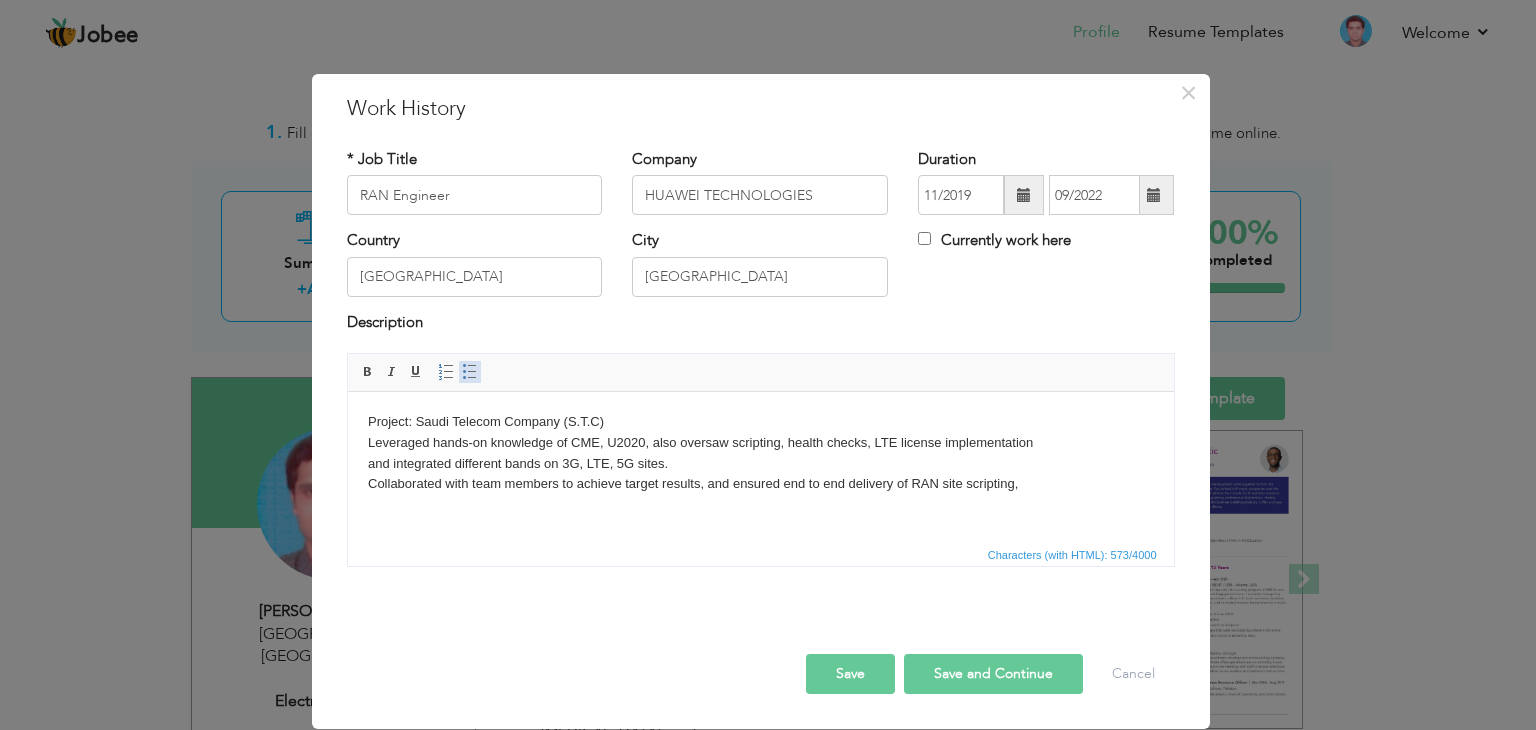 click at bounding box center (470, 372) 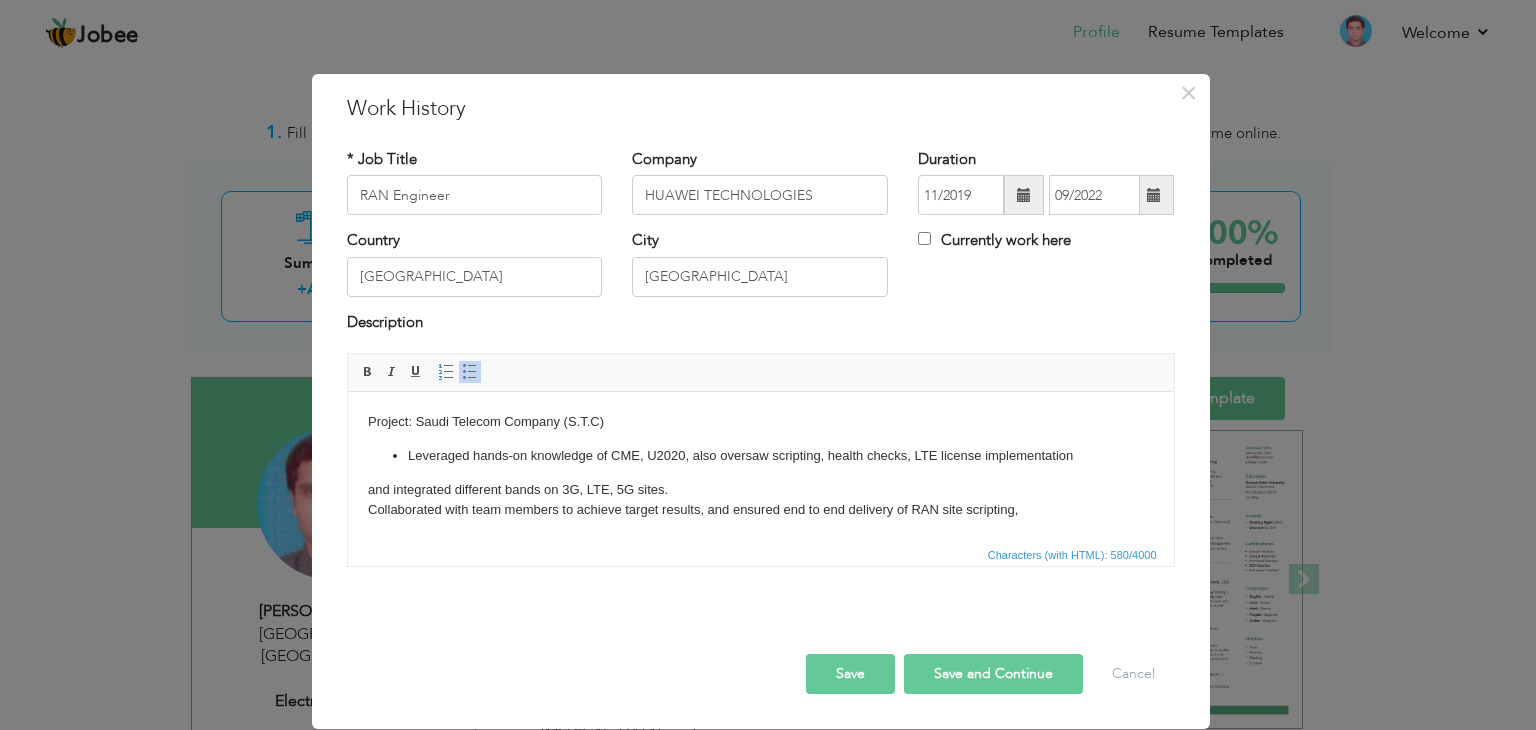 click on "Project: Saudi Telecom Company (S.T.C) Leveraged hands-on knowledge of CME, U2020, also oversaw scripting, health checks, LTE license implementation and integrated different bands on 3G, LTE, 5G sites. Collaborated with team members to achieve target results, and ensured end to end delivery of RAN site scripting, commissioning, acceptance for 2G, 3G, LTE & 5G.  Rendered a keen eye for details to examine issues to identify troubleshooting methods for providing quick remediation to on-site engineer." at bounding box center [760, 578] 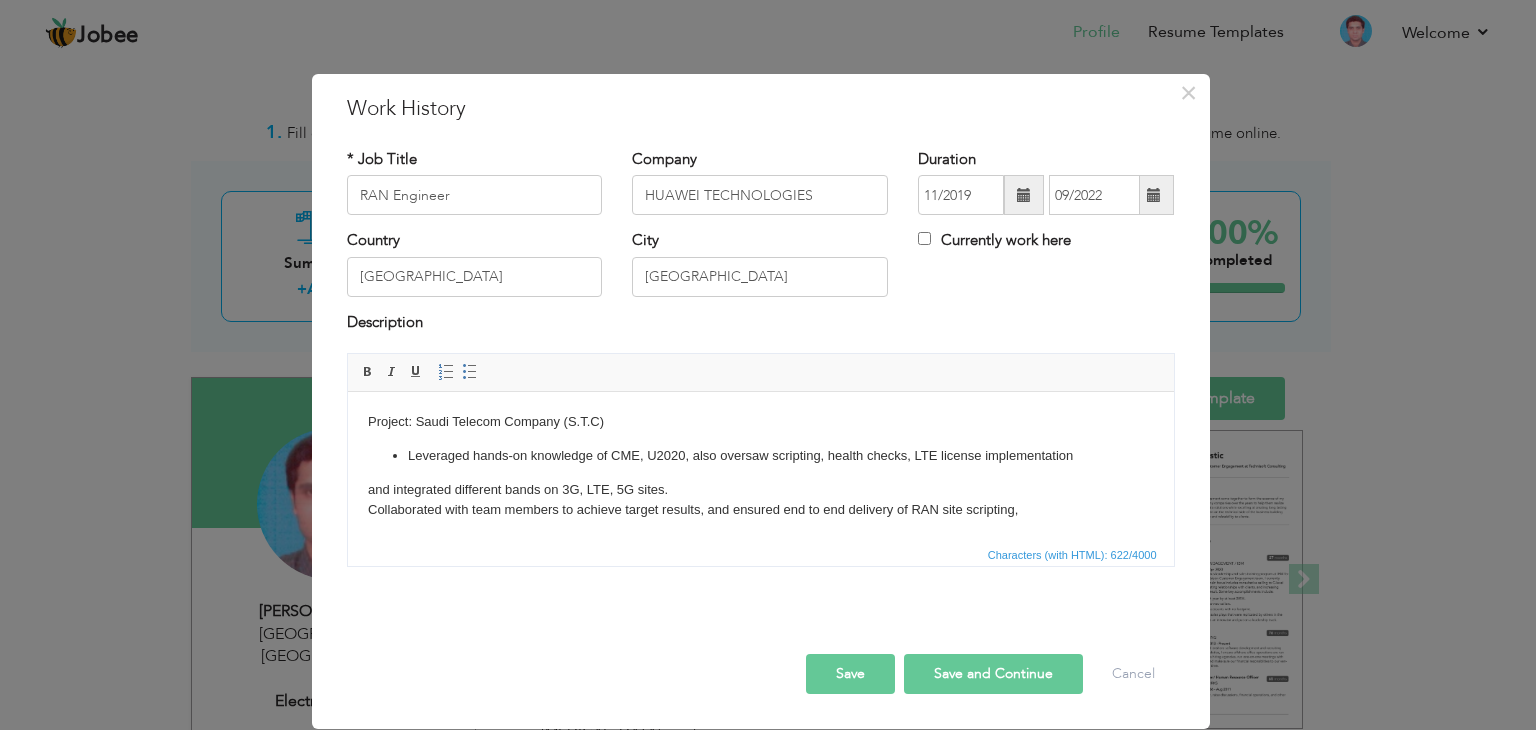 click on "Project: Saudi Telecom Company (S.T.C) Leveraged hands-on knowledge of CME, U2020, also oversaw scripting, health checks, LTE license implementation             and integrated different bands on 3G, LTE, 5G sites. Collaborated with team members to achieve target results, and ensured end to end delivery of RAN site scripting, commissioning, acceptance for 2G, 3G, LTE & 5G.  Rendered a keen eye for details to examine issues to identify troubleshooting methods for providing quick remediation to on-site engineer." at bounding box center [760, 578] 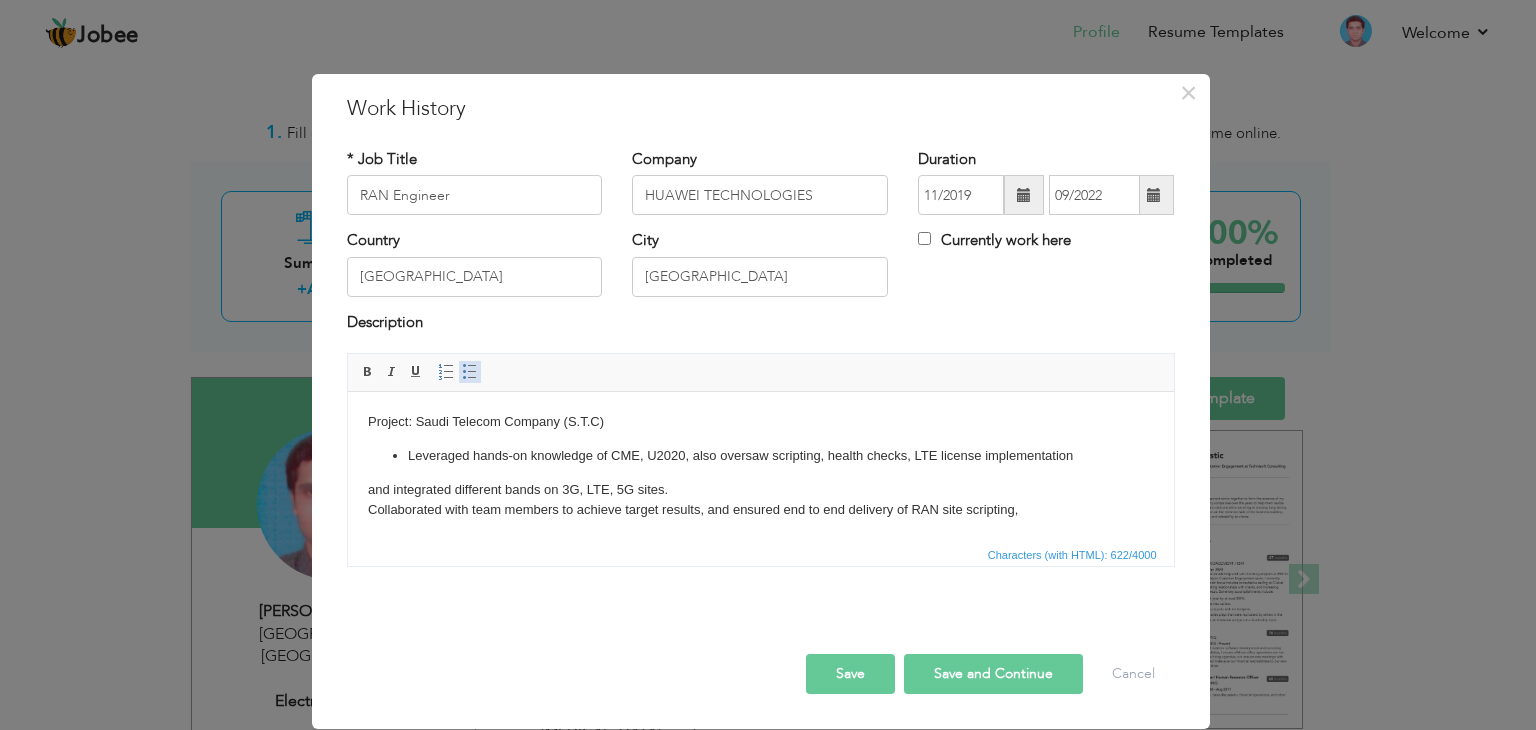 click at bounding box center [470, 372] 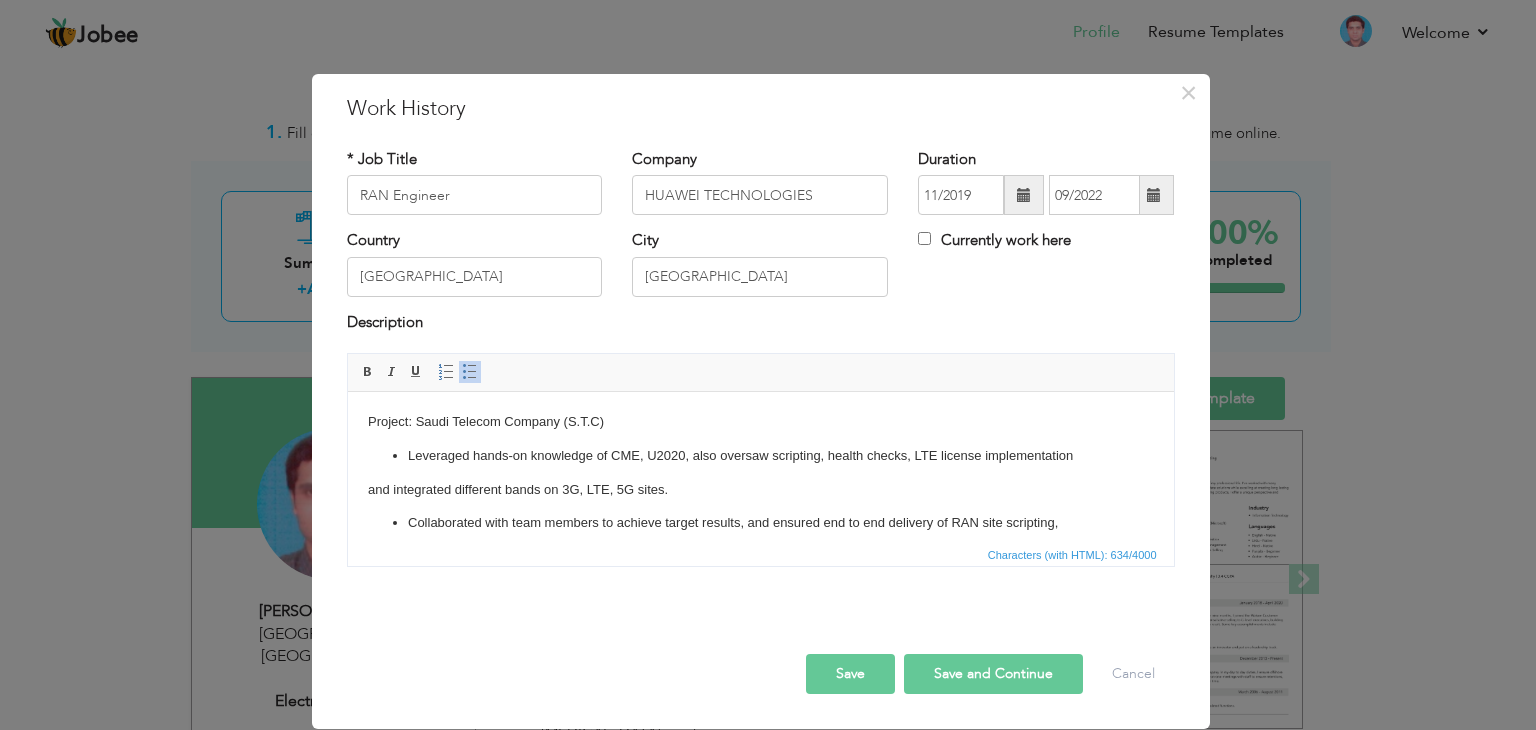 click on "Characters (with HTML): 634/4000" at bounding box center (761, 554) 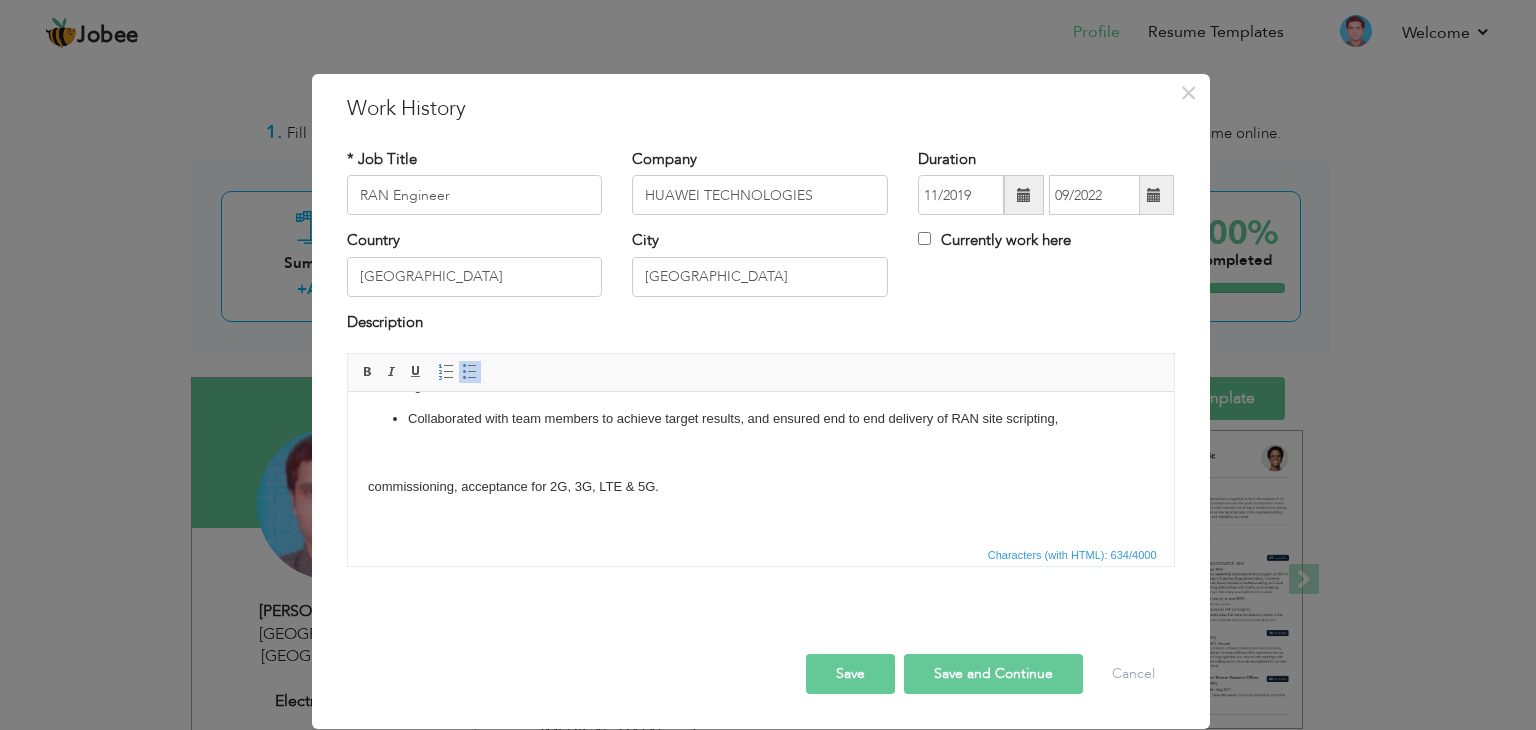 scroll, scrollTop: 93, scrollLeft: 0, axis: vertical 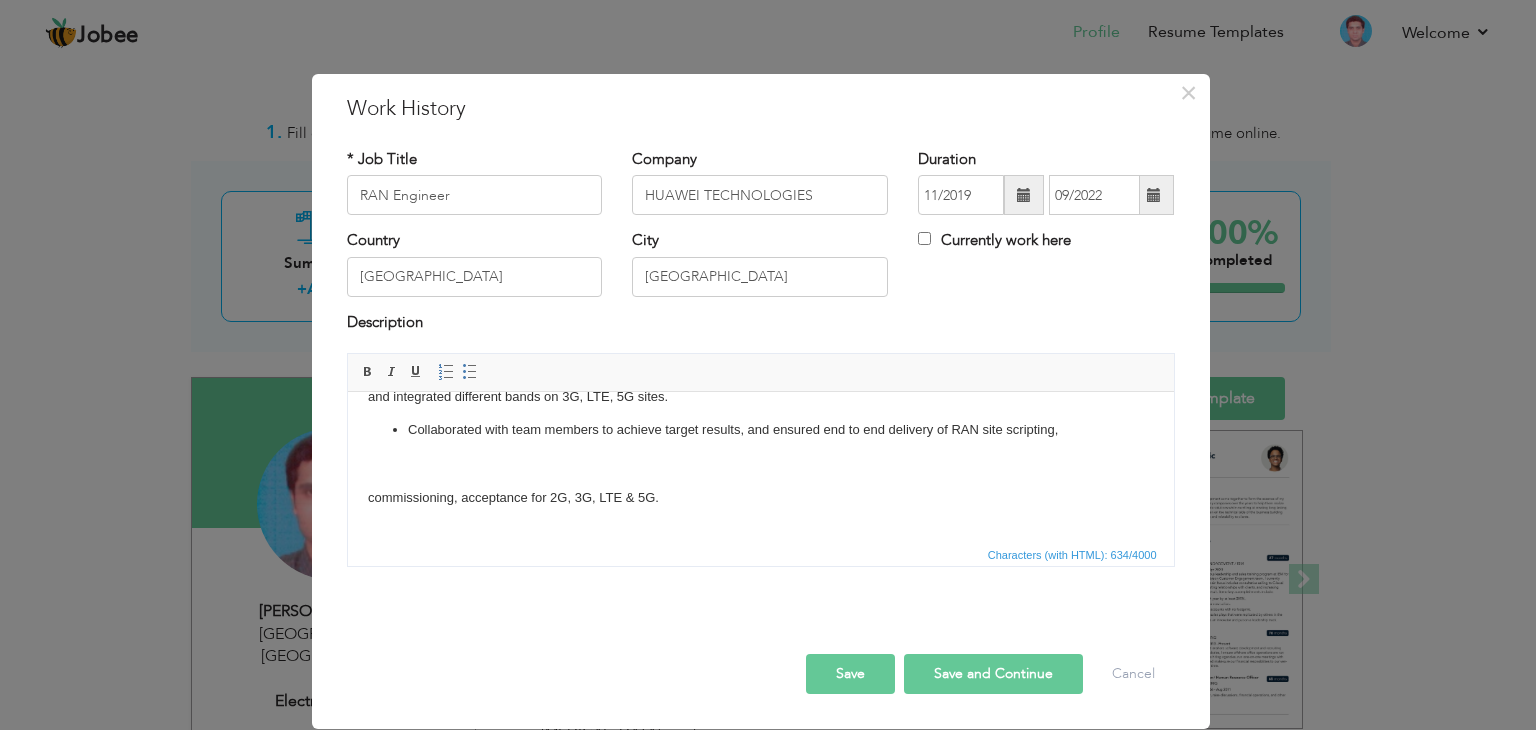 click on "Project: Saudi Telecom Company (S.T.C) Leveraged hands-on knowledge of CME, U2020, also oversaw scripting, health checks, LTE license implementation             and integrated different bands on 3G, LTE, 5G sites. Collaborated with team members to achieve target results, and ensured end to end delivery of RAN site scripting, commissioning, acceptance for 2G, 3G, LTE & 5G.  Rendered a keen eye for details to examine issues to identify troubleshooting methods for providing quick remediation to on-site engineer." at bounding box center (760, 492) 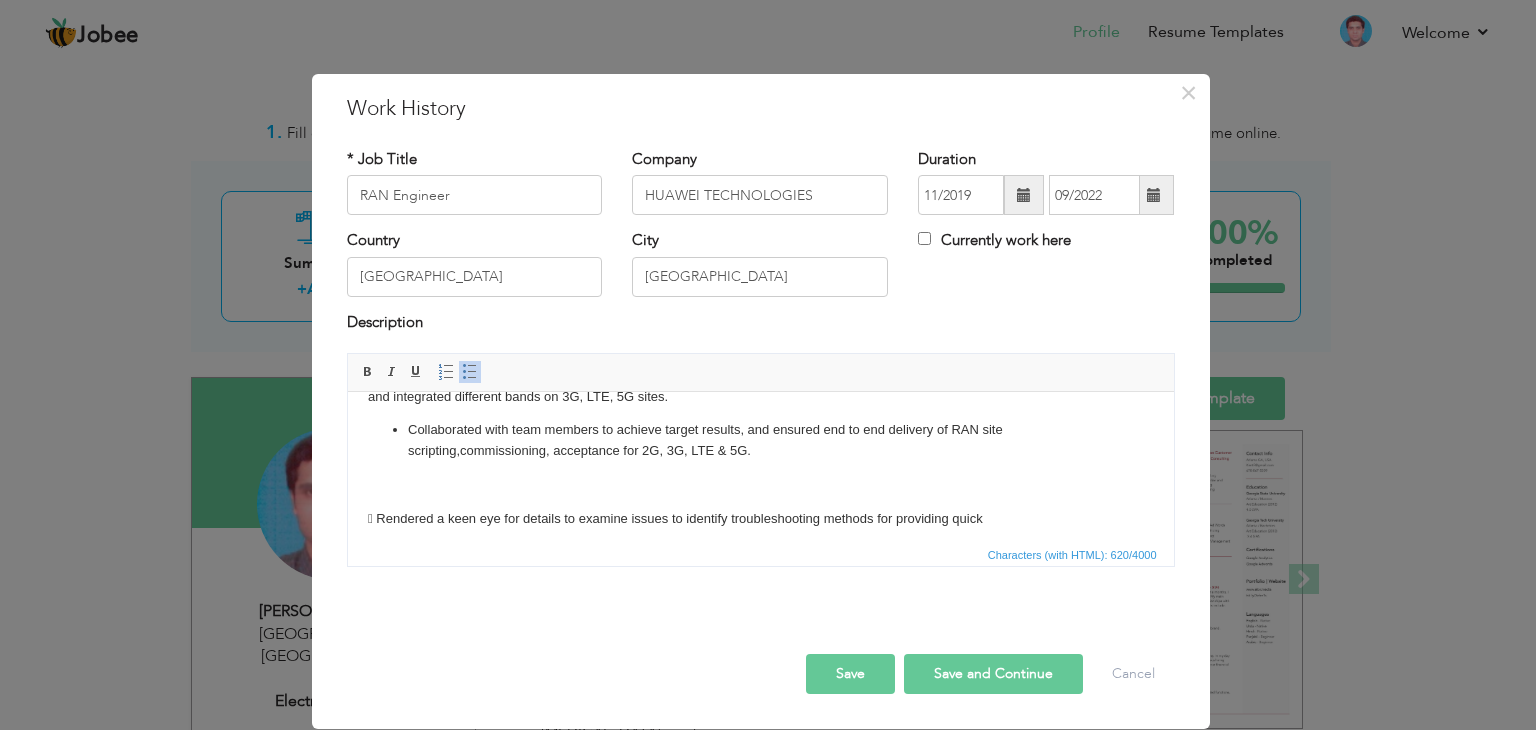 click on "Project: Saudi Telecom Company (S.T.C) Leveraged hands-on knowledge of CME, U2020, also oversaw scripting, health checks, LTE license implementation             and integrated different bands on 3G, LTE, 5G sites. Collaborated with team members to achieve target results, and ensured end to end delivery of RAN site scripting, commissioning, acceptance for 2G, 3G, LTE & 5G.  Rendered a keen eye for details to examine issues to identify troubleshooting methods for providing quick remediation to on-site engineer." at bounding box center (760, 468) 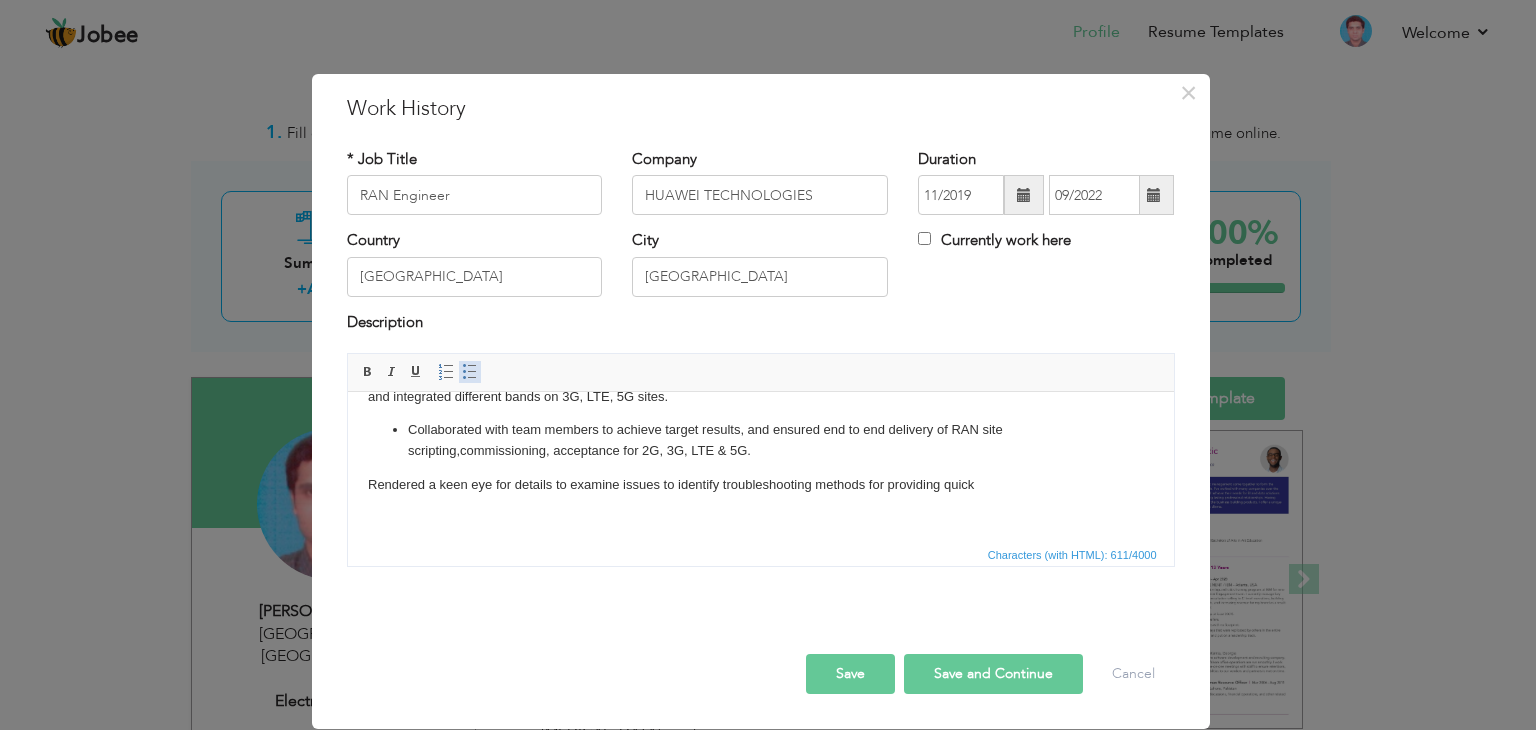 click at bounding box center (470, 372) 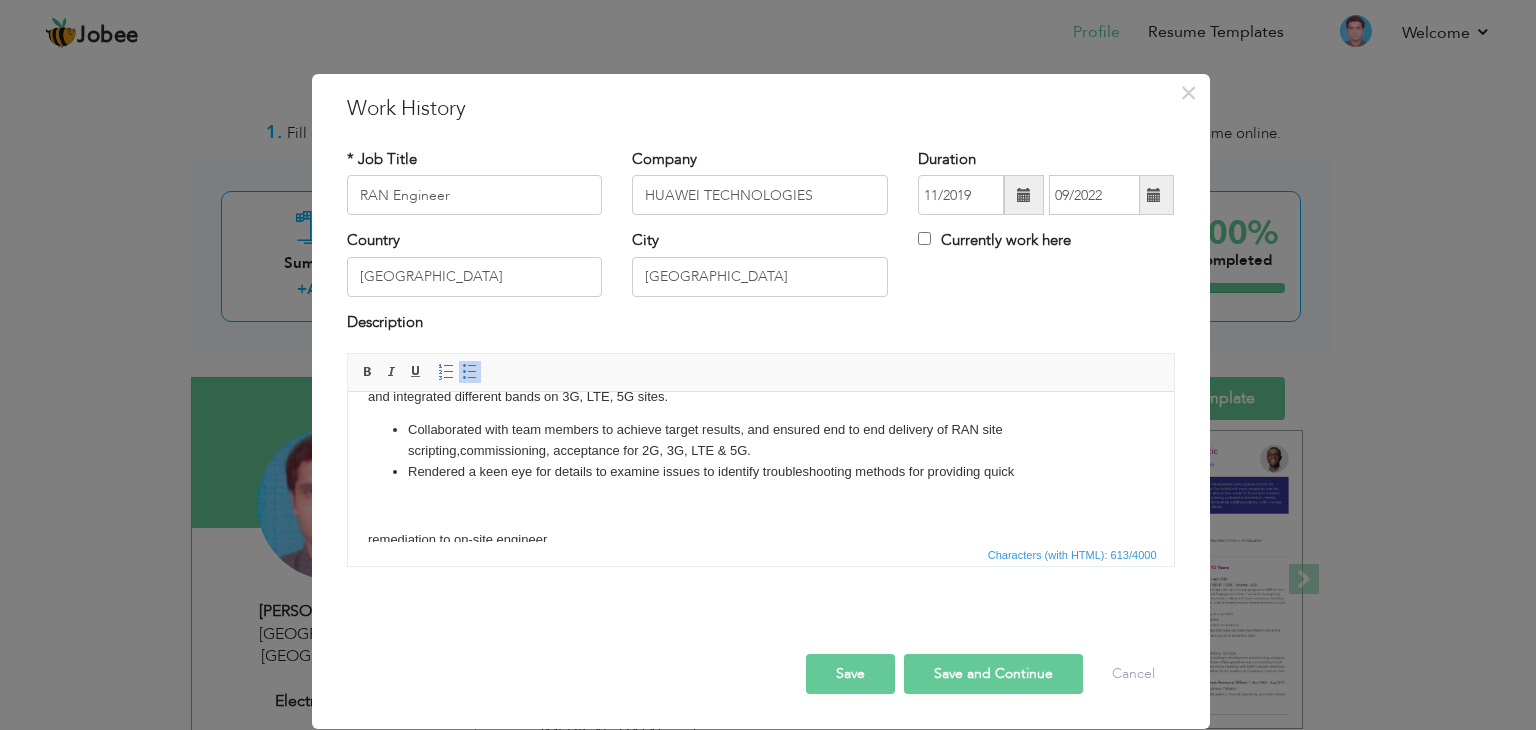 click on "Project: Saudi Telecom Company (S.T.C) Leveraged hands-on knowledge of CME, U2020, also oversaw scripting, health checks, LTE license implementation             and integrated different bands on 3G, LTE, 5G sites. Collaborated with team members to achieve target results, and ensured end to end delivery of RAN site scripting, commissioning, acceptance for 2G, 3G, LTE & 5G. Rendered a keen eye for details to examine issues to identify troubleshooting methods for providing quick remediation to on-site engineer." at bounding box center (760, 445) 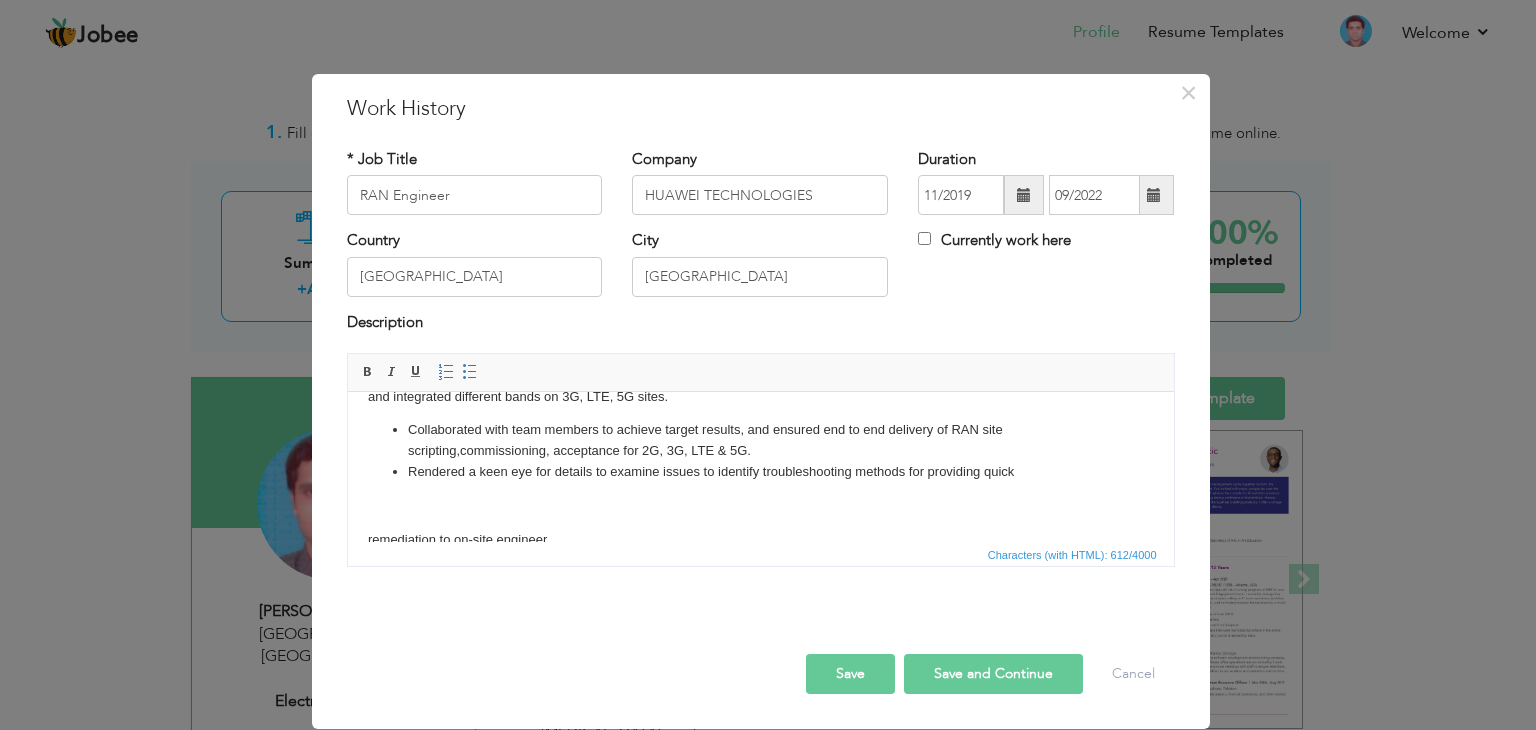 scroll, scrollTop: 98, scrollLeft: 0, axis: vertical 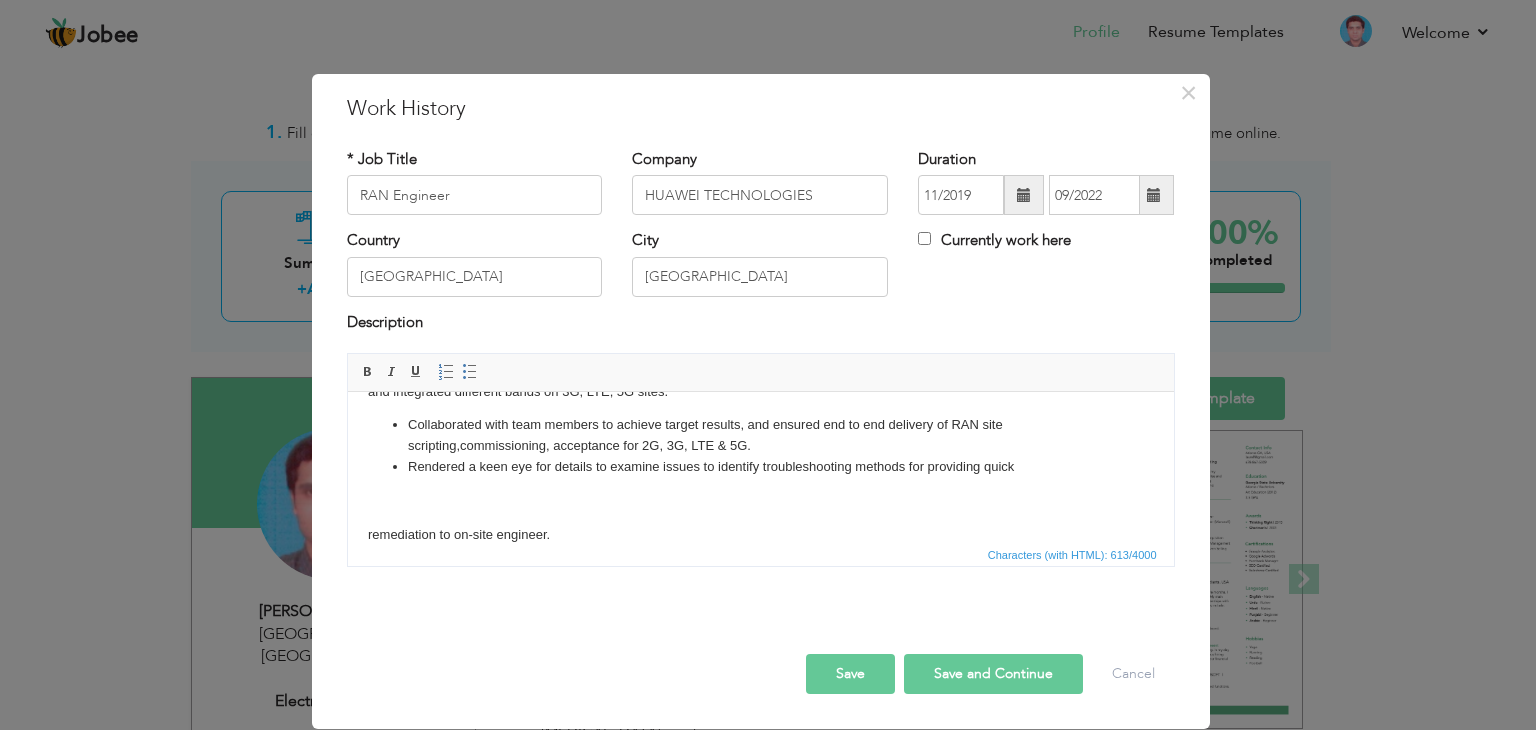 click on "Project: Saudi Telecom Company (S.T.C) Leveraged hands-on knowledge of CME, U2020, also oversaw scripting, health checks, LTE license implementation             and integrated different bands on 3G, LTE, 5G sites. Collaborated with team members to achieve target results, and ensured end to end delivery of RAN site scripting,commissioning, acceptance for 2G, 3G, LTE & 5G. Rendered a keen eye for details to examine issues to identify troubleshooting methods for providing quick remediation to on-site engineer." at bounding box center (760, 440) 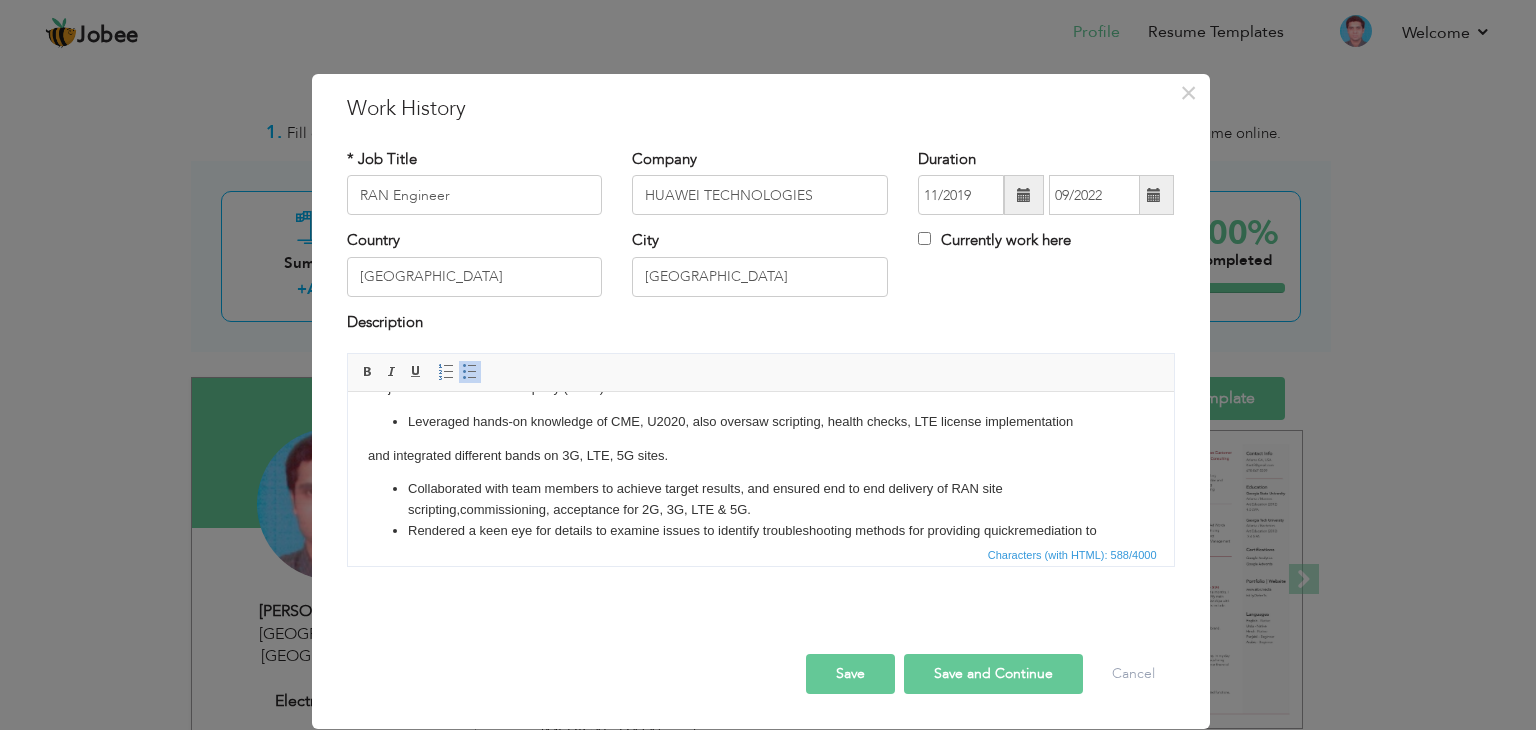 scroll, scrollTop: 0, scrollLeft: 0, axis: both 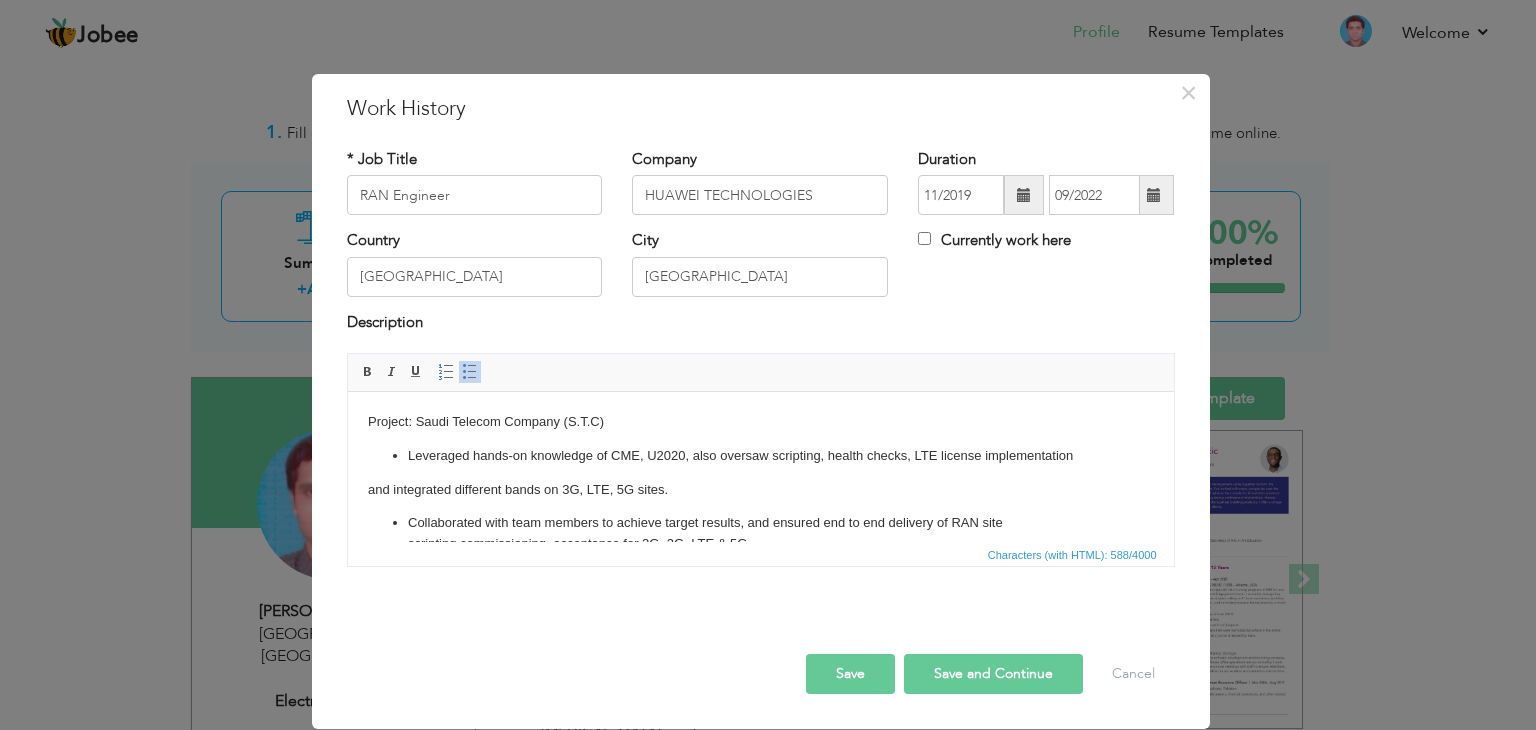 click on "Collaborated with team members to achieve target results, and ensured end to end delivery of RAN site scripting,commissioning, acceptance for 2G, 3G, LTE & 5G. Rendered a keen eye for details to examine issues to identify troubleshooting methods for providing quick  remediation to on-site engineer." at bounding box center [760, 554] 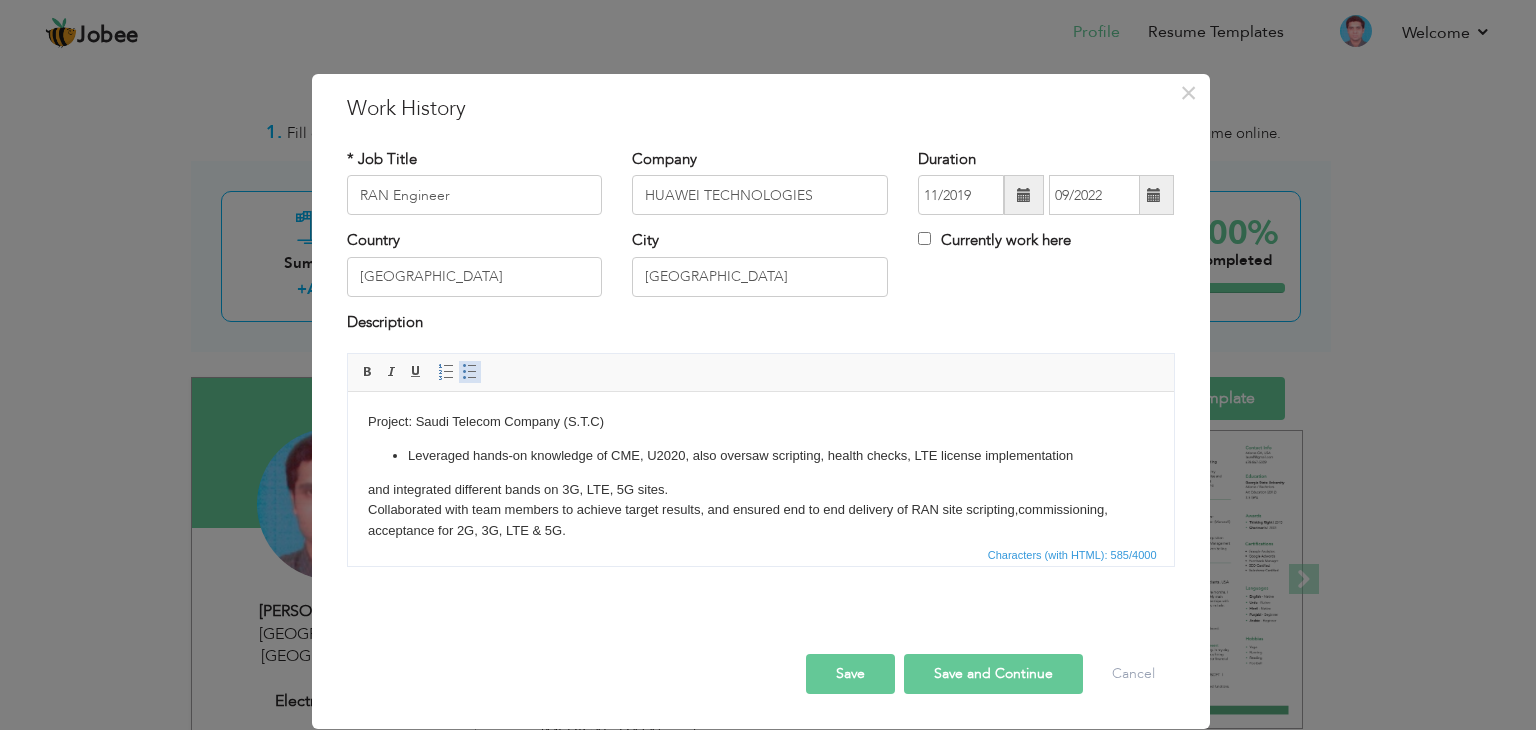 click on "Insert/Remove Bulleted List" at bounding box center [470, 372] 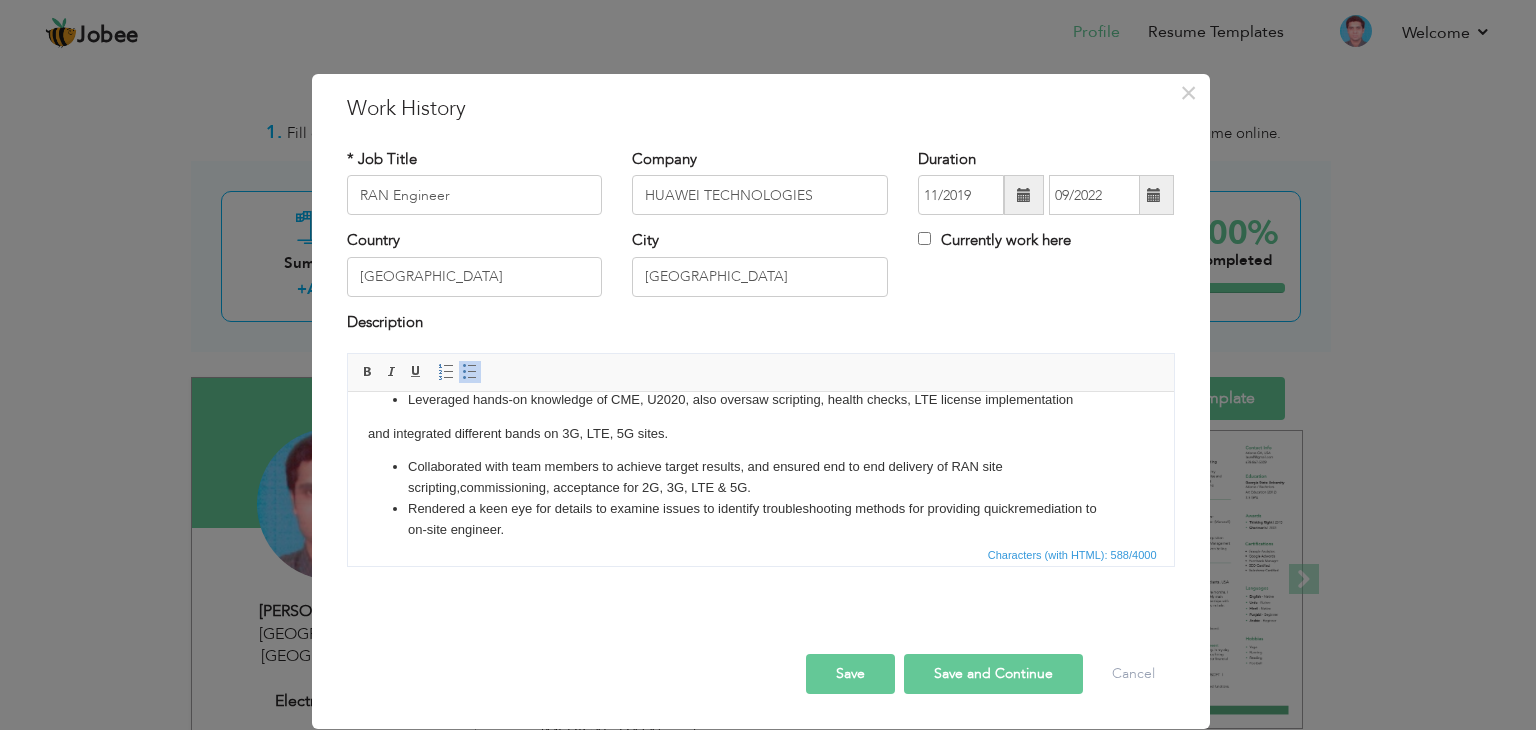scroll, scrollTop: 108, scrollLeft: 0, axis: vertical 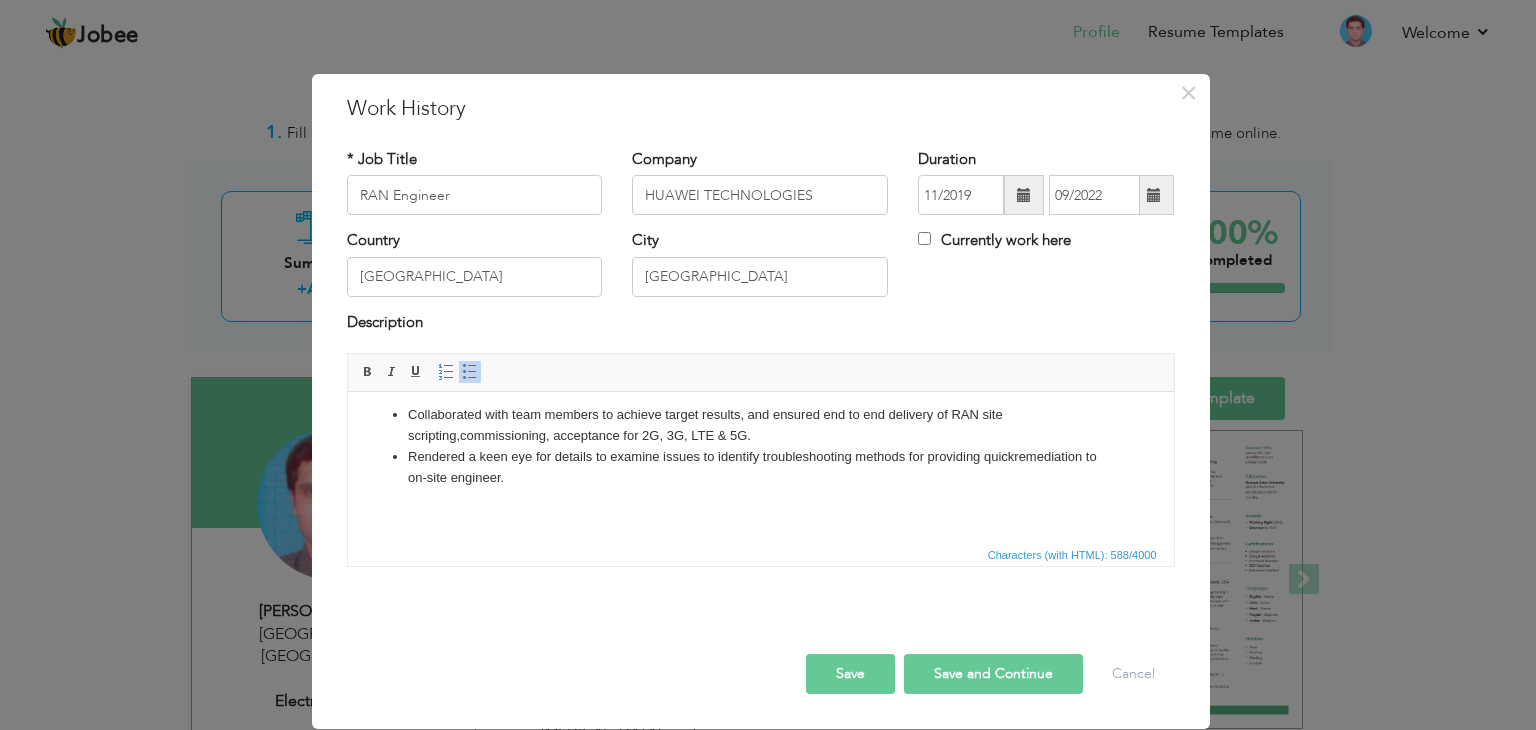 click on "Save" at bounding box center (850, 674) 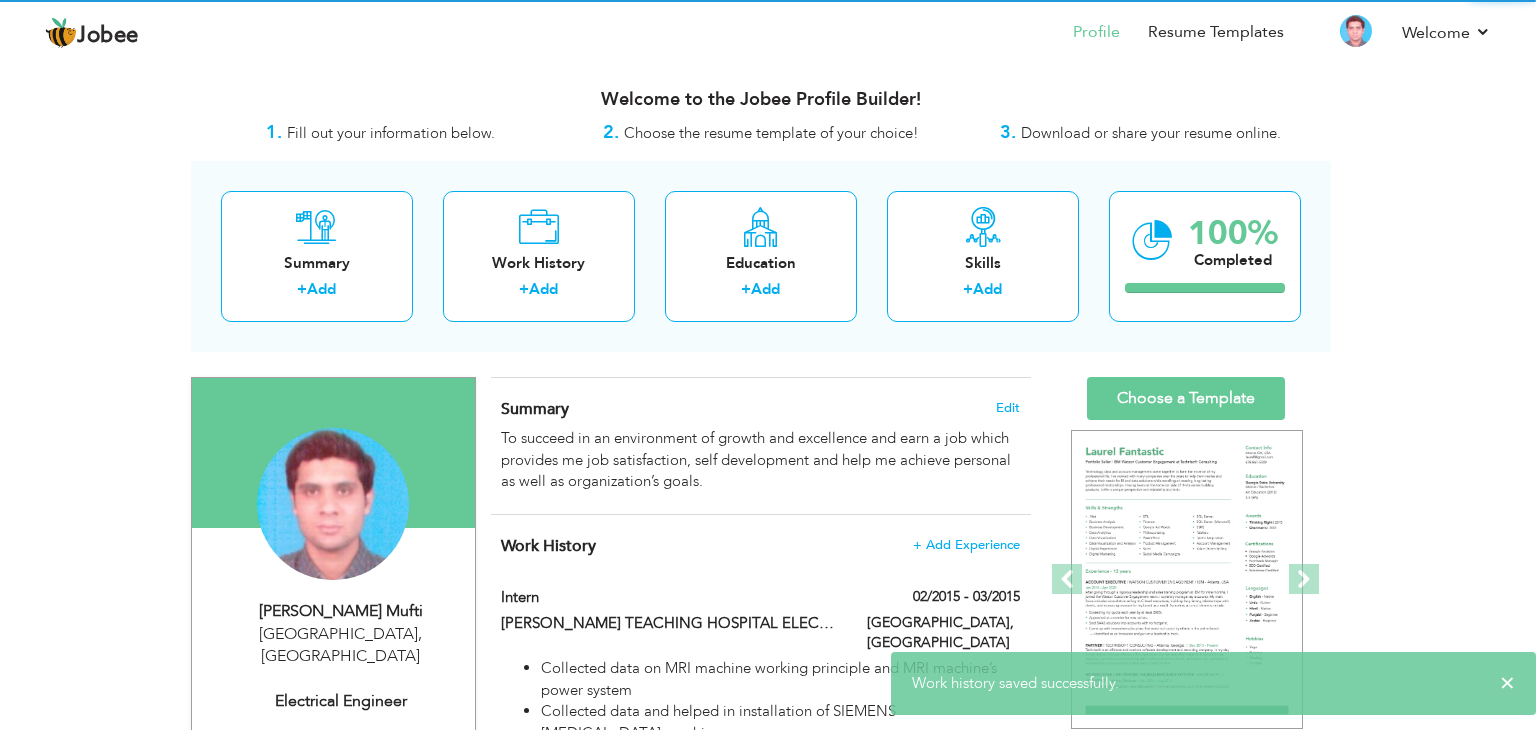 scroll, scrollTop: 0, scrollLeft: 0, axis: both 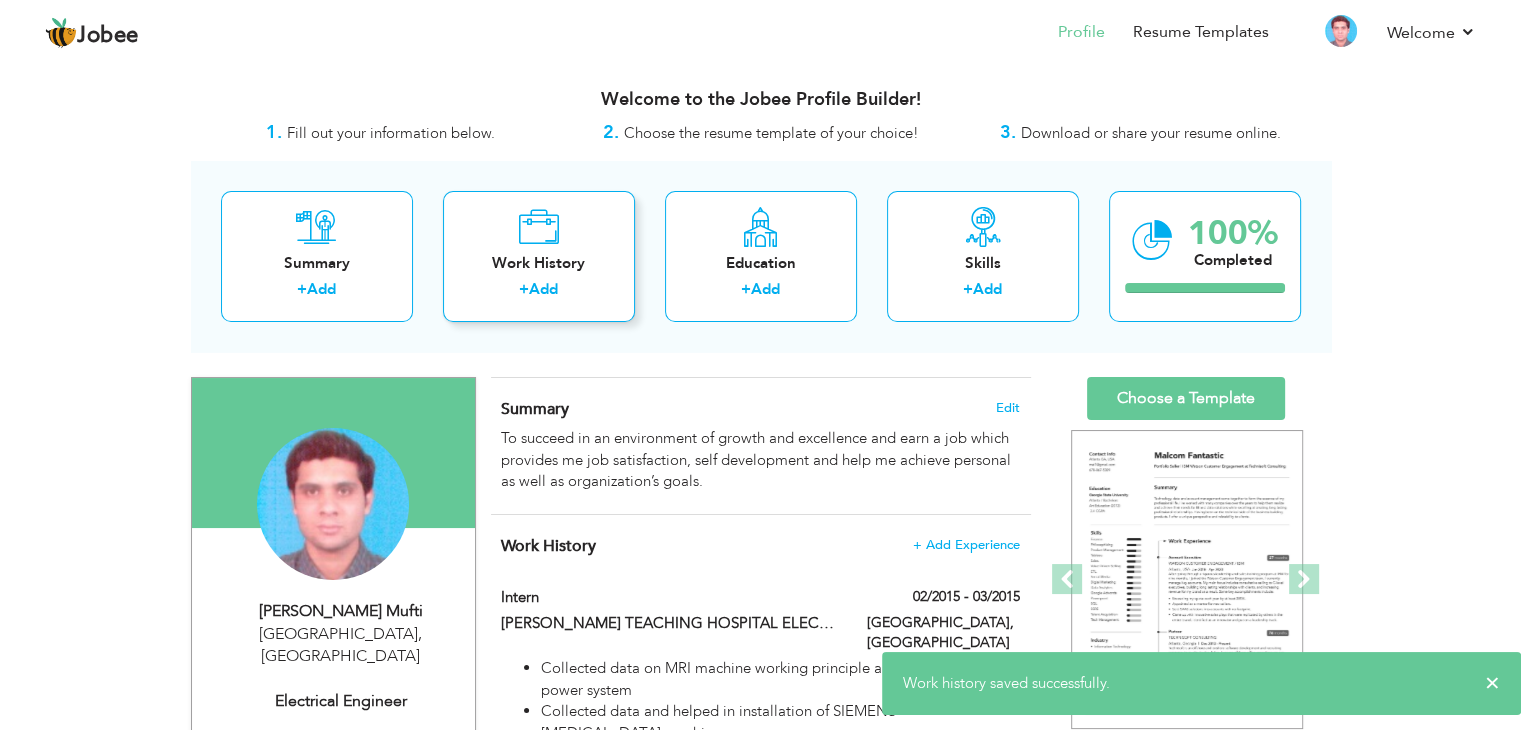click on "+  Add" at bounding box center [539, 292] 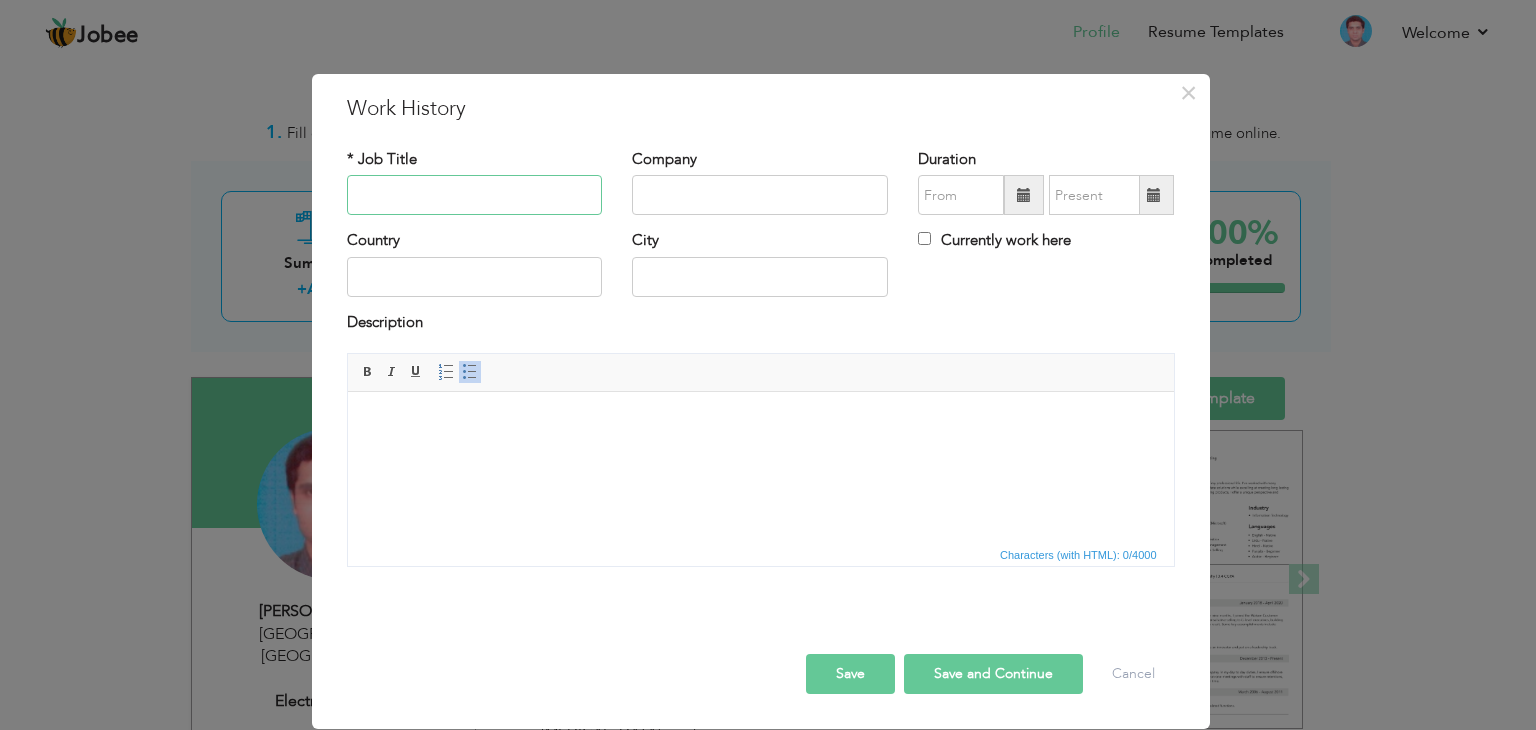 paste on "Design & Application Enginee" 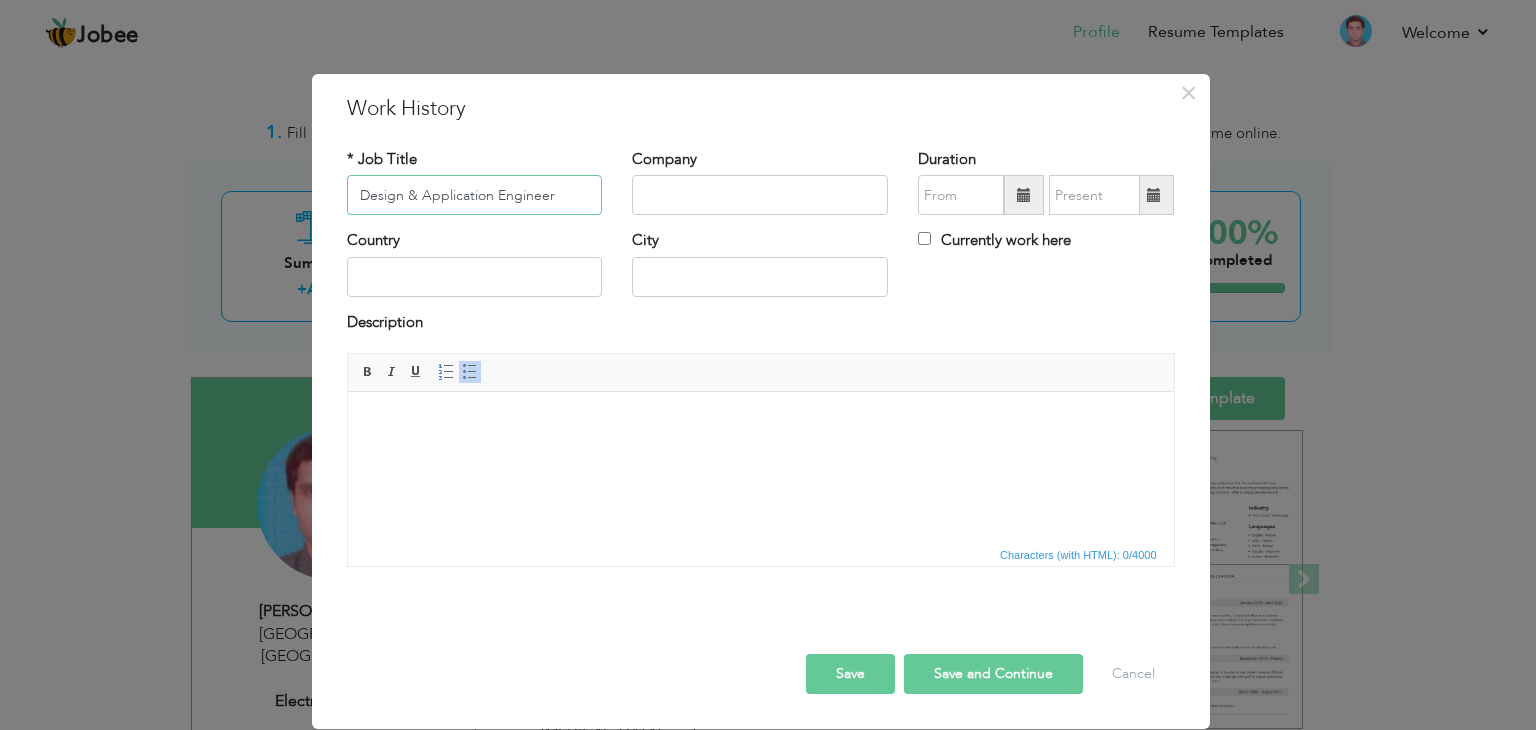 type on "Design & Application Engineer" 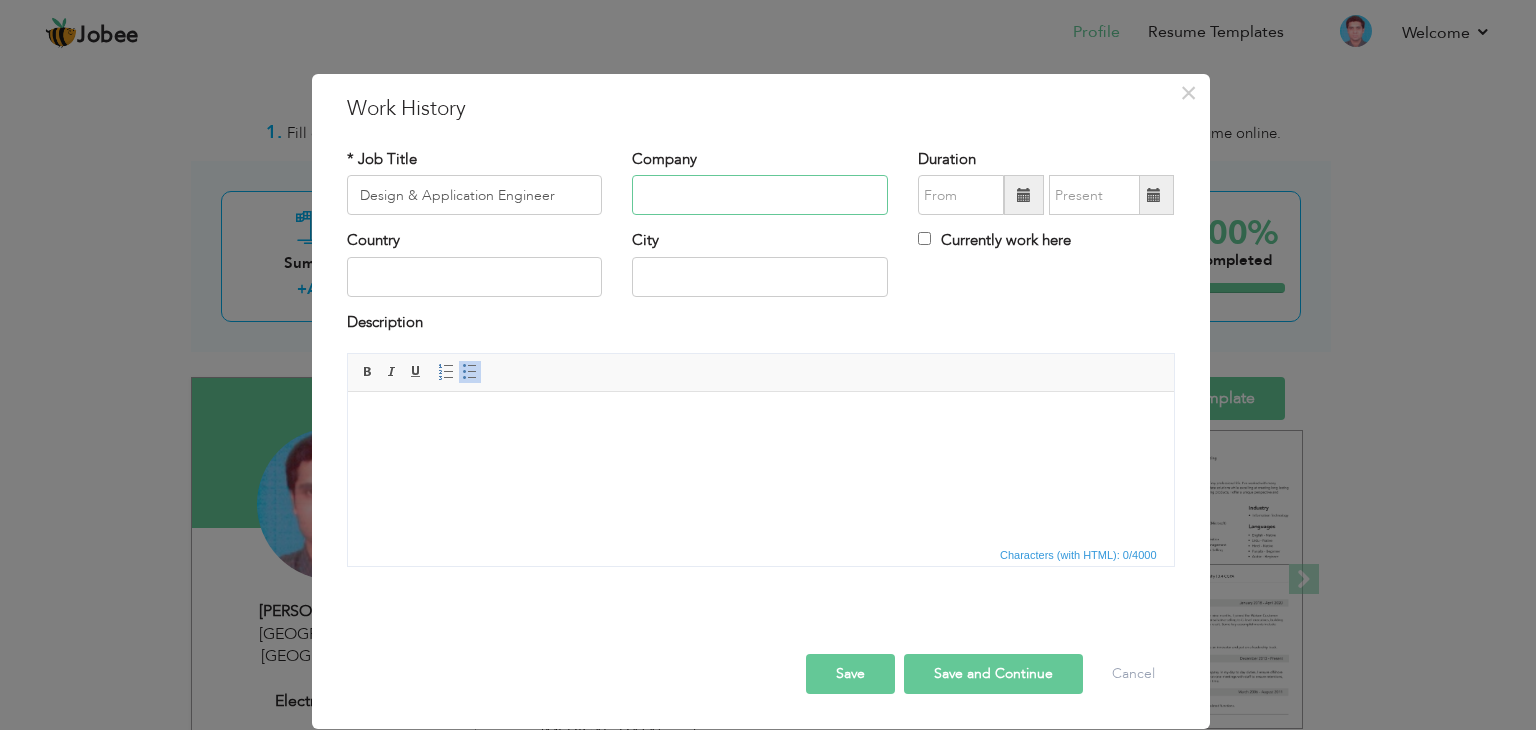 click at bounding box center (760, 195) 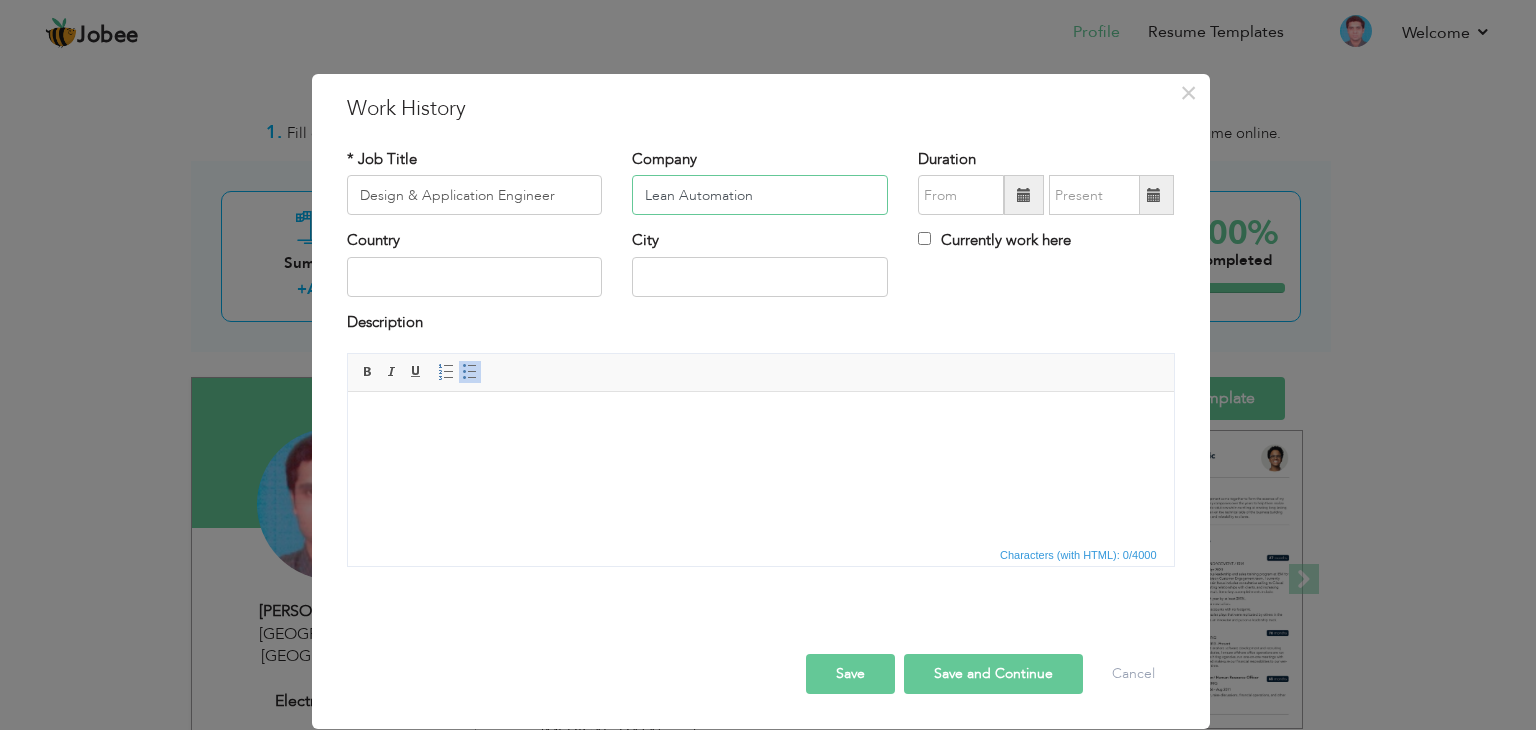 type on "Lean Automation" 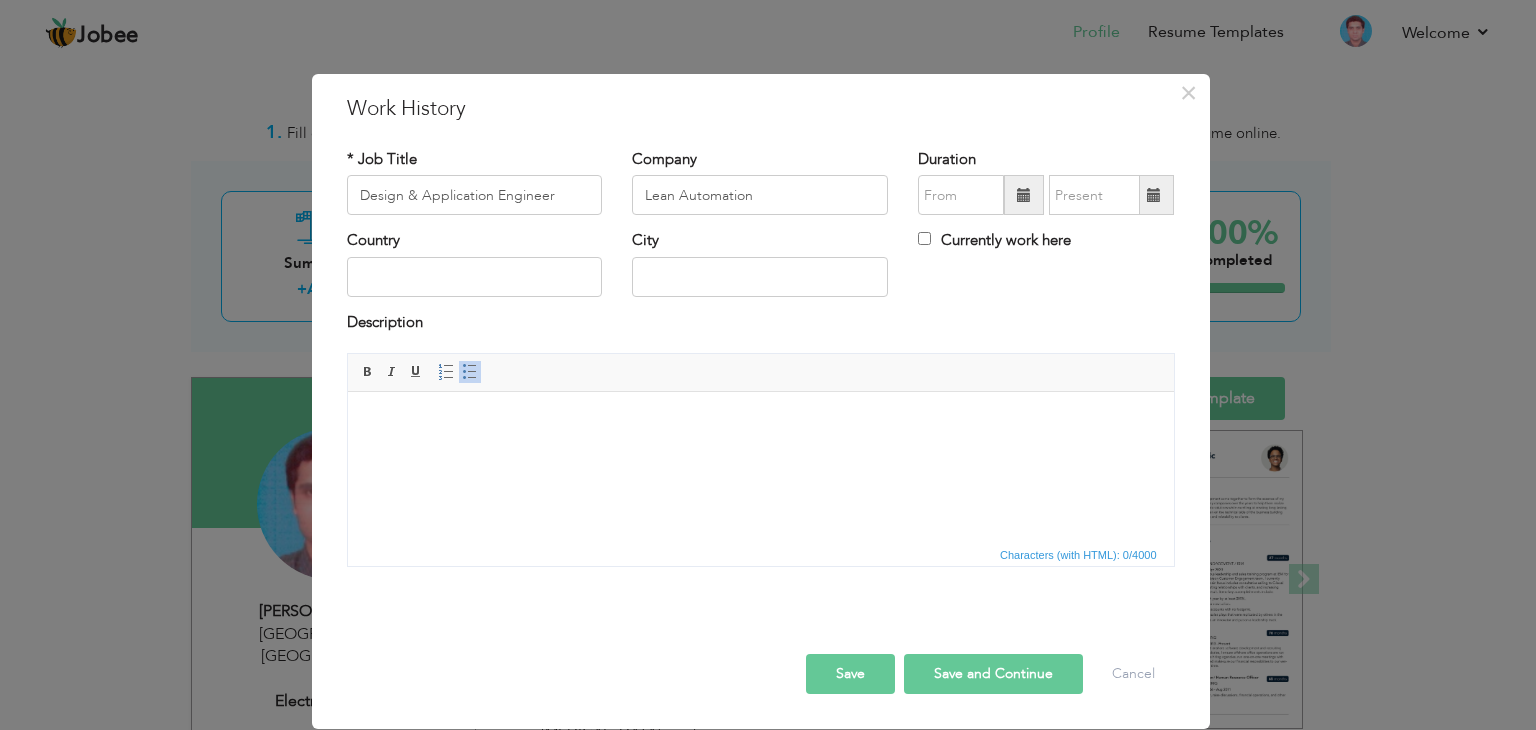 click at bounding box center [1024, 195] 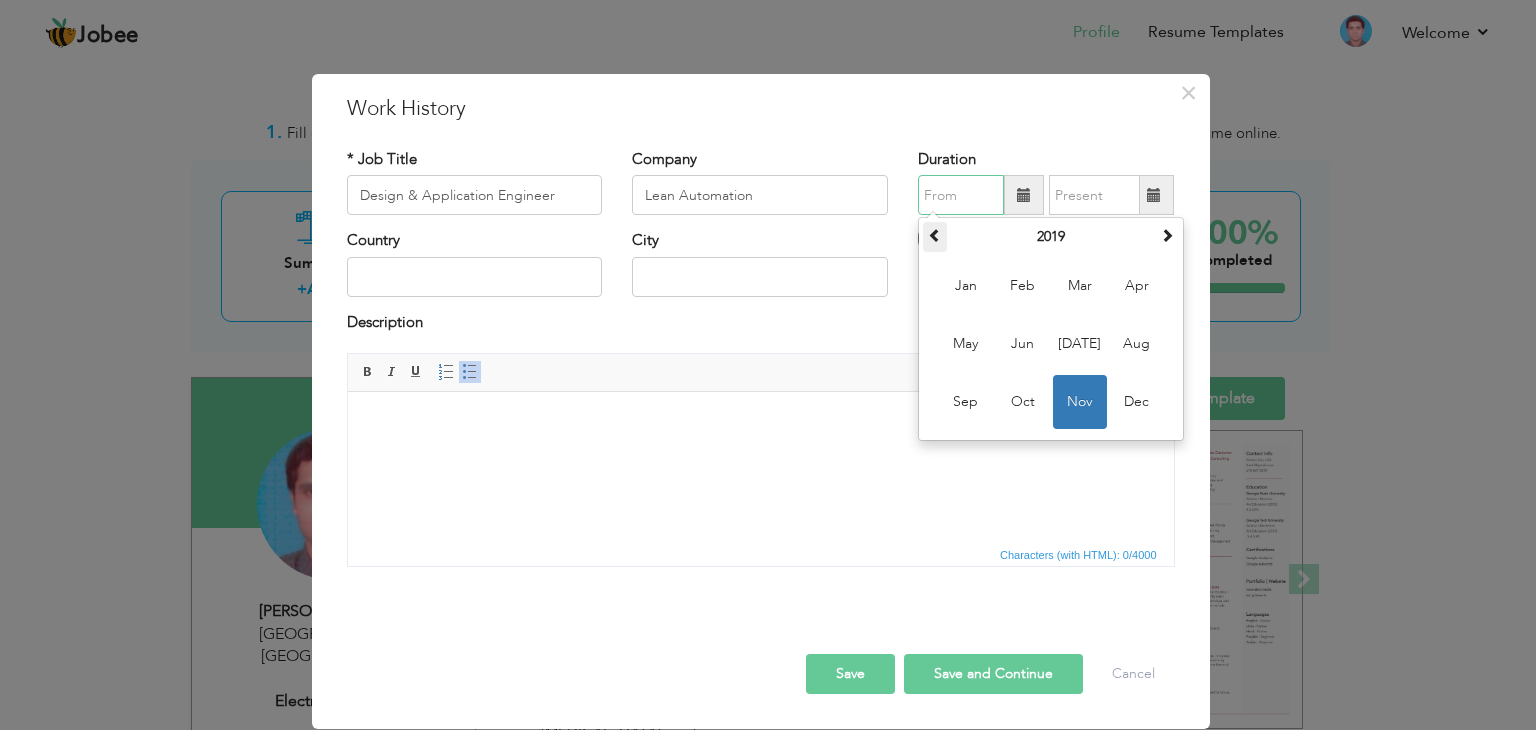 click at bounding box center [935, 235] 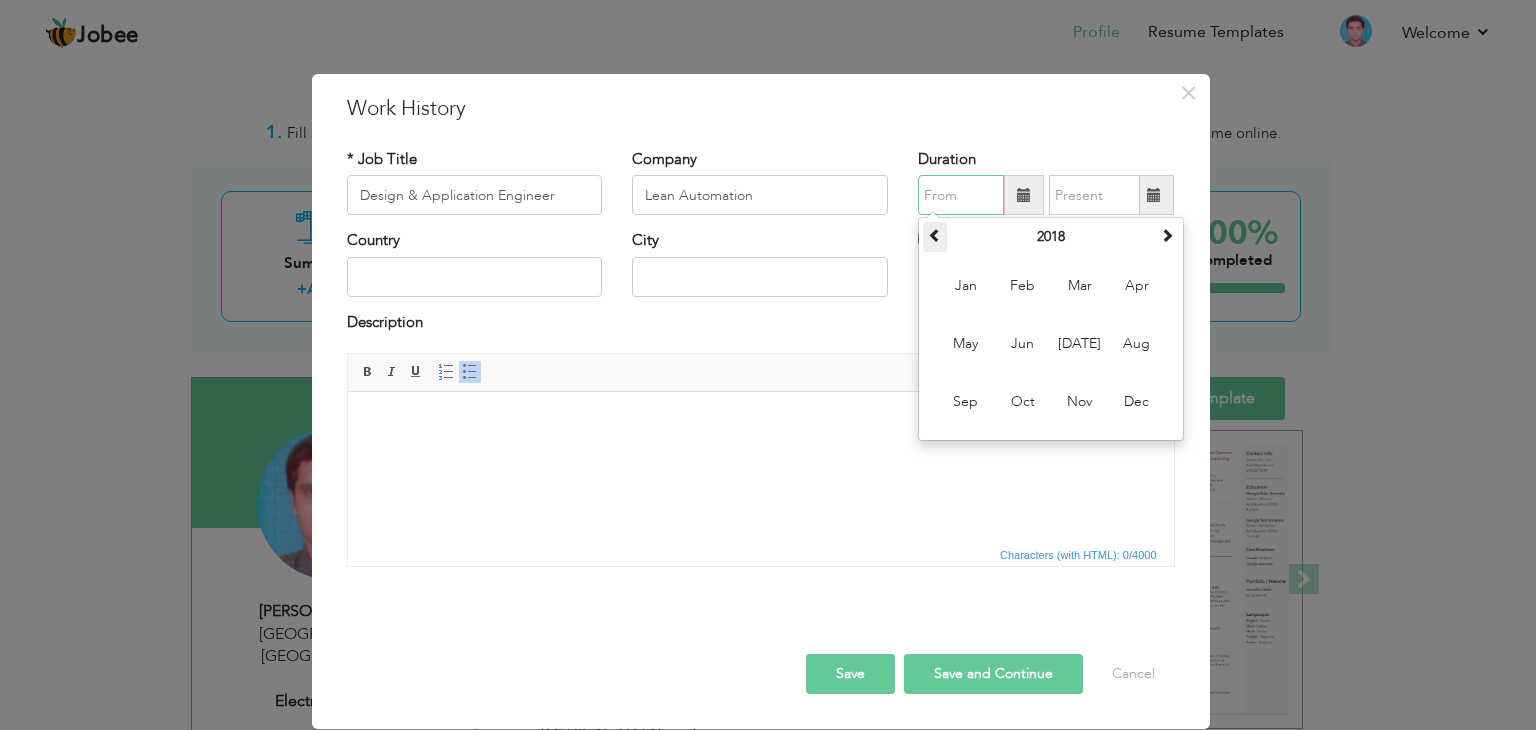click at bounding box center (935, 235) 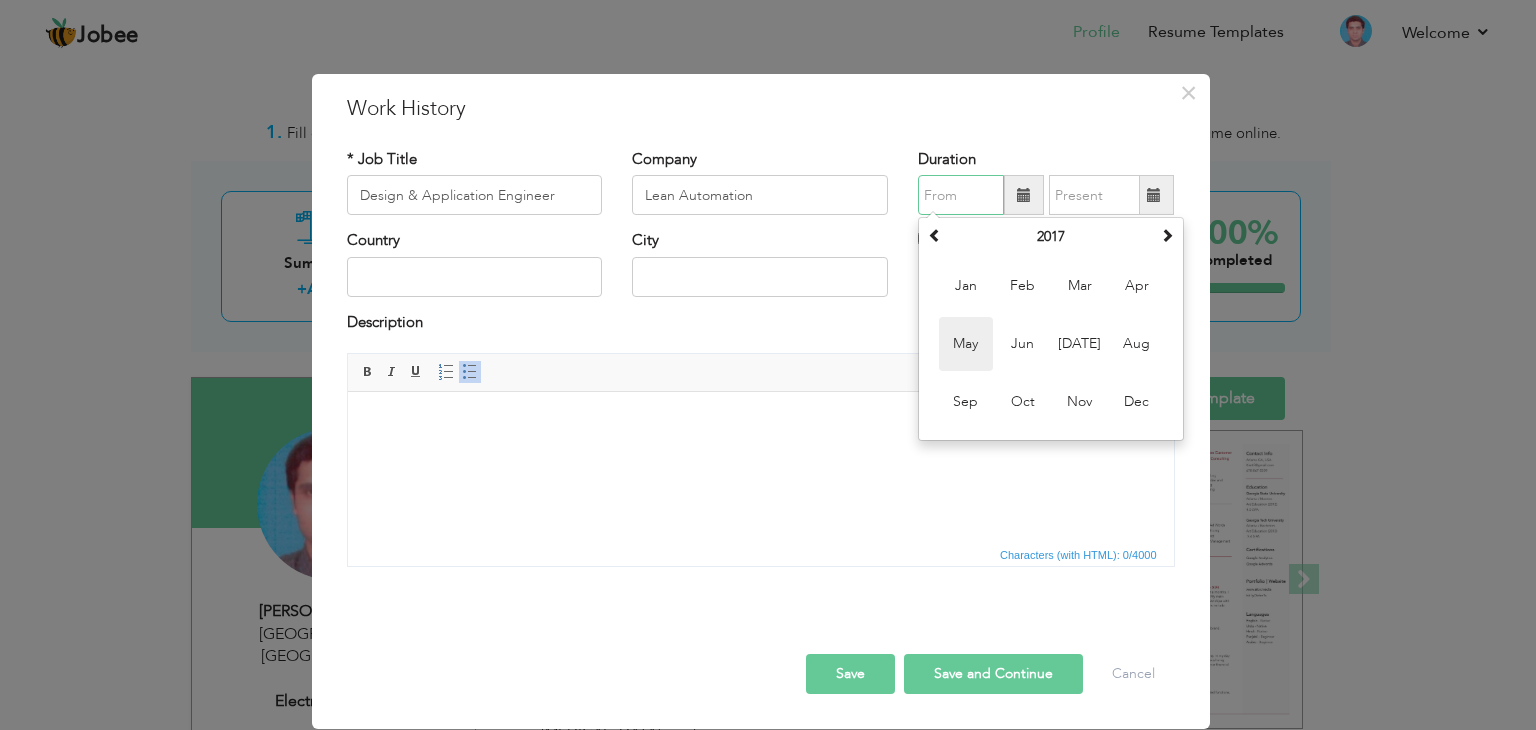 click on "May" at bounding box center [966, 344] 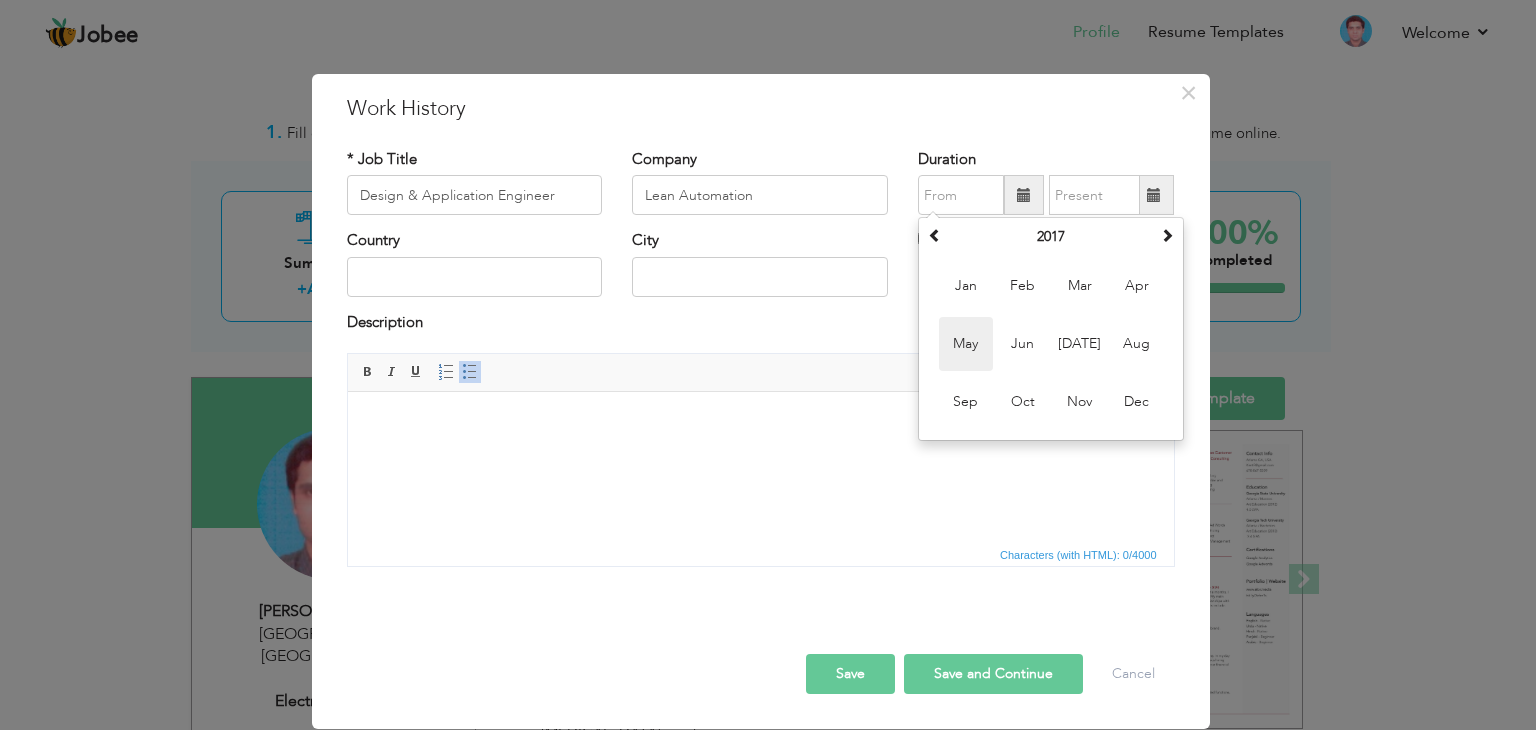 type on "05/2017" 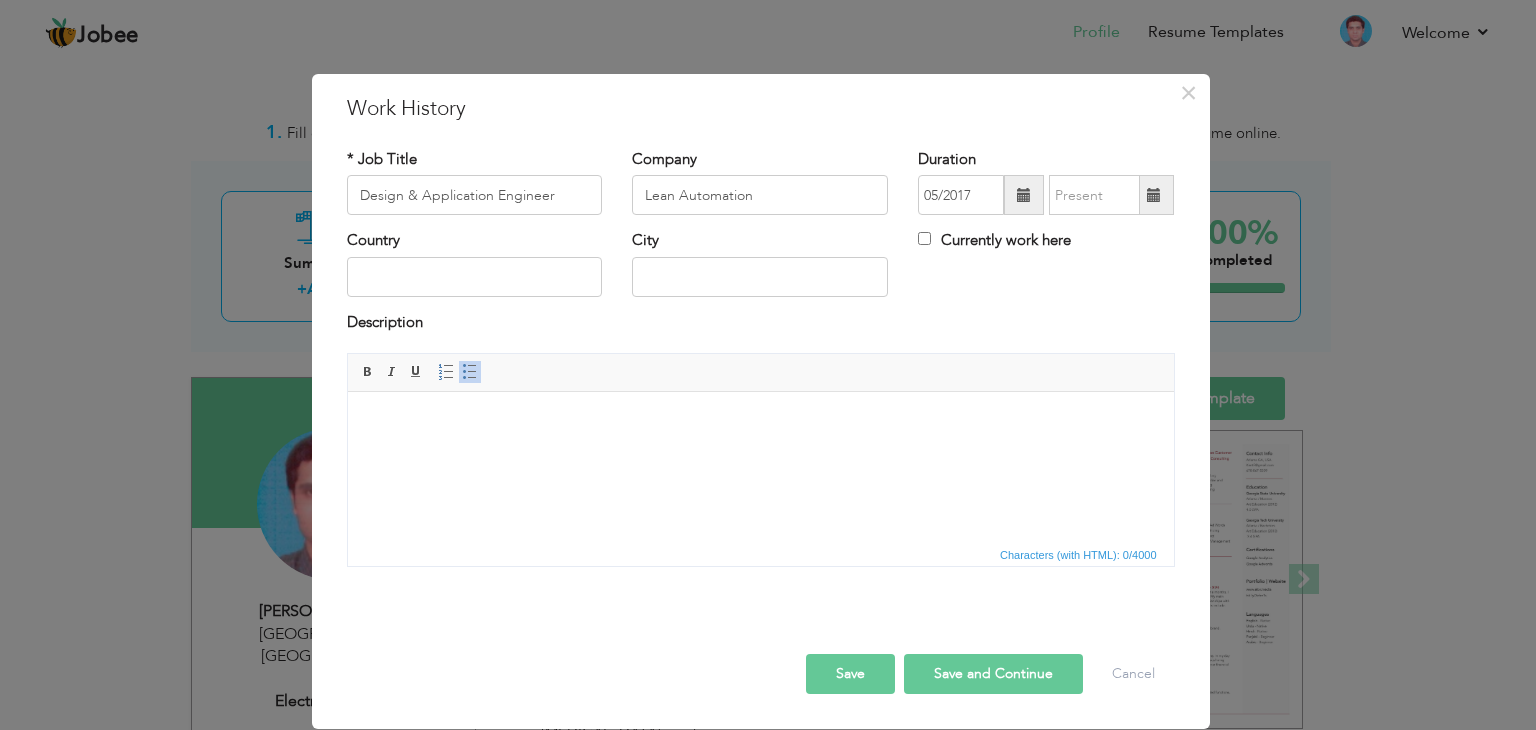 click at bounding box center [1154, 195] 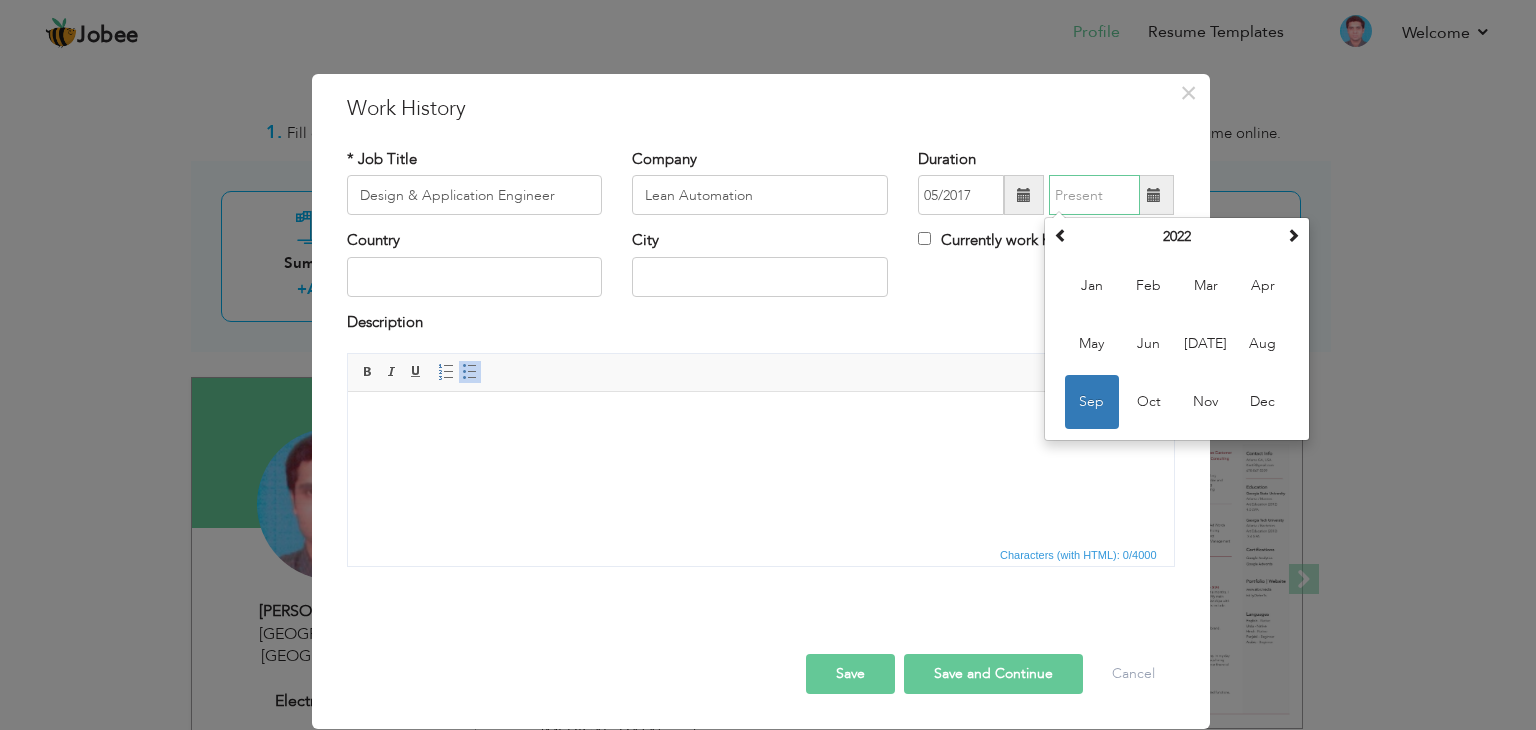 click on "2022" at bounding box center [1177, 237] 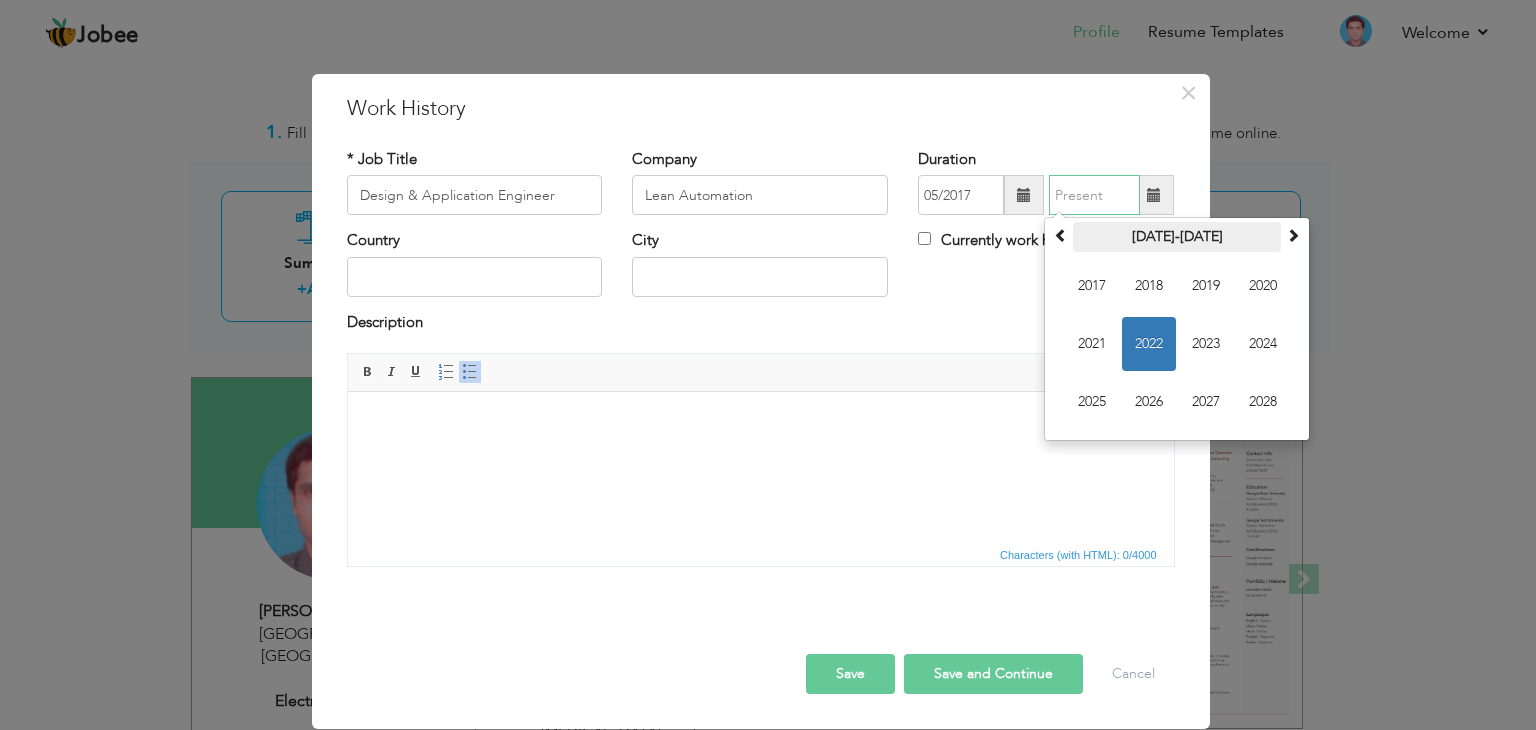 click on "2017-2028" at bounding box center (1177, 237) 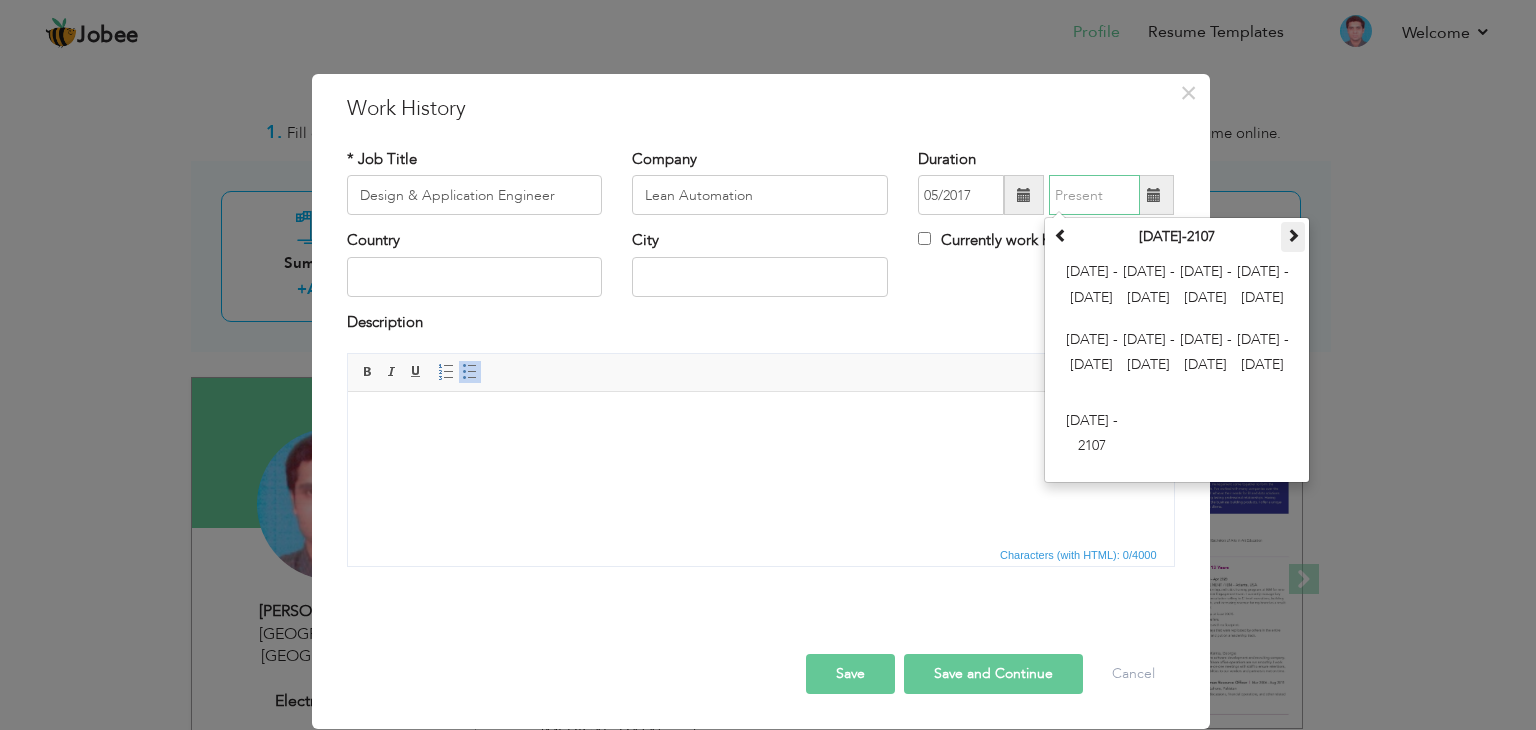 click at bounding box center (1293, 237) 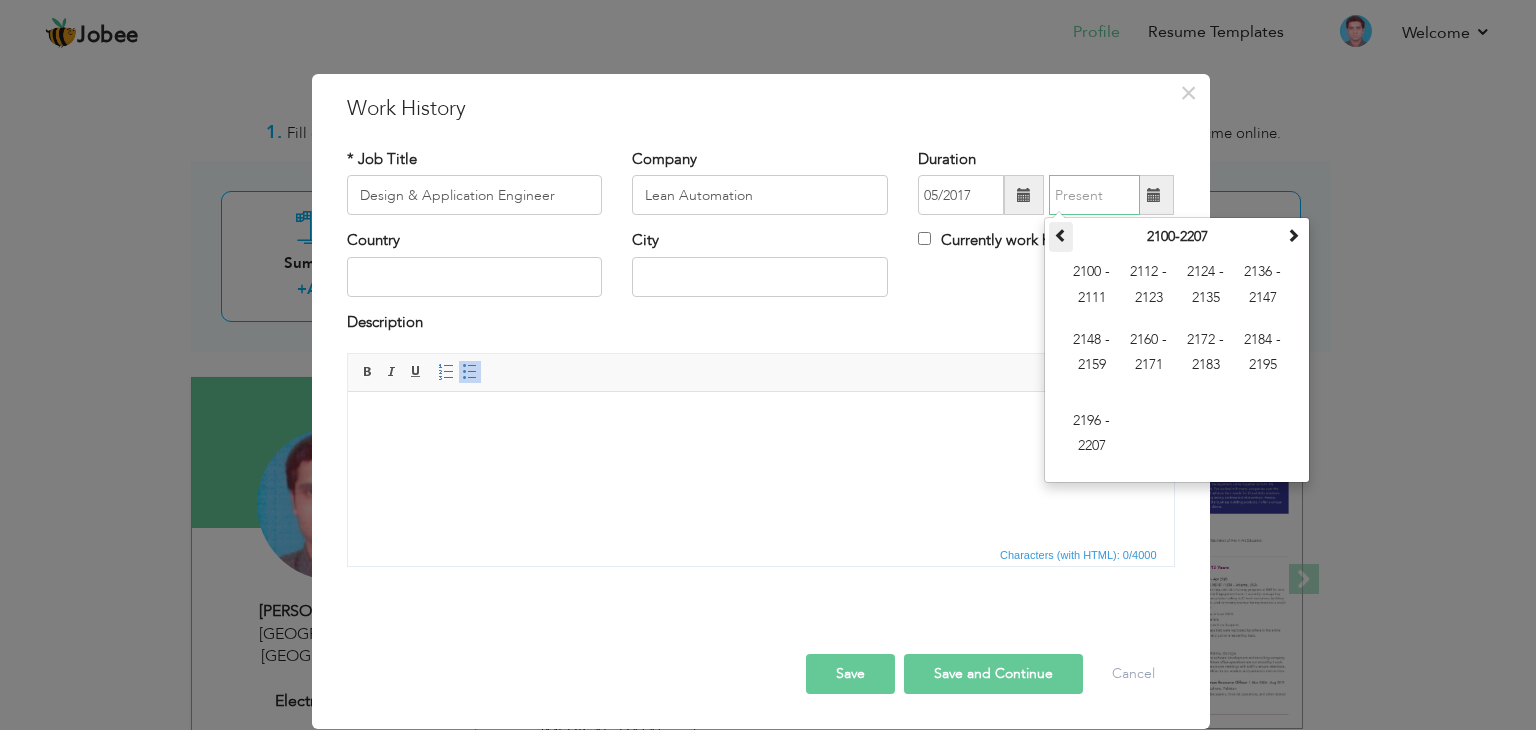click at bounding box center (1061, 235) 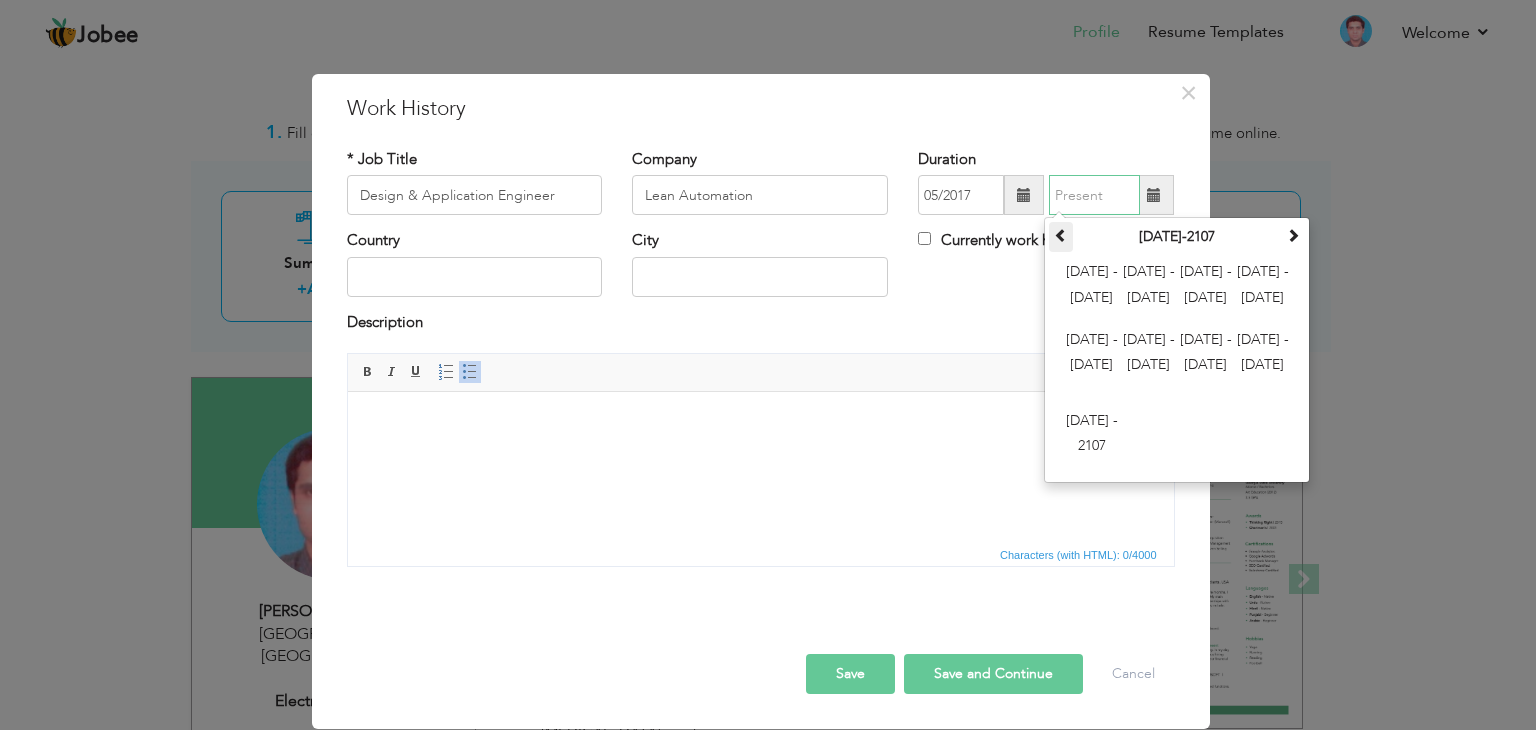 click at bounding box center [1061, 237] 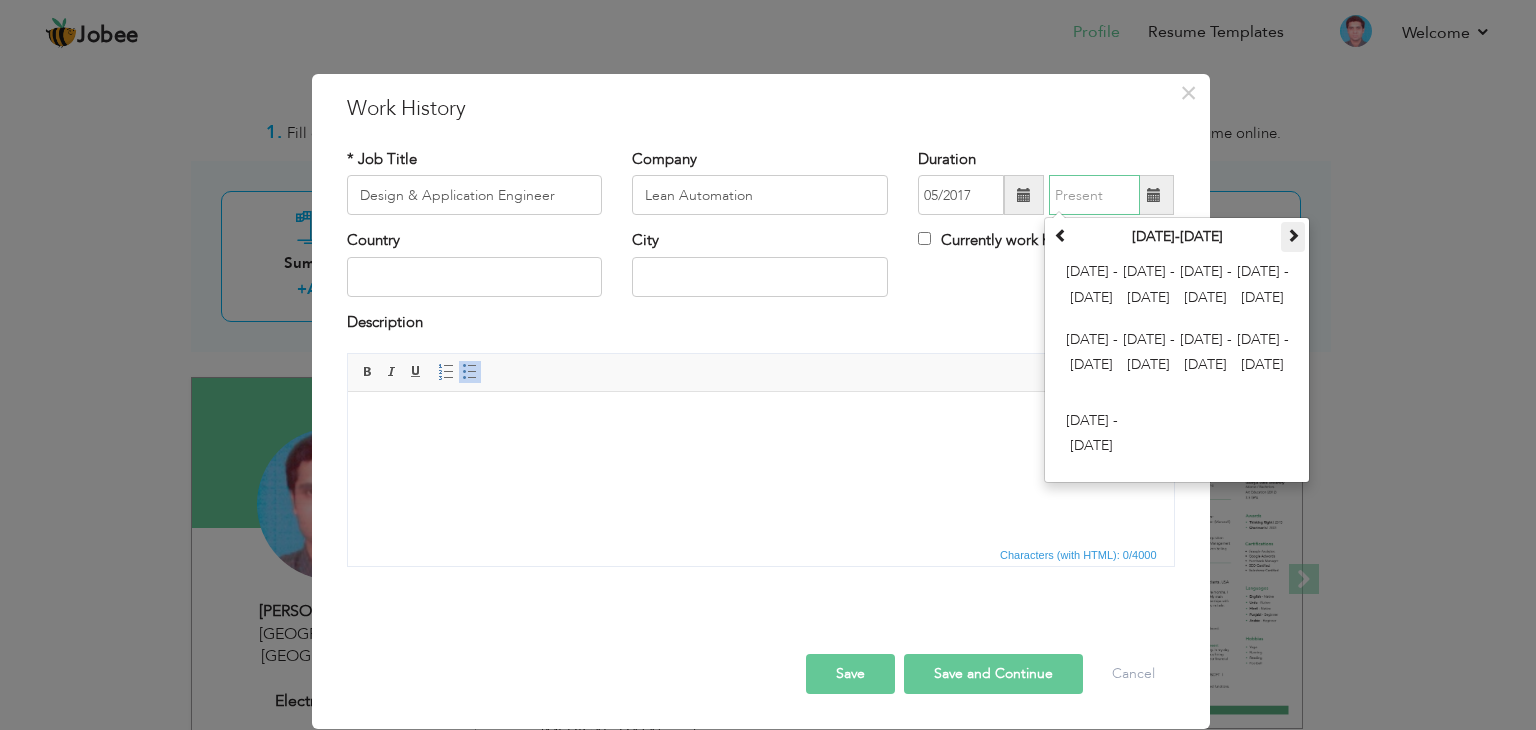 click at bounding box center (1293, 235) 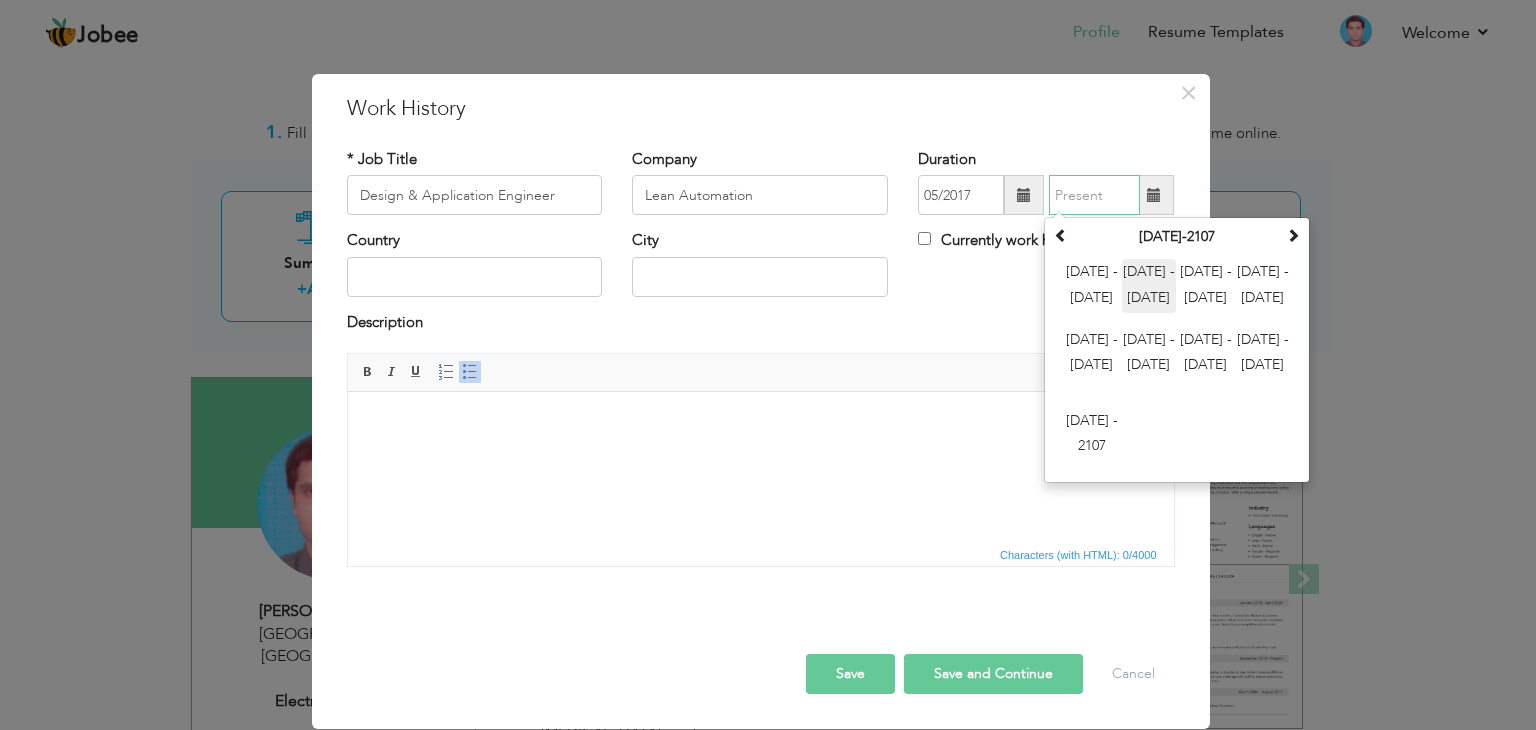click on "2012 - 2023" at bounding box center [1149, 286] 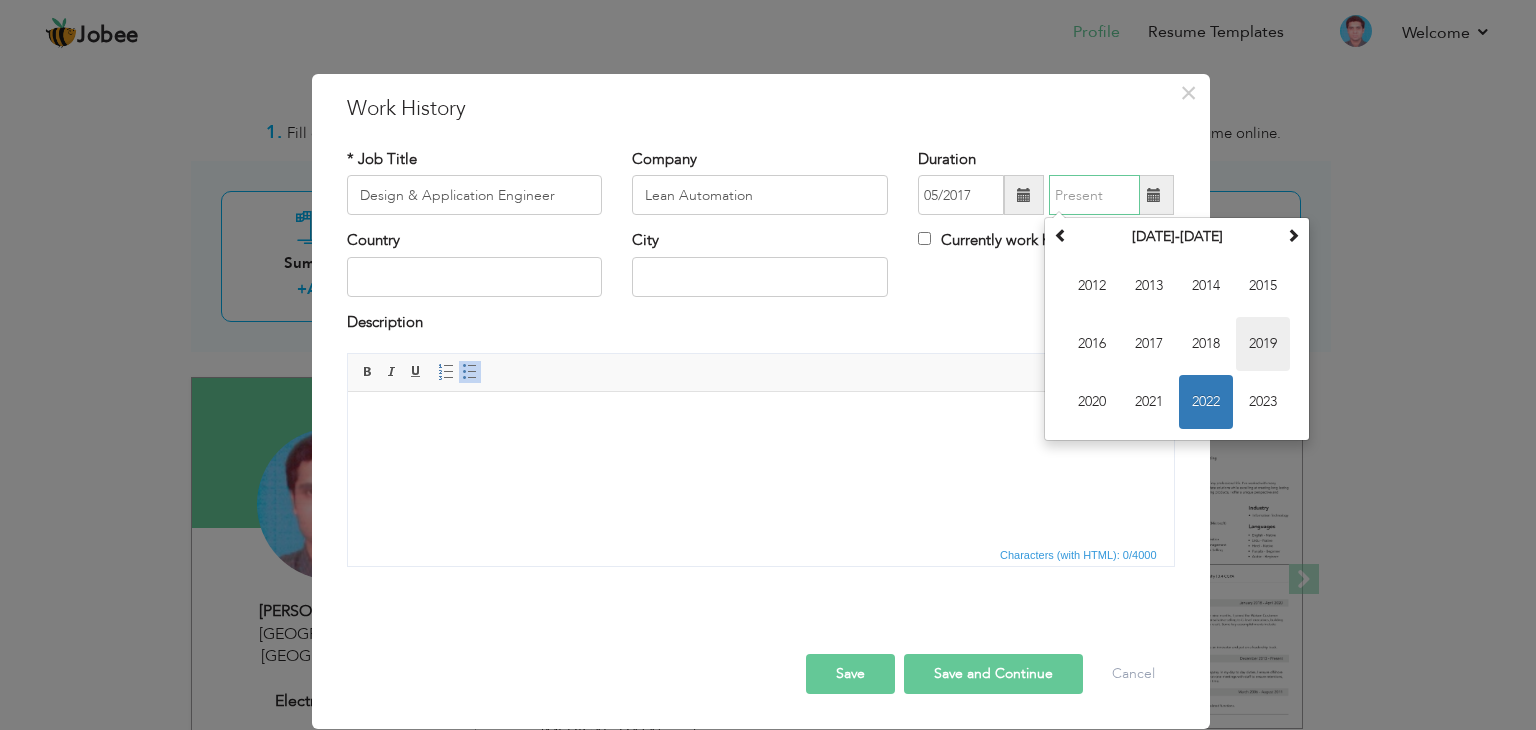 click on "2019" at bounding box center [1263, 344] 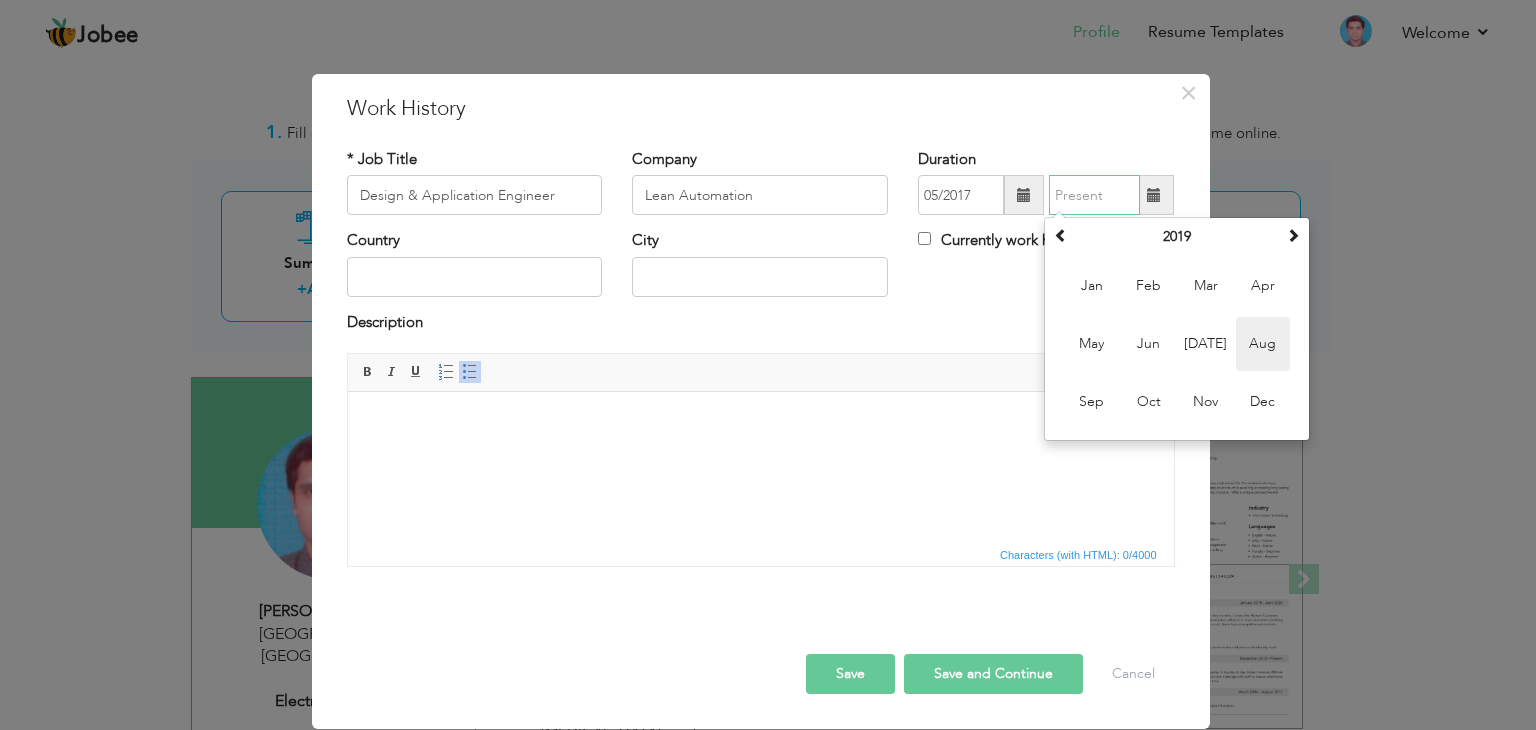 click on "Aug" at bounding box center [1263, 344] 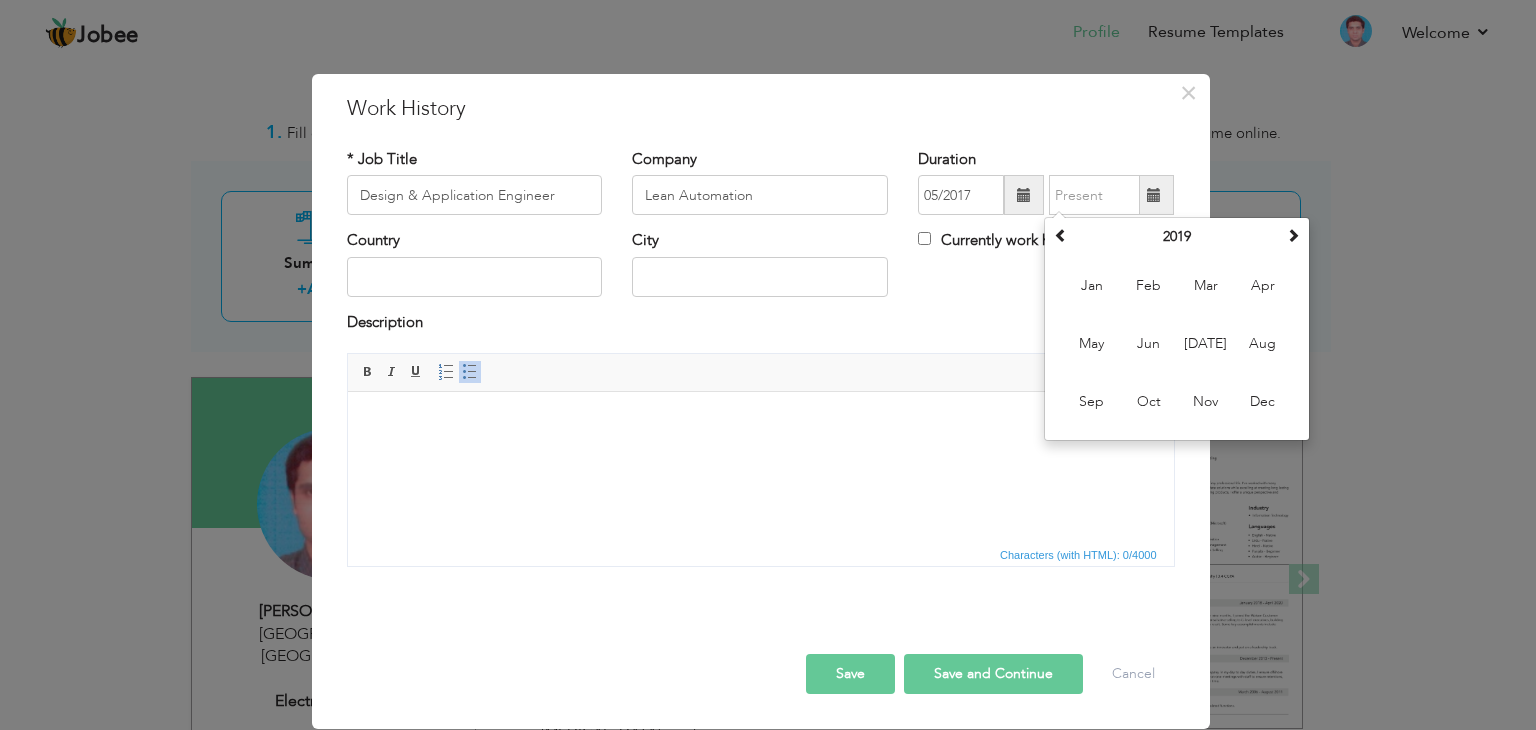 type on "08/2019" 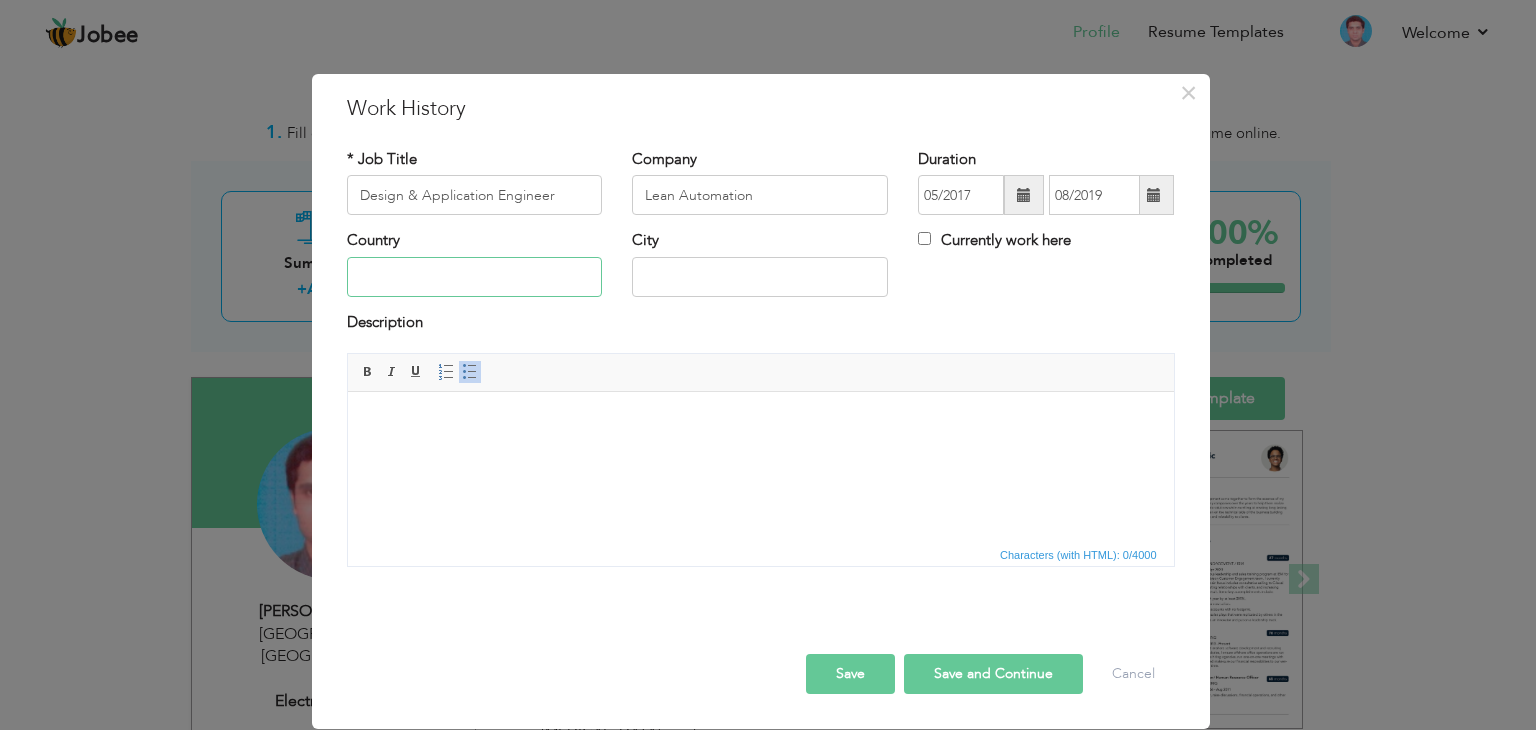 click at bounding box center [475, 277] 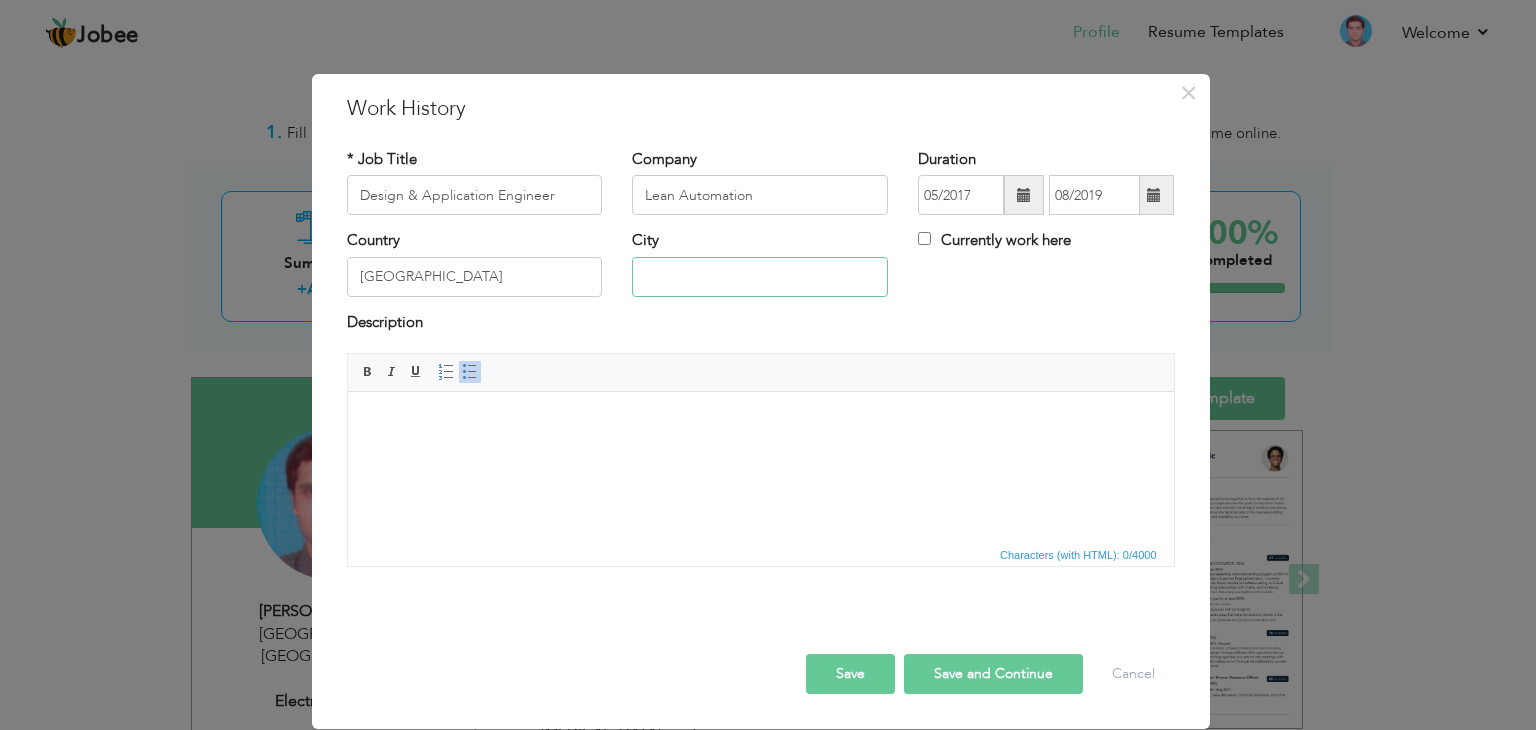 type on "[GEOGRAPHIC_DATA]" 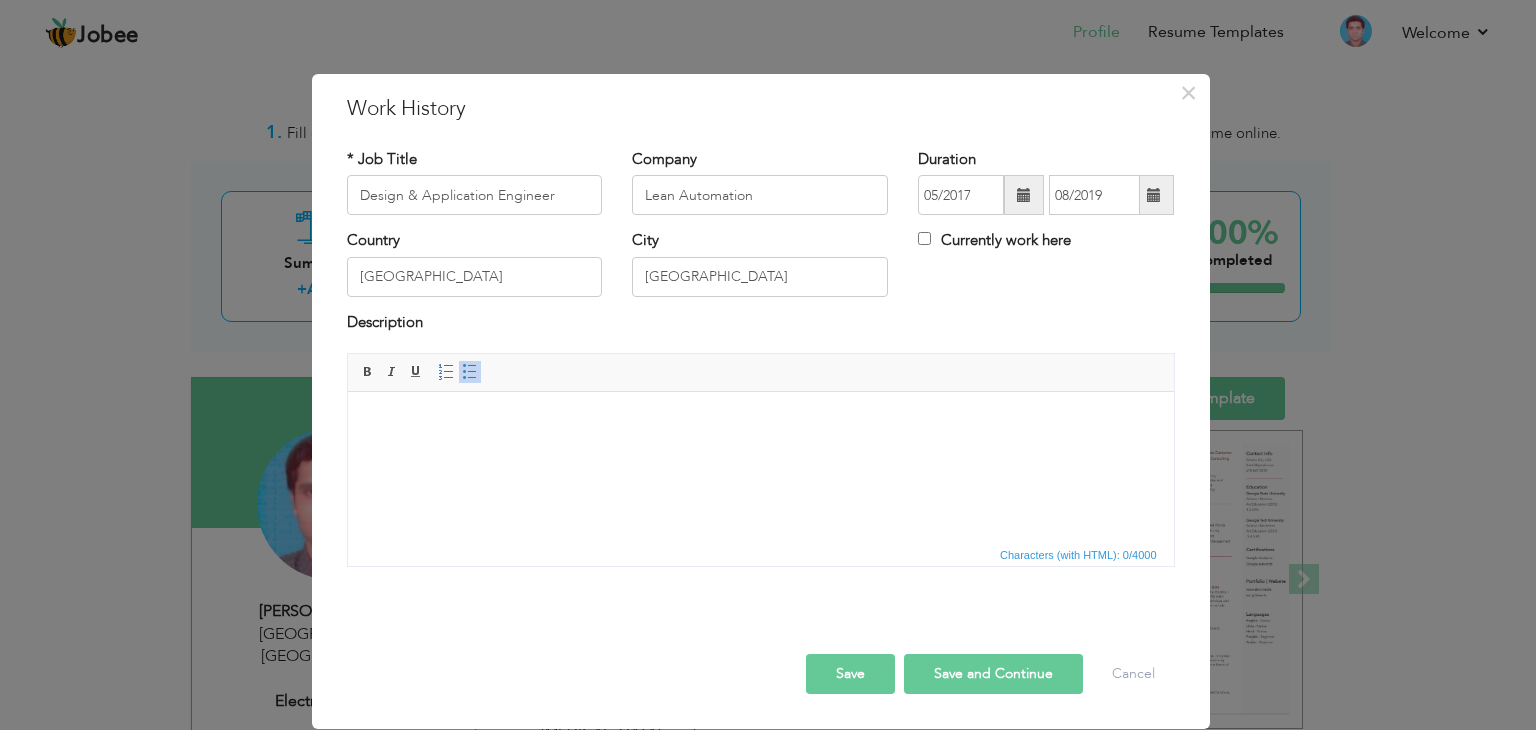 click at bounding box center [760, 422] 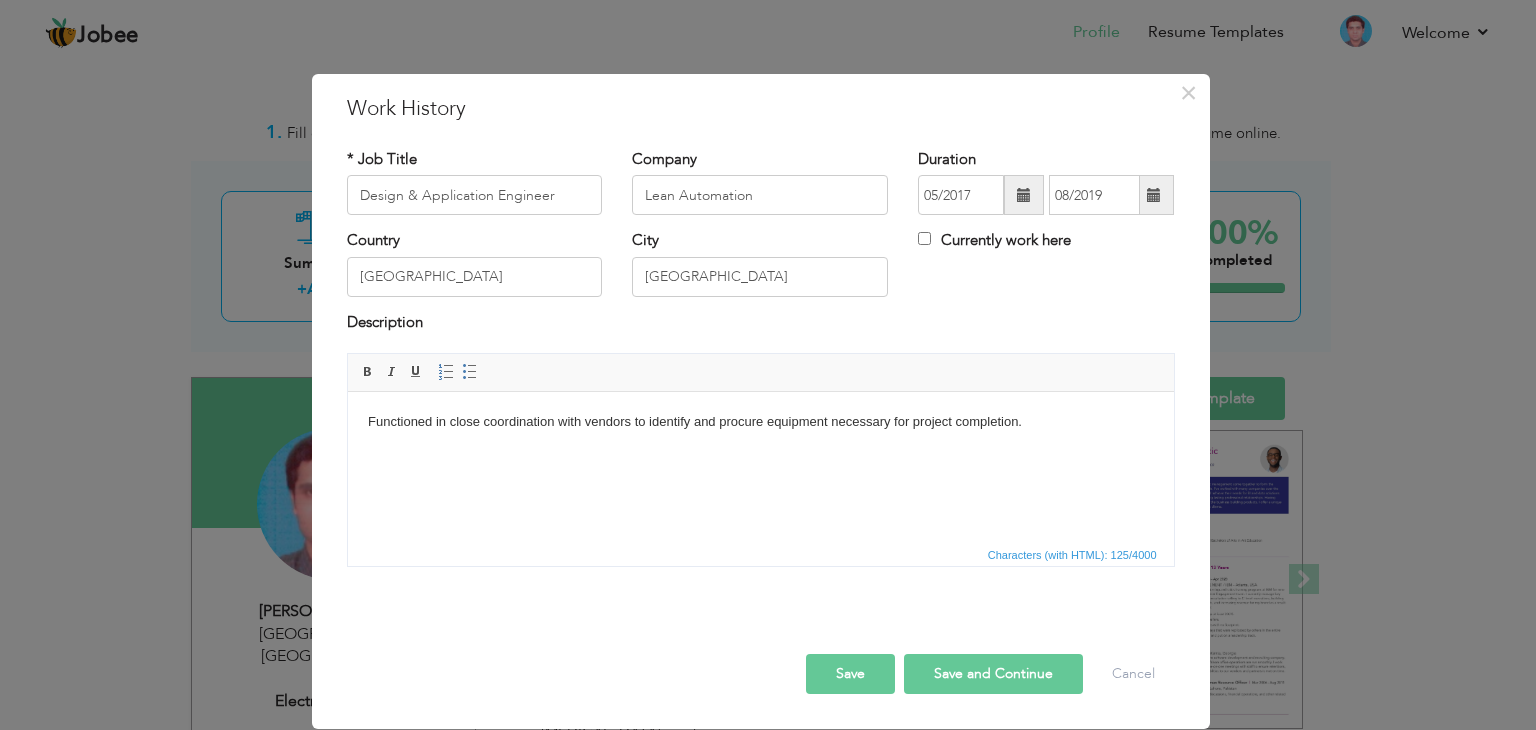 click on "Functioned in close coordination with vendors to identify and procure equipment necessary for project completion." at bounding box center [760, 433] 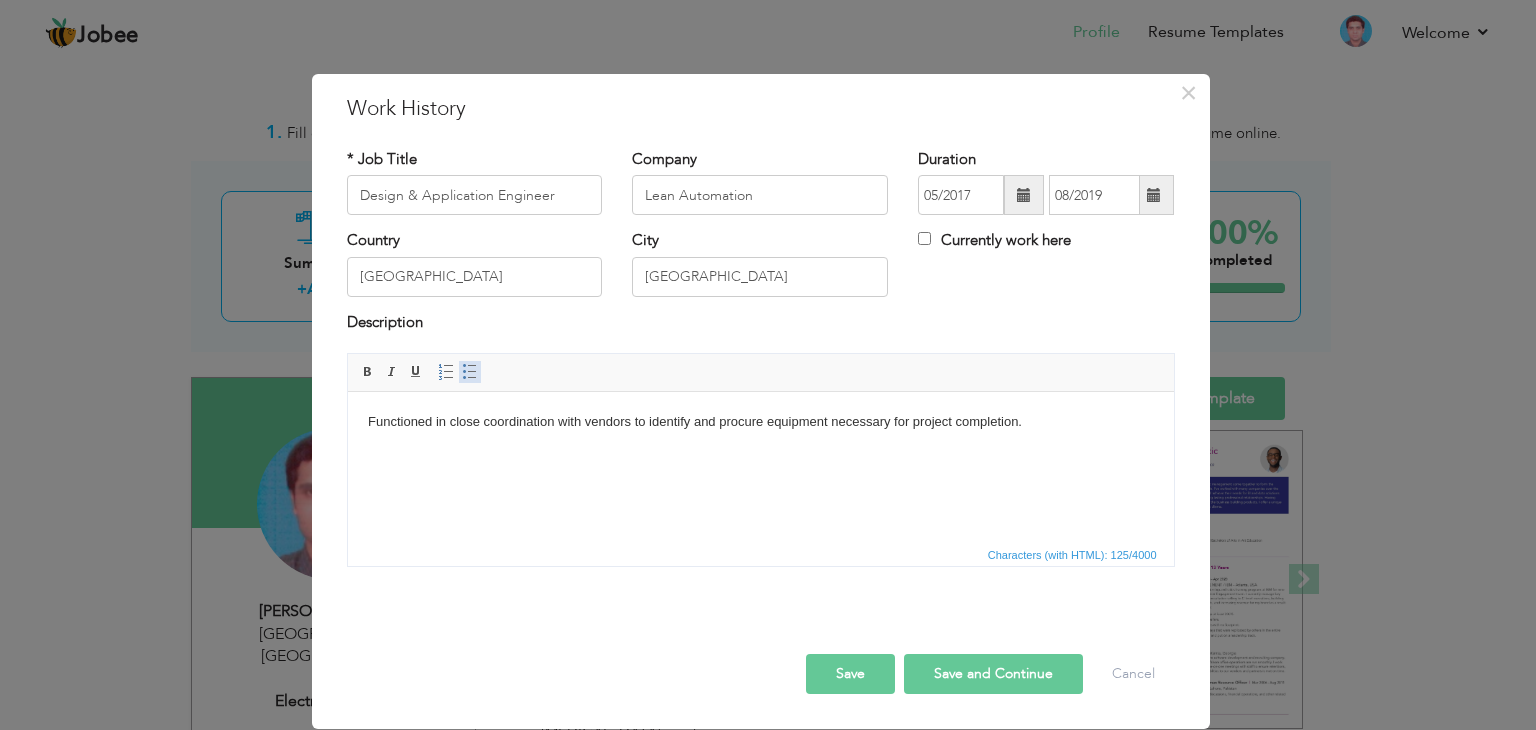 click on "Insert/Remove Bulleted List" at bounding box center (470, 372) 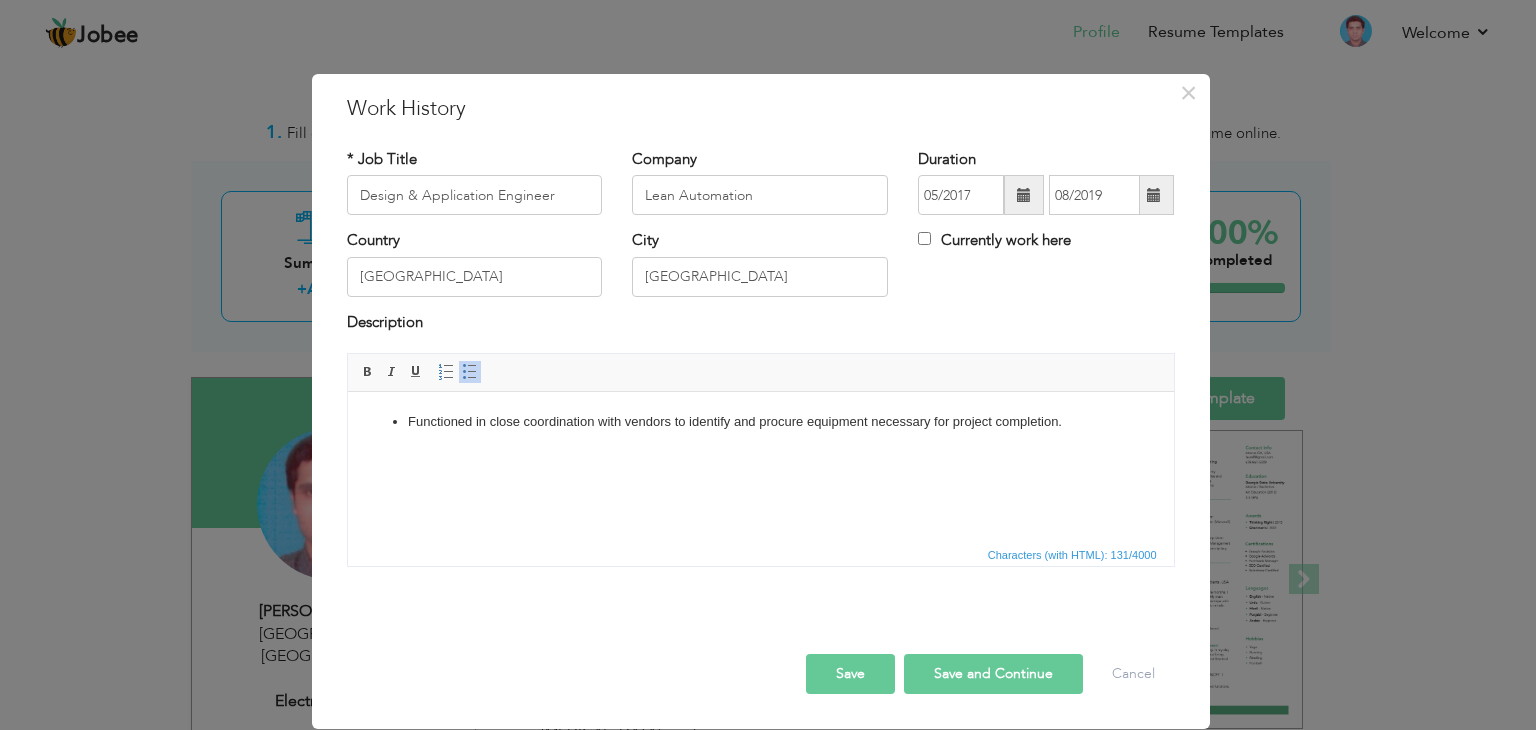 click on "Functioned in close coordination with vendors to identify and procure equipment necessary for project completion." at bounding box center (760, 422) 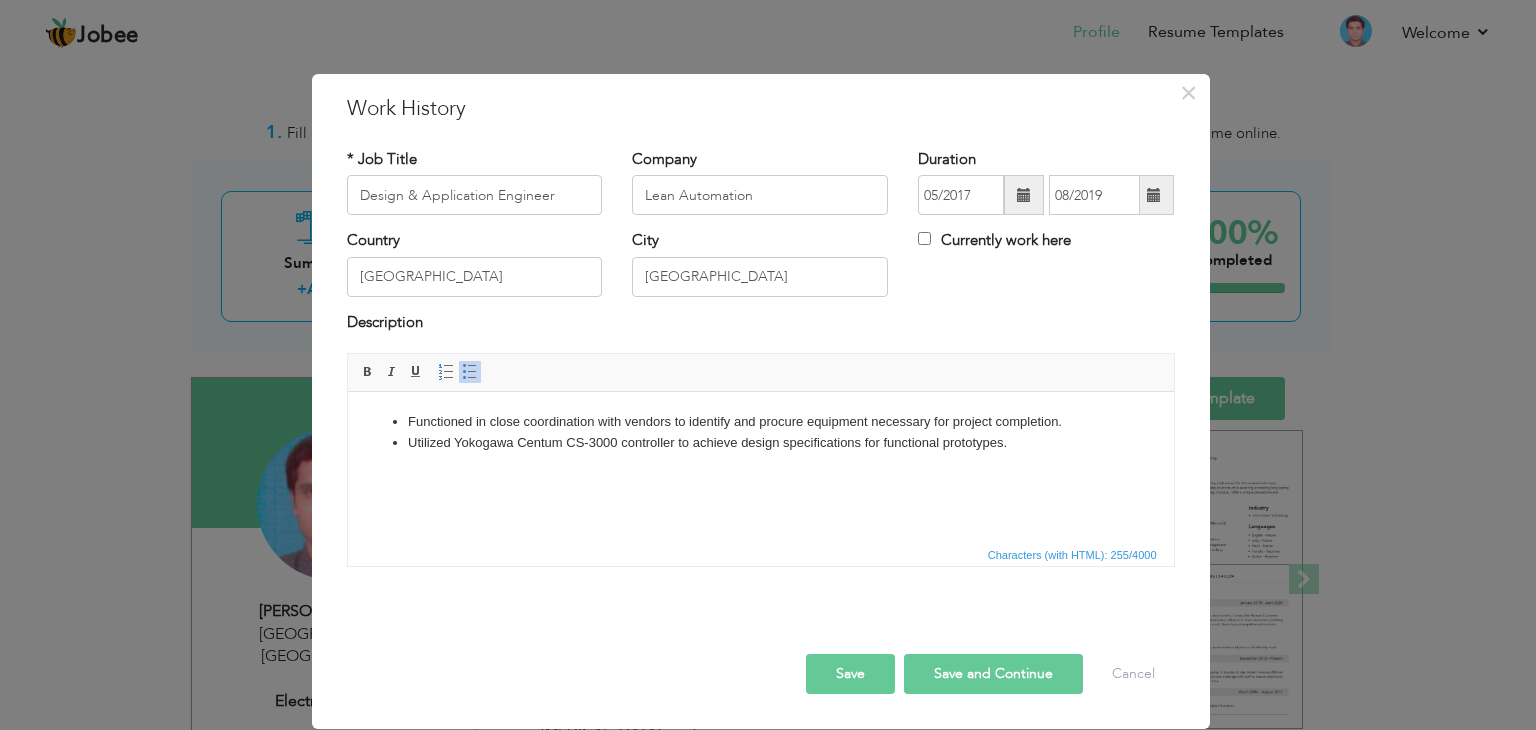 click on "Utilized Yokogawa Centum CS-3000 controller to achieve design specifications for functional prototypes." at bounding box center (760, 454) 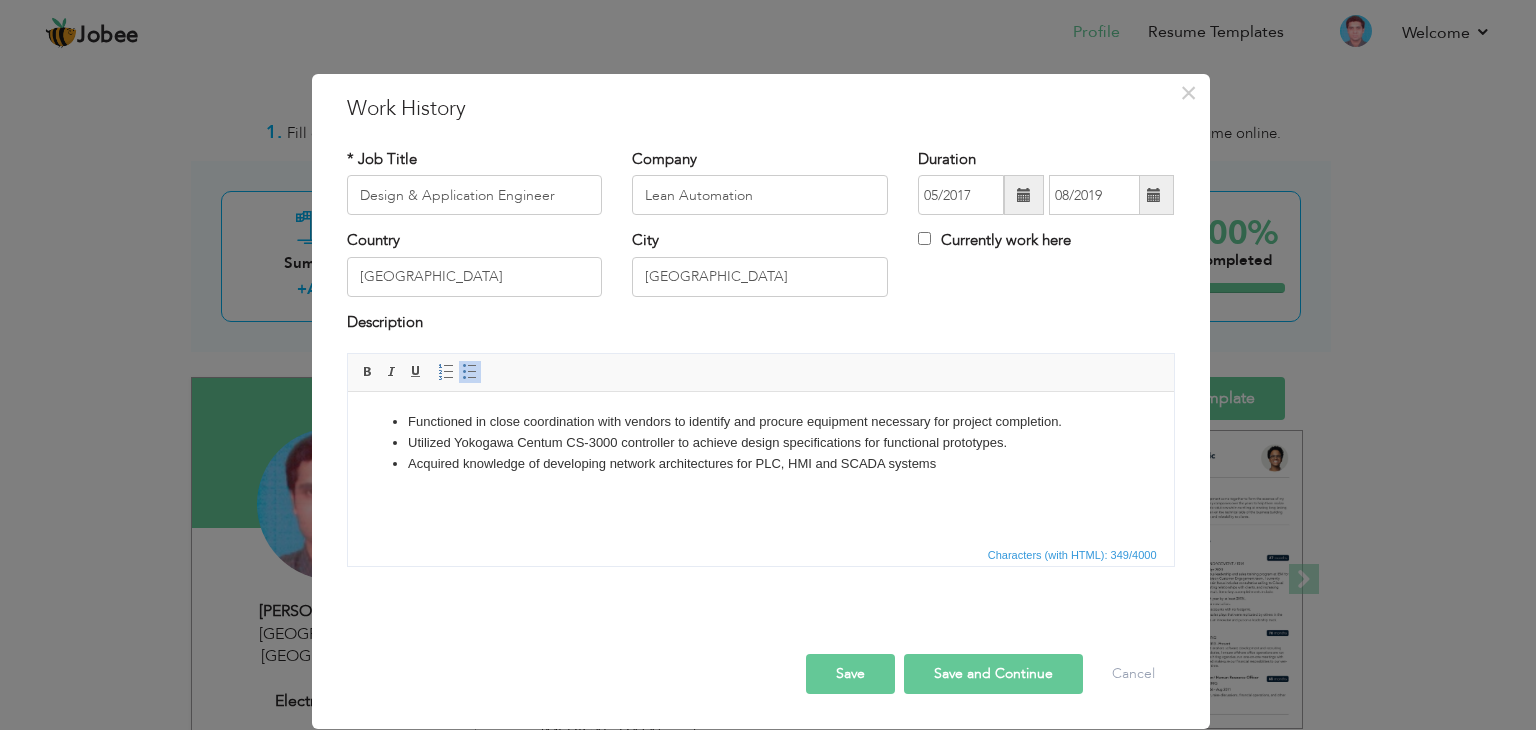 click on "Save" at bounding box center [850, 674] 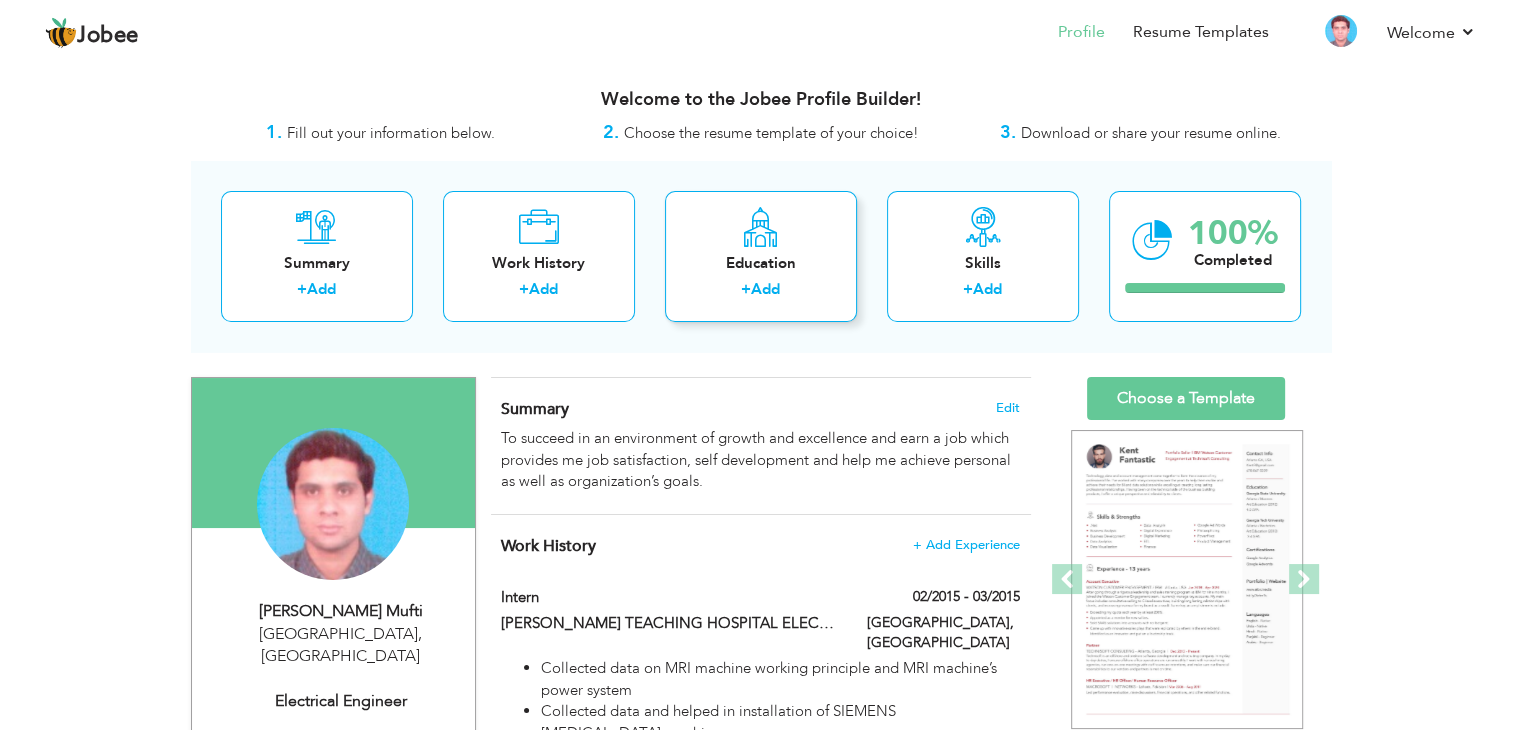 click on "Add" at bounding box center [765, 289] 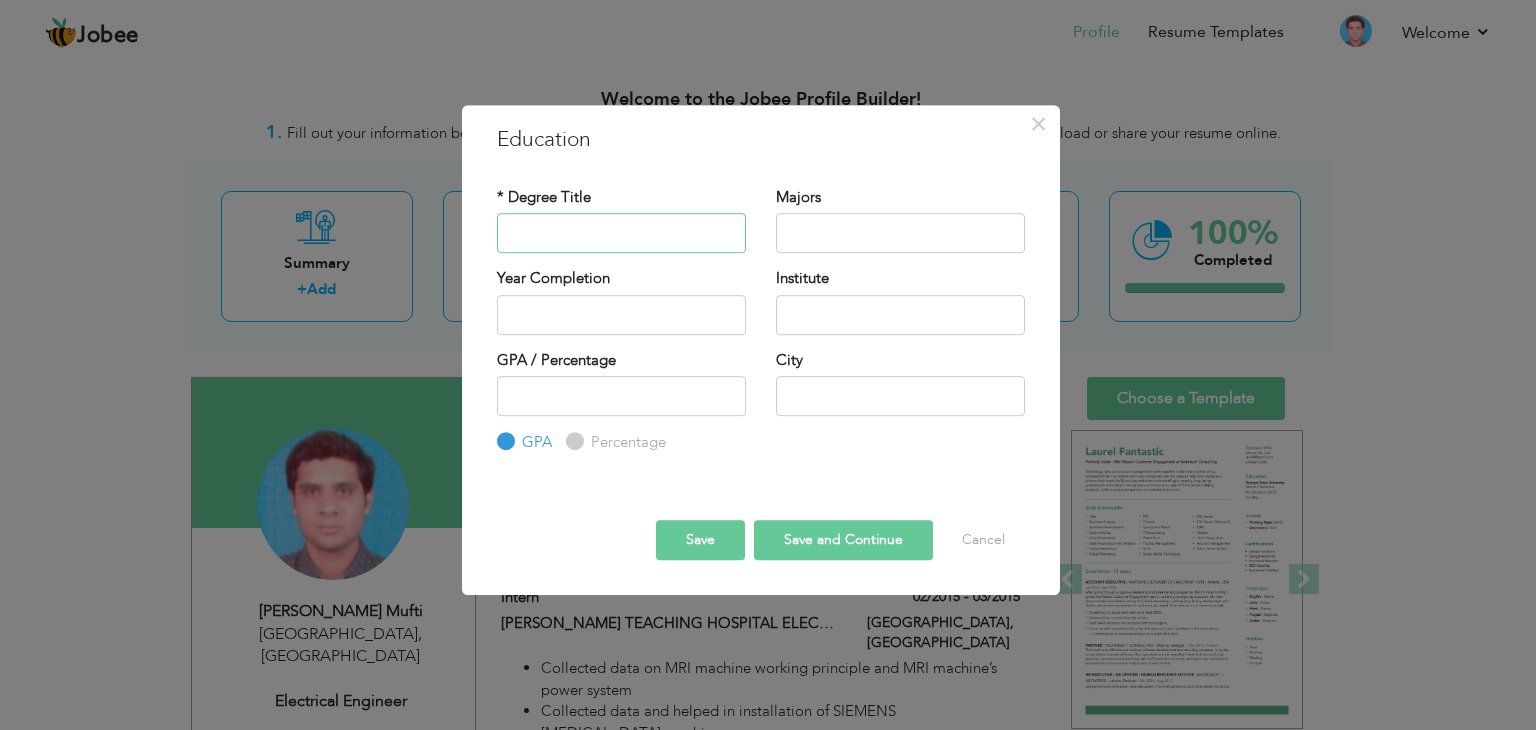 paste on "MASTERS IN ENGINEERING MANAGEMENT" 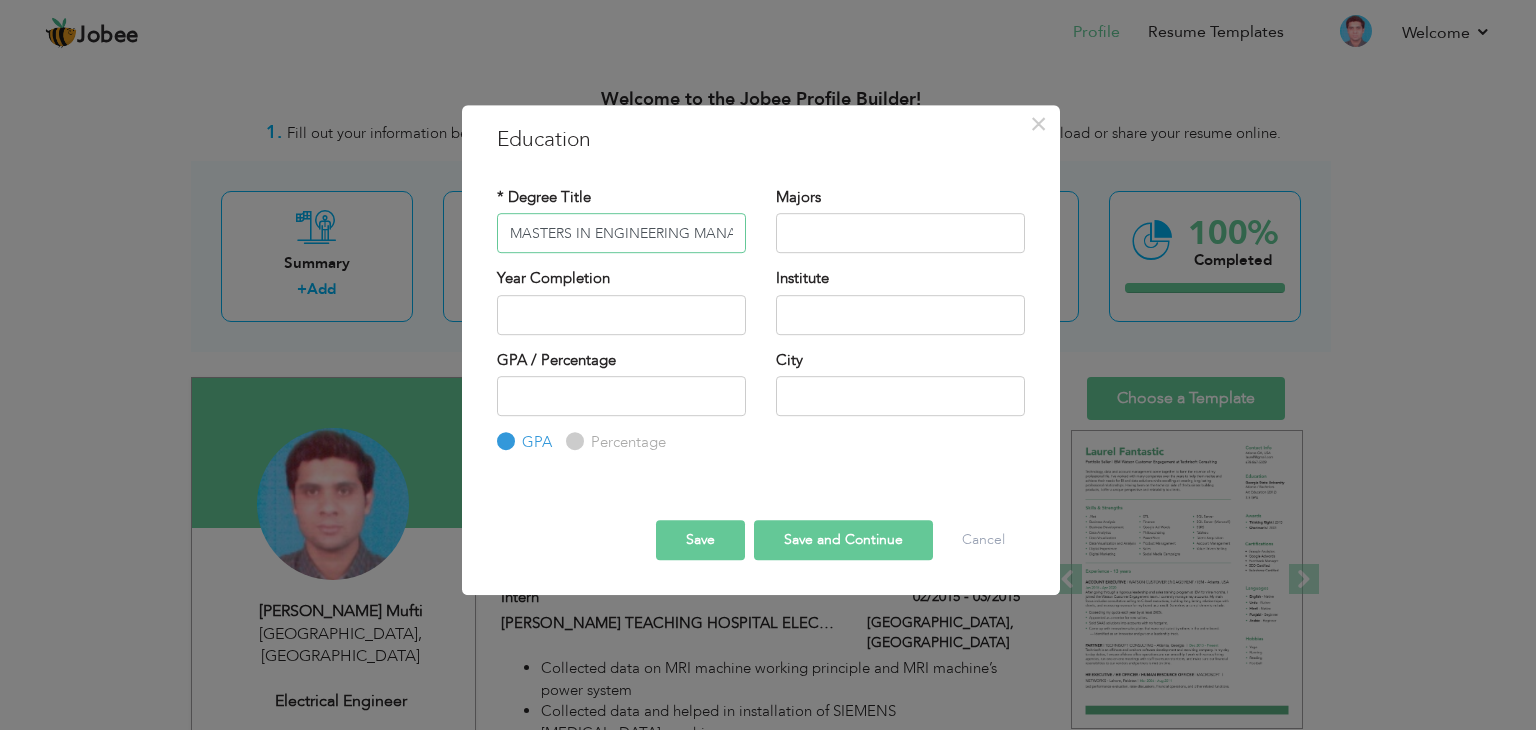 scroll, scrollTop: 0, scrollLeft: 60, axis: horizontal 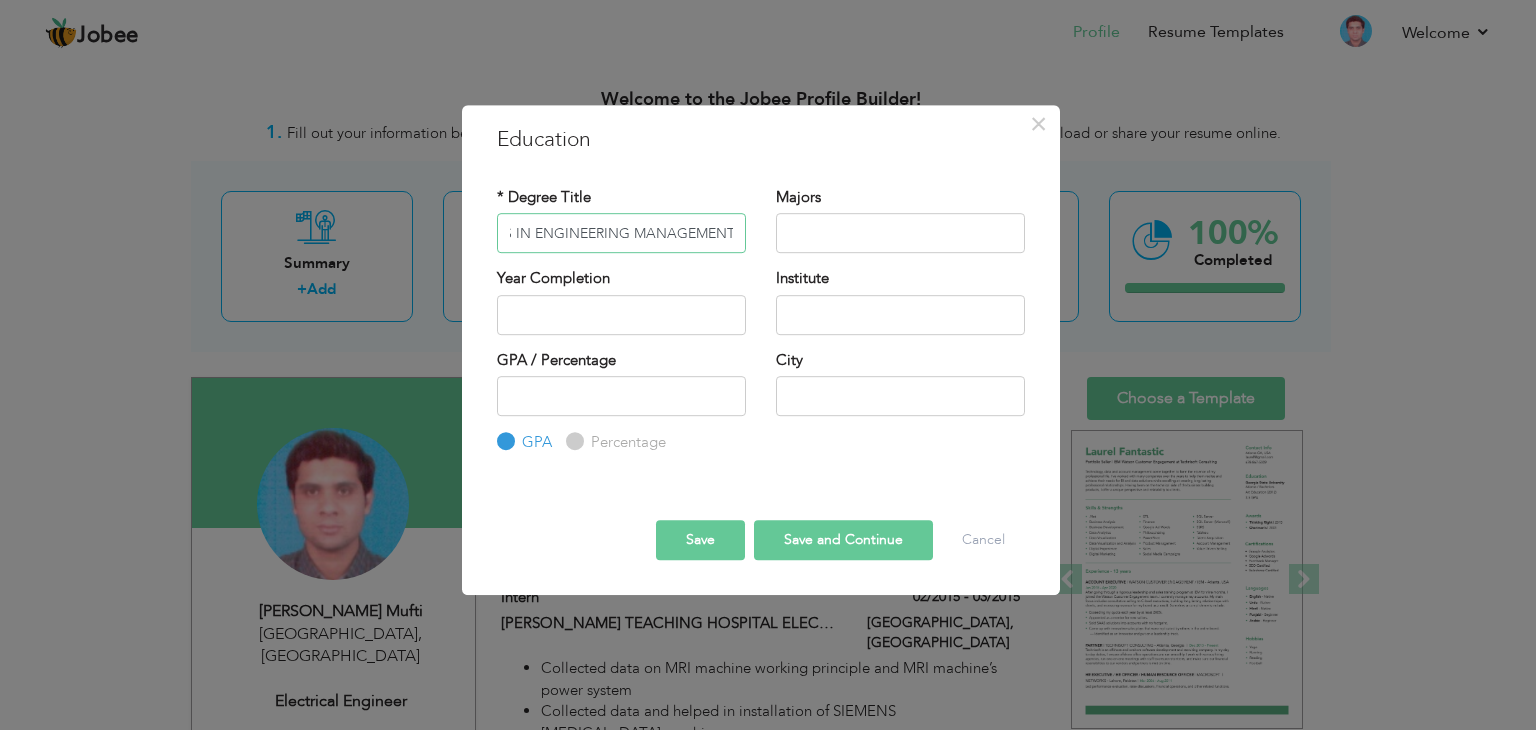type on "MASTERS IN ENGINEERING MANAGEMENT" 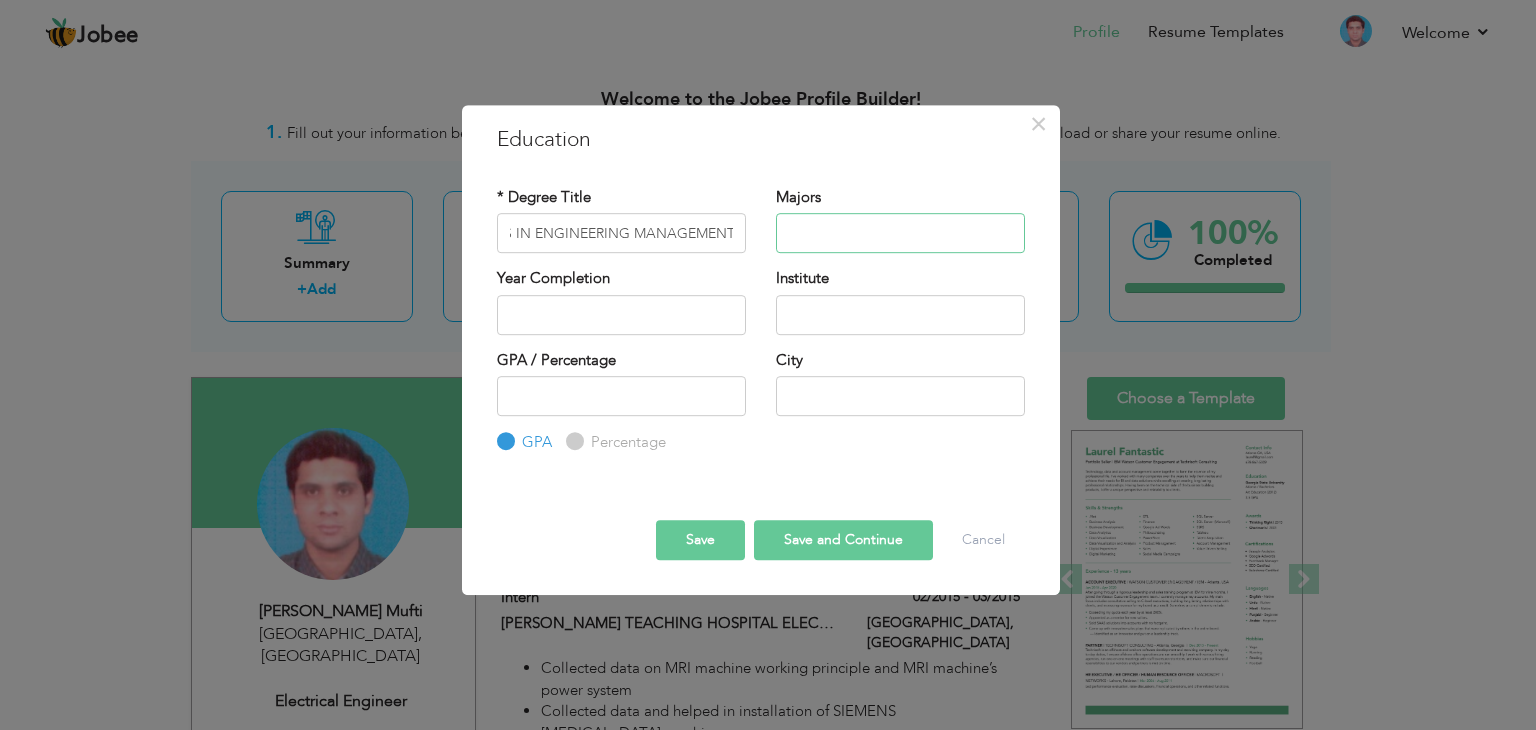 scroll, scrollTop: 0, scrollLeft: 0, axis: both 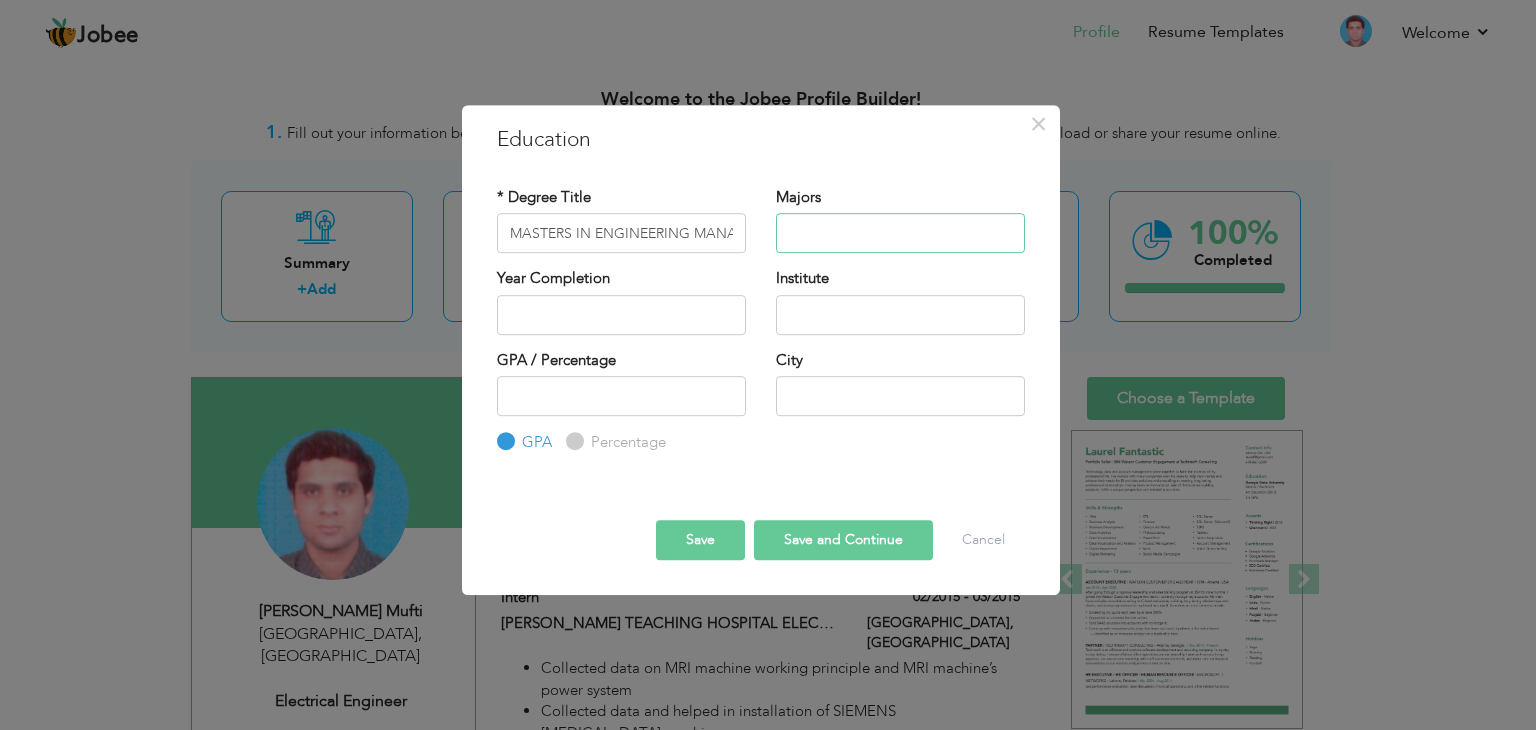 click at bounding box center (900, 233) 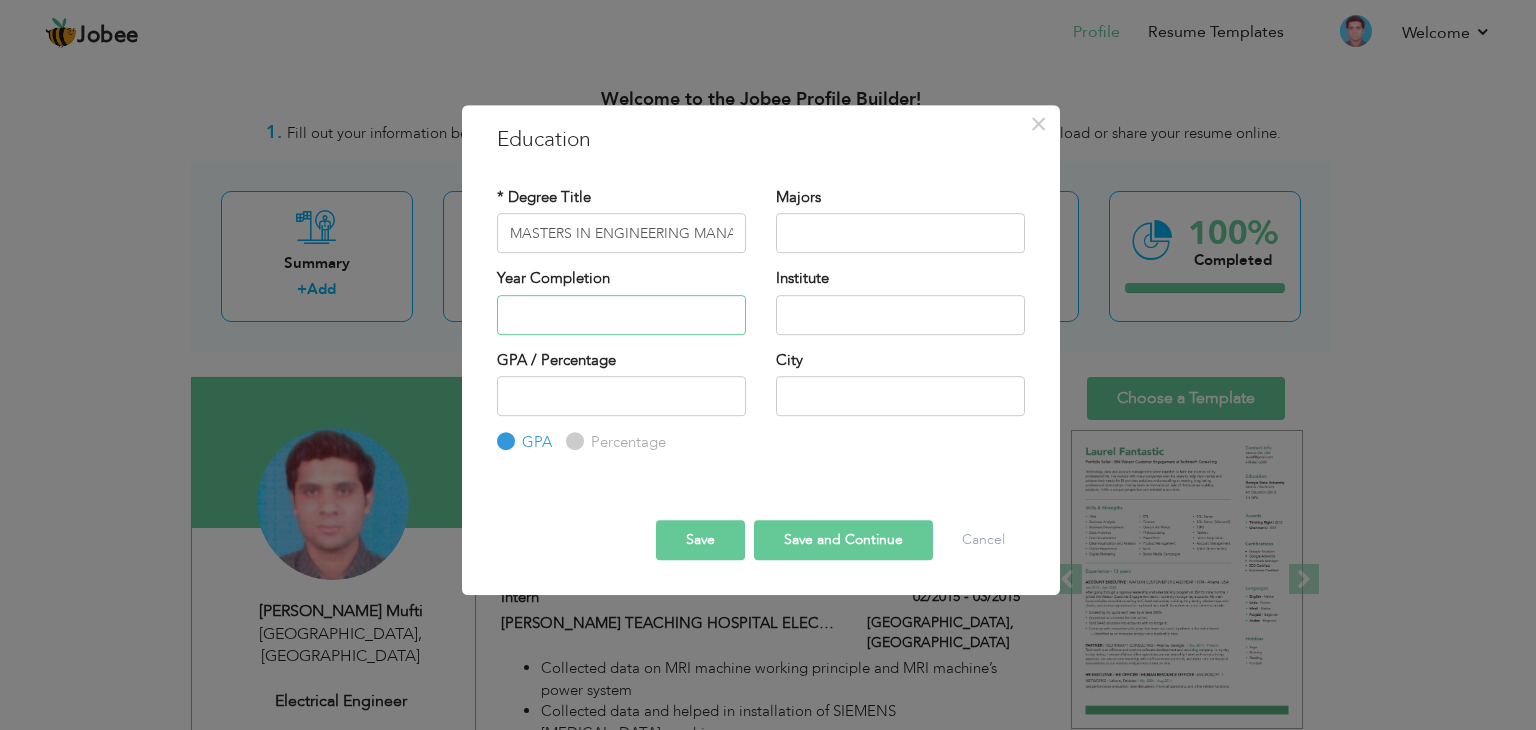 type on "2025" 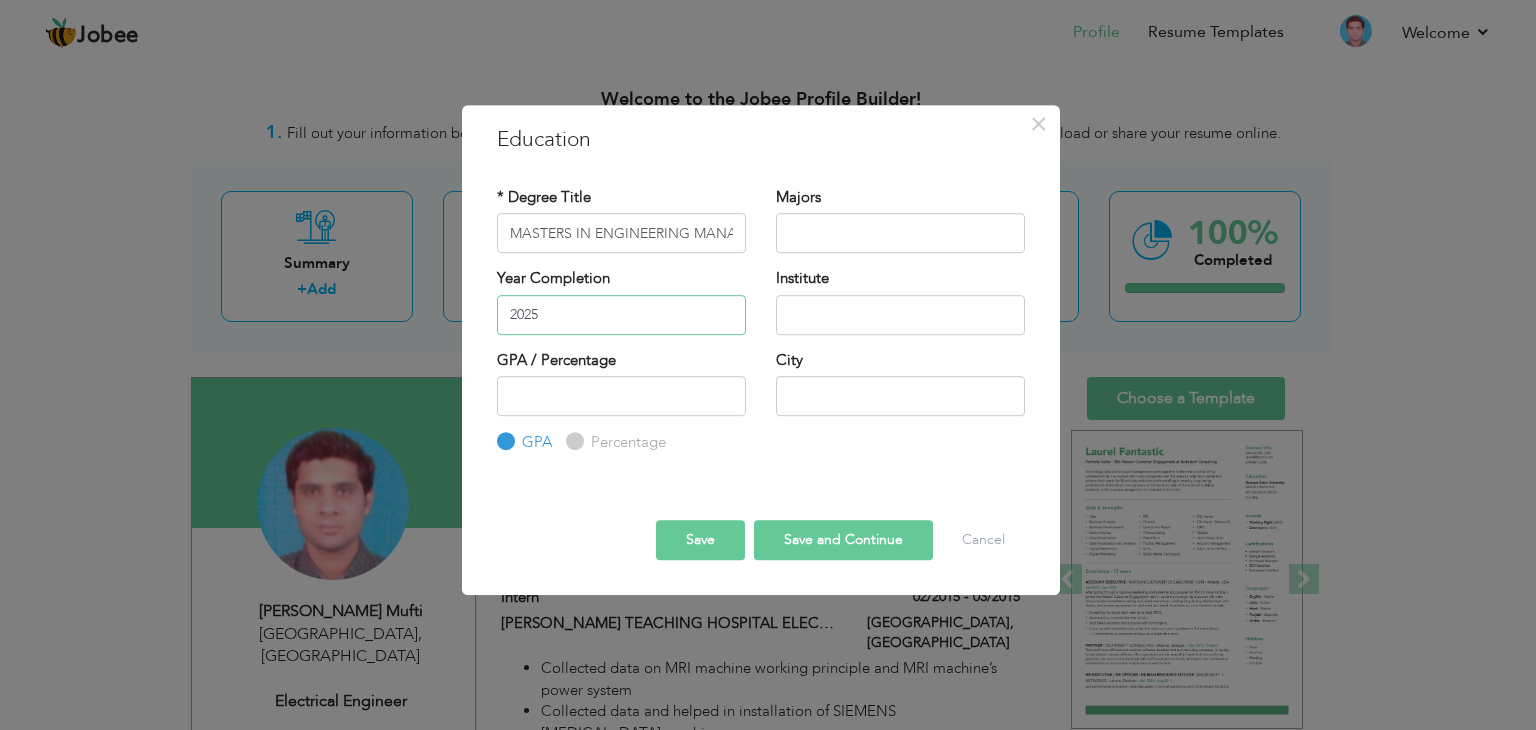 click on "2025" at bounding box center (621, 315) 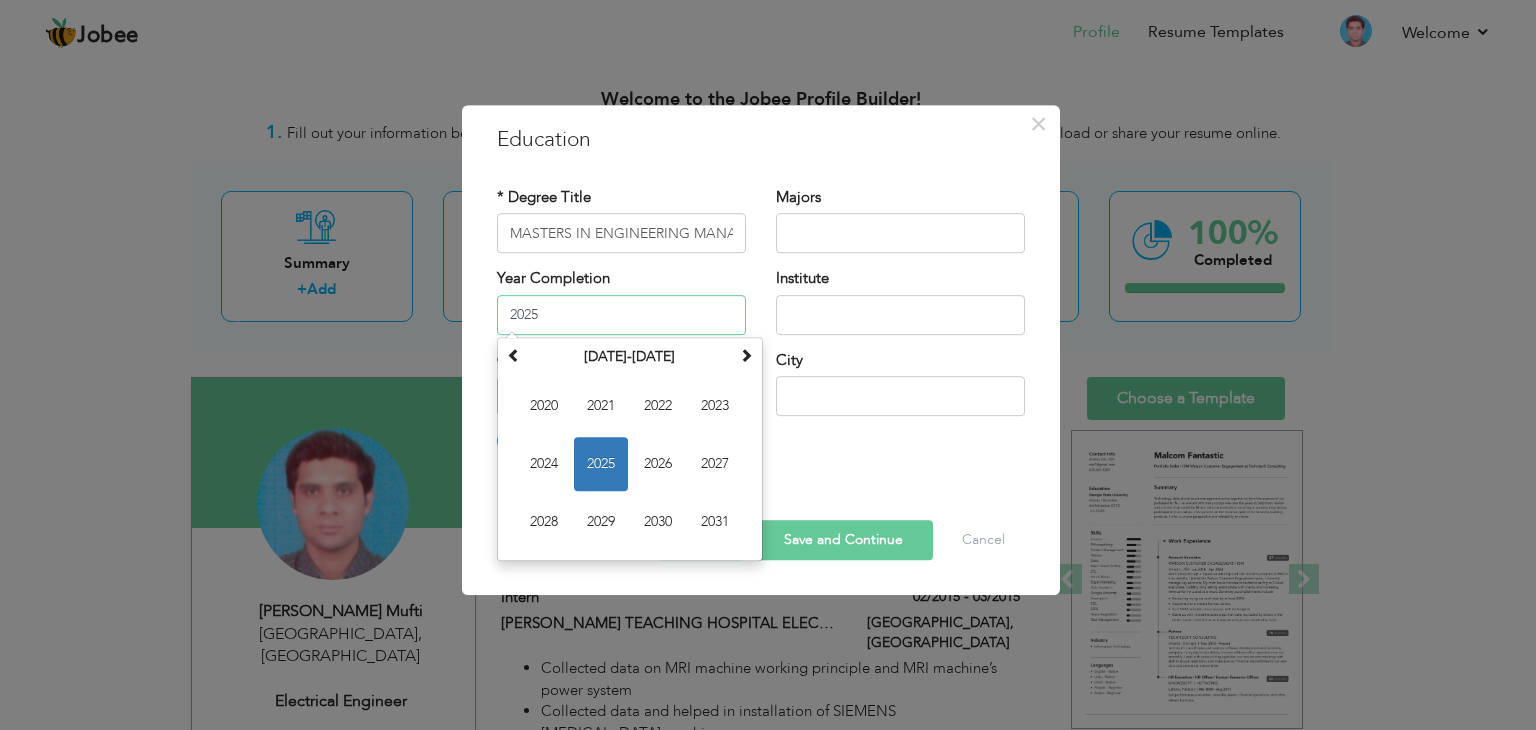 click on "2025" at bounding box center [601, 464] 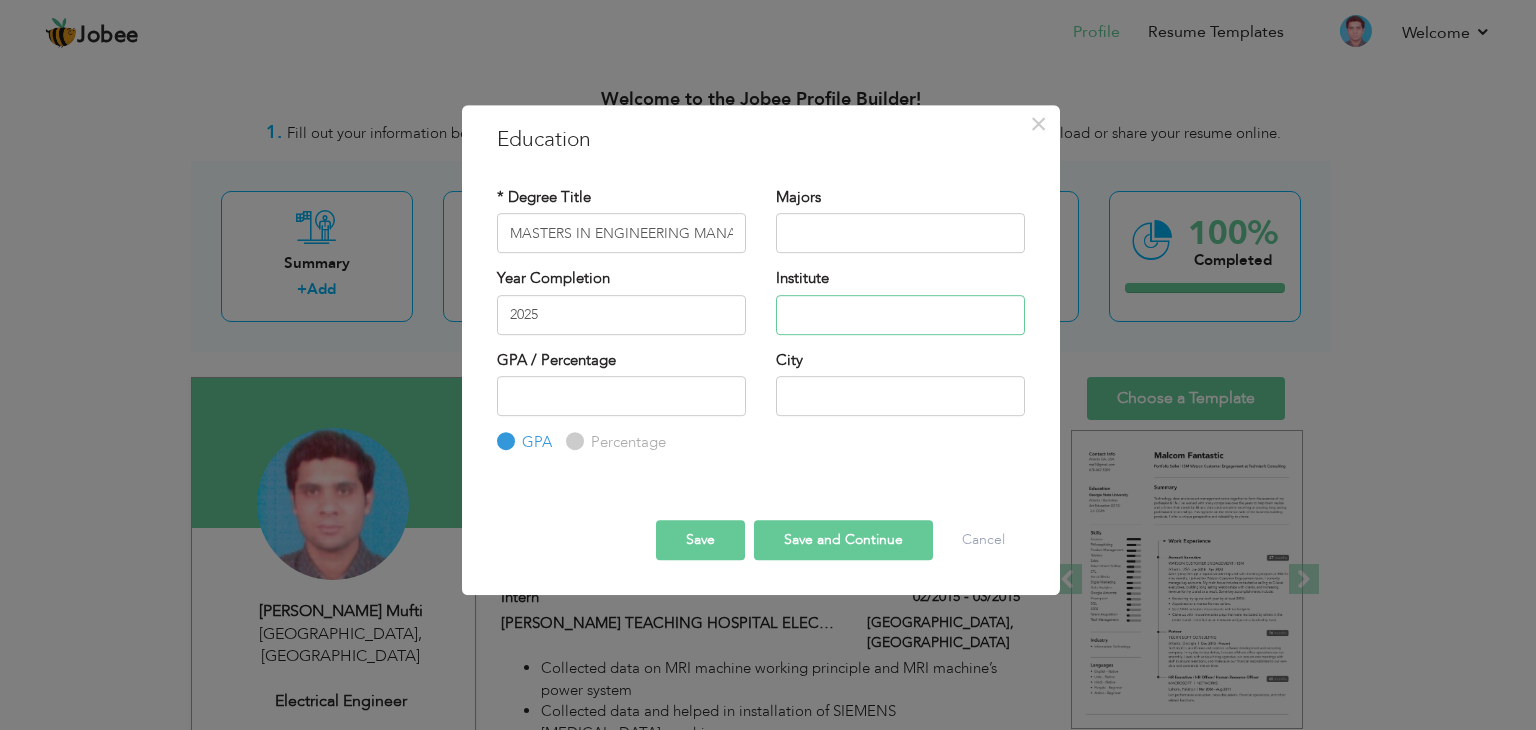 click at bounding box center [900, 315] 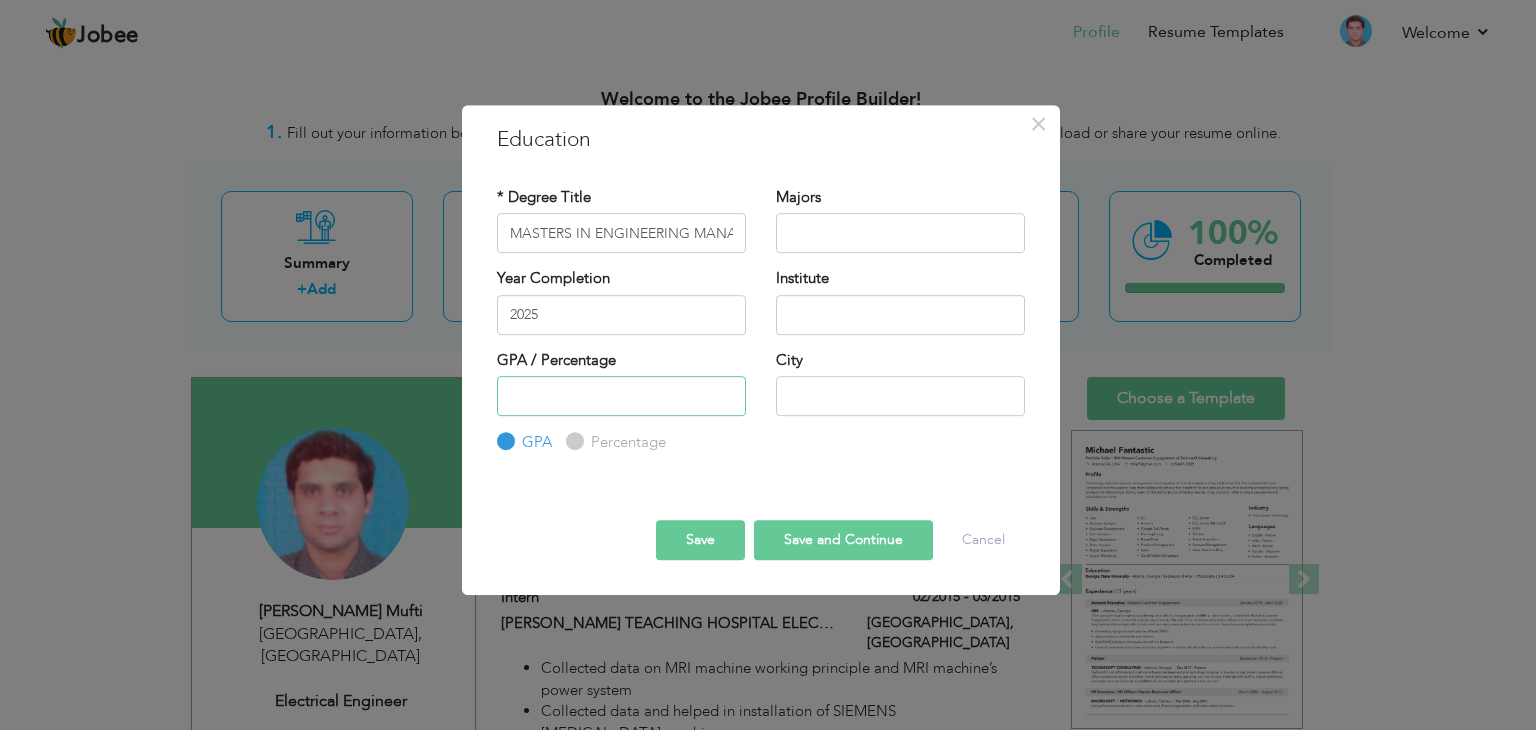 click at bounding box center [621, 396] 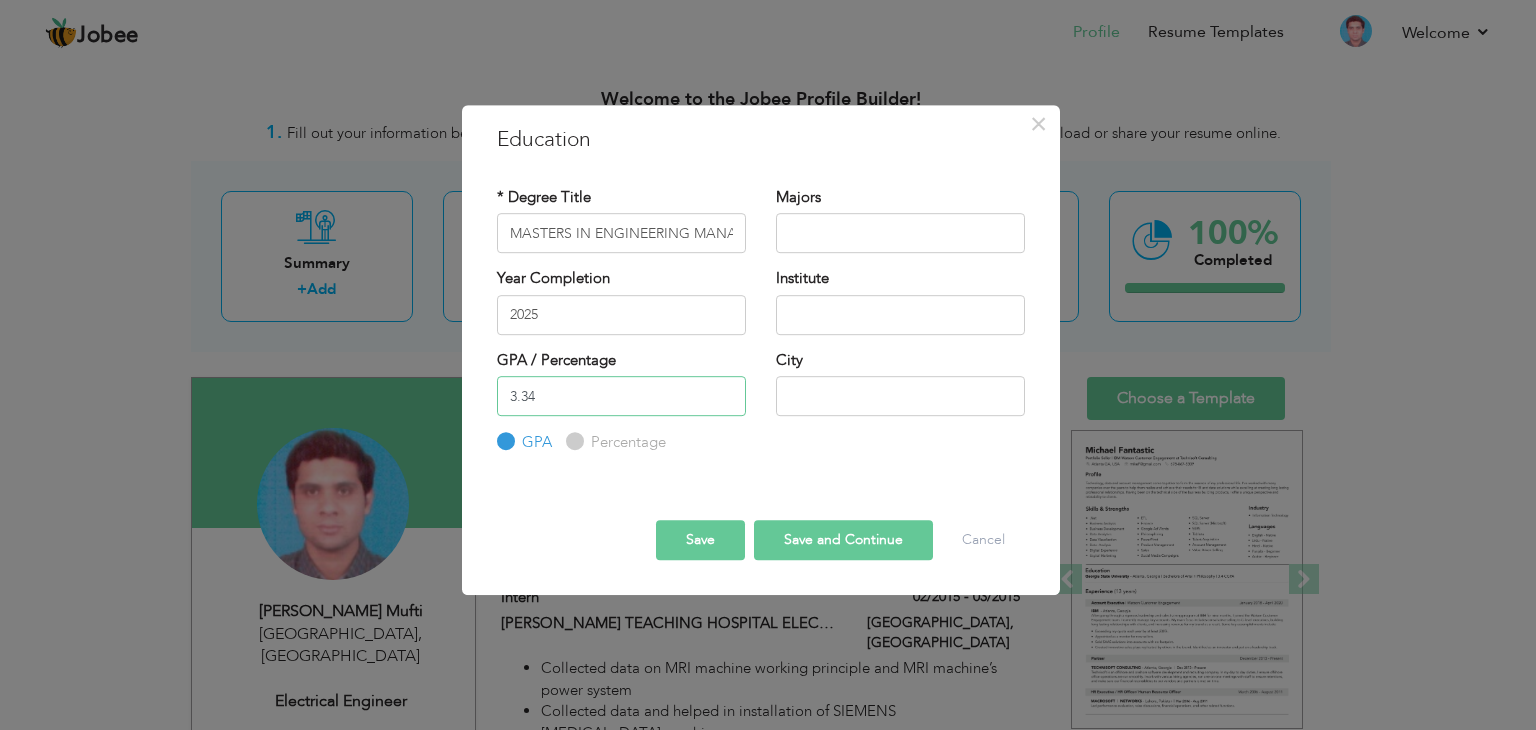 type on "3.34" 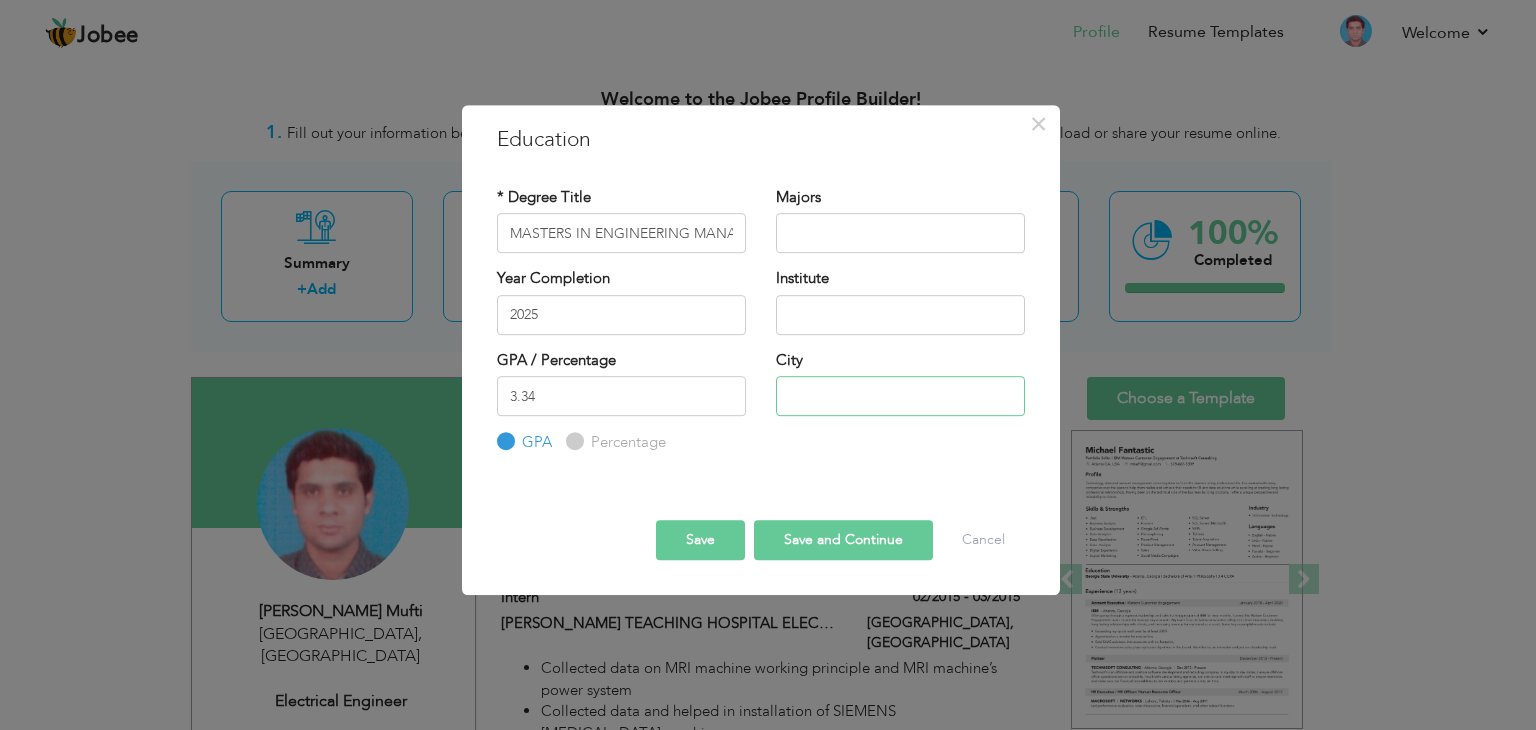 click at bounding box center [900, 396] 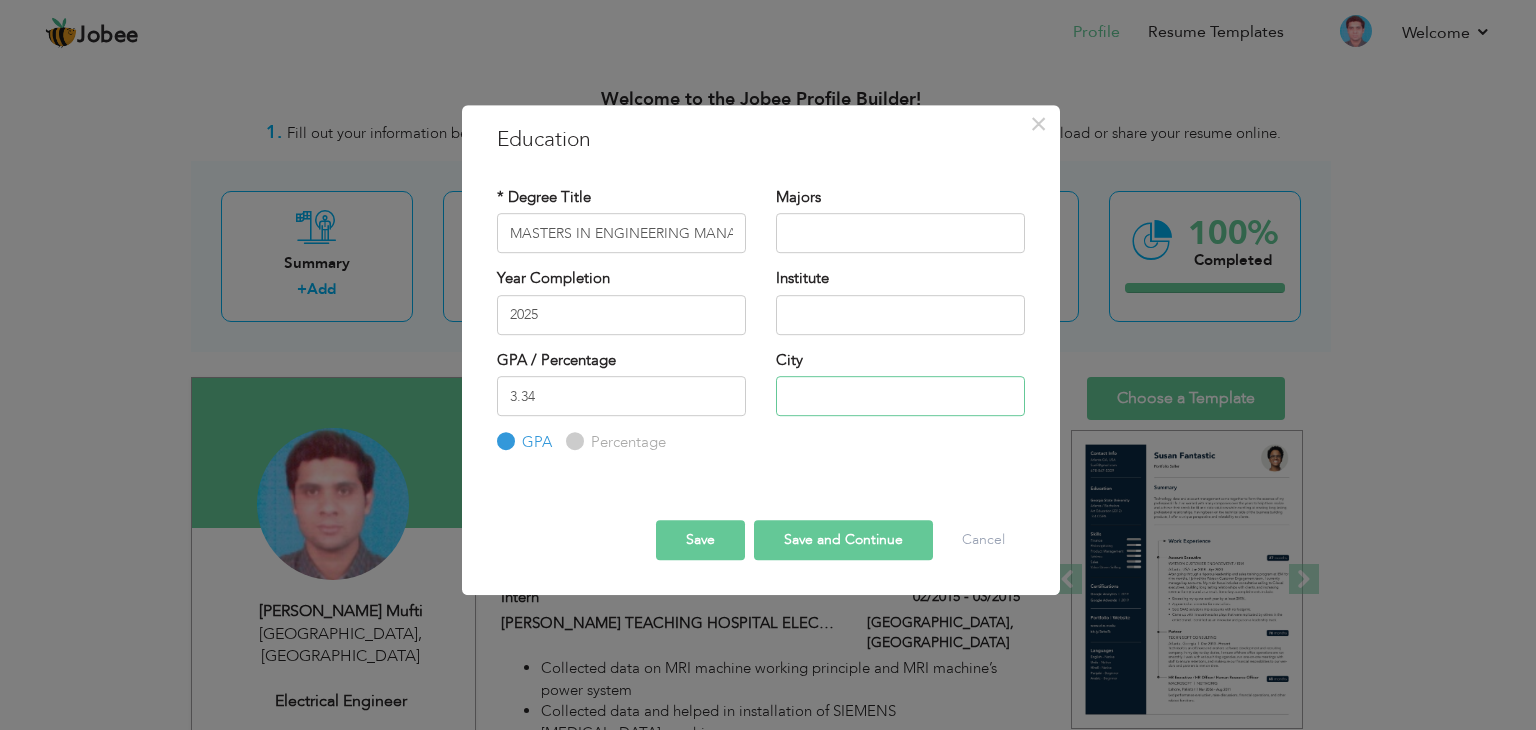 type on "[GEOGRAPHIC_DATA]" 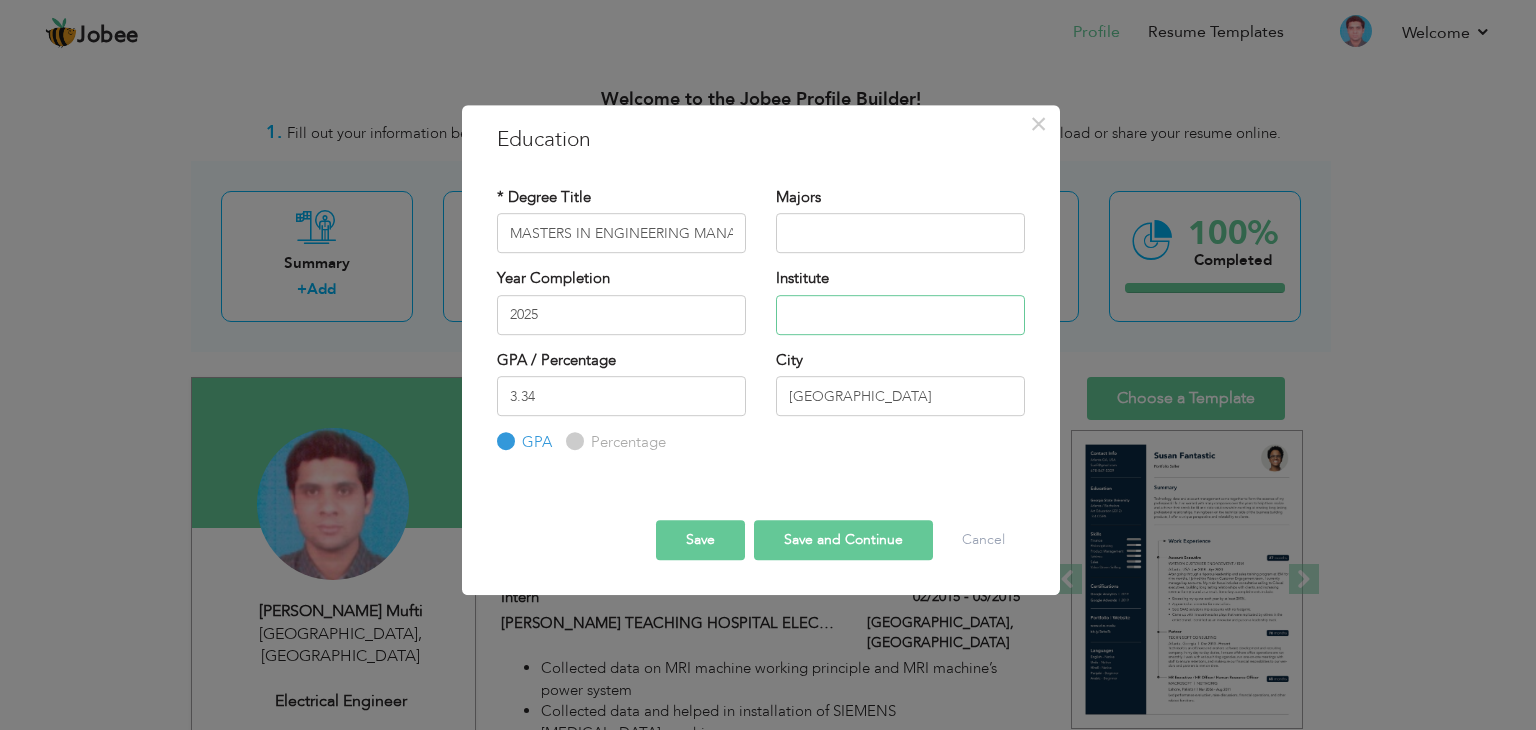 click at bounding box center (900, 315) 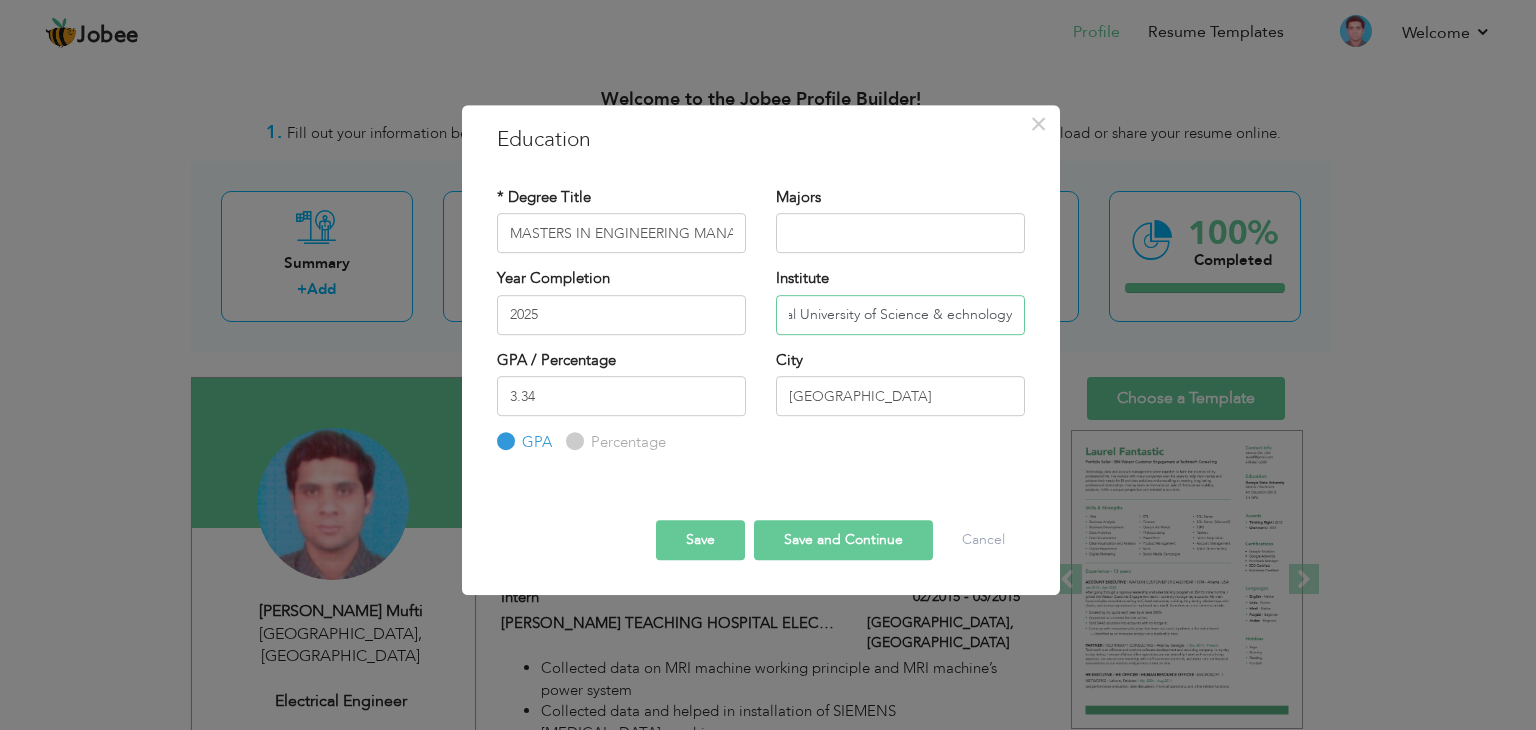 scroll, scrollTop: 0, scrollLeft: 42, axis: horizontal 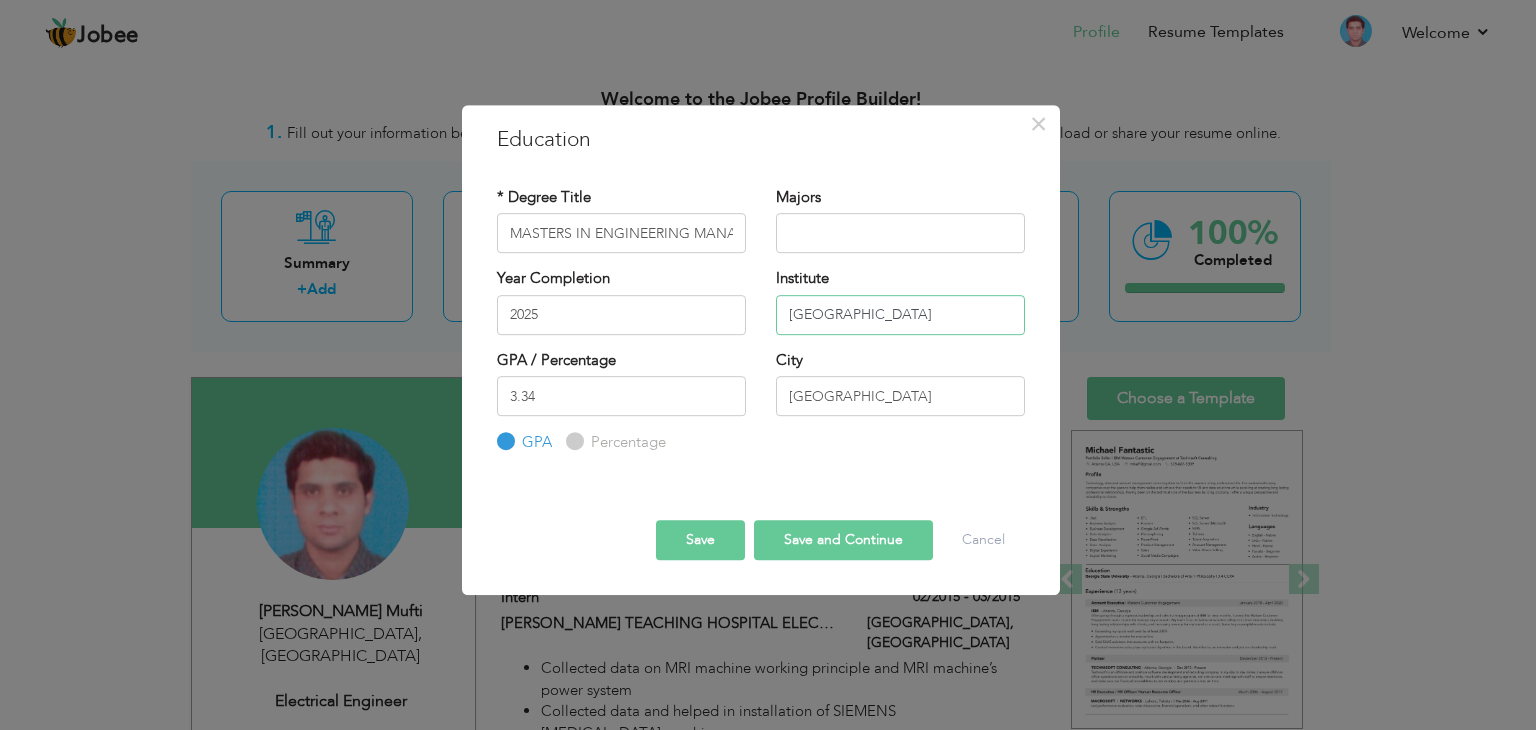 paste on "s" 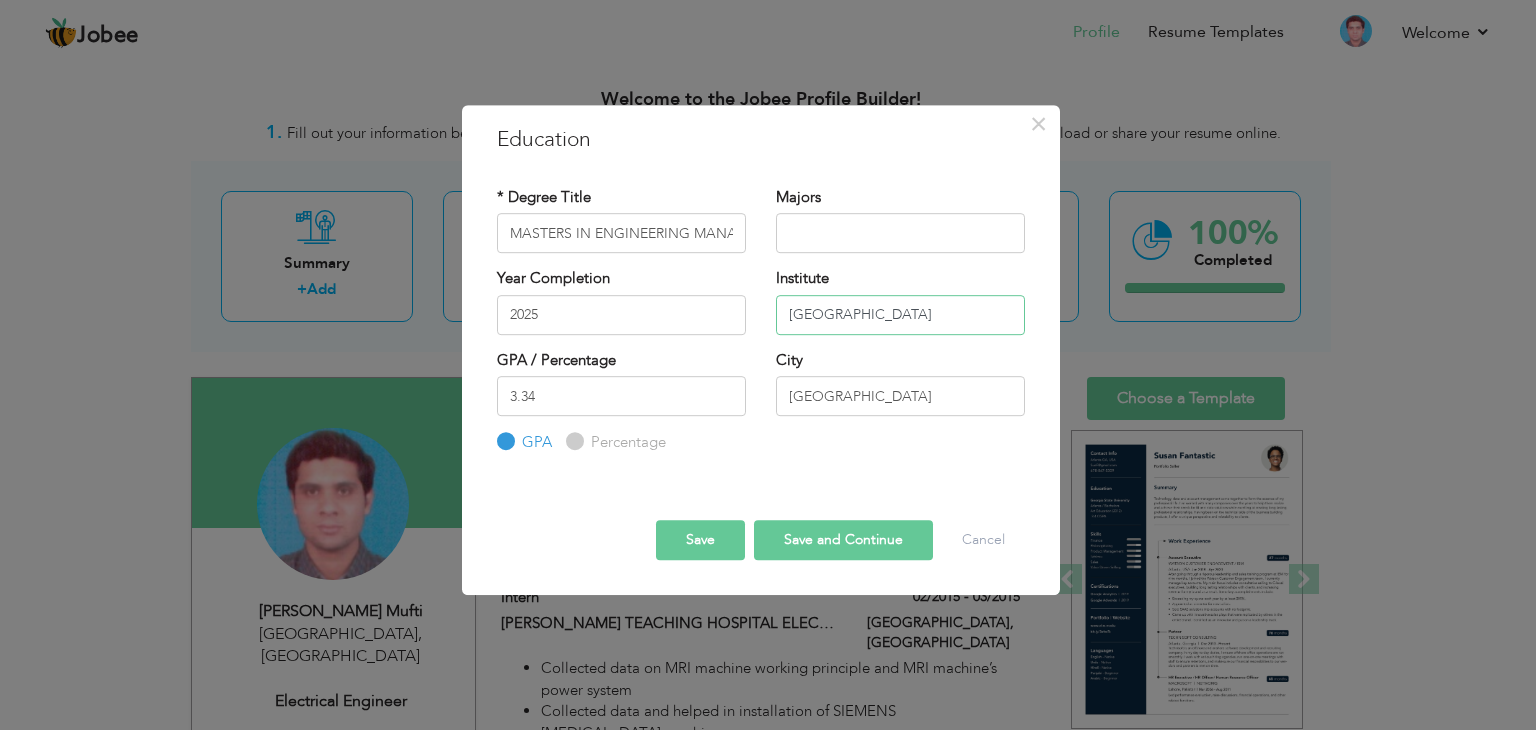 type on "[GEOGRAPHIC_DATA]" 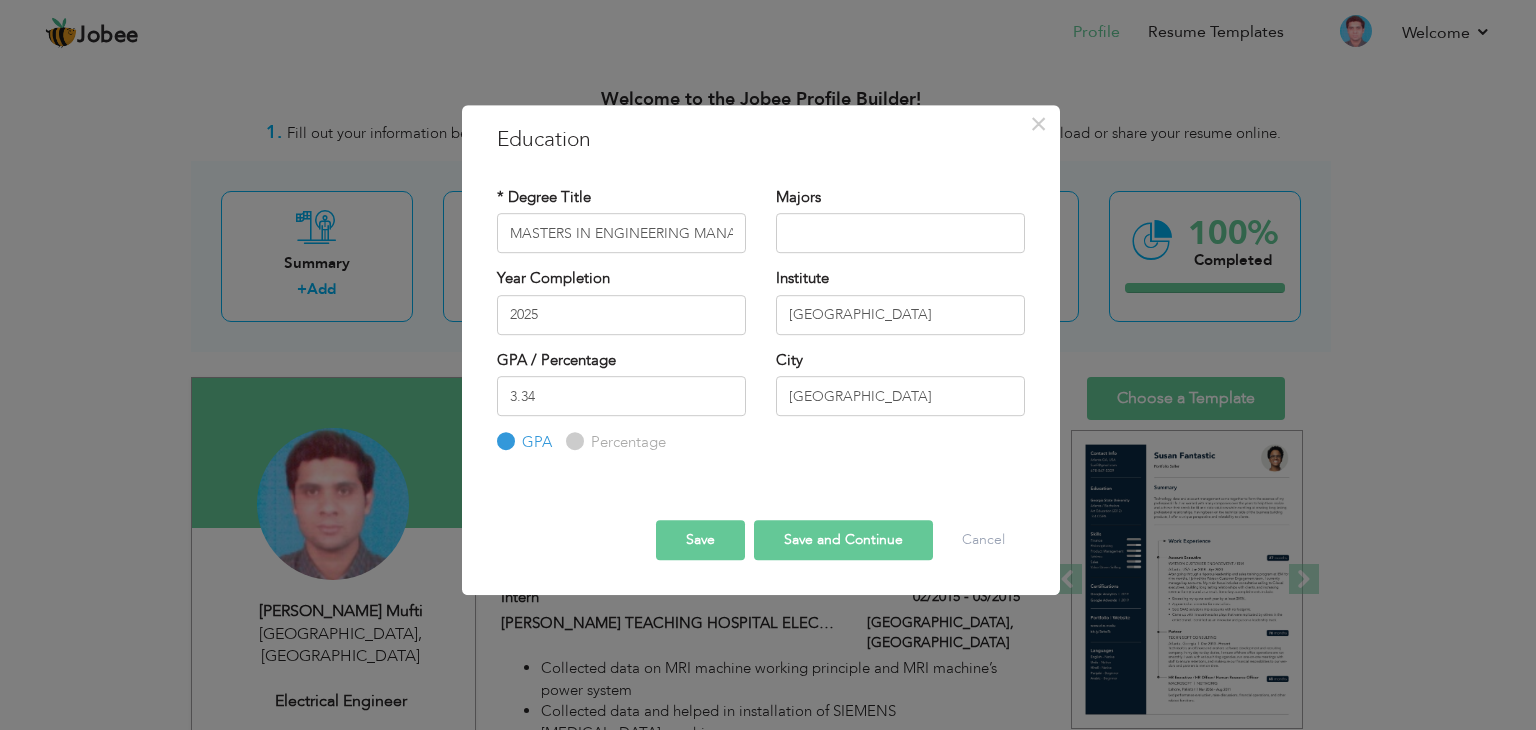 click on "Save" at bounding box center (700, 540) 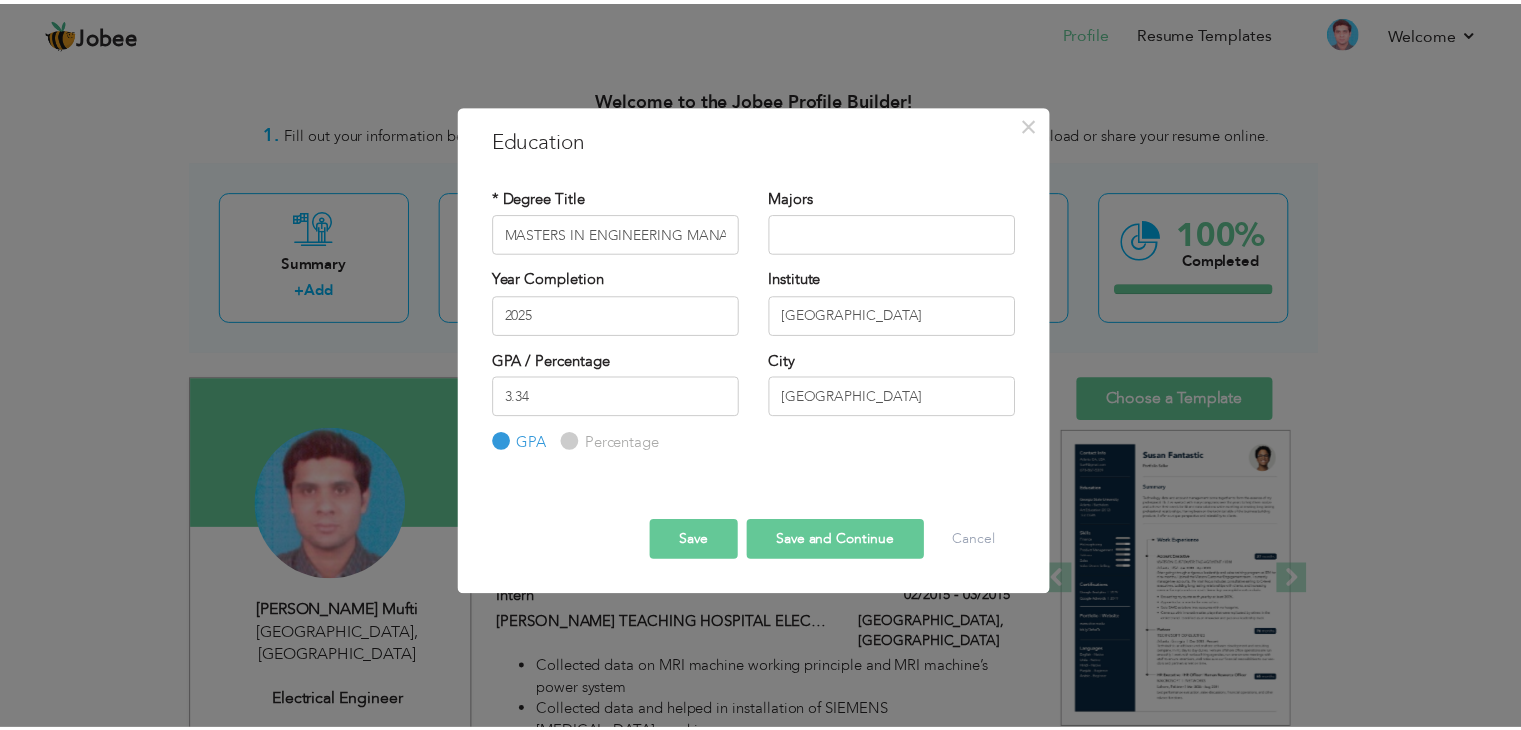 scroll, scrollTop: 0, scrollLeft: 0, axis: both 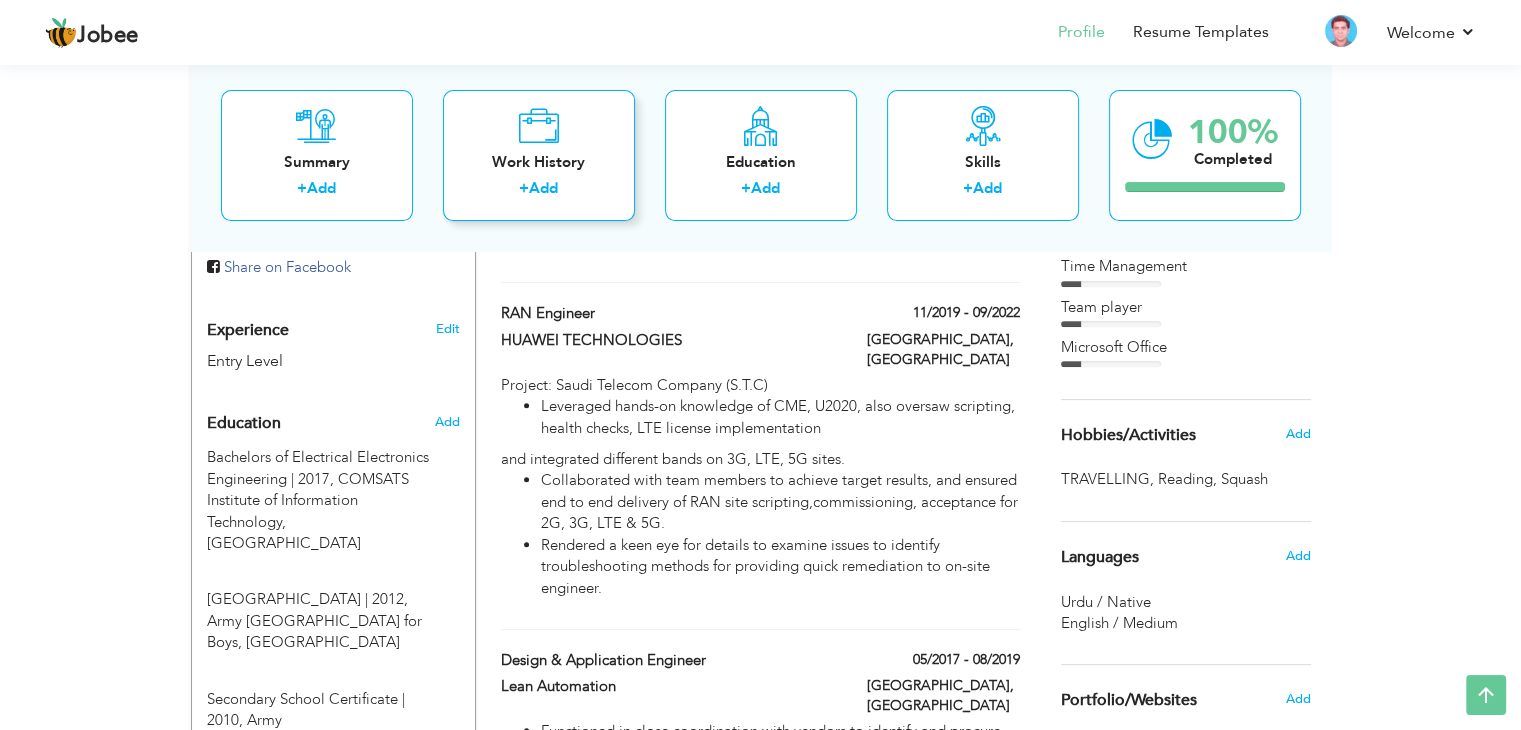 click at bounding box center [538, 126] 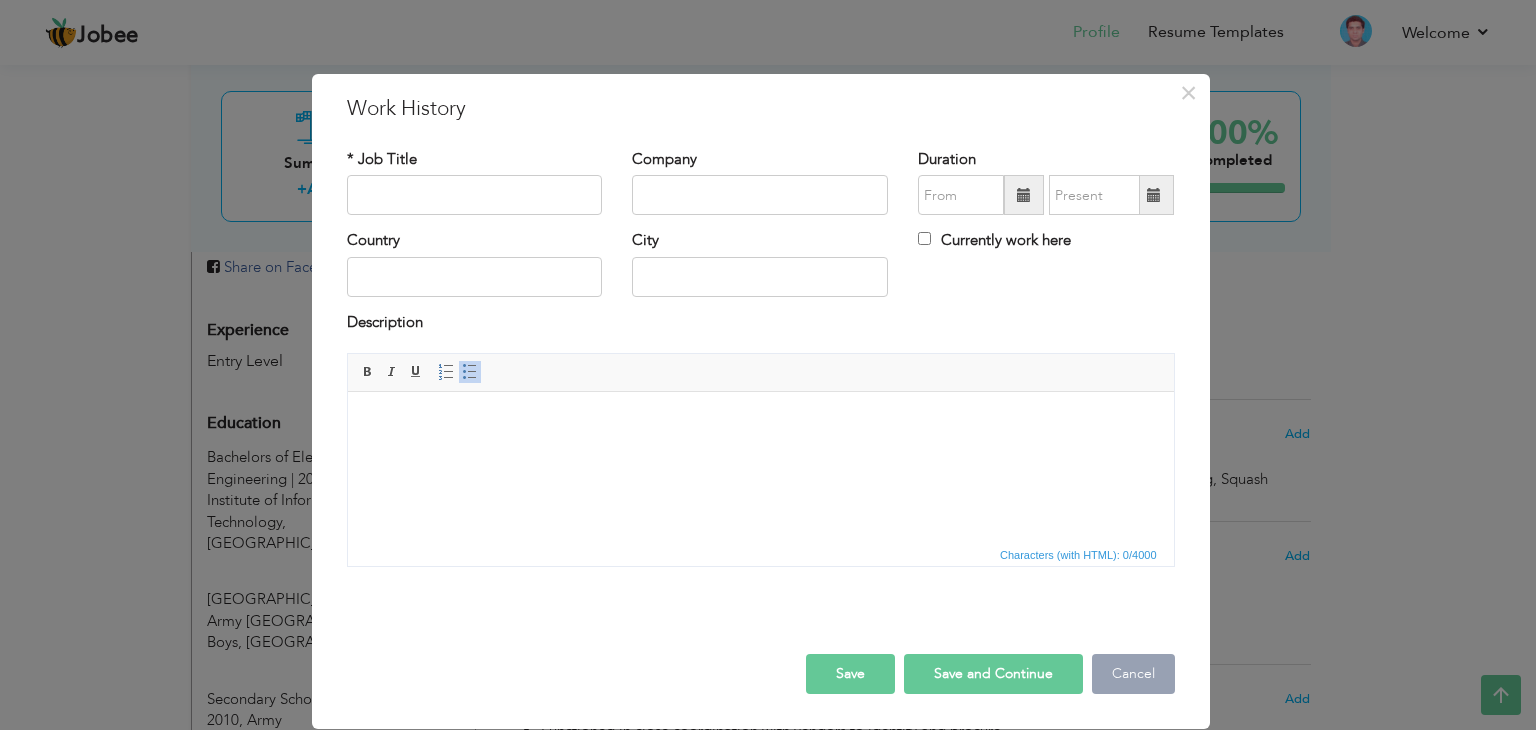 click on "Cancel" at bounding box center (1133, 674) 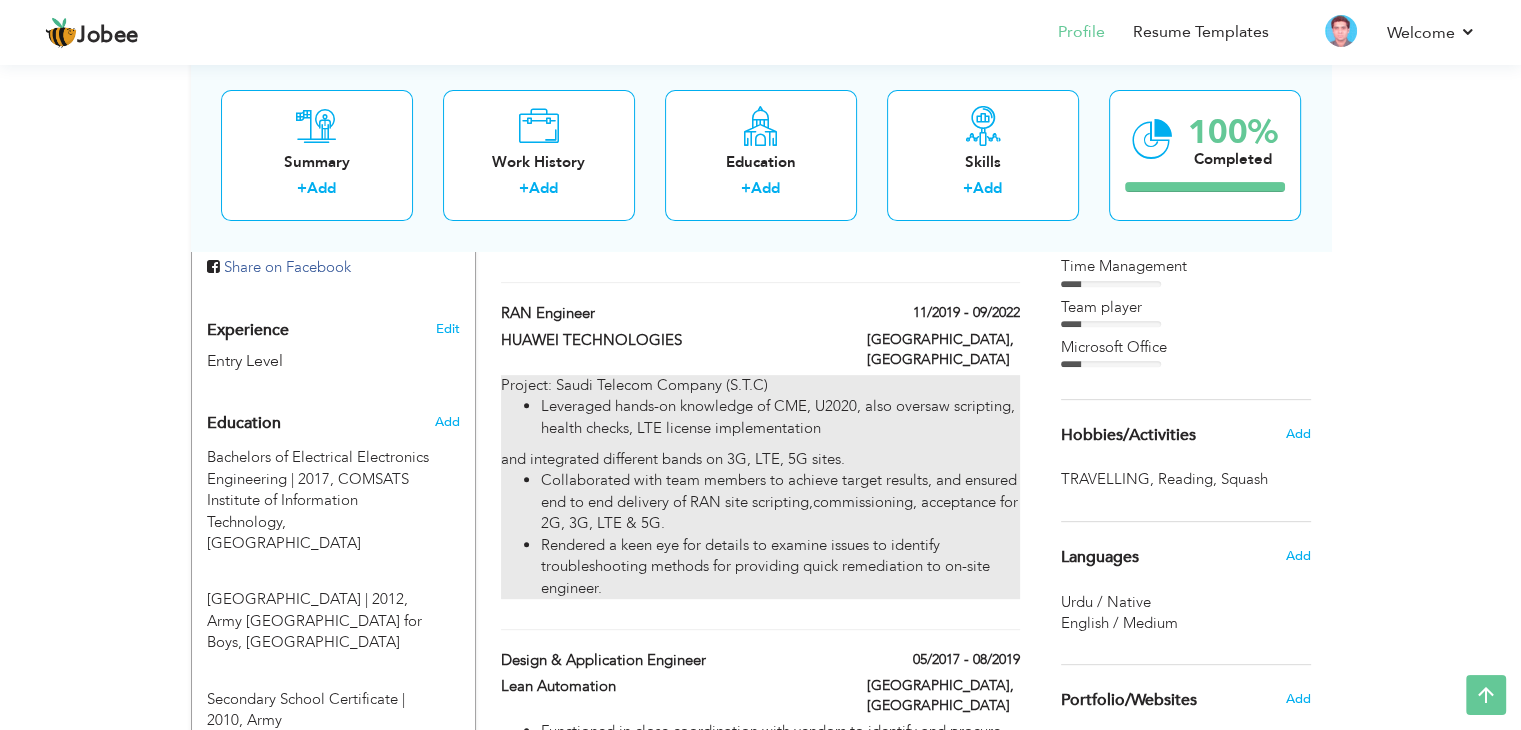 click on "Project: Saudi Telecom Company (S.T.C)
Leveraged hands-on knowledge of CME, U2020, also oversaw scripting, health checks, LTE license implementation
and integrated different bands on 3G, LTE, 5G sites.
Collaborated with team members to achieve target results, and ensured end to end delivery of RAN site scripting,commissioning, acceptance for 2G, 3G, LTE & 5G.
Rendered a keen eye for details to examine issues to identify troubleshooting methods for providing quick remediation to on-site engineer." at bounding box center (760, 487) 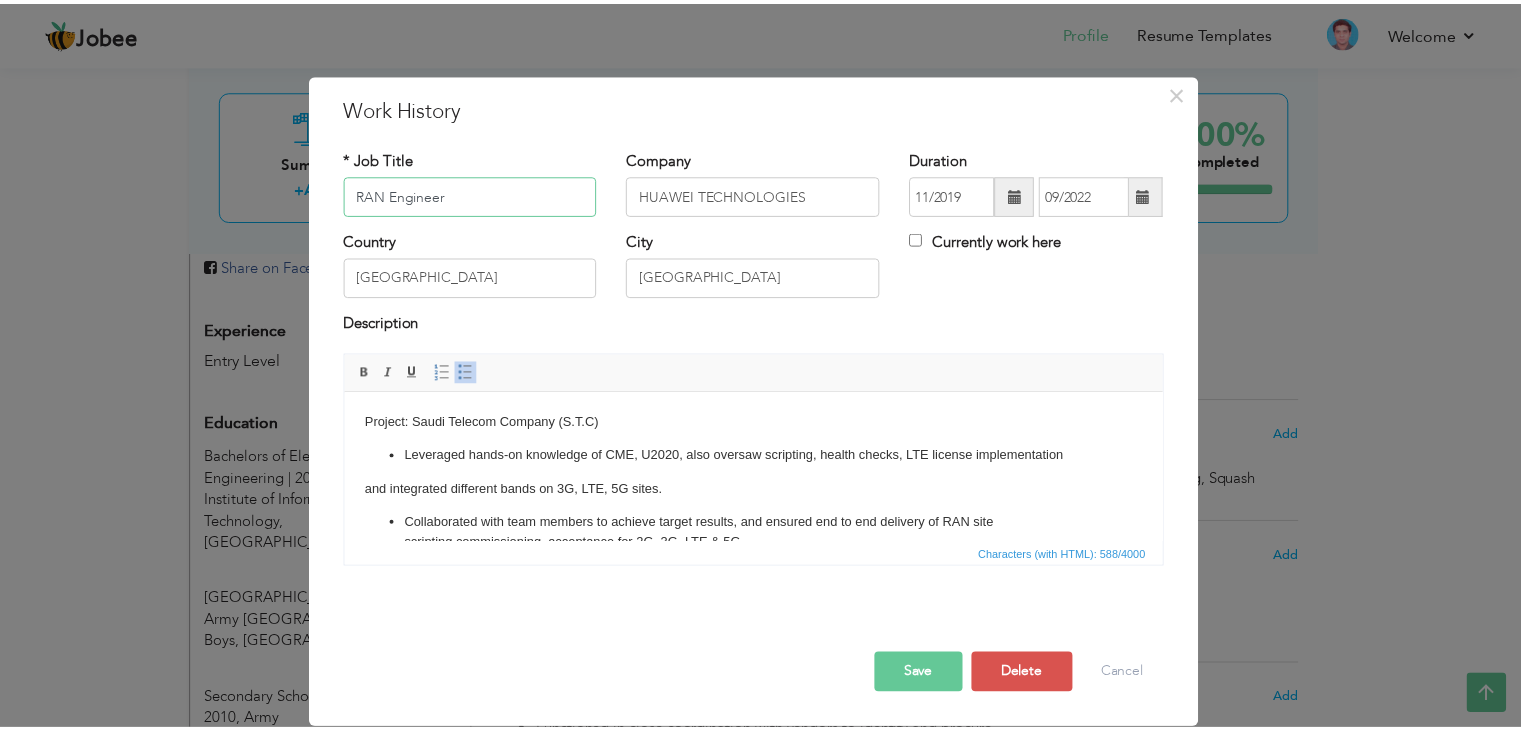 scroll, scrollTop: 0, scrollLeft: 0, axis: both 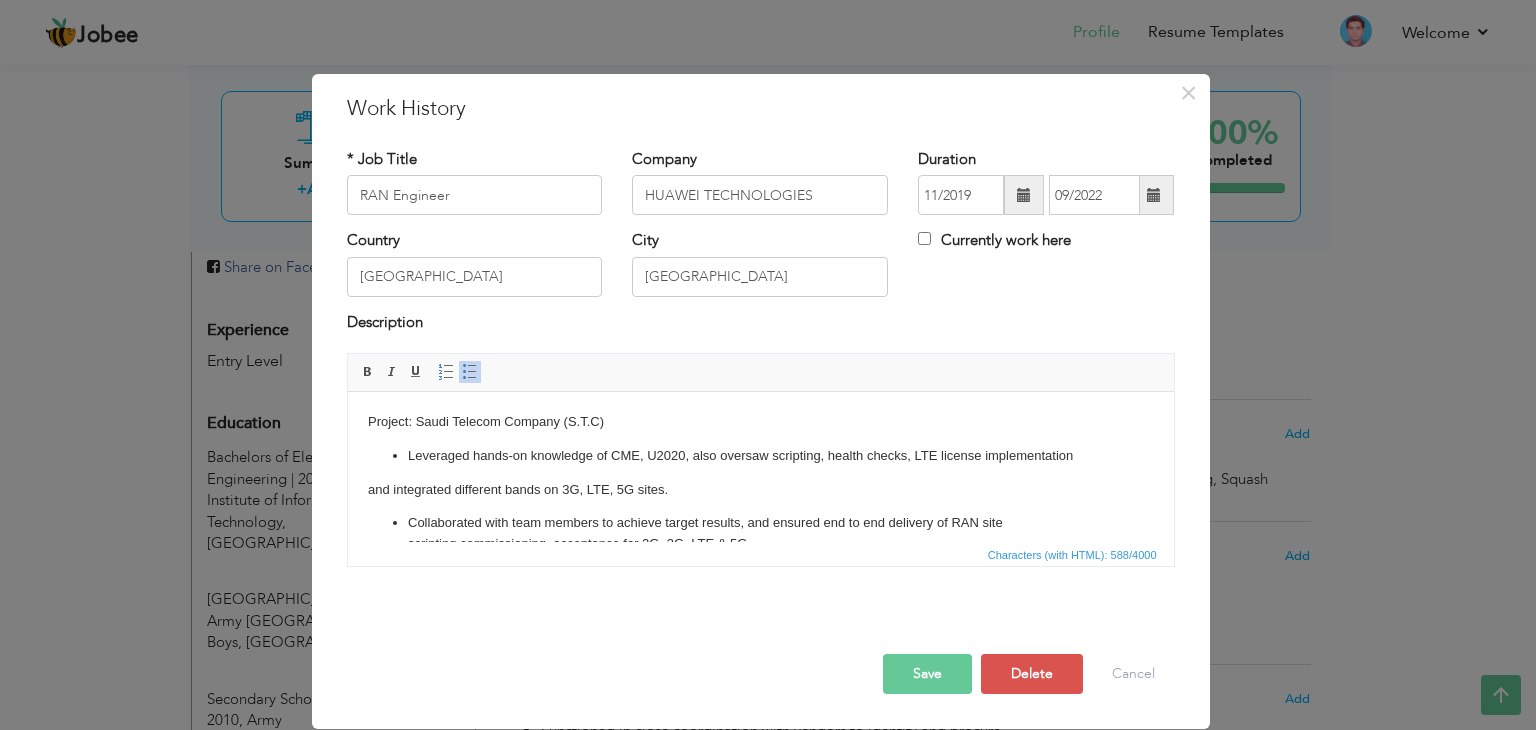 click on "Project: Saudi Telecom Company (S.T.C) Leveraged hands-on knowledge of CME, U2020, also oversaw scripting, health checks, LTE license implementation              and integrated different bands on 3G, LTE, 5G sites. Collaborated with team members to achieve target results, and ensured end to end delivery of RAN site scripting,commissioning, acceptance for 2G, 3G, LTE & 5G. Rendered a keen eye for details to examine issues to identify troubleshooting methods for providing quick remediation to on-site engineer." at bounding box center (760, 504) 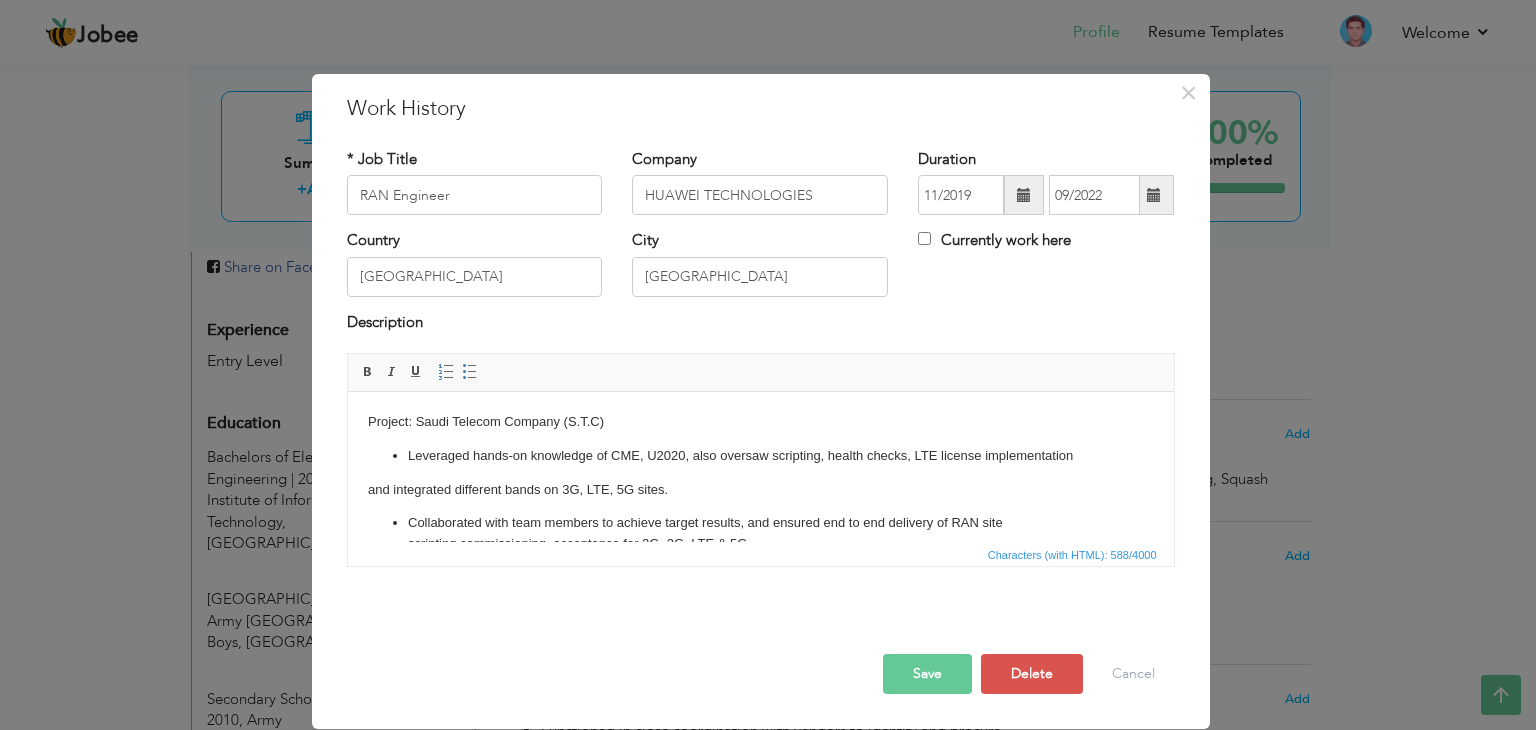 type 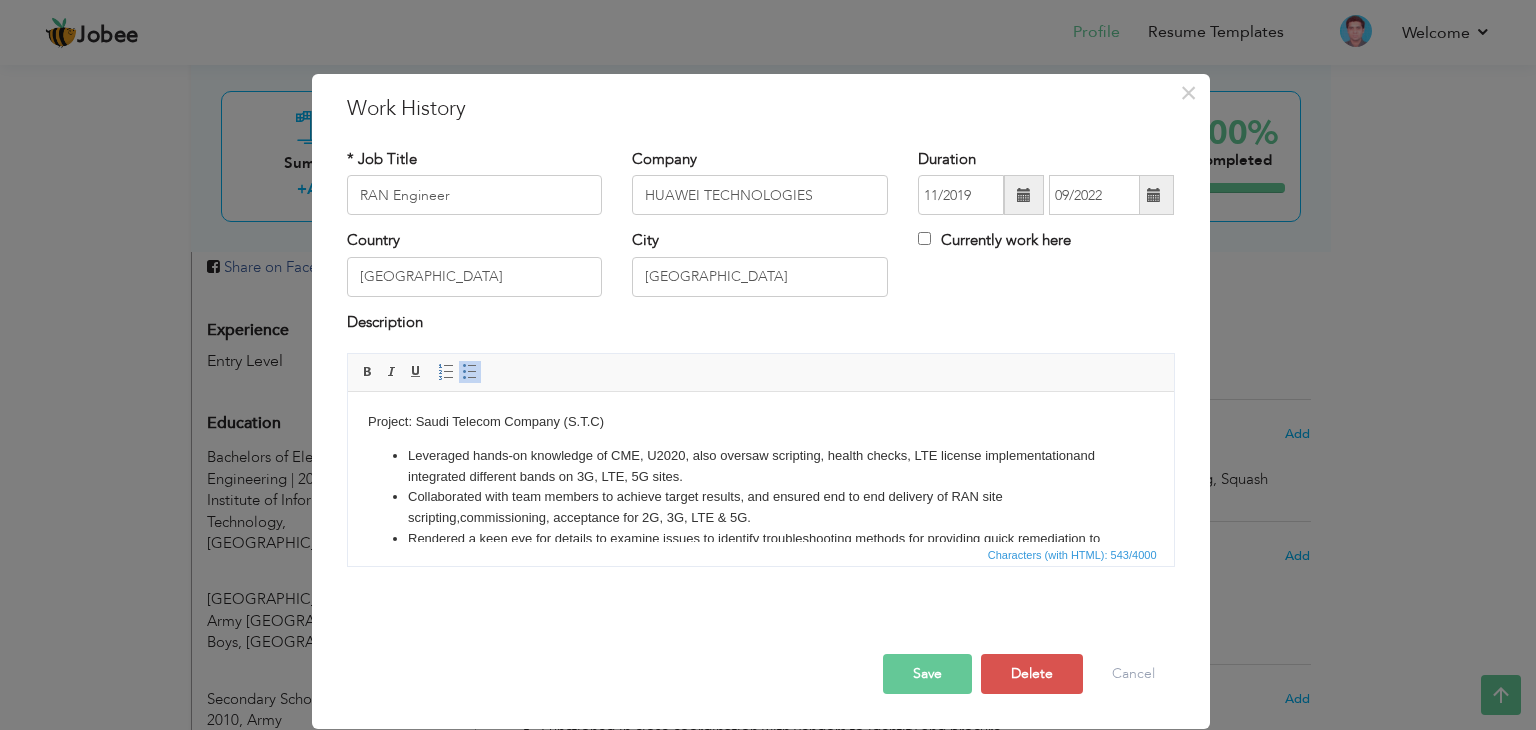 click on "Save" at bounding box center (927, 674) 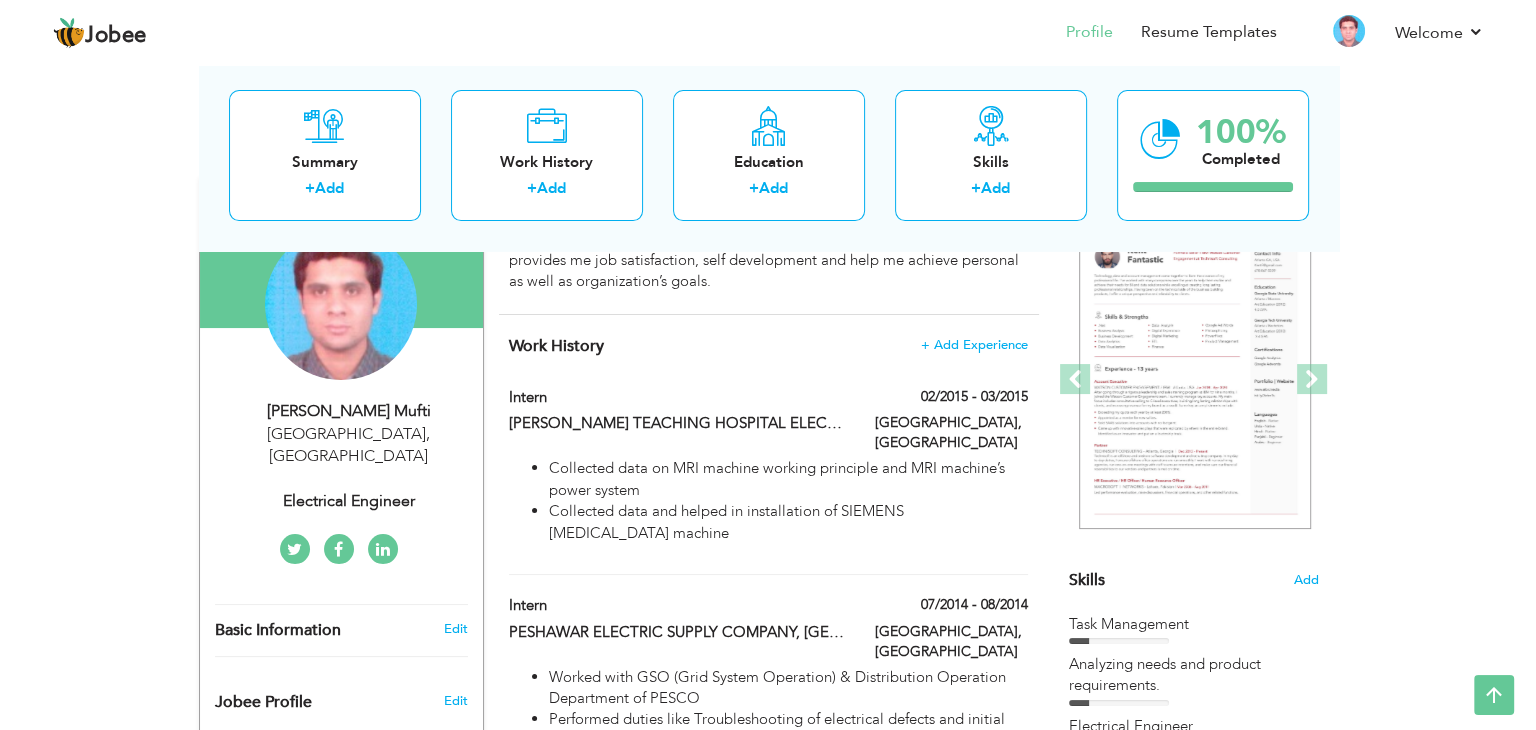 scroll, scrollTop: 0, scrollLeft: 0, axis: both 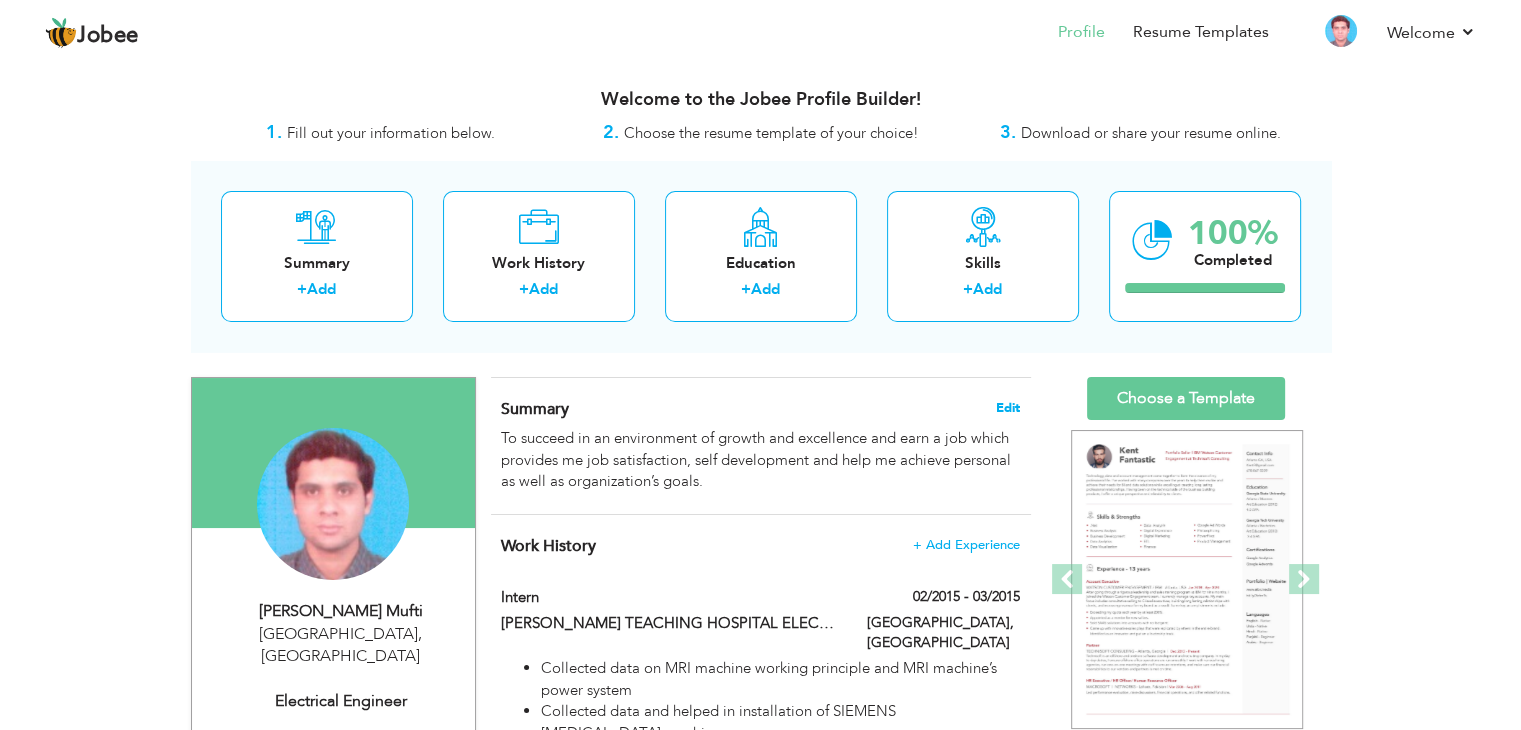 click on "Edit" at bounding box center [1008, 408] 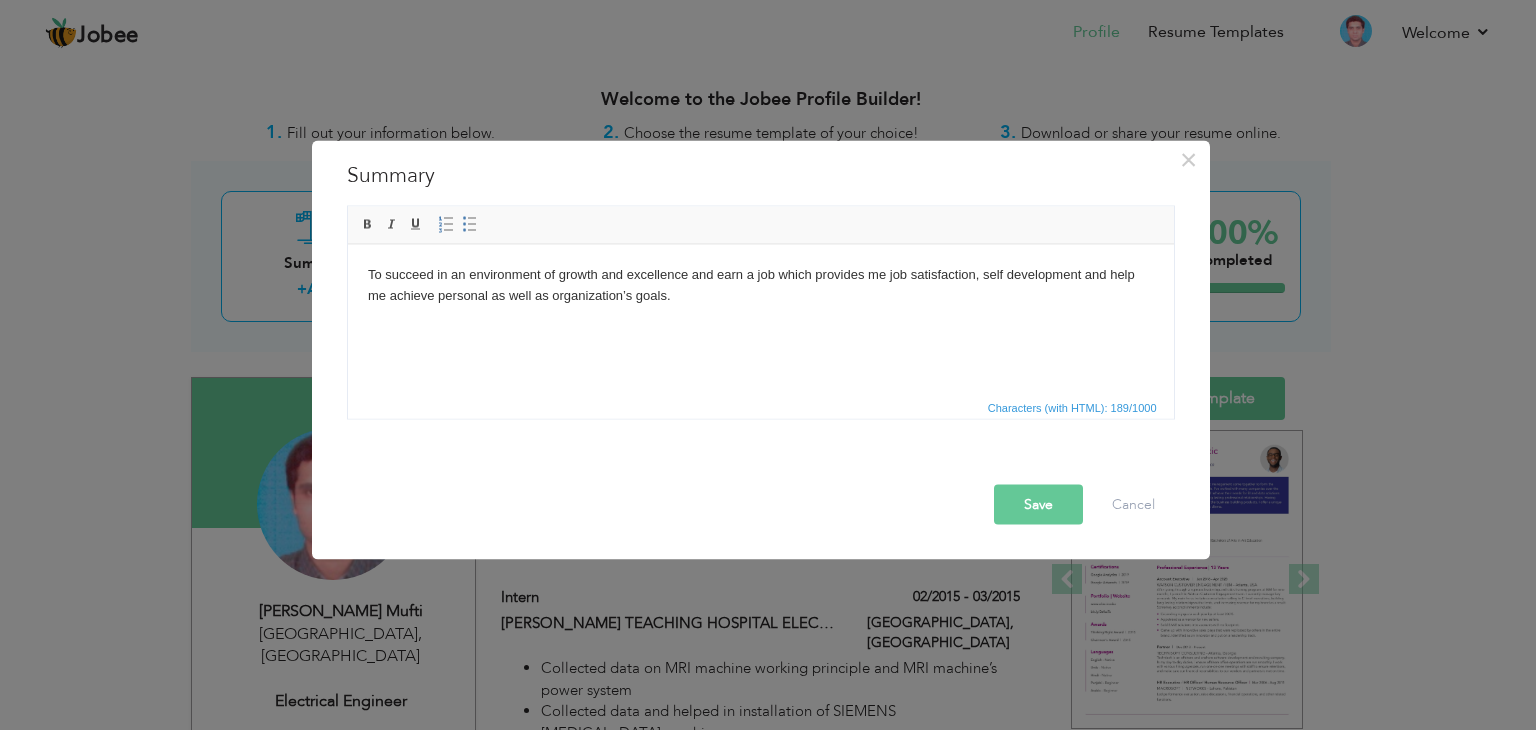 click on "To succeed in an environment of growth and excellence and earn a job which provides me job satisfaction, self development and help me achieve personal as well as organization’s goals. Rich Text Editor, summaryEditor Editor toolbars Basic Styles   Bold   Italic   Underline Paragraph   Insert/Remove Numbered List   Insert/Remove Bulleted List Press ALT 0 for help Characters (with HTML): 189/1000" at bounding box center [761, 318] 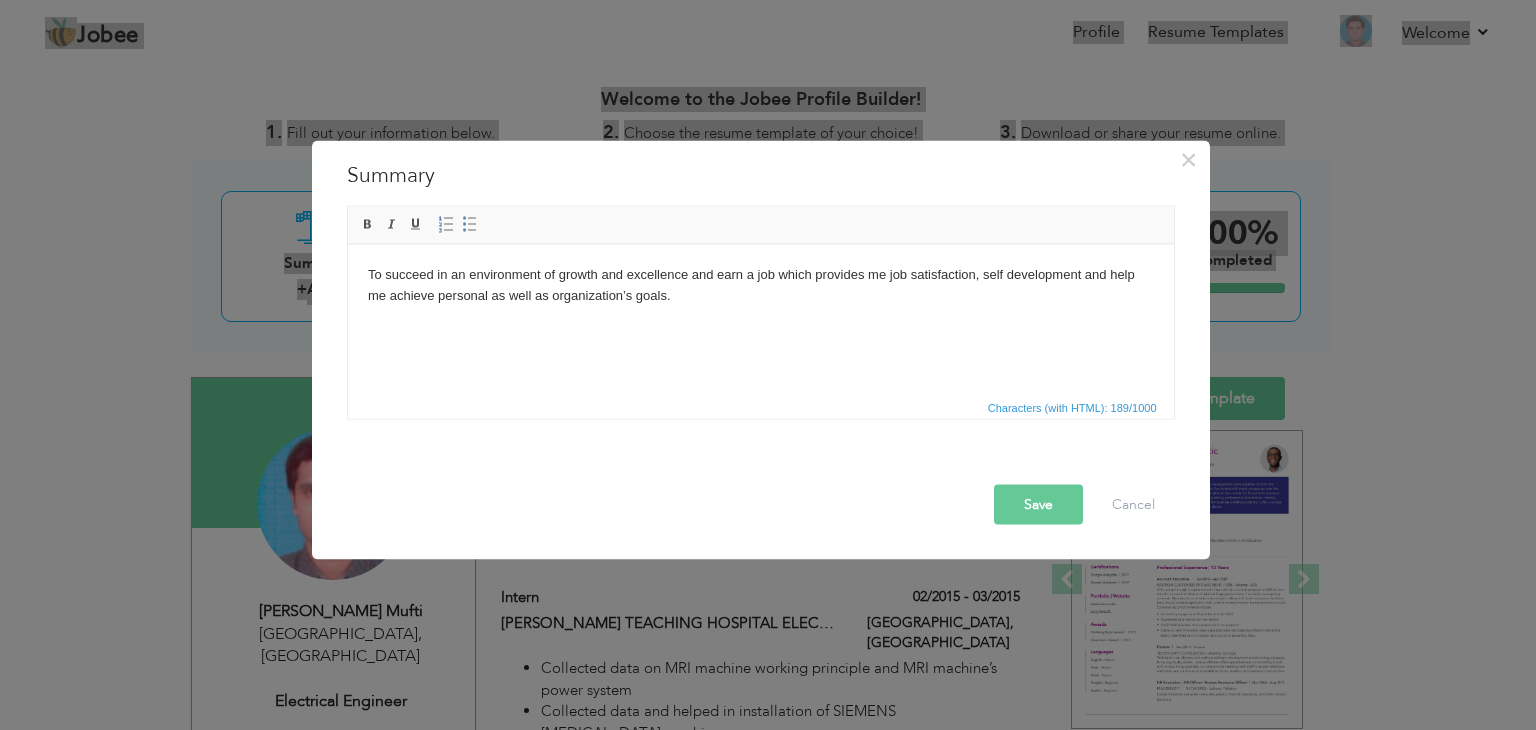drag, startPoint x: 619, startPoint y: 381, endPoint x: 411, endPoint y: 302, distance: 222.4972 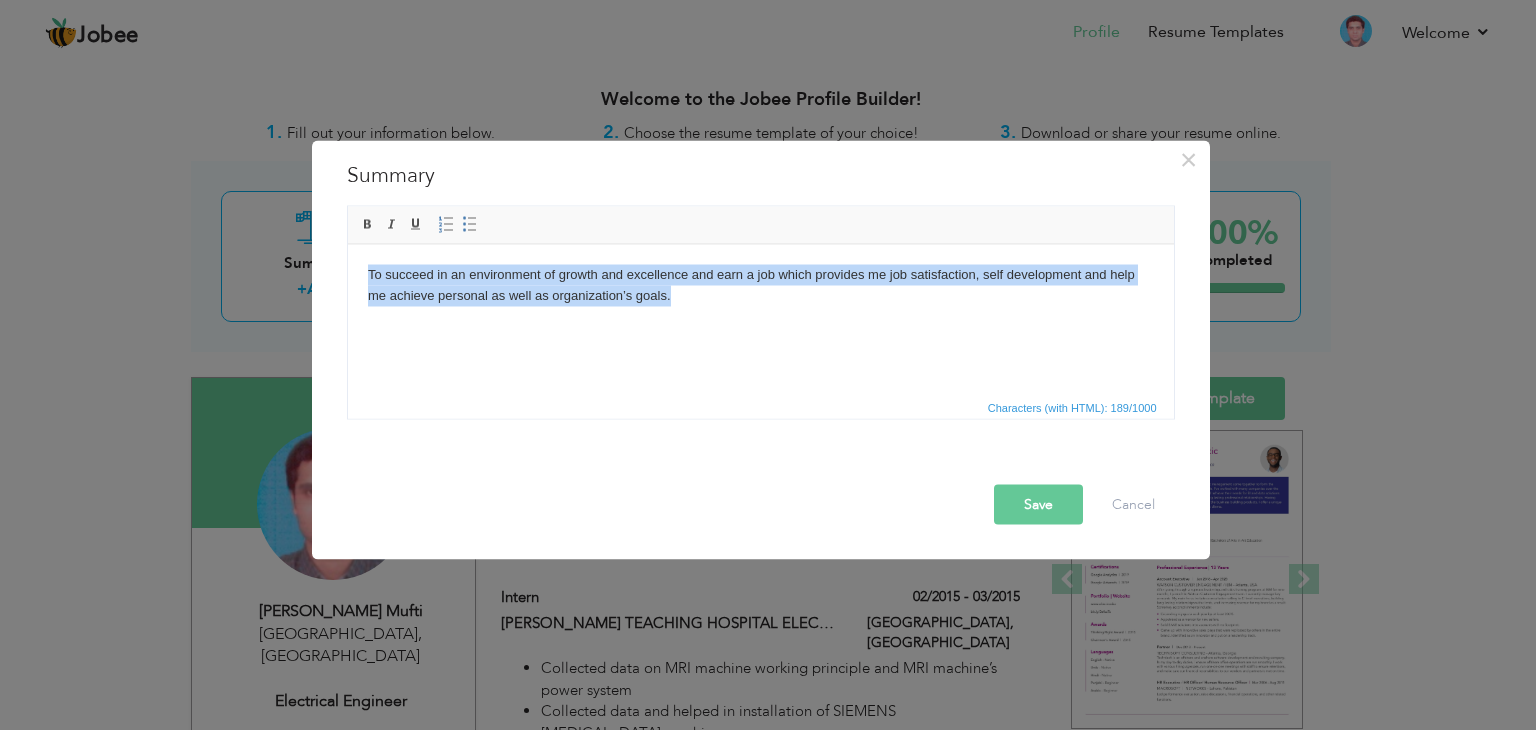 type 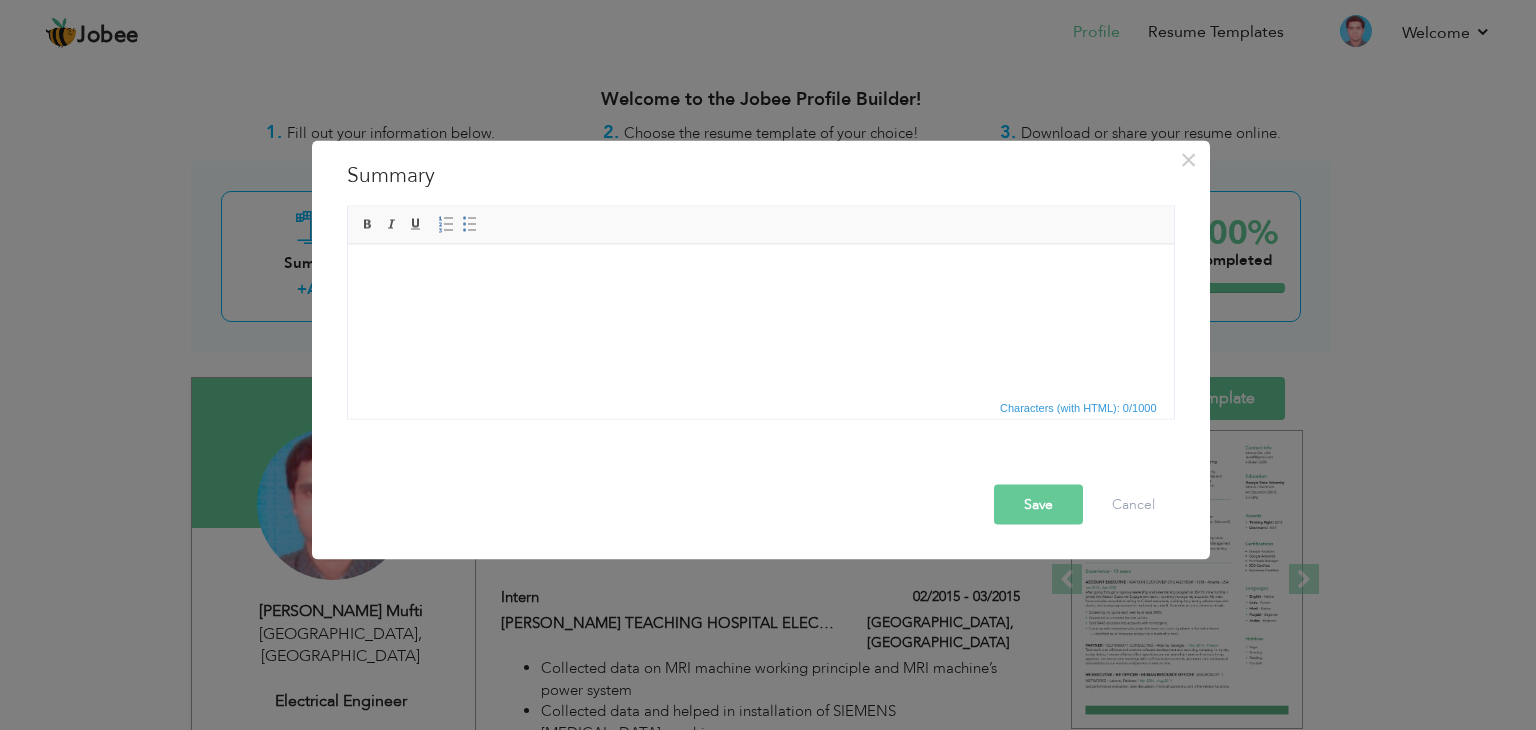 click at bounding box center [760, 274] 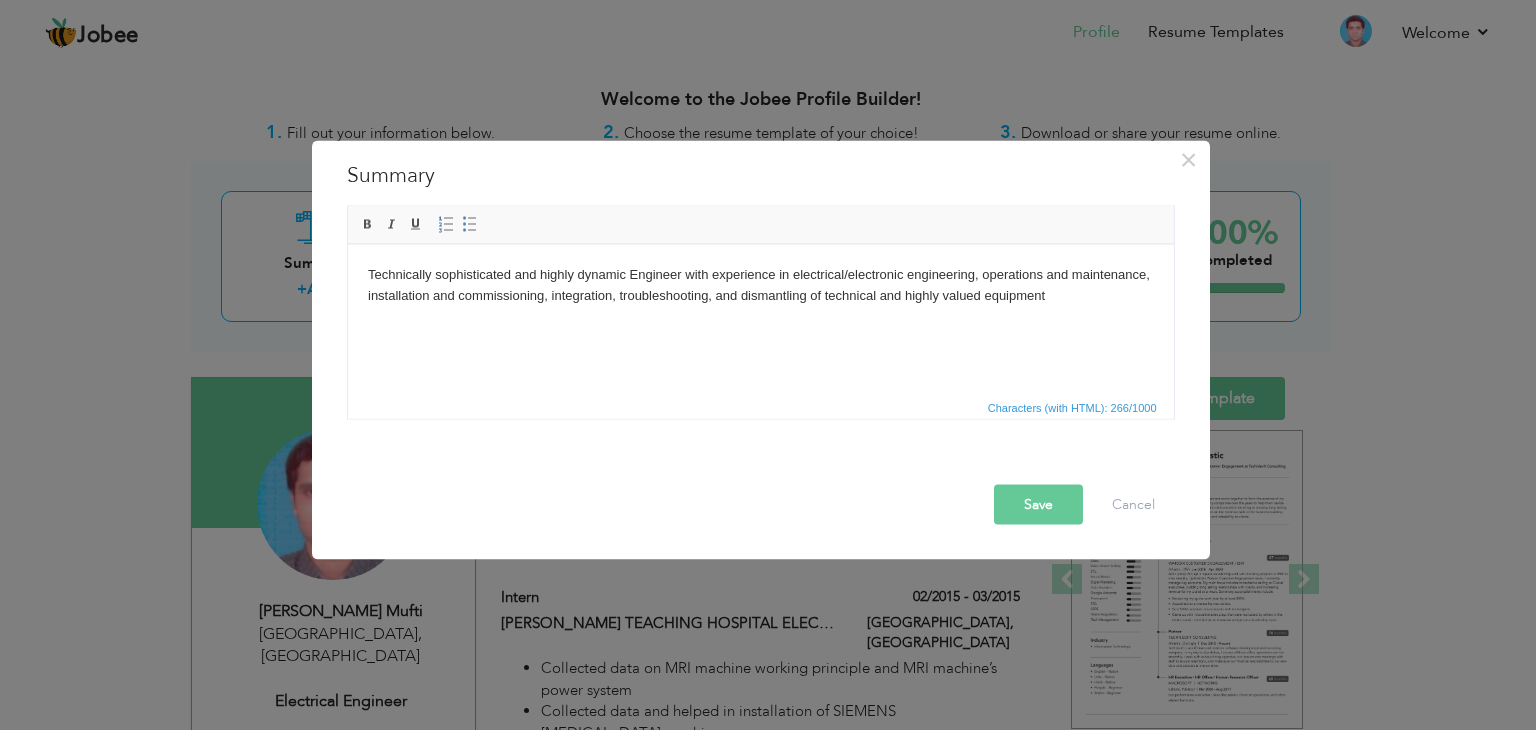 click on "Technically sophisticated and highly dynamic Engineer with experience in electrical/electronic engineering, operations and maintenance, installation and commissioning, integration, troubleshooting, and dismantling of technical and highly valued equipment" at bounding box center [760, 295] 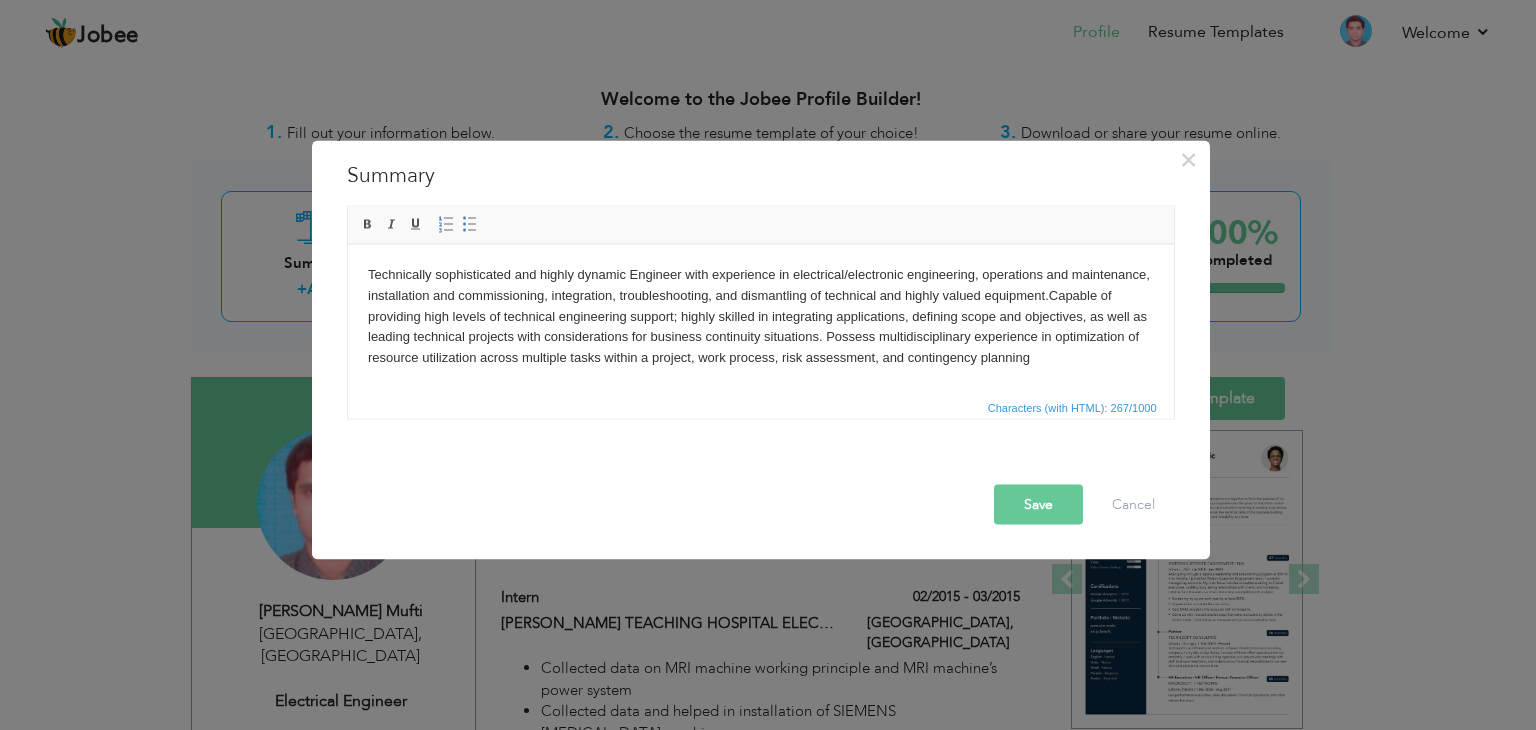 scroll, scrollTop: 12, scrollLeft: 0, axis: vertical 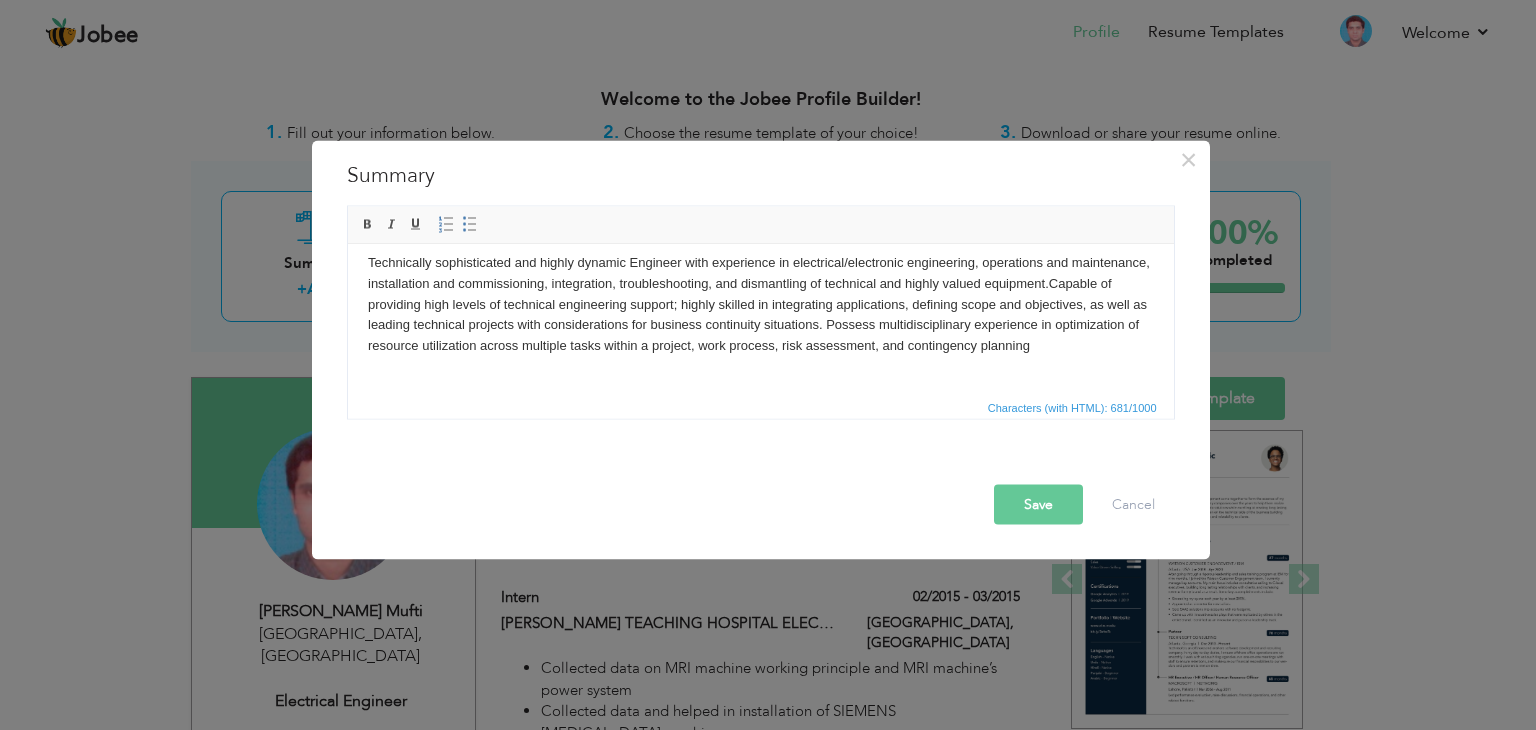 click on "Technically sophisticated and highly dynamic Engineer with experience in electrical/electronic engineering, operations and maintenance, installation and commissioning, integration, troubleshooting, and dismantling of technical and highly valued equipment. Capable of providing high levels of technical engineering support; highly skilled in integrating applications, defining scope and objectives, as well as leading technical projects with considerations for business continuity situations. Possess multidisciplinary experience in optimization of resource utilization across multiple tasks within a project, work process, risk assessment, and contingency planning" at bounding box center (760, 325) 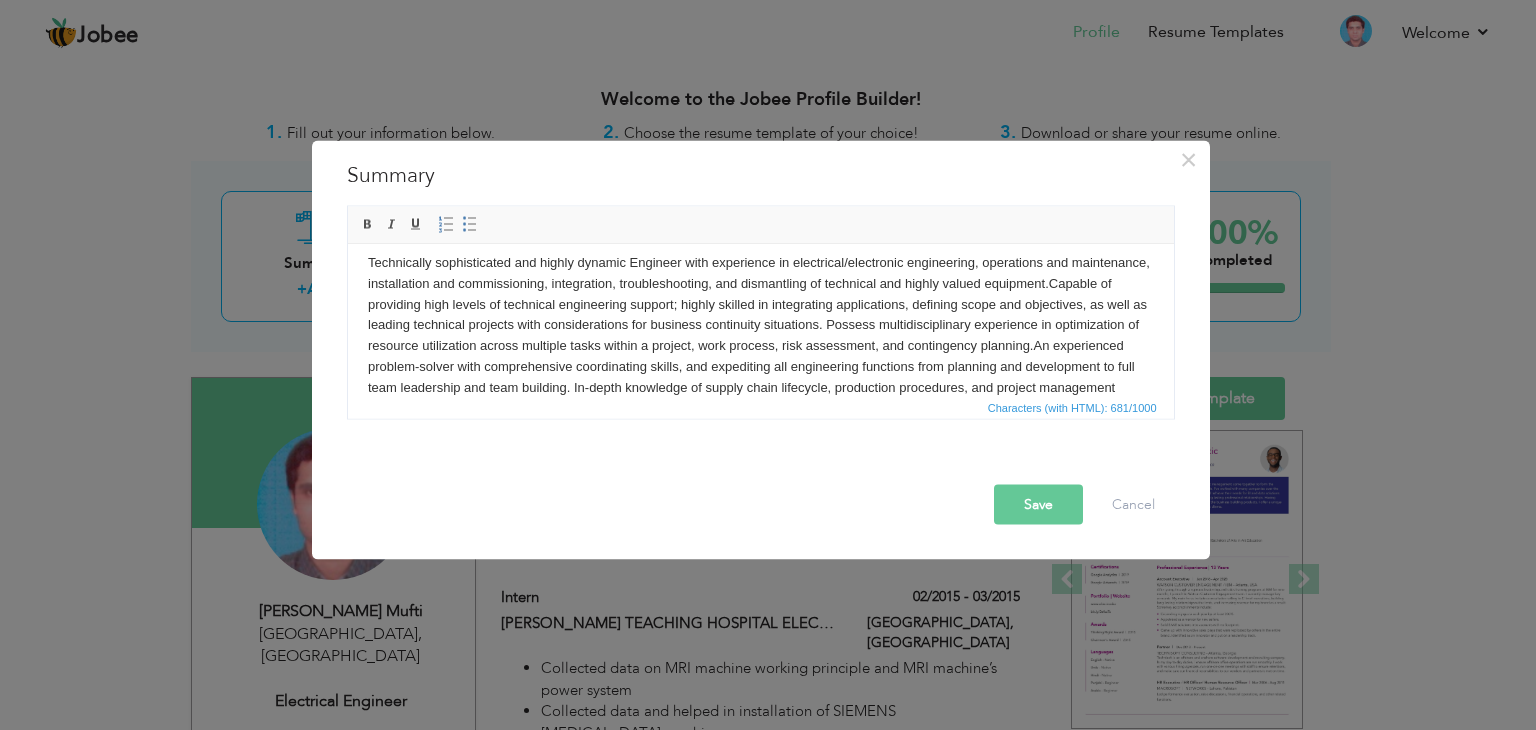 scroll, scrollTop: 53, scrollLeft: 0, axis: vertical 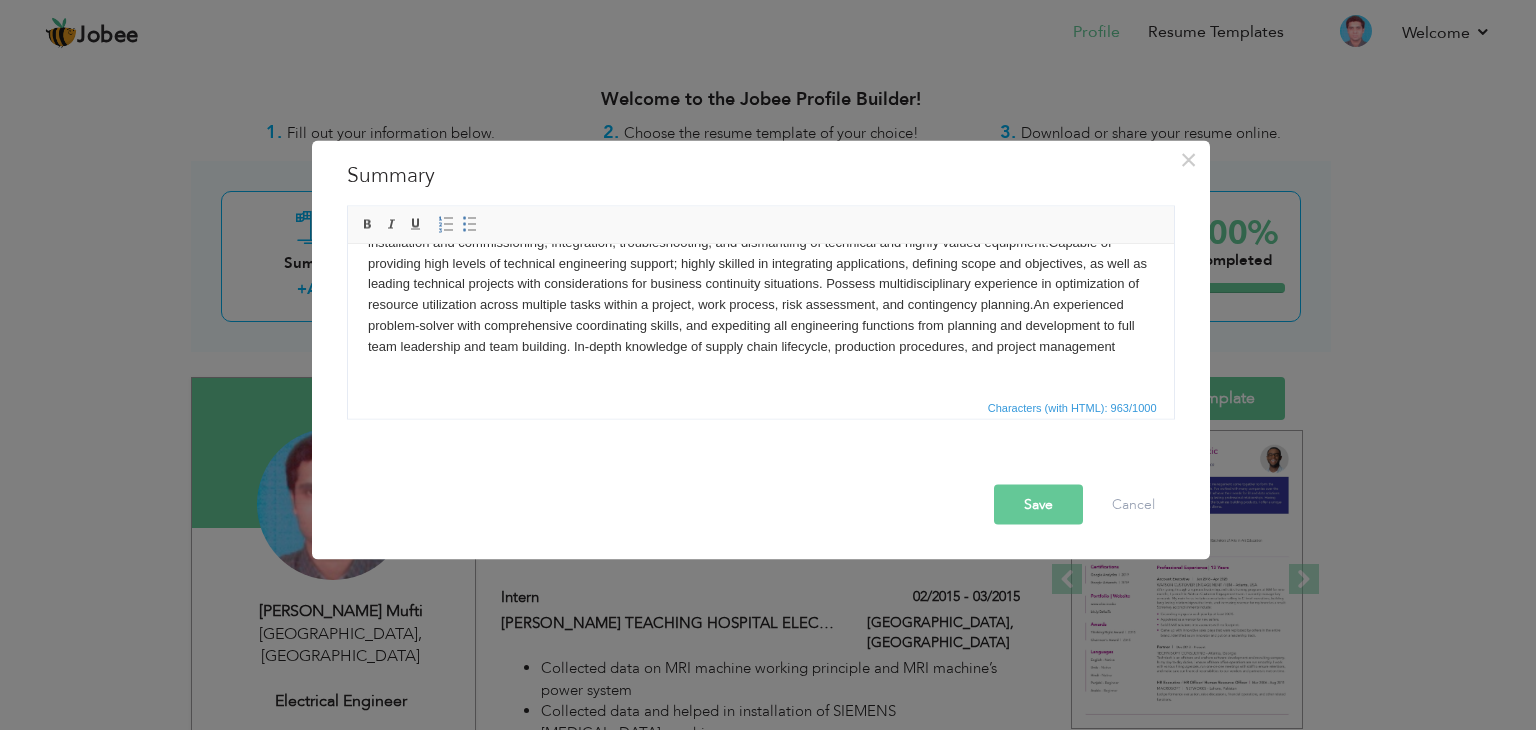 click on "Technically sophisticated and highly dynamic Engineer with experience in electrical/electronic engineering, operations and maintenance, installation and commissioning, integration, troubleshooting, and dismantling of technical and highly valued equipment. Capable of providing high levels of technical engineering support; highly skilled in integrating applications, defining scope and objectives, as well as leading technical projects with considerations for business continuity situations. Possess multidisciplinary experience in optimization of resource utilization across multiple tasks within a project, work process, risk assessment, and contingency planning. An experienced problem-solver with comprehensive coordinating skills, and expediting all engineering functions from planning and development to full team leadership and team building. In-depth knowledge of supply chain lifecycle, production procedures, and project management" at bounding box center [760, 315] 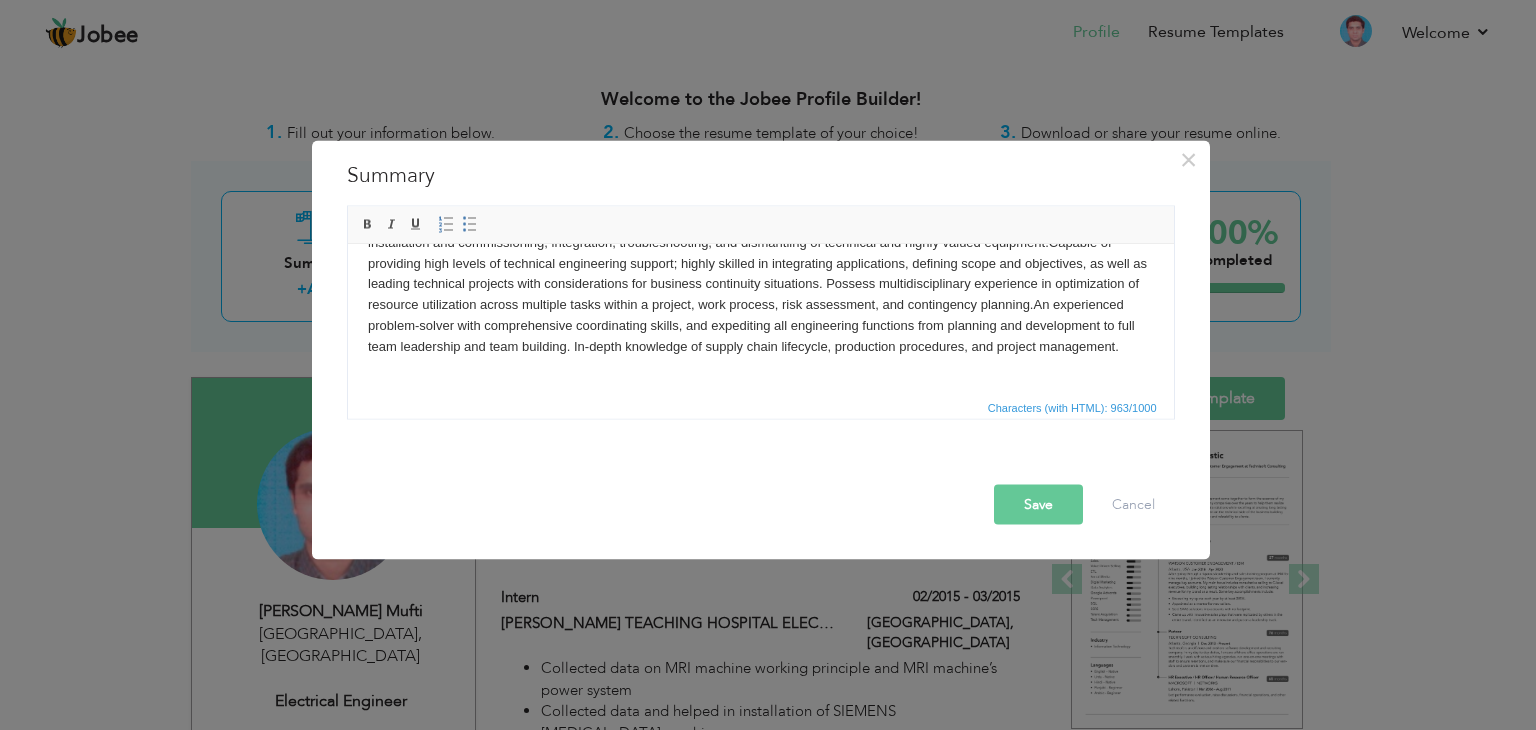 click on "Save" at bounding box center [1038, 505] 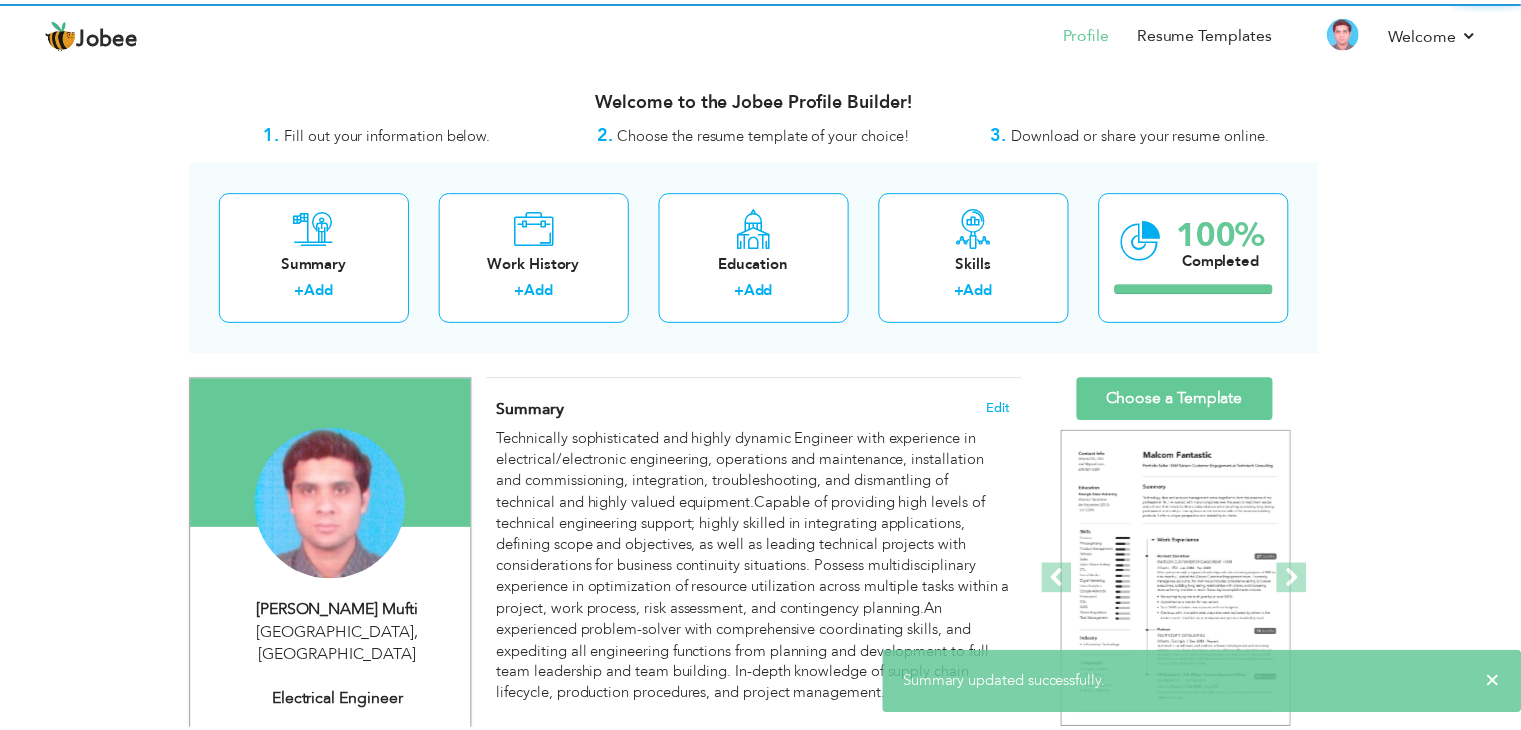 scroll, scrollTop: 0, scrollLeft: 0, axis: both 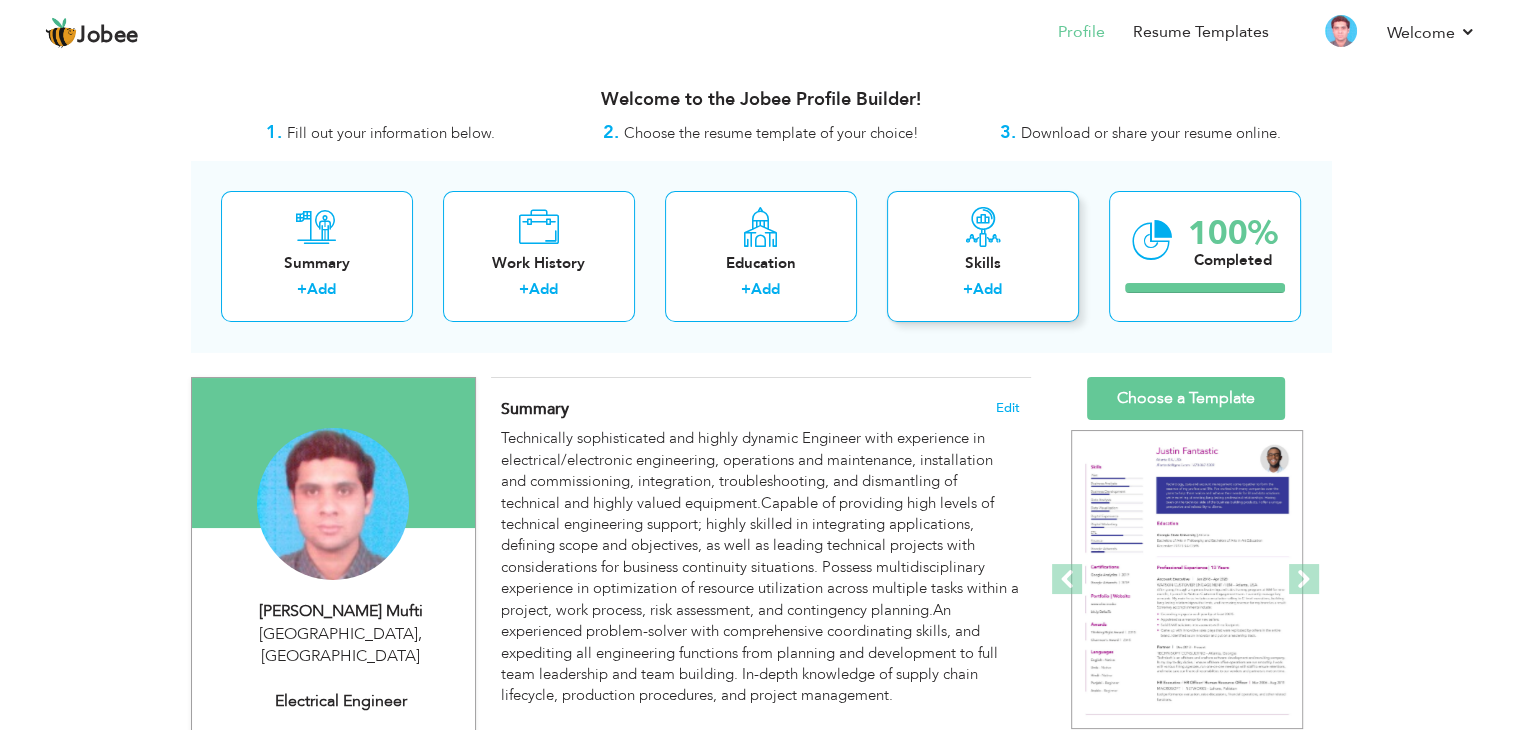 click on "Add" at bounding box center [987, 289] 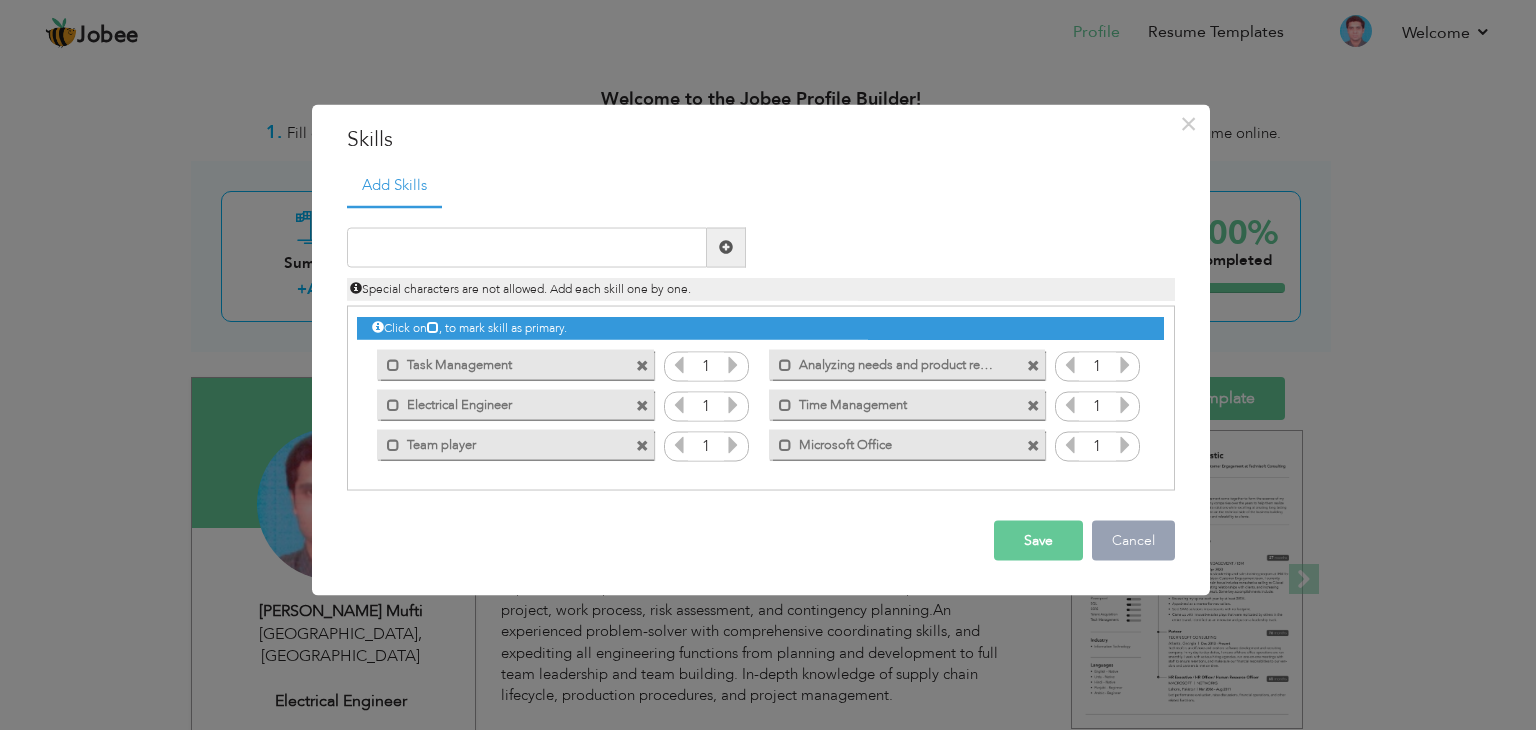 click on "Cancel" at bounding box center (1133, 540) 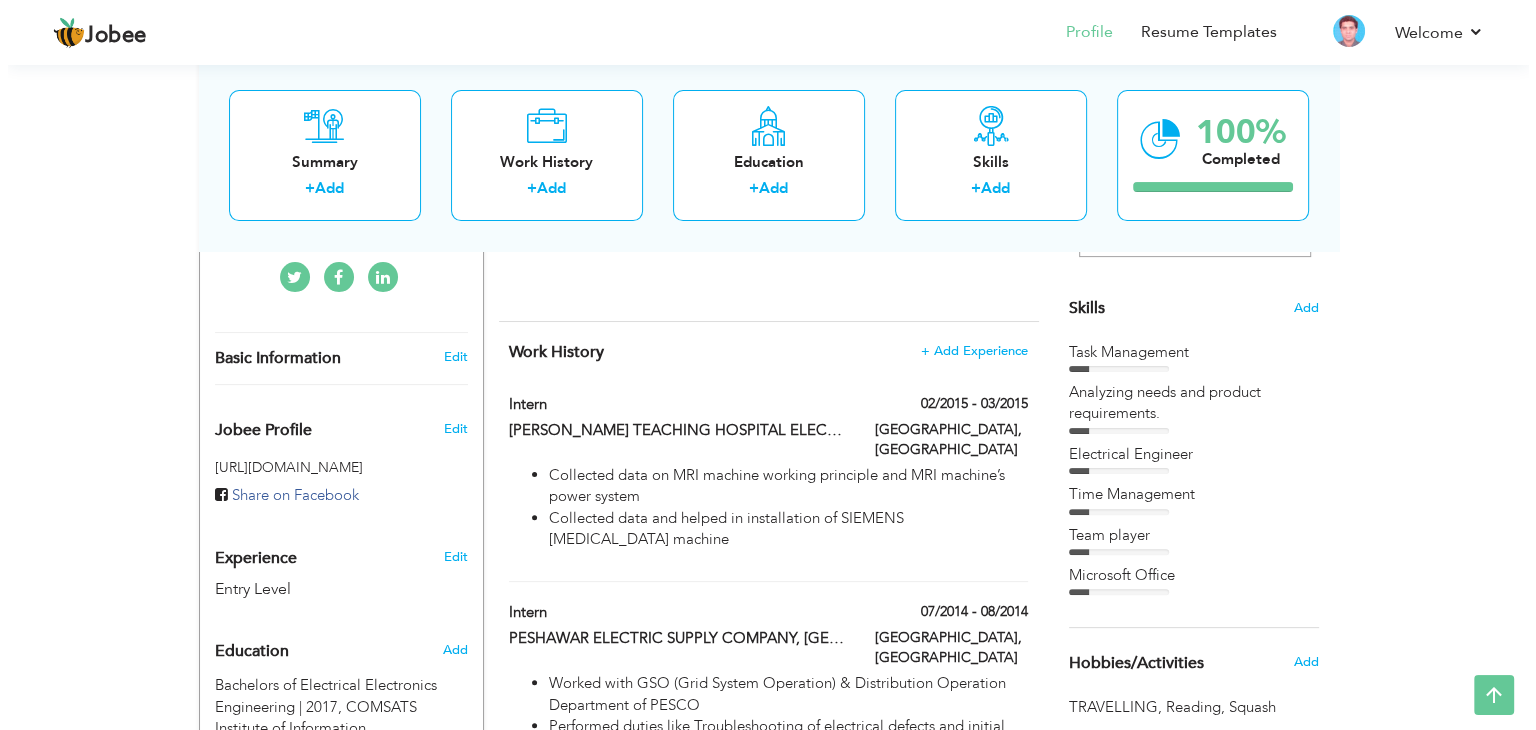 scroll, scrollTop: 366, scrollLeft: 0, axis: vertical 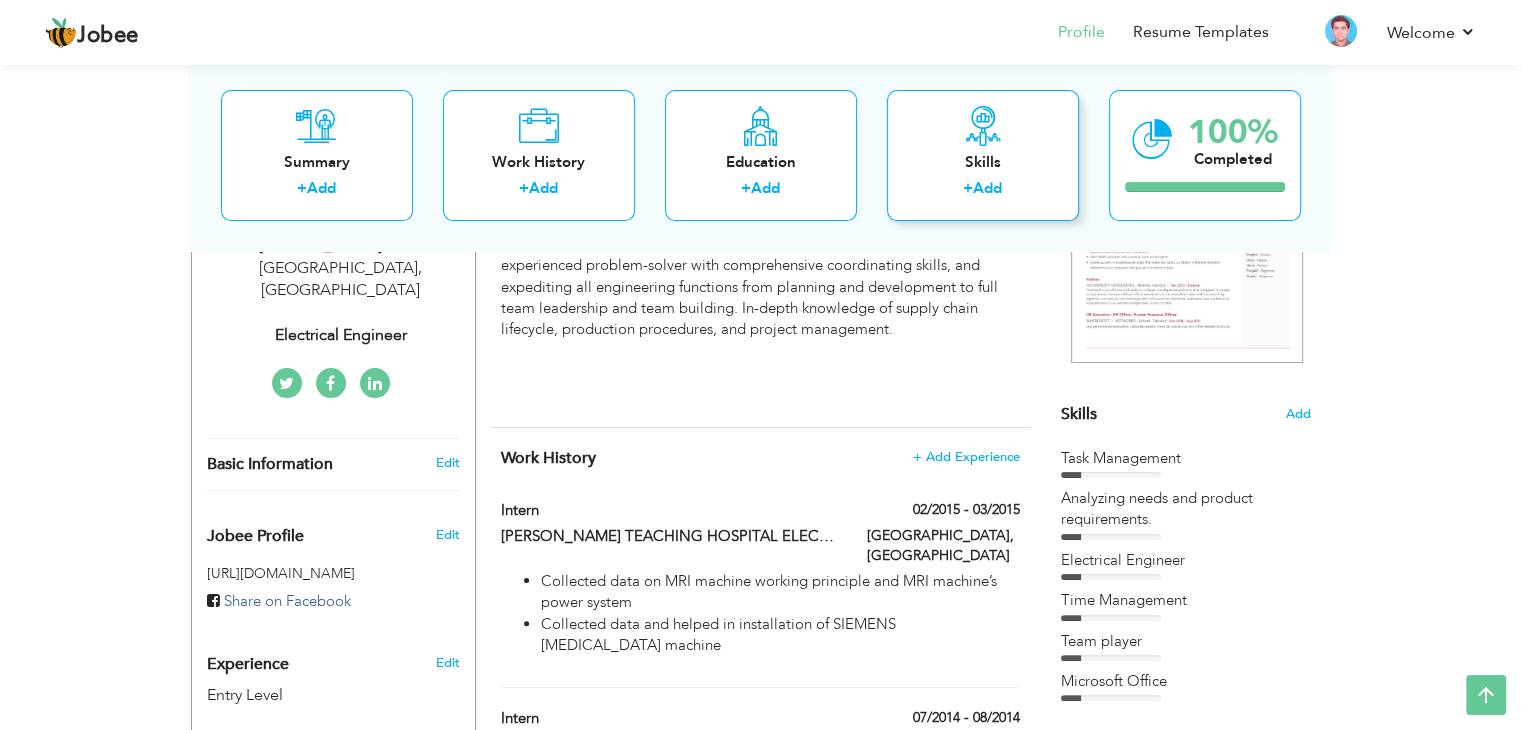 click on "Skills" at bounding box center [983, 162] 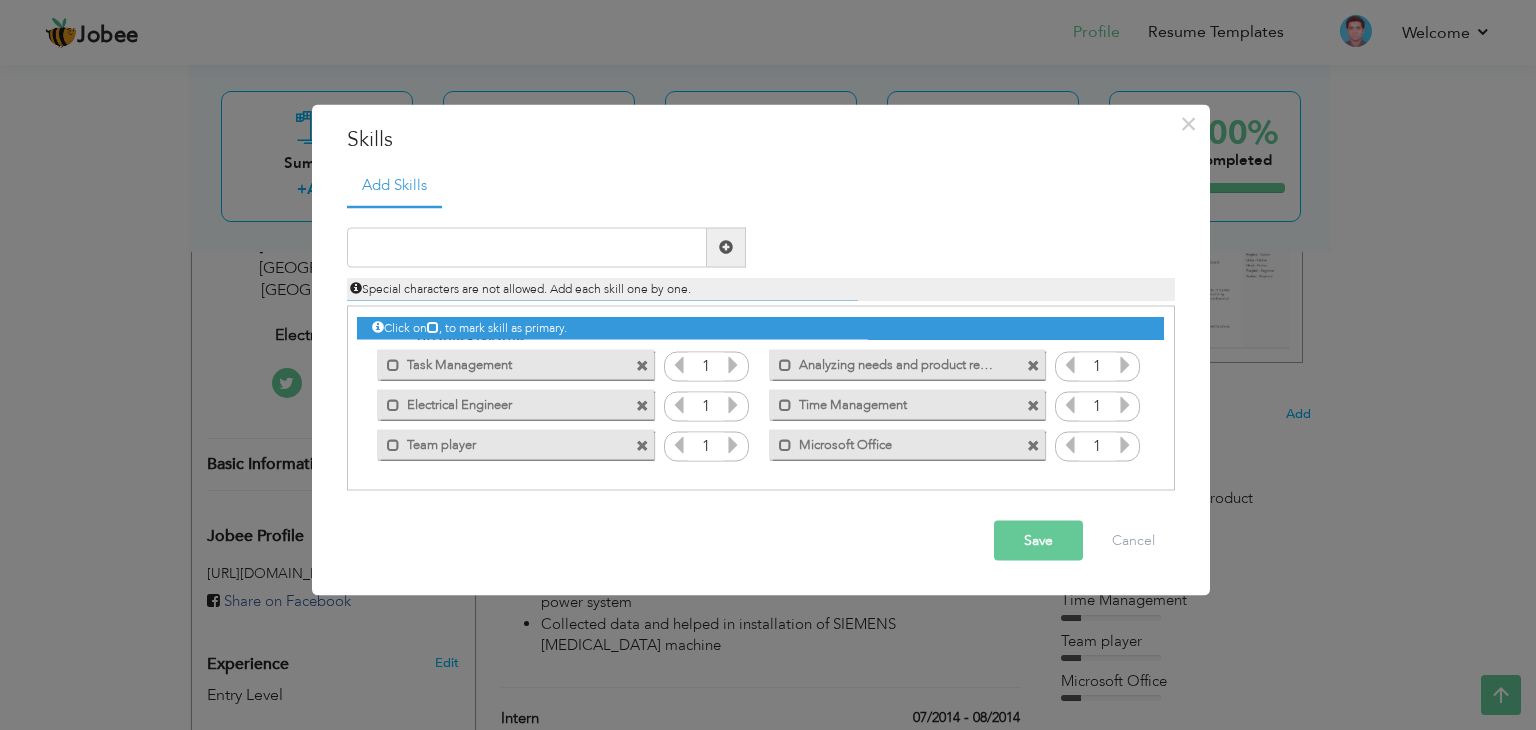 click at bounding box center (733, 364) 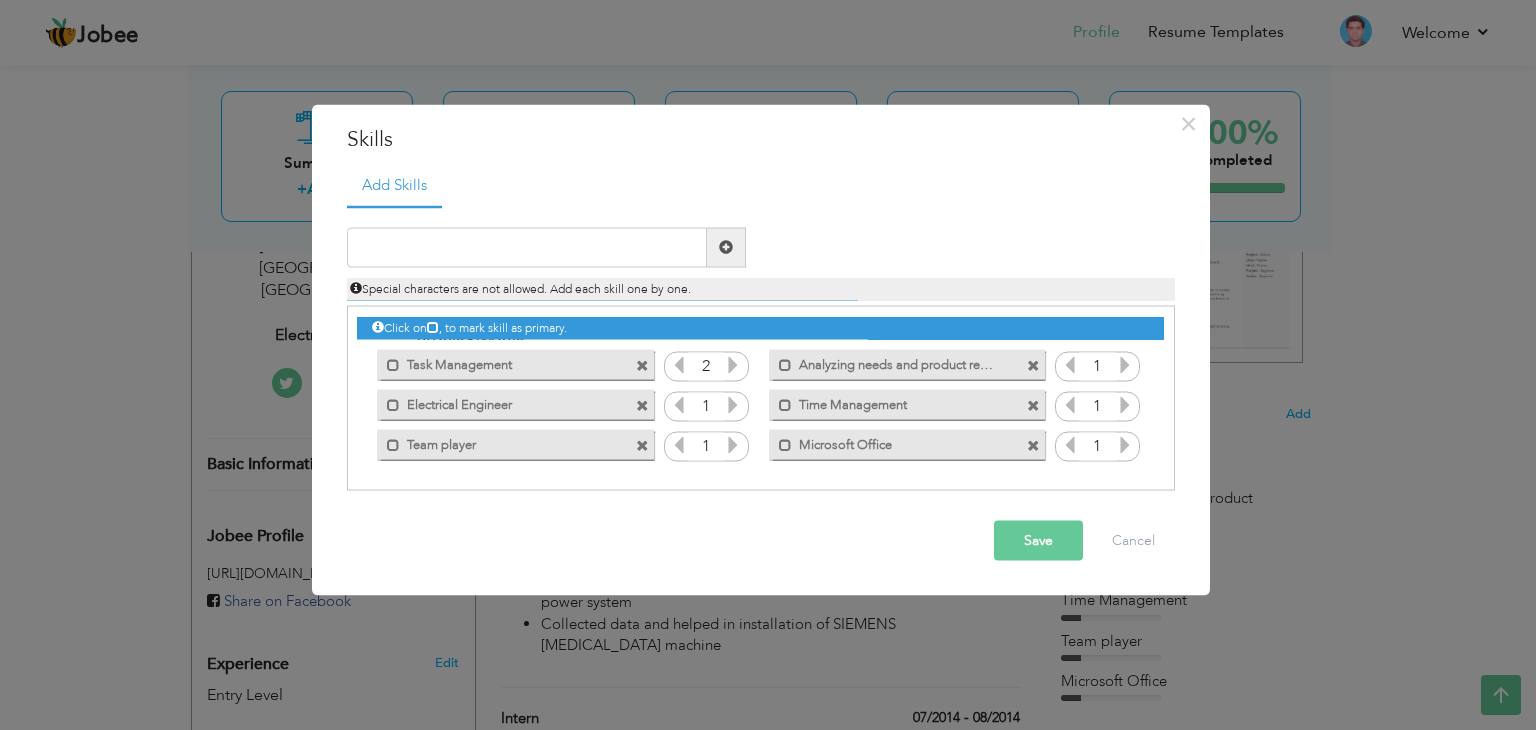 click at bounding box center (733, 364) 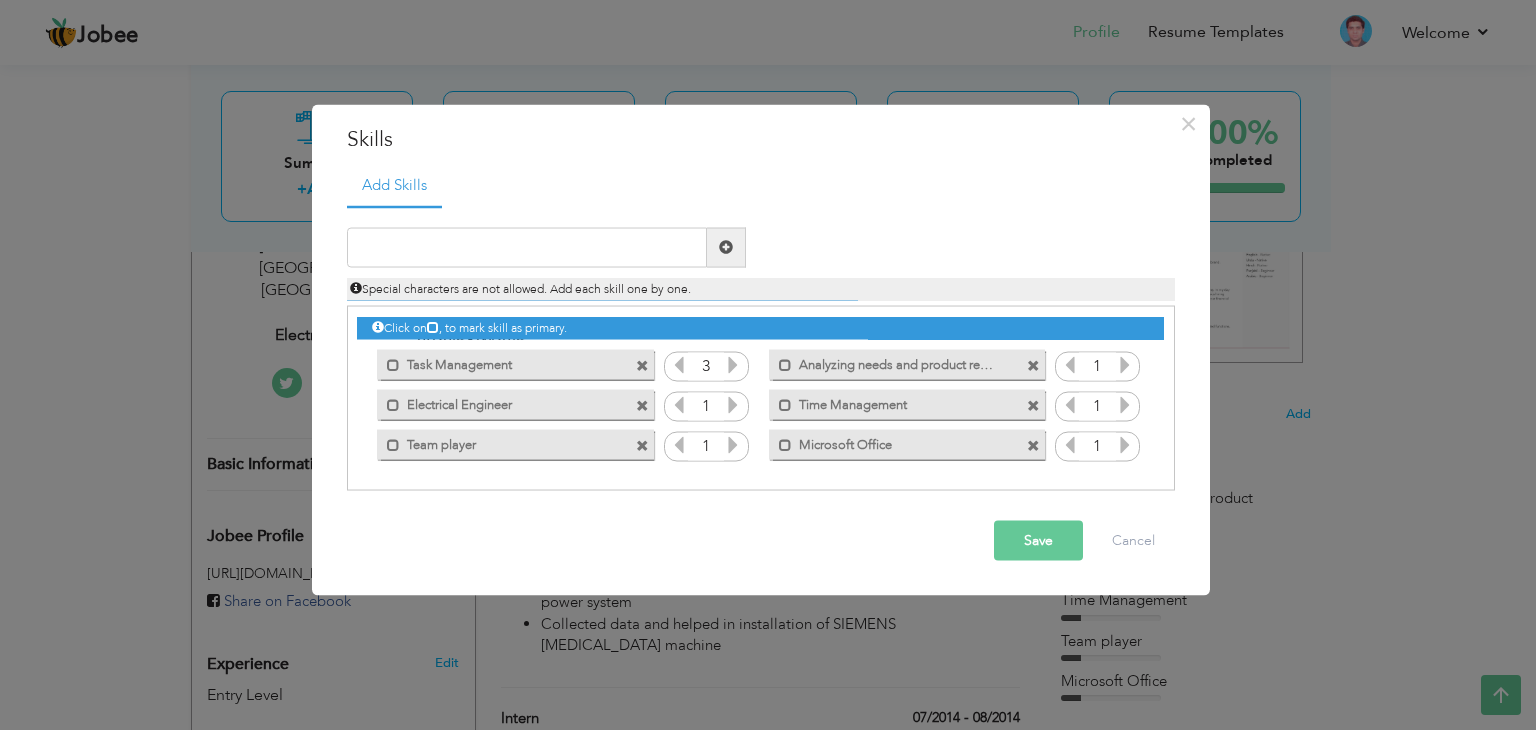 click at bounding box center (733, 364) 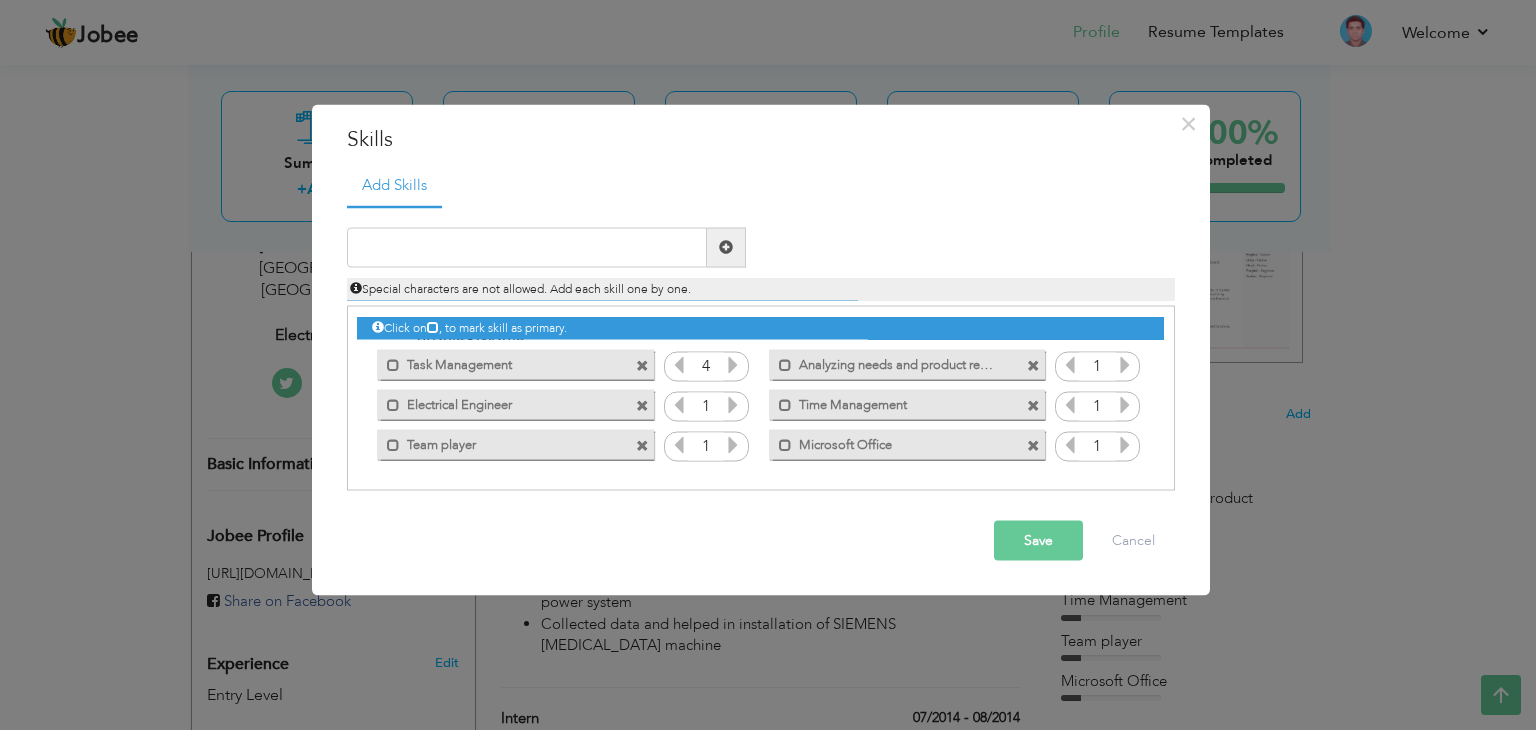 click at bounding box center [733, 364] 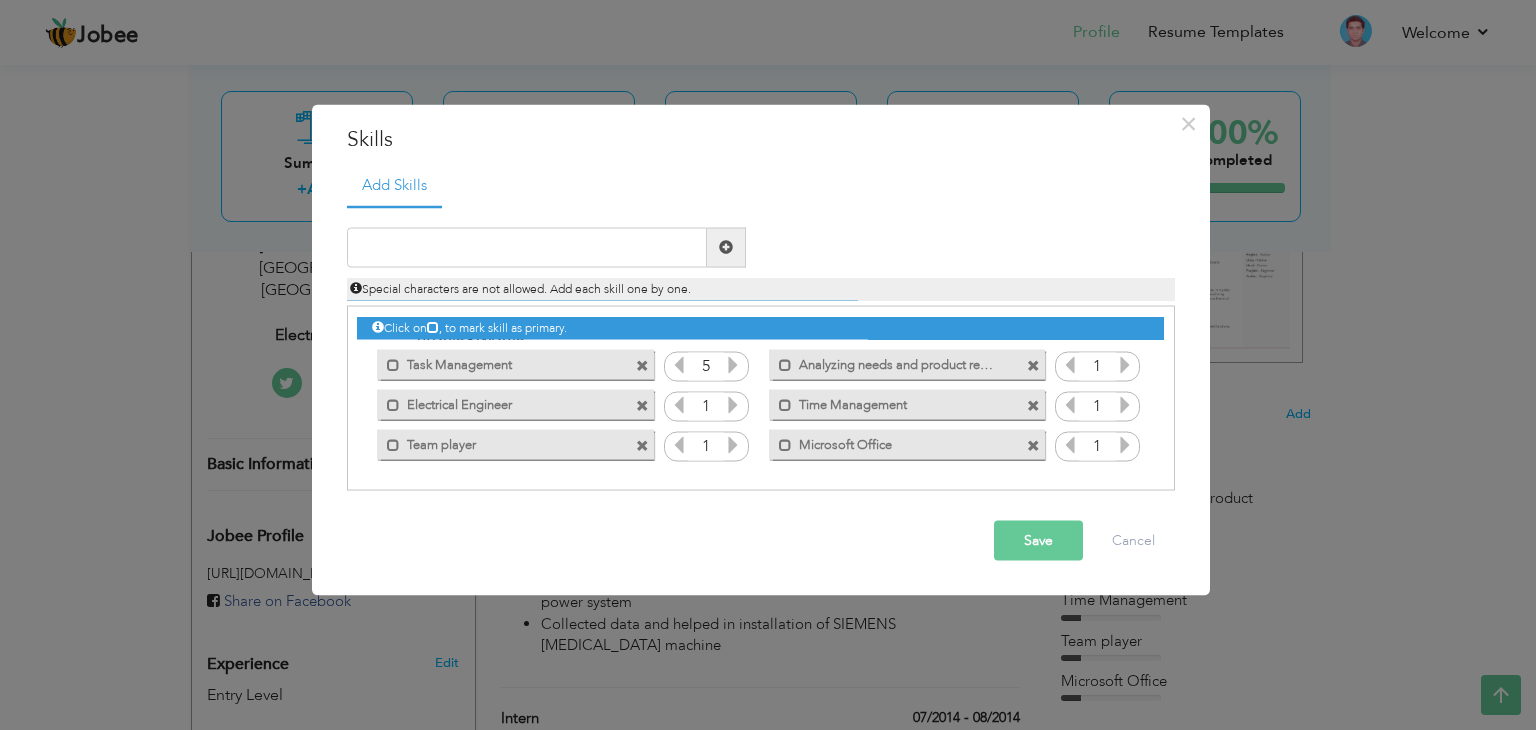 click at bounding box center [733, 364] 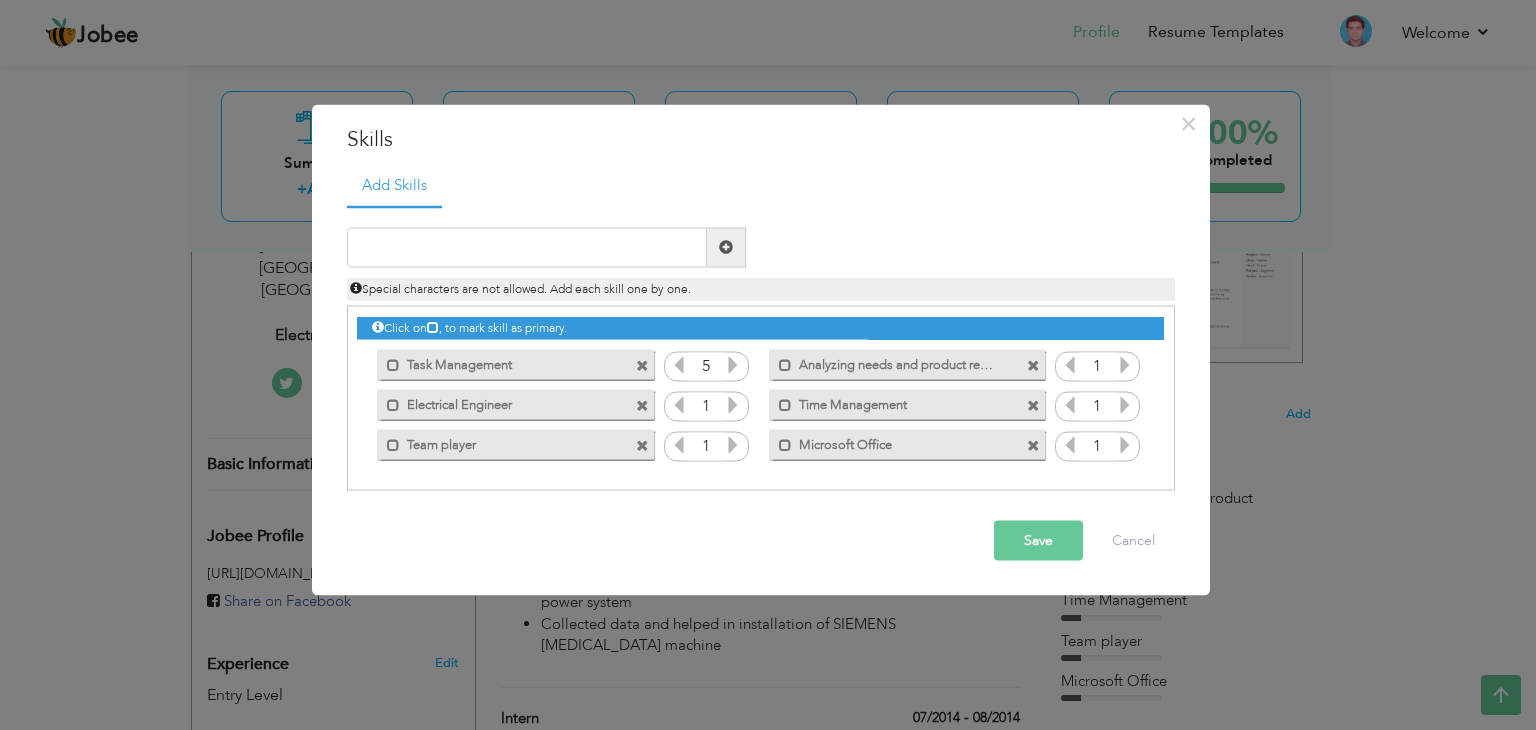 click at bounding box center (733, 404) 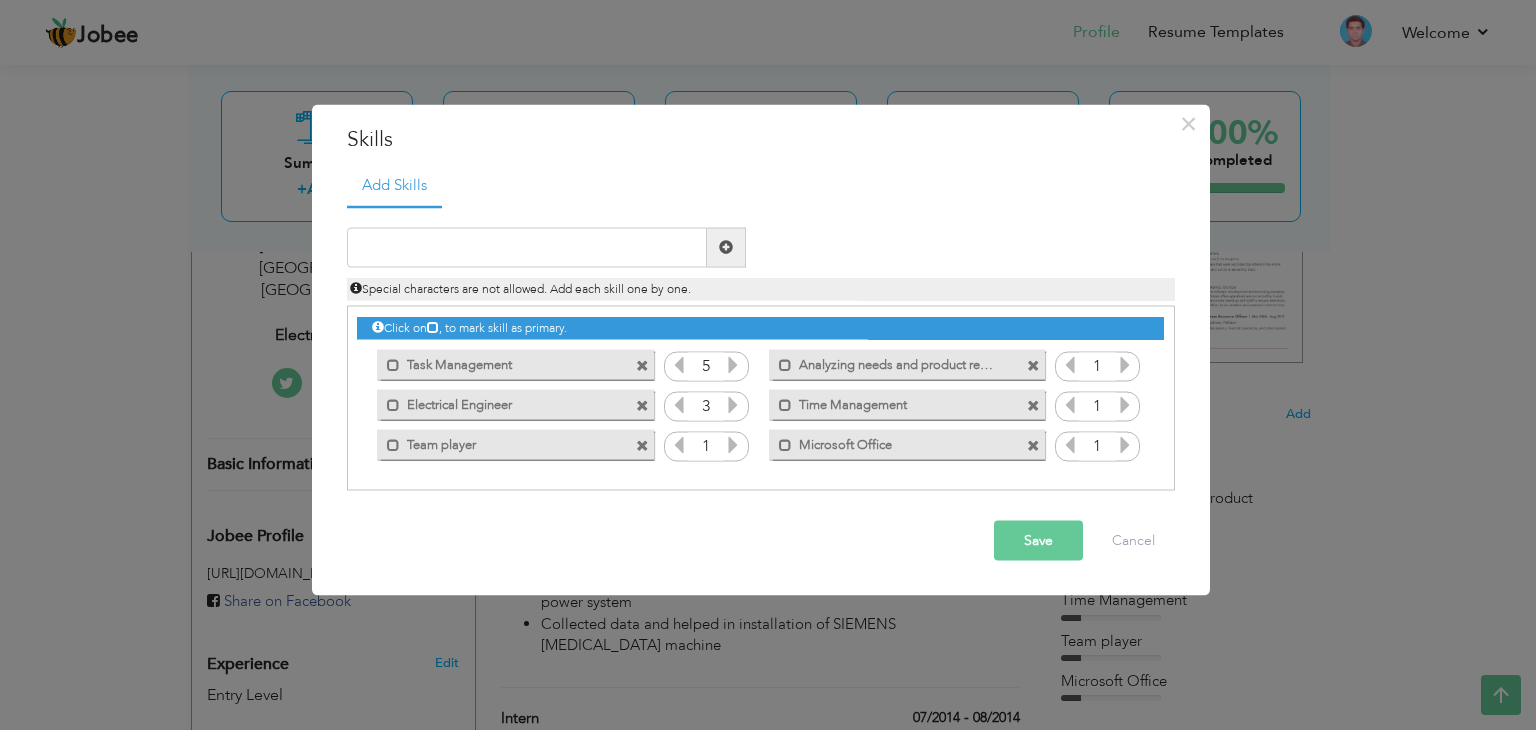 click at bounding box center [733, 404] 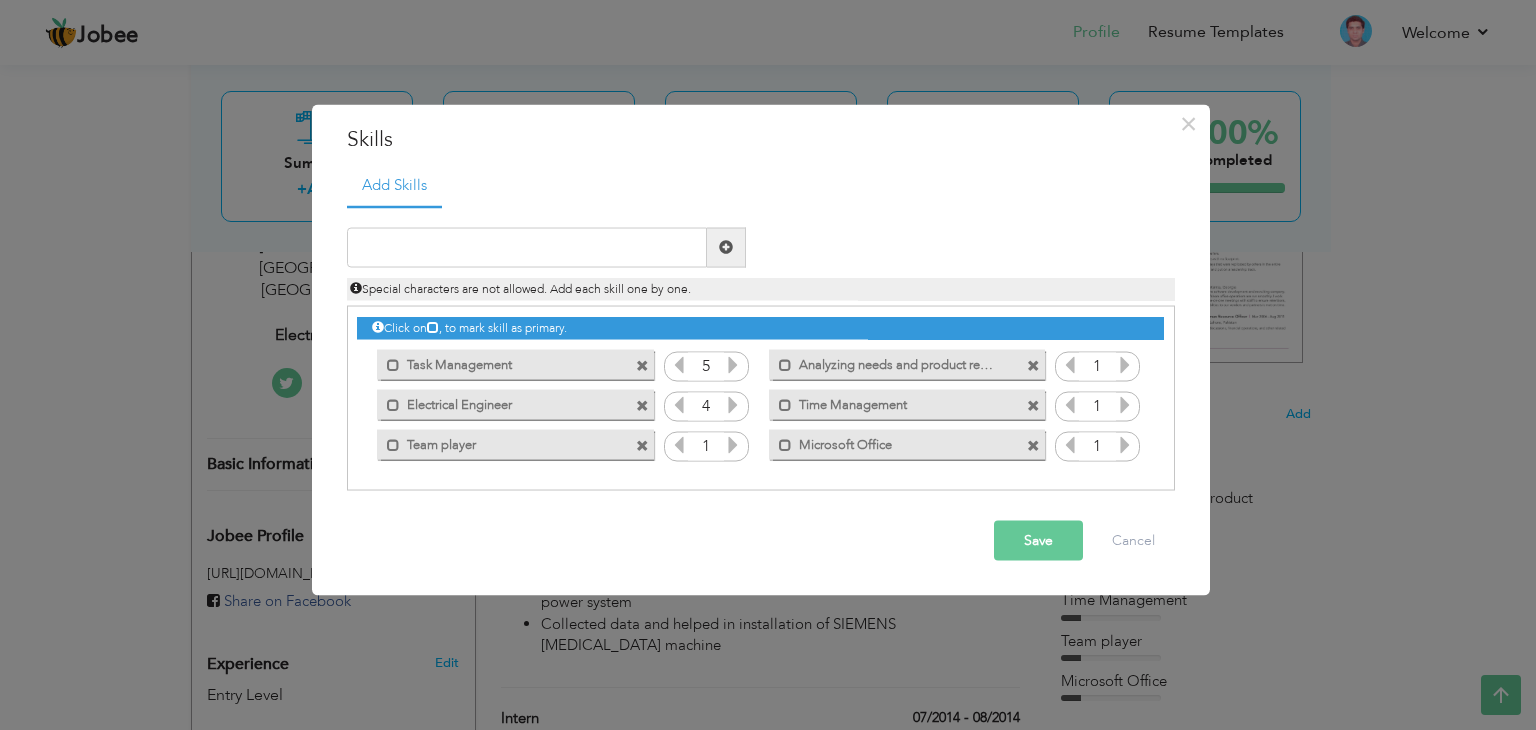 click at bounding box center (733, 404) 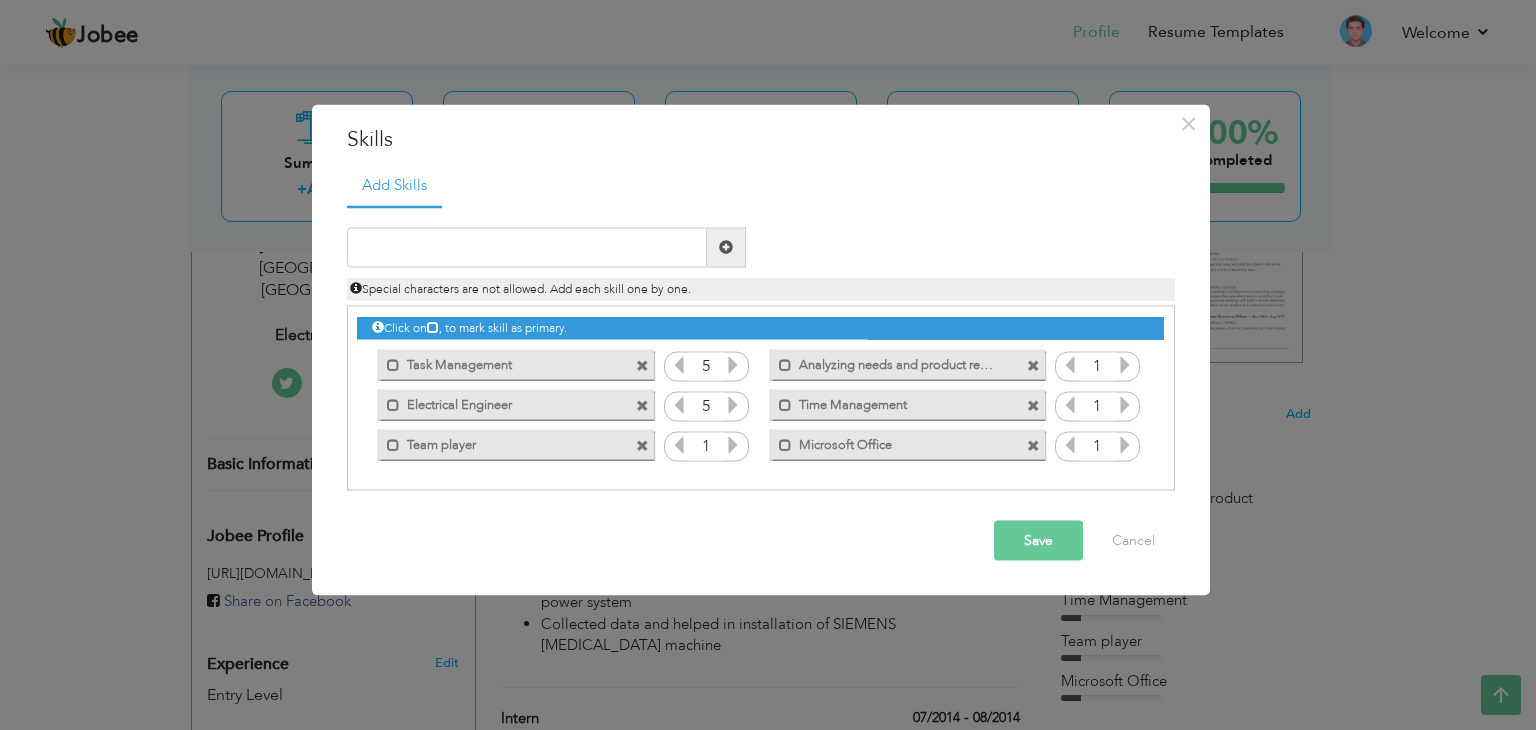 click at bounding box center [733, 404] 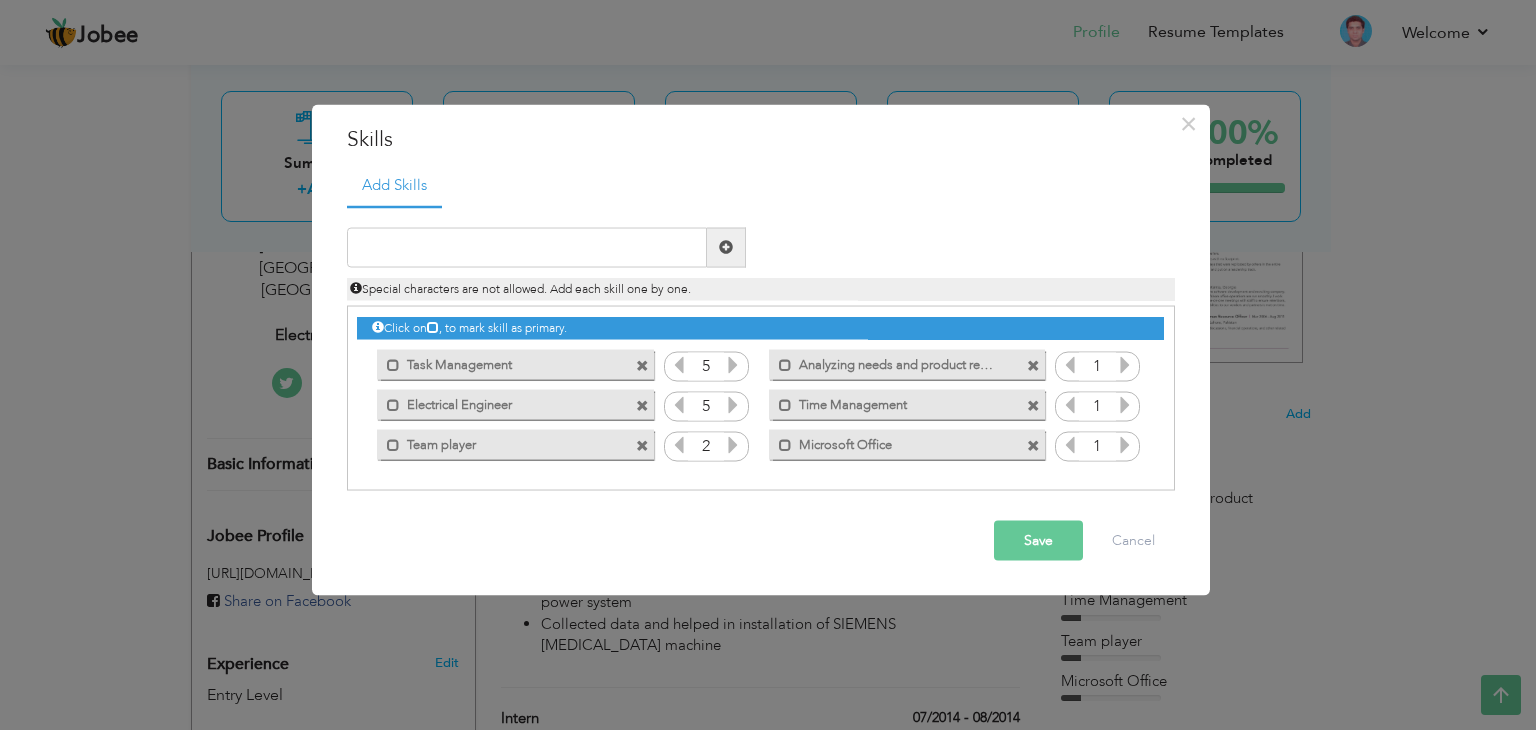 click at bounding box center (733, 444) 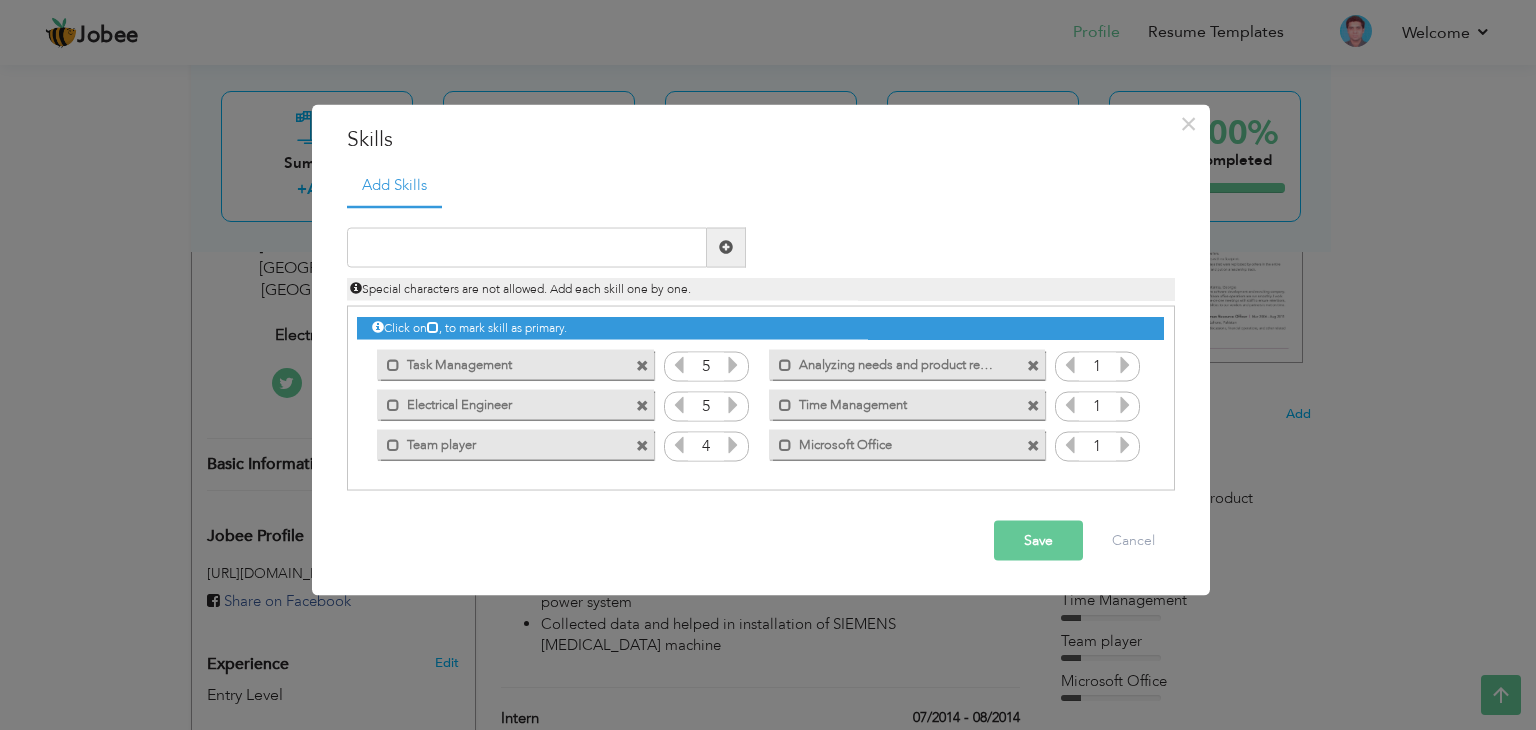click at bounding box center (733, 444) 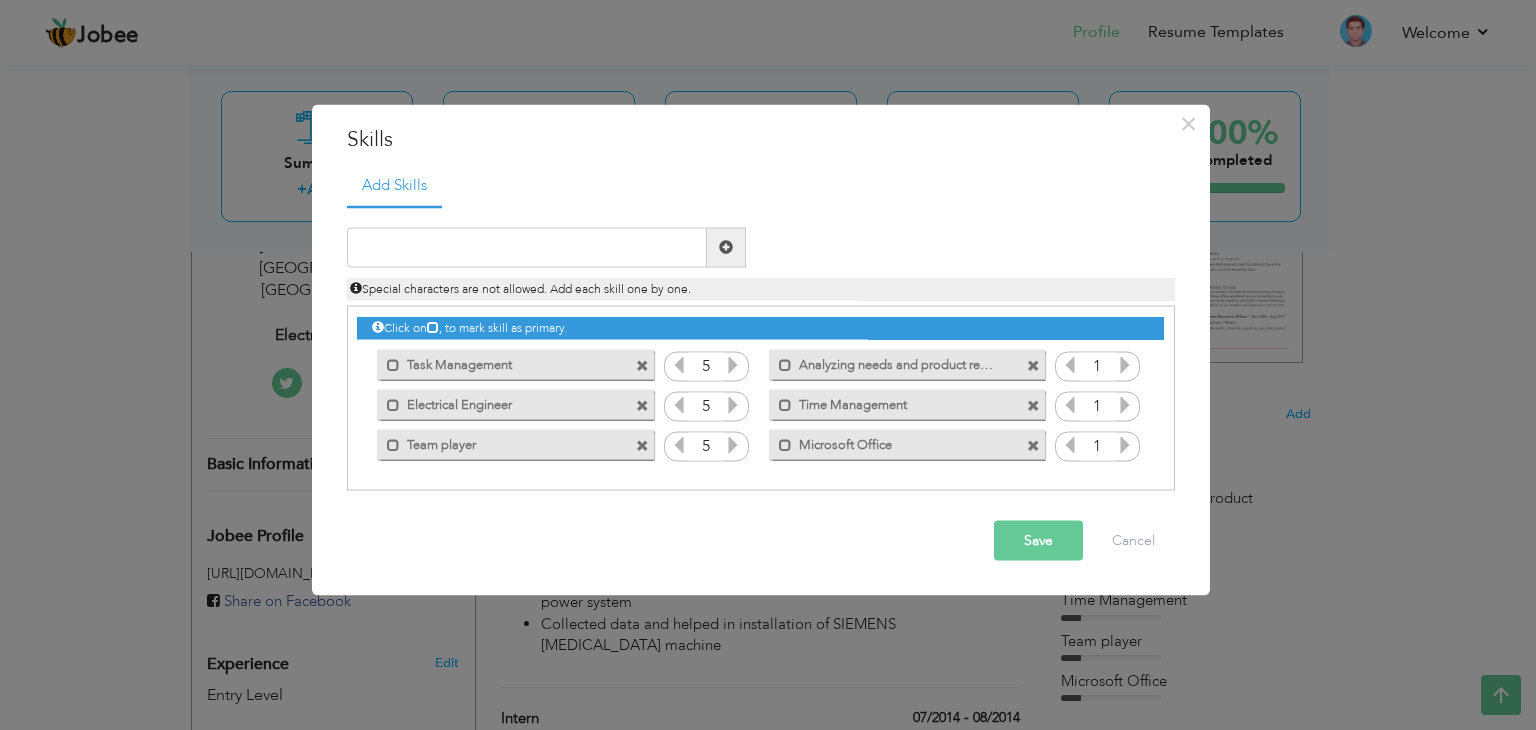 click at bounding box center [733, 444] 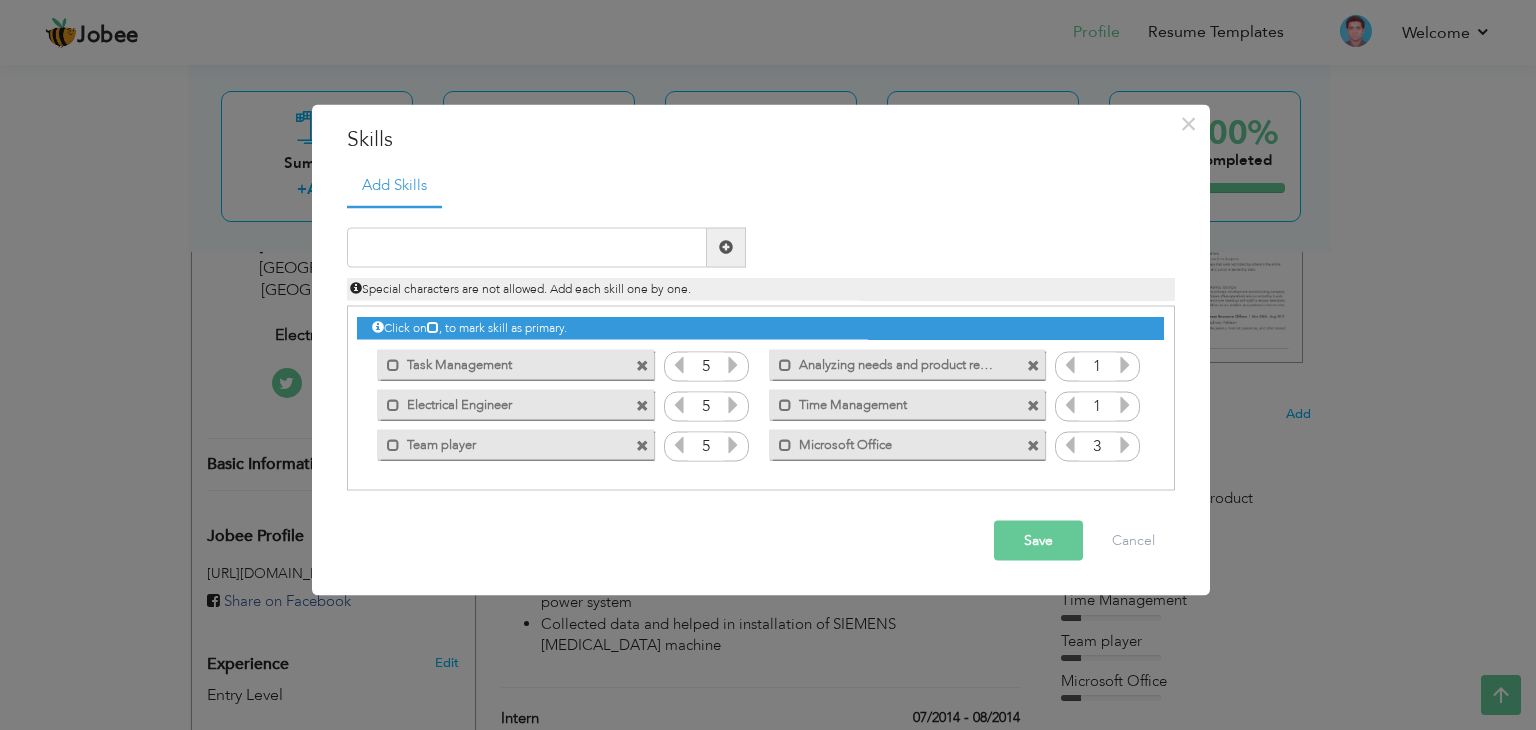 click at bounding box center (1125, 444) 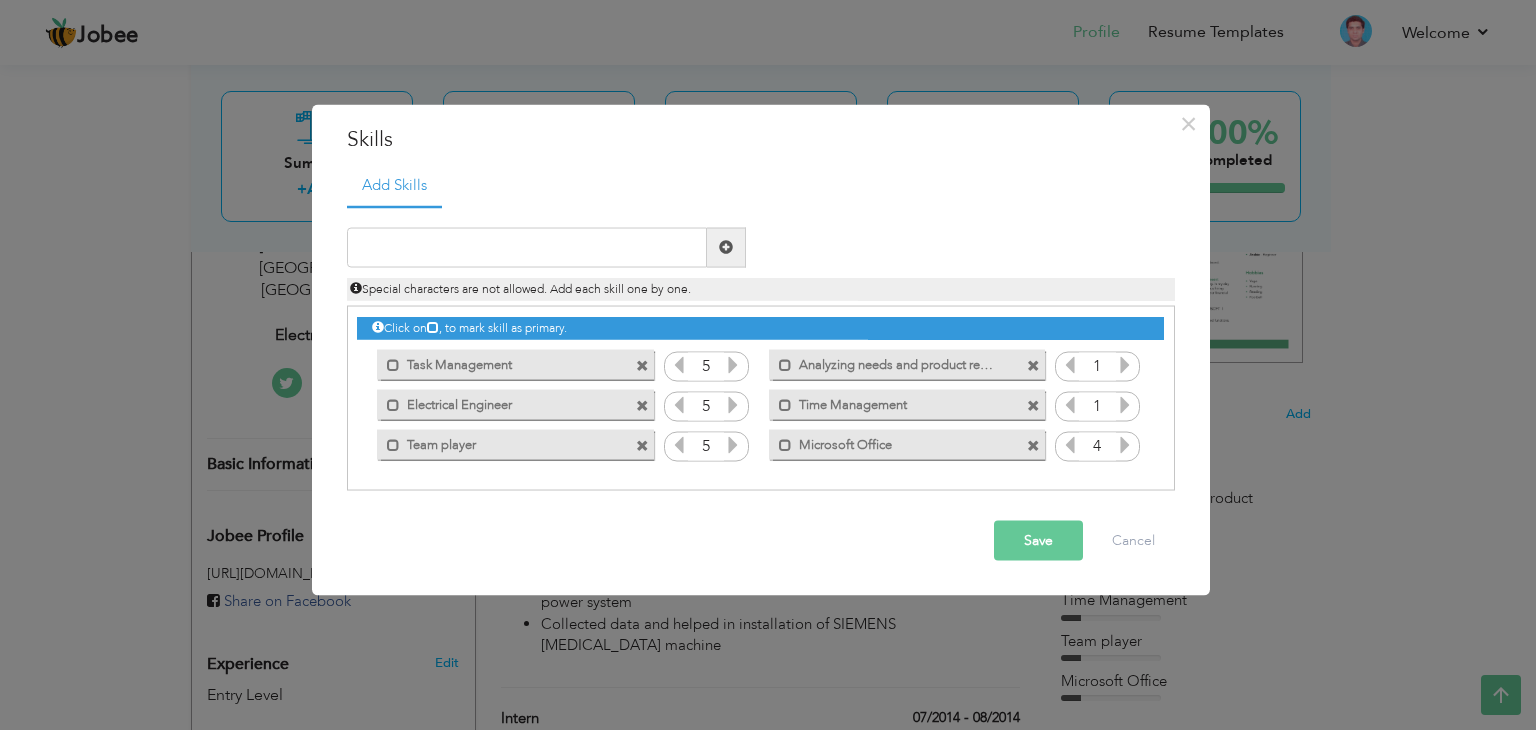 click at bounding box center (1125, 444) 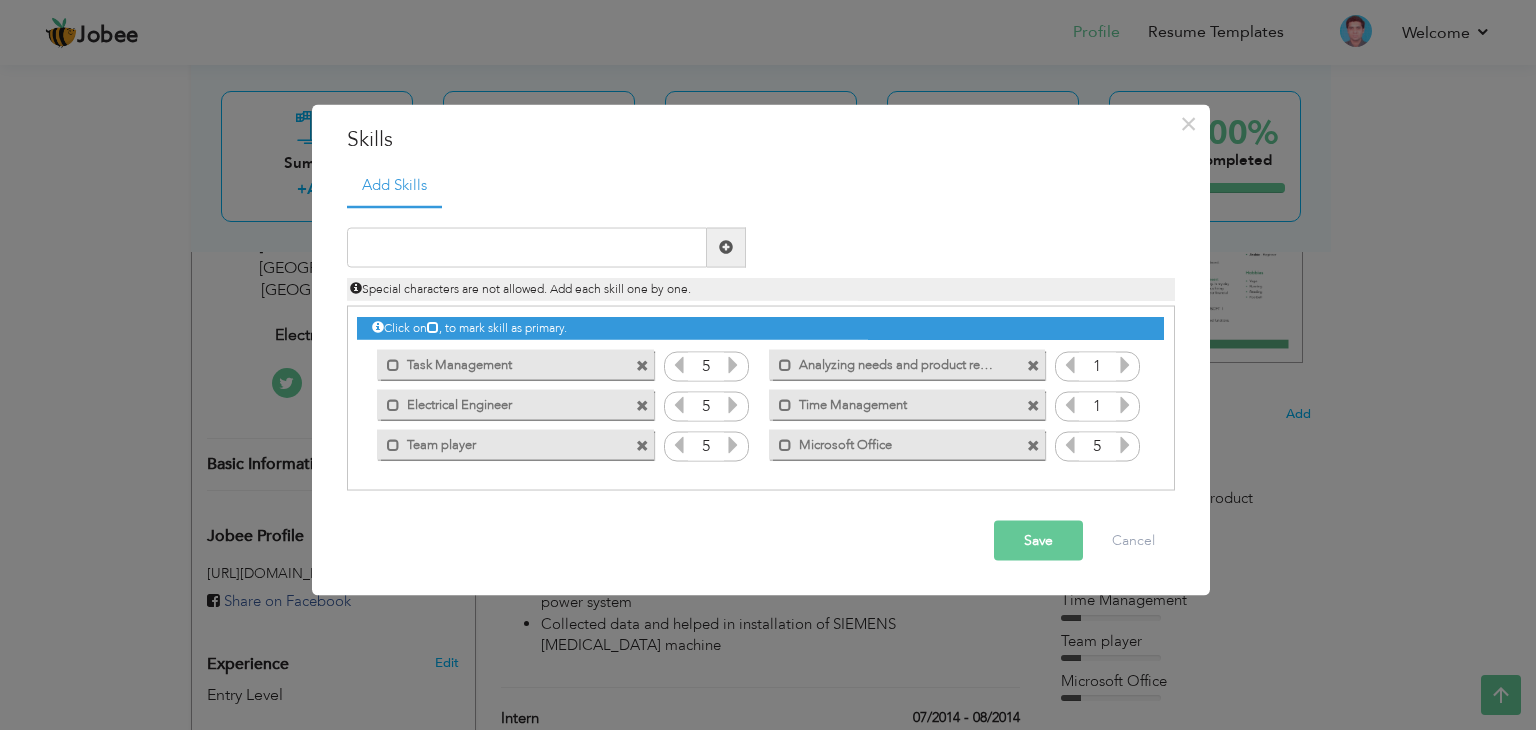 click at bounding box center [1125, 404] 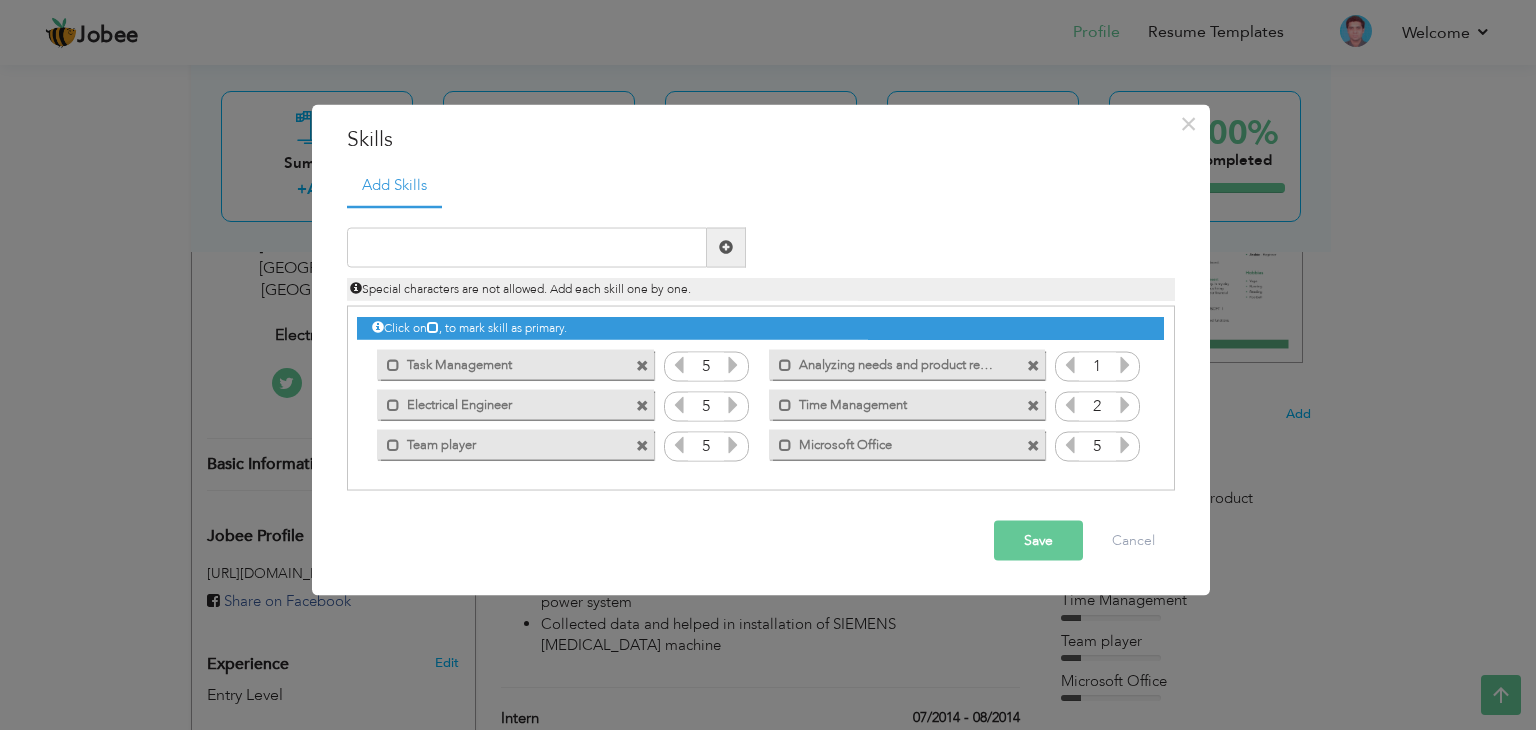 click at bounding box center (1125, 404) 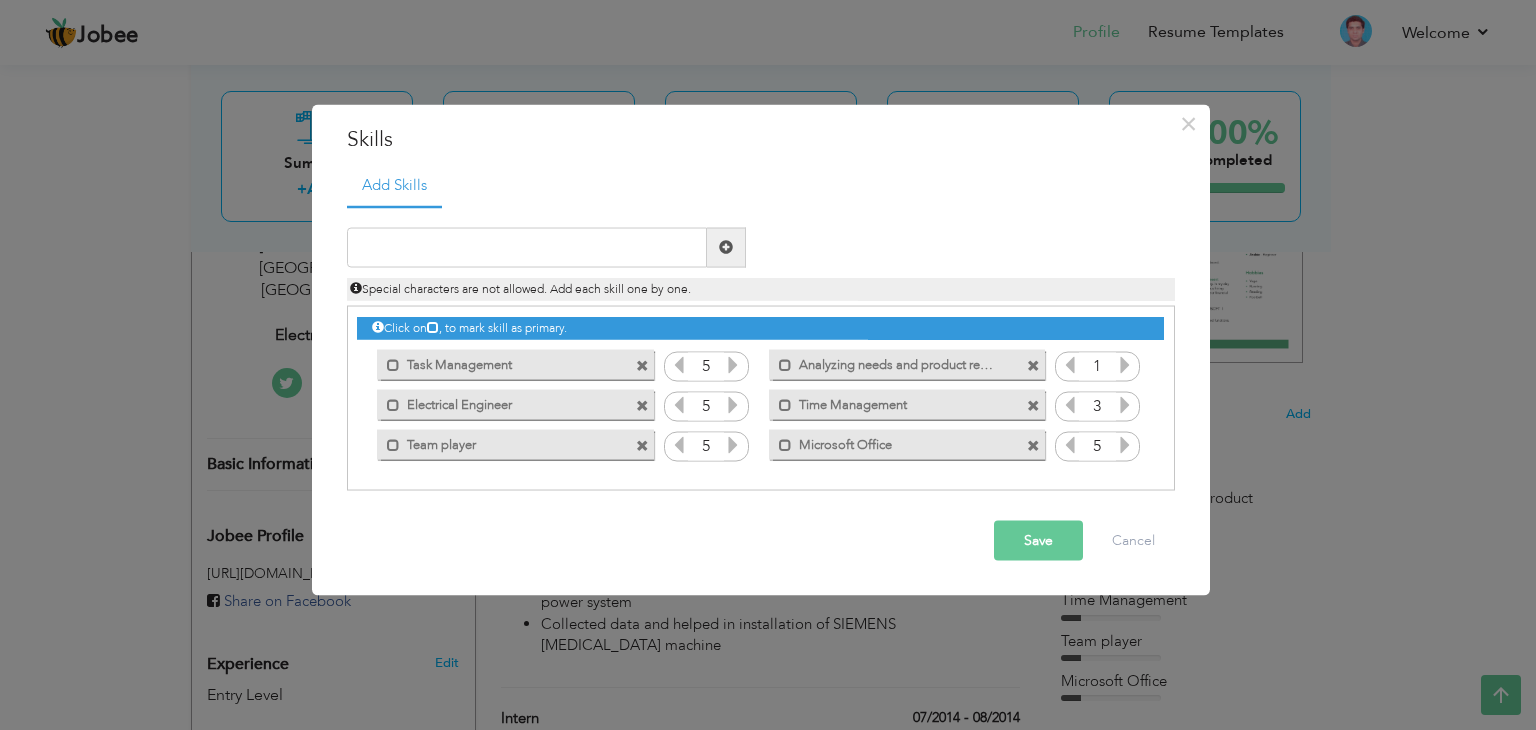 click at bounding box center [1125, 404] 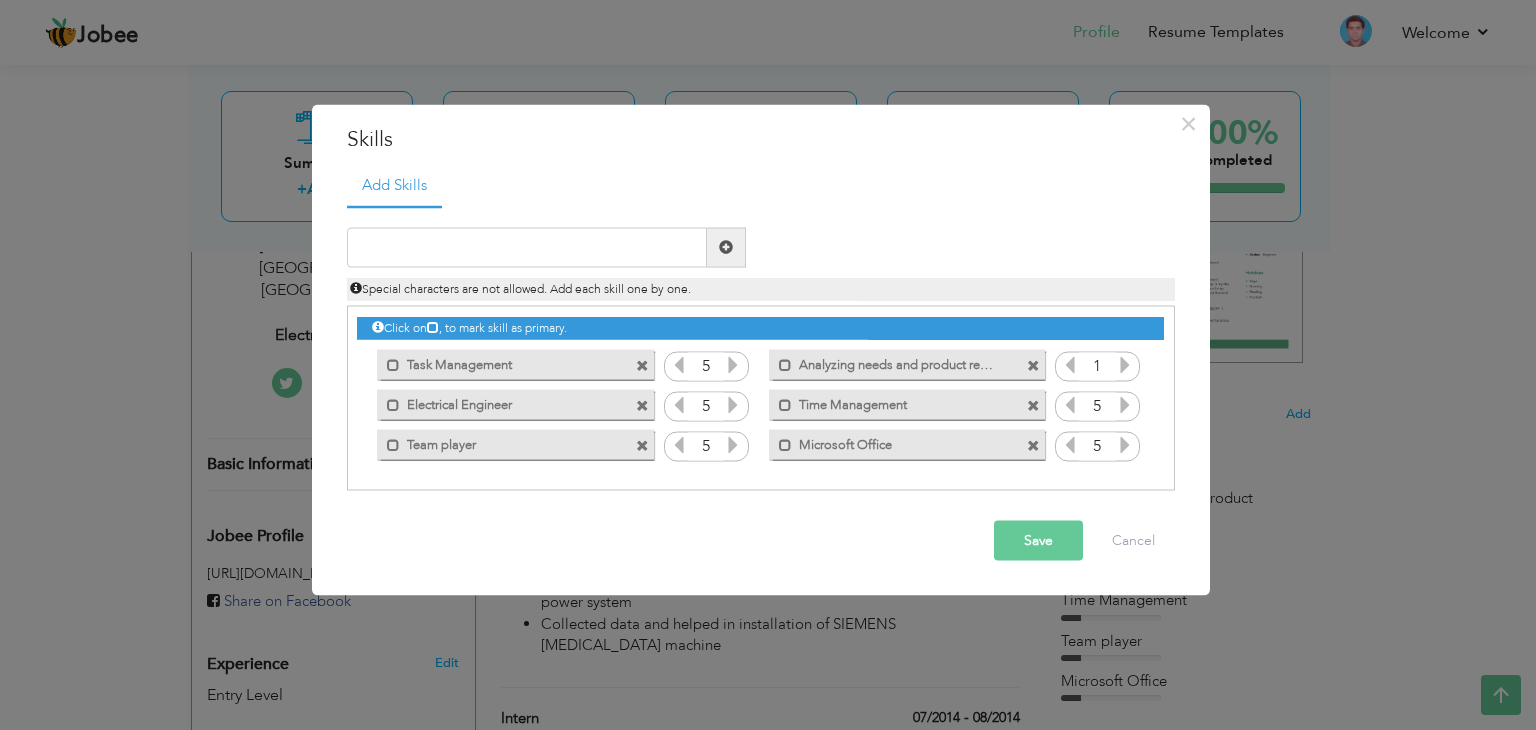 click at bounding box center (1125, 404) 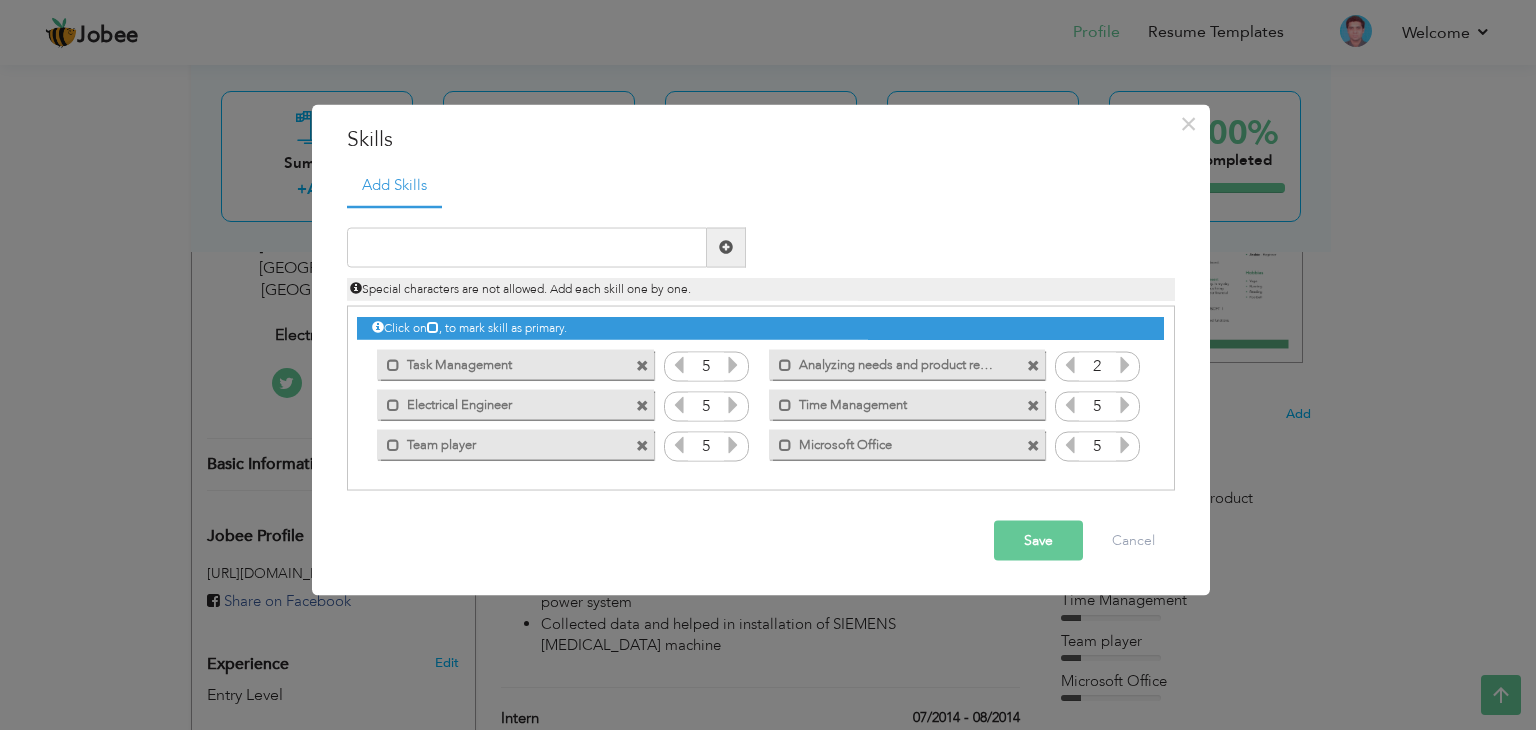 click at bounding box center [1125, 364] 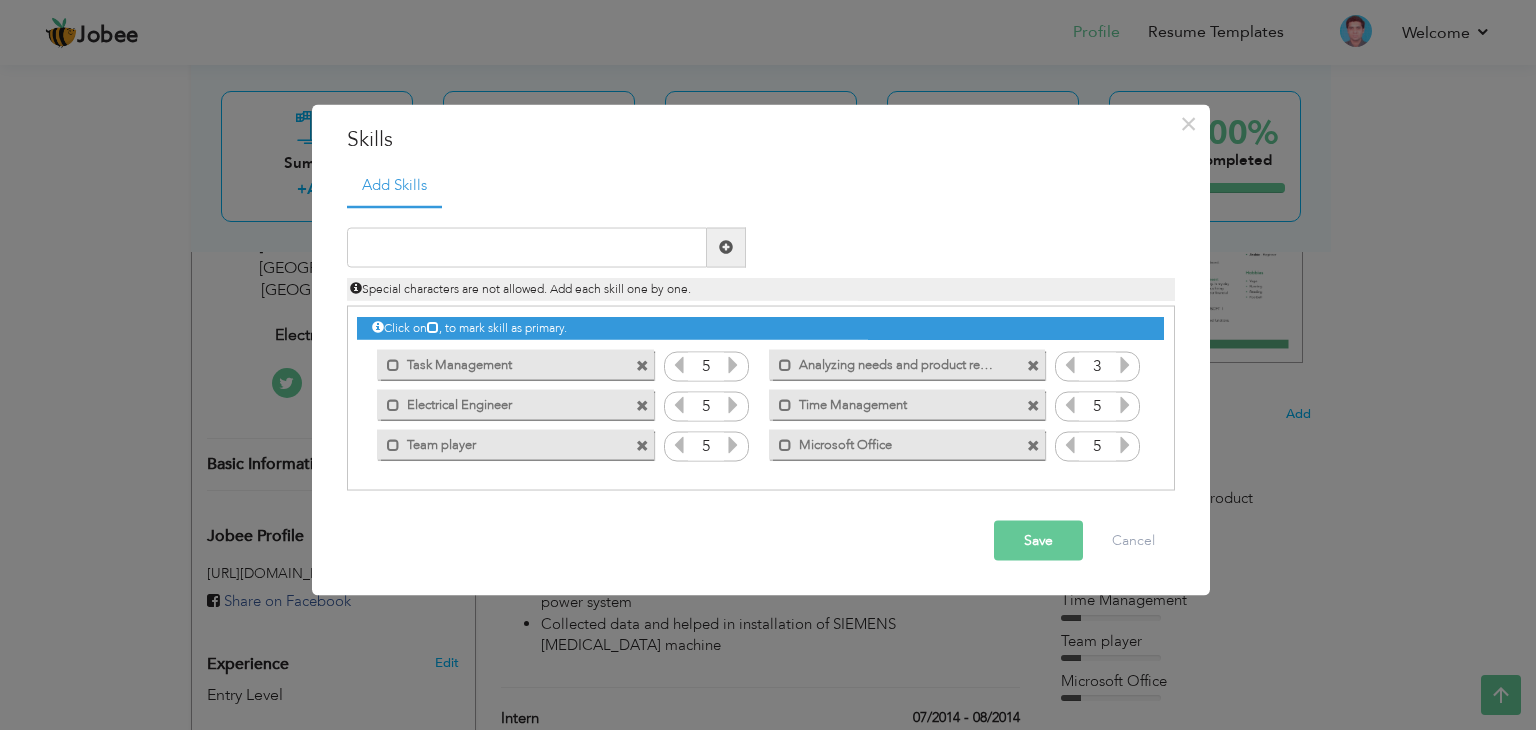 click at bounding box center [1125, 364] 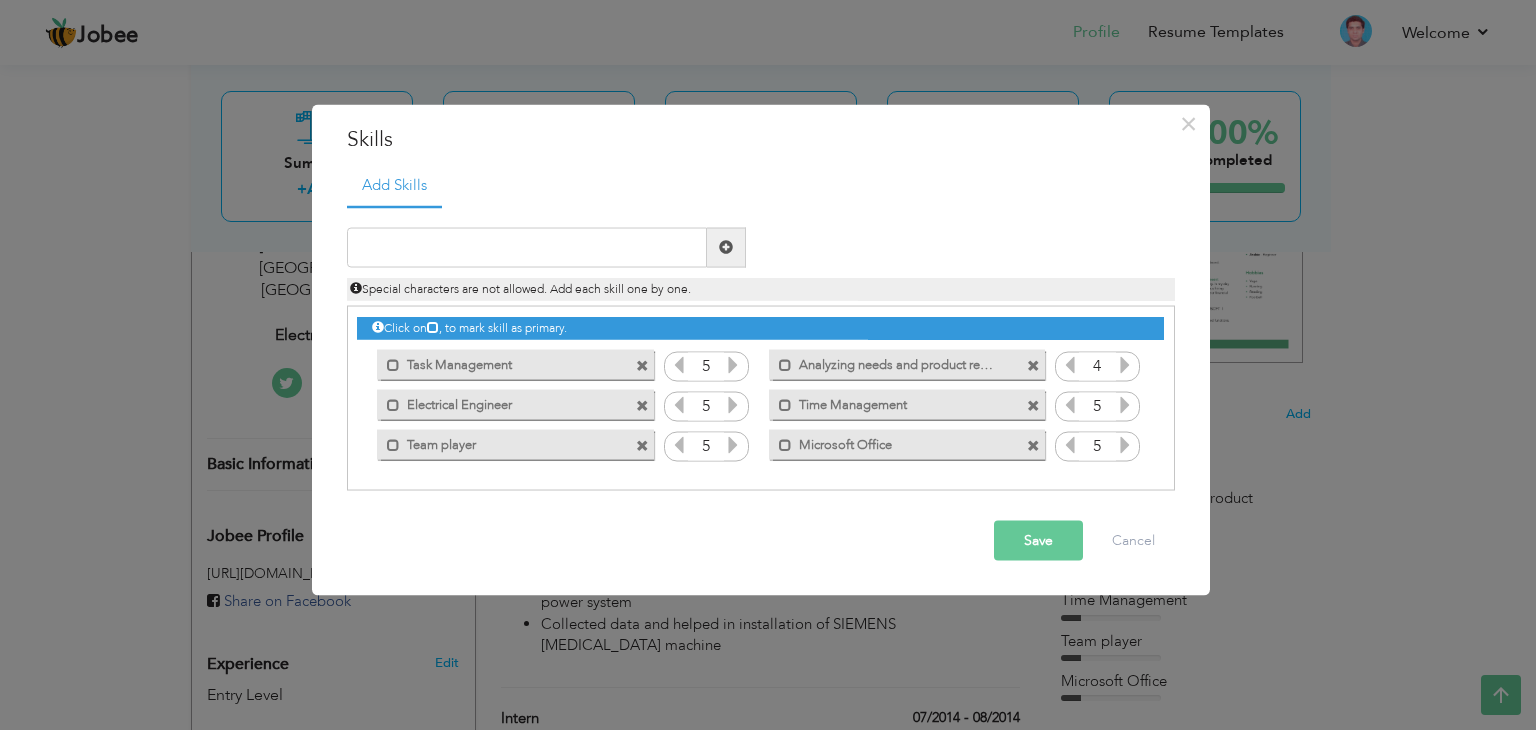 click at bounding box center [1125, 364] 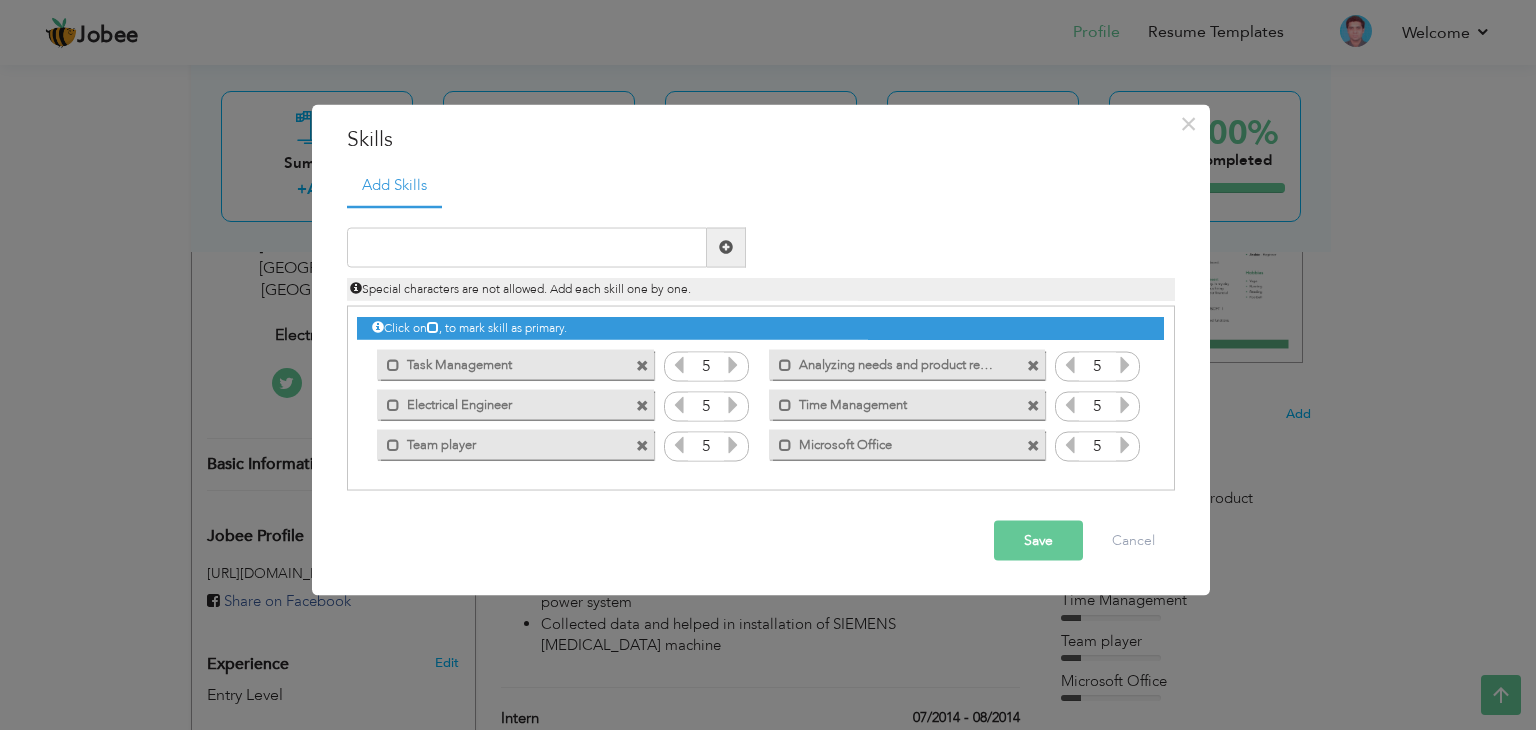 click at bounding box center [1125, 364] 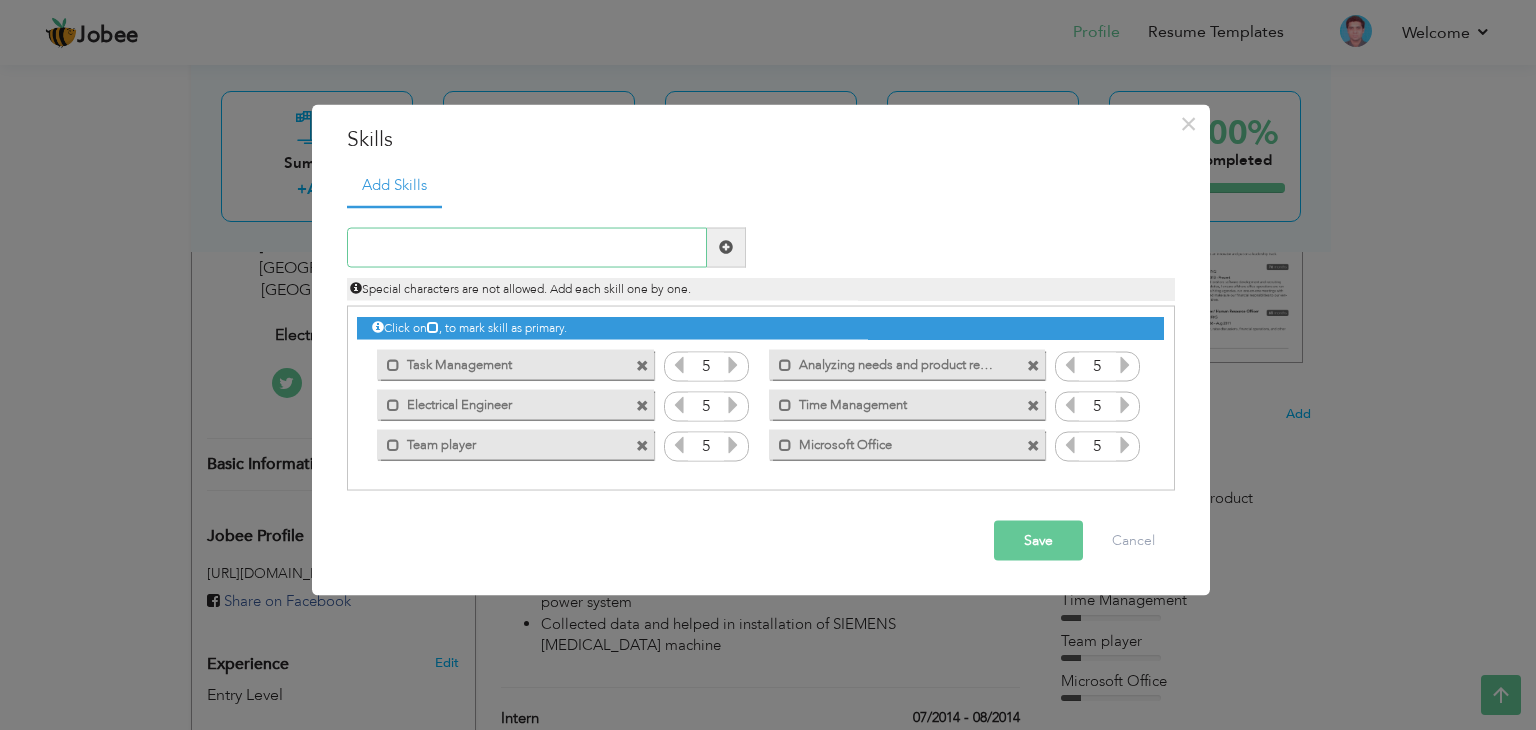 click at bounding box center [527, 247] 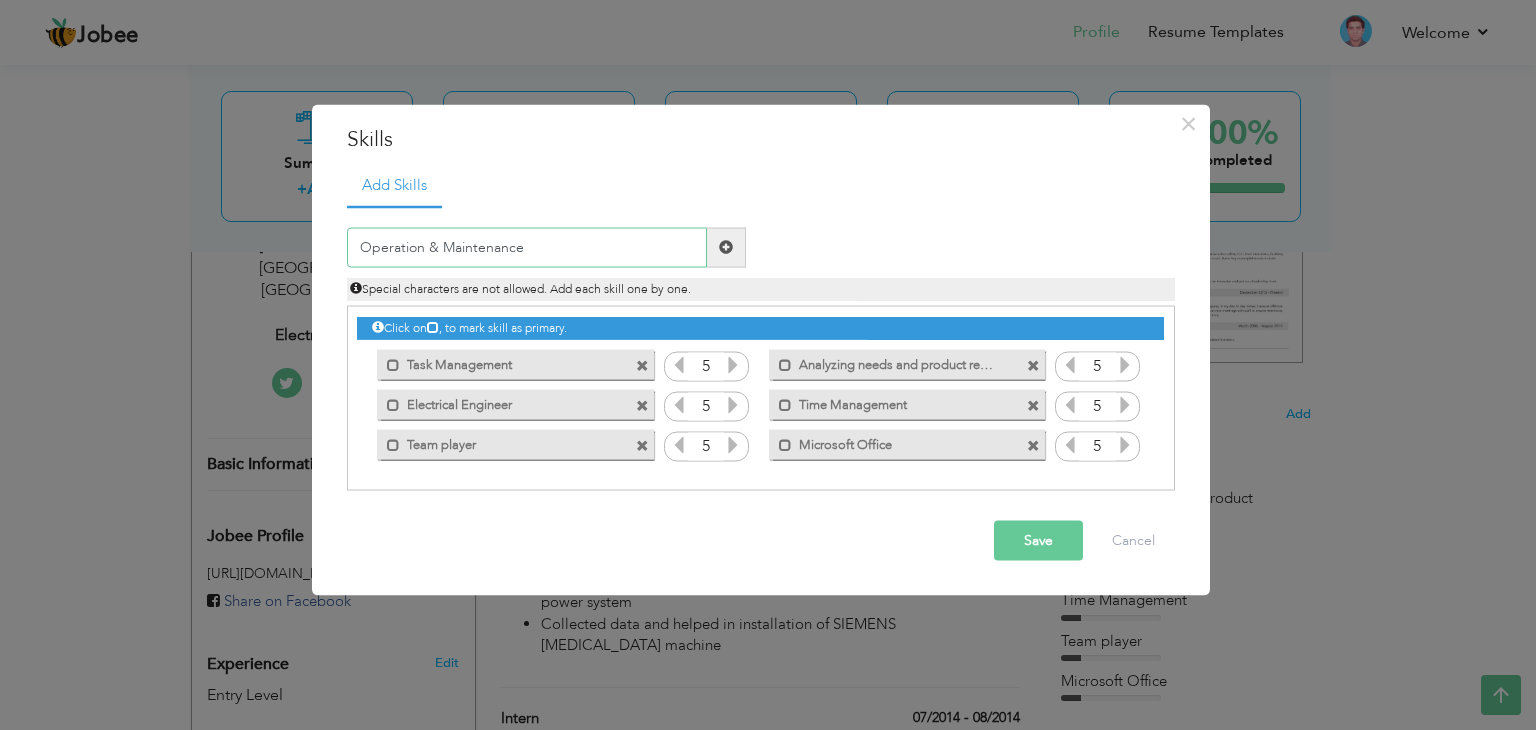 type on "Operation & Maintenance" 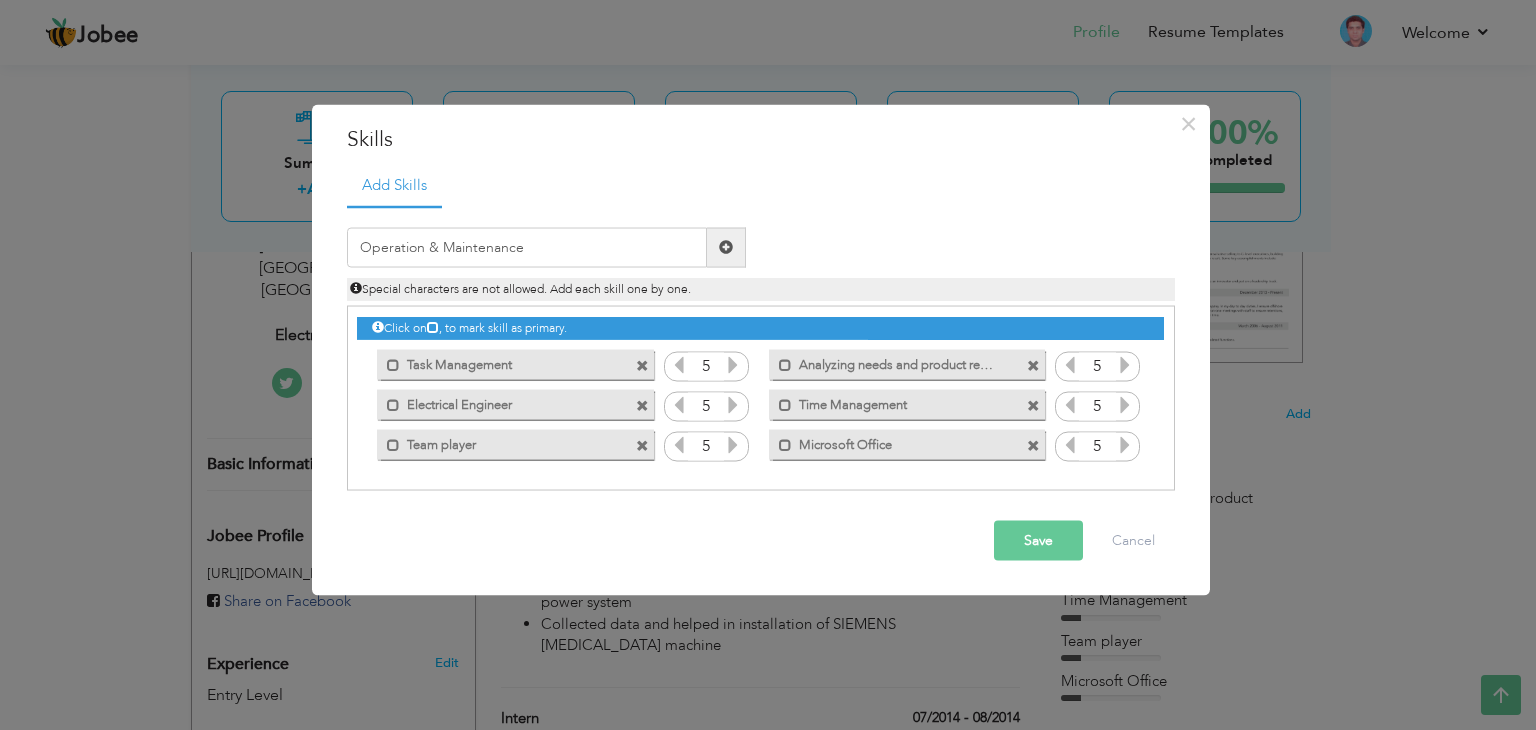 click at bounding box center [726, 247] 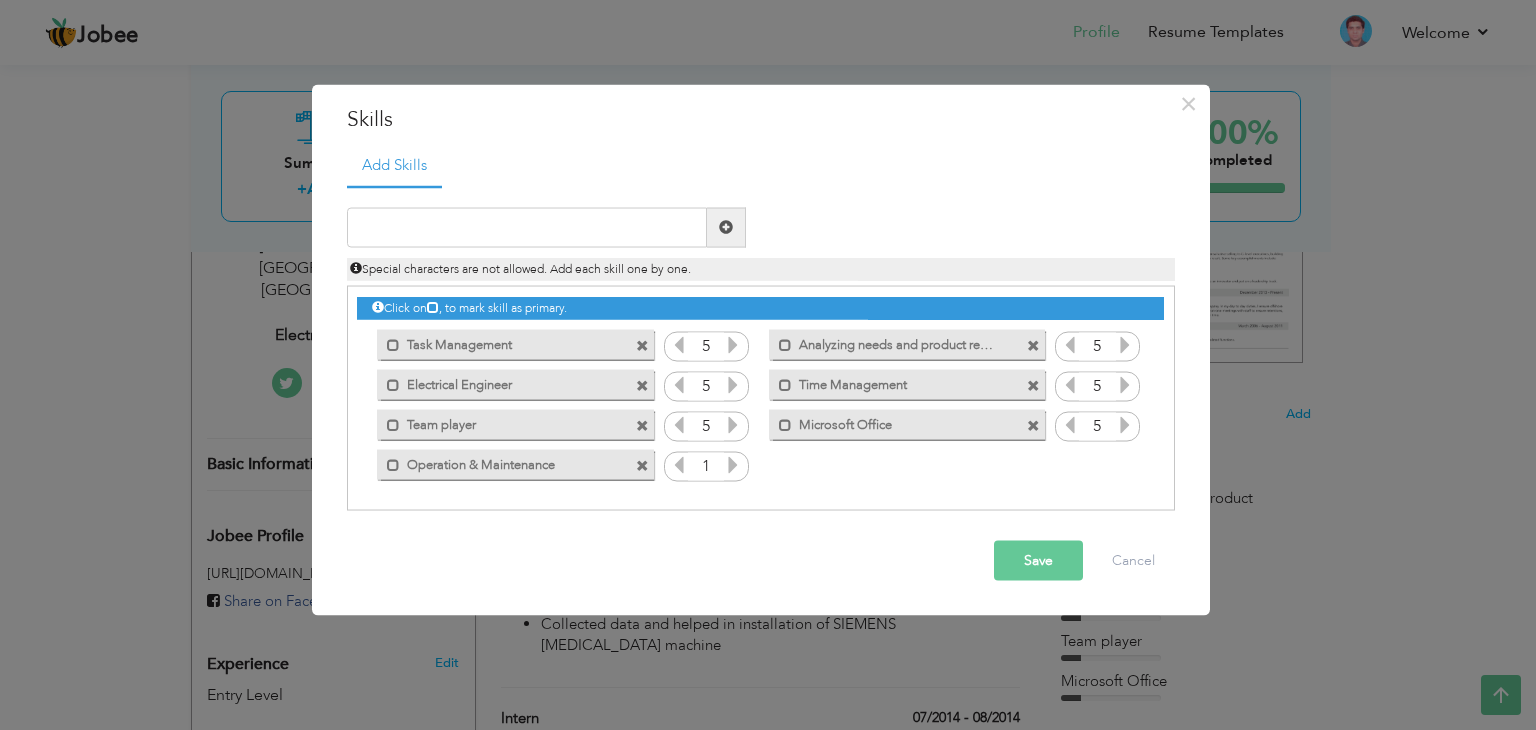 click at bounding box center [733, 464] 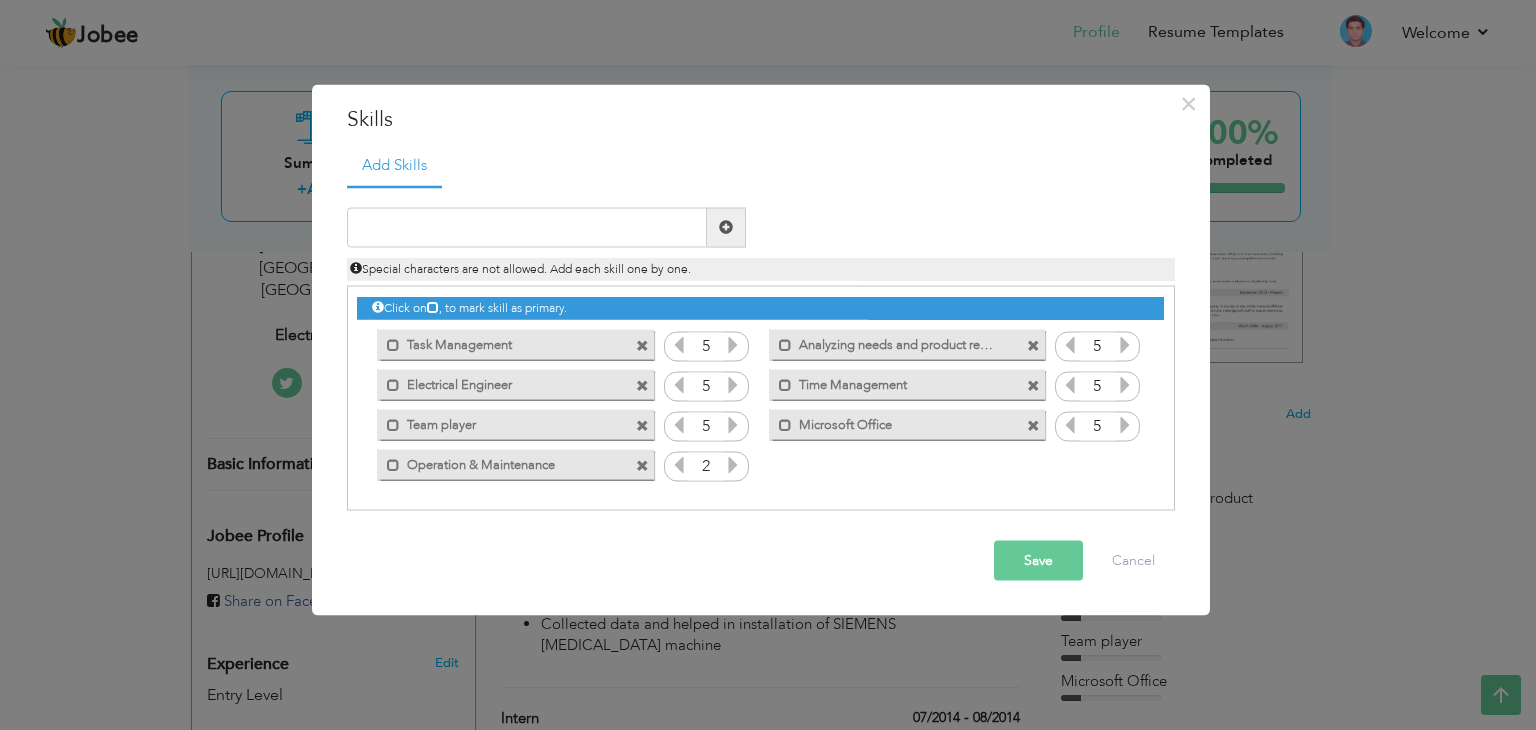 click at bounding box center (733, 464) 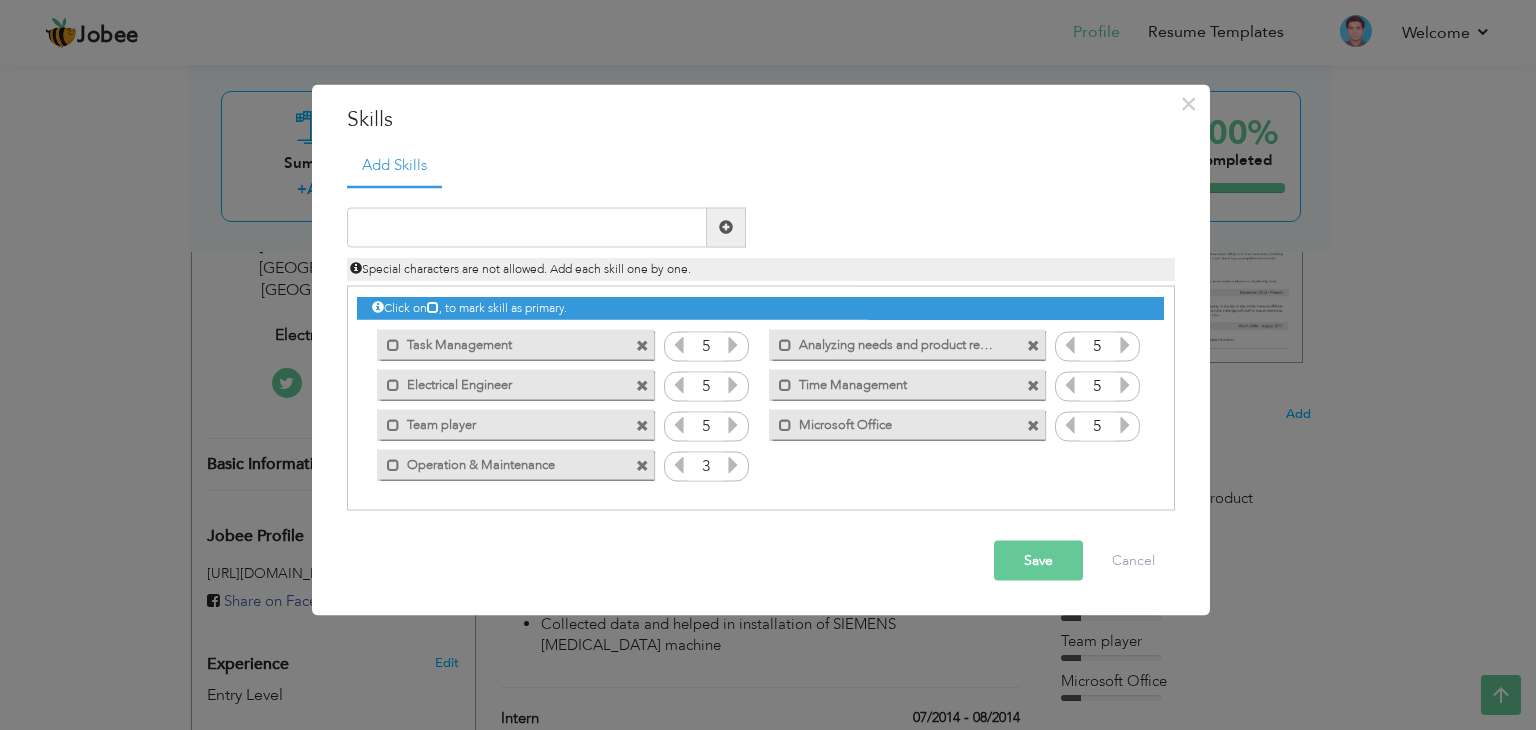 click at bounding box center (733, 464) 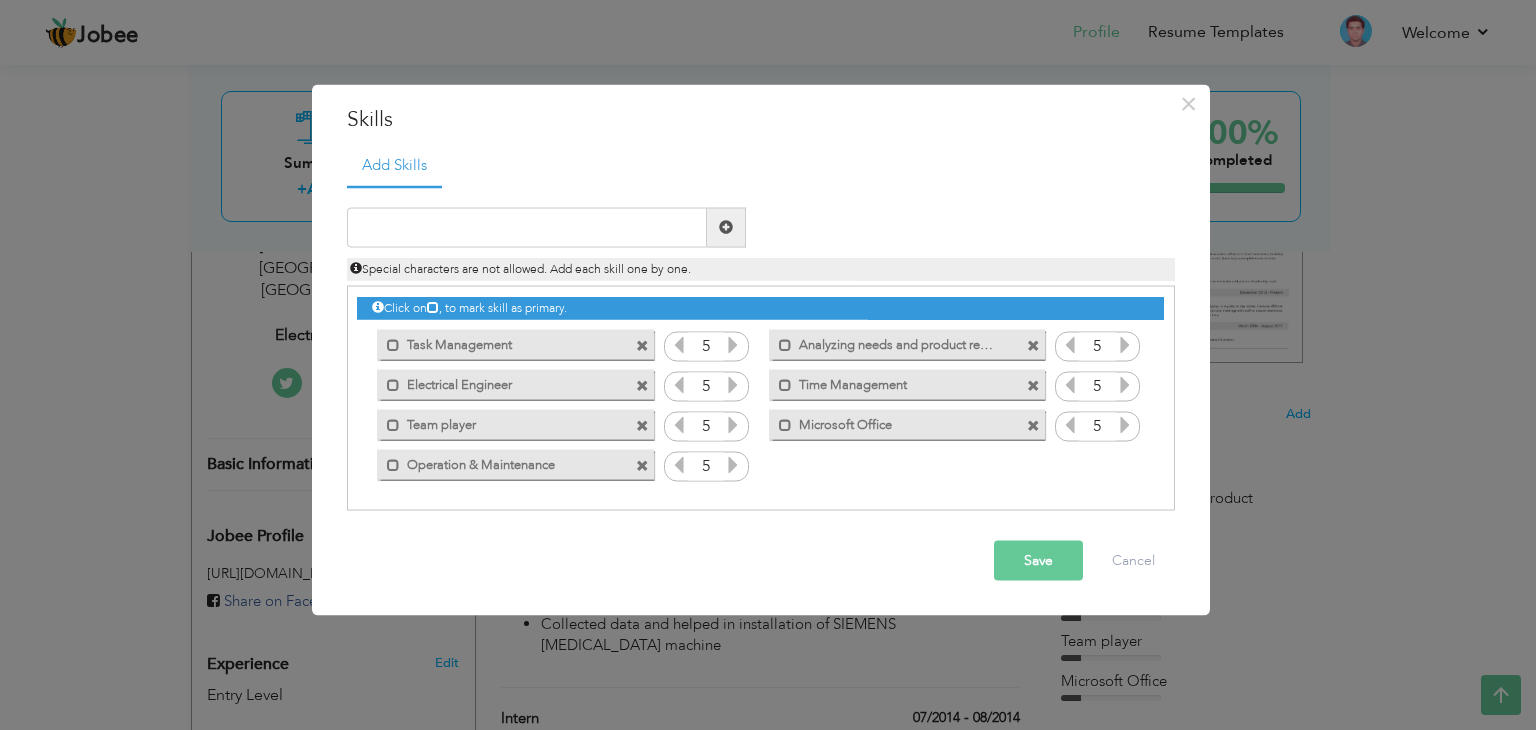click at bounding box center (733, 464) 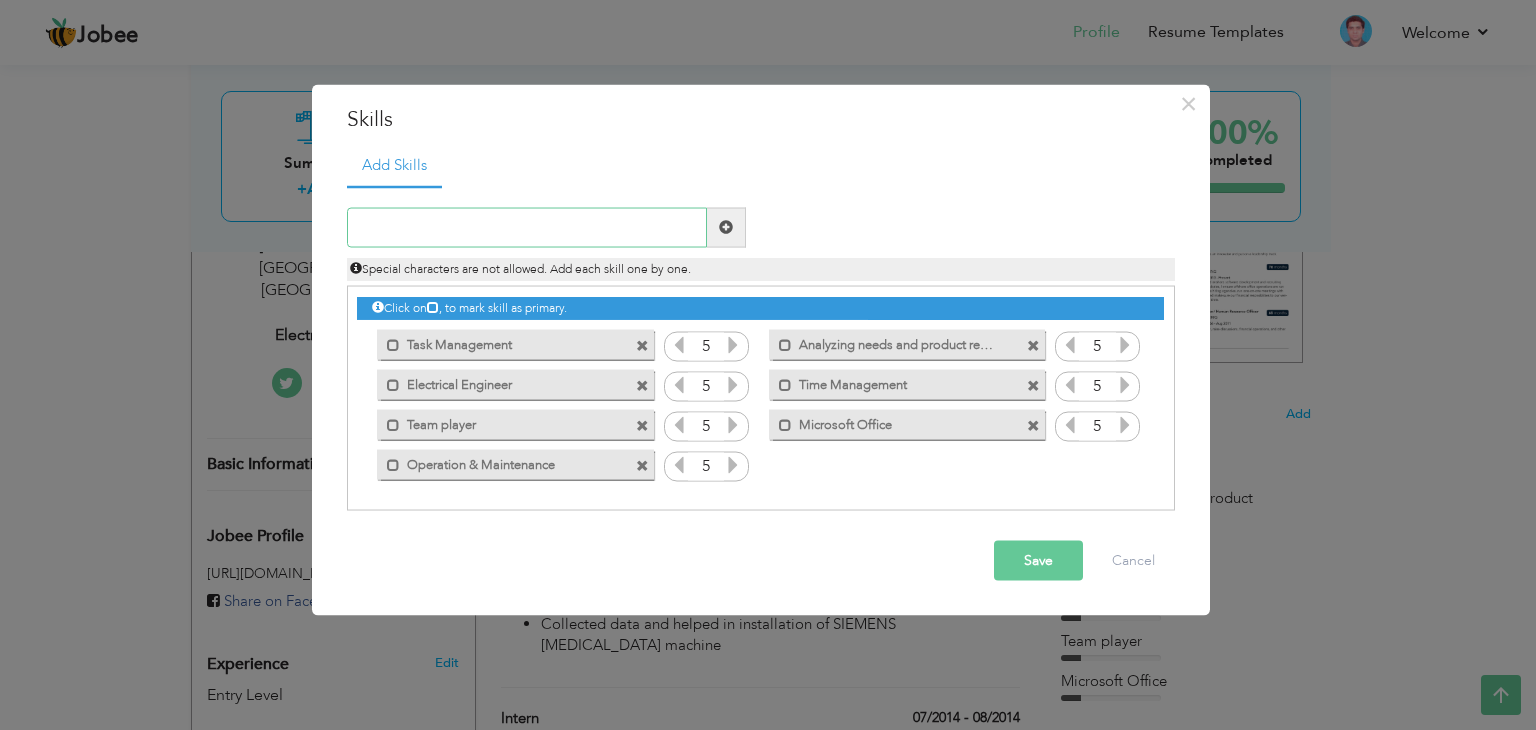 click at bounding box center (527, 227) 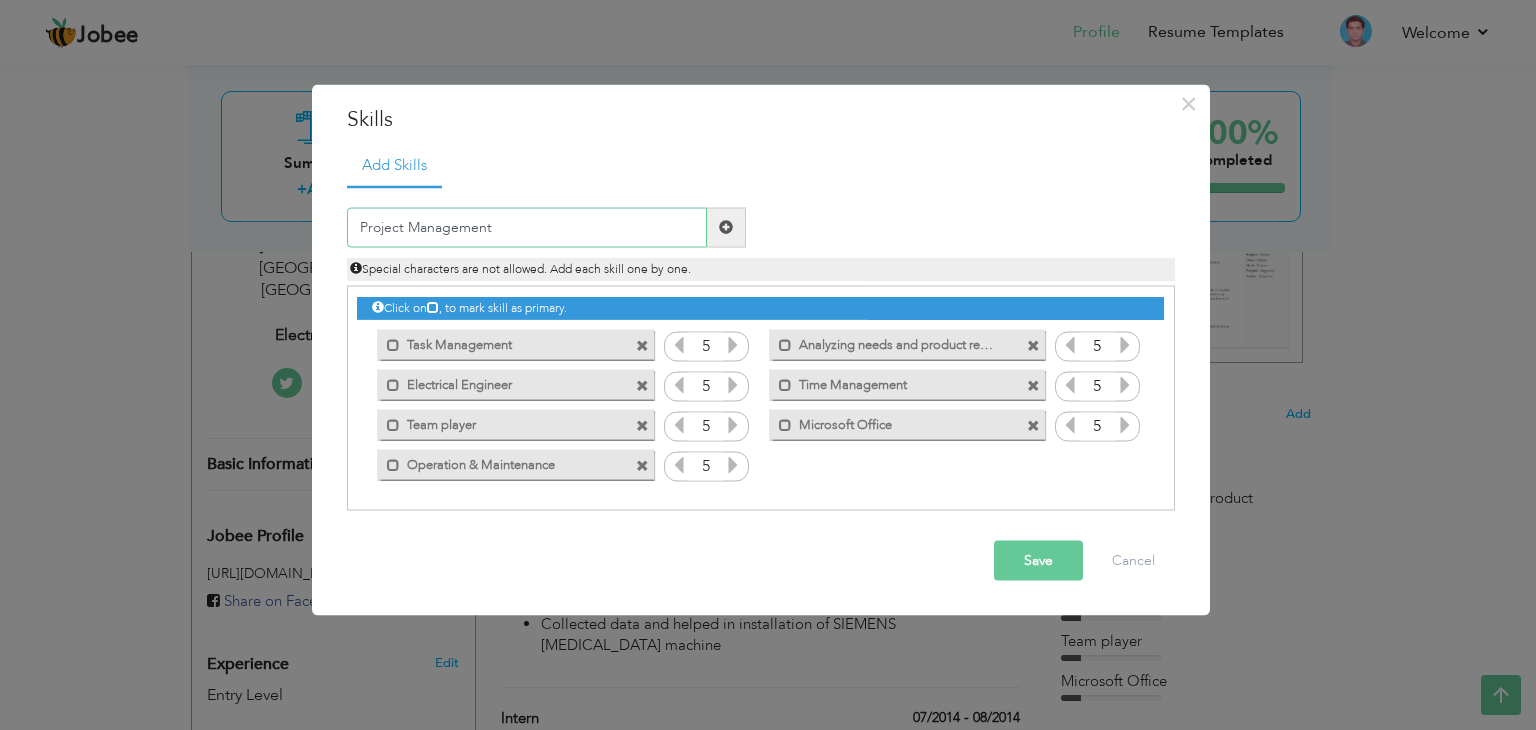 type on "Project Management" 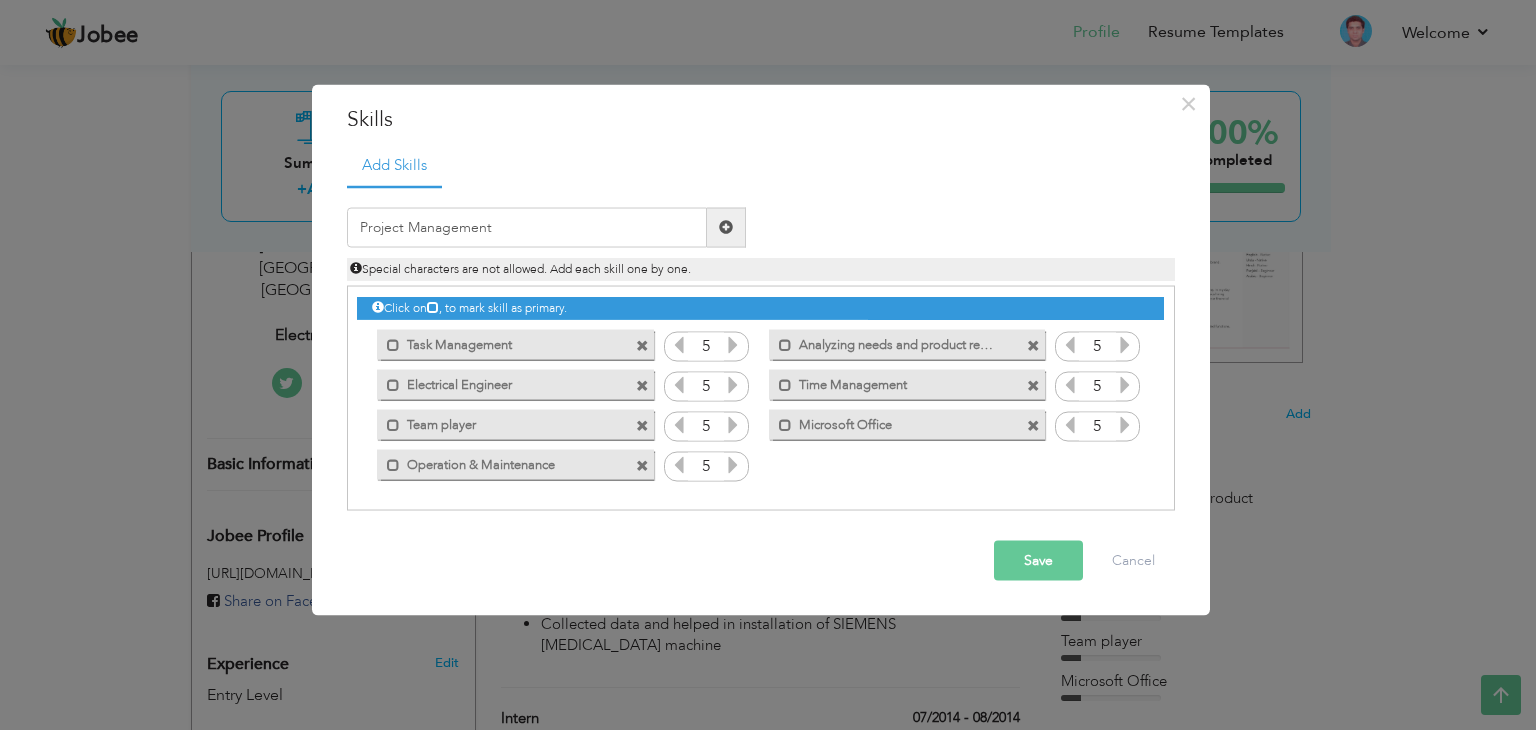 click at bounding box center [726, 227] 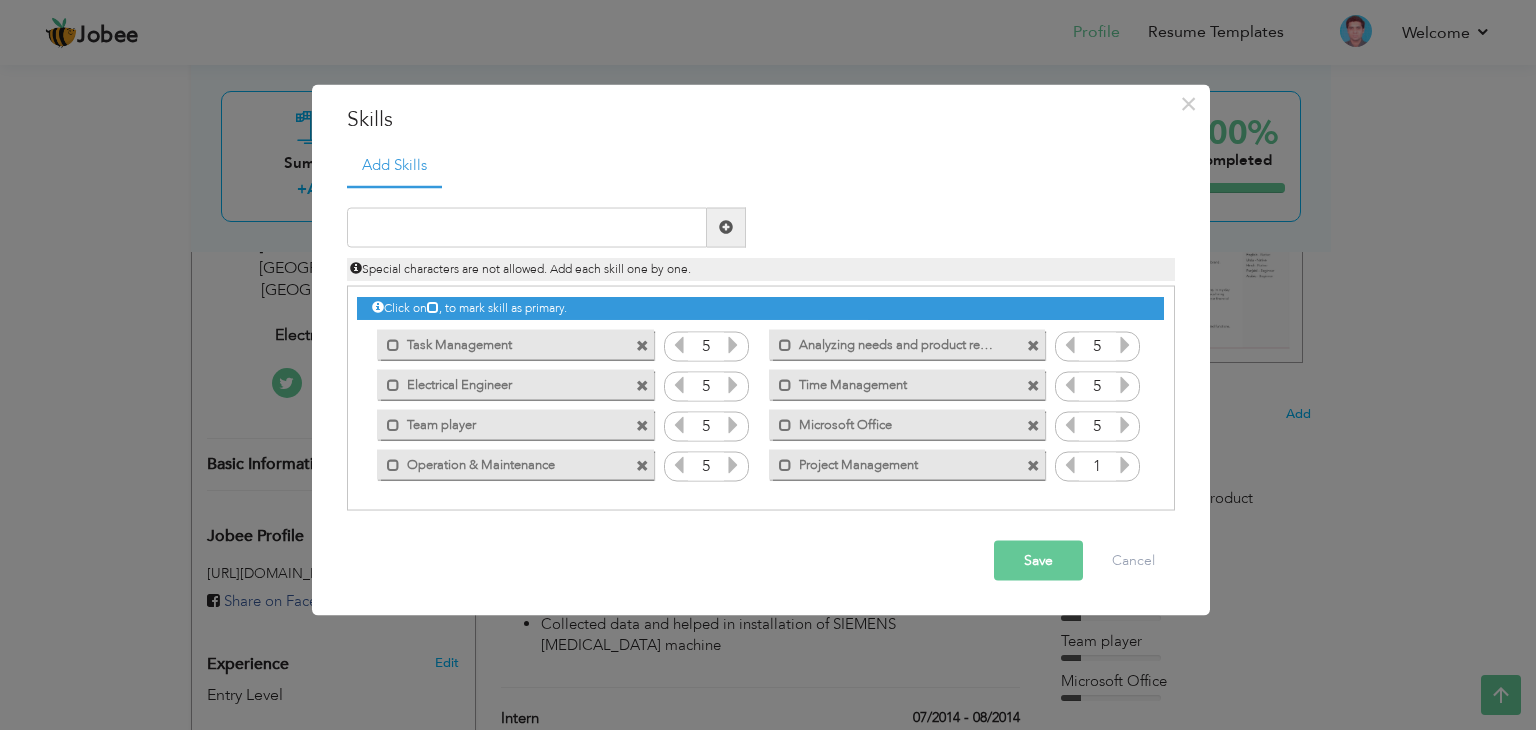 click at bounding box center [1125, 464] 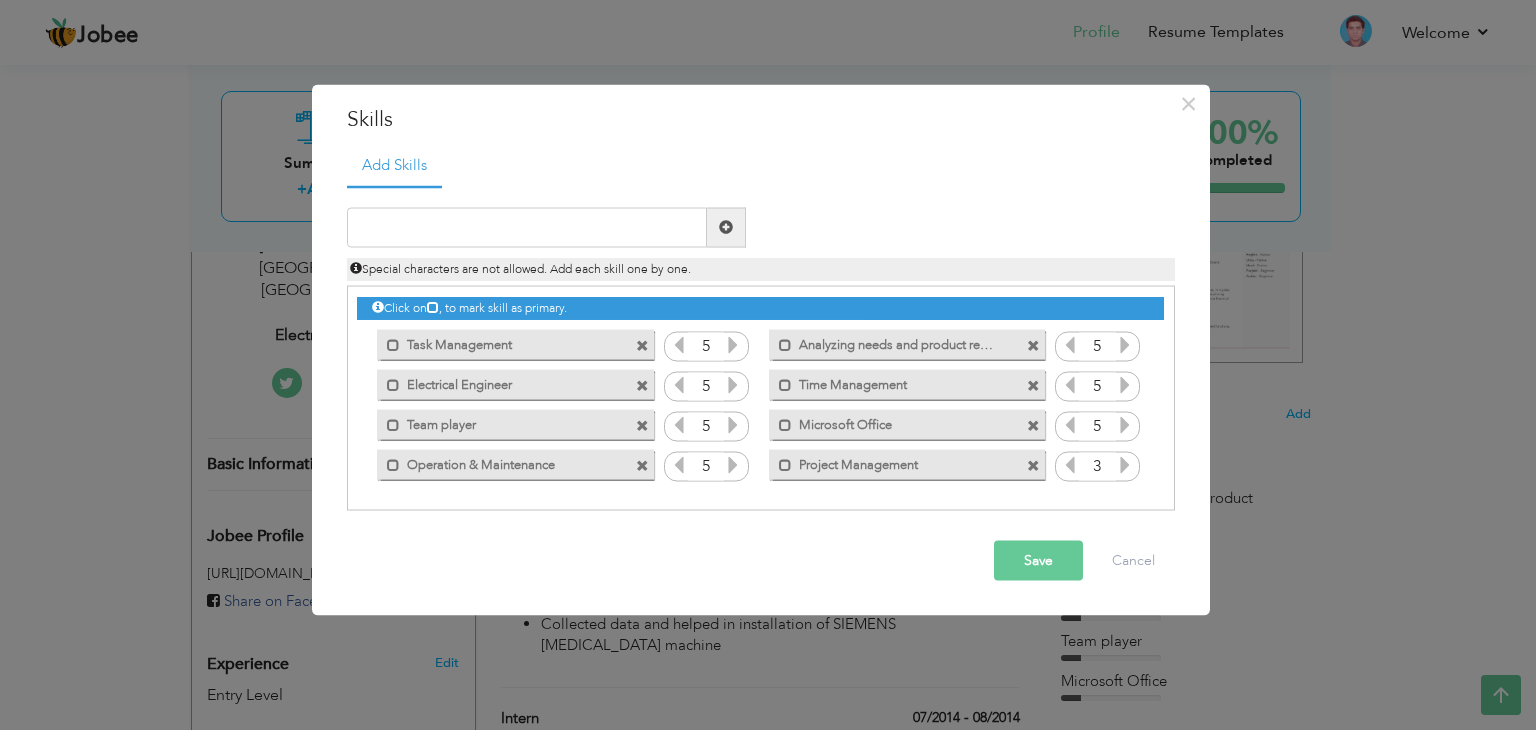 click at bounding box center [1125, 464] 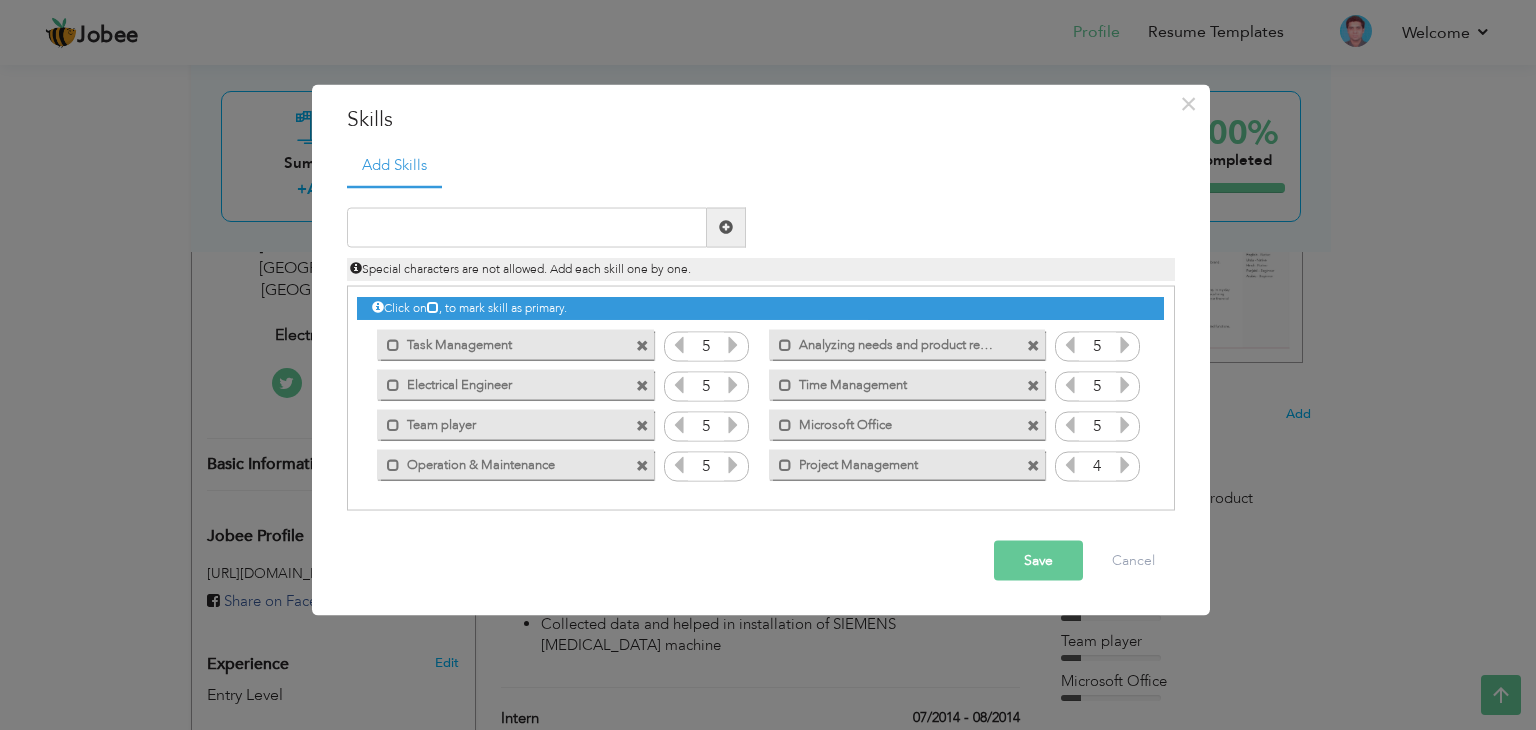click at bounding box center [1125, 464] 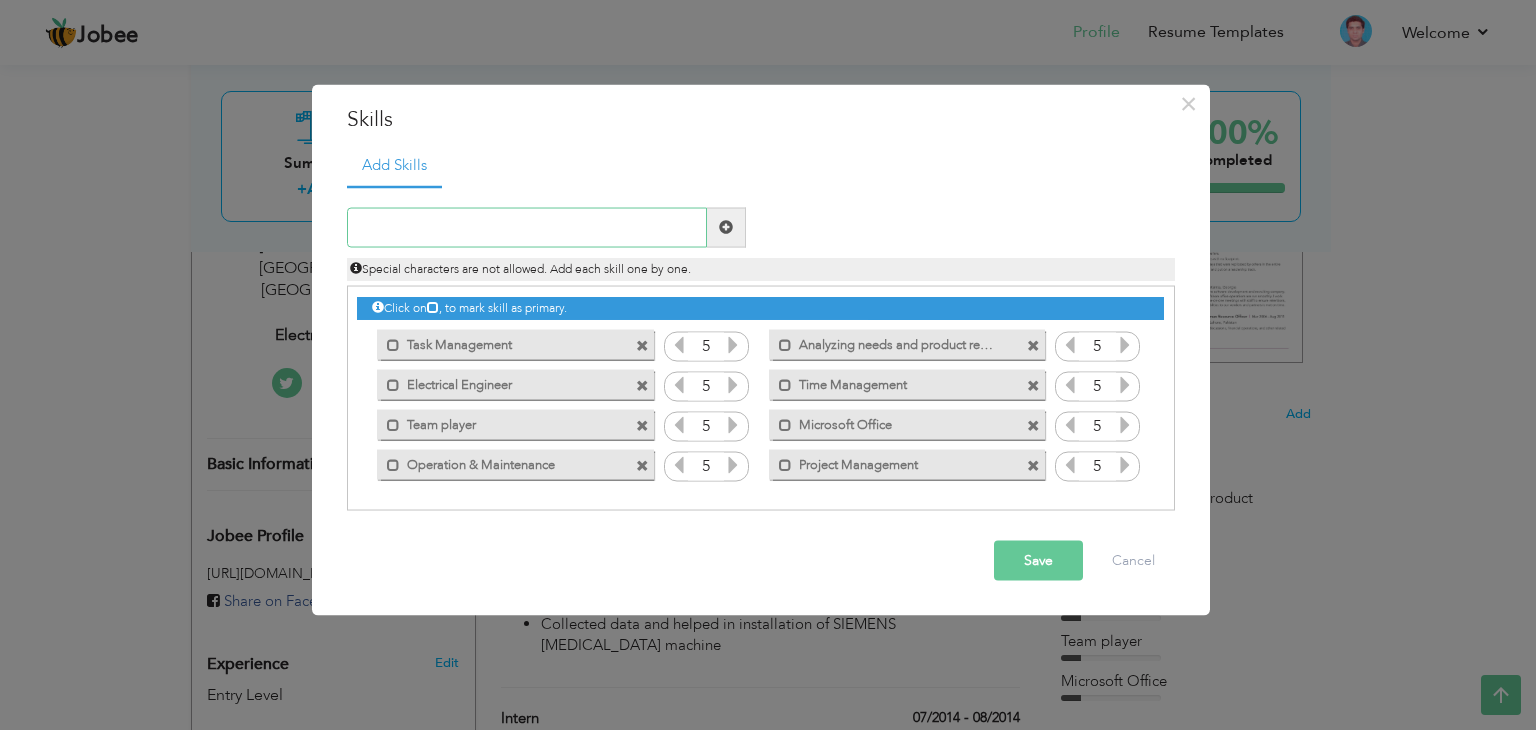 click at bounding box center (527, 227) 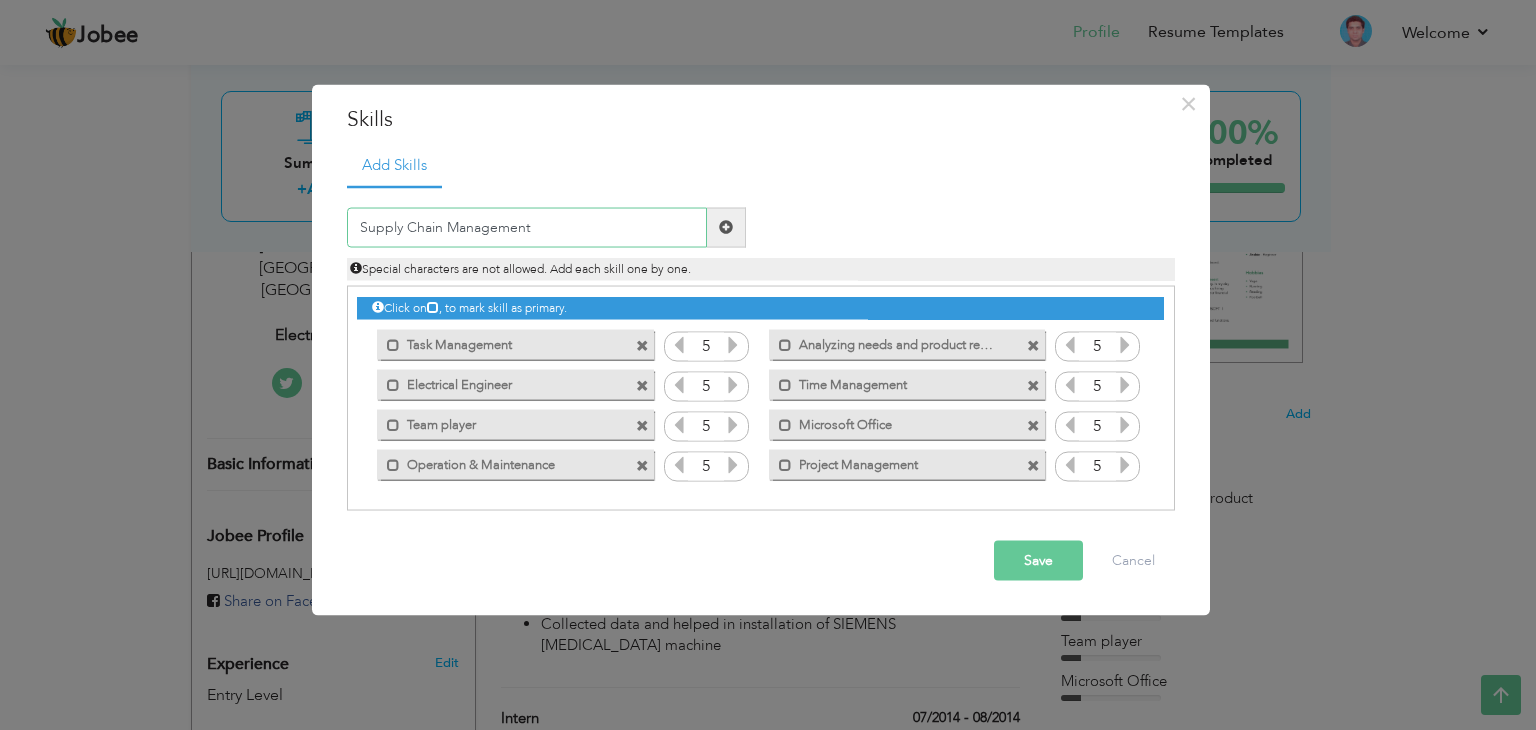 type on "Supply Chain Management" 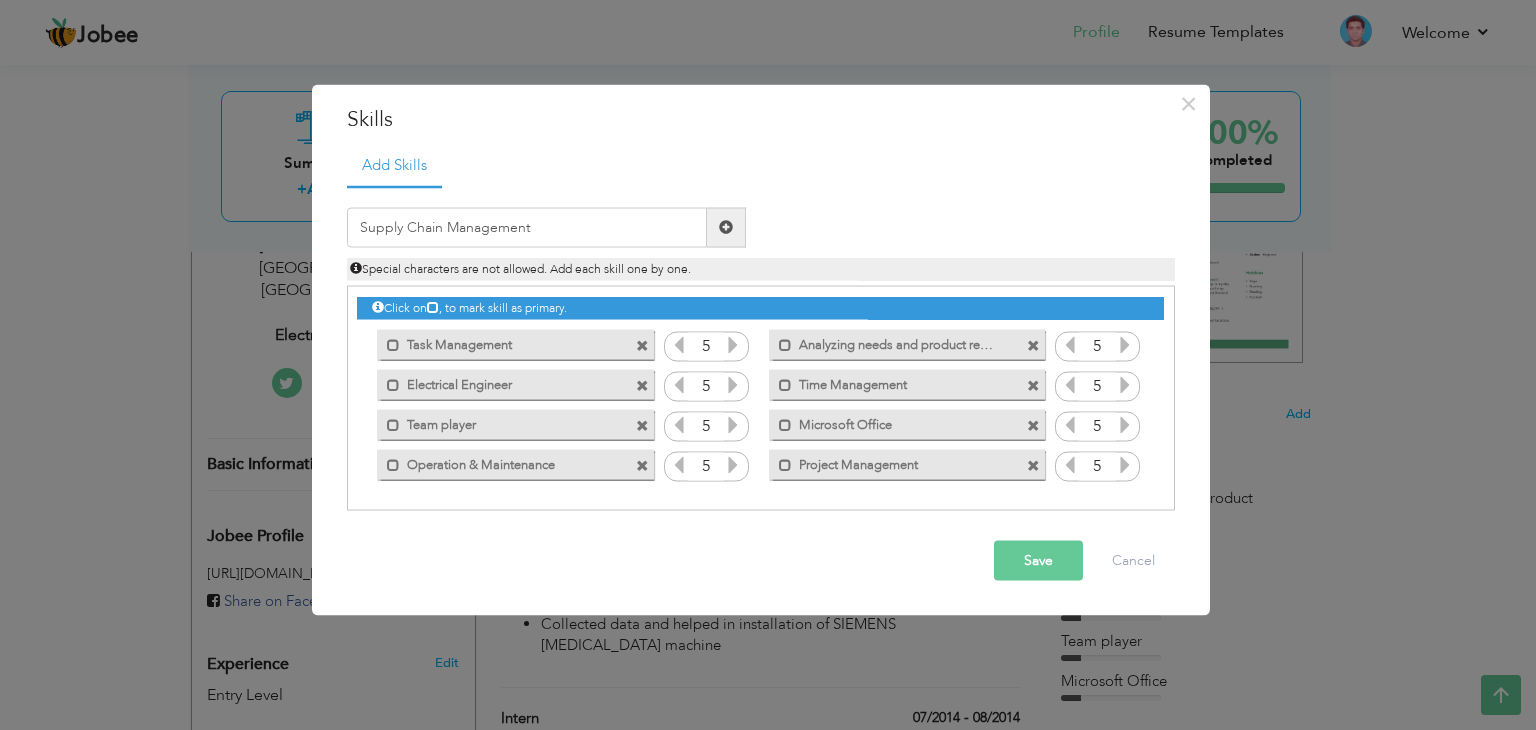 click at bounding box center [726, 227] 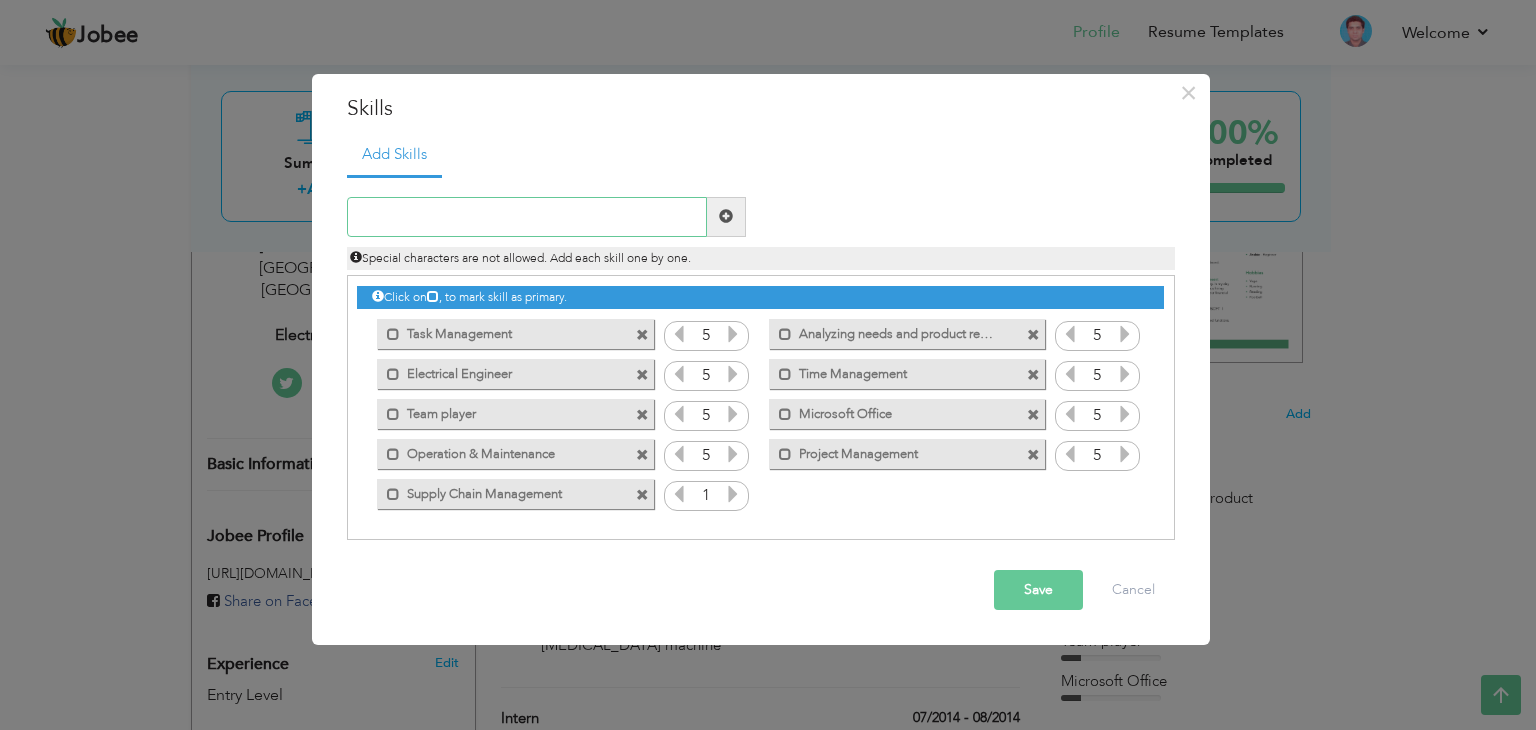 click at bounding box center [527, 217] 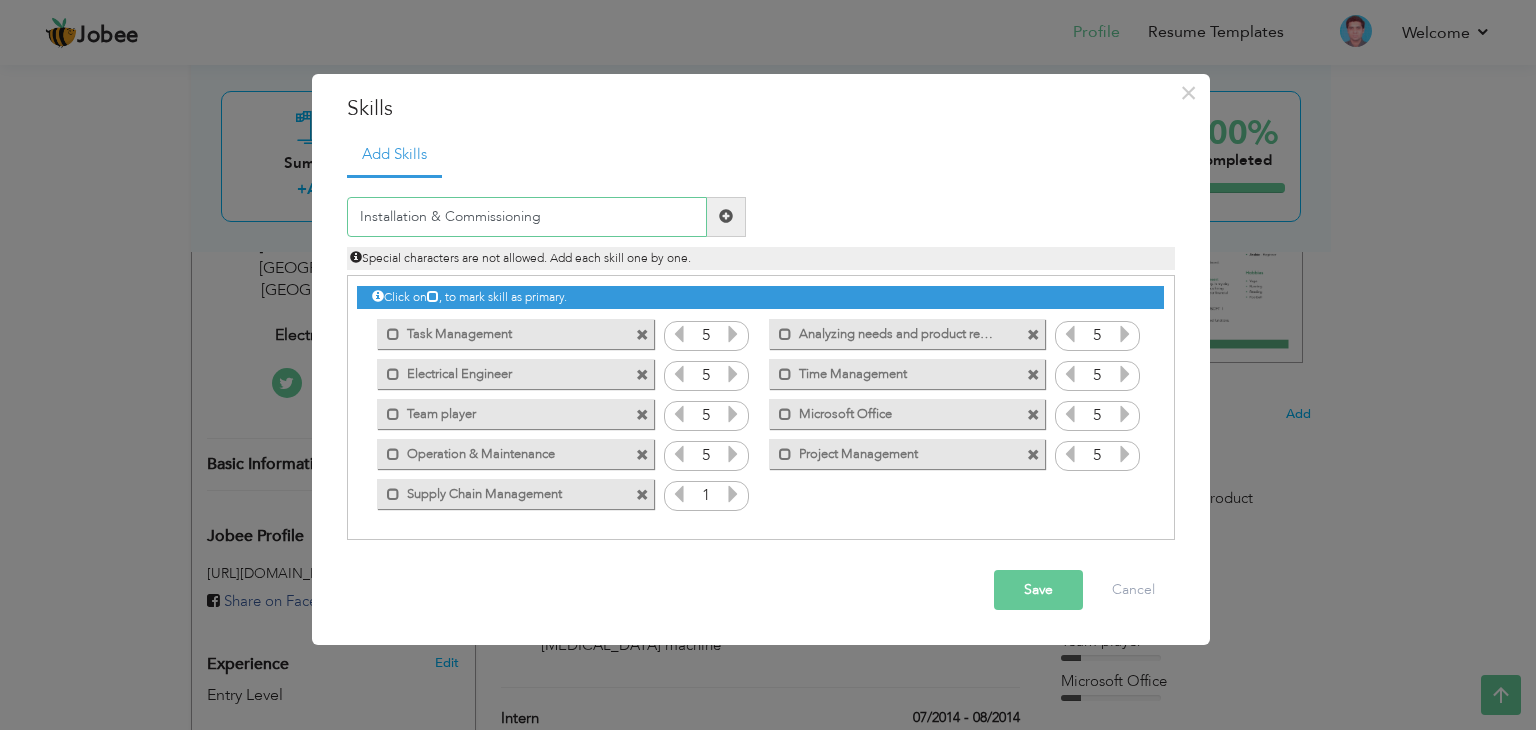 type on "Installation & Commissioning" 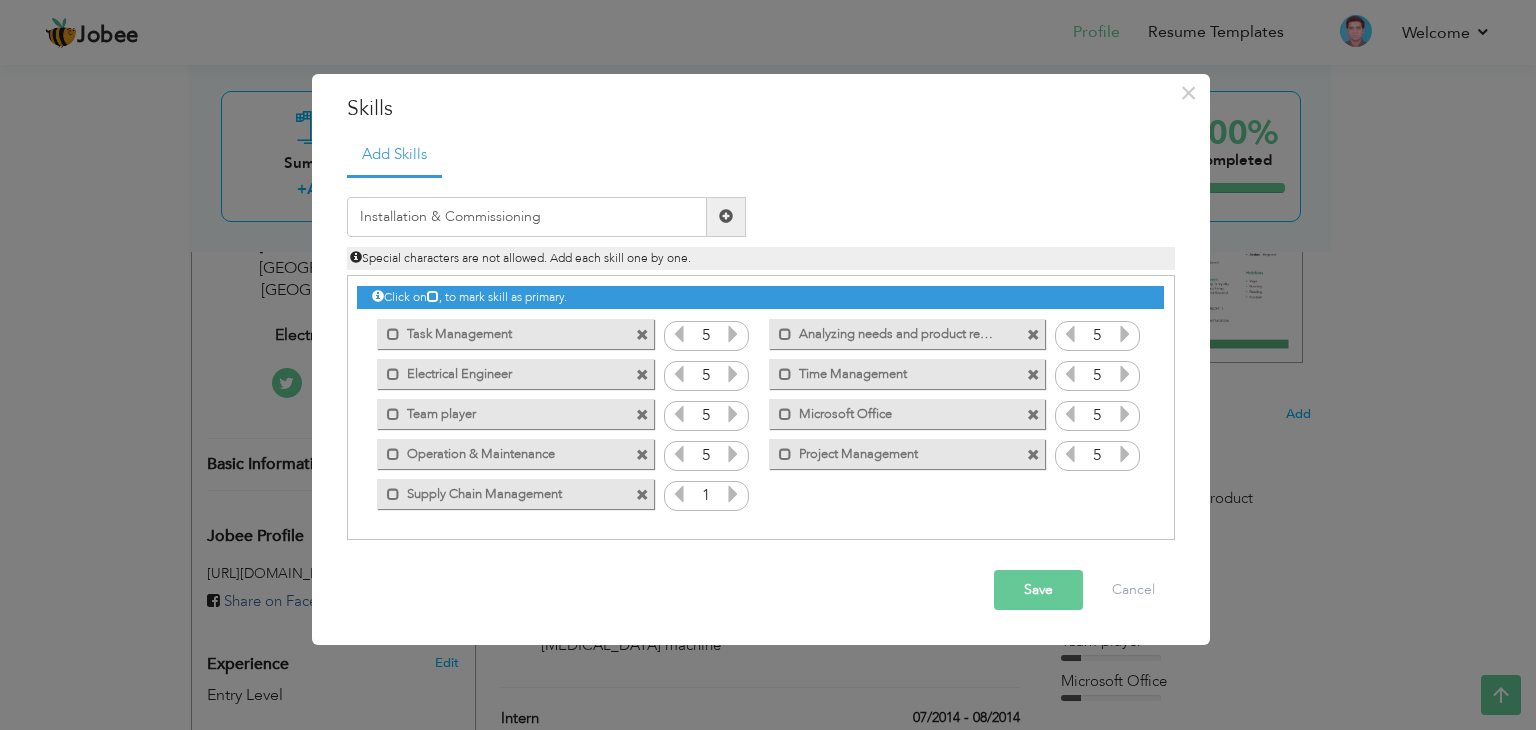 click at bounding box center (726, 216) 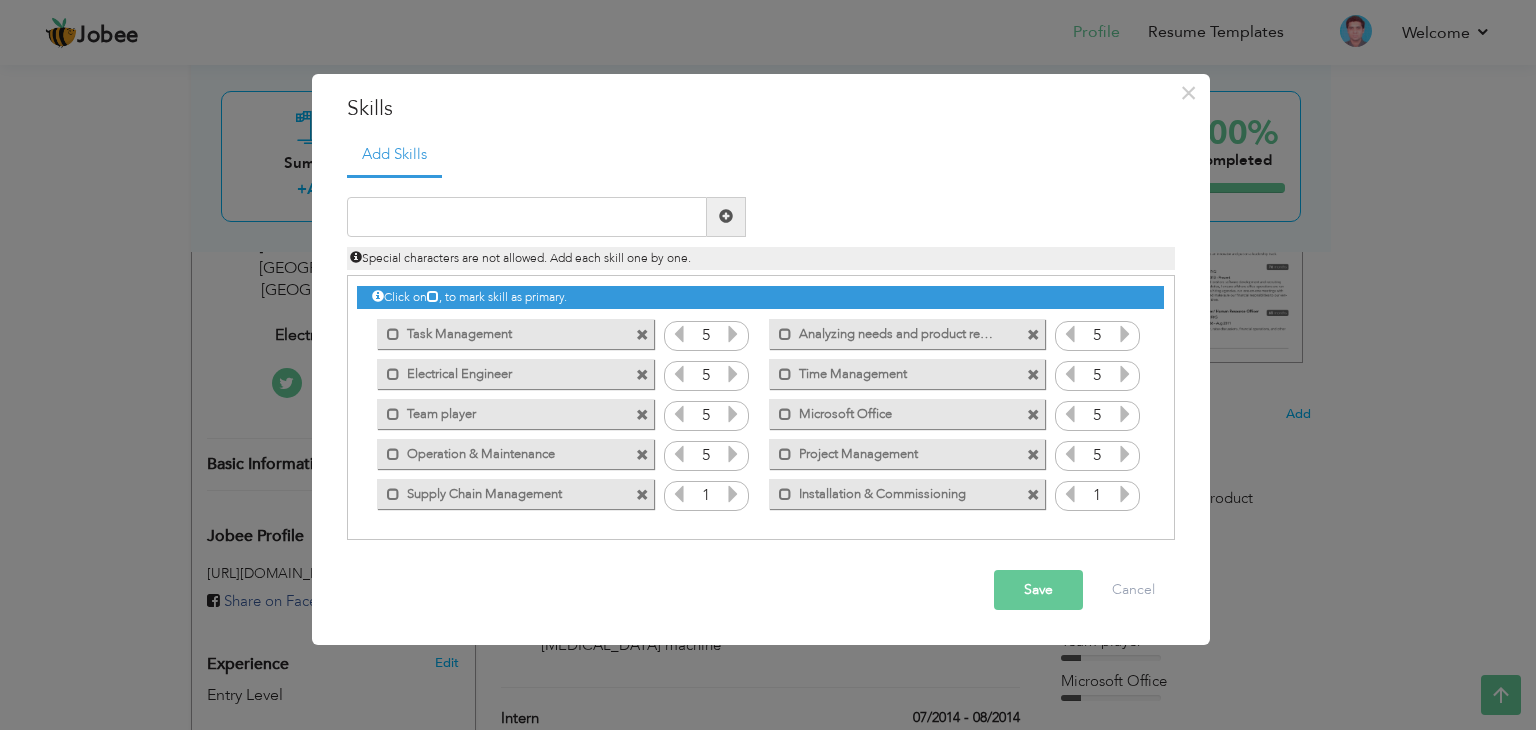 click at bounding box center (733, 494) 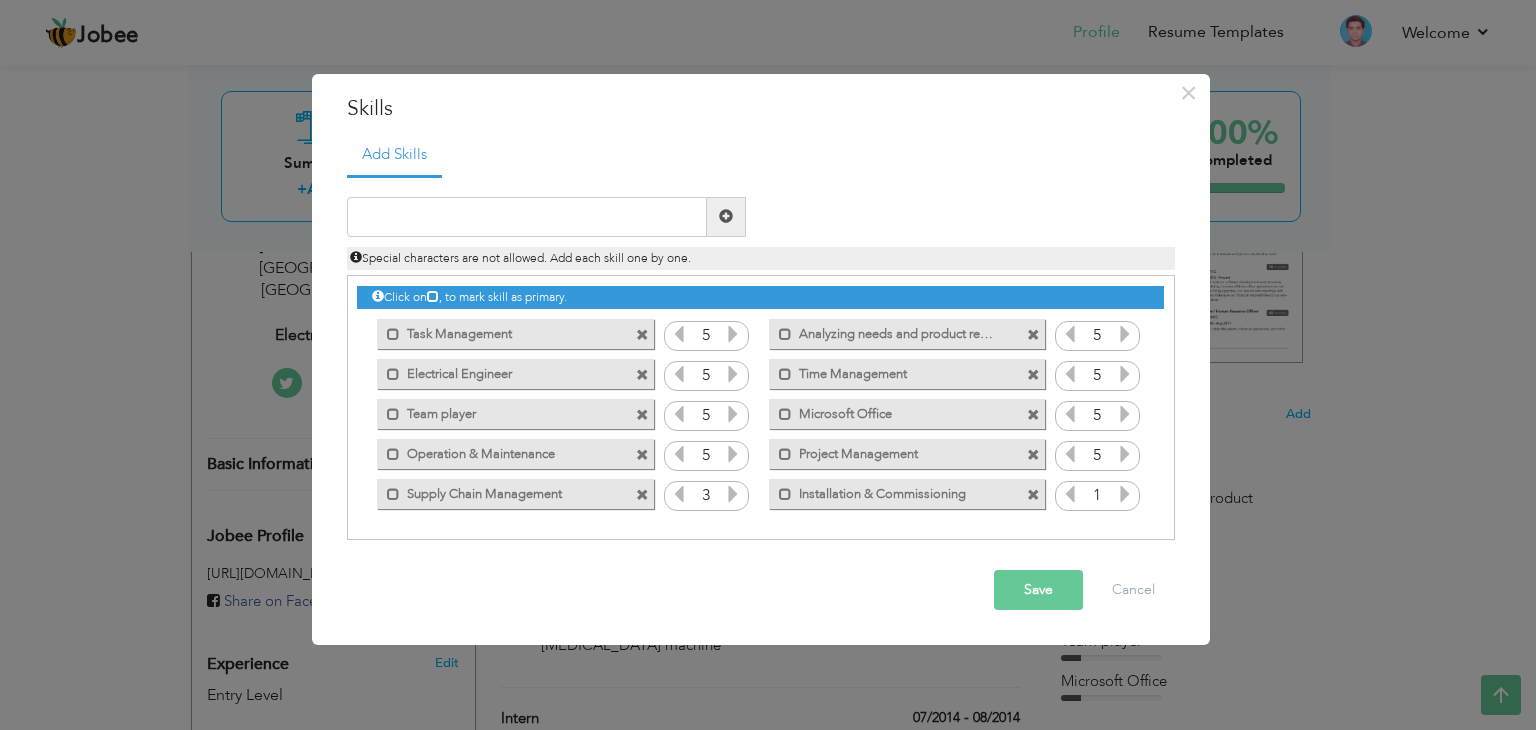click at bounding box center [733, 494] 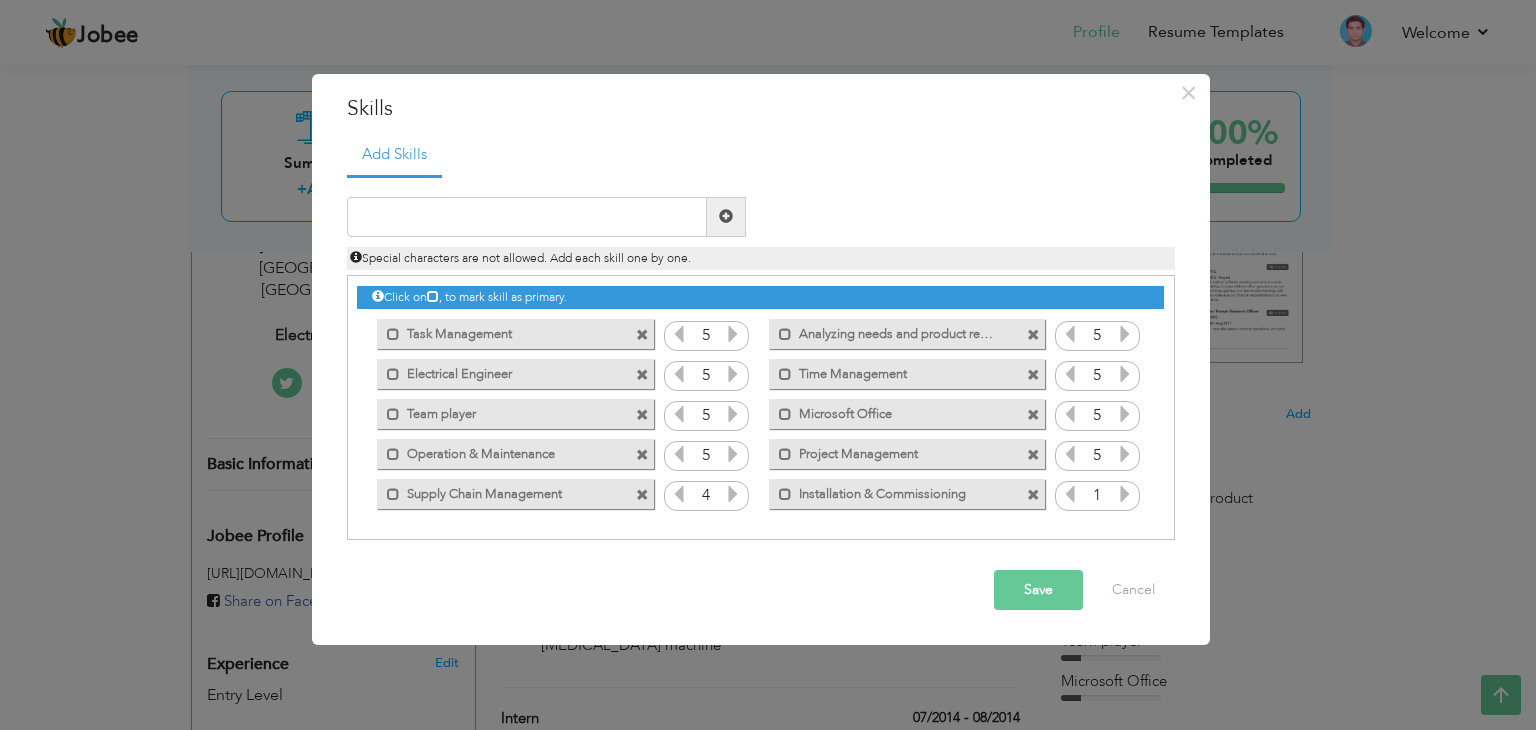 click at bounding box center (733, 494) 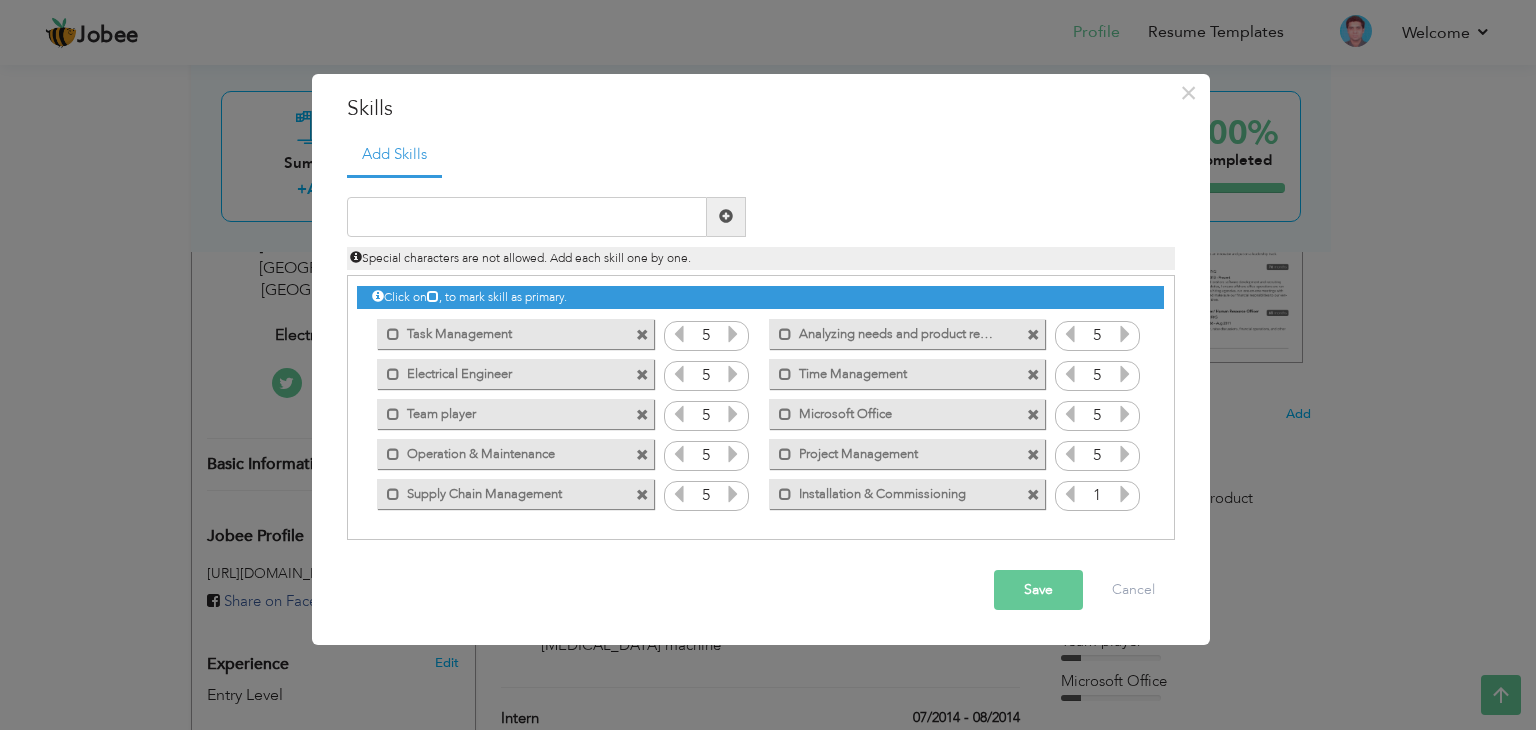 click at bounding box center [1125, 494] 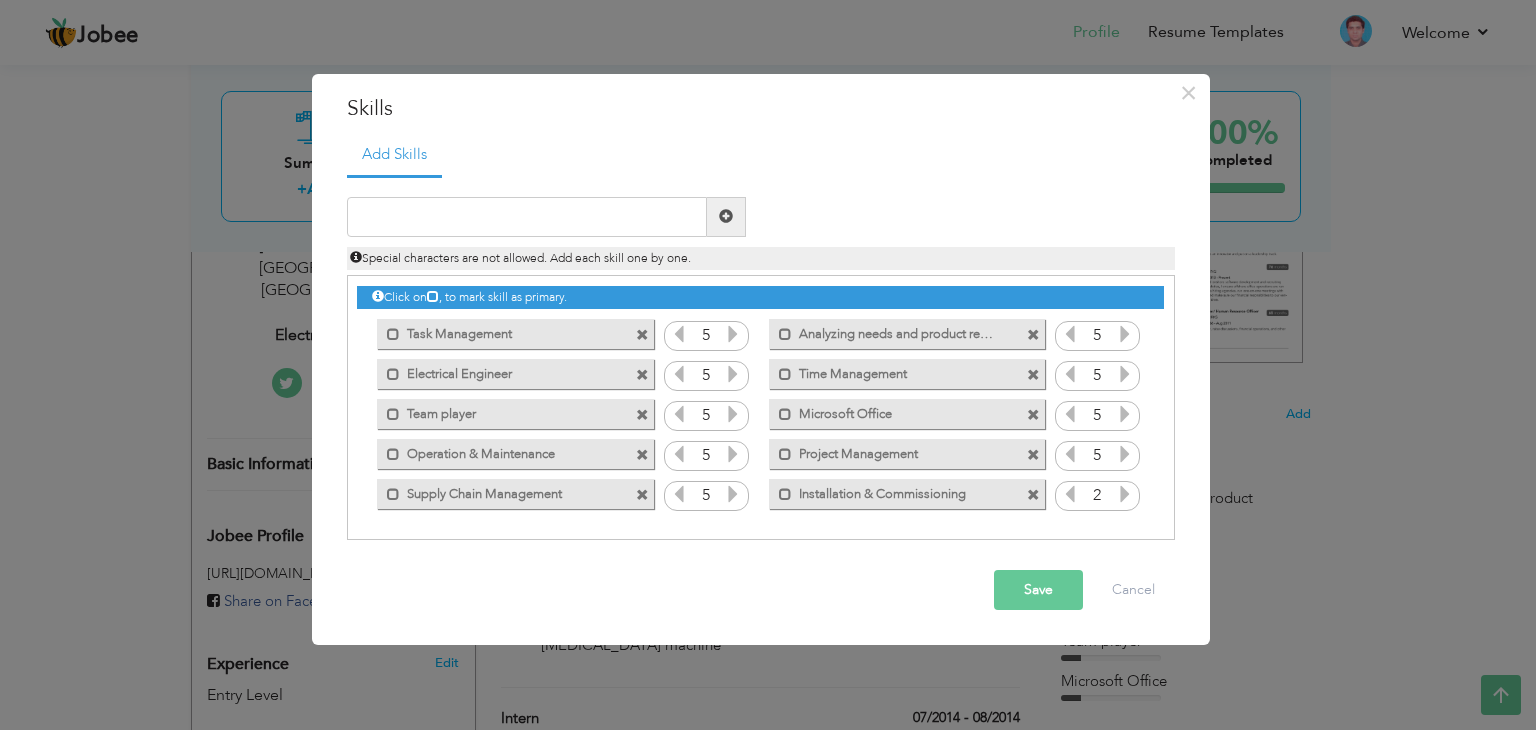 click at bounding box center [1125, 494] 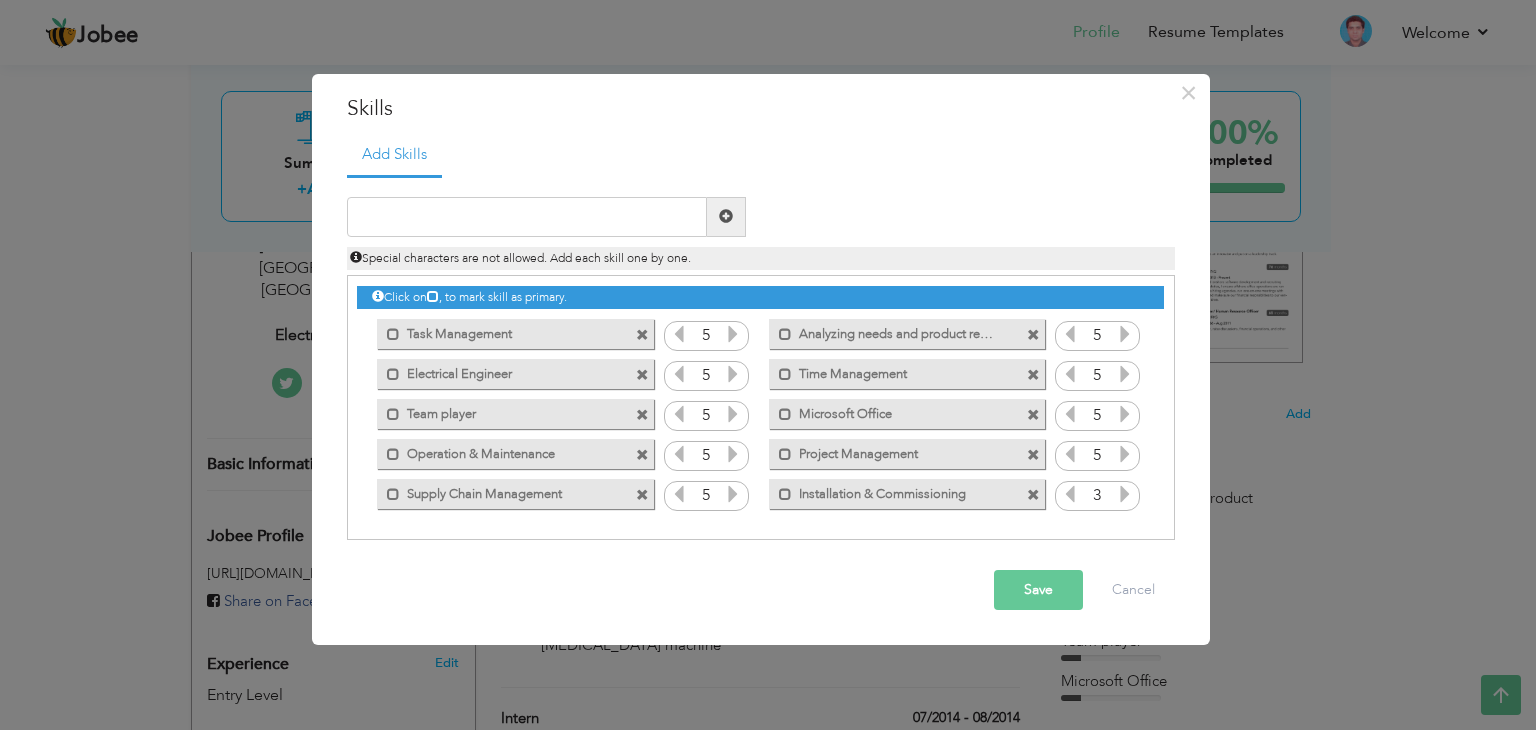 click at bounding box center (1125, 494) 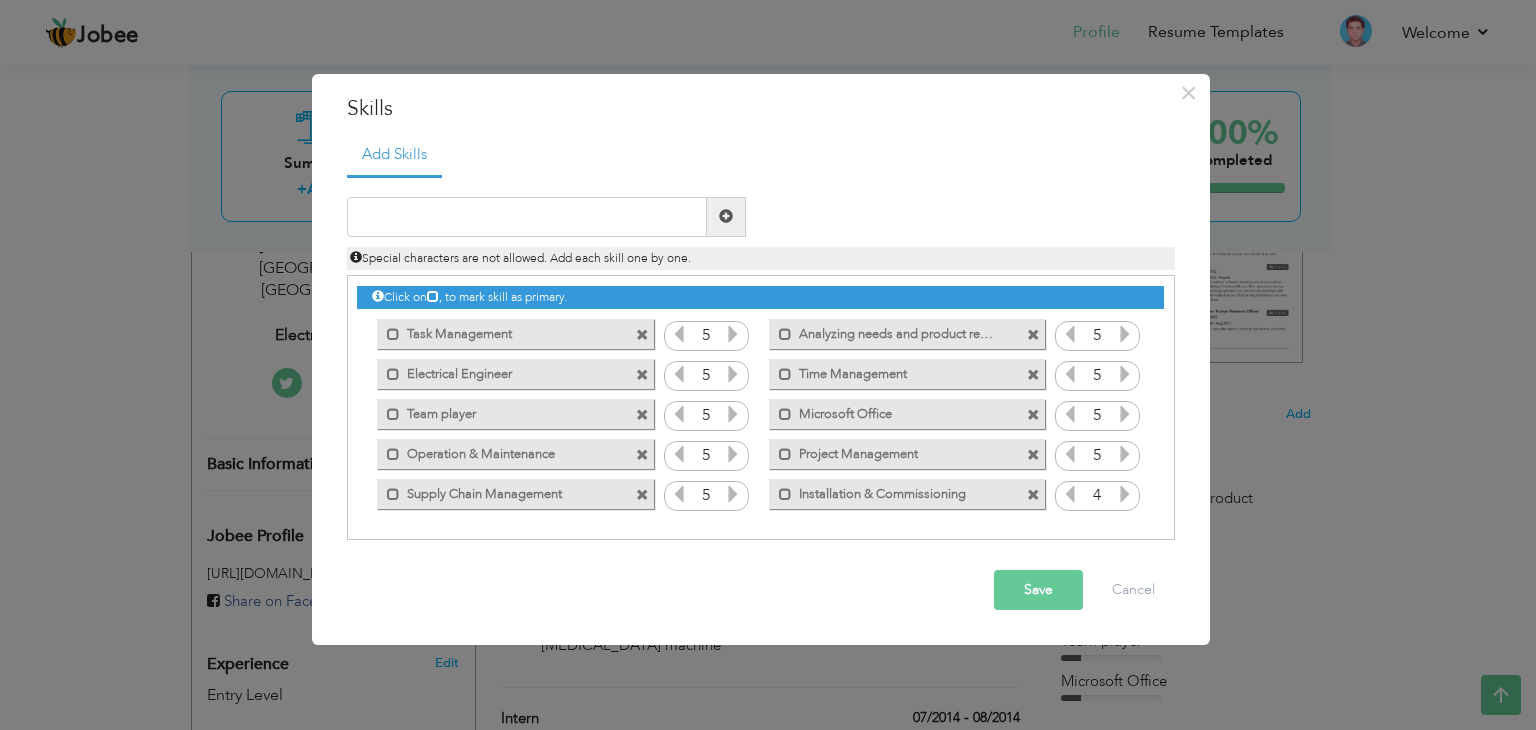 click at bounding box center (1125, 494) 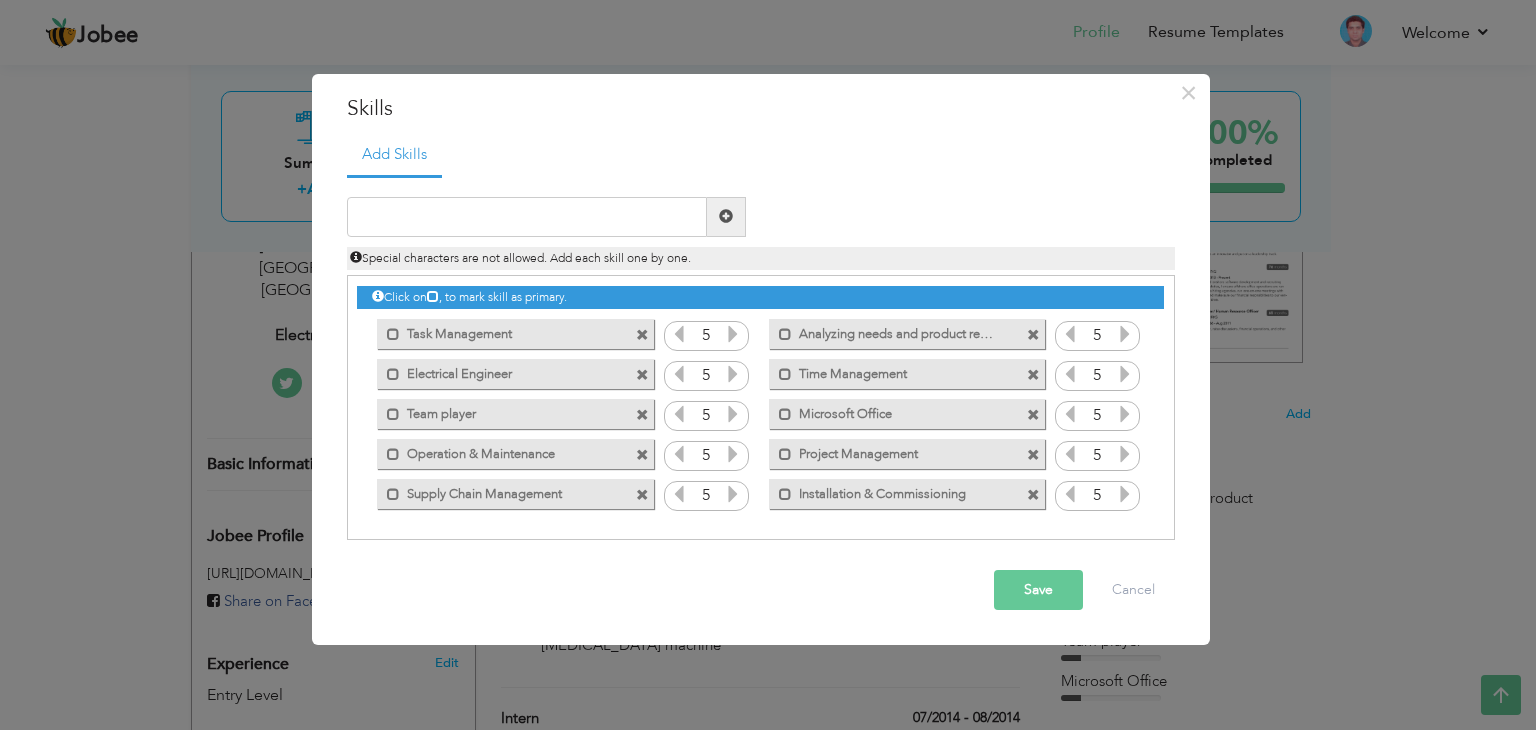 click at bounding box center (1125, 494) 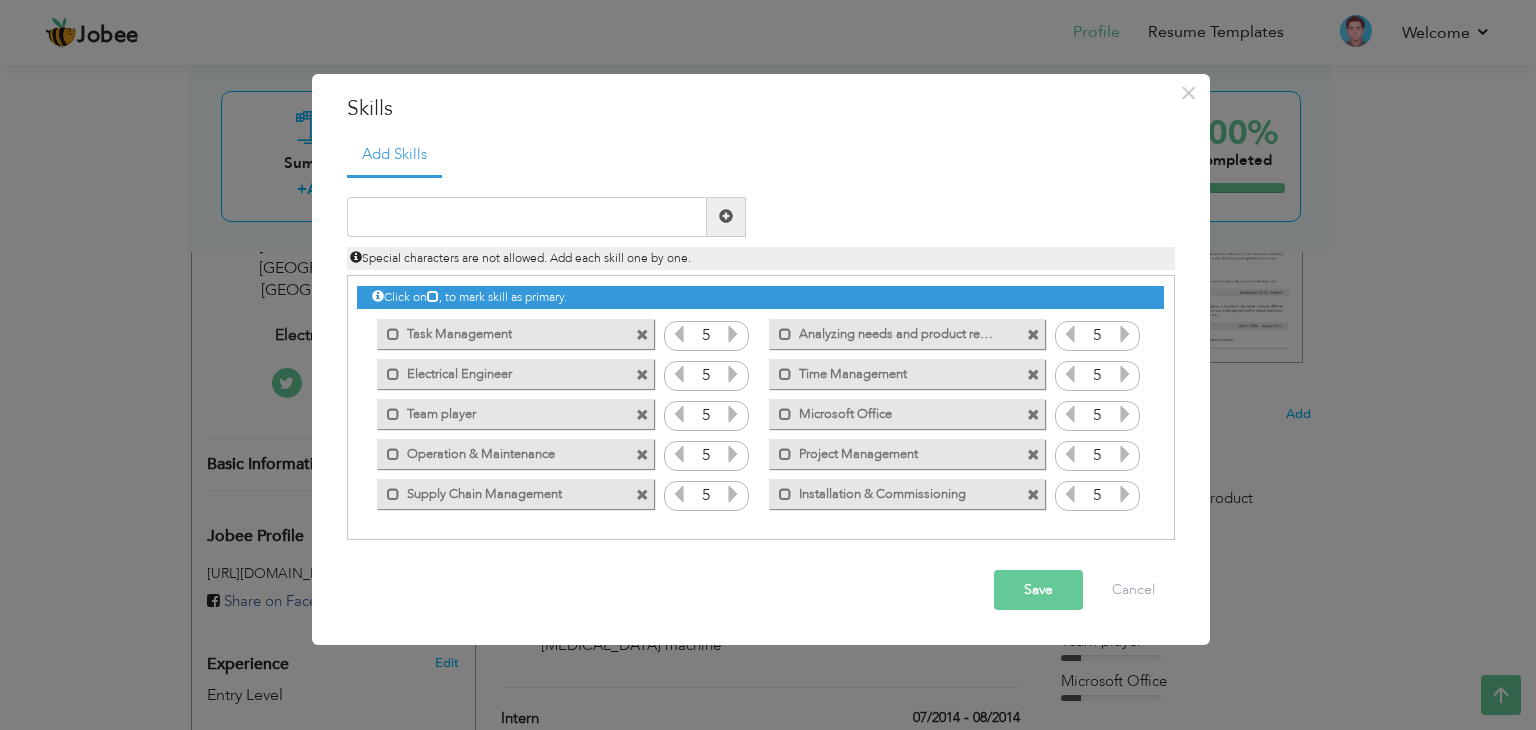 click at bounding box center [1125, 494] 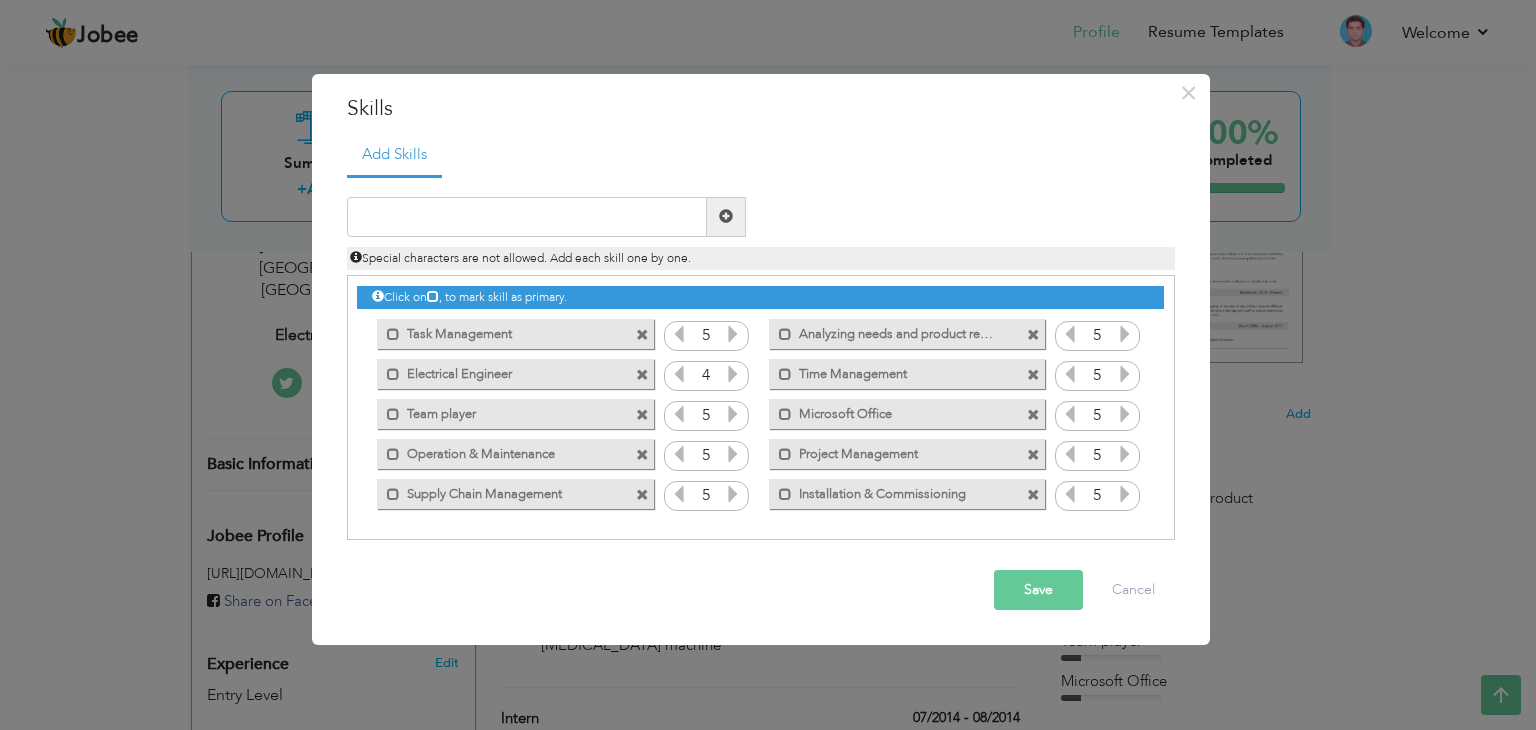 click at bounding box center (679, 374) 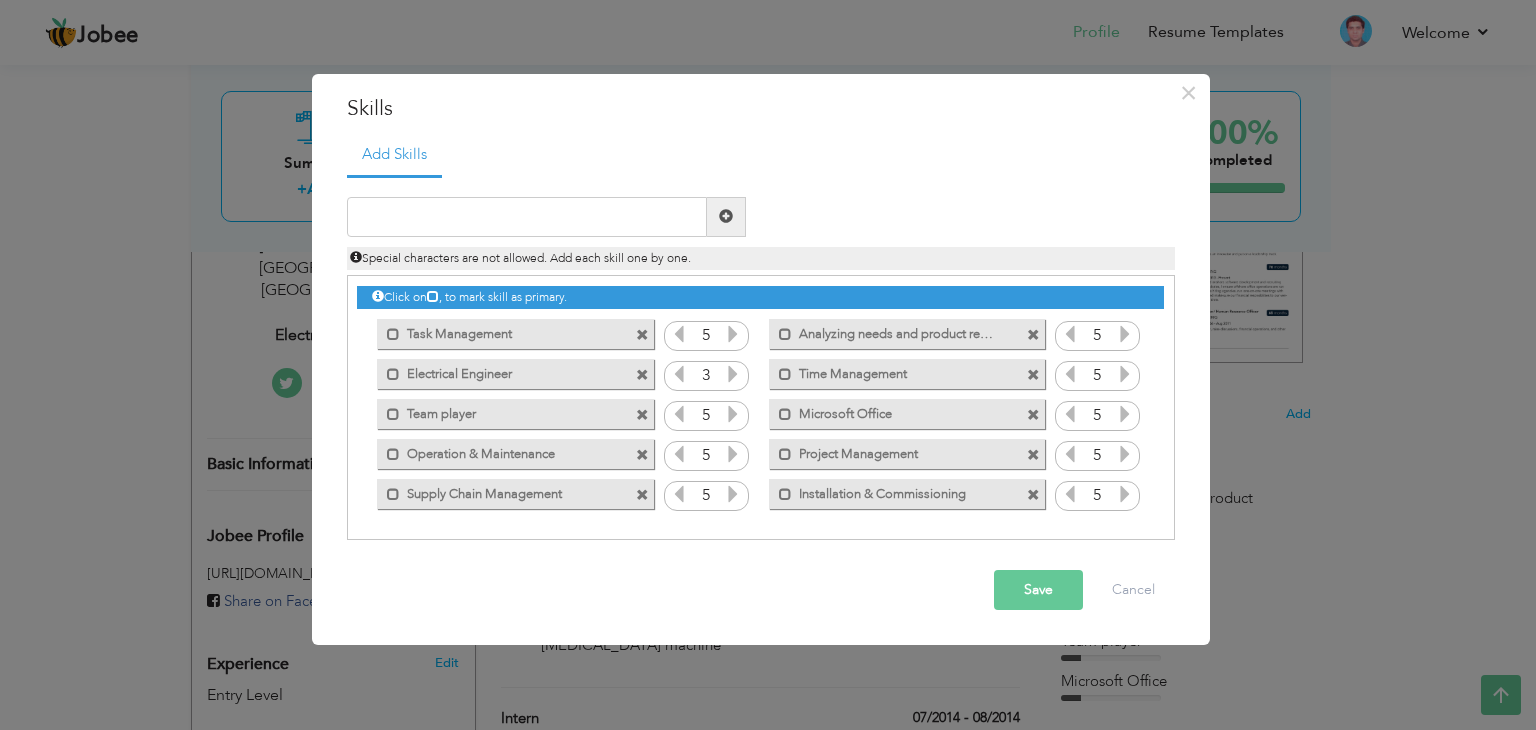 click at bounding box center [733, 374] 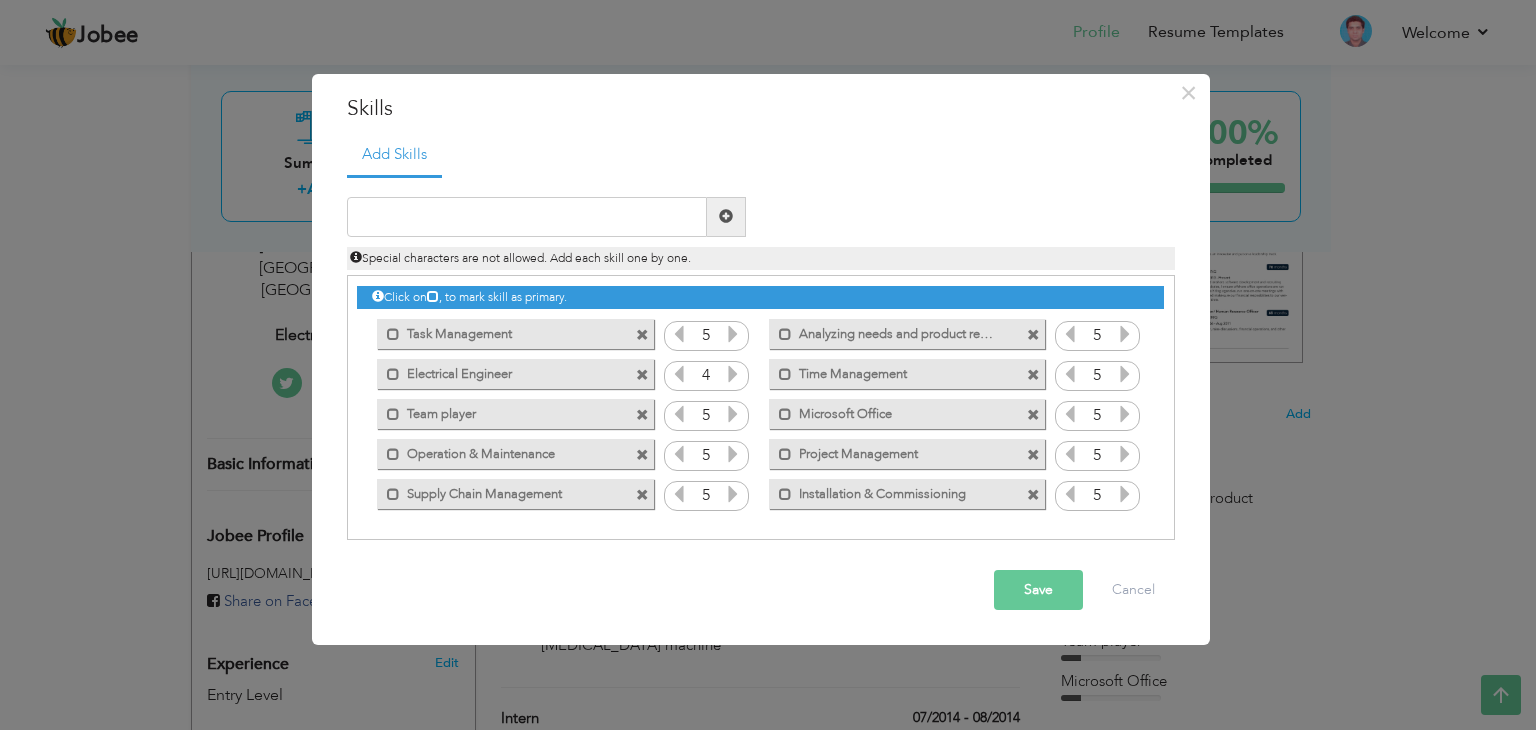 click at bounding box center (679, 454) 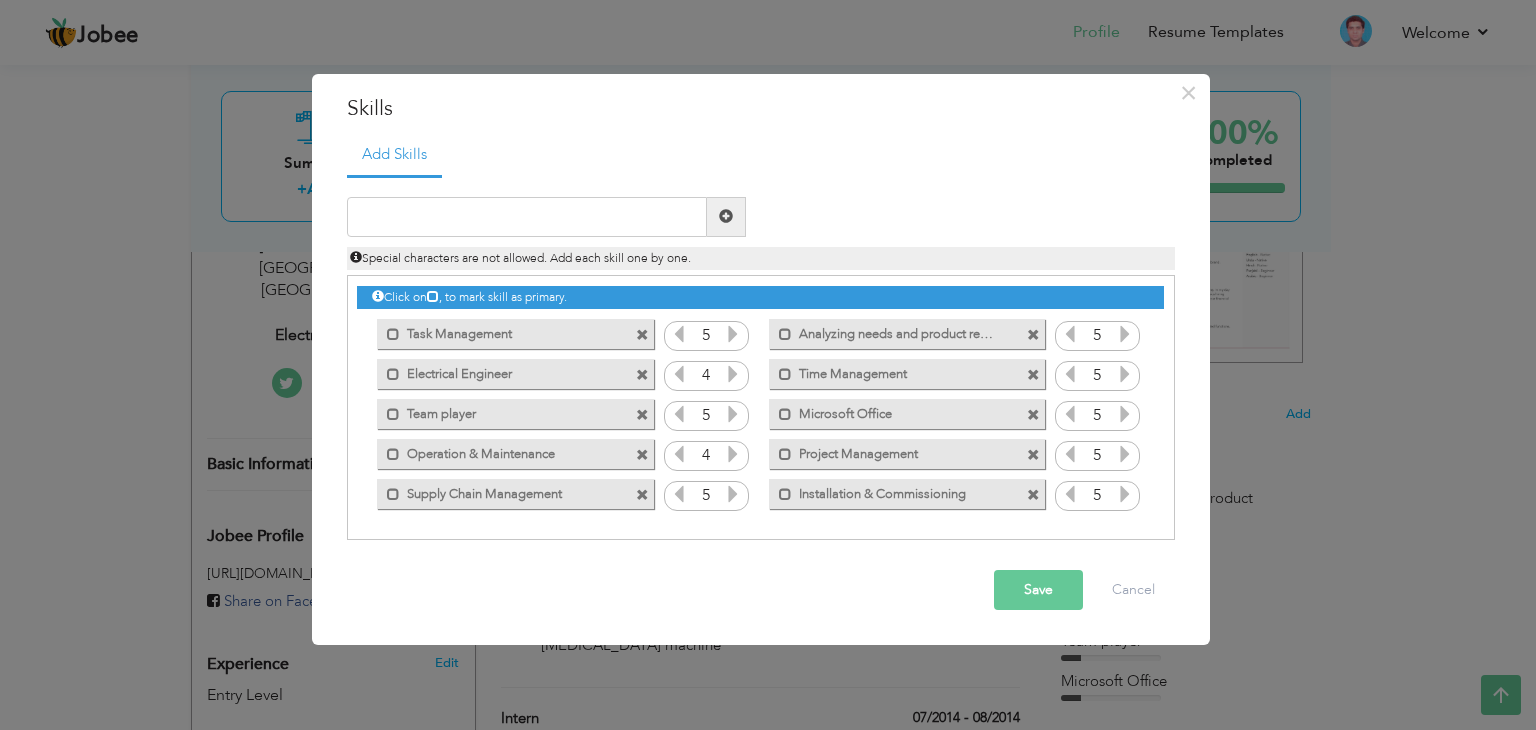 click at bounding box center (1070, 414) 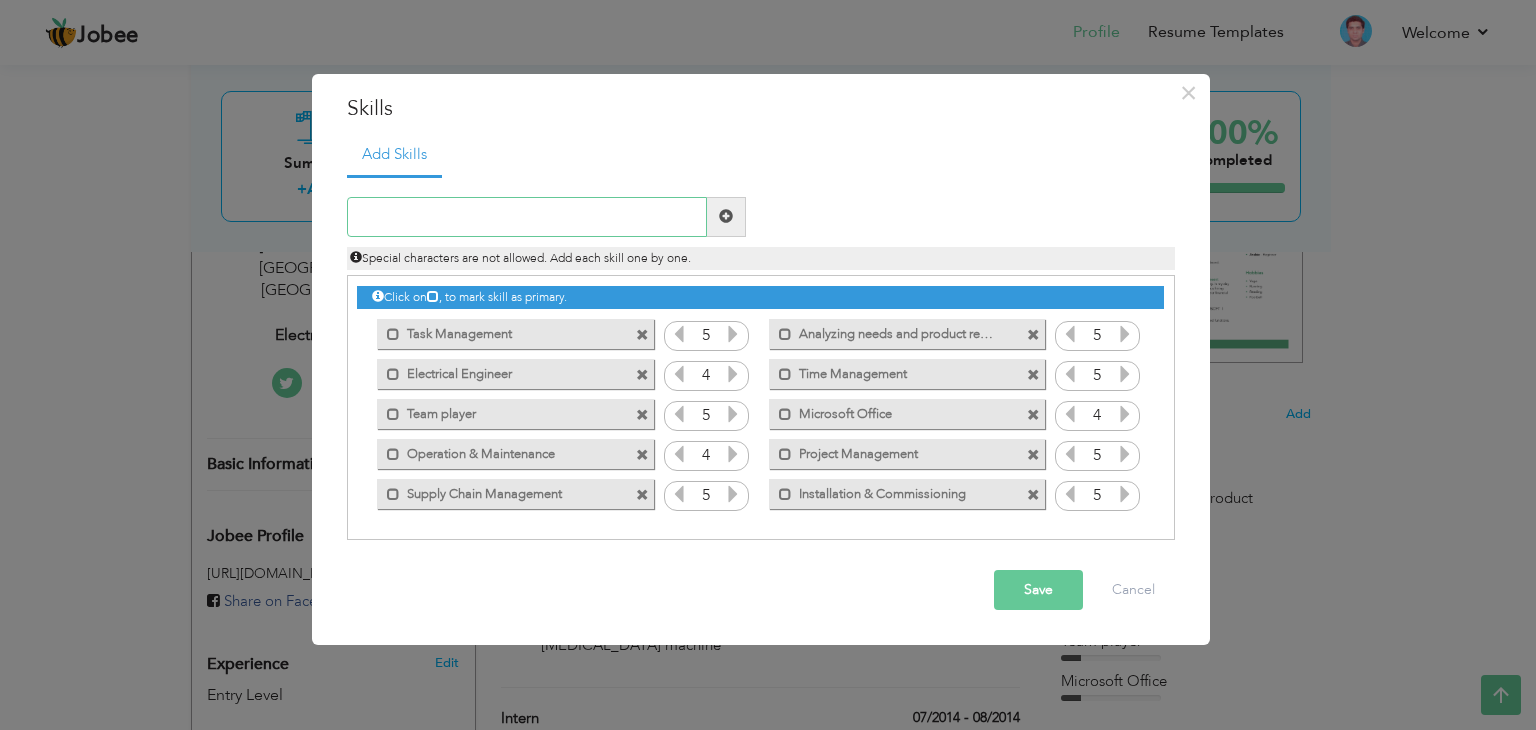 click at bounding box center (527, 217) 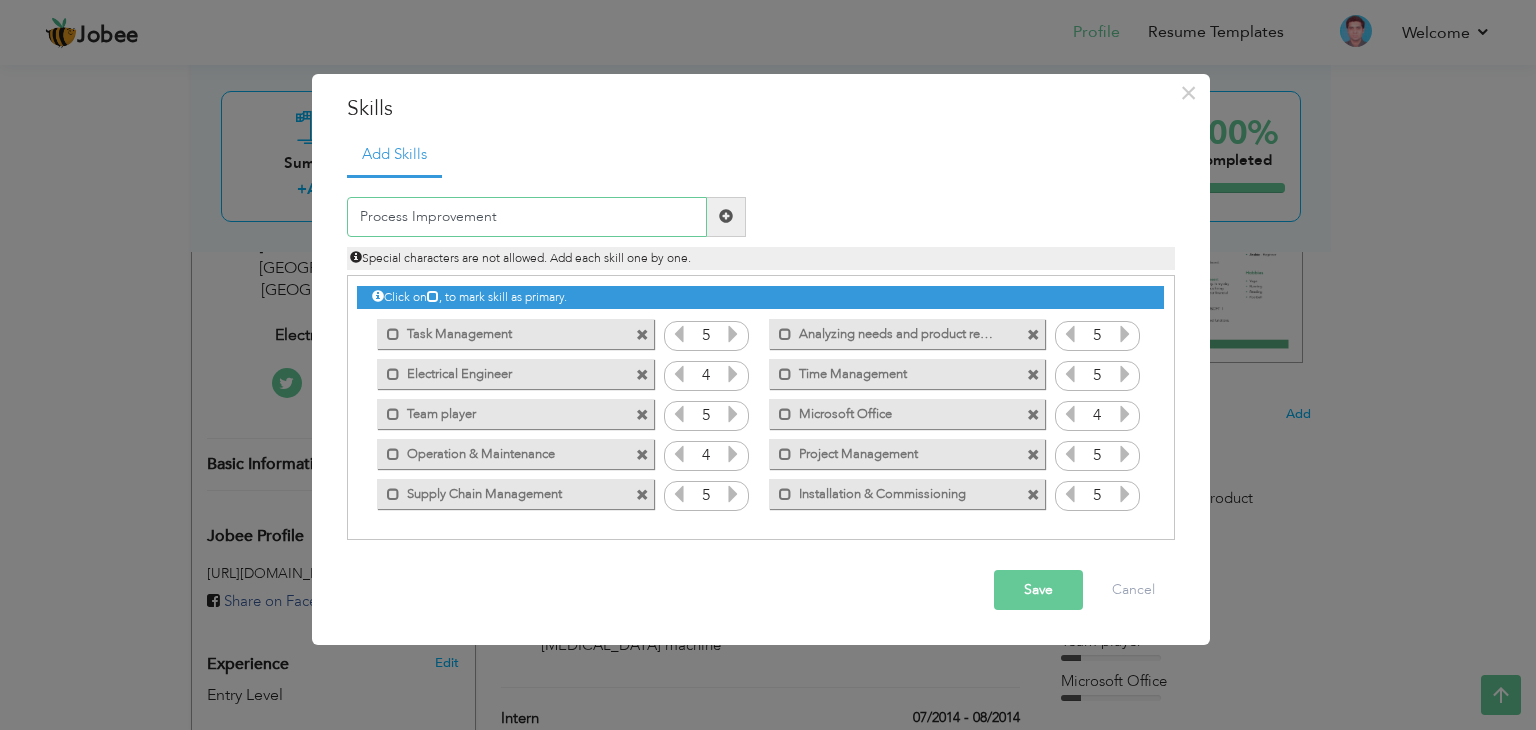 type on "Process Improvement" 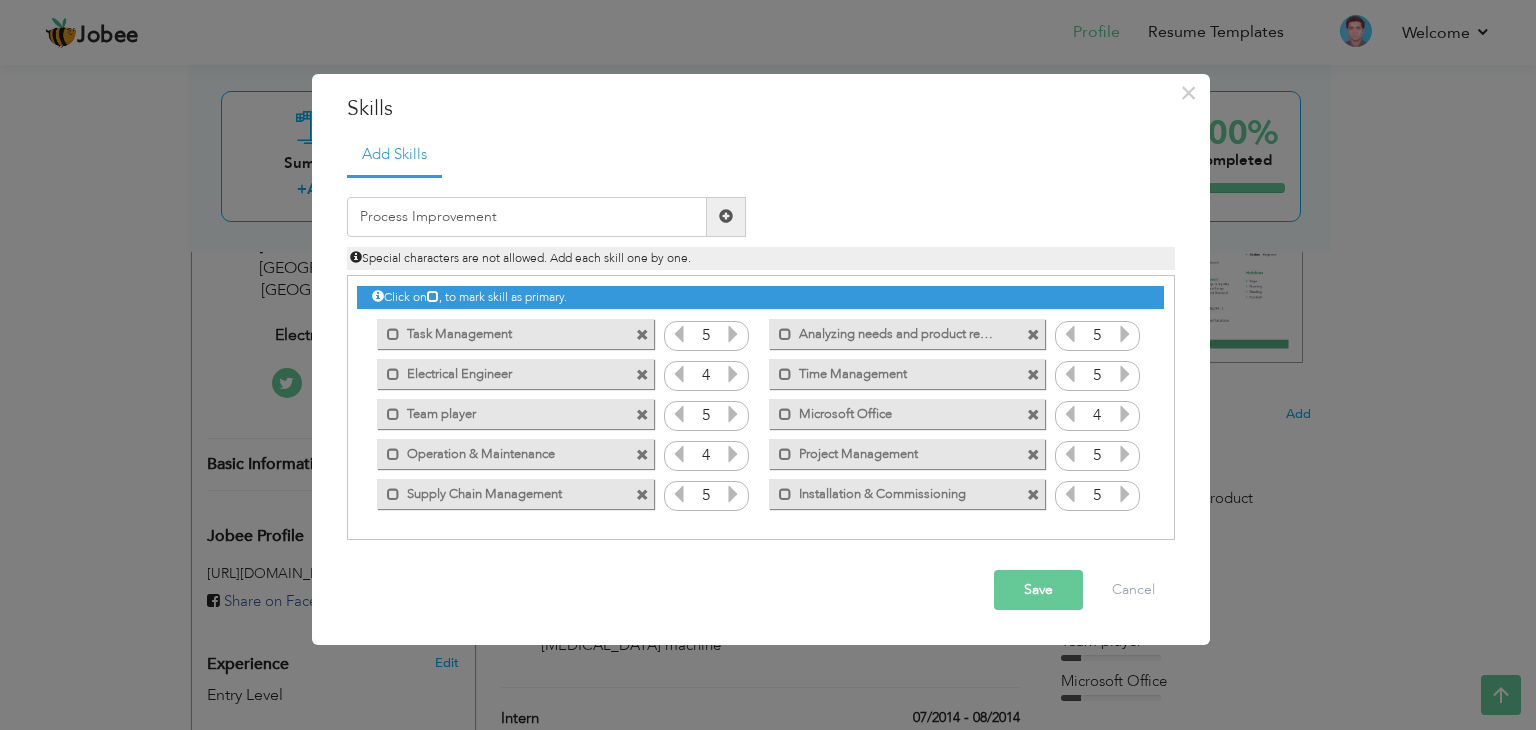 click at bounding box center (726, 216) 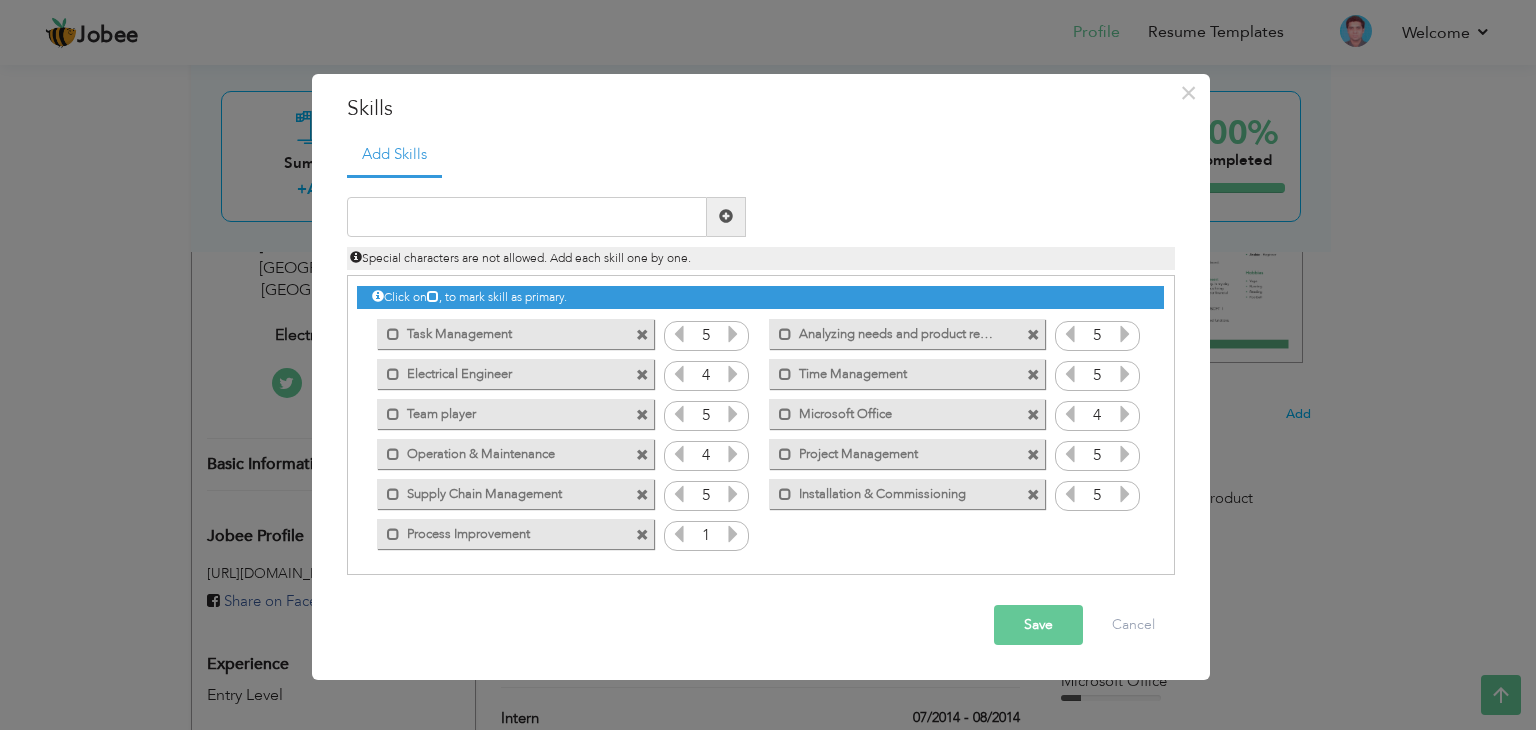 click at bounding box center [733, 534] 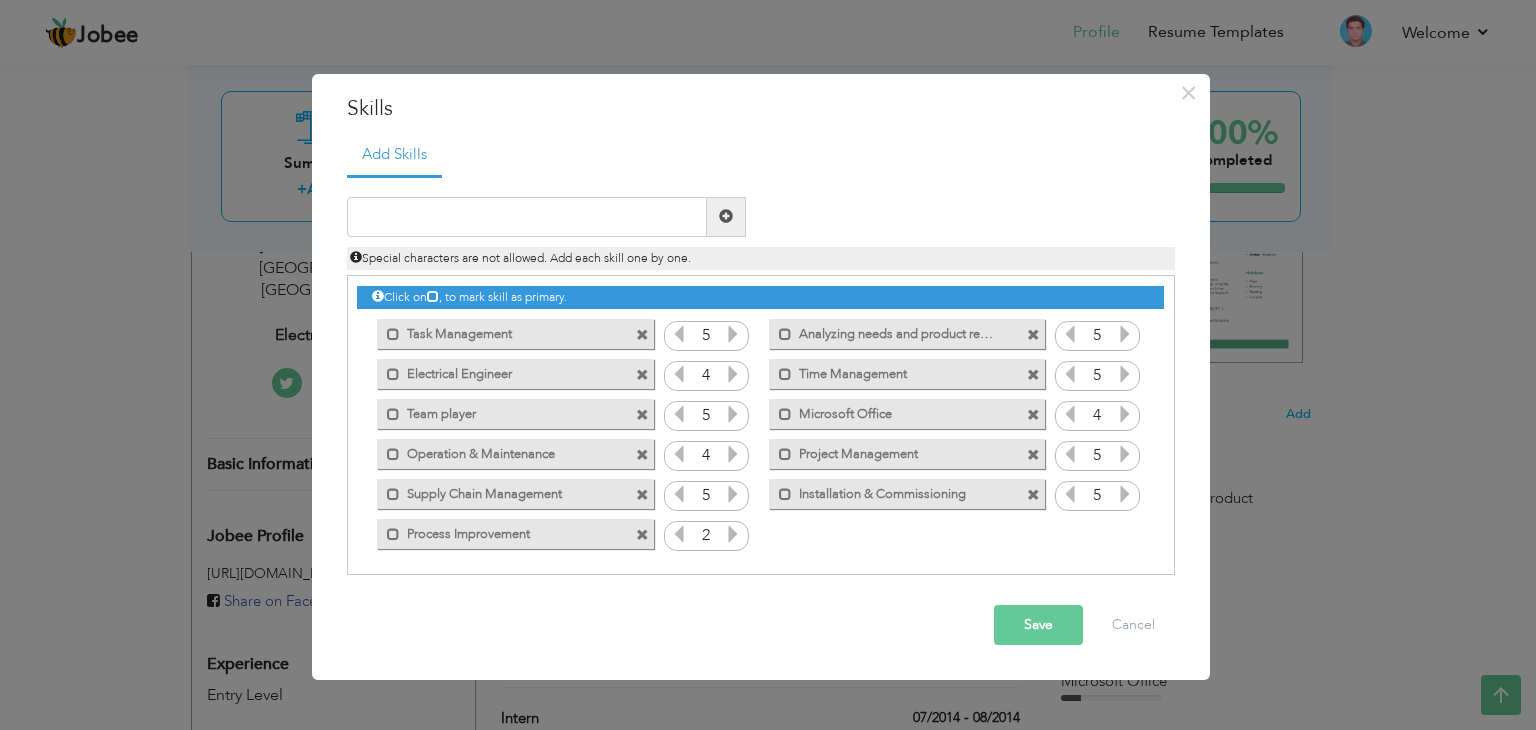 click at bounding box center [733, 534] 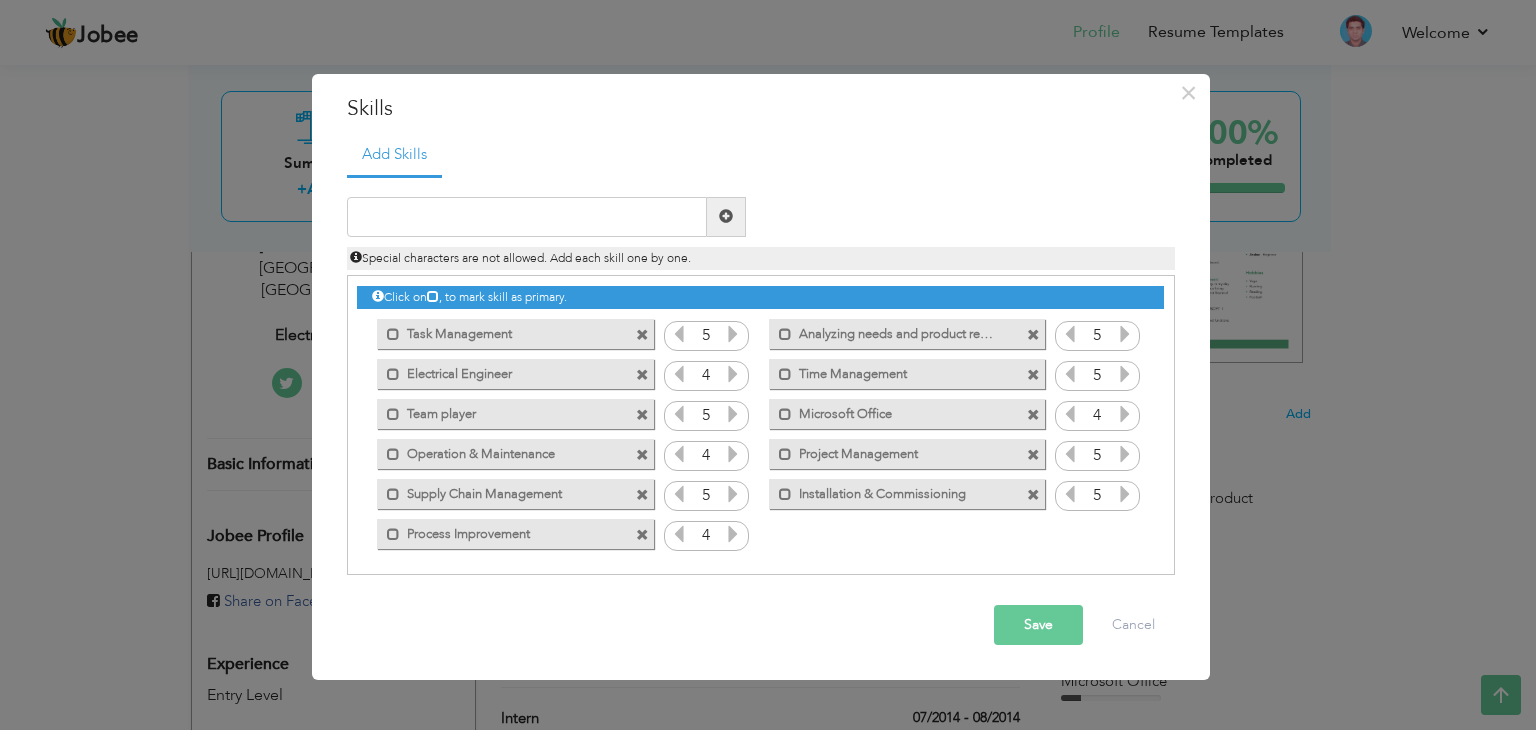 click at bounding box center (733, 534) 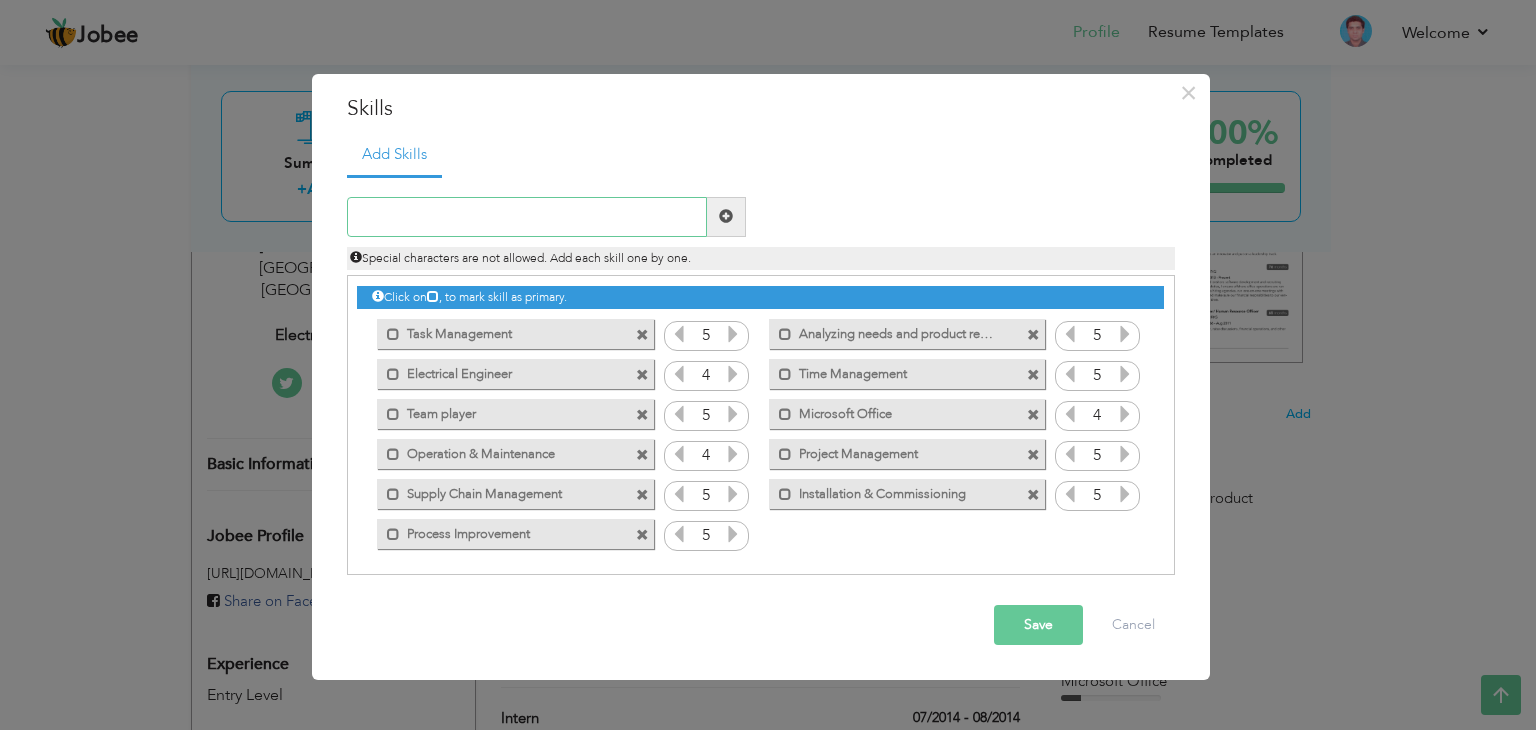 click at bounding box center [527, 217] 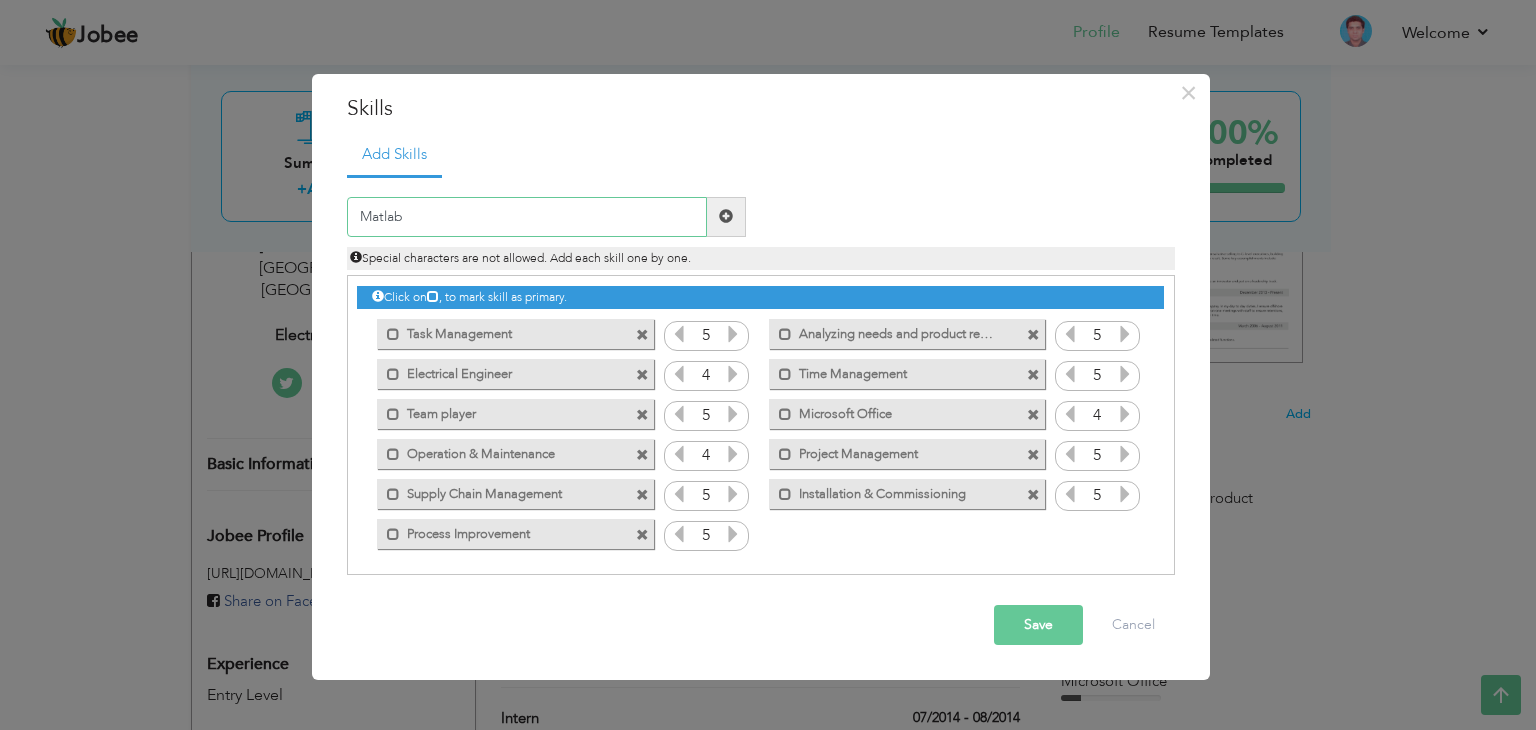 type on "Matlab" 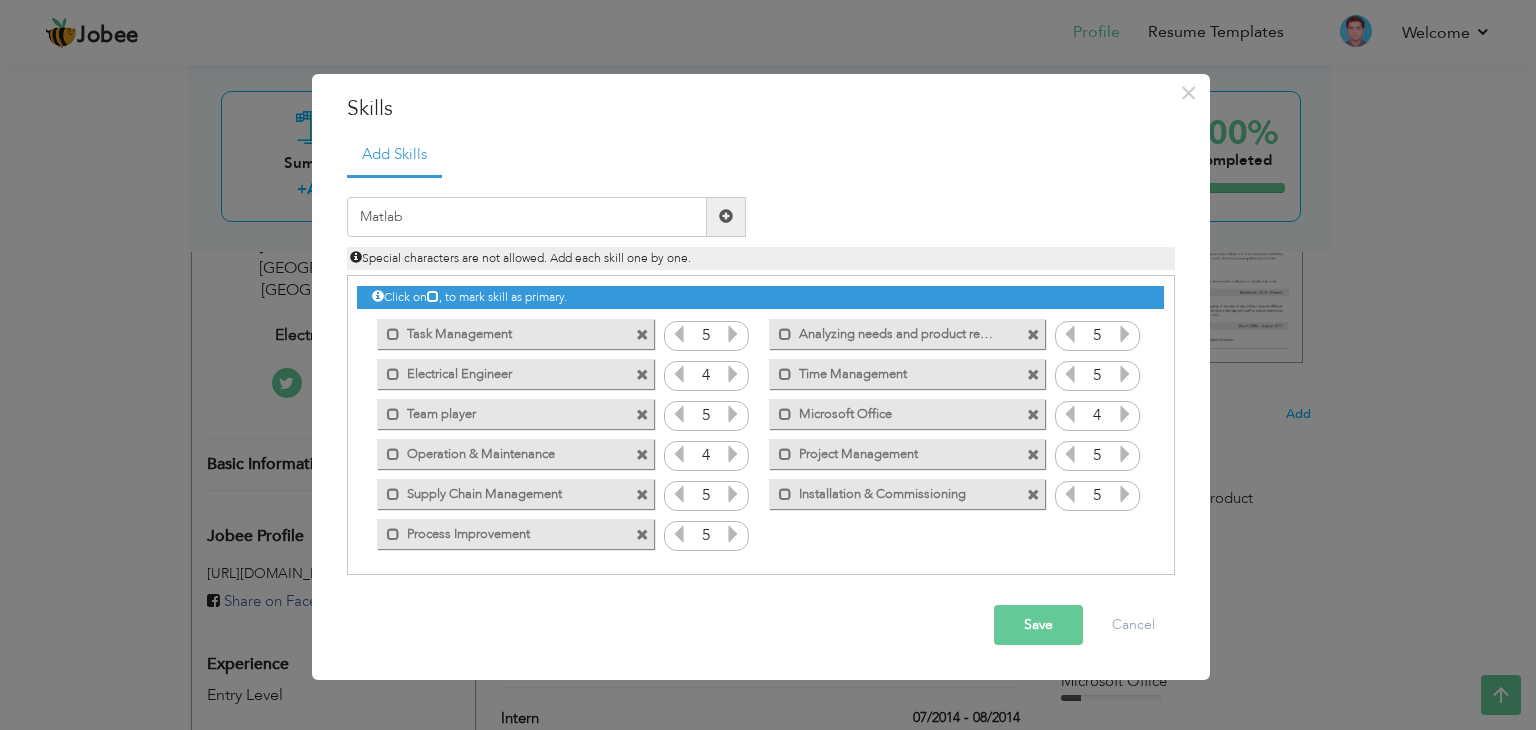 click at bounding box center [726, 217] 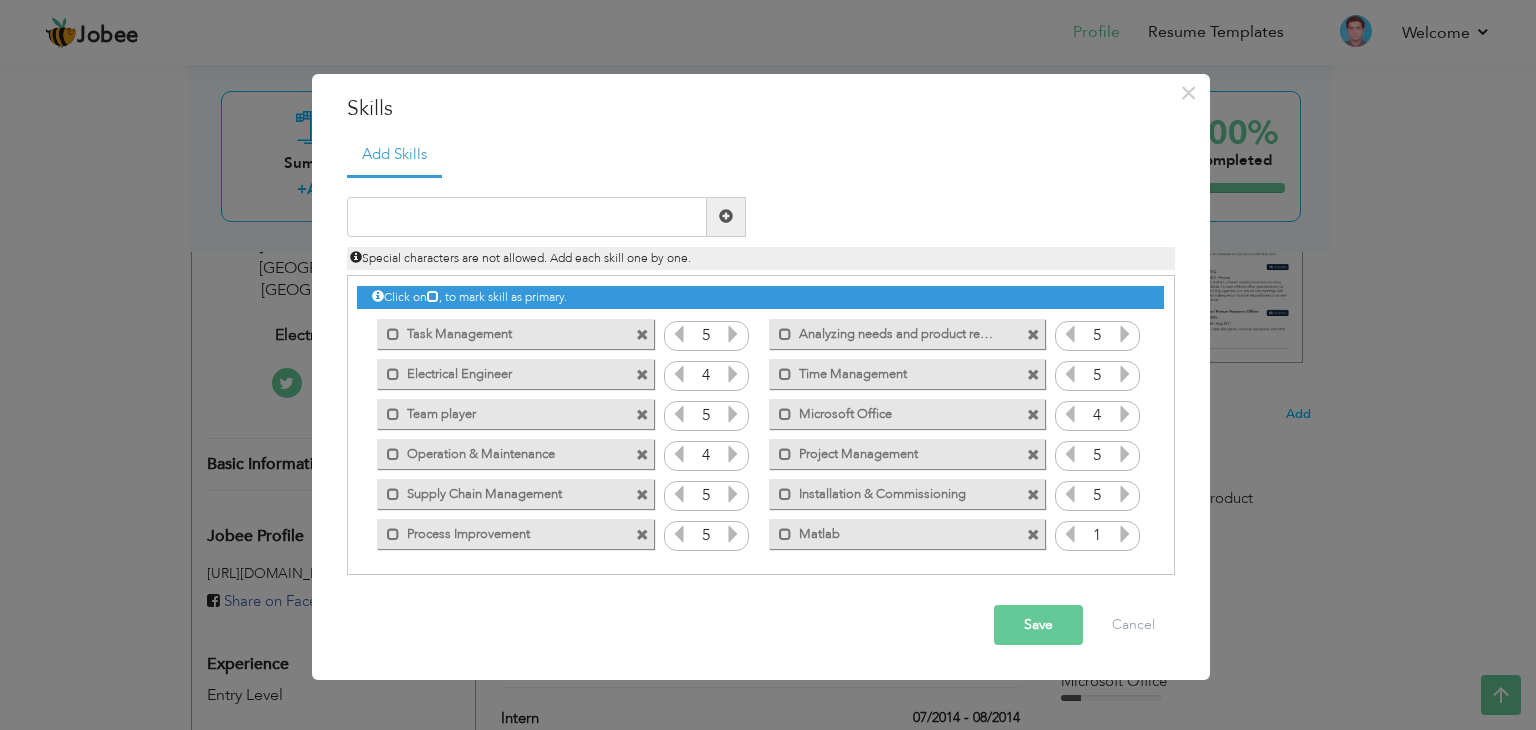 click at bounding box center (1125, 534) 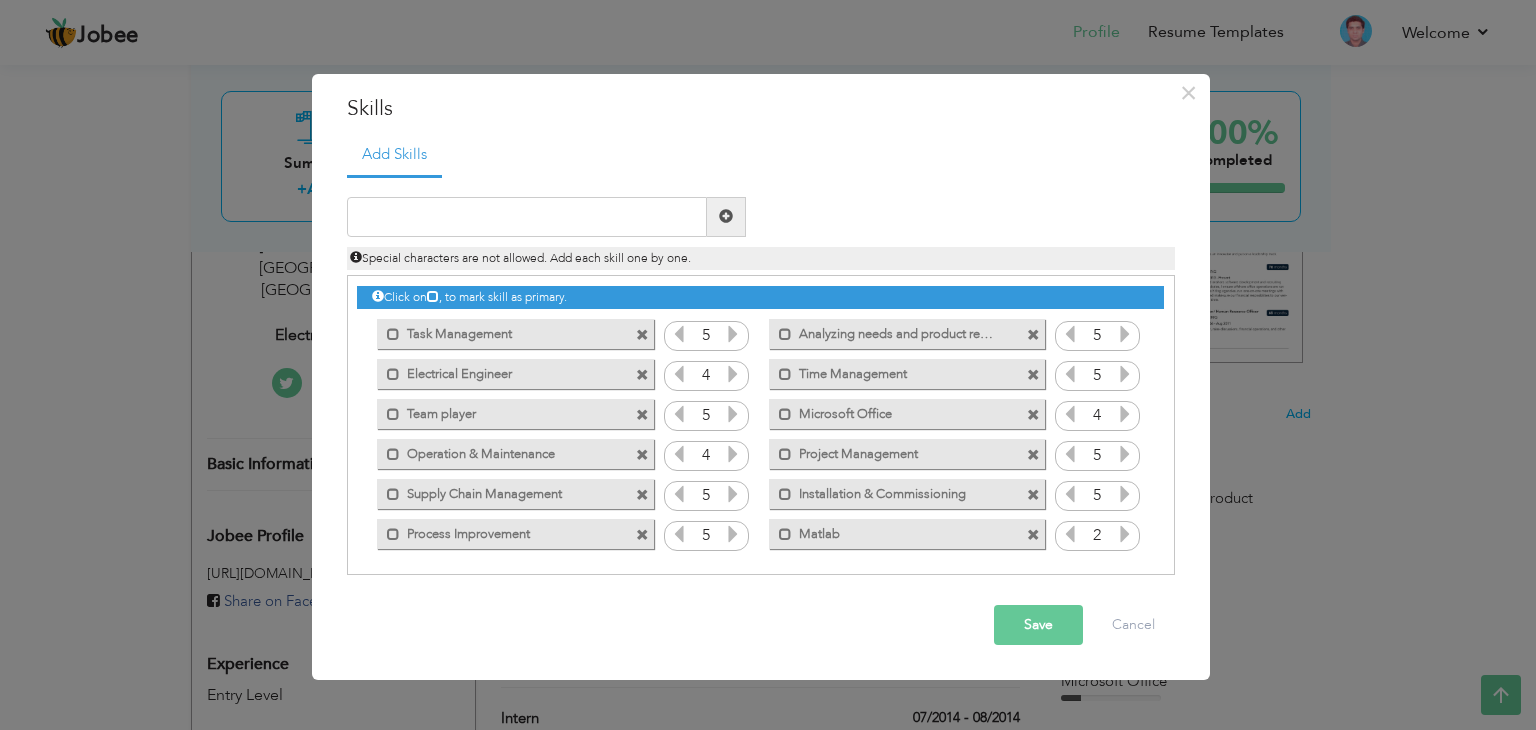 click at bounding box center [1125, 534] 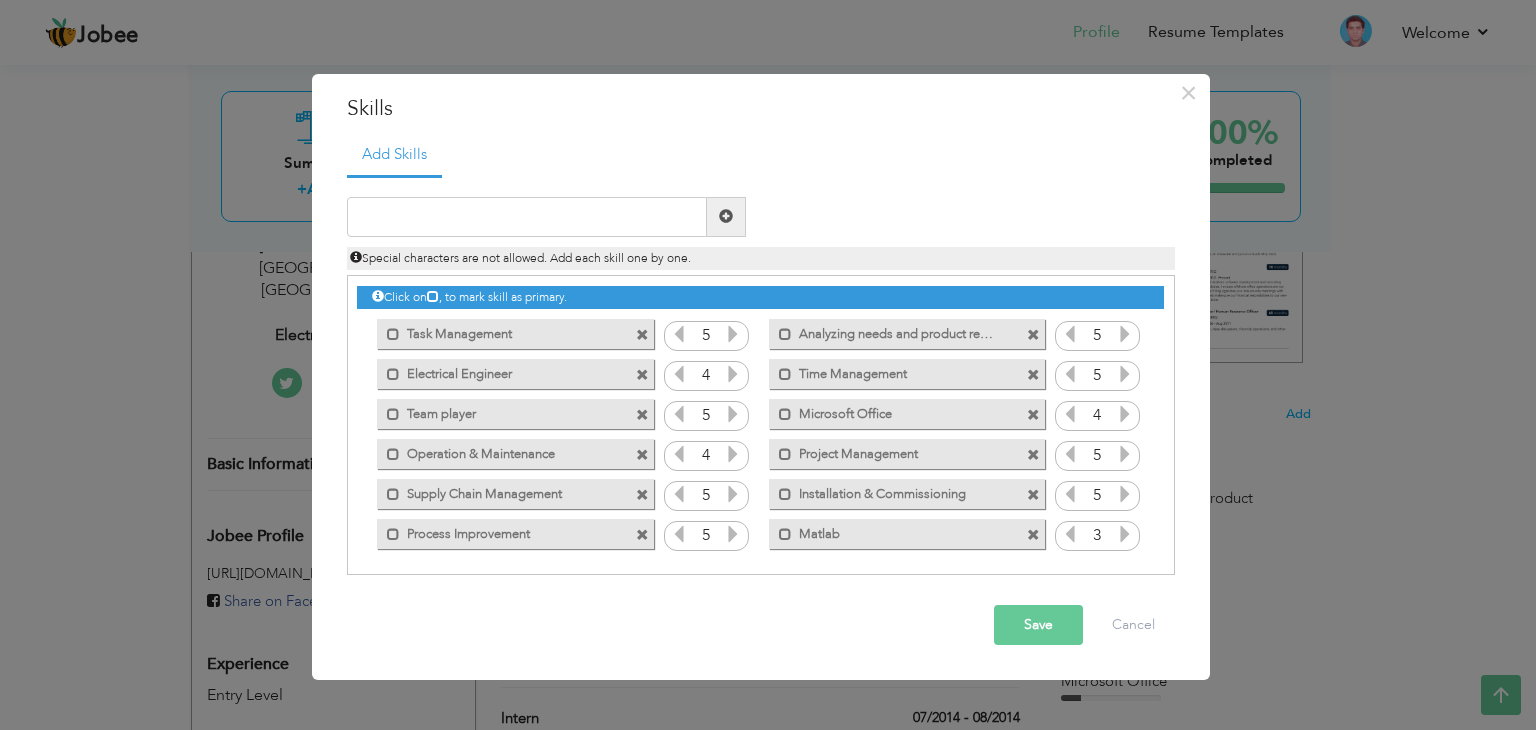 click at bounding box center (1125, 534) 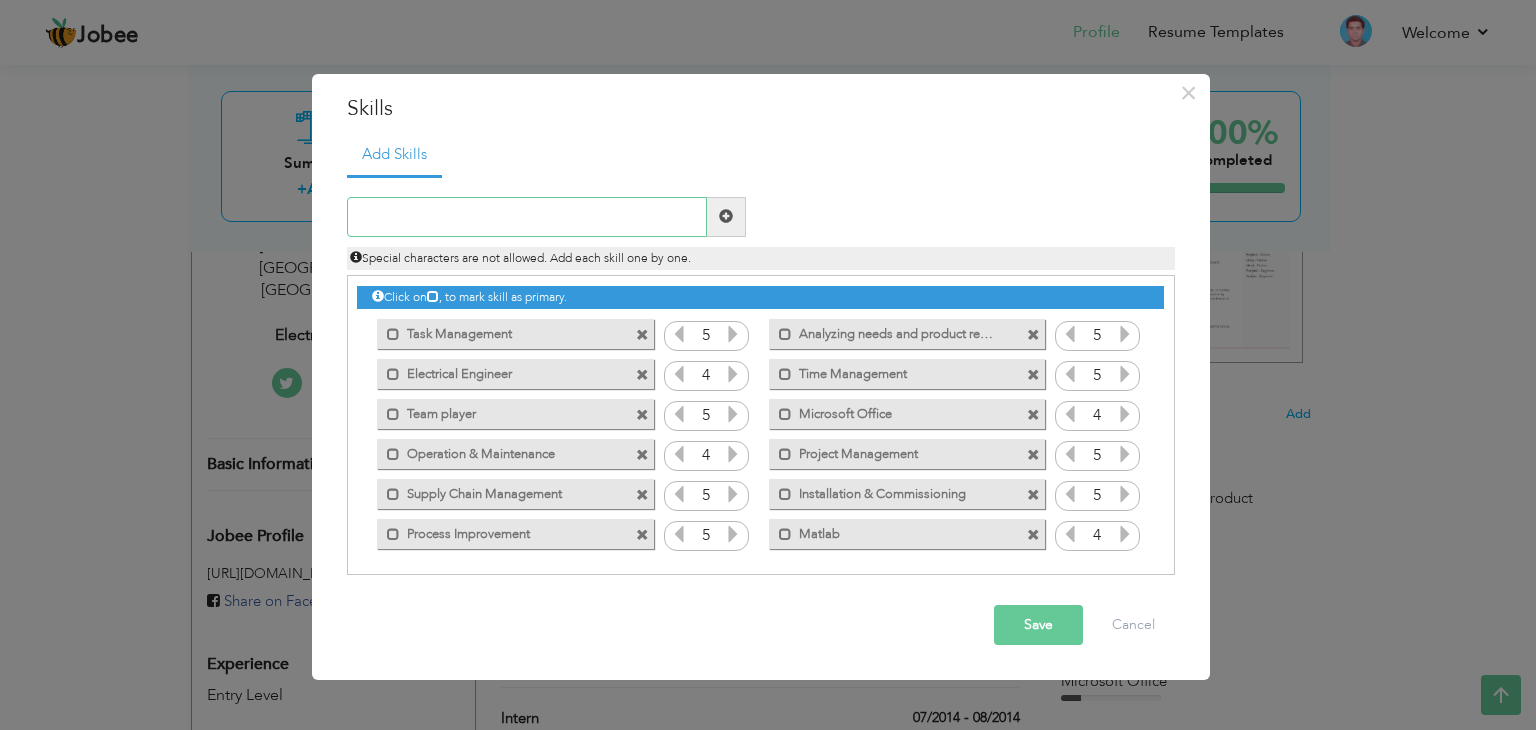 click at bounding box center [527, 217] 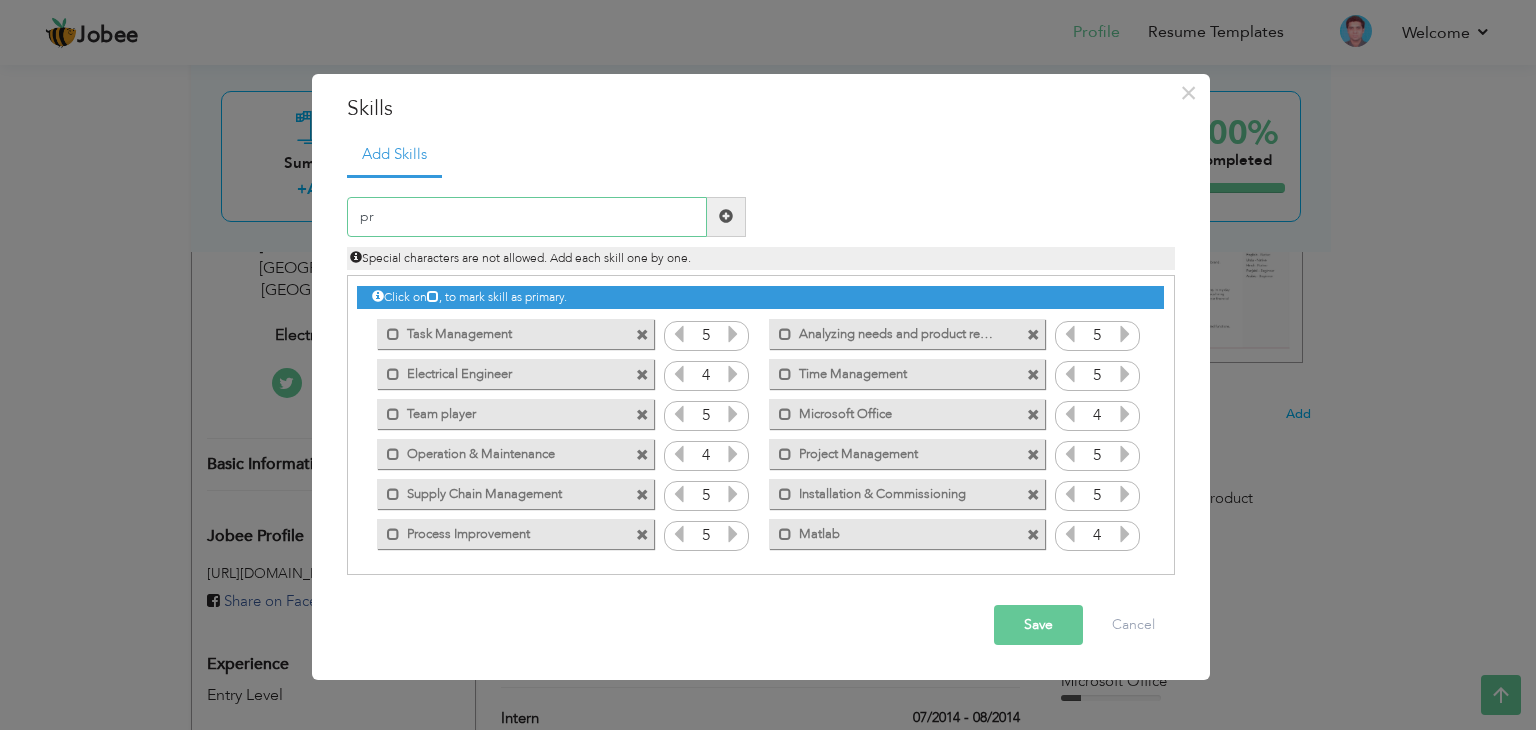type on "p" 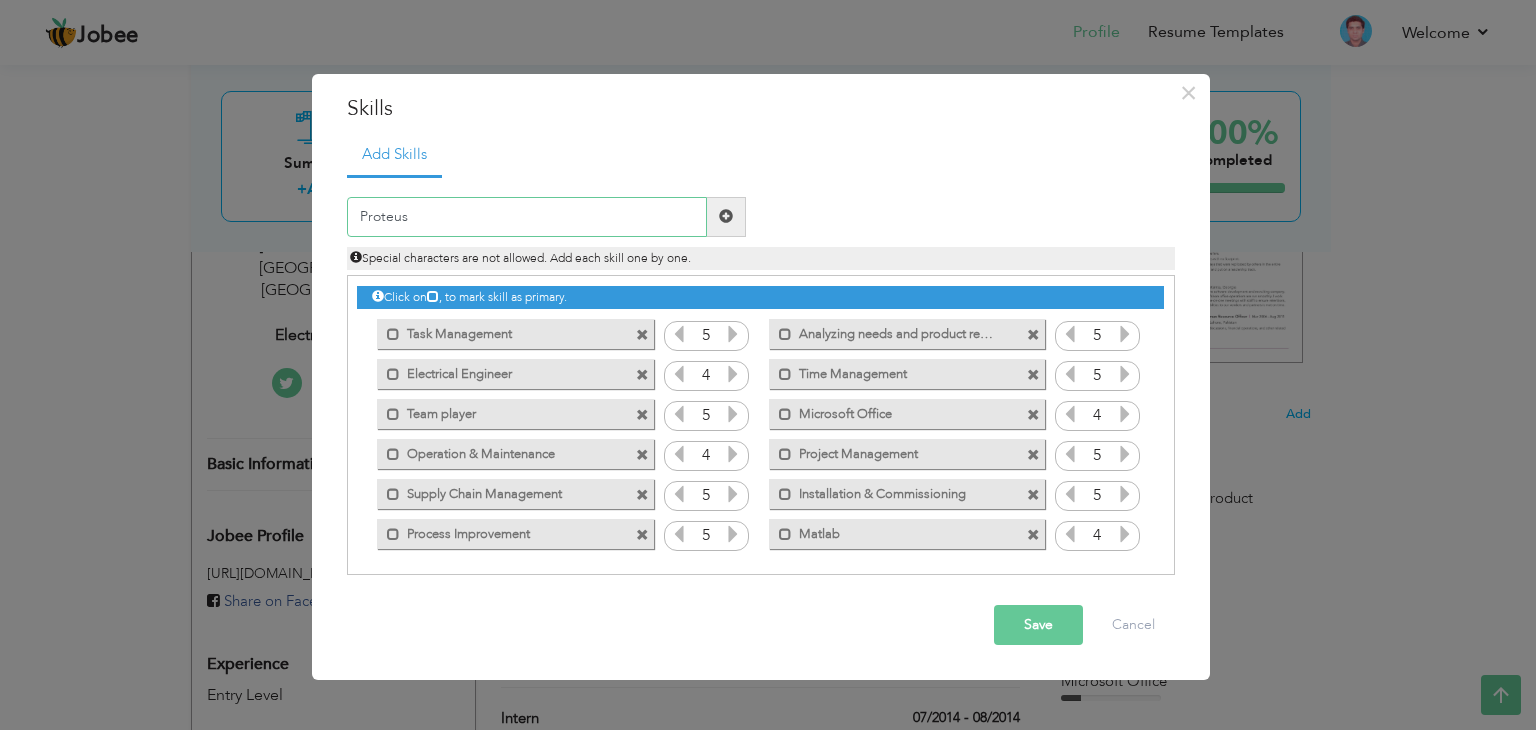 type on "Proteus" 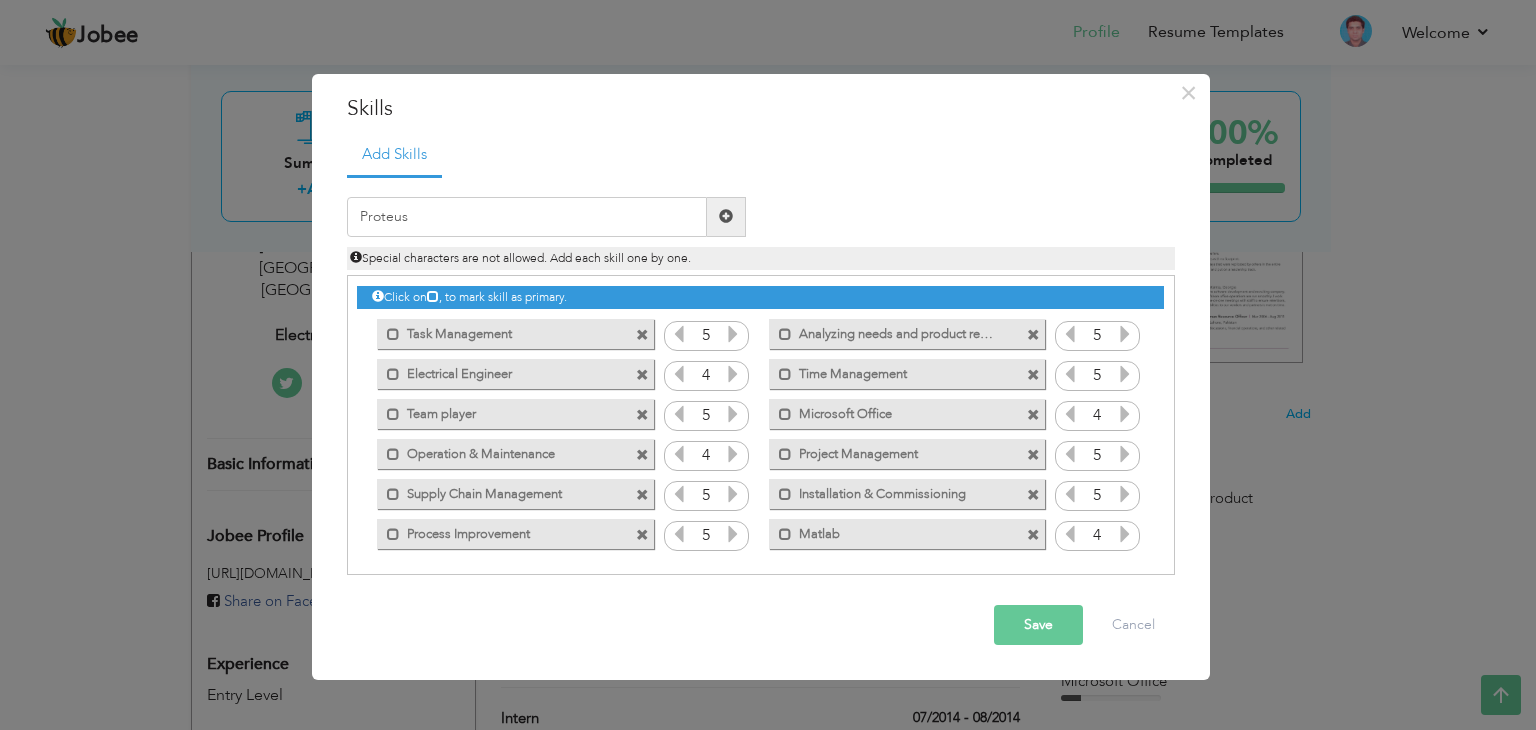 click at bounding box center [726, 217] 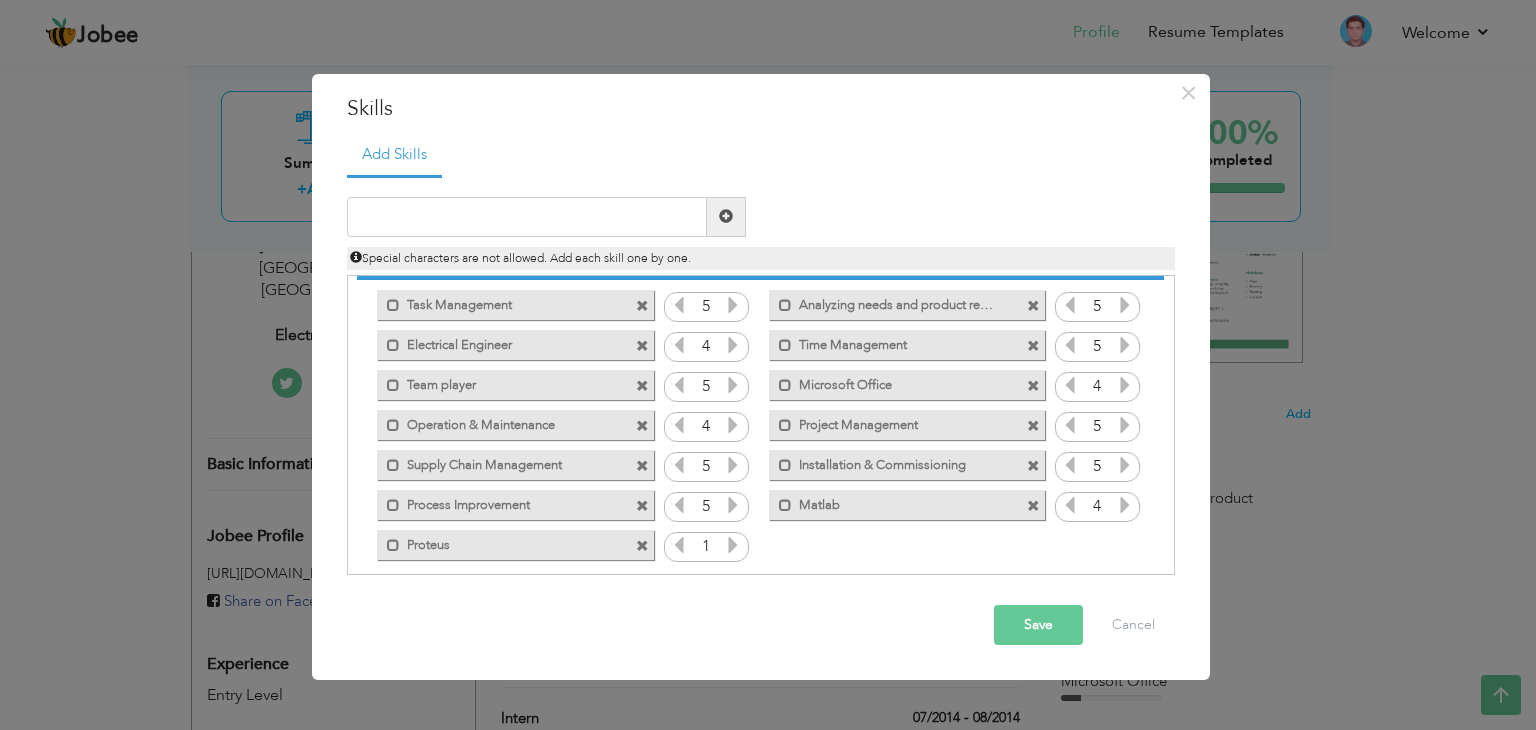 scroll, scrollTop: 44, scrollLeft: 0, axis: vertical 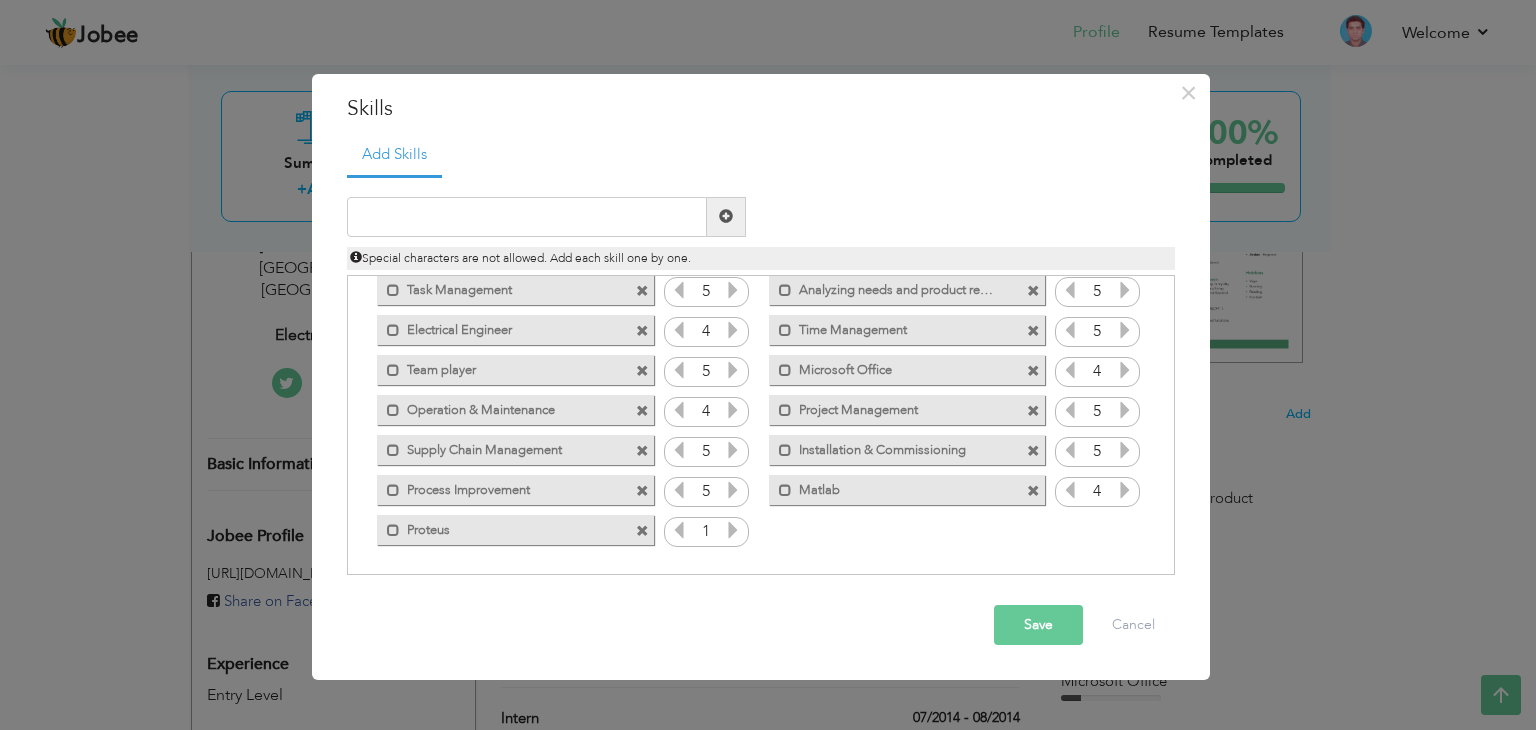 click at bounding box center (733, 530) 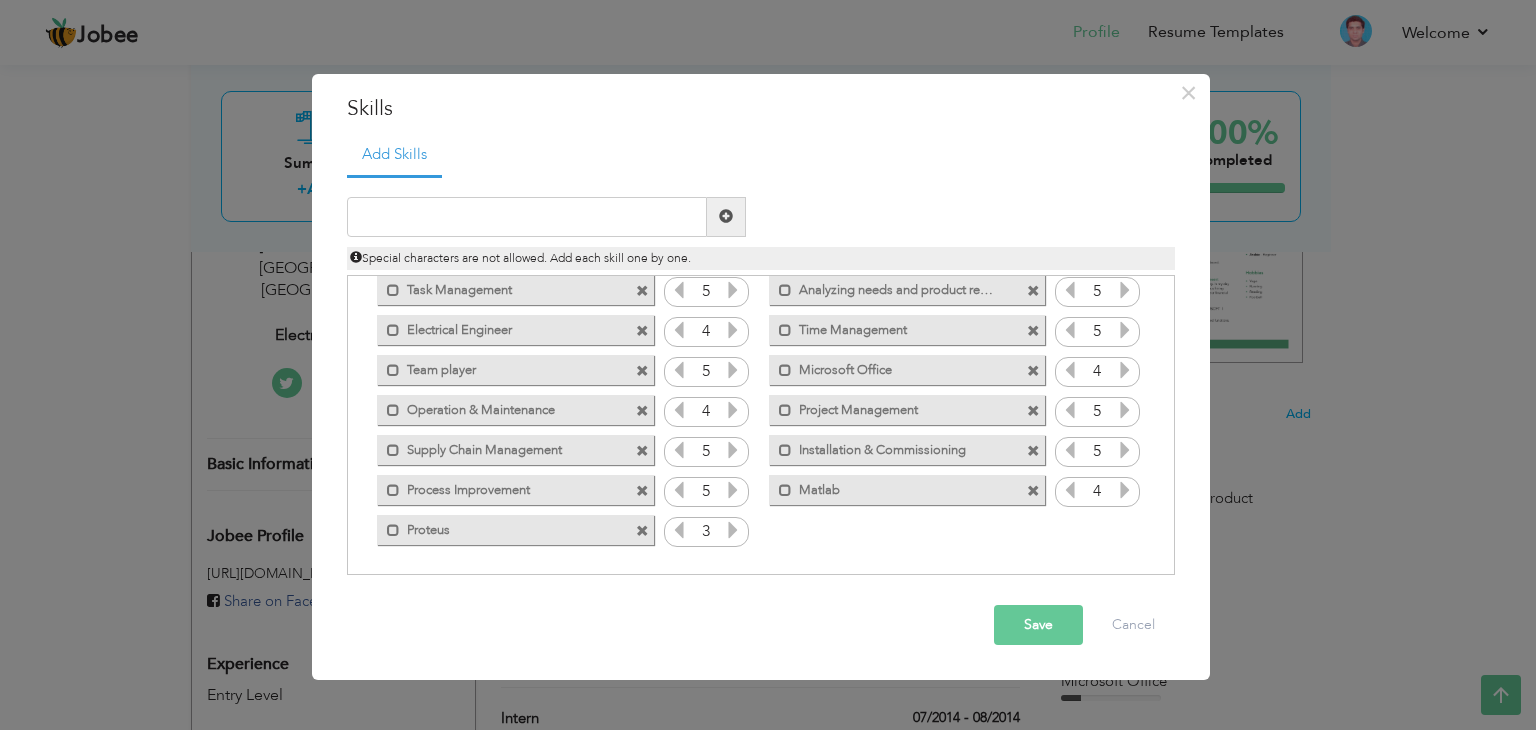 click at bounding box center [733, 530] 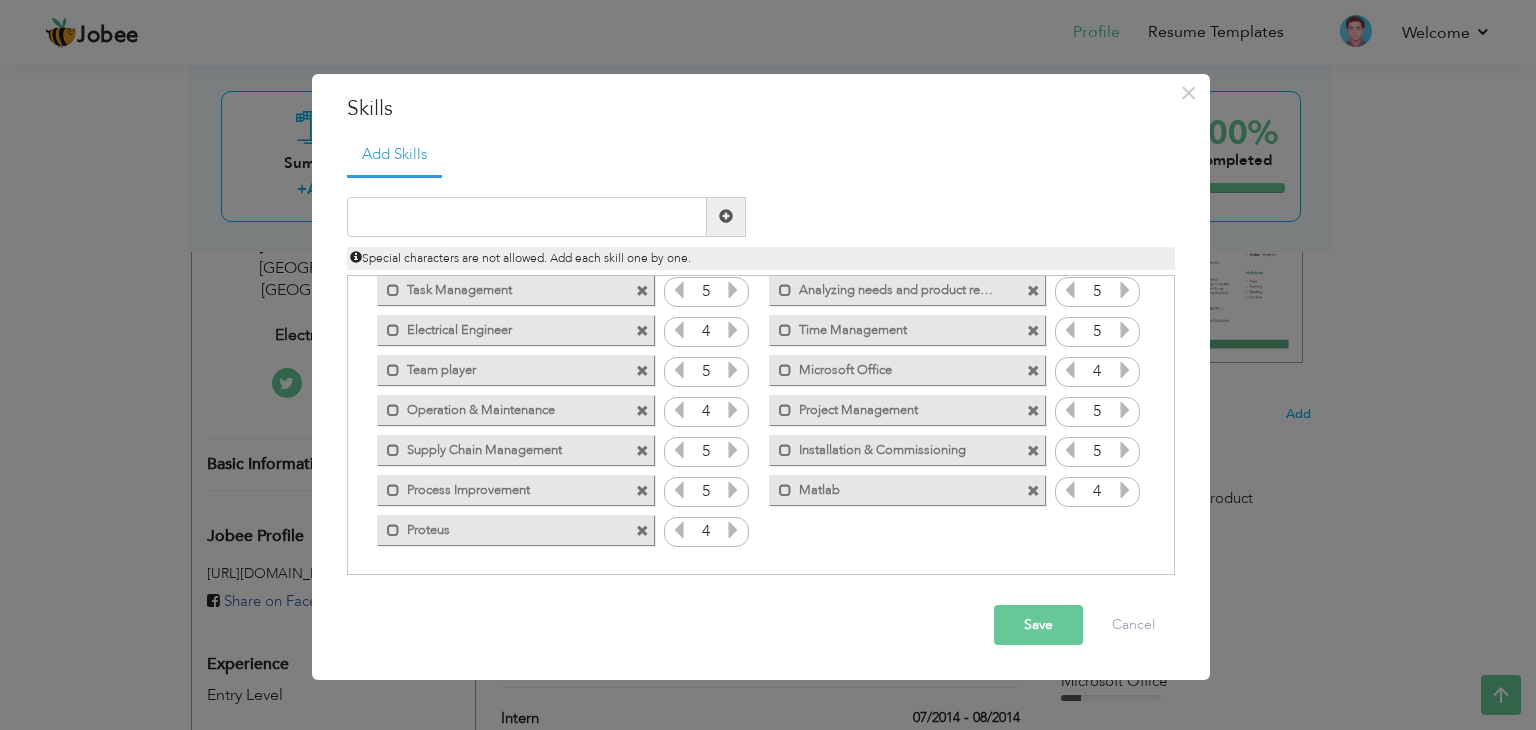 click at bounding box center [733, 530] 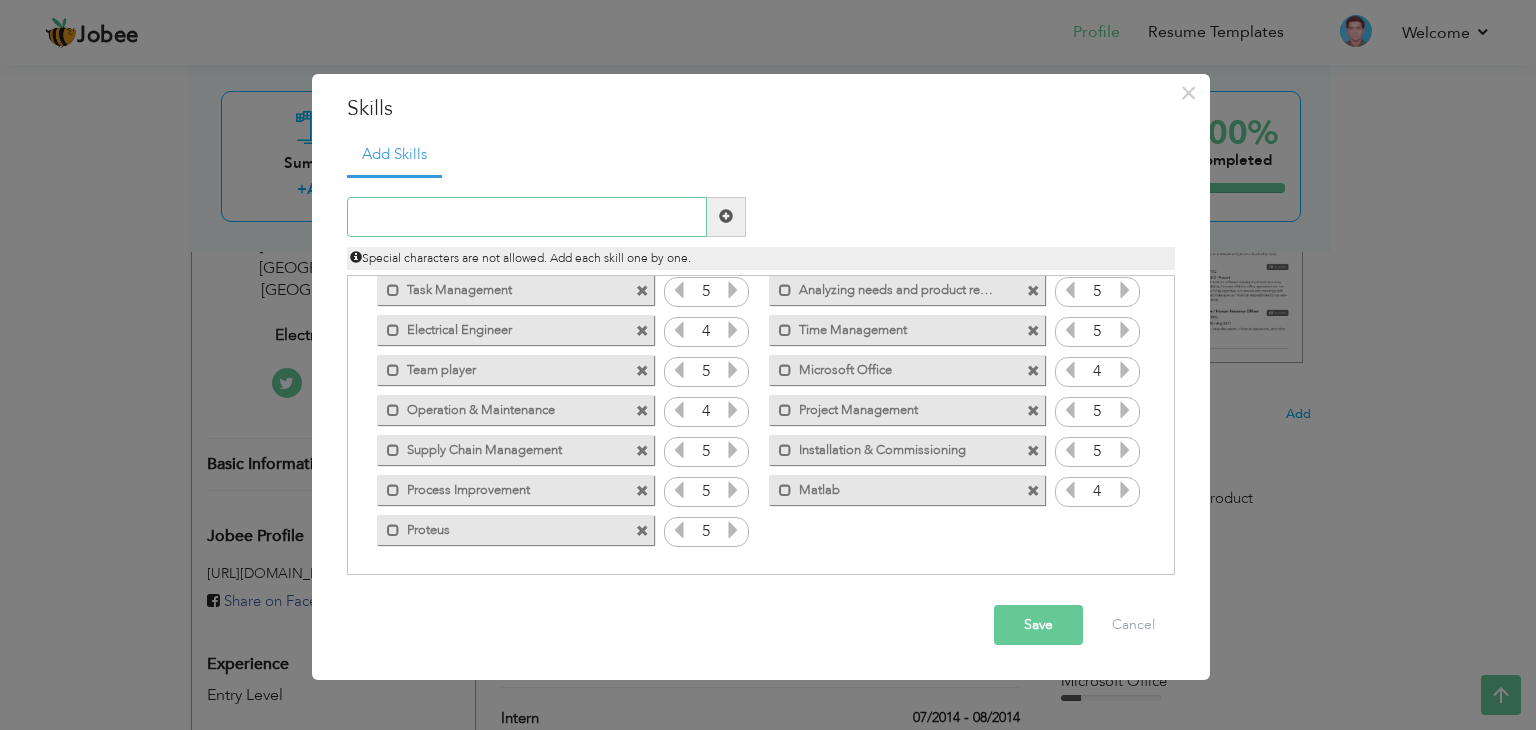 click at bounding box center (527, 217) 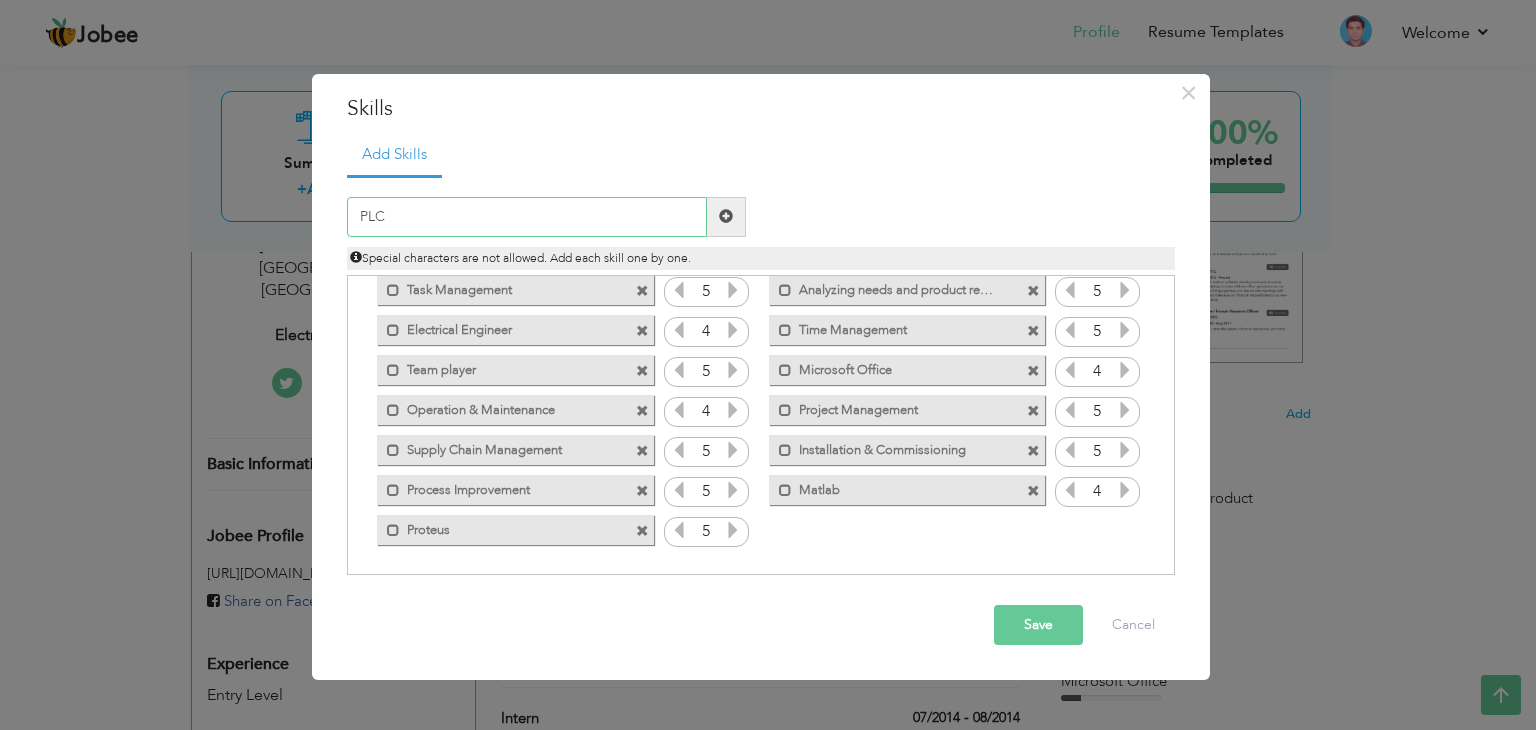 type on "PLC" 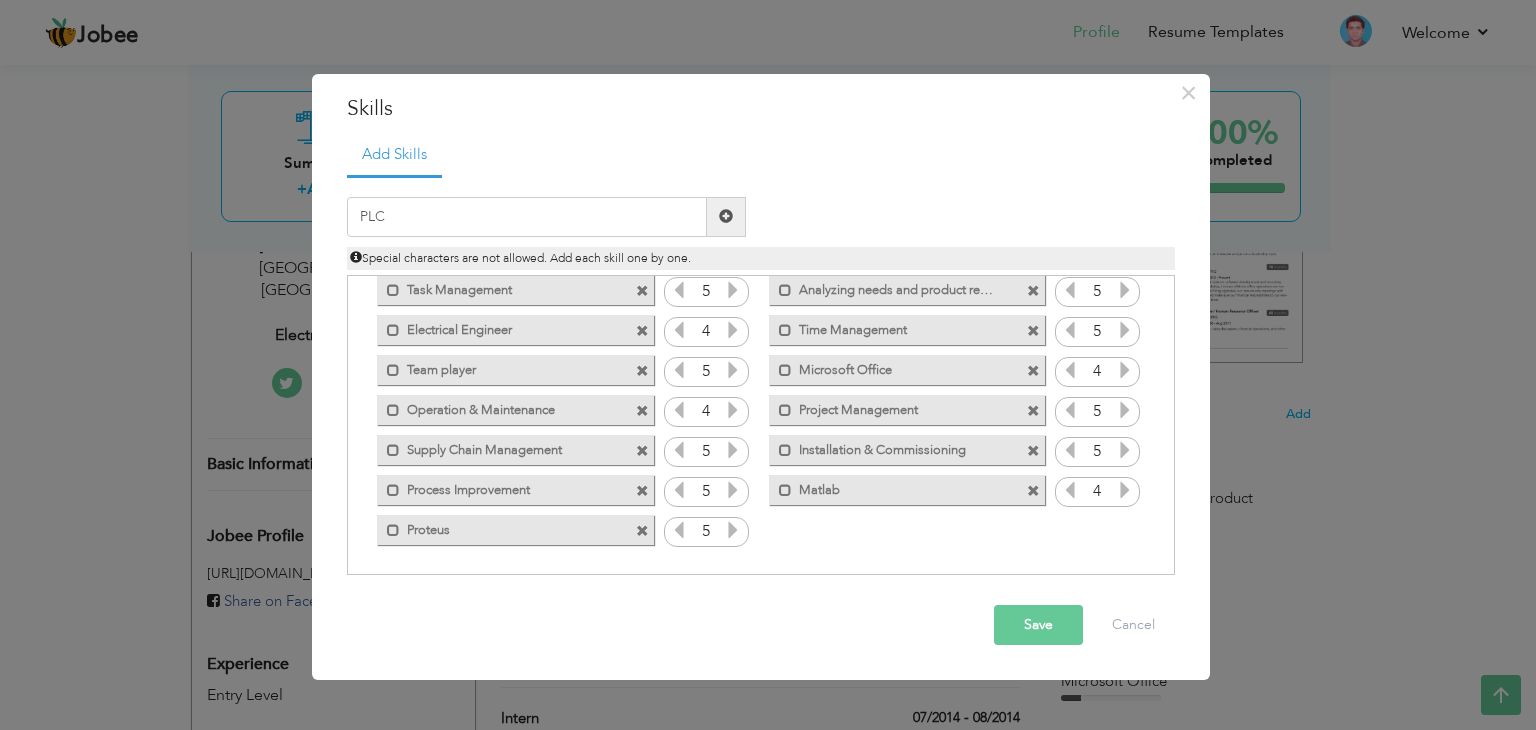 click at bounding box center (726, 216) 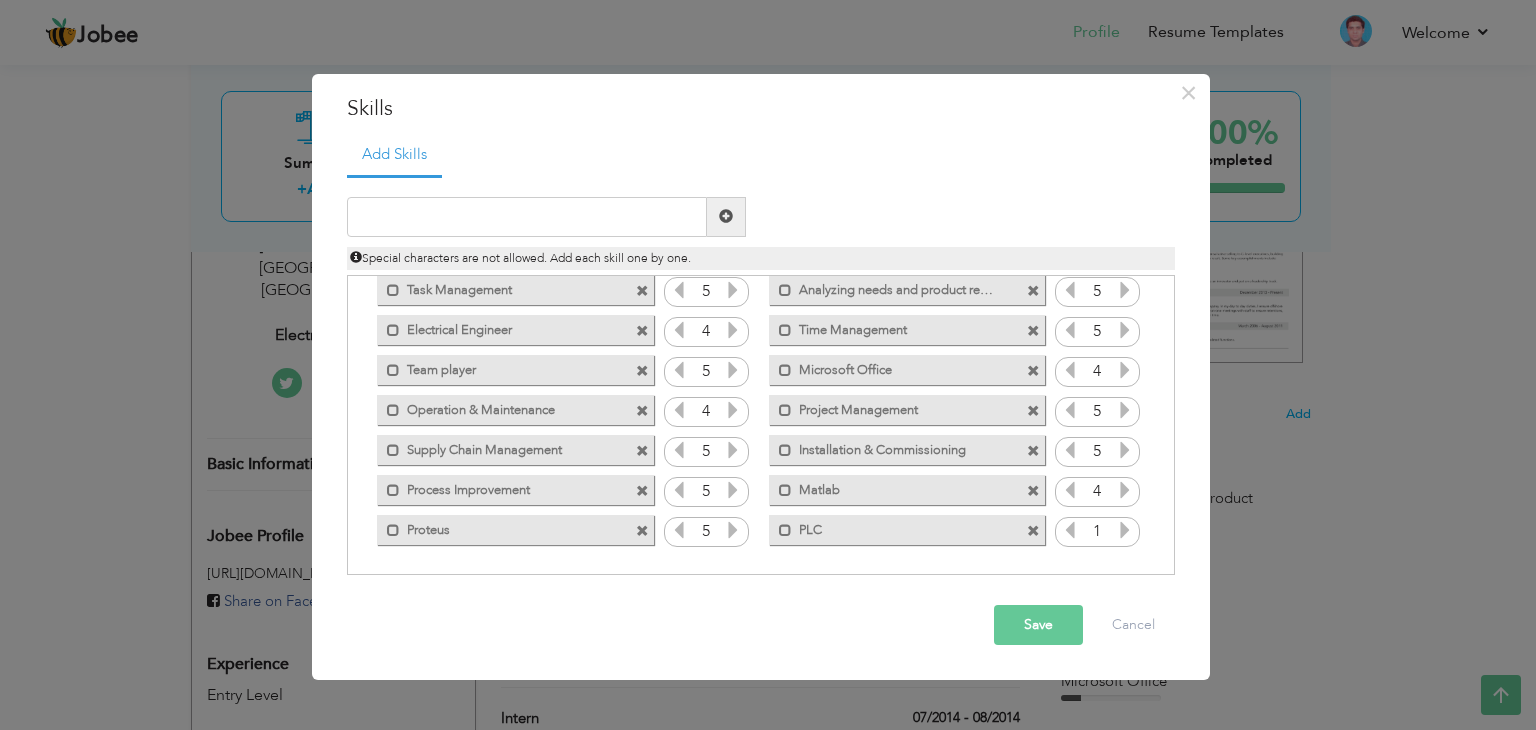 click at bounding box center (1125, 530) 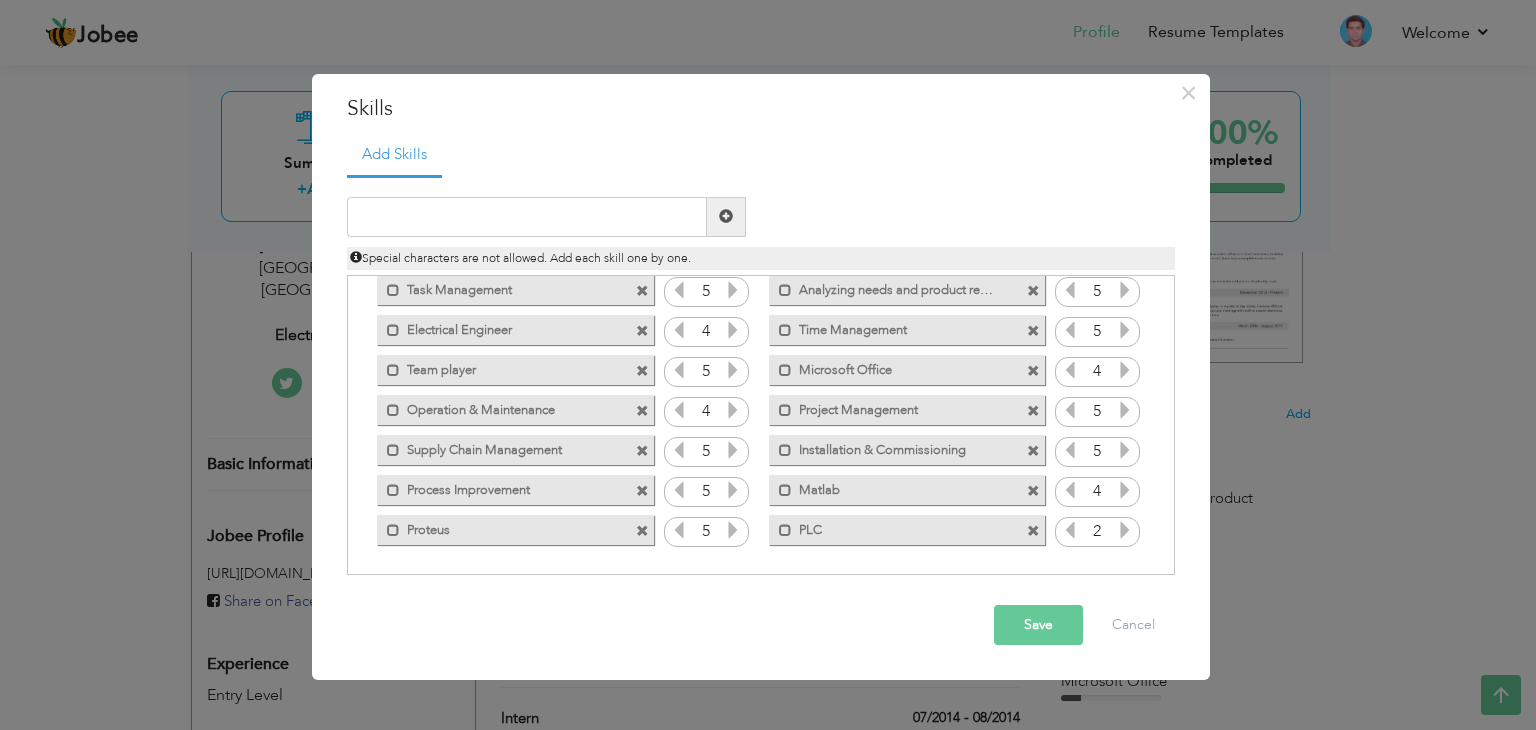 click at bounding box center [1125, 530] 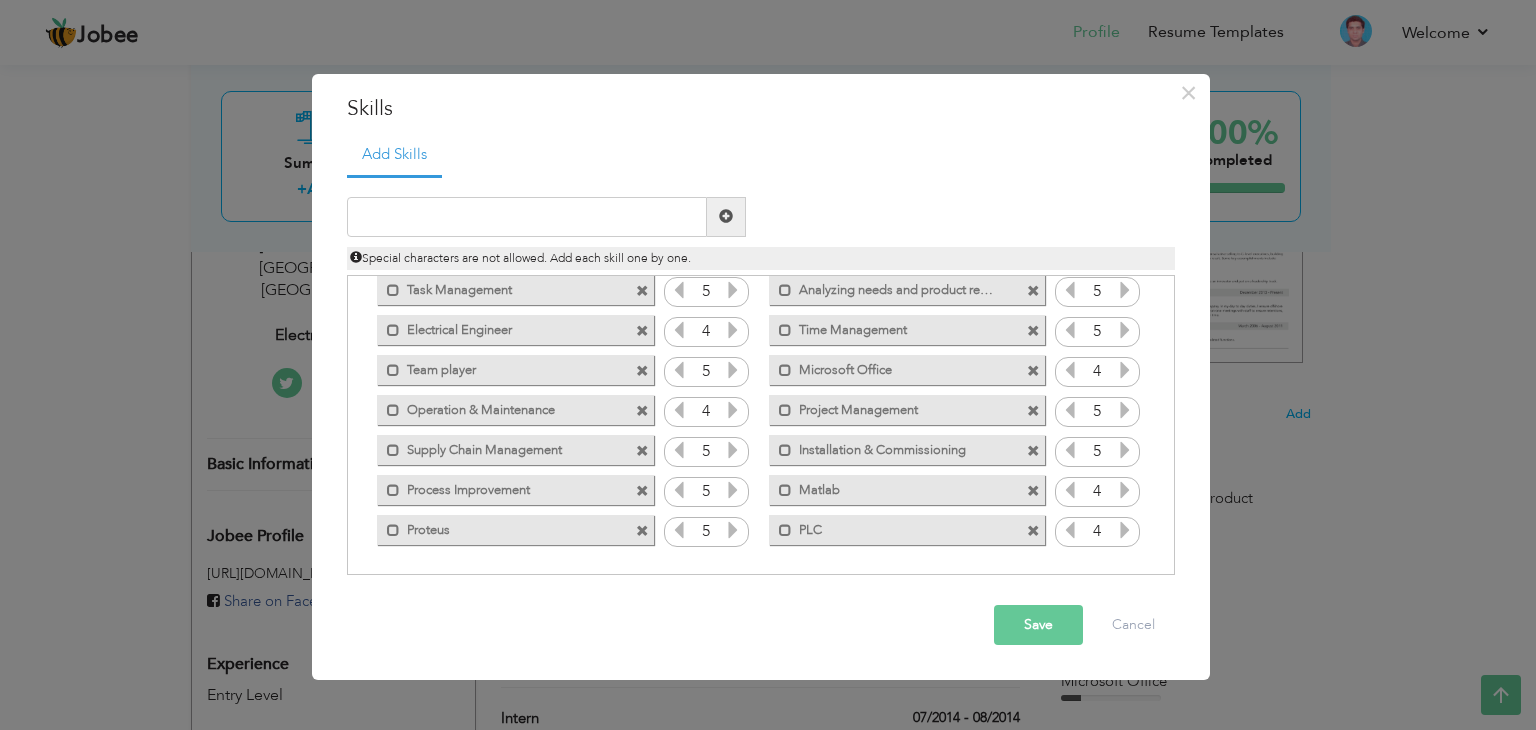 click at bounding box center [1125, 530] 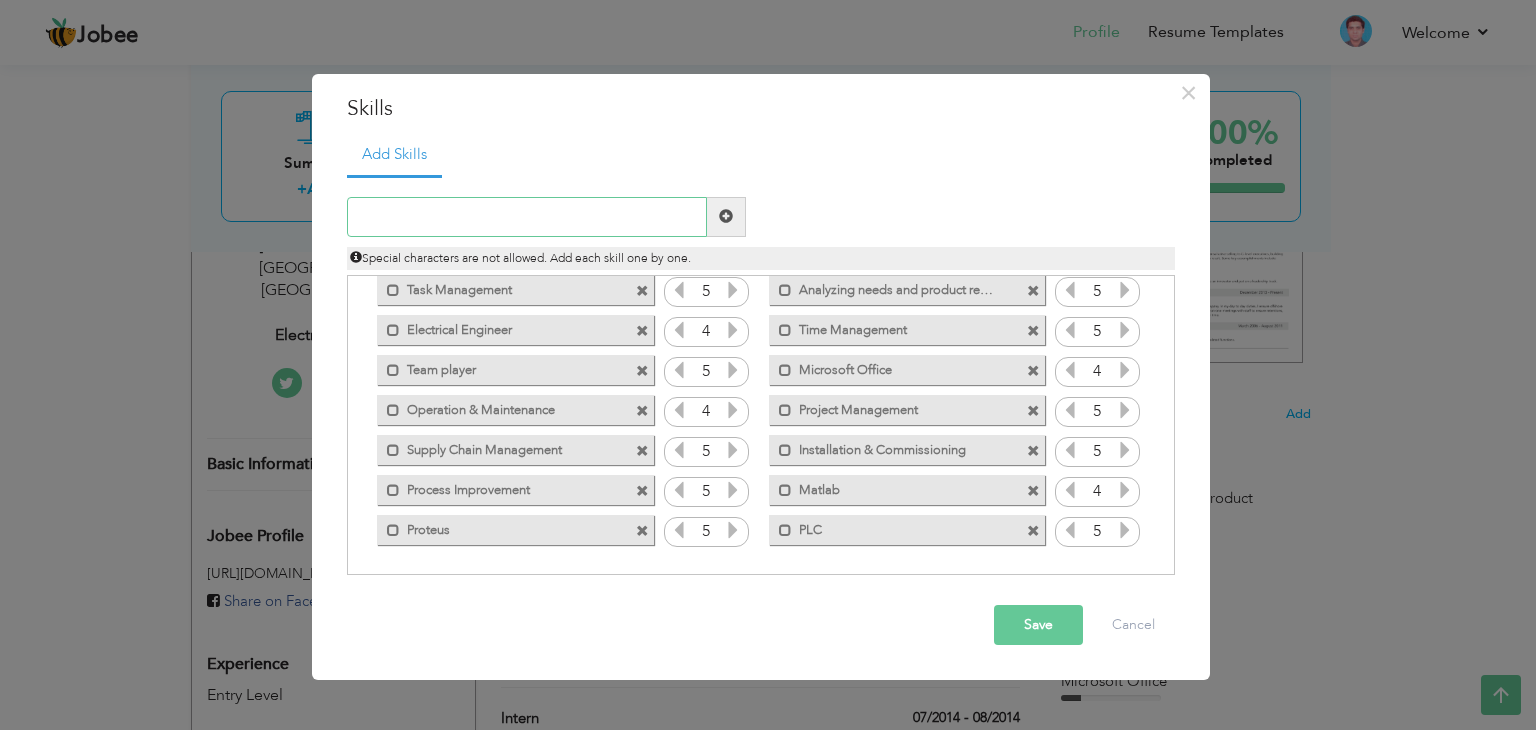 click at bounding box center [527, 217] 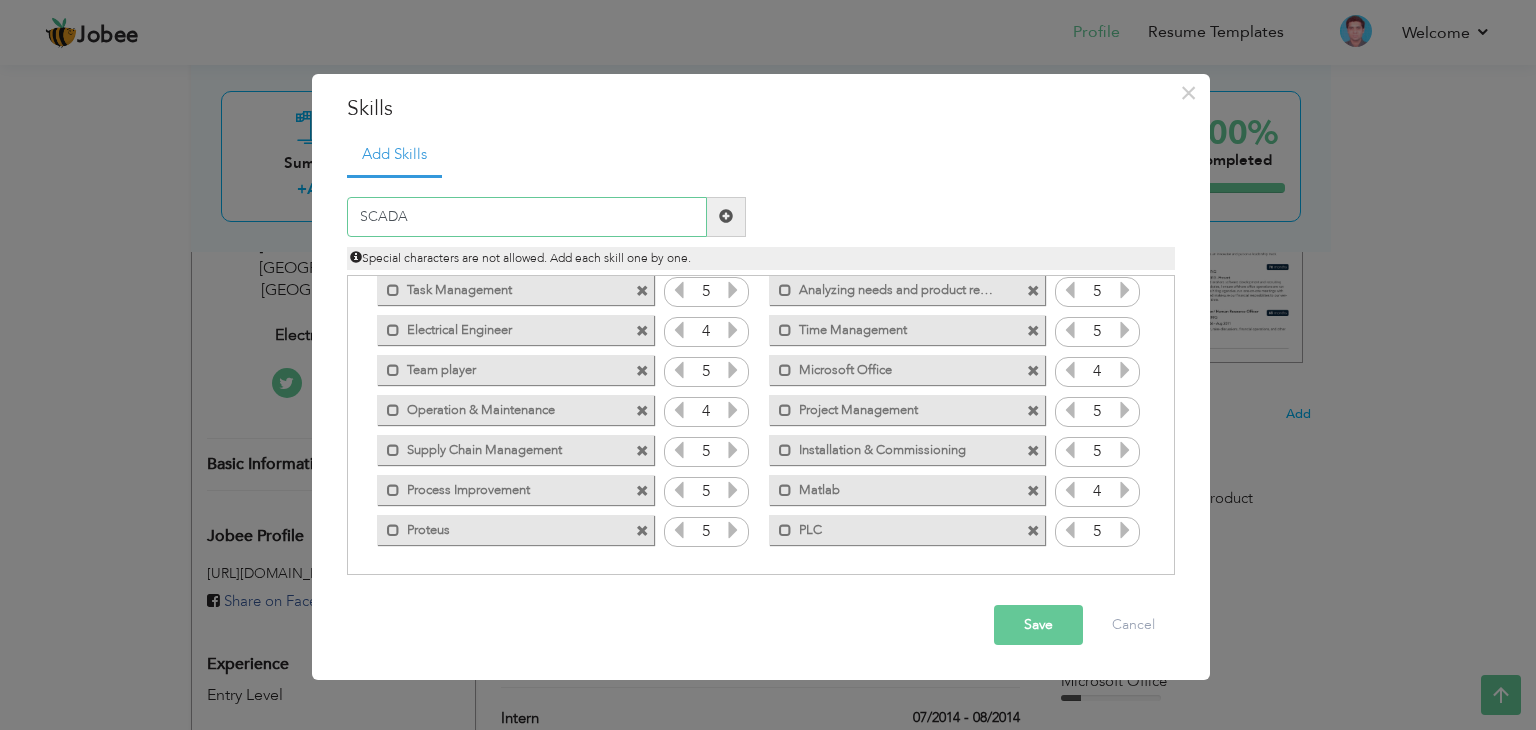 type on "SCADA" 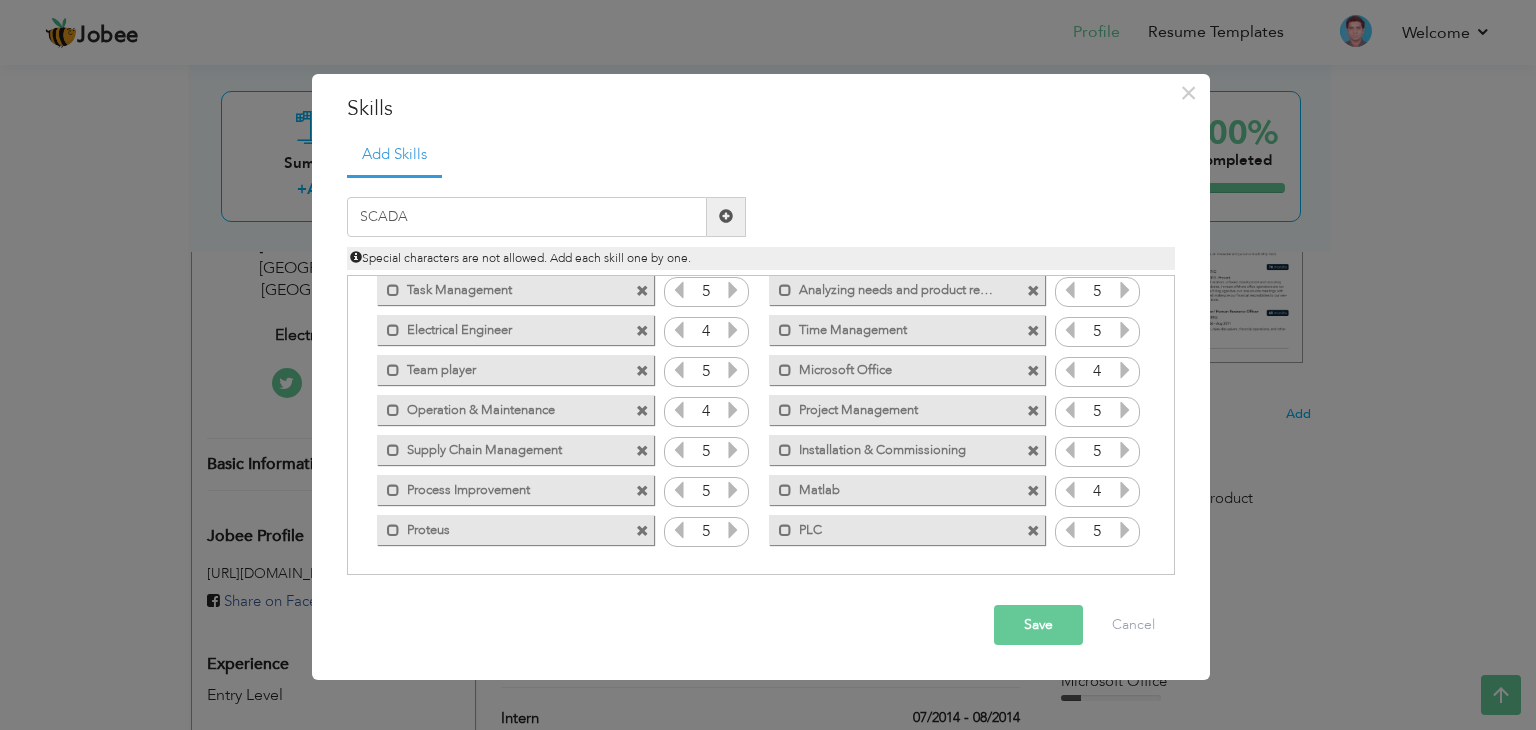 click at bounding box center (726, 216) 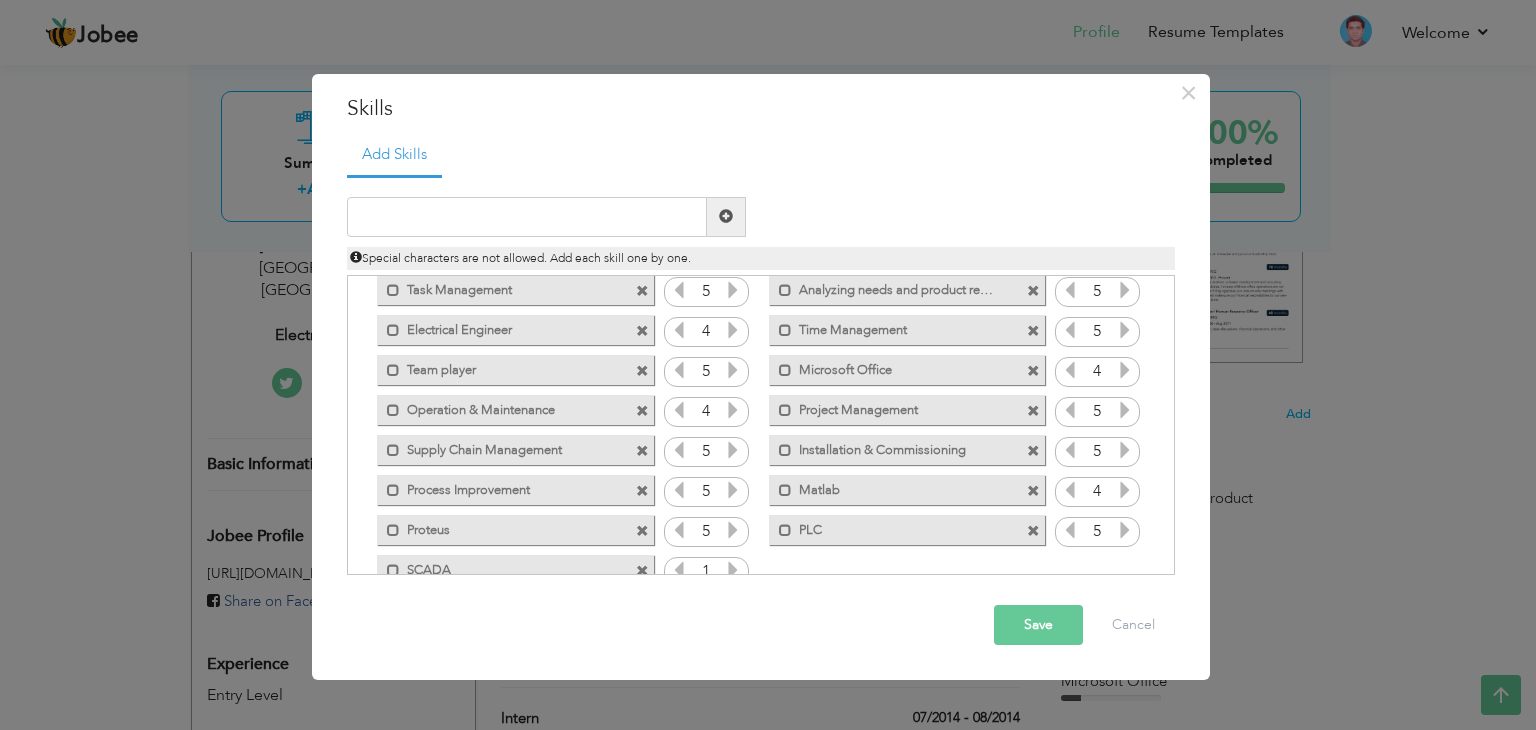 click at bounding box center [733, 570] 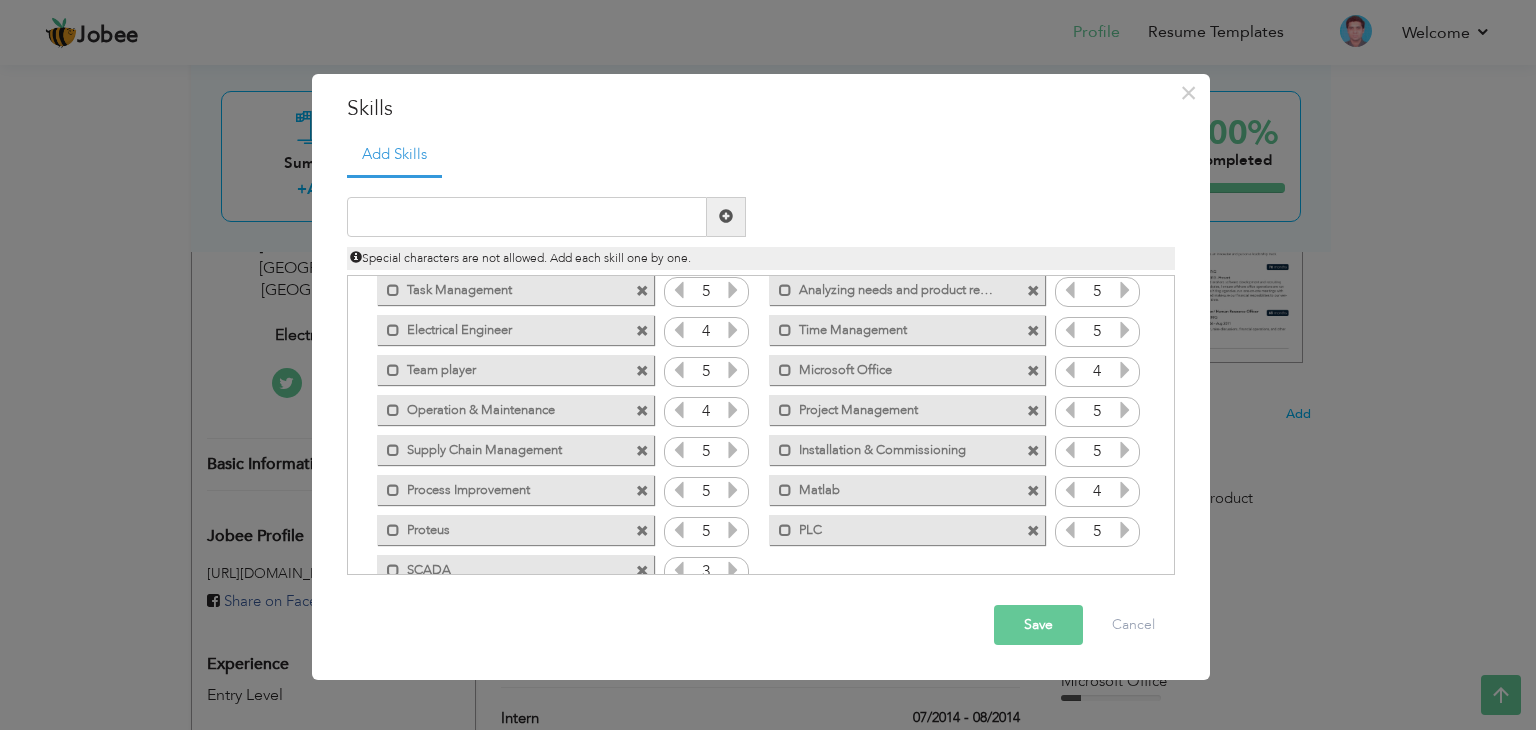 click at bounding box center (733, 570) 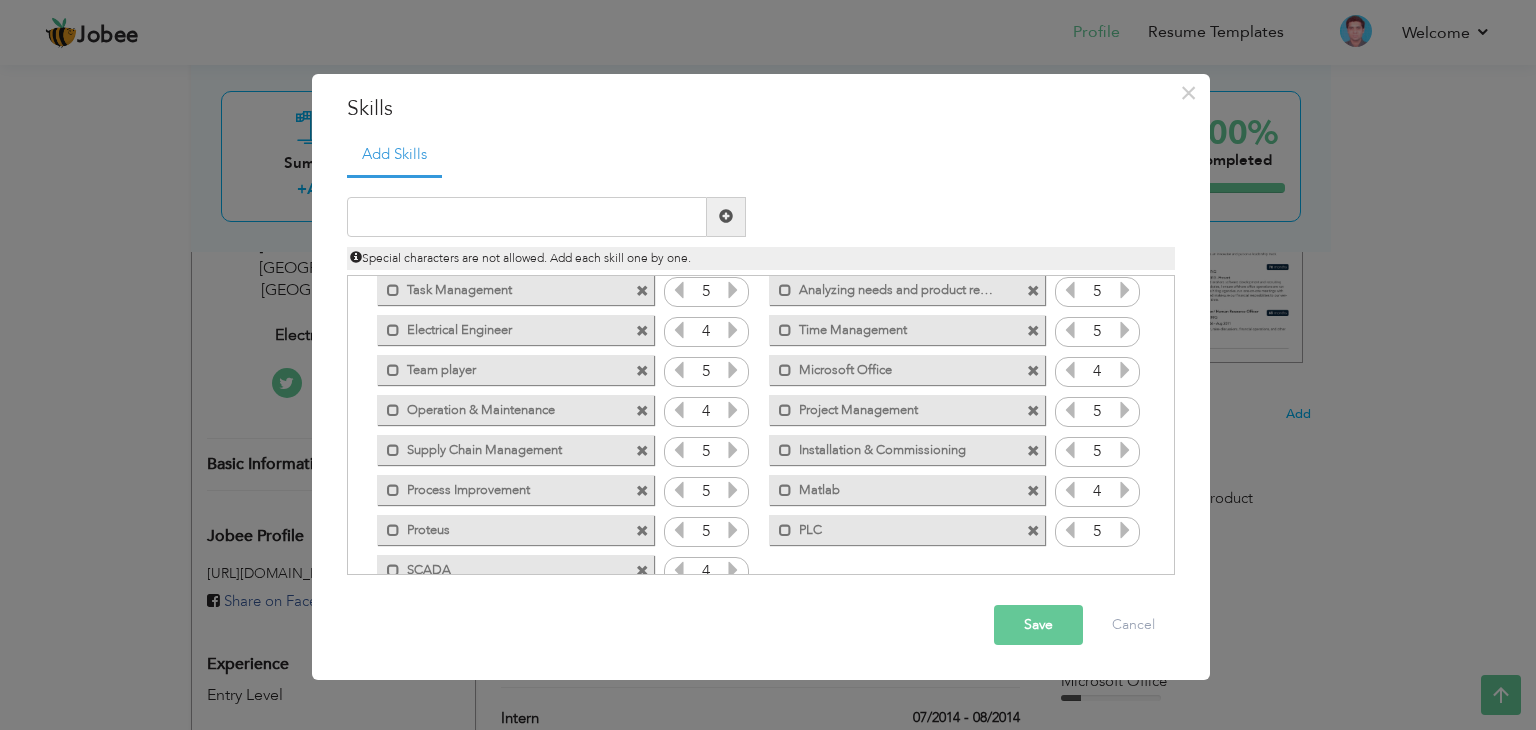 click at bounding box center (733, 570) 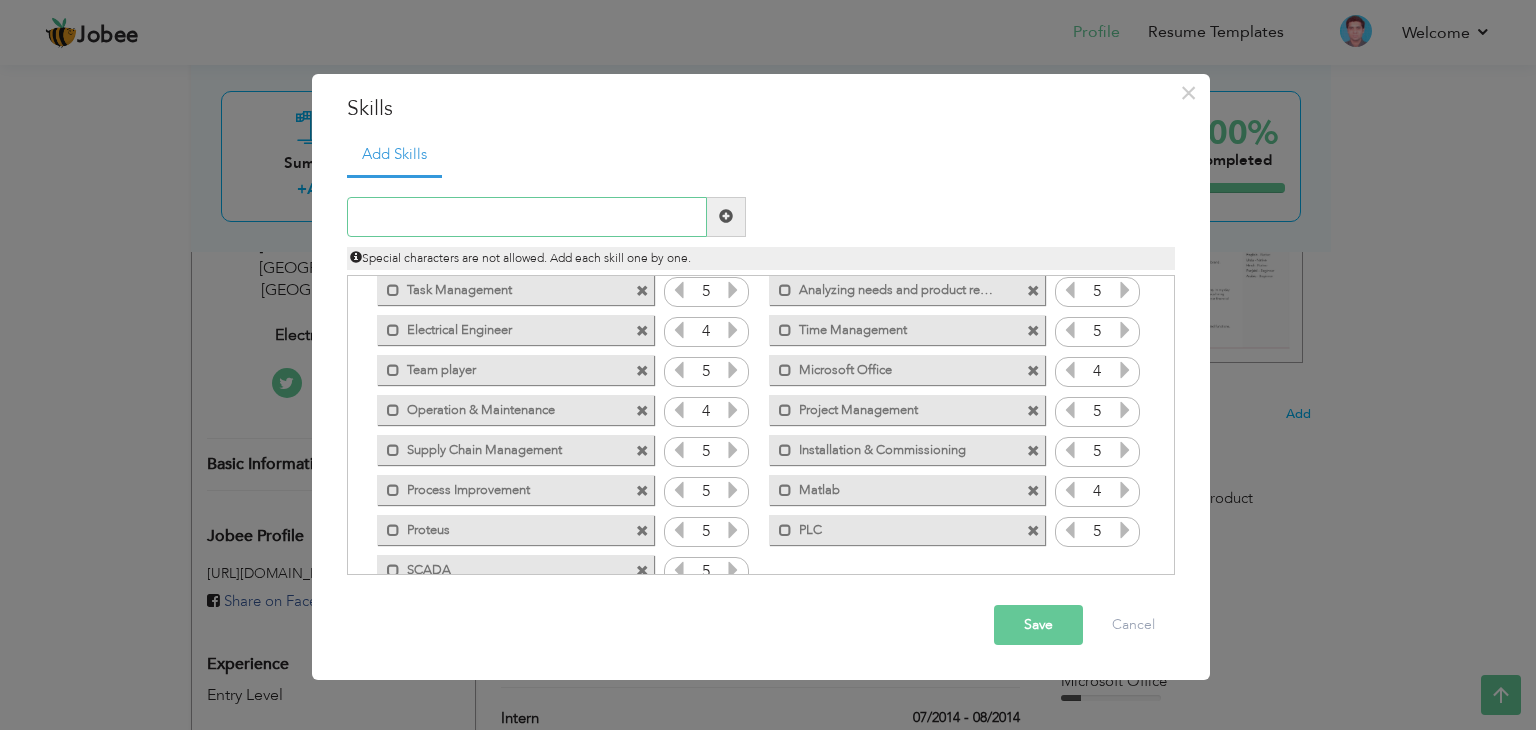 click at bounding box center (527, 217) 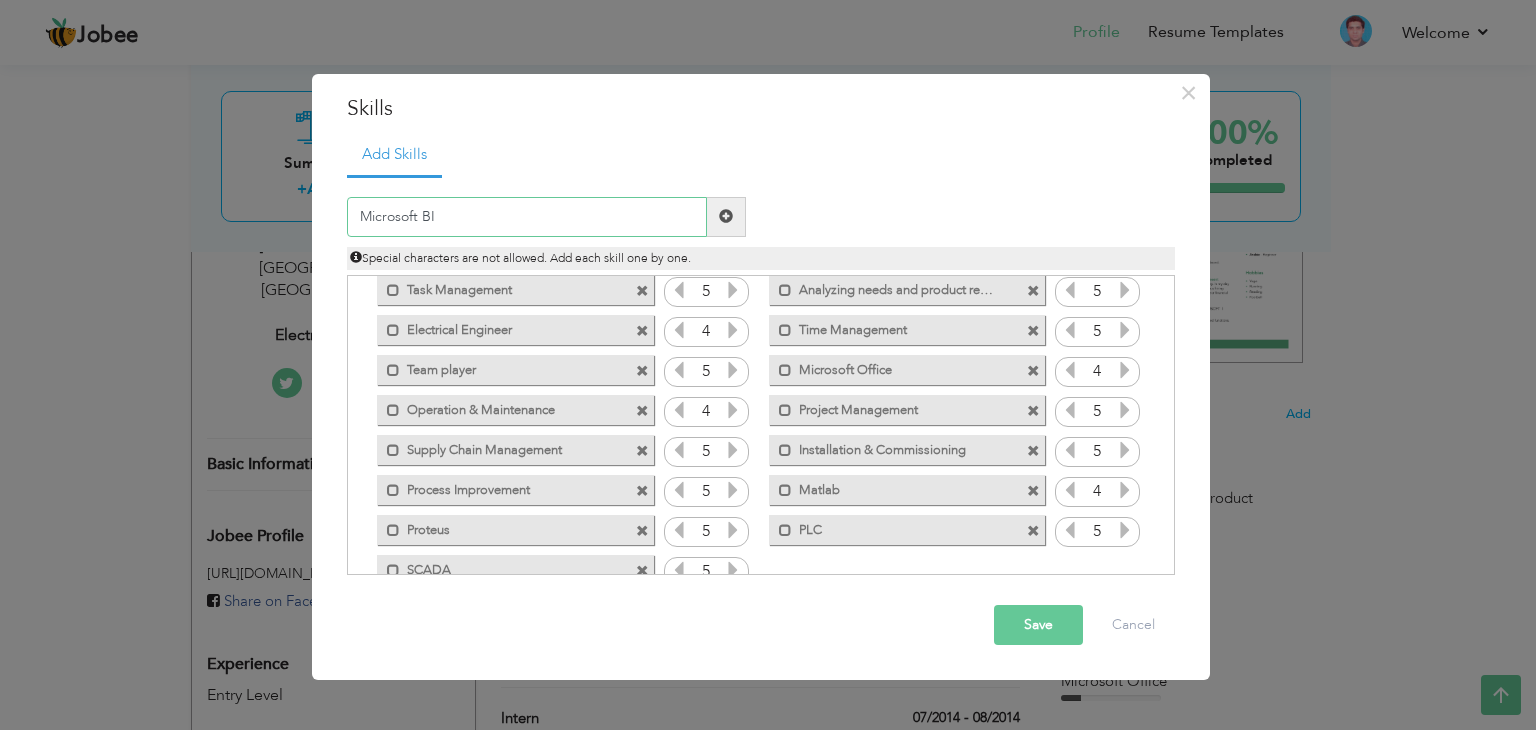 type on "Microsoft BI" 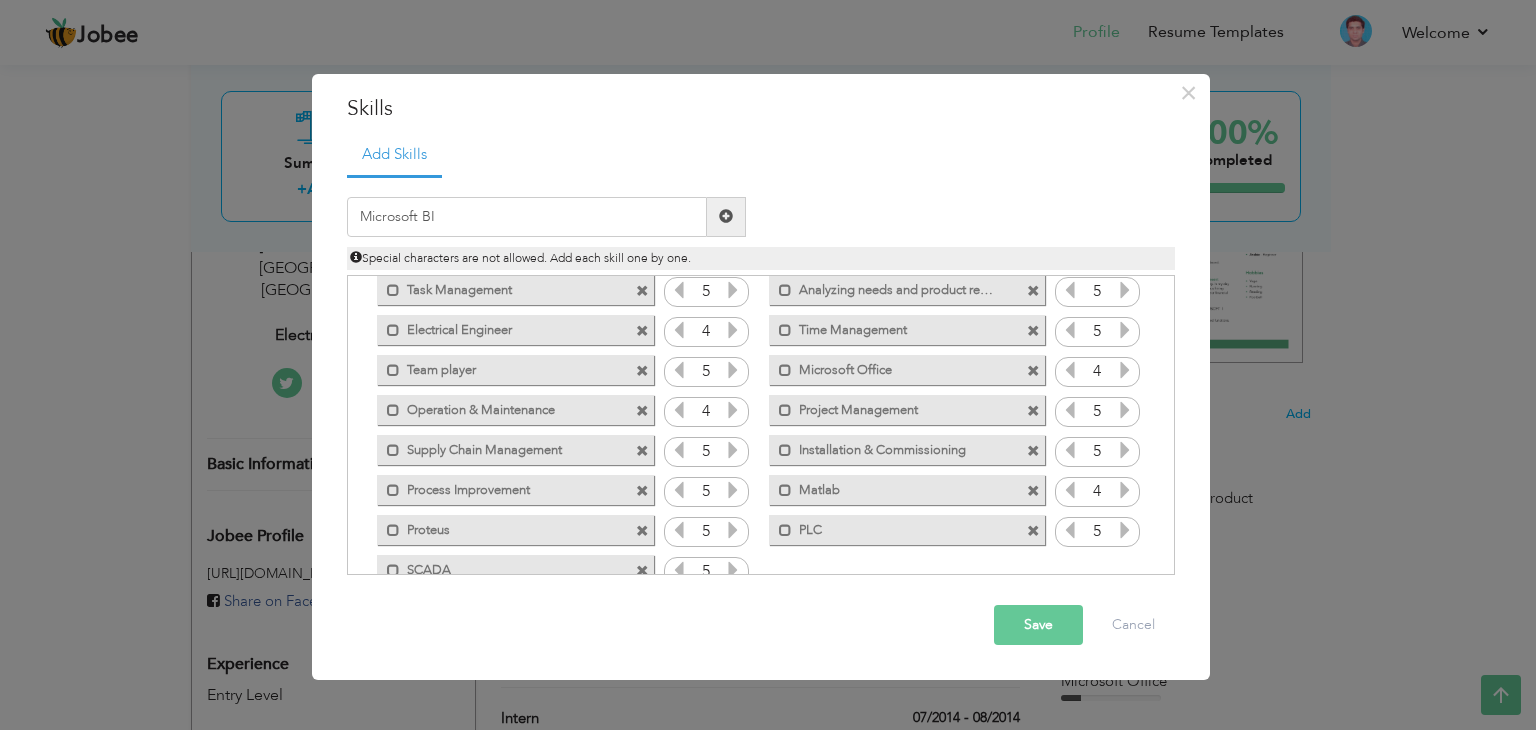 click at bounding box center (726, 216) 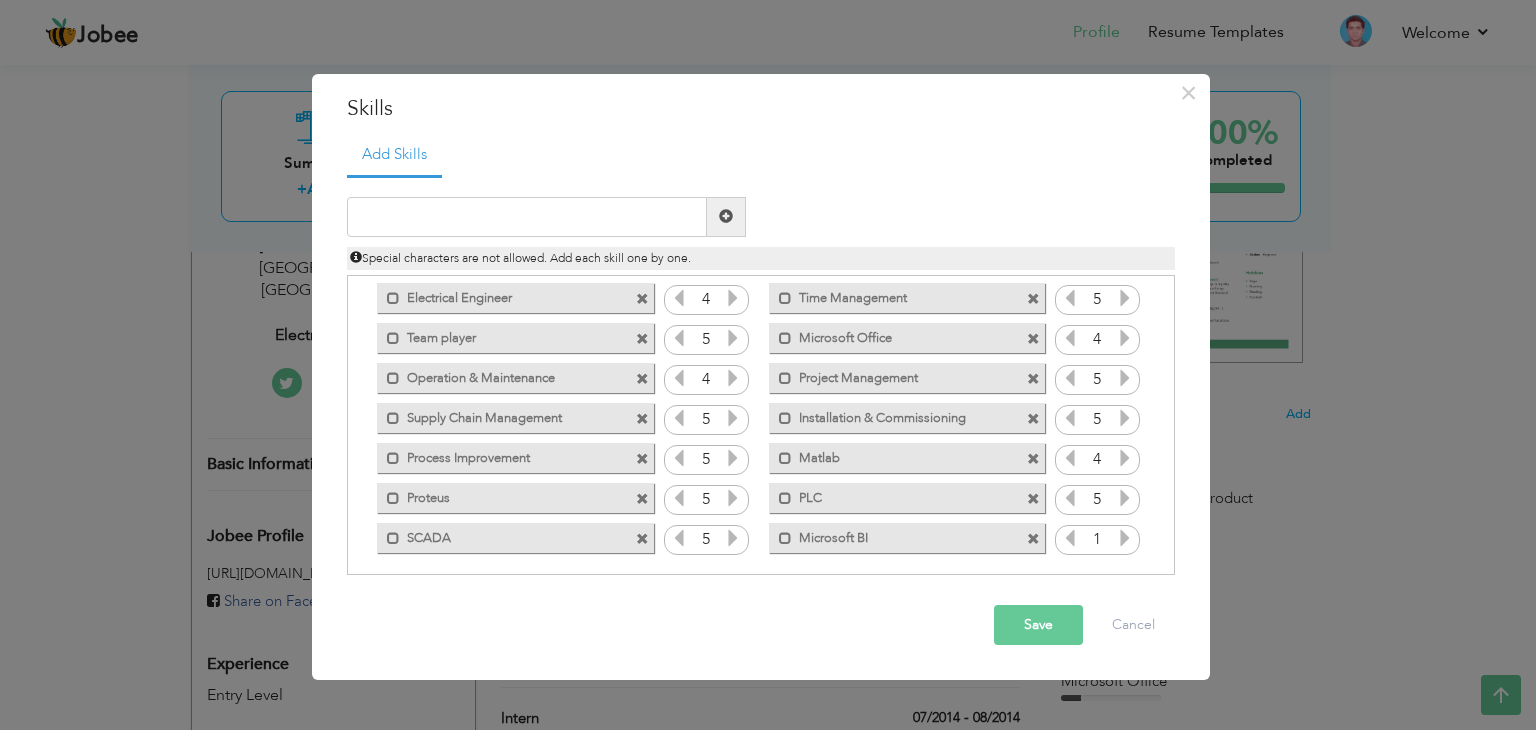 scroll, scrollTop: 84, scrollLeft: 0, axis: vertical 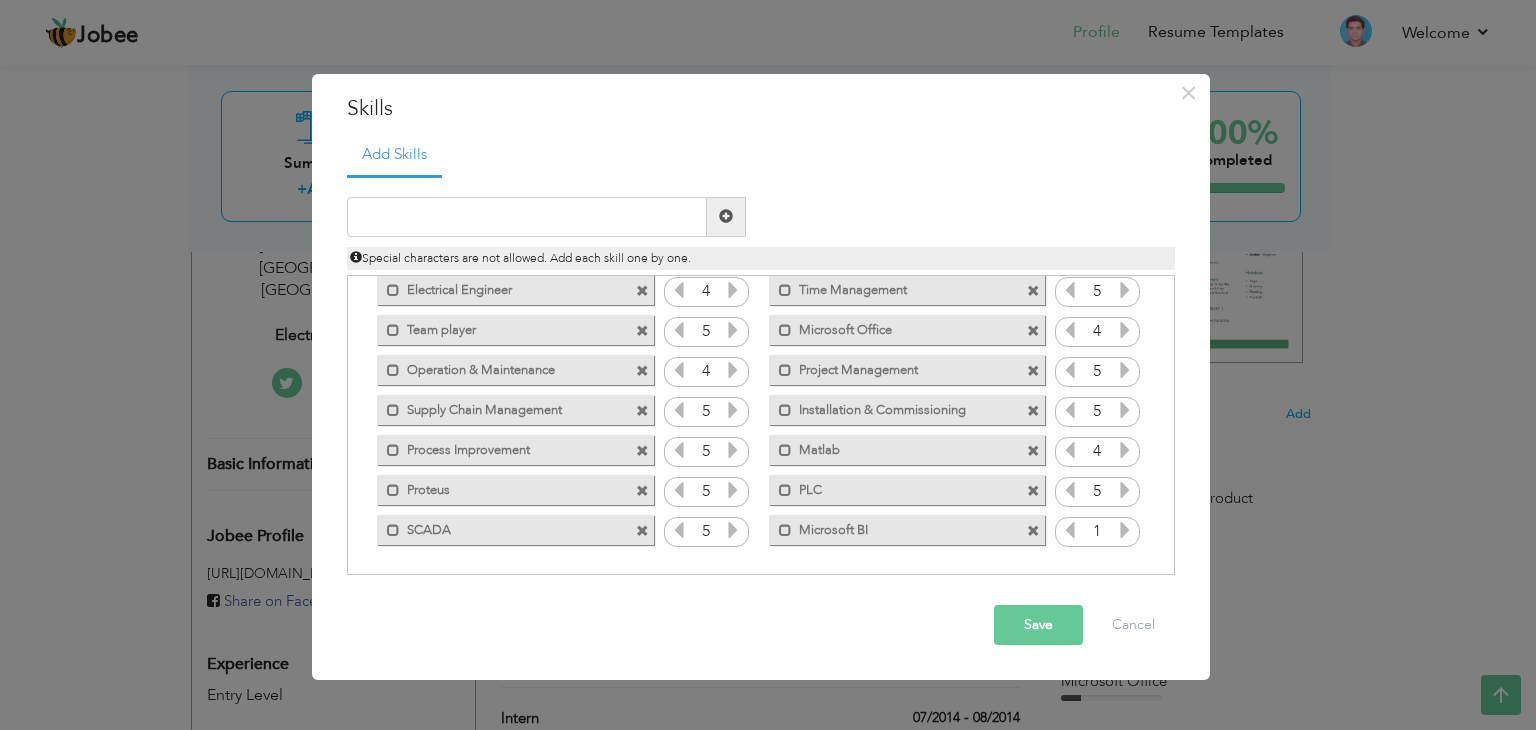 click at bounding box center (1125, 530) 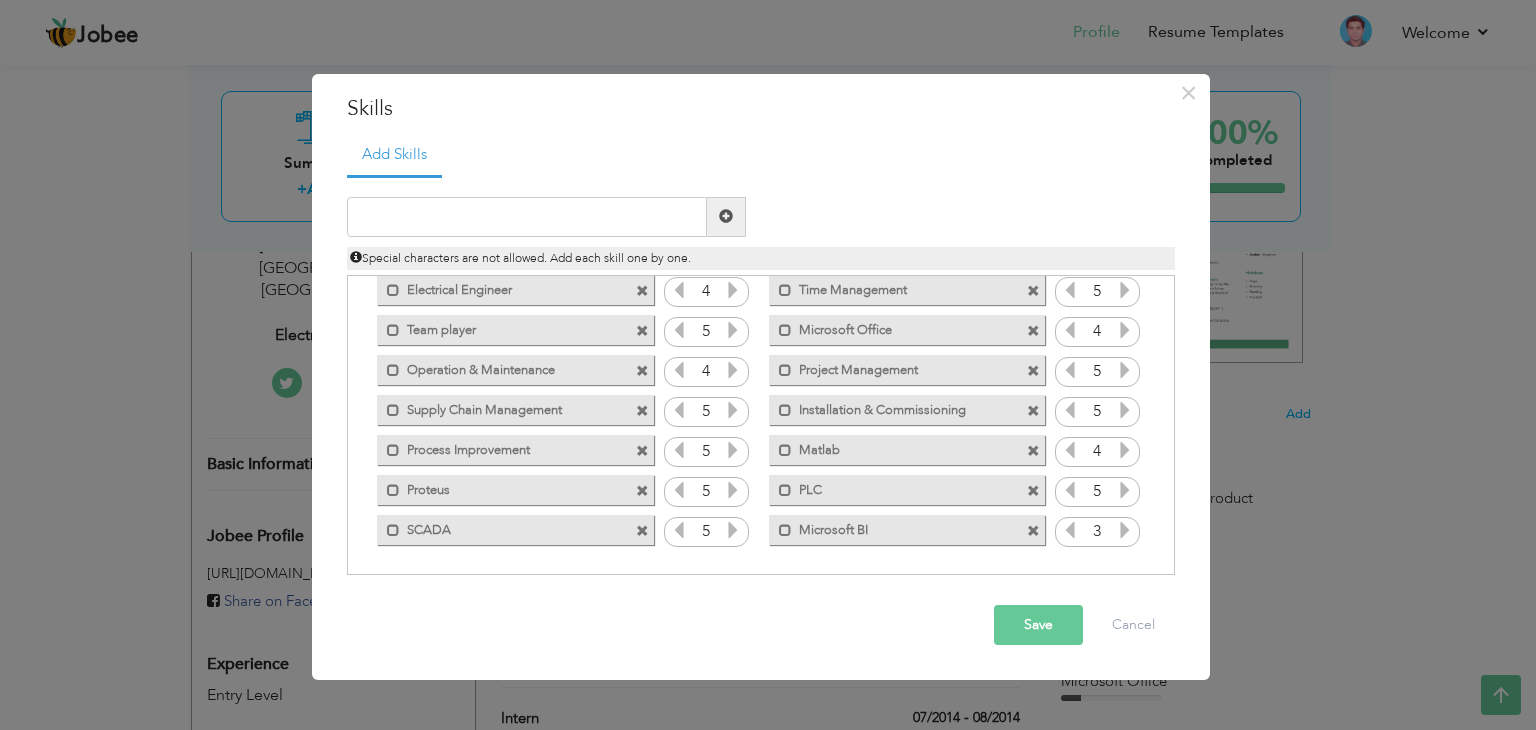 click at bounding box center [1125, 530] 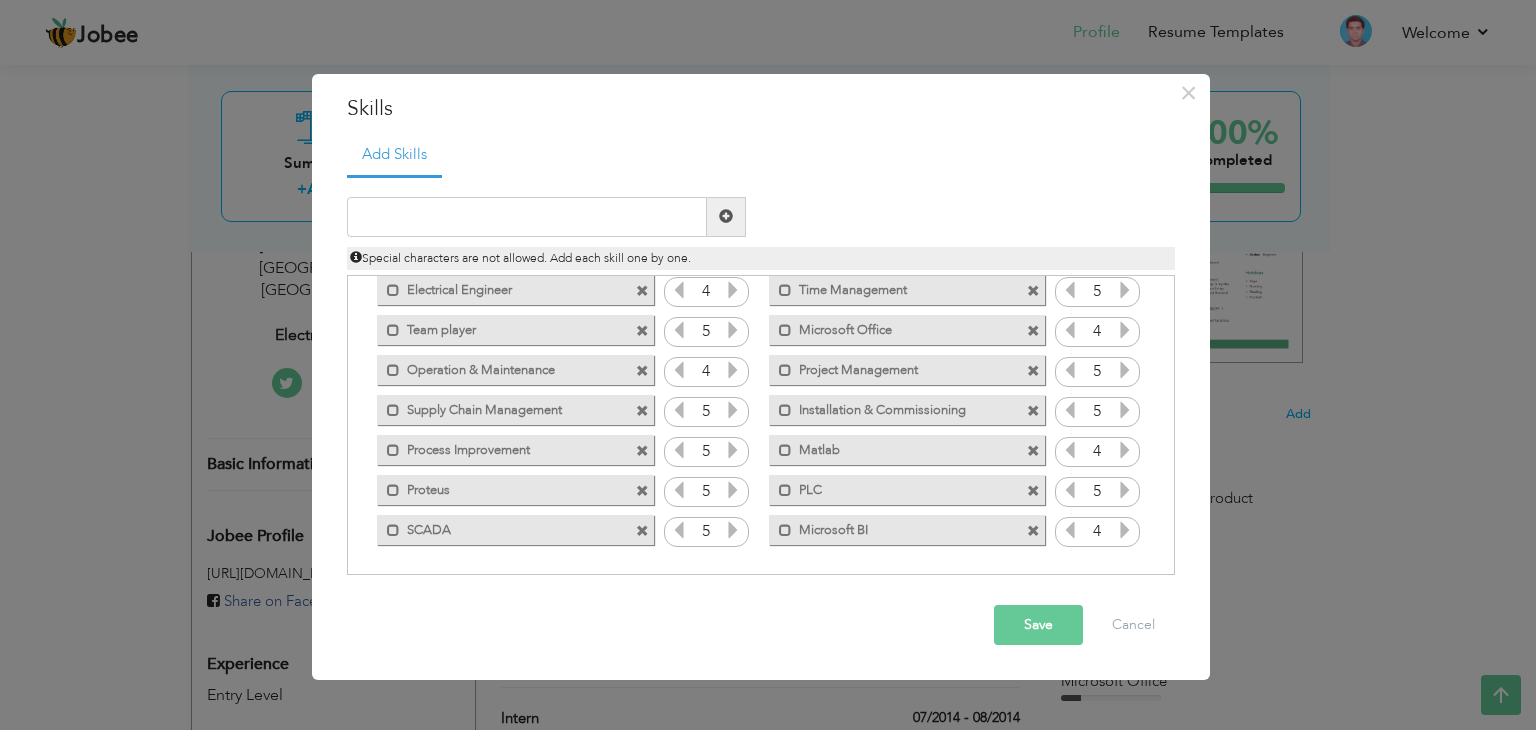click at bounding box center [1125, 530] 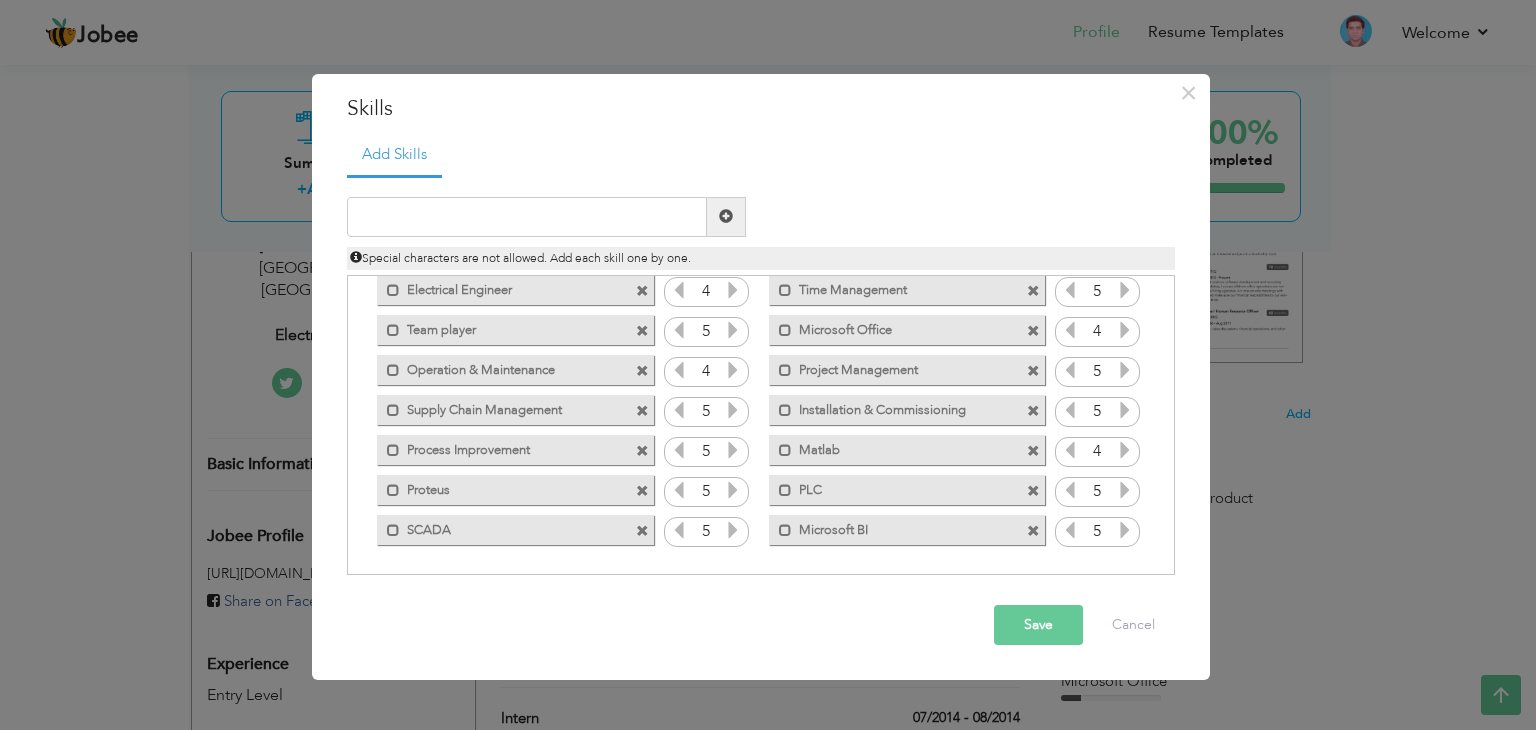 click at bounding box center (679, 490) 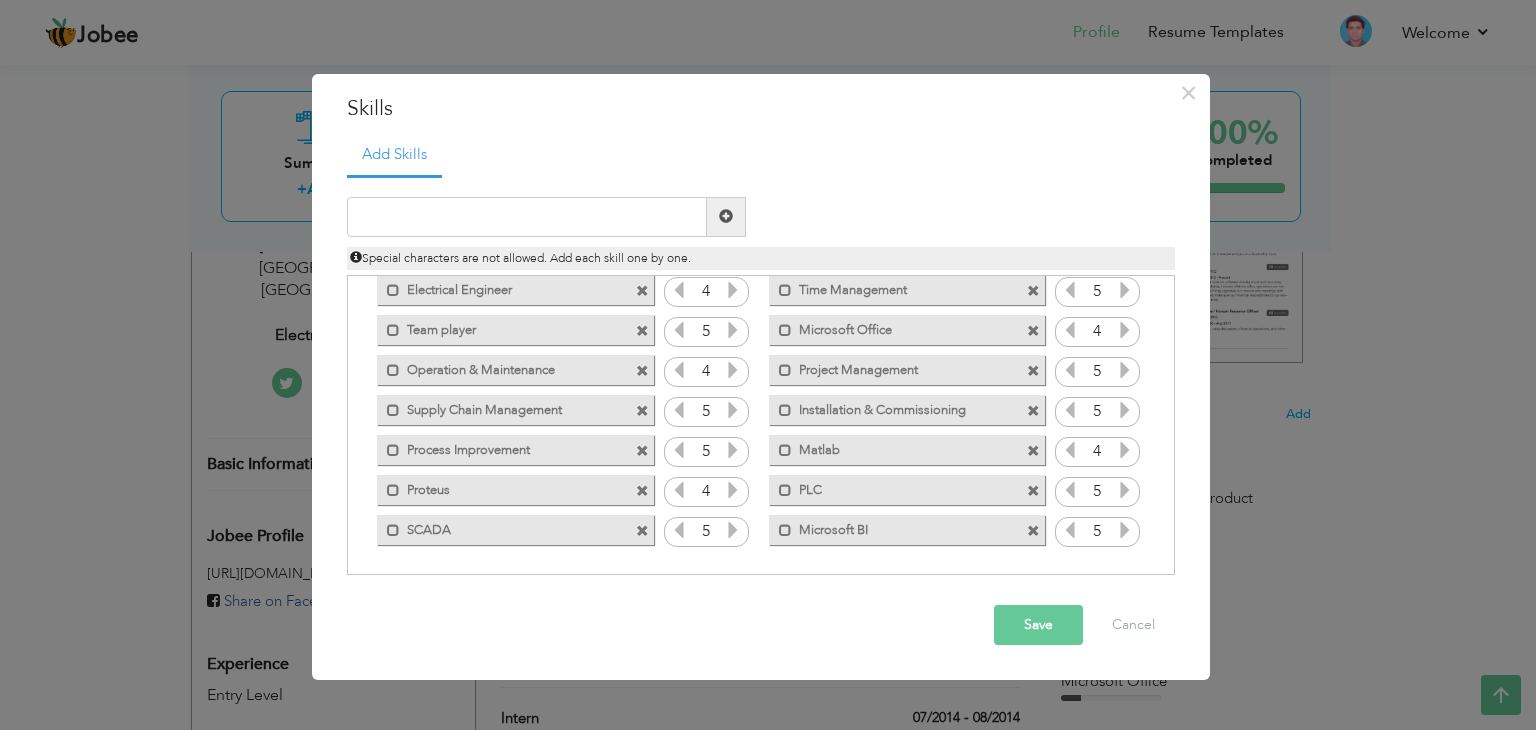 click at bounding box center [679, 450] 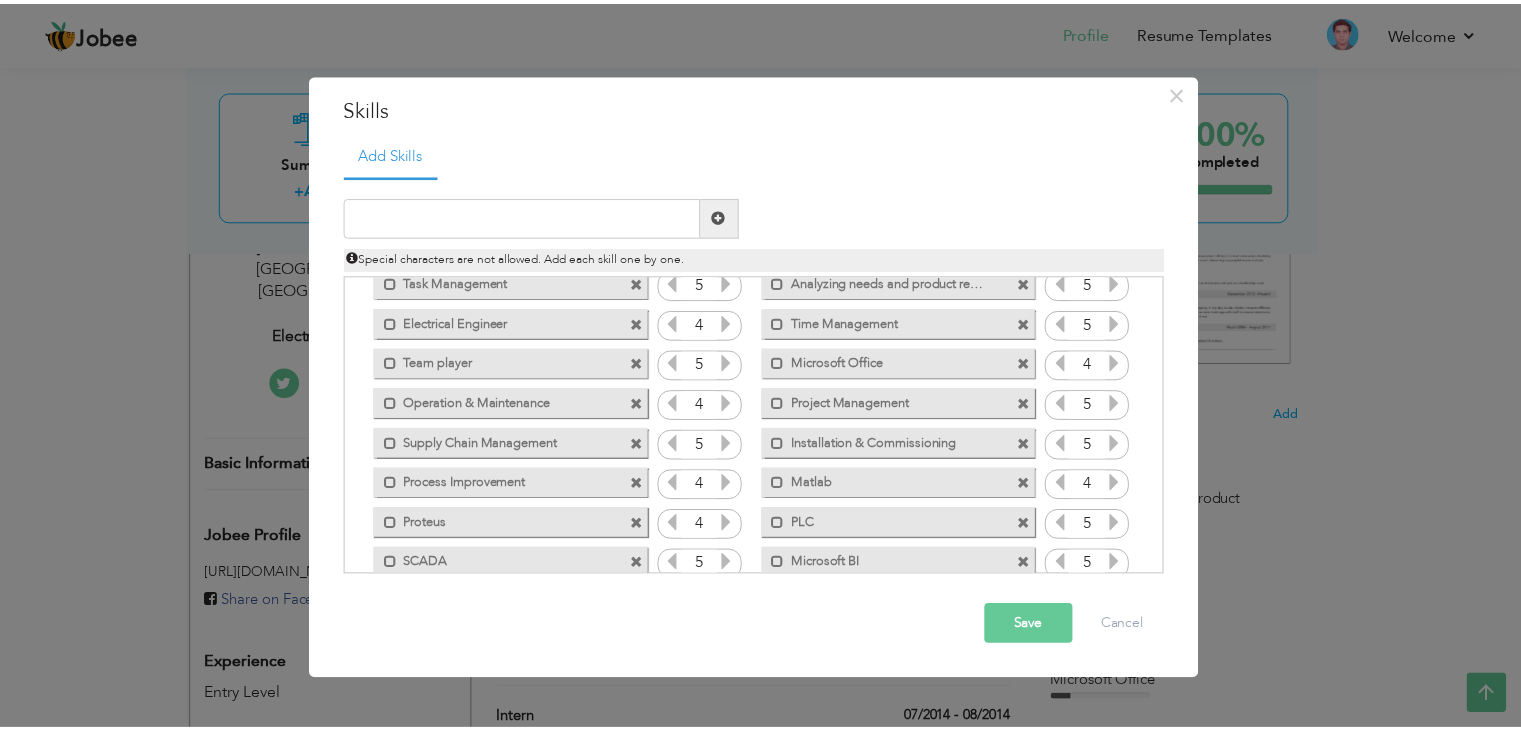 scroll, scrollTop: 0, scrollLeft: 0, axis: both 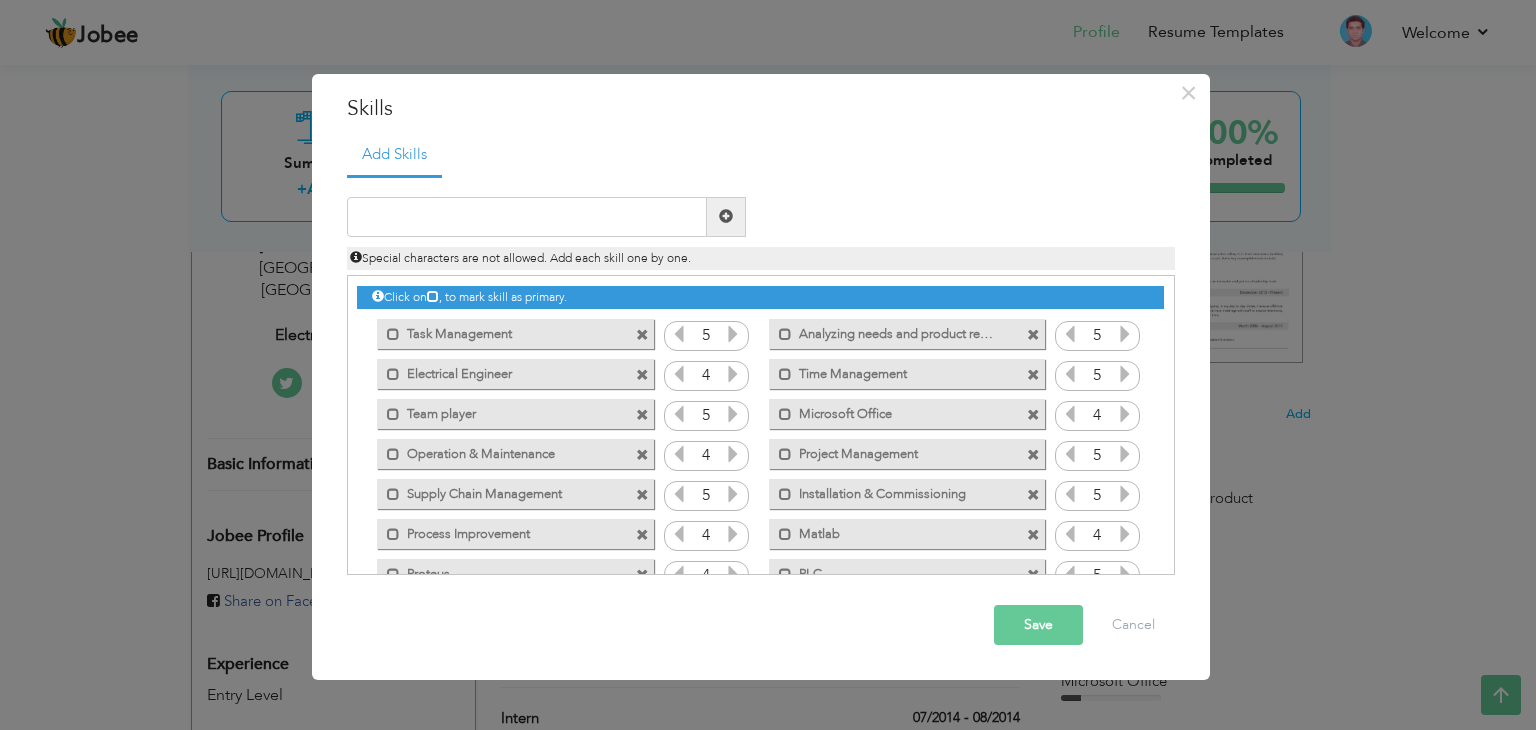 click at bounding box center (1070, 334) 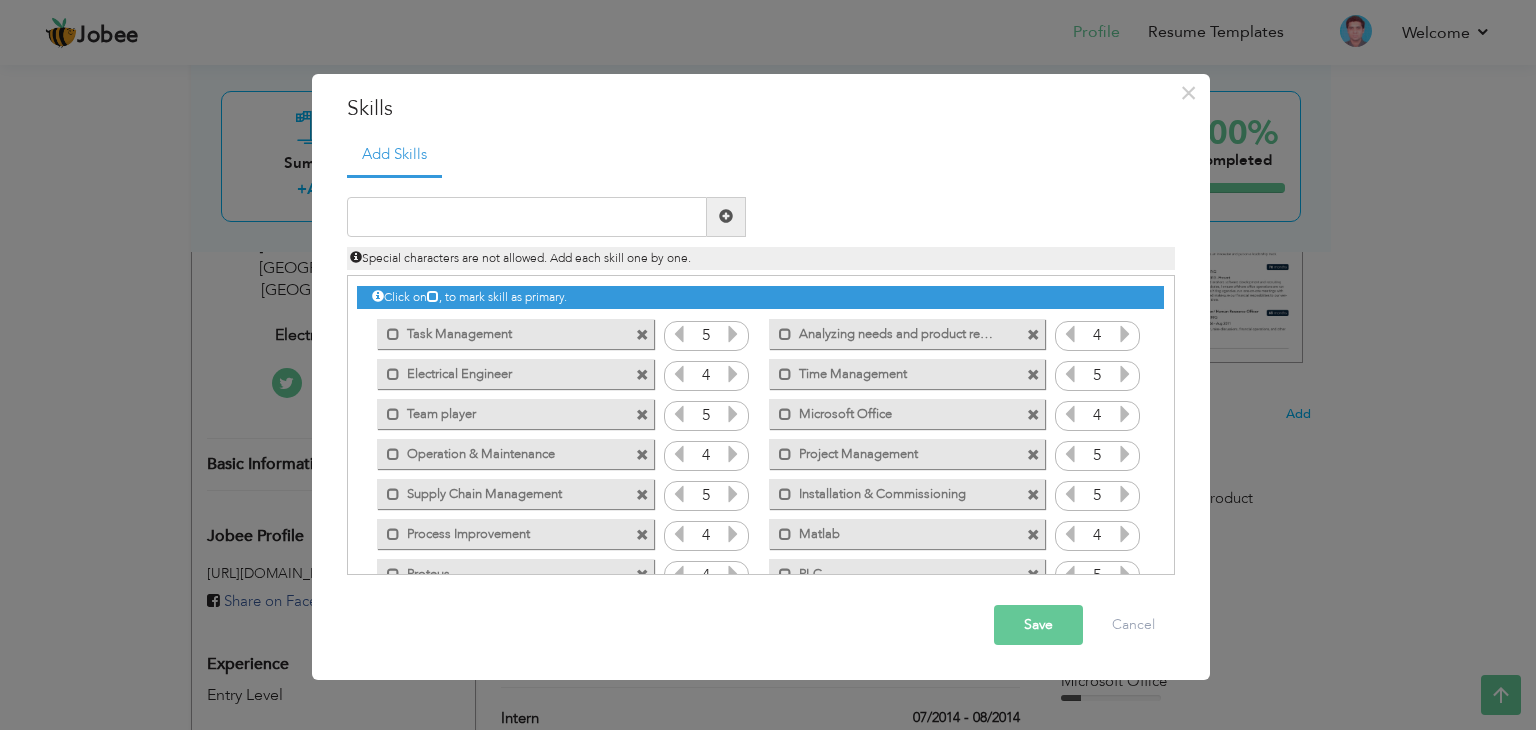 click at bounding box center [679, 334] 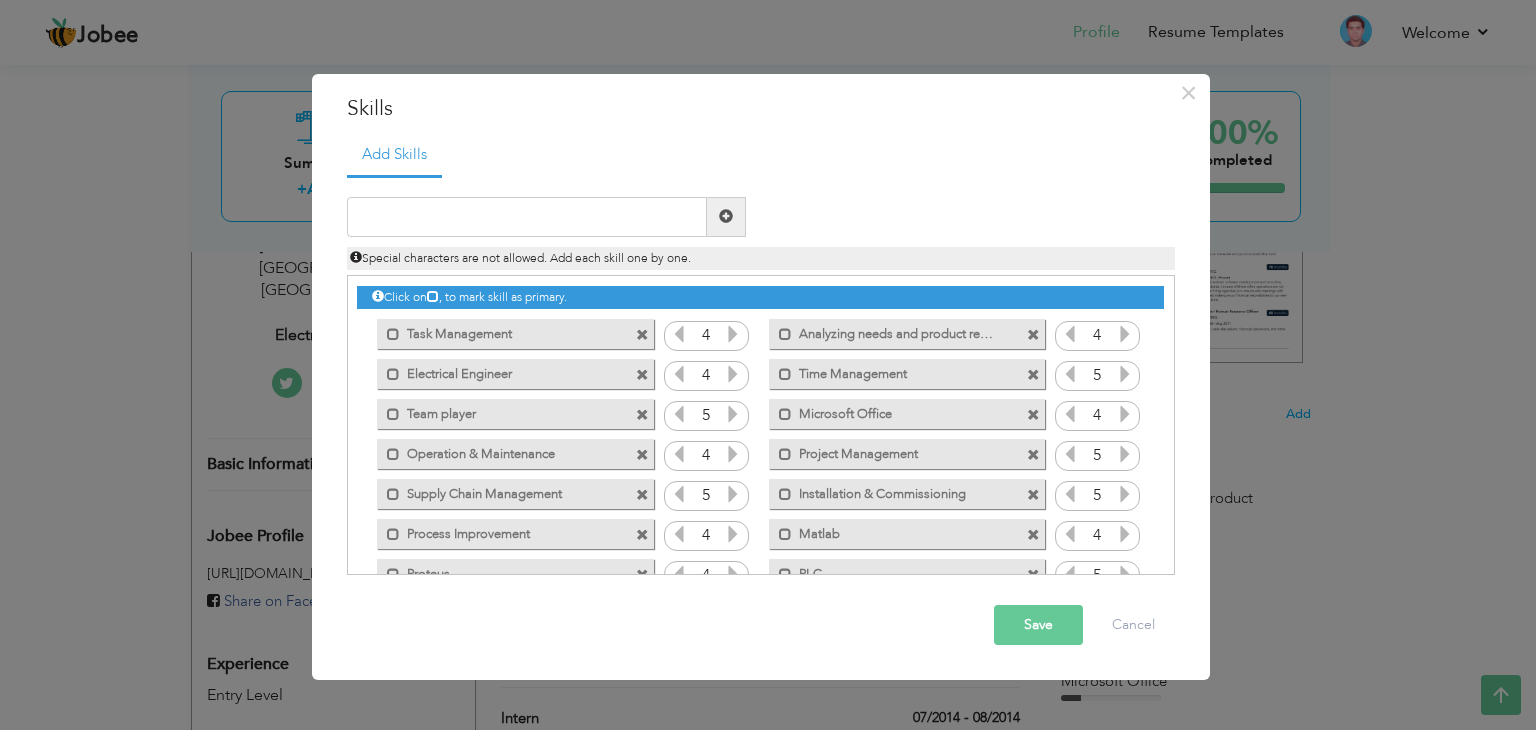 click on "Save" at bounding box center (1038, 625) 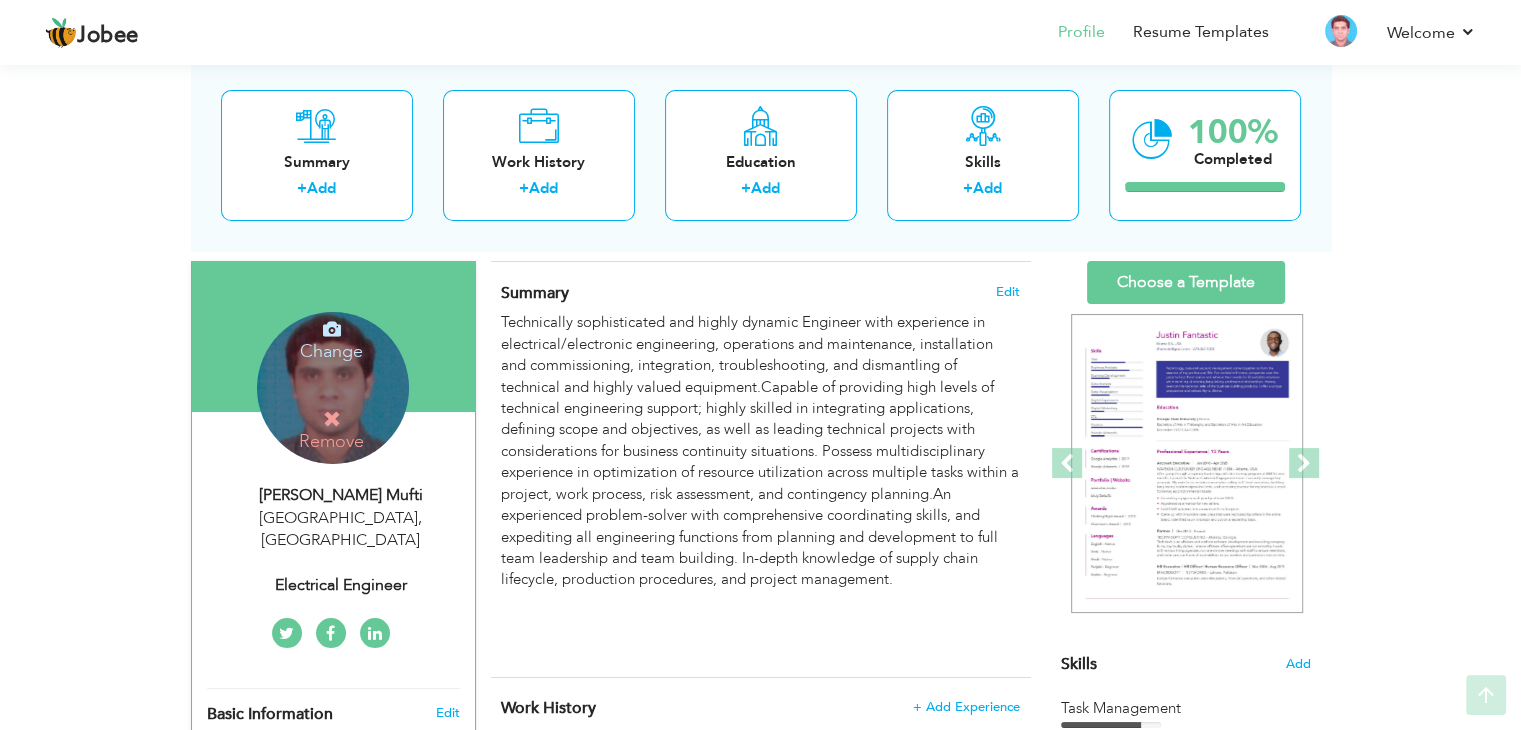 scroll, scrollTop: 200, scrollLeft: 0, axis: vertical 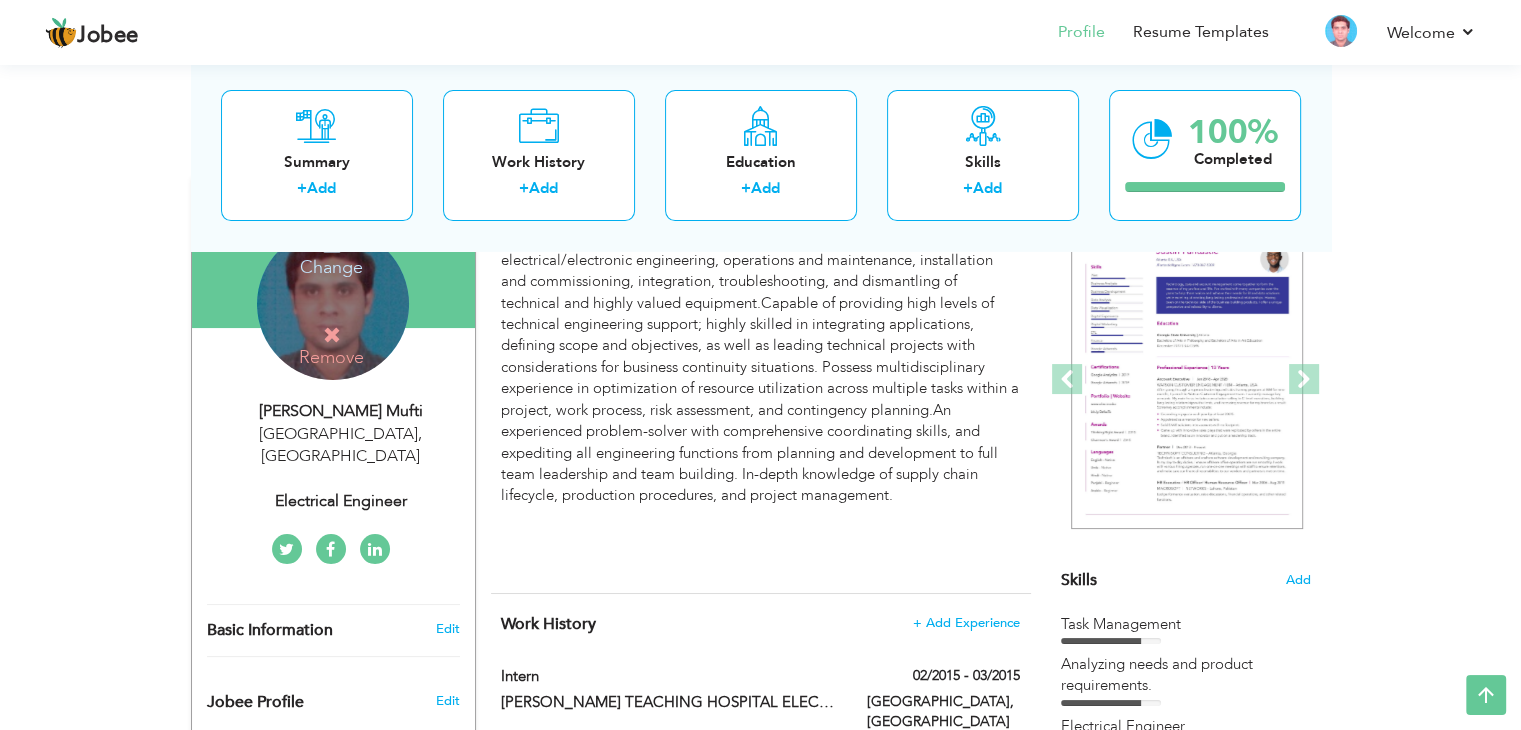 click at bounding box center (375, 550) 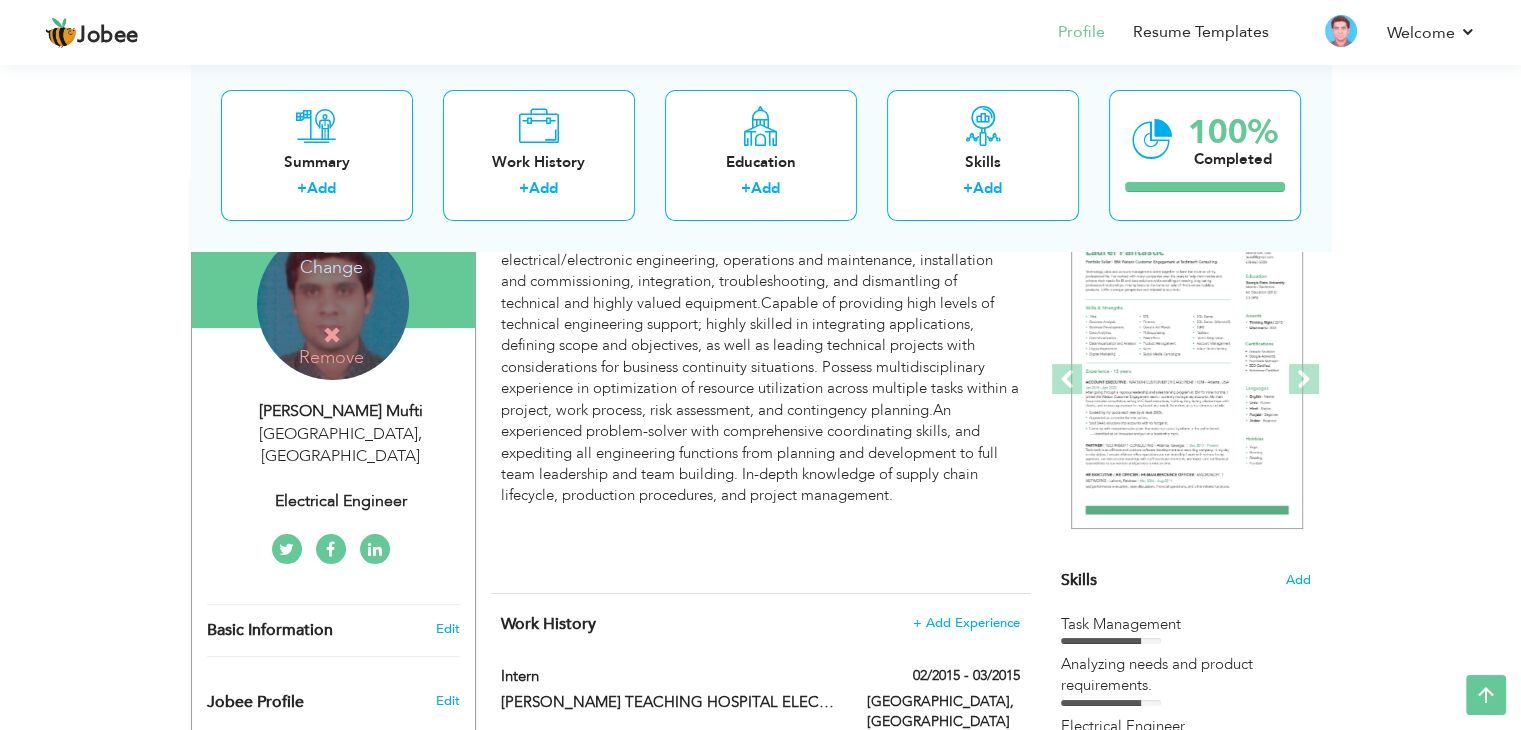 click at bounding box center [375, 550] 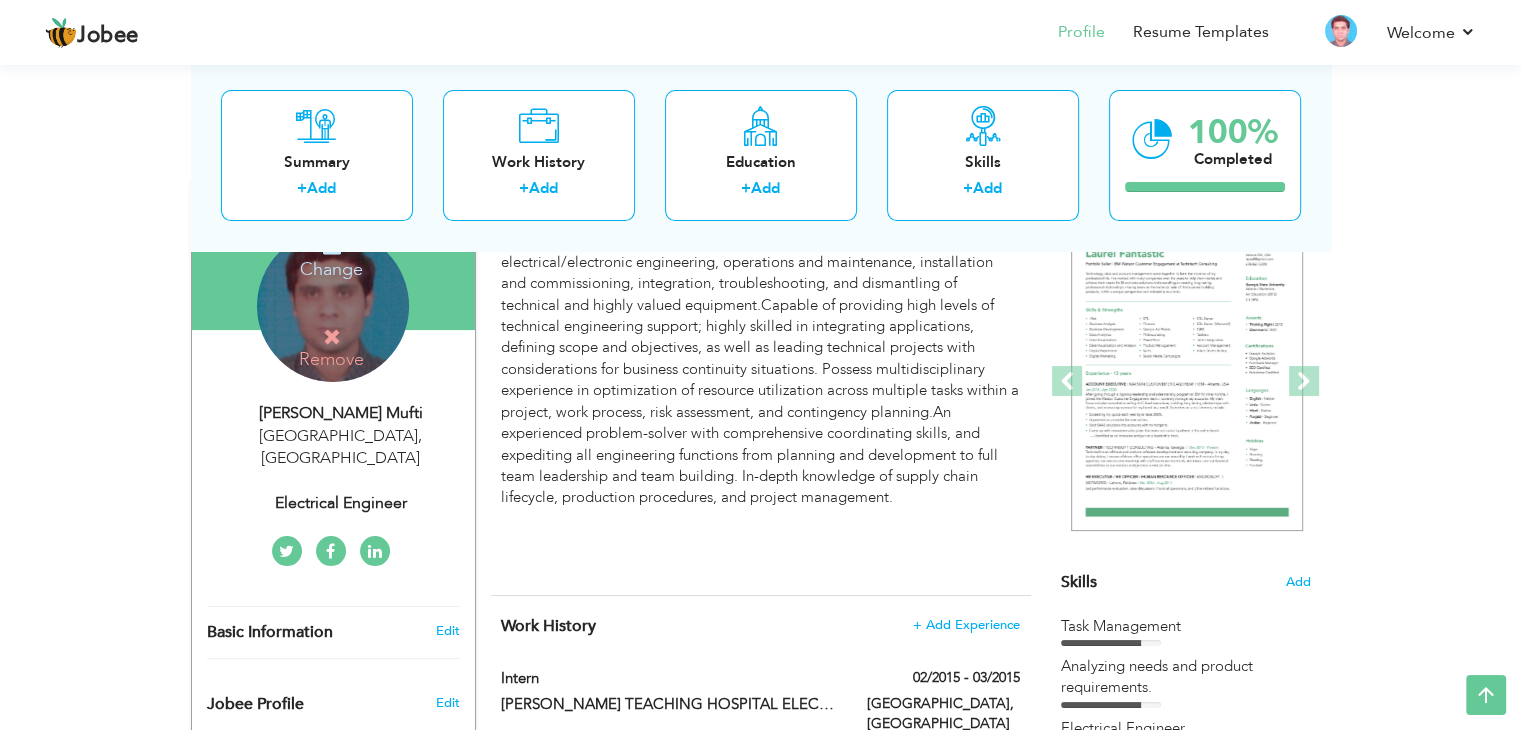 scroll, scrollTop: 0, scrollLeft: 0, axis: both 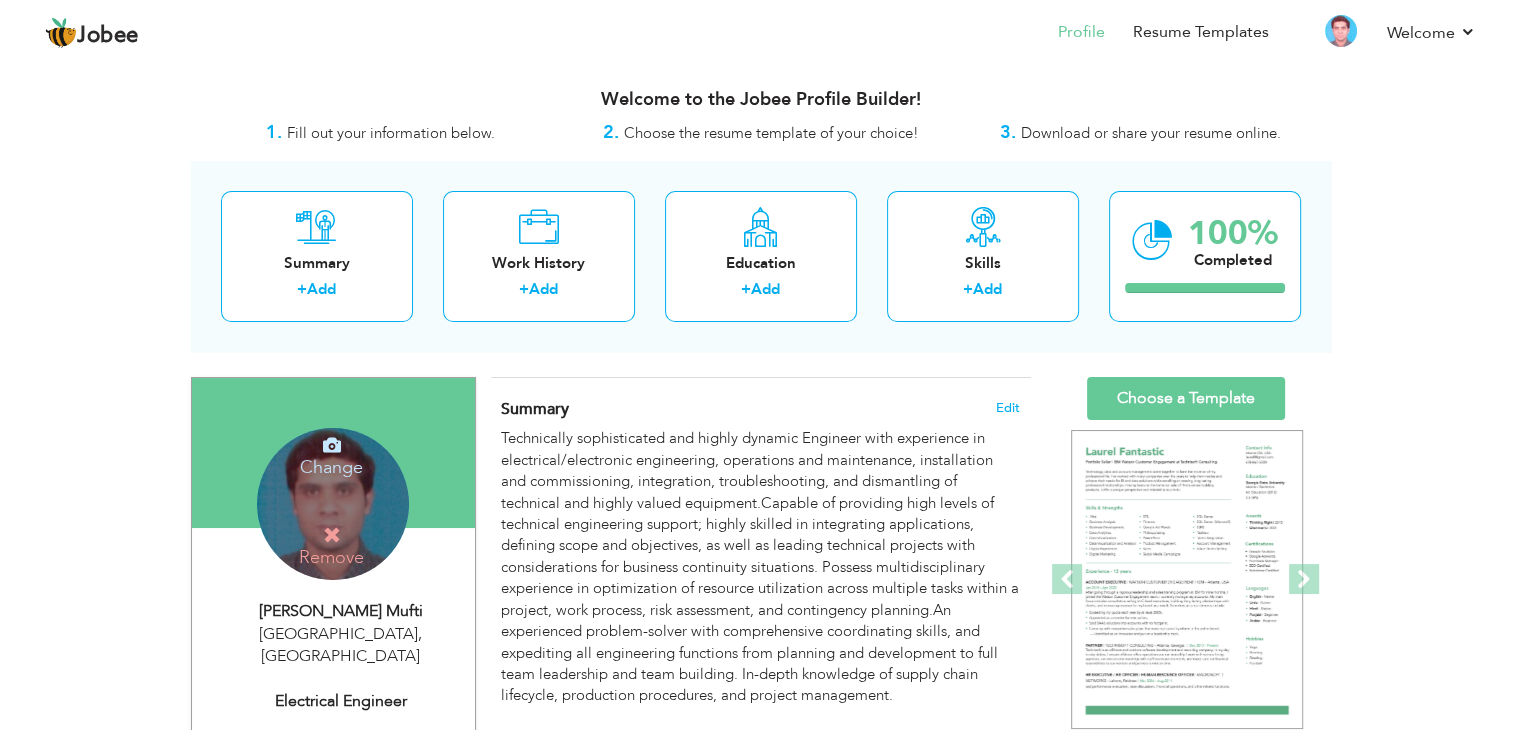 click on "Change" at bounding box center [331, 454] 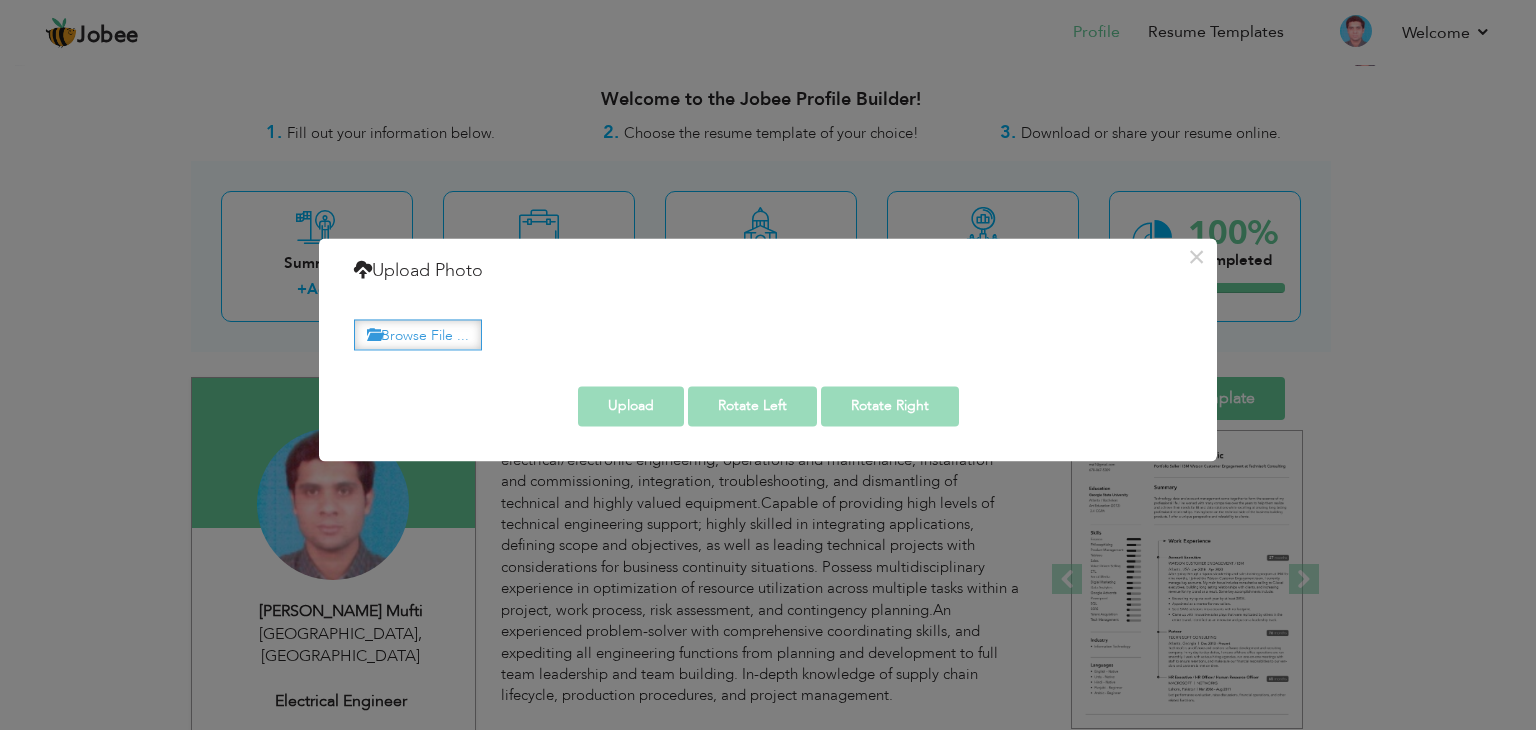 click on "Browse File ..." at bounding box center [418, 334] 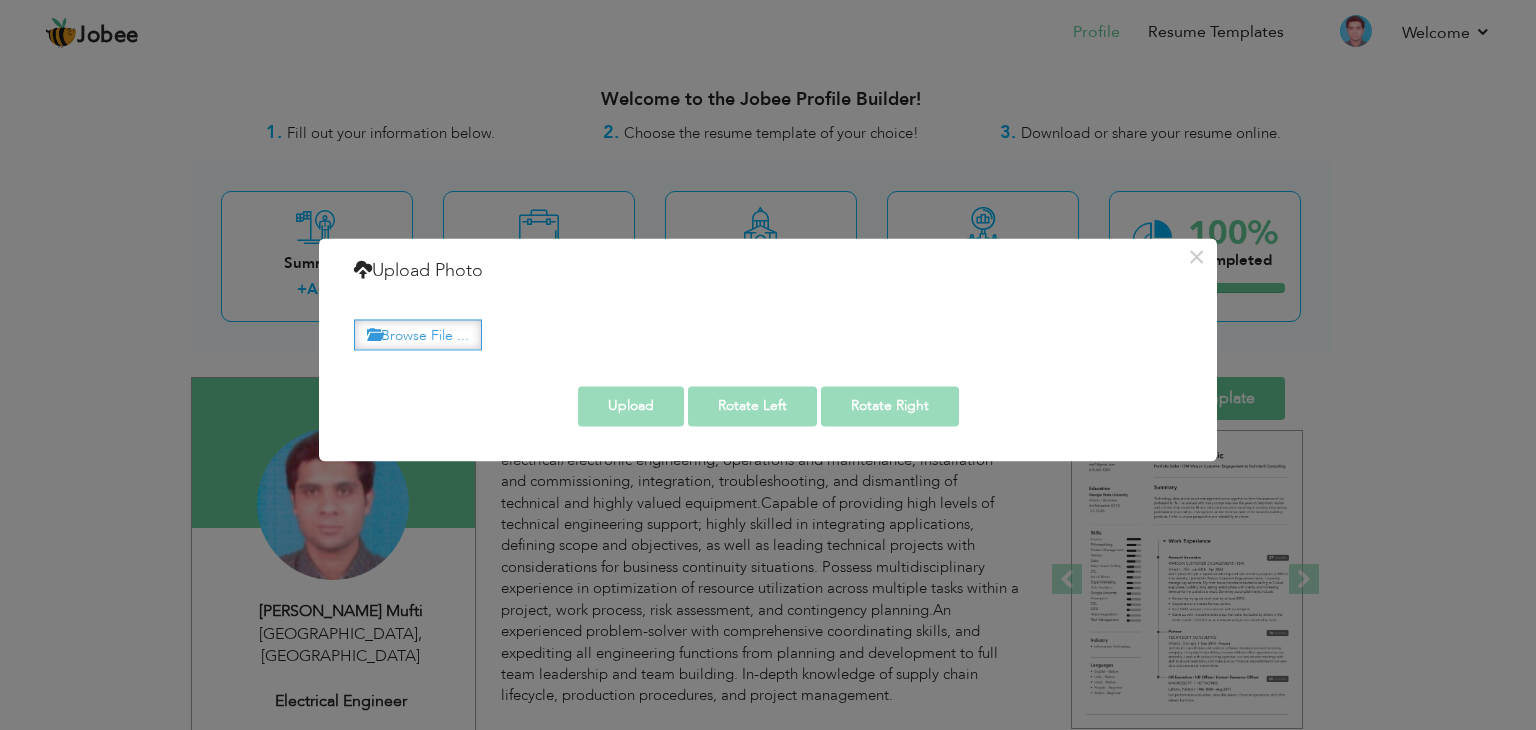 click on "Browse File ..." at bounding box center (0, 0) 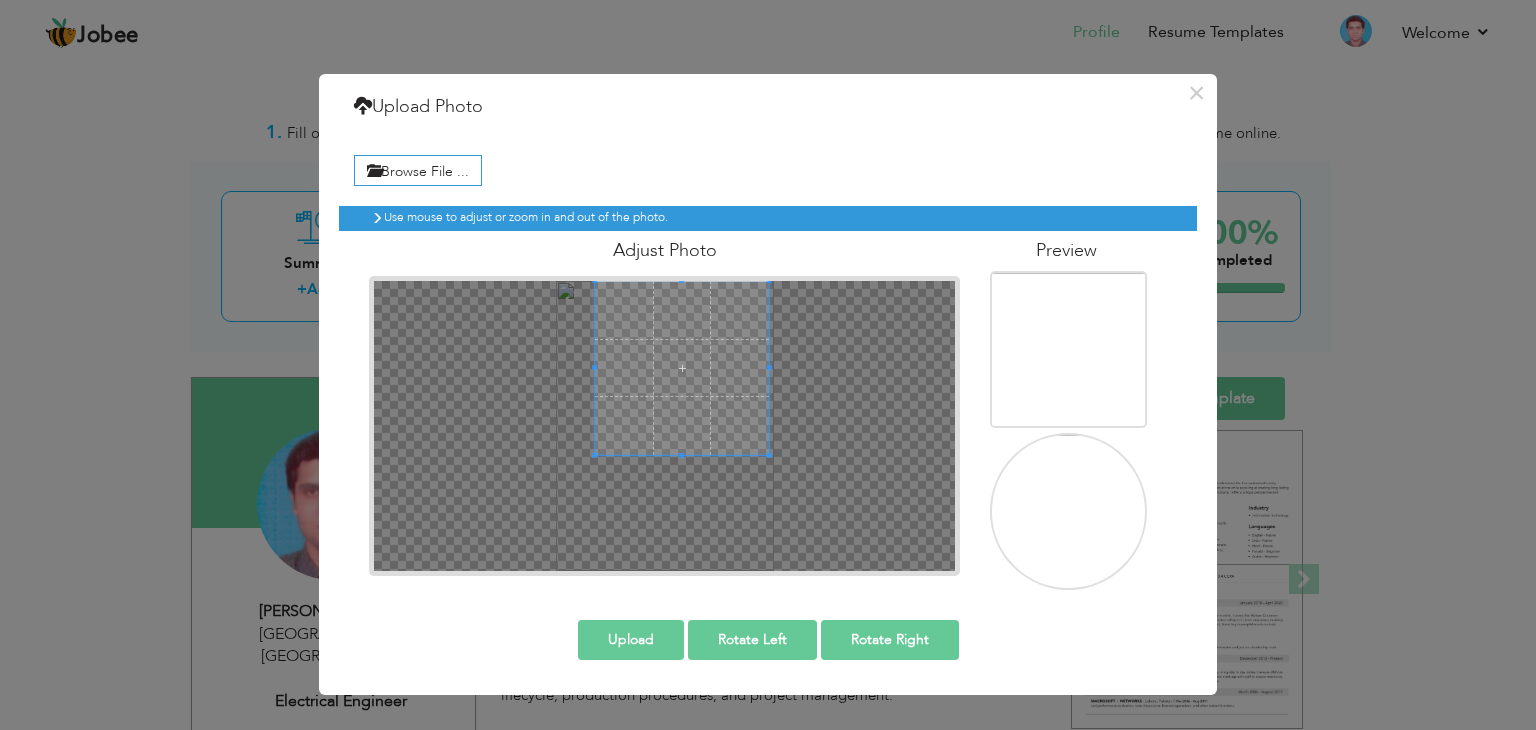 click at bounding box center [682, 368] 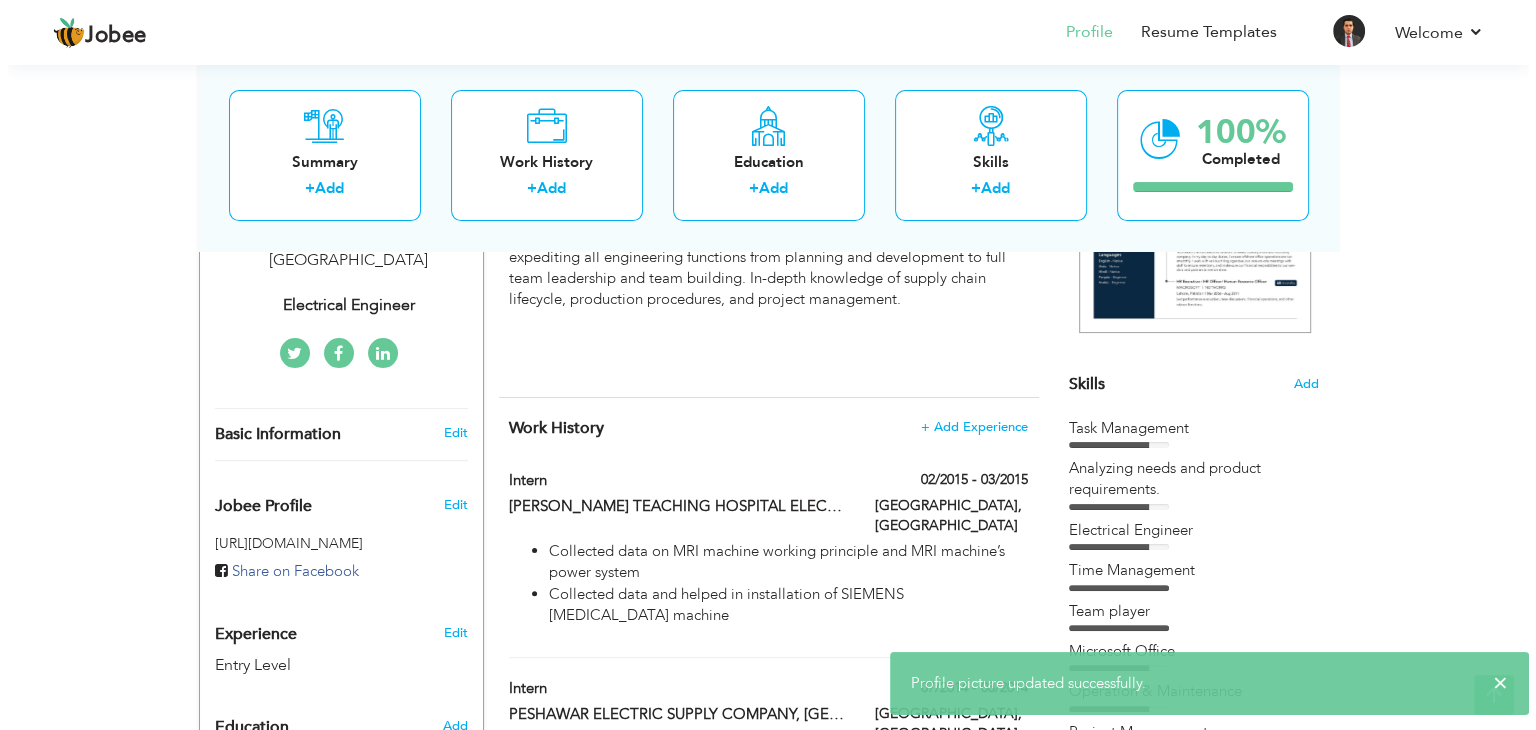 scroll, scrollTop: 400, scrollLeft: 0, axis: vertical 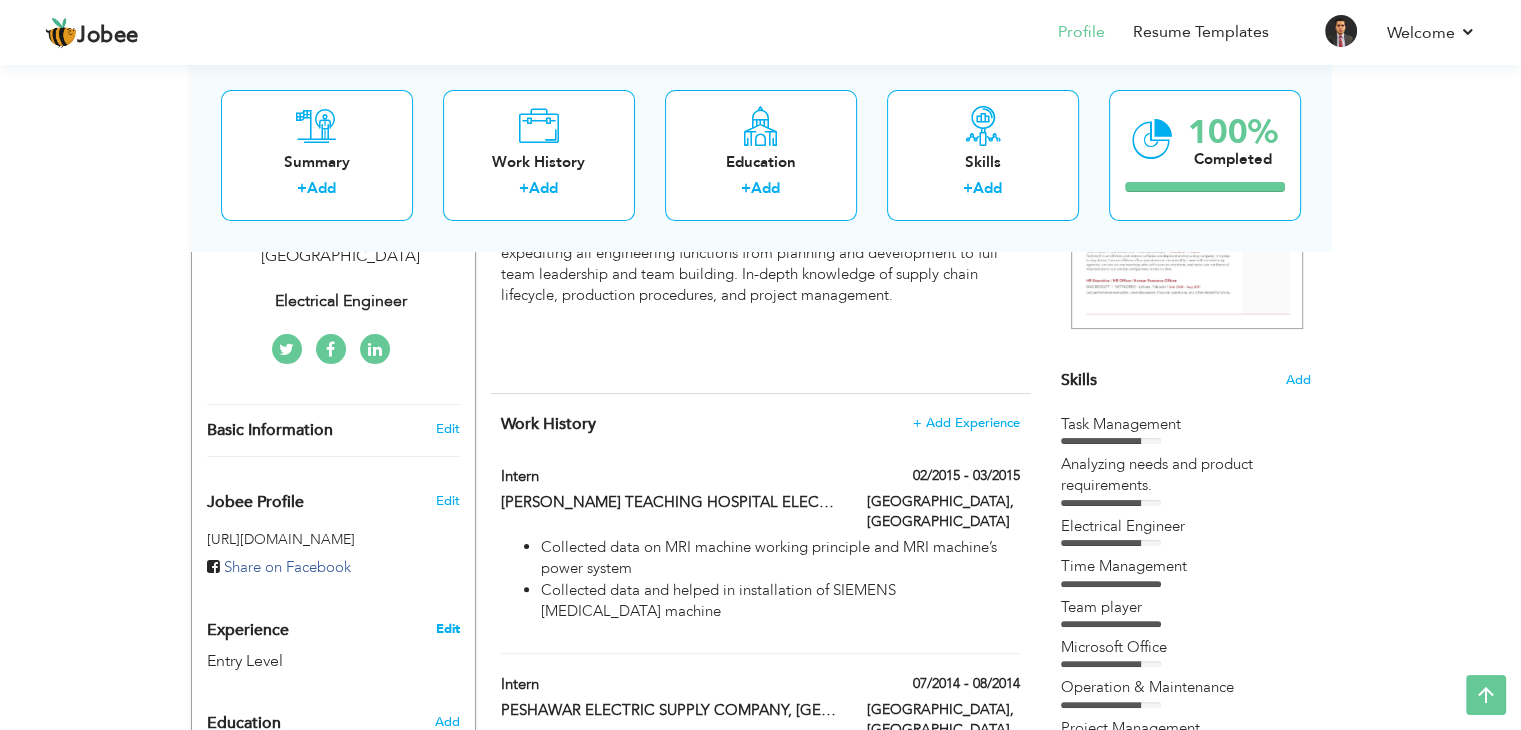 click on "Edit" at bounding box center [447, 629] 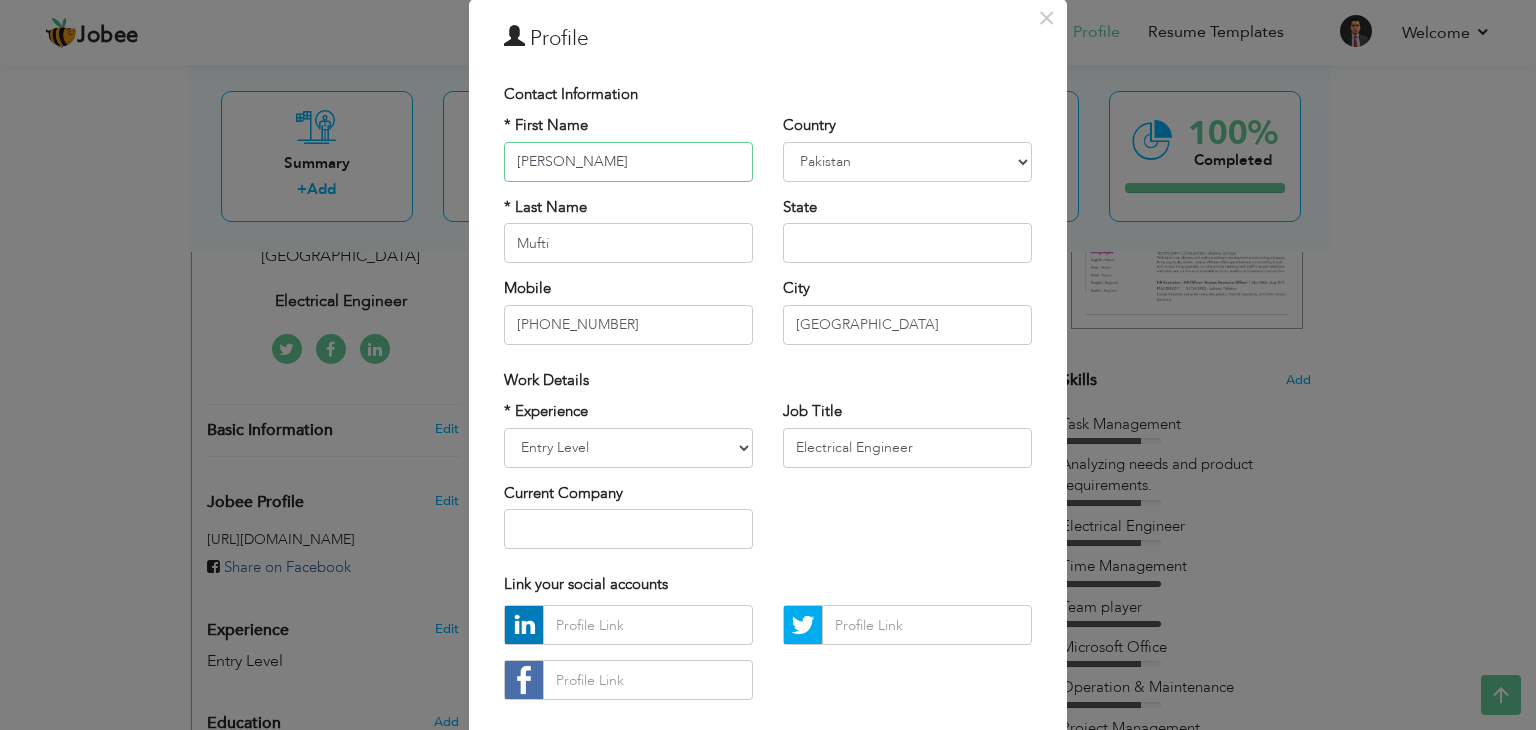 scroll, scrollTop: 0, scrollLeft: 0, axis: both 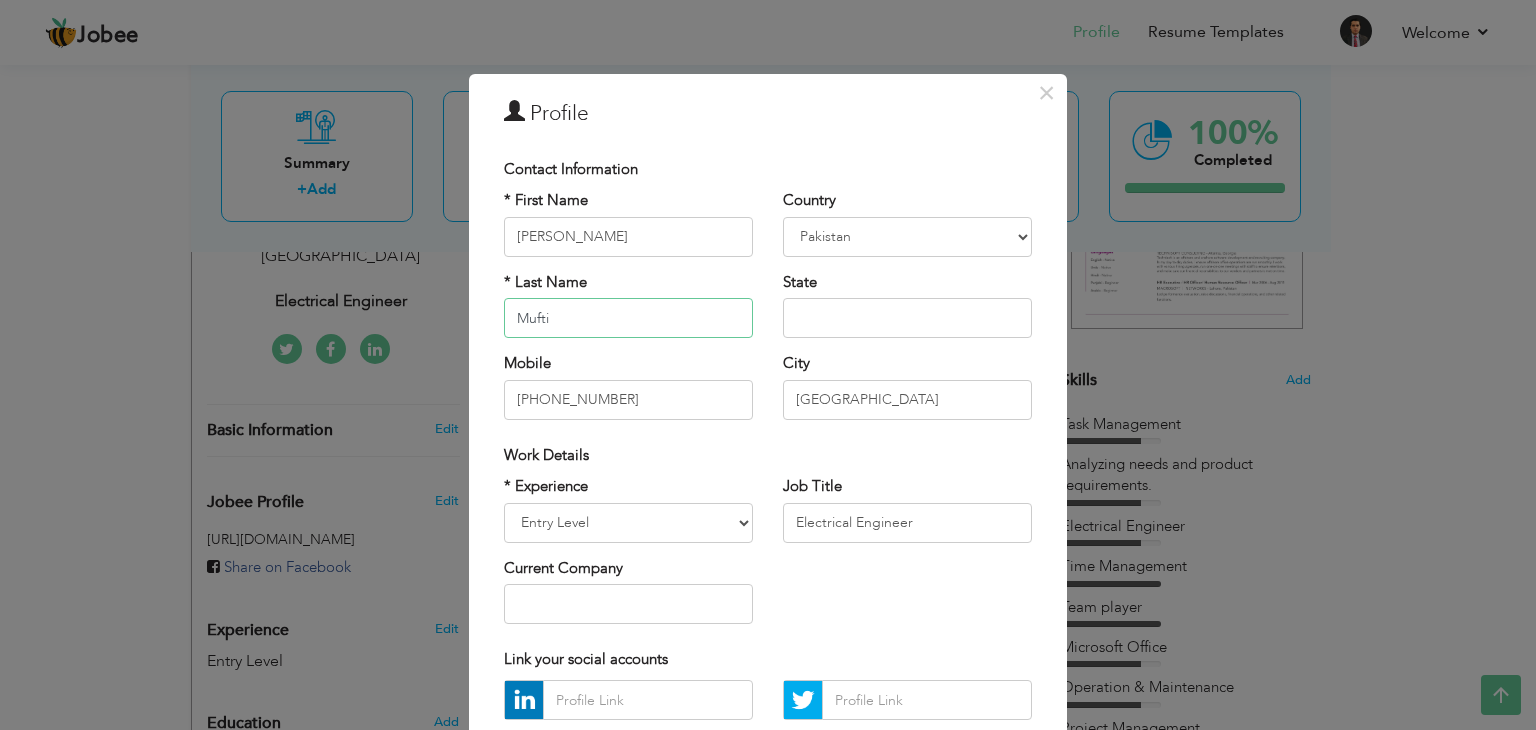 click on "Mufti" at bounding box center [628, 318] 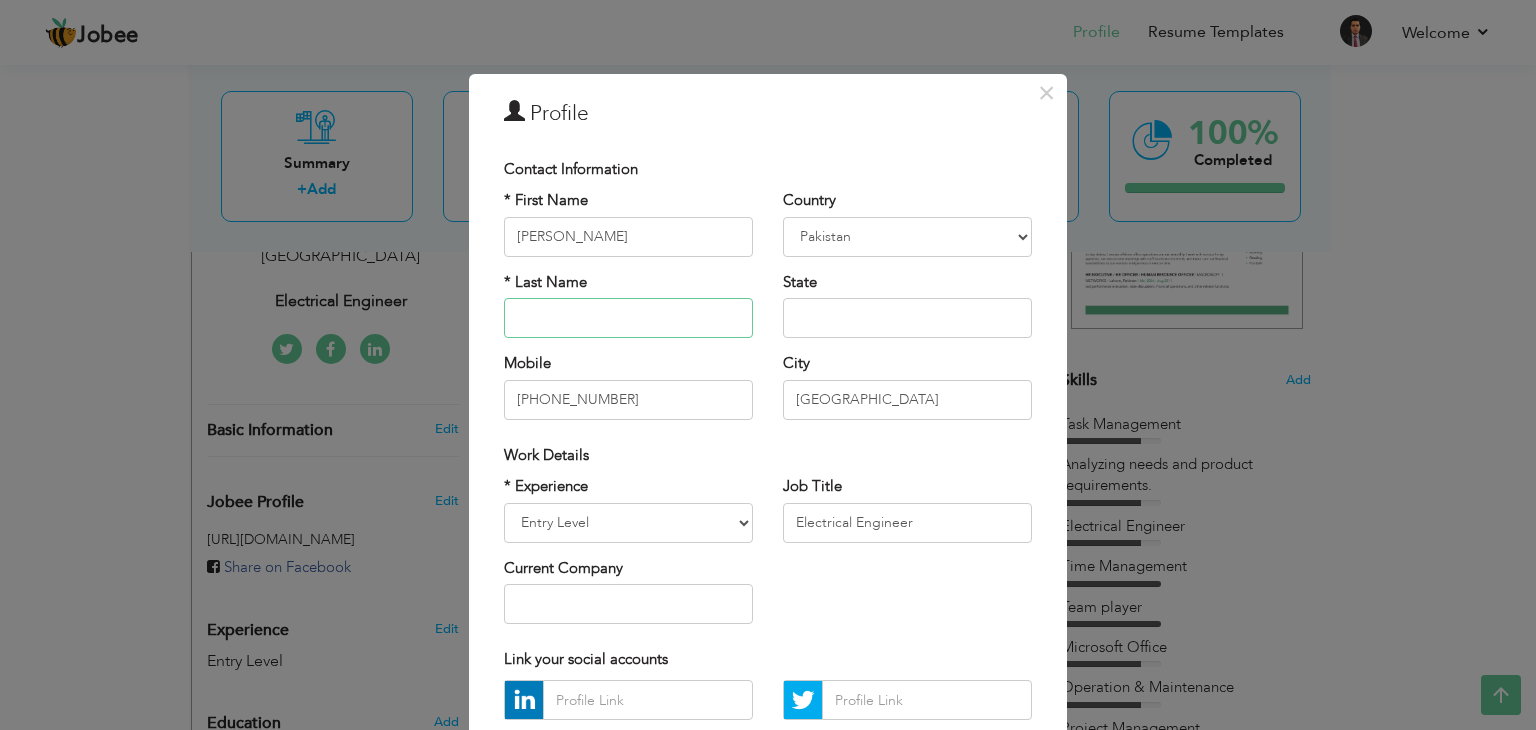 type 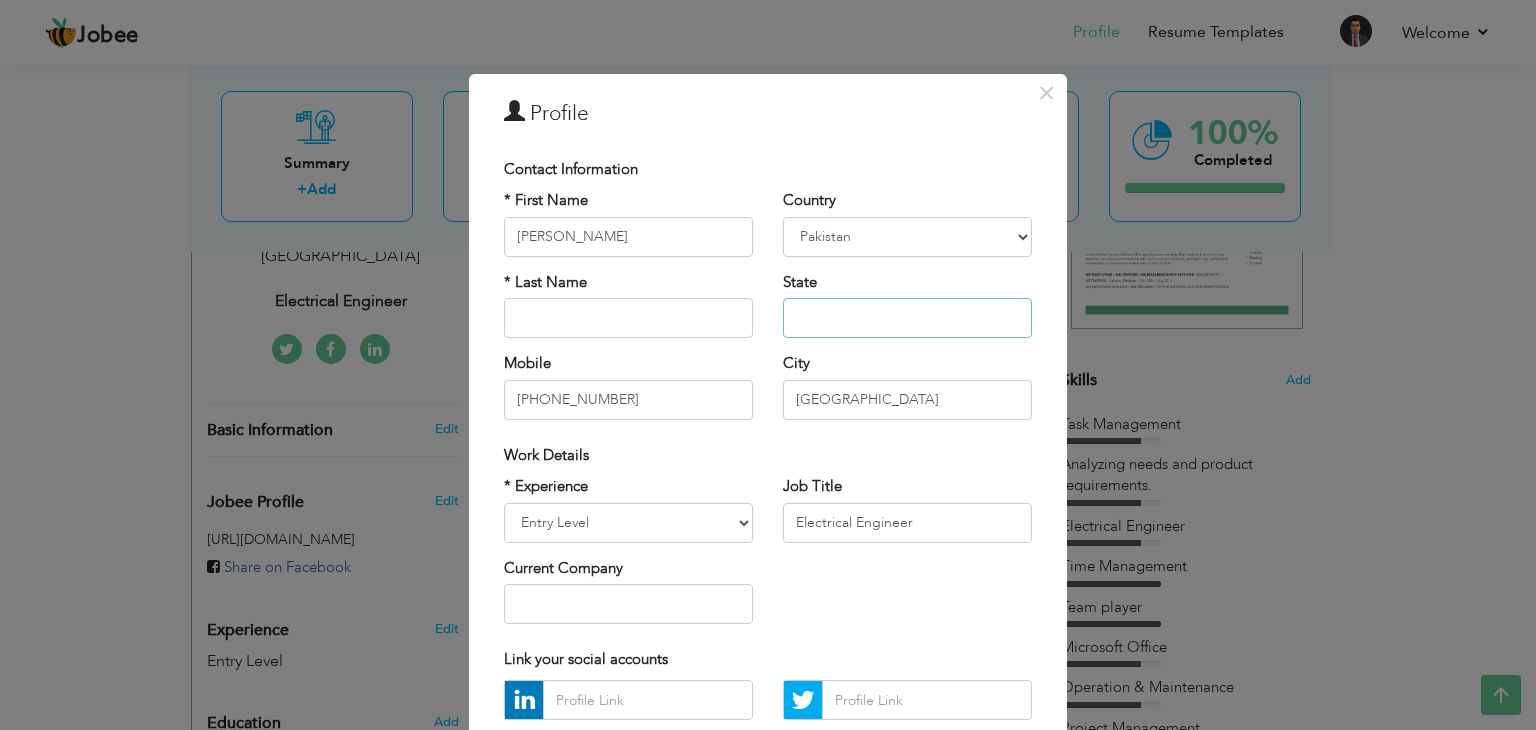 click at bounding box center (907, 318) 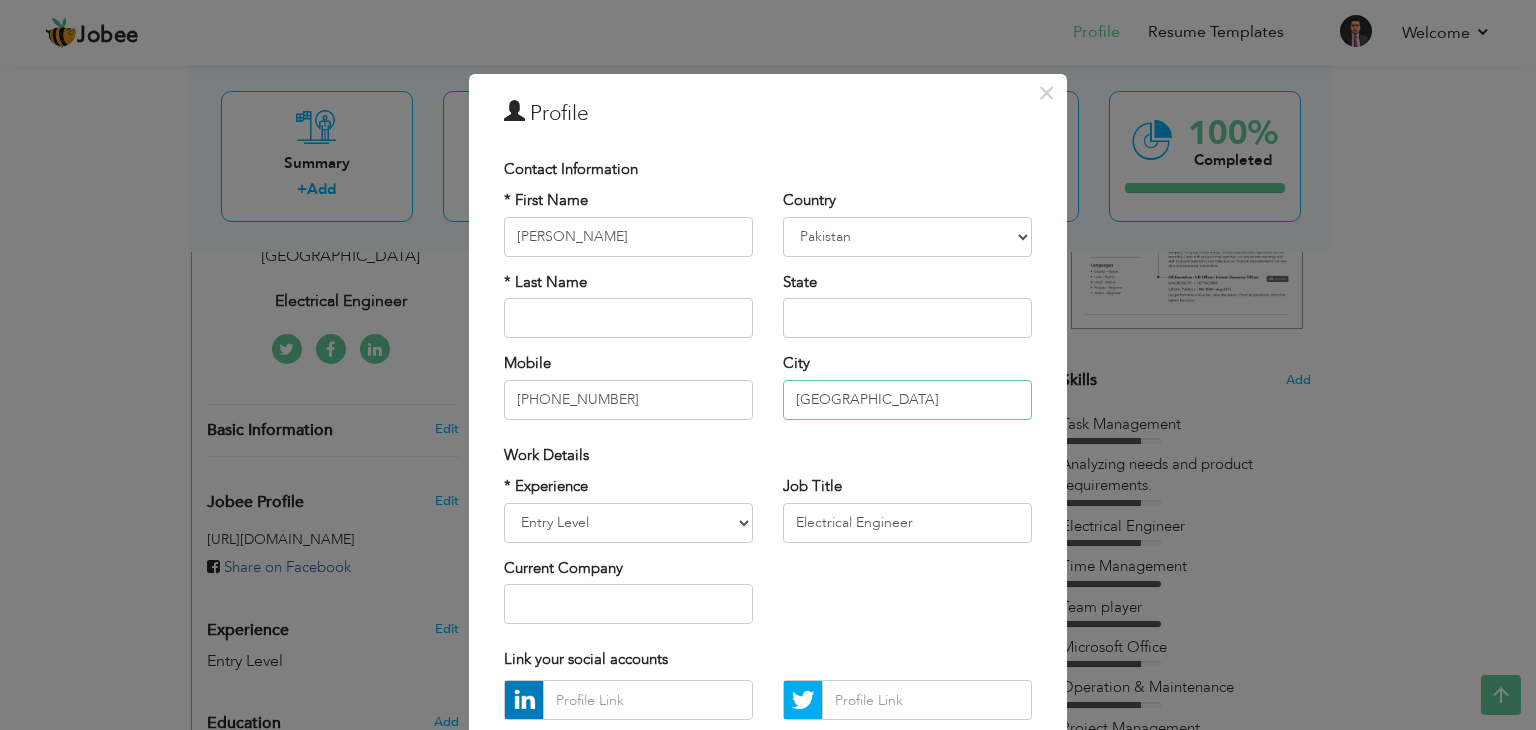 drag, startPoint x: 898, startPoint y: 406, endPoint x: 767, endPoint y: 409, distance: 131.03435 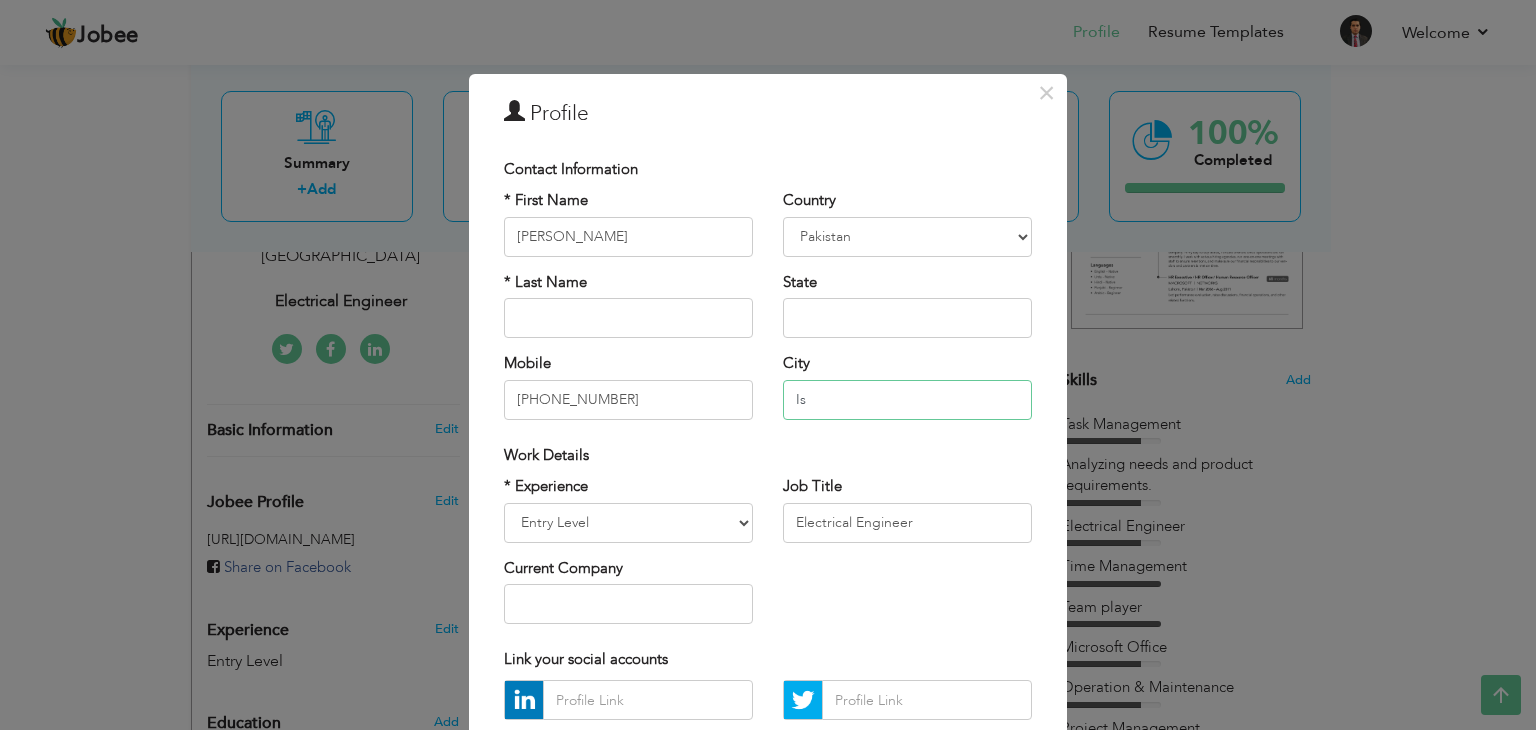type on "[GEOGRAPHIC_DATA]" 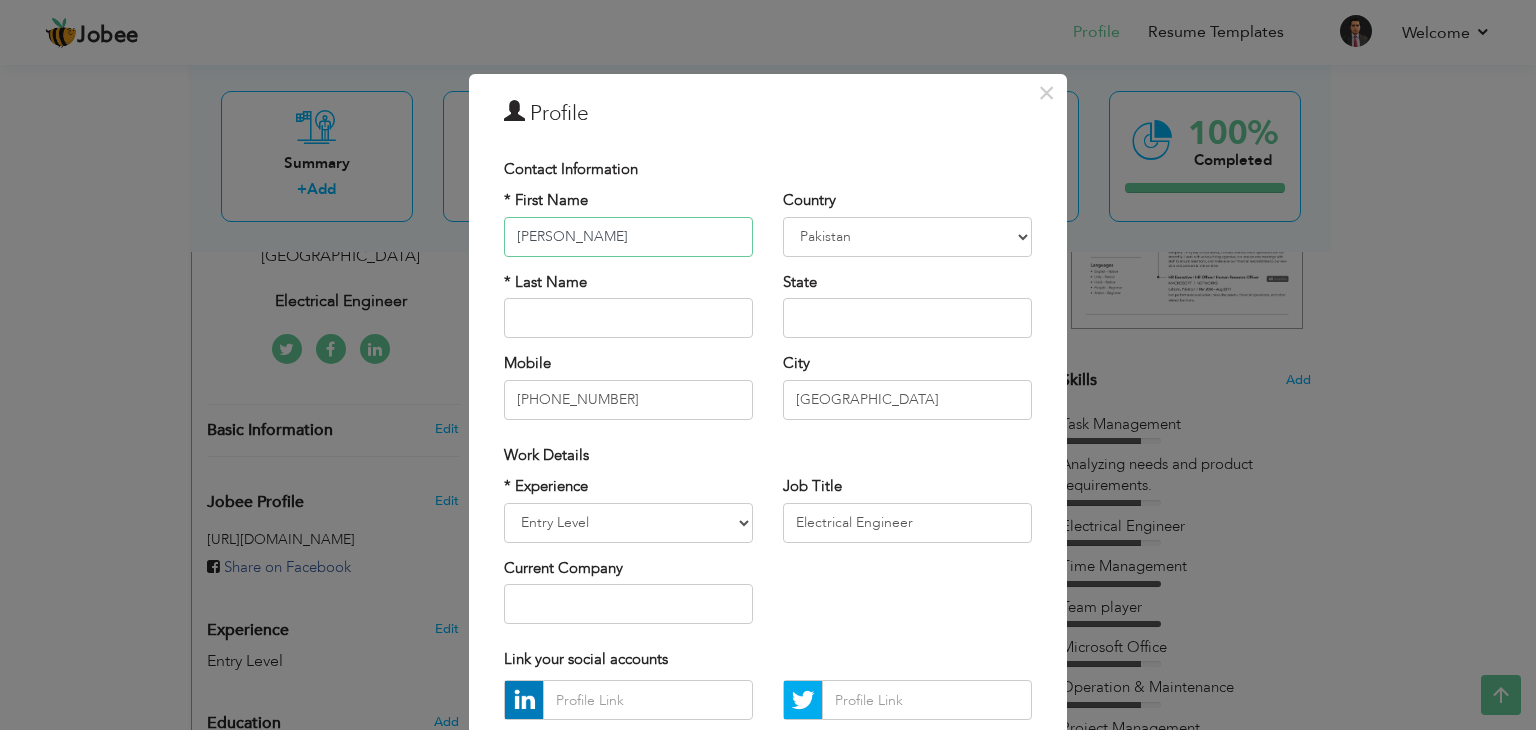 type on "Haider" 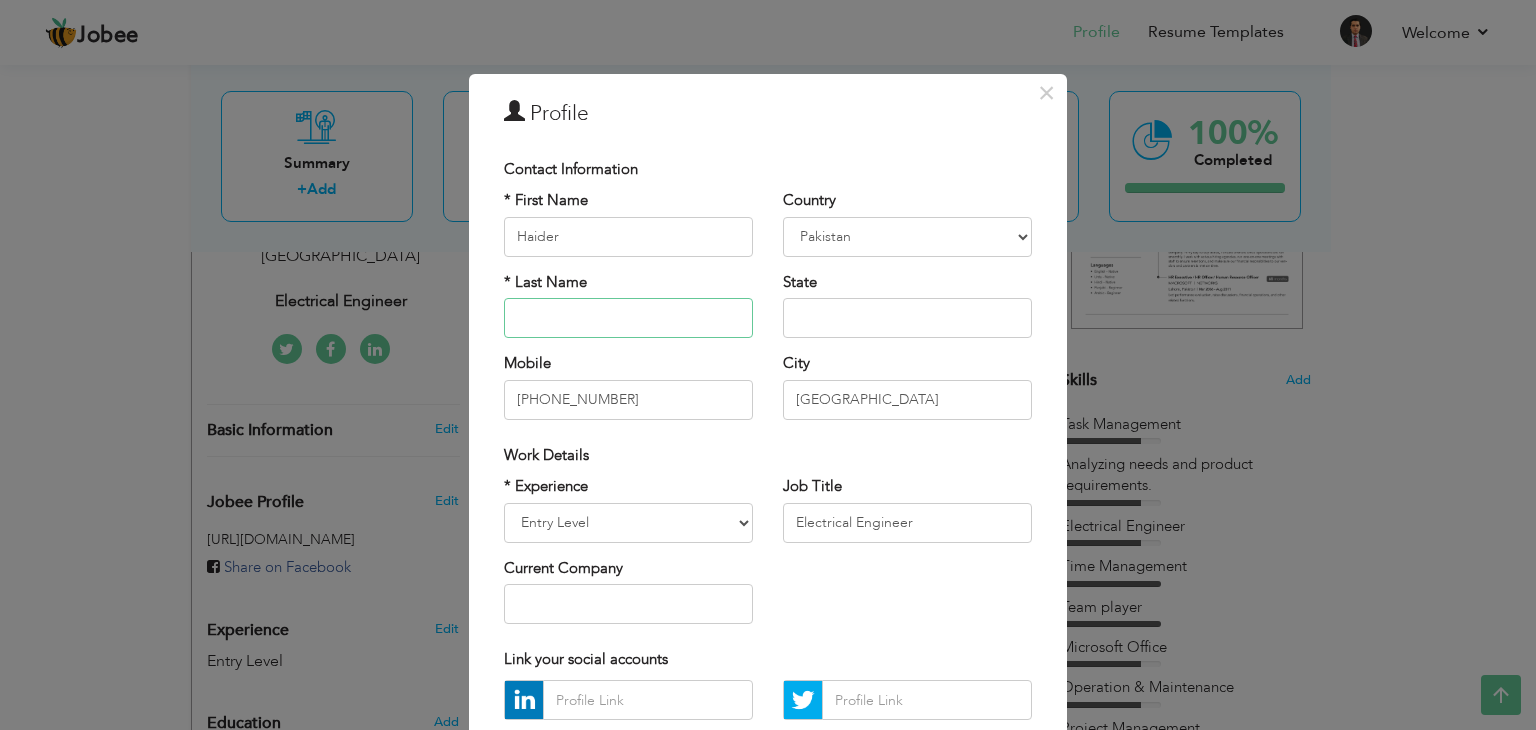 type on "[PERSON_NAME]" 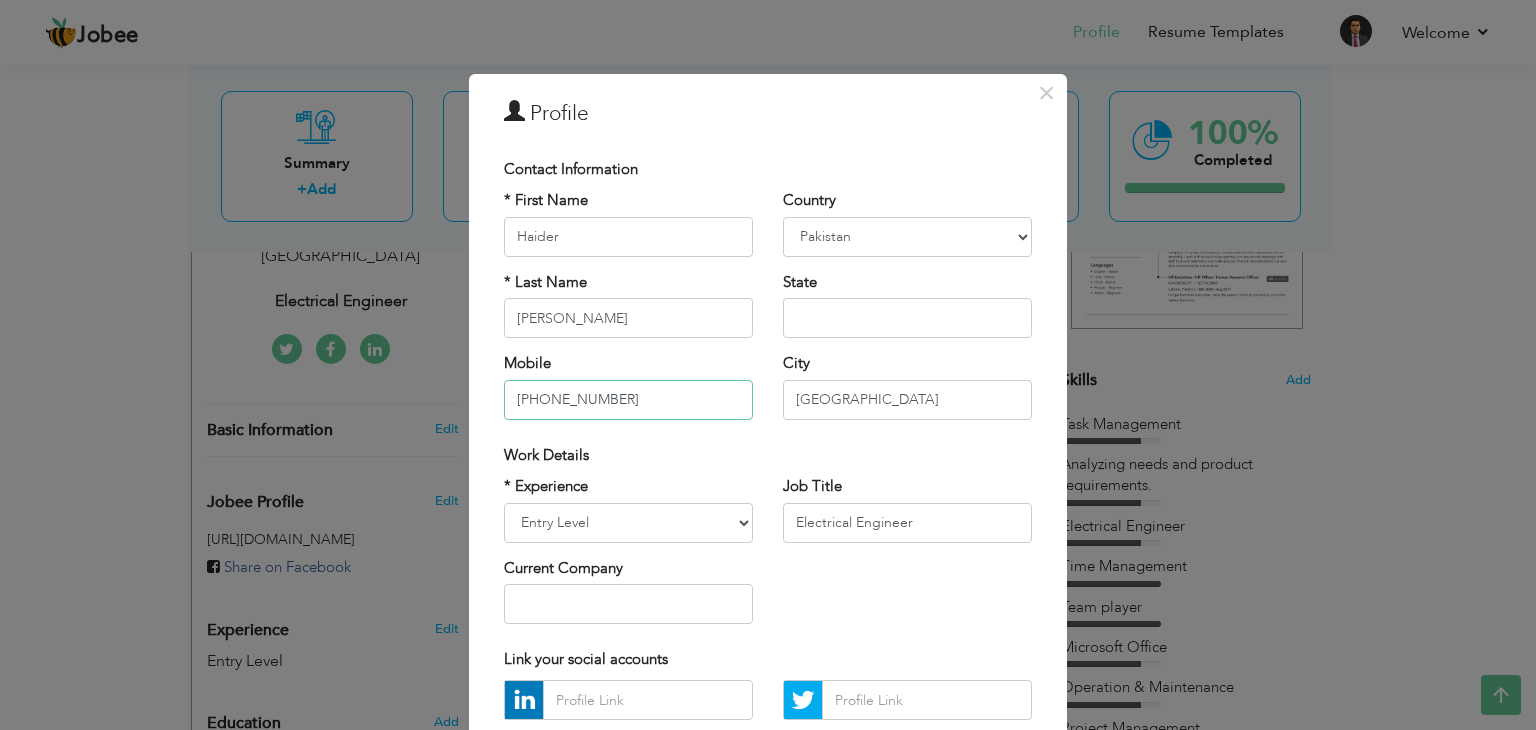 type on "03459574007" 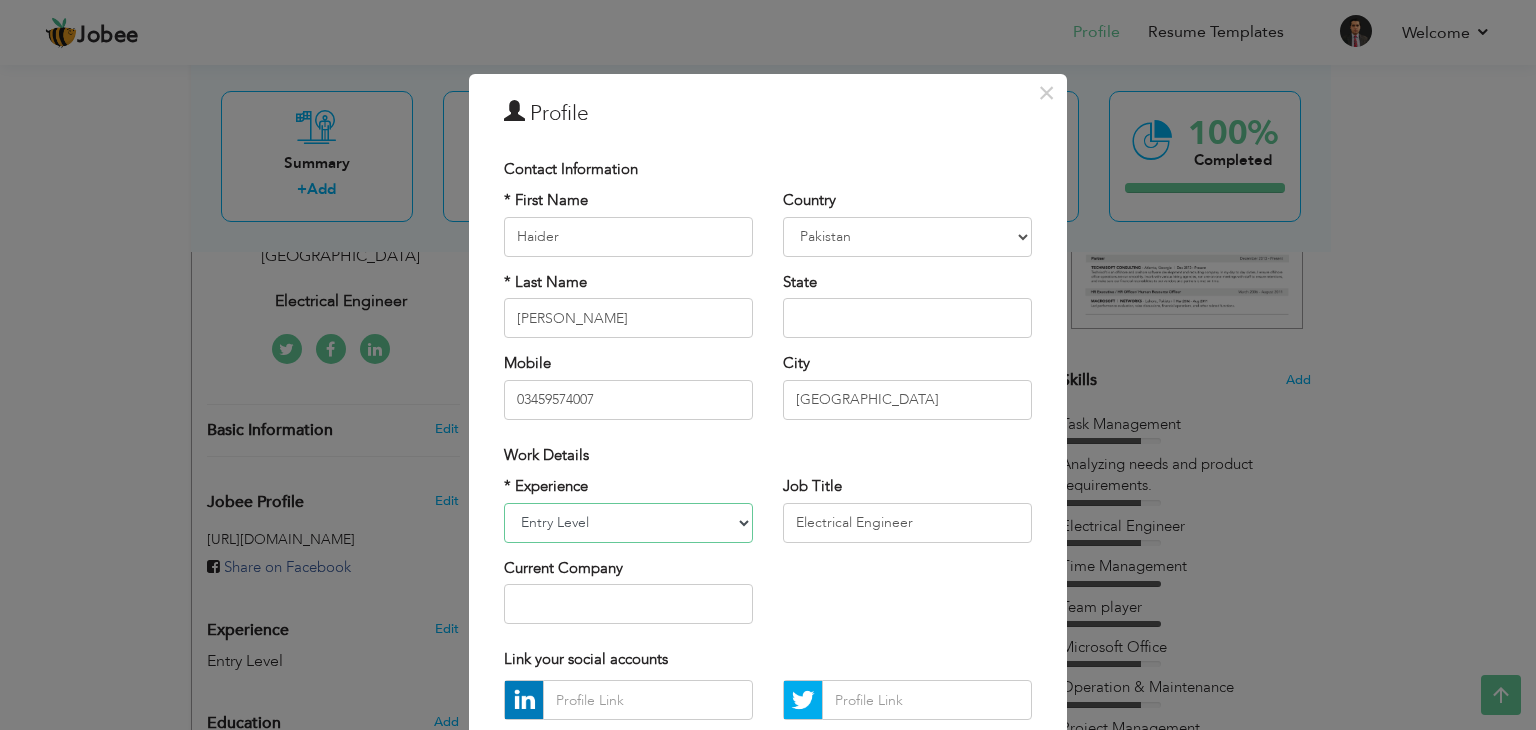 click on "Entry Level Less than 1 Year 1 Year 2 Years 3 Years 4 Years 5 Years 6 Years 7 Years 8 Years 9 Years 10 Years 11 Years 12 Years 13 Years 14 Years 15 Years 16 Years 17 Years 18 Years 19 Years 20 Years 21 Years 22 Years 23 Years 24 Years 25 Years 26 Years 27 Years 28 Years 29 Years 30 Years 31 Years 32 Years 33 Years 34 Years 35 Years More than 35 Years" at bounding box center (628, 523) 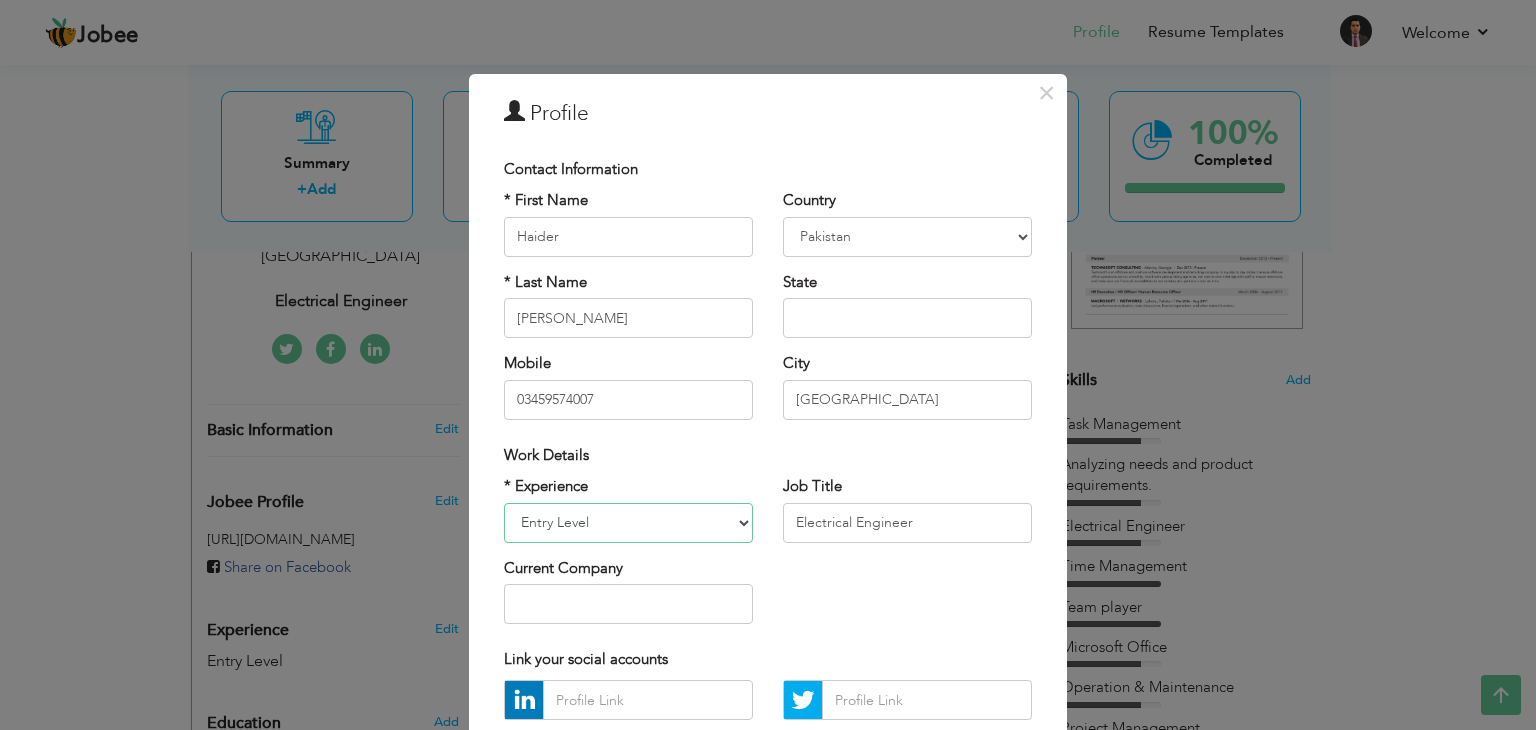 select on "number:7" 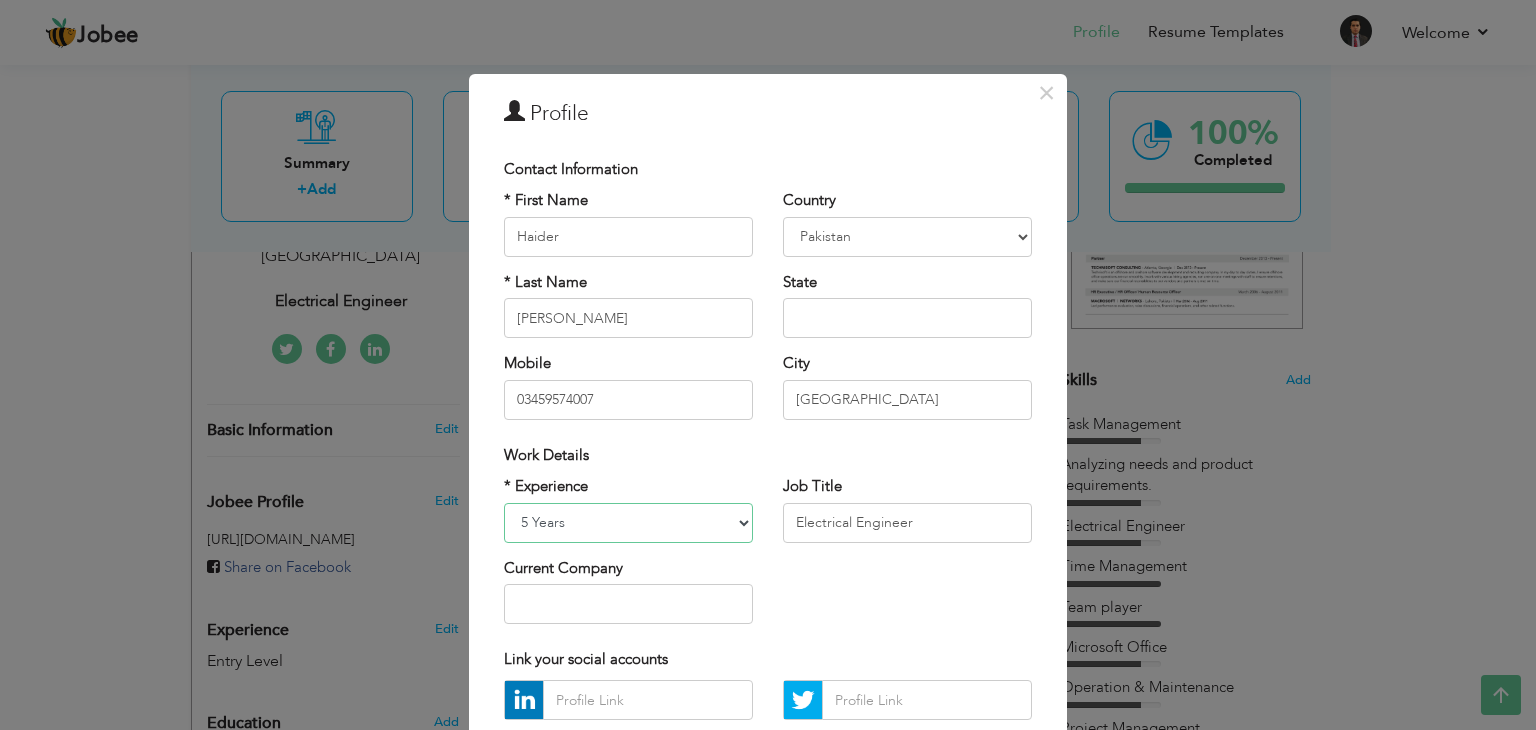 click on "Entry Level Less than 1 Year 1 Year 2 Years 3 Years 4 Years 5 Years 6 Years 7 Years 8 Years 9 Years 10 Years 11 Years 12 Years 13 Years 14 Years 15 Years 16 Years 17 Years 18 Years 19 Years 20 Years 21 Years 22 Years 23 Years 24 Years 25 Years 26 Years 27 Years 28 Years 29 Years 30 Years 31 Years 32 Years 33 Years 34 Years 35 Years More than 35 Years" at bounding box center (628, 523) 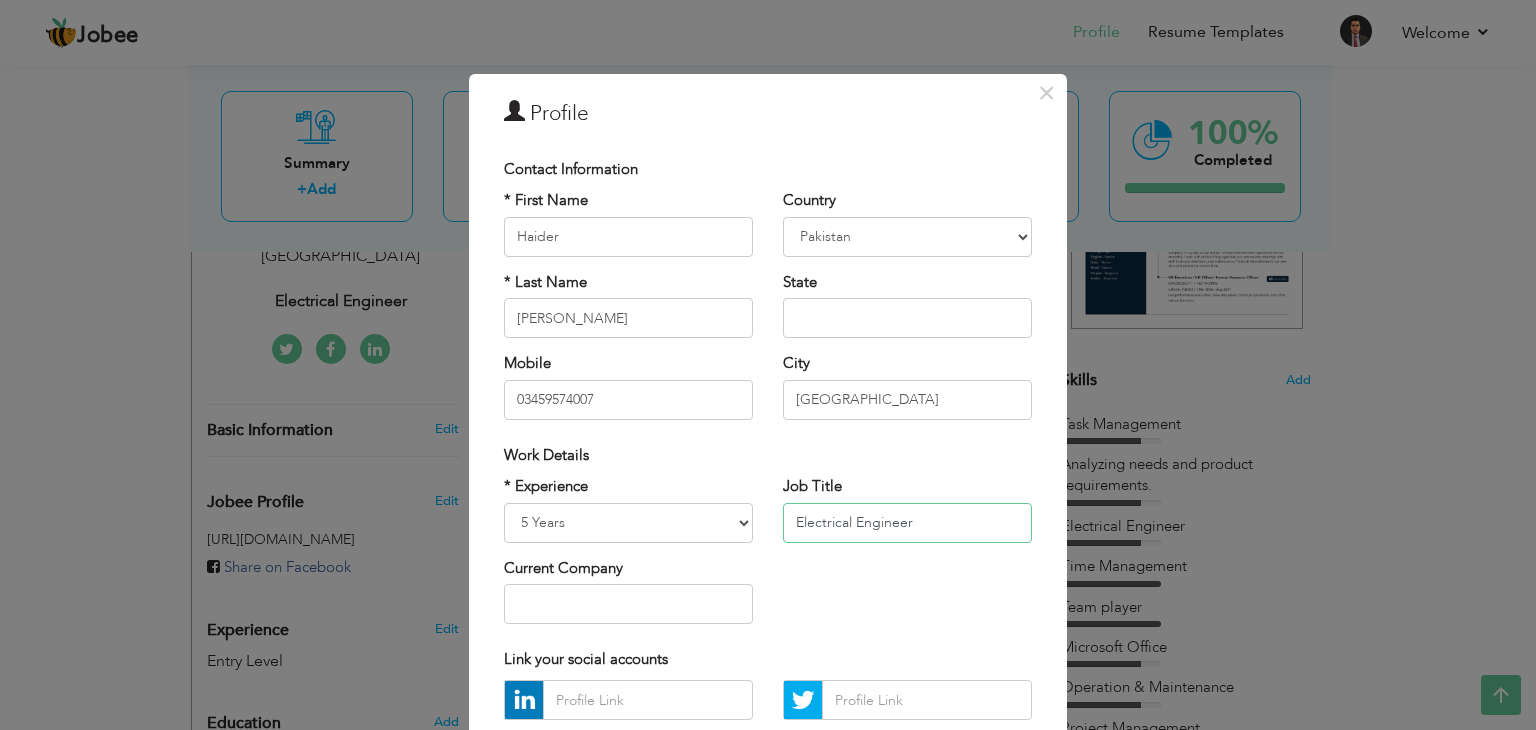 drag, startPoint x: 920, startPoint y: 525, endPoint x: 772, endPoint y: 525, distance: 148 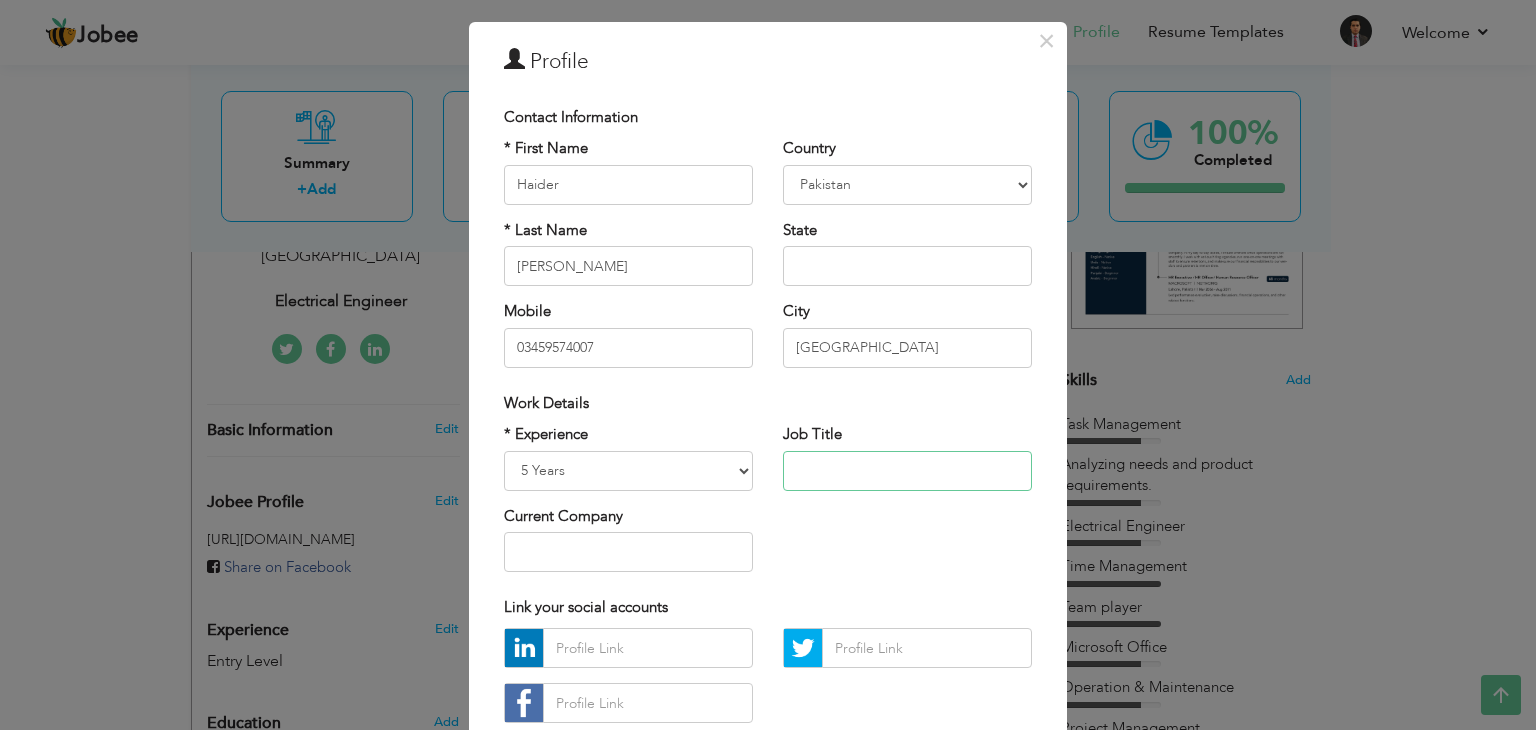 scroll, scrollTop: 100, scrollLeft: 0, axis: vertical 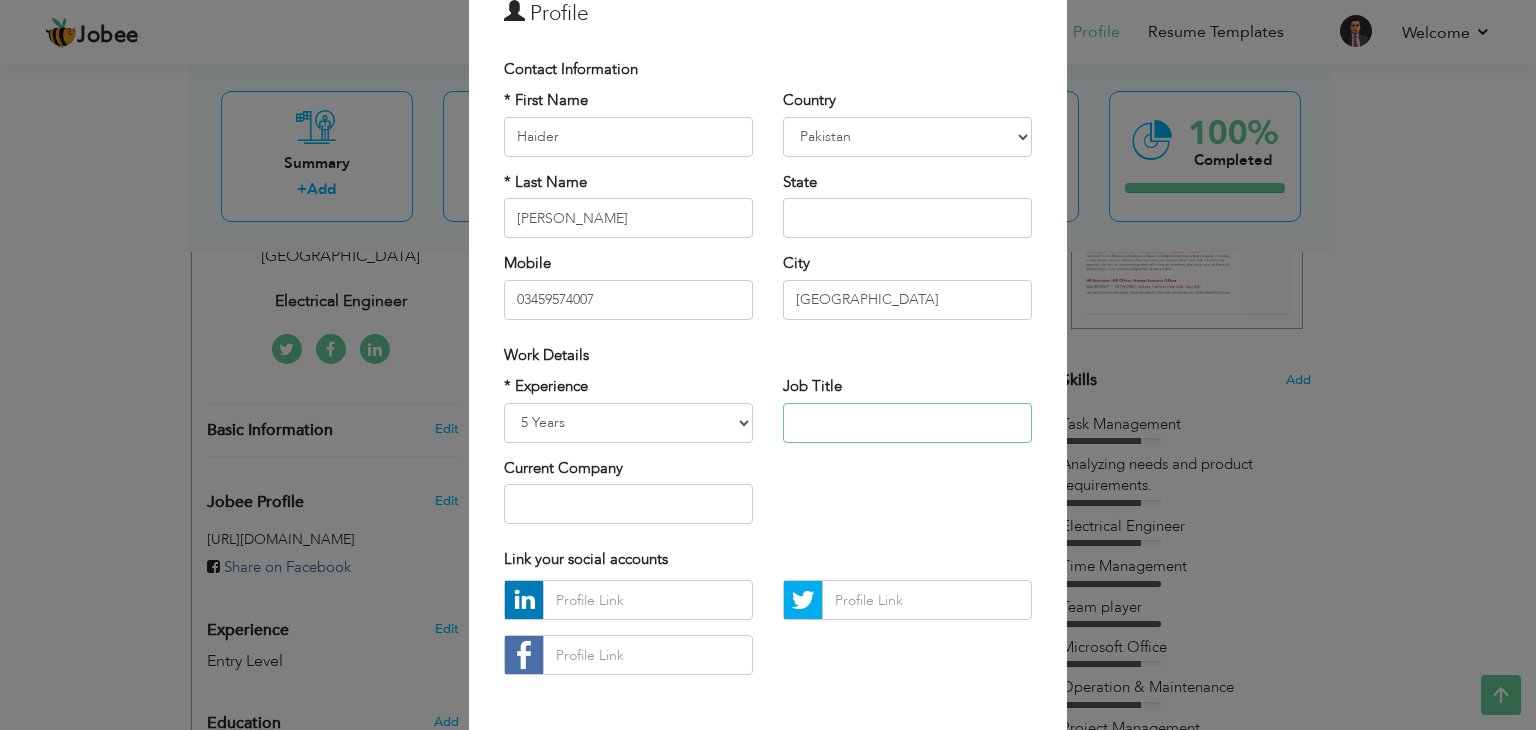 type 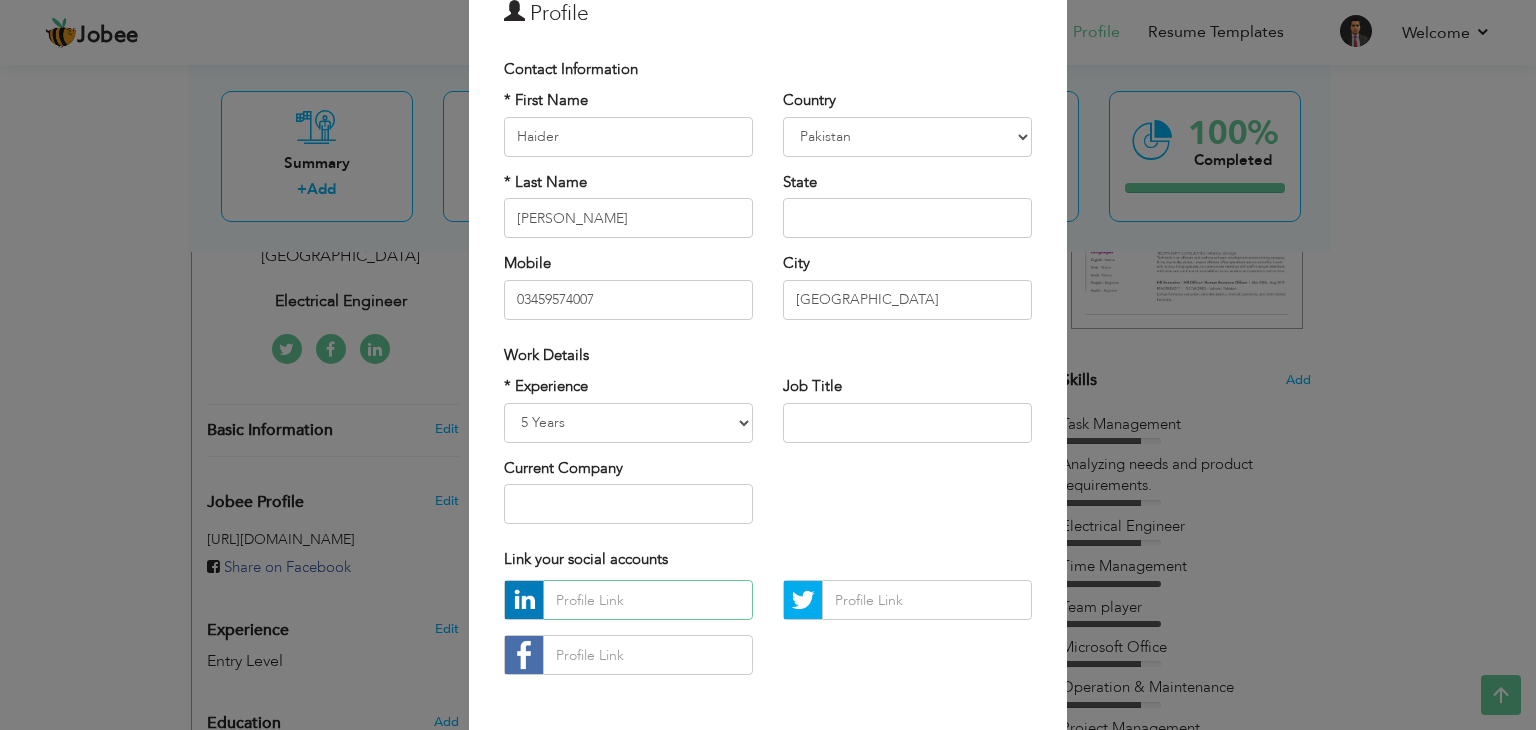 click at bounding box center (648, 600) 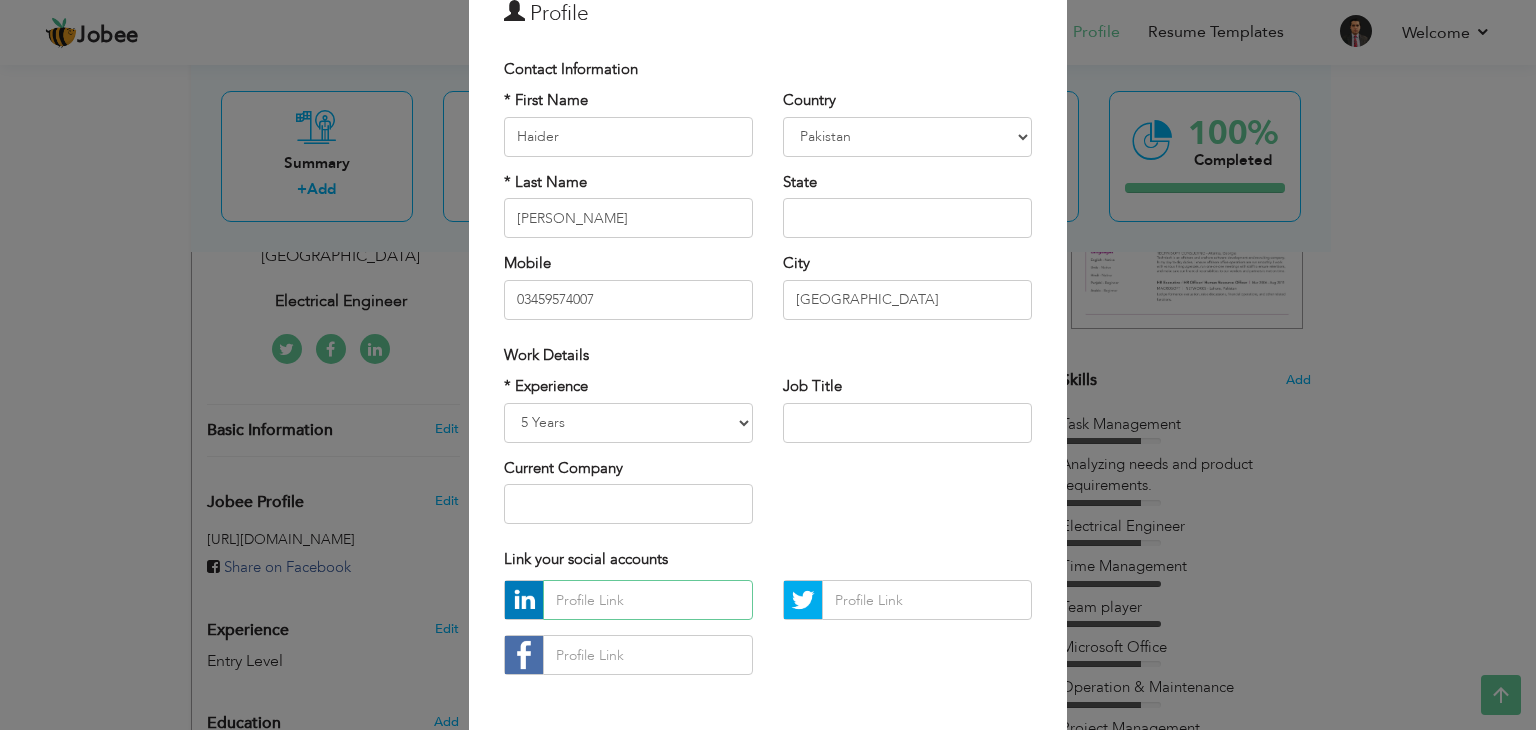 paste on "[DOMAIN_NAME][URL]" 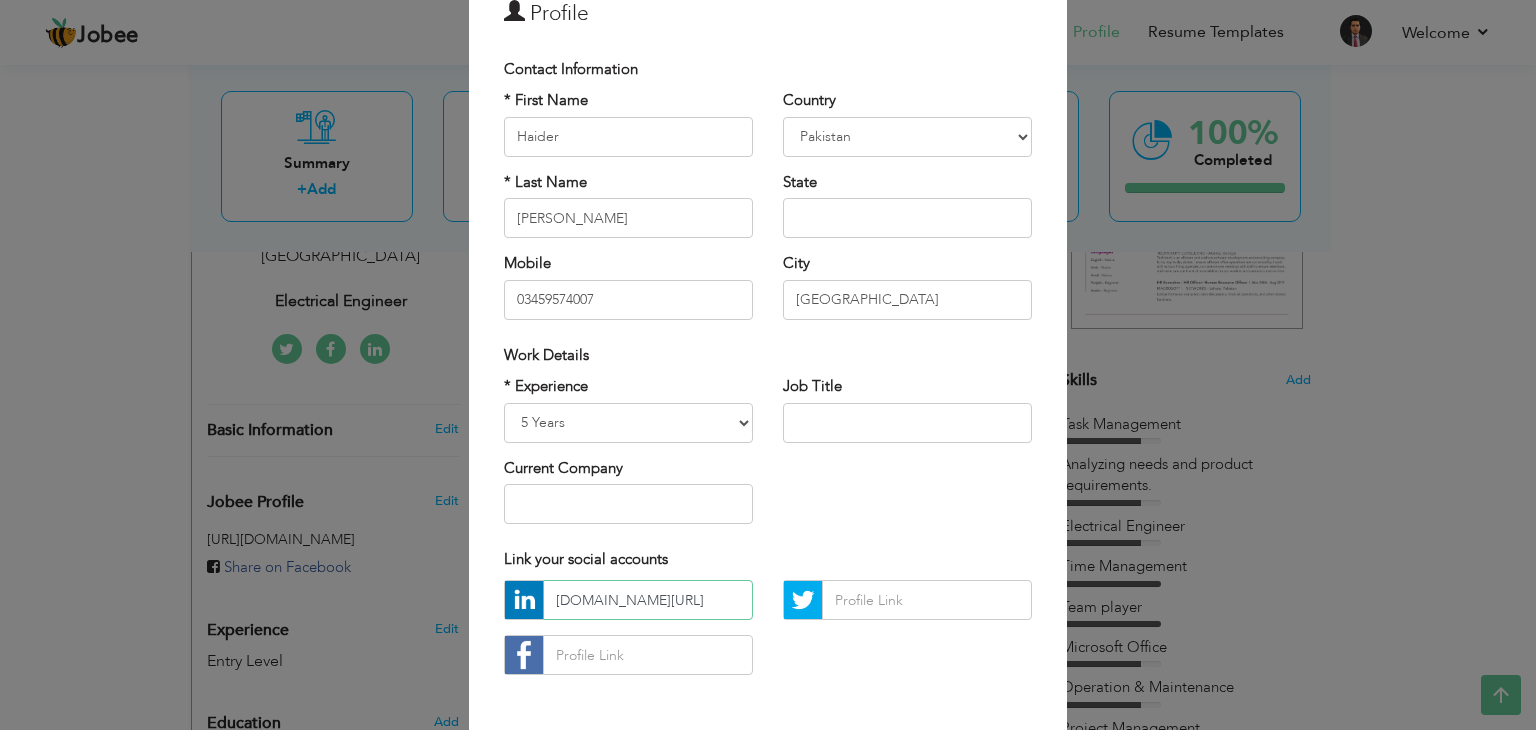 scroll, scrollTop: 0, scrollLeft: 96, axis: horizontal 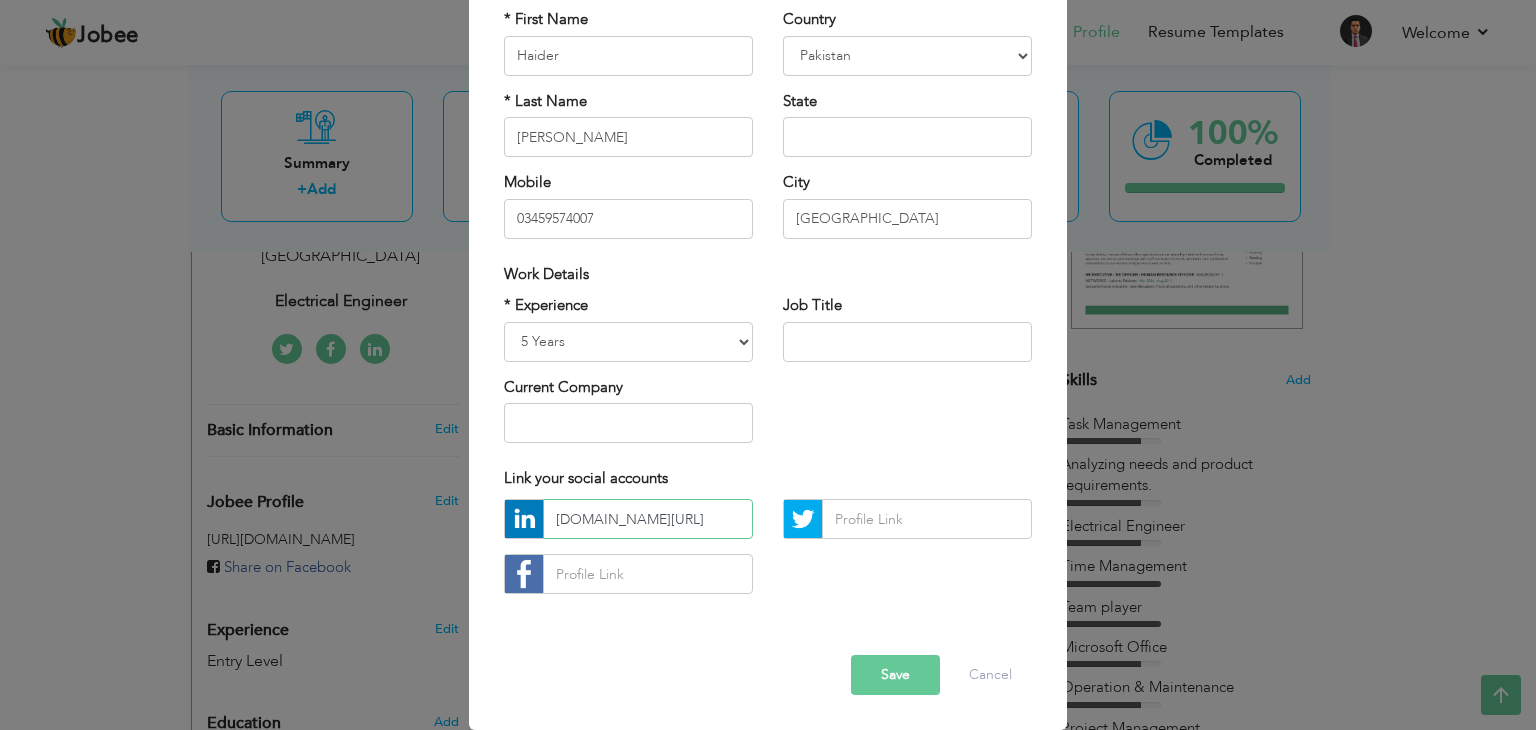 type on "[DOMAIN_NAME][URL]" 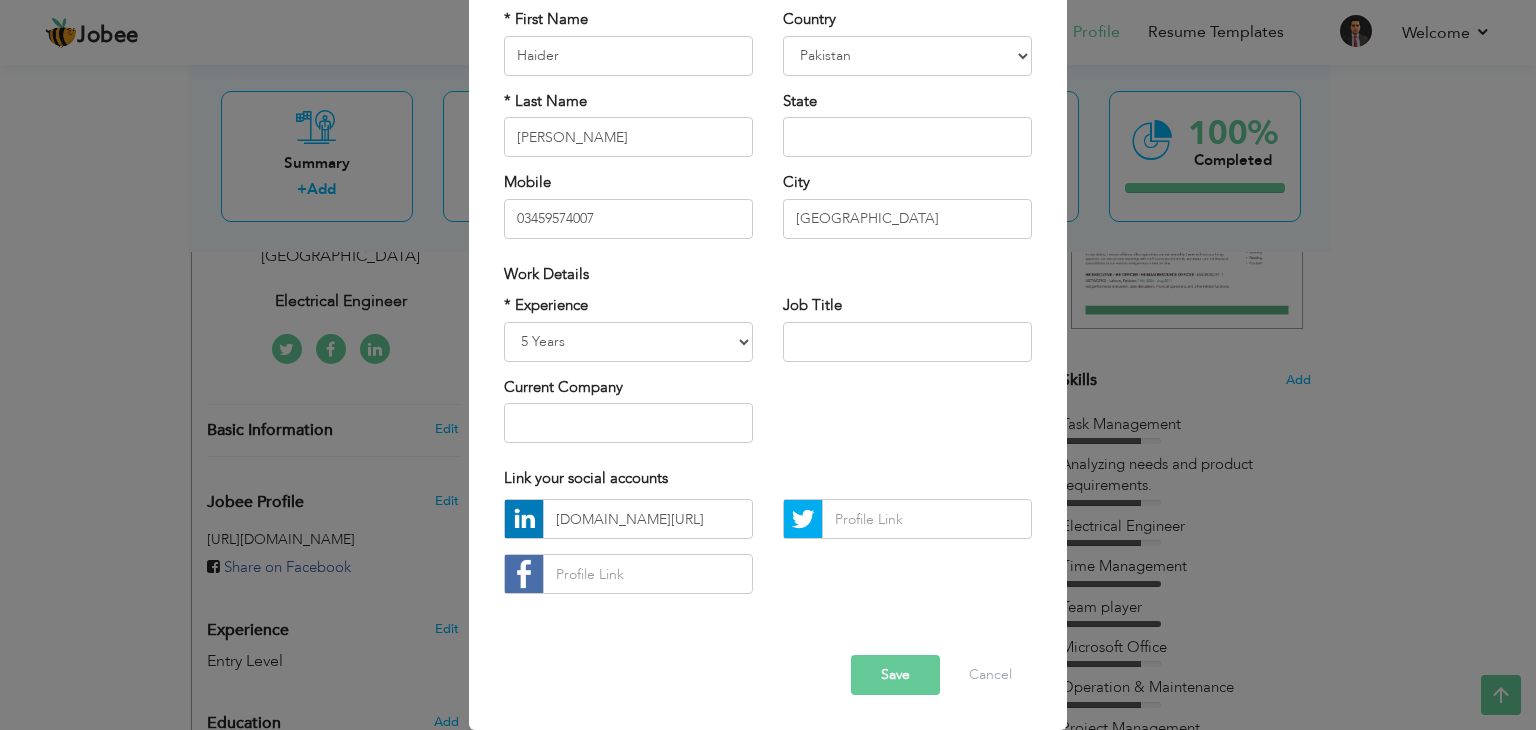 click on "Save" at bounding box center [895, 675] 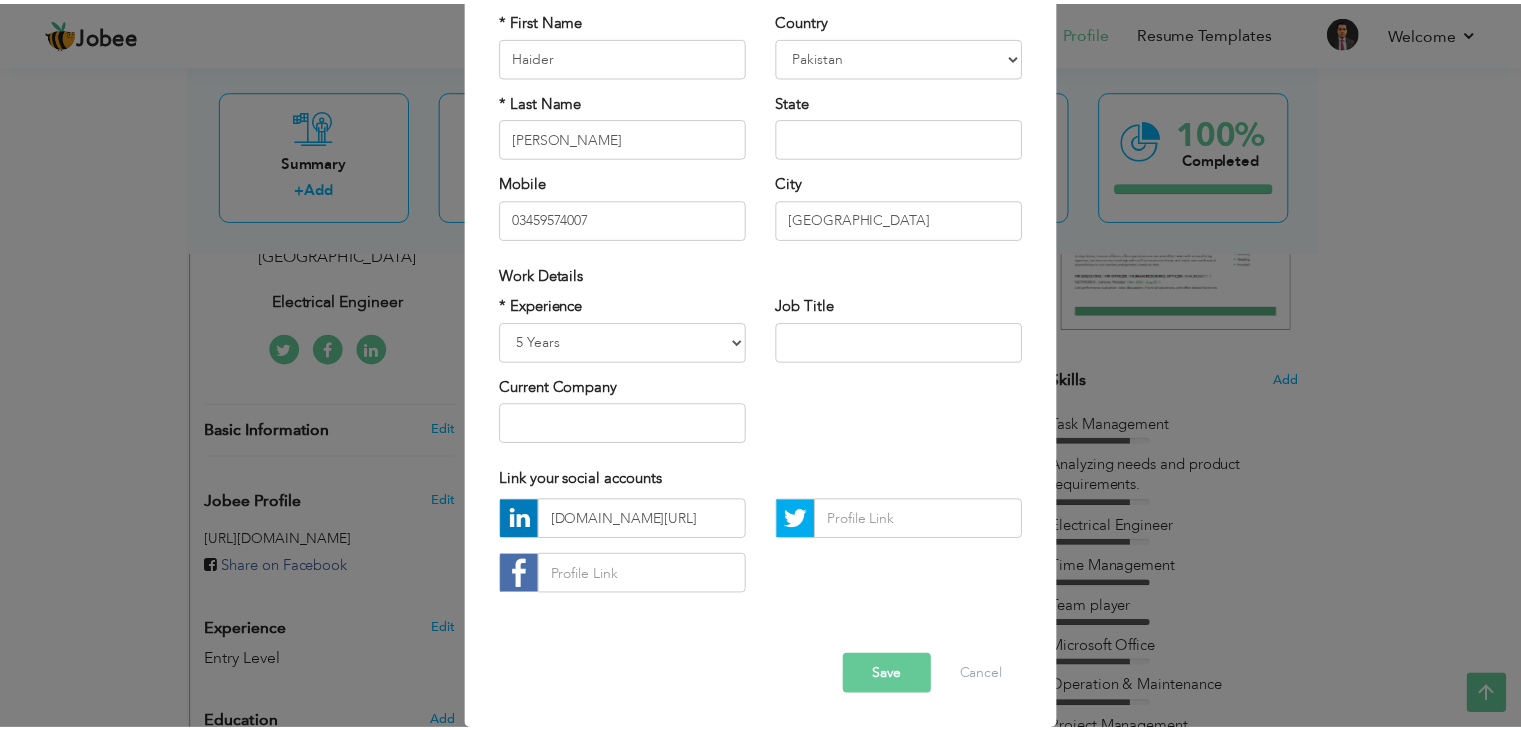 scroll, scrollTop: 0, scrollLeft: 0, axis: both 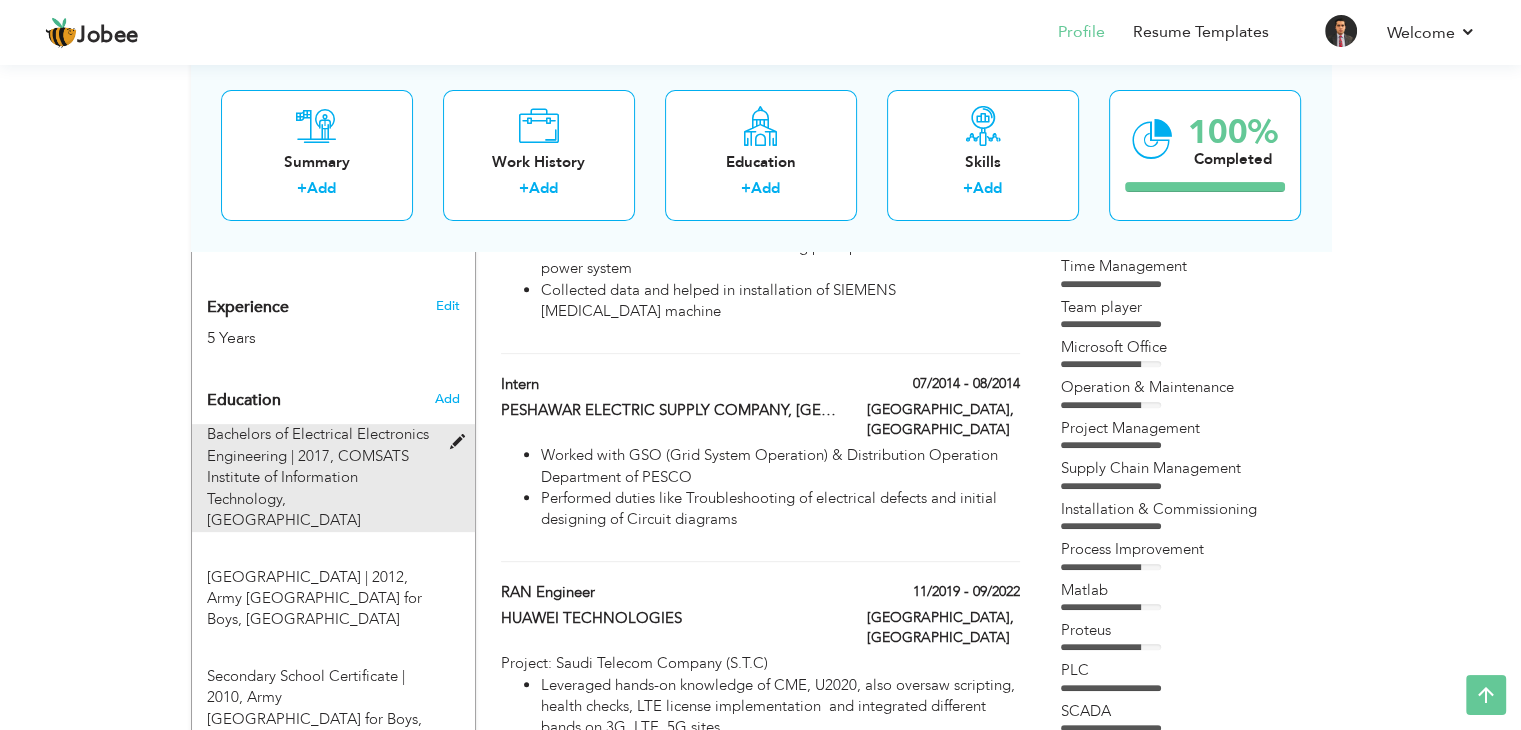 click on "COMSATS Institute of Information Technology, [GEOGRAPHIC_DATA]" at bounding box center [308, 488] 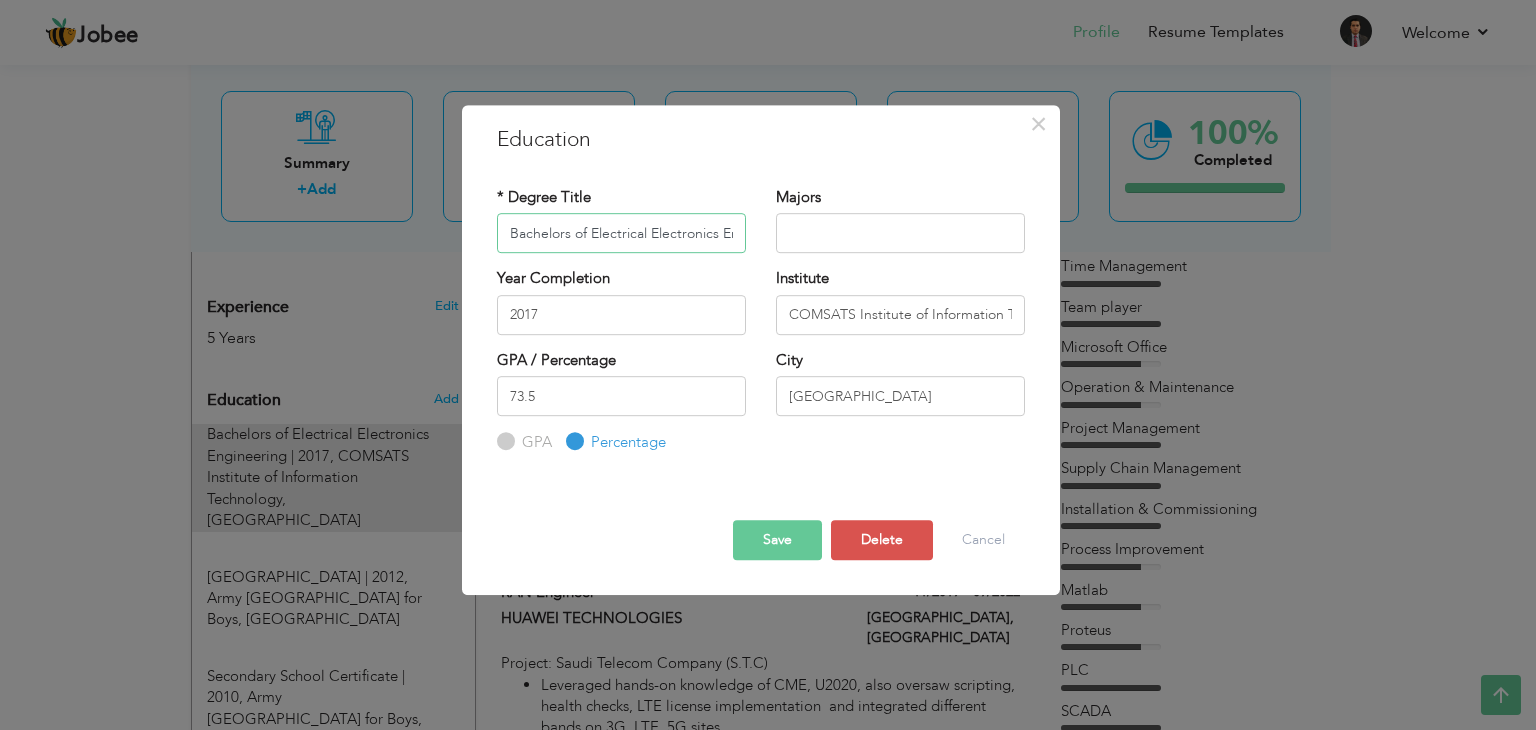 scroll, scrollTop: 0, scrollLeft: 63, axis: horizontal 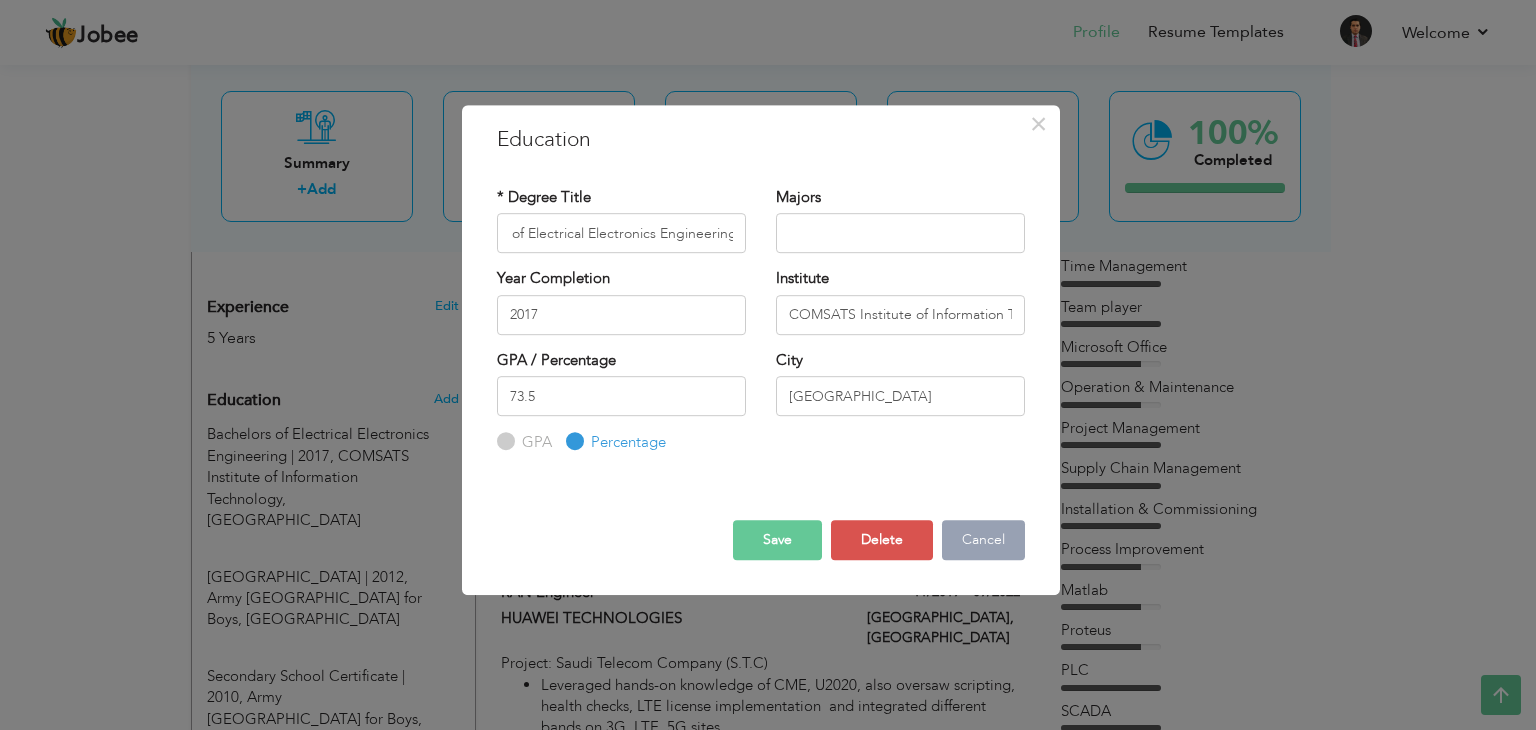 click on "Cancel" at bounding box center (983, 540) 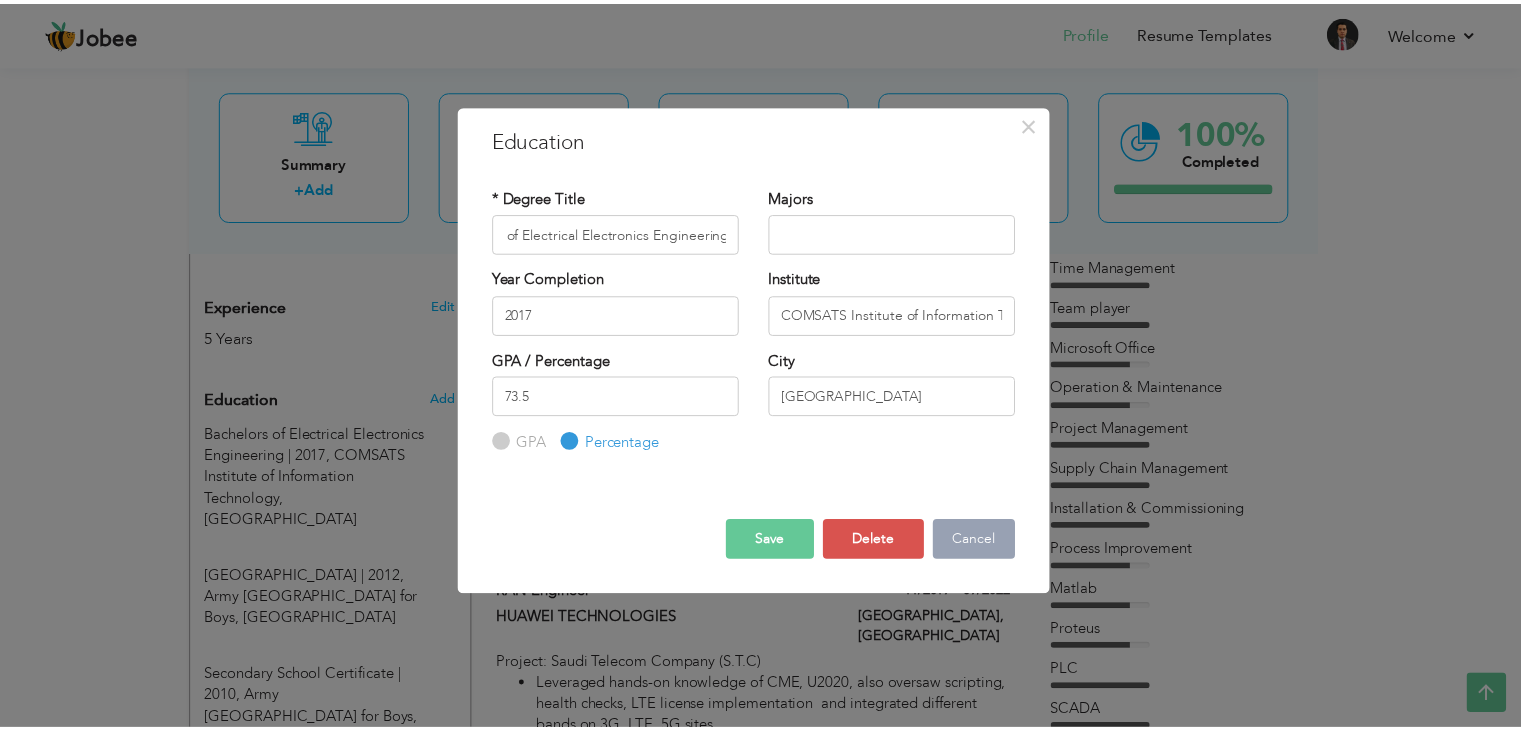 scroll, scrollTop: 0, scrollLeft: 0, axis: both 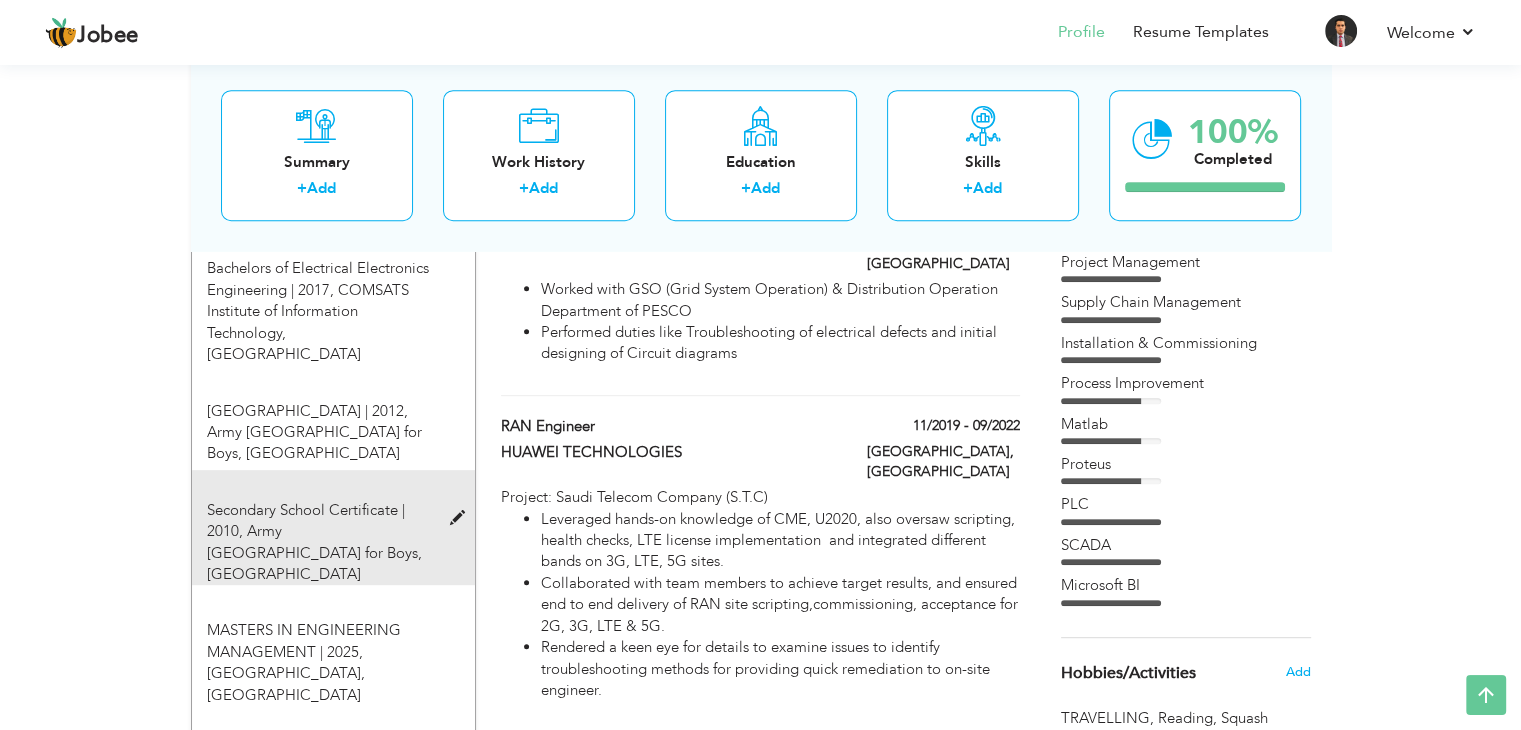 click at bounding box center (461, 518) 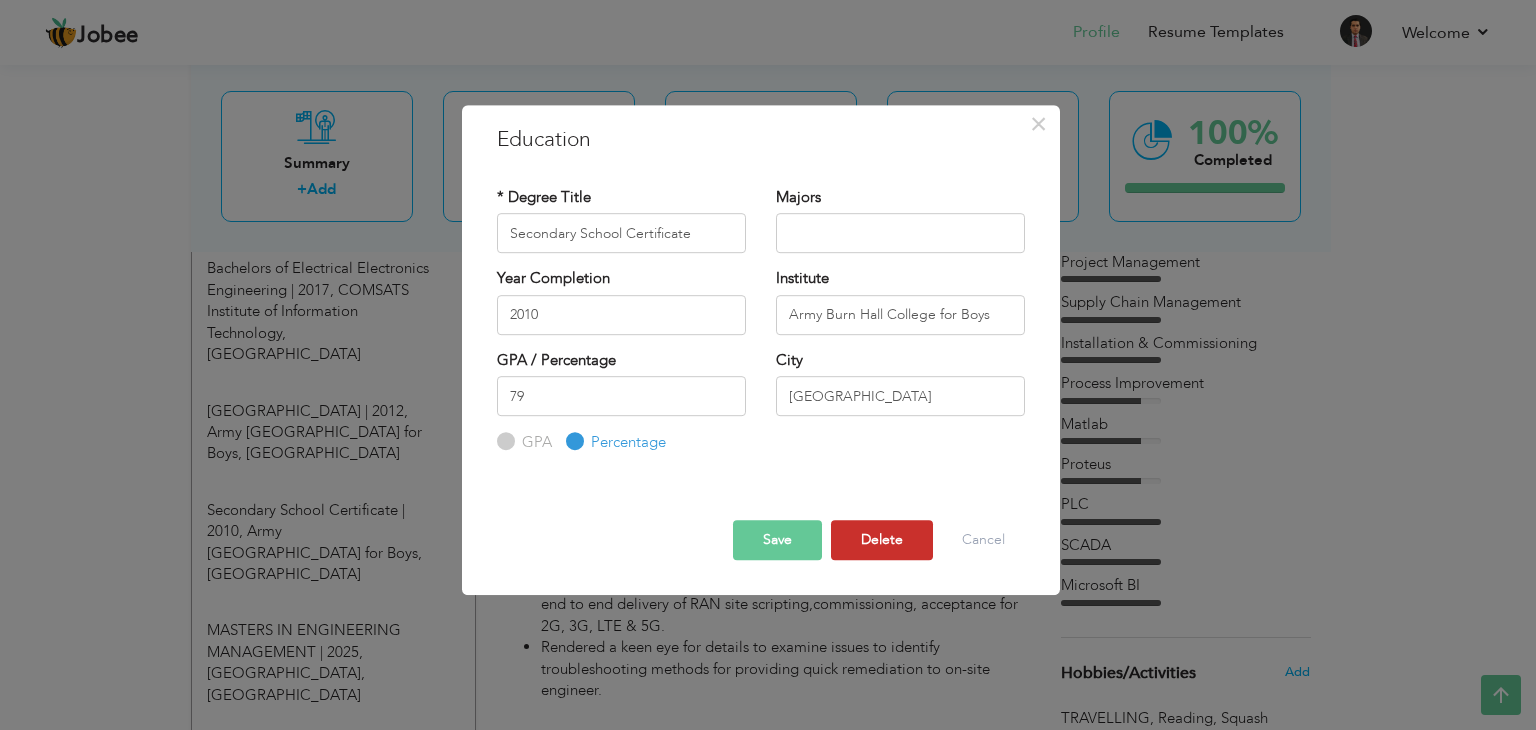 click on "Delete" at bounding box center (882, 540) 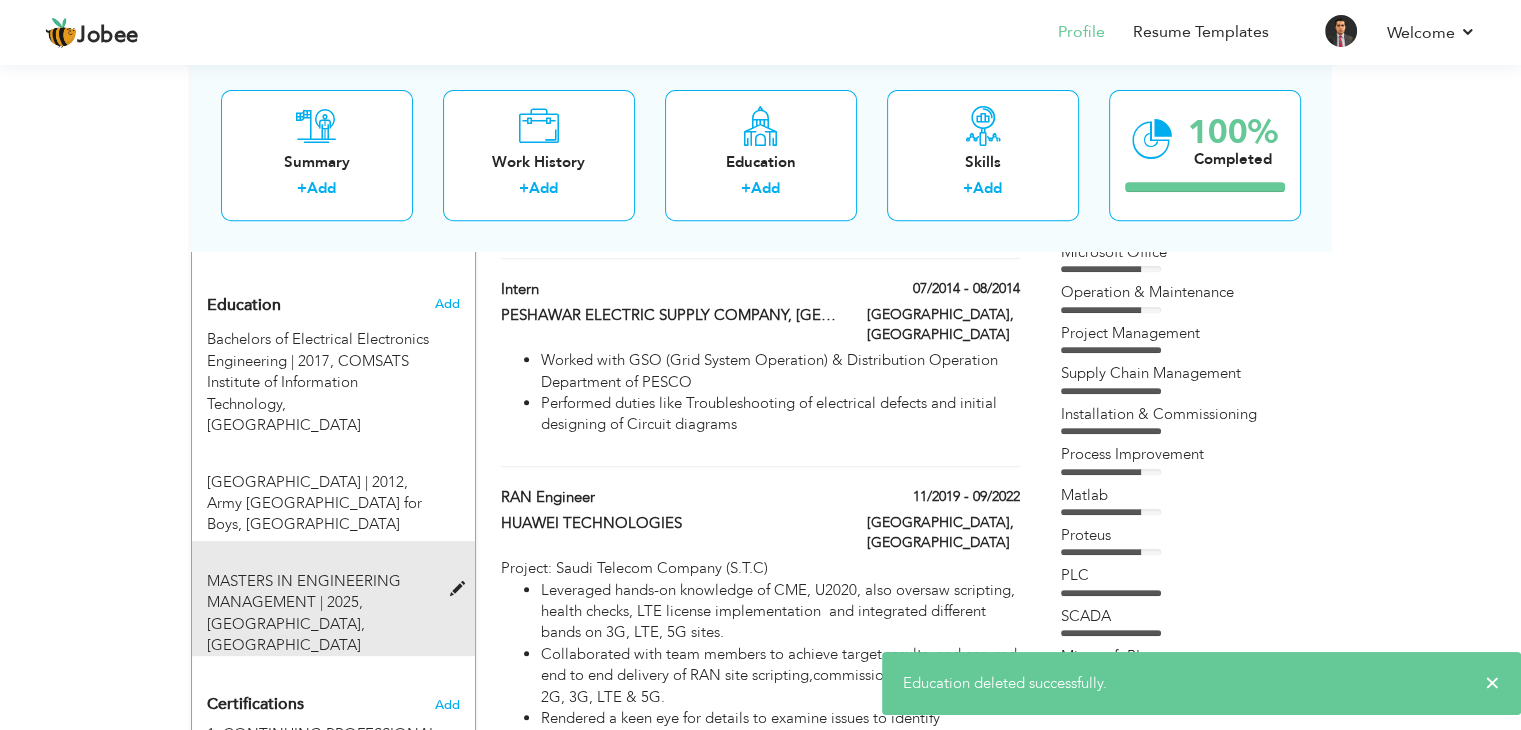 scroll, scrollTop: 766, scrollLeft: 0, axis: vertical 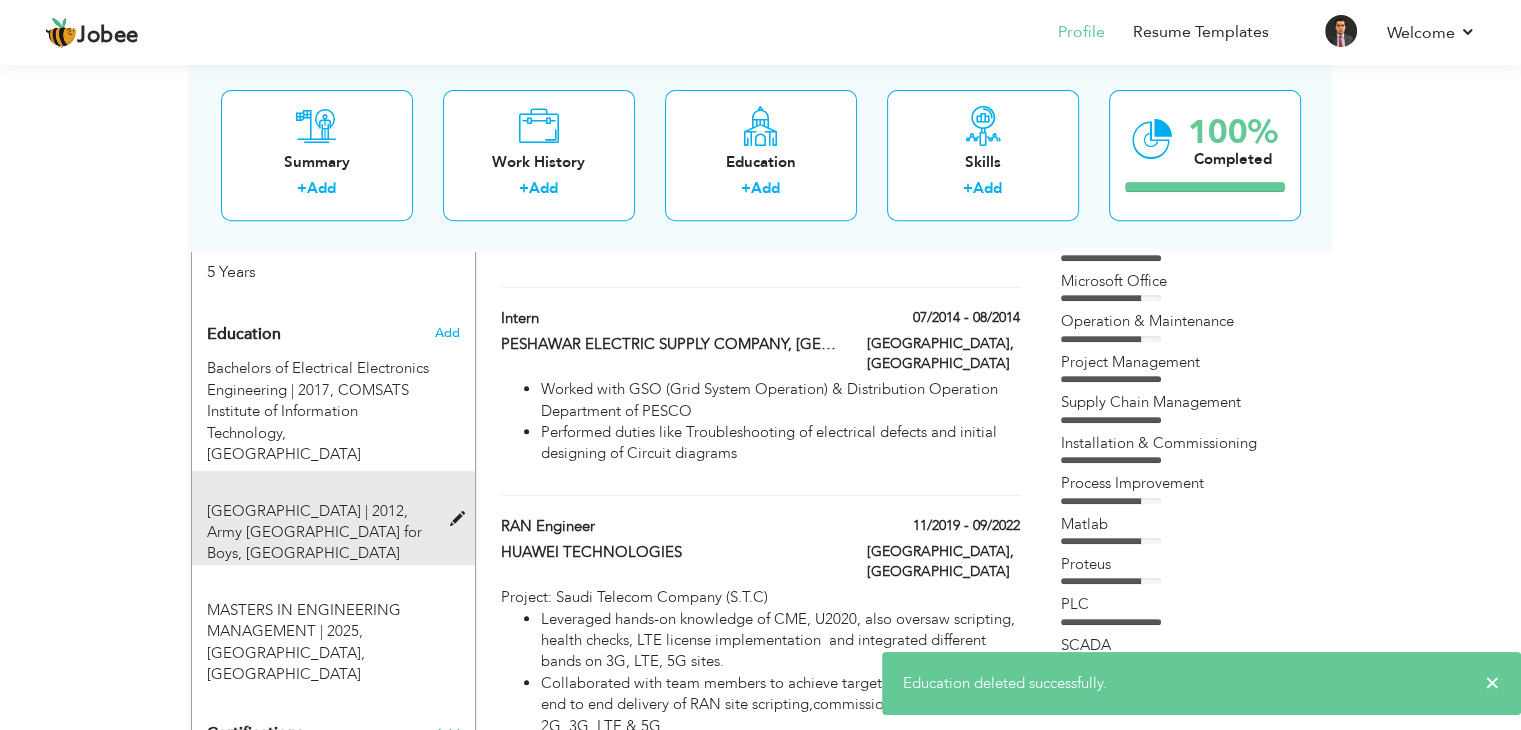 click on "Higher Secondary School   |  2012," at bounding box center (307, 511) 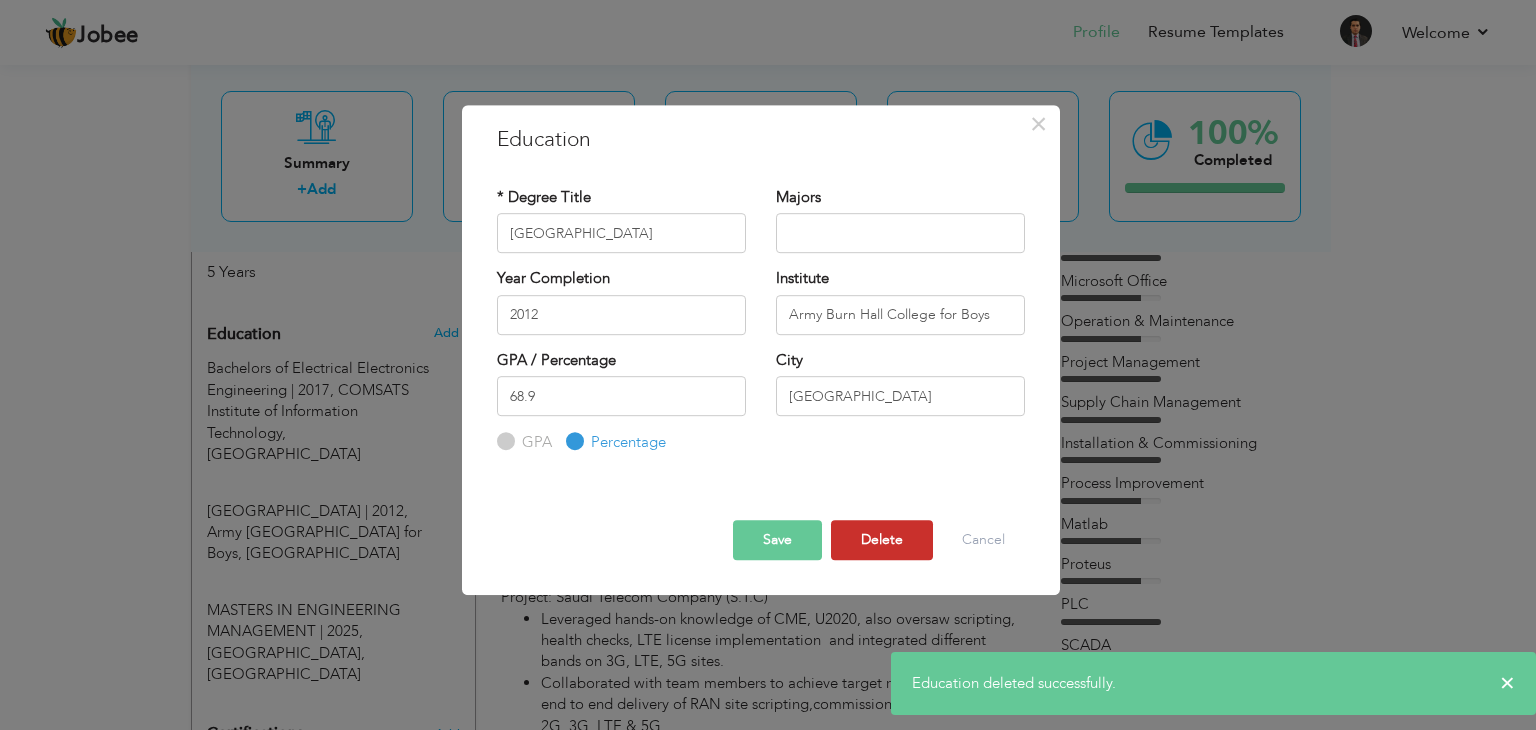 click on "Delete" at bounding box center [882, 540] 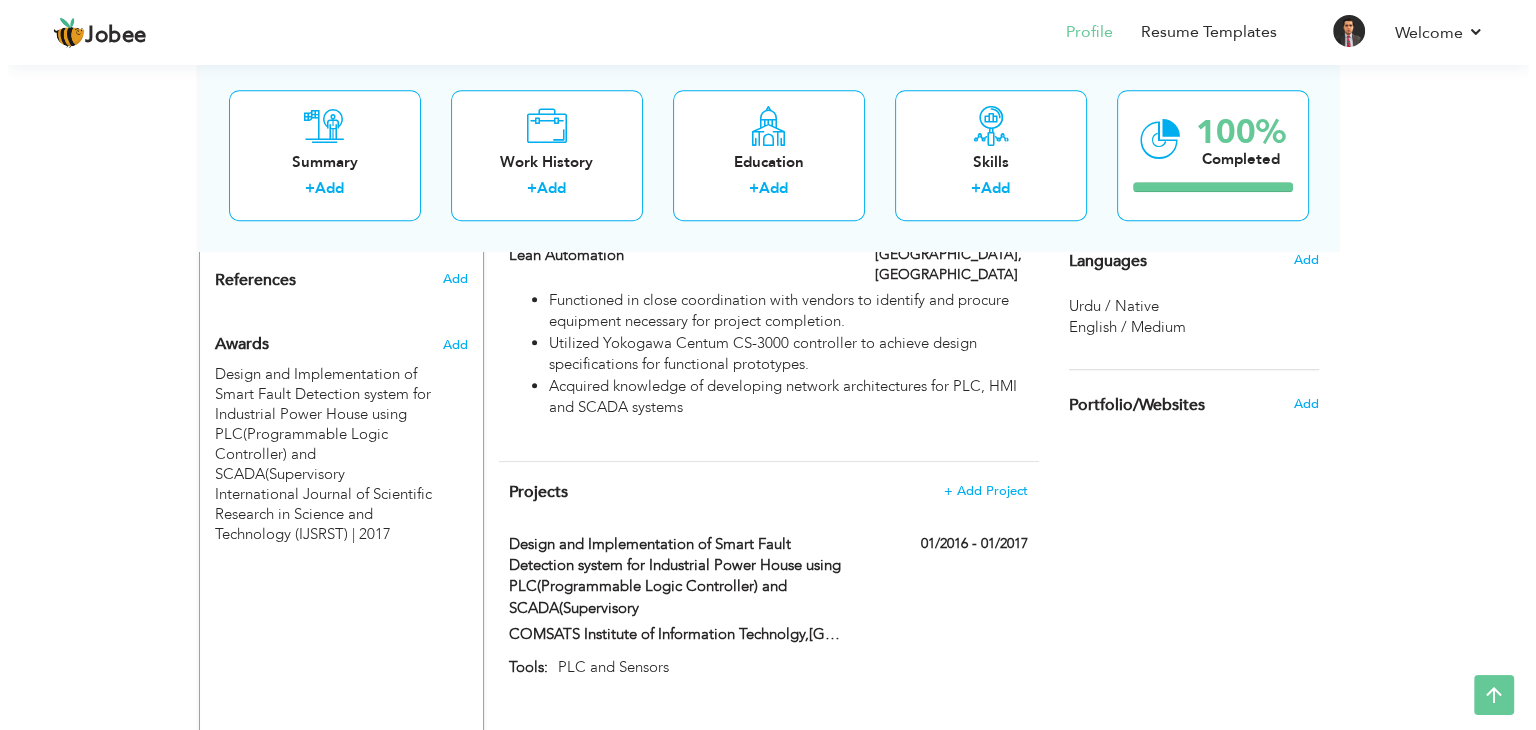 scroll, scrollTop: 1366, scrollLeft: 0, axis: vertical 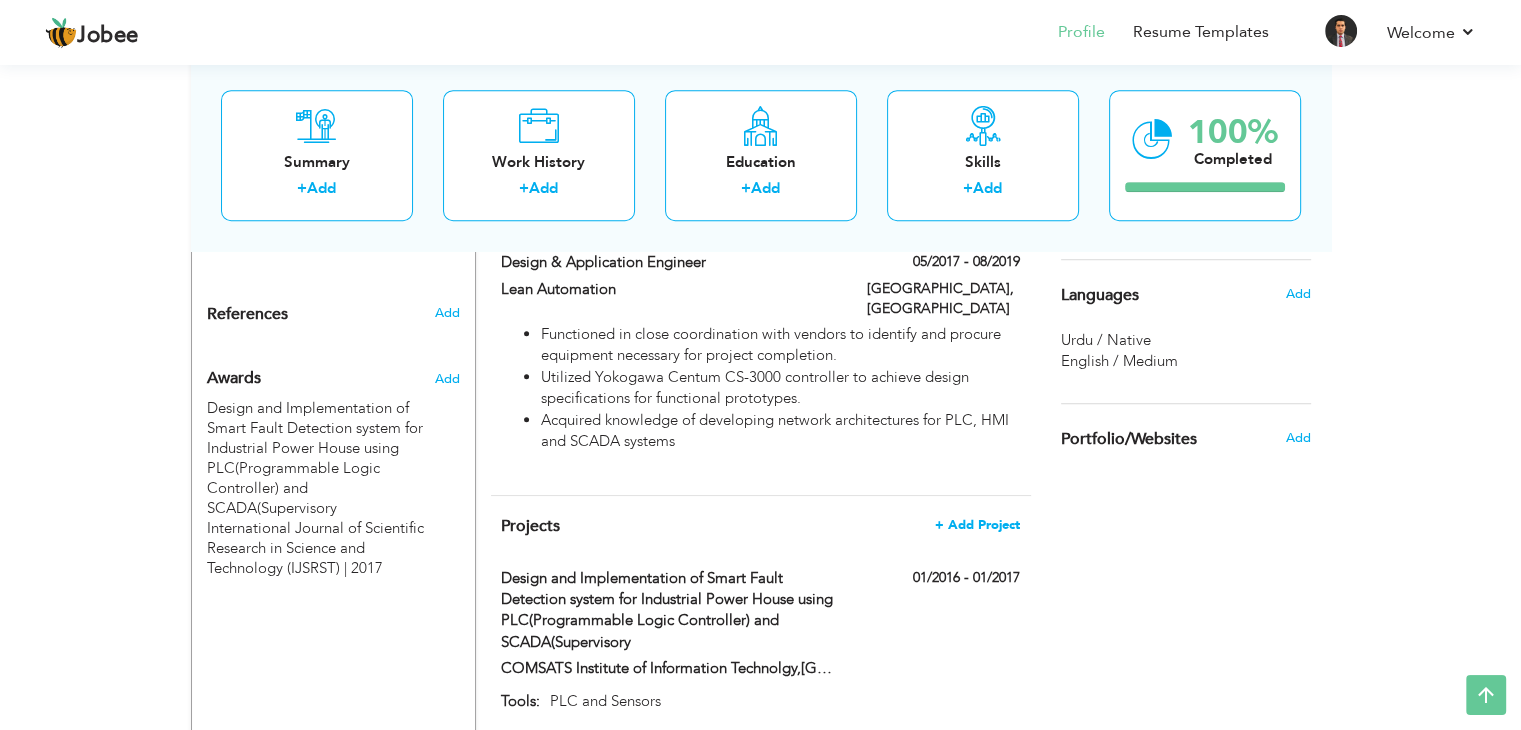 click on "+ Add Project" at bounding box center (977, 525) 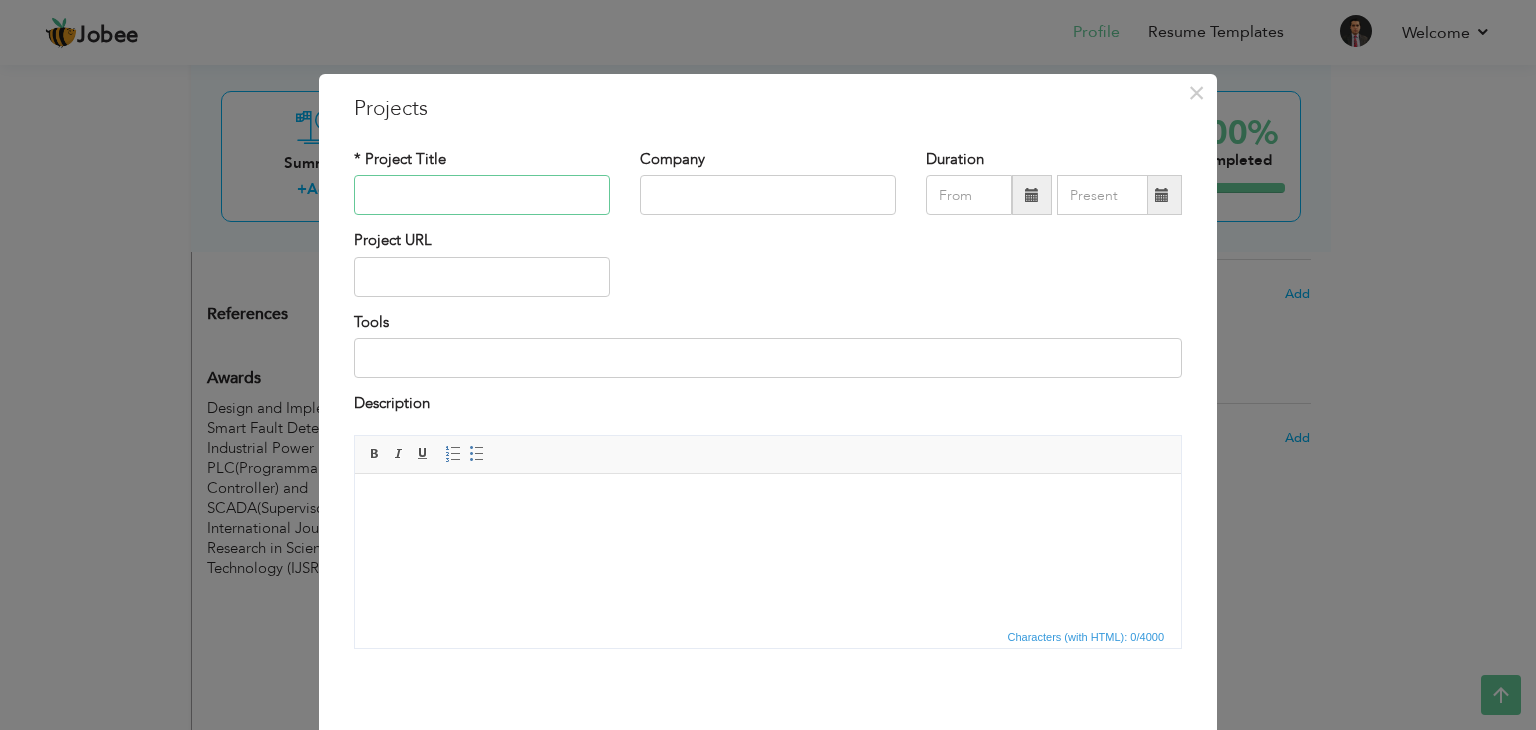 paste on "Saudi Telecom Company (STC) Project for Huawei Inc" 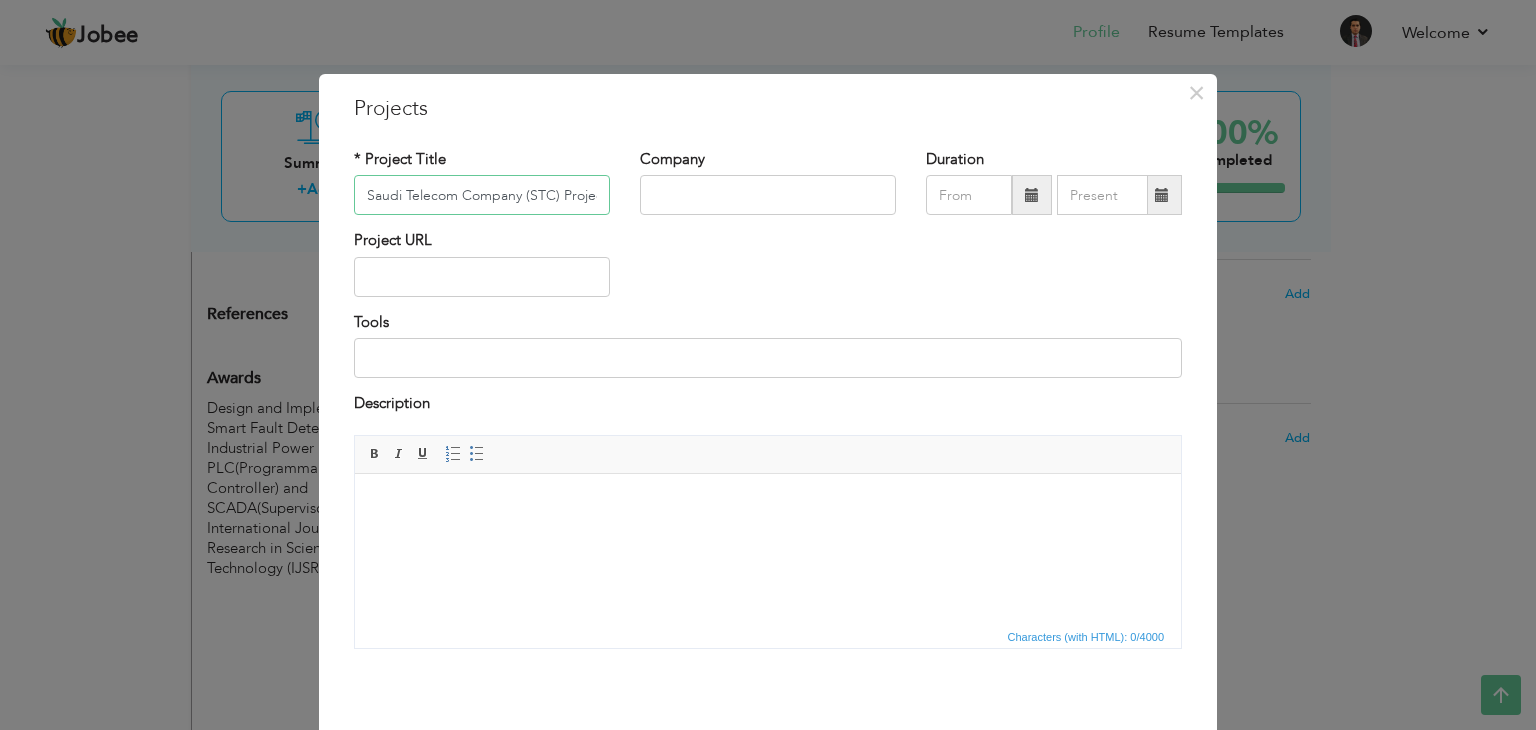 scroll, scrollTop: 0, scrollLeft: 99, axis: horizontal 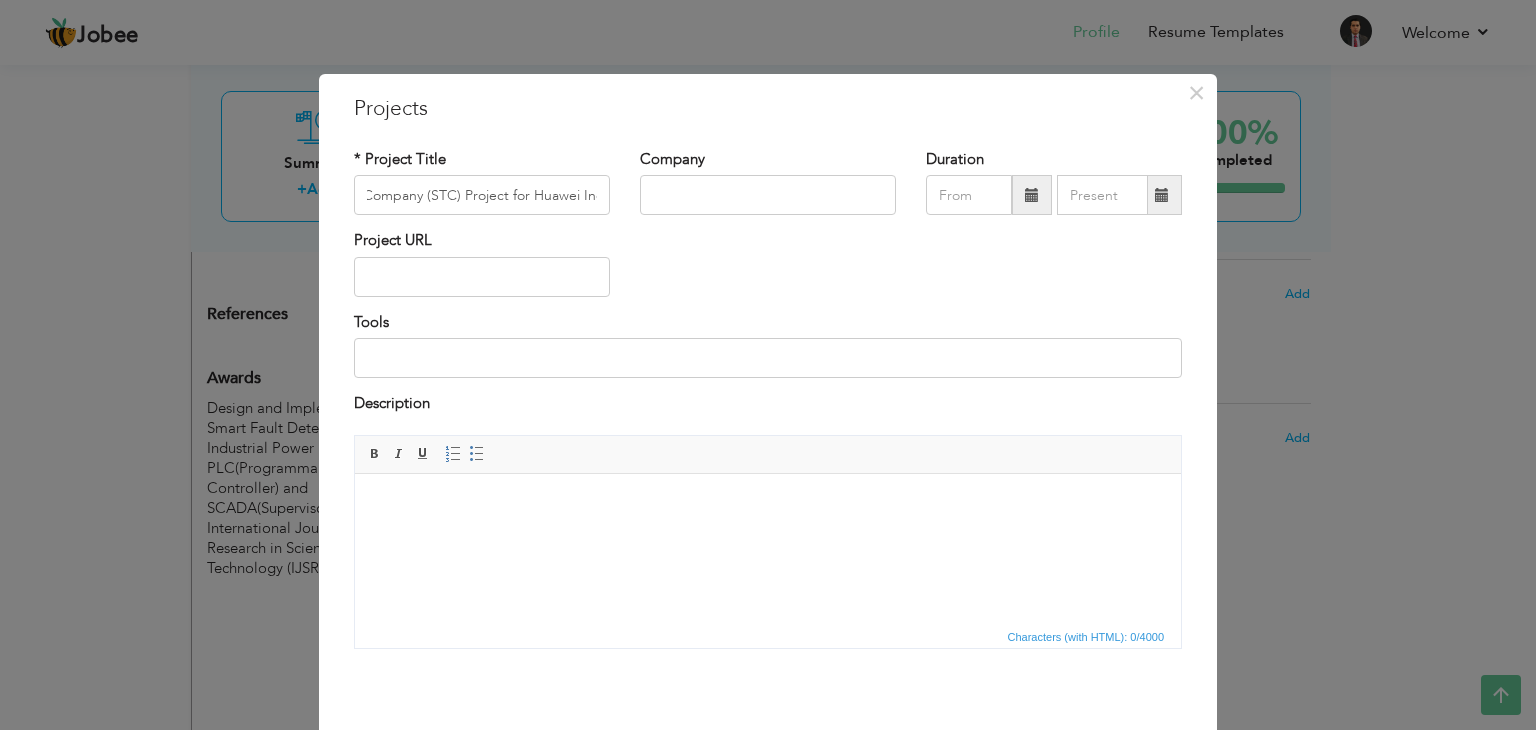 click at bounding box center [768, 503] 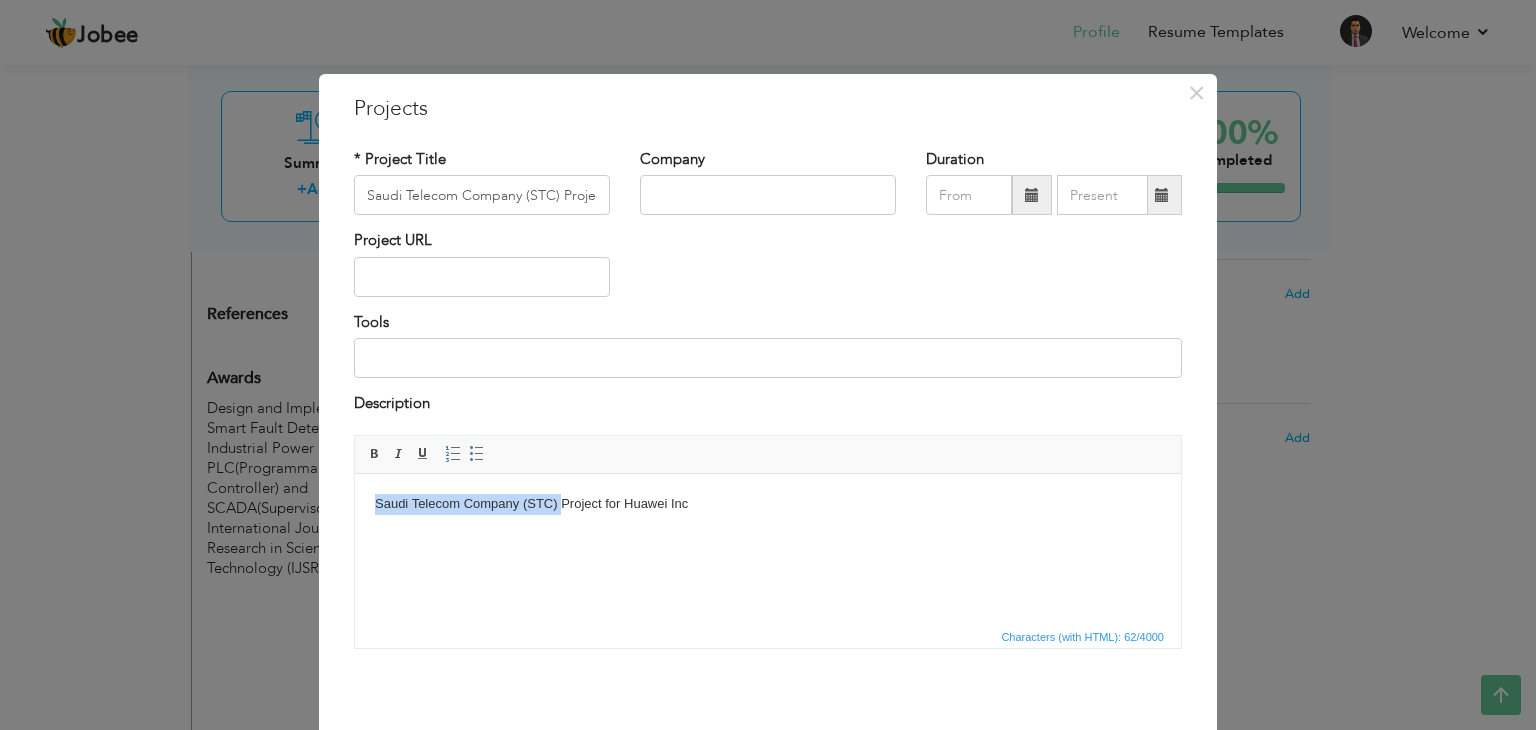 drag, startPoint x: 560, startPoint y: 512, endPoint x: 368, endPoint y: 512, distance: 192 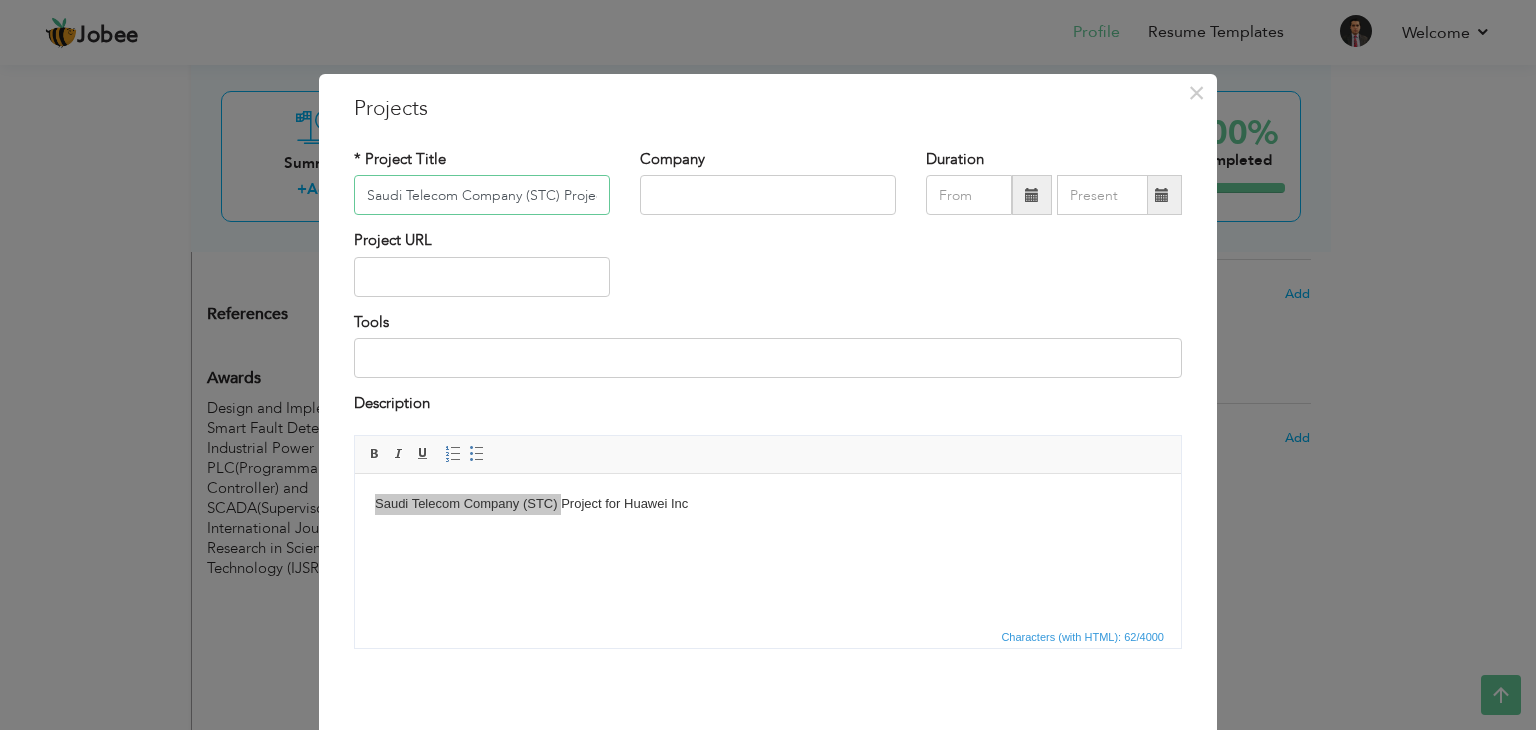 click on "Saudi Telecom Company (STC) Project for Huawei Inc" at bounding box center (482, 195) 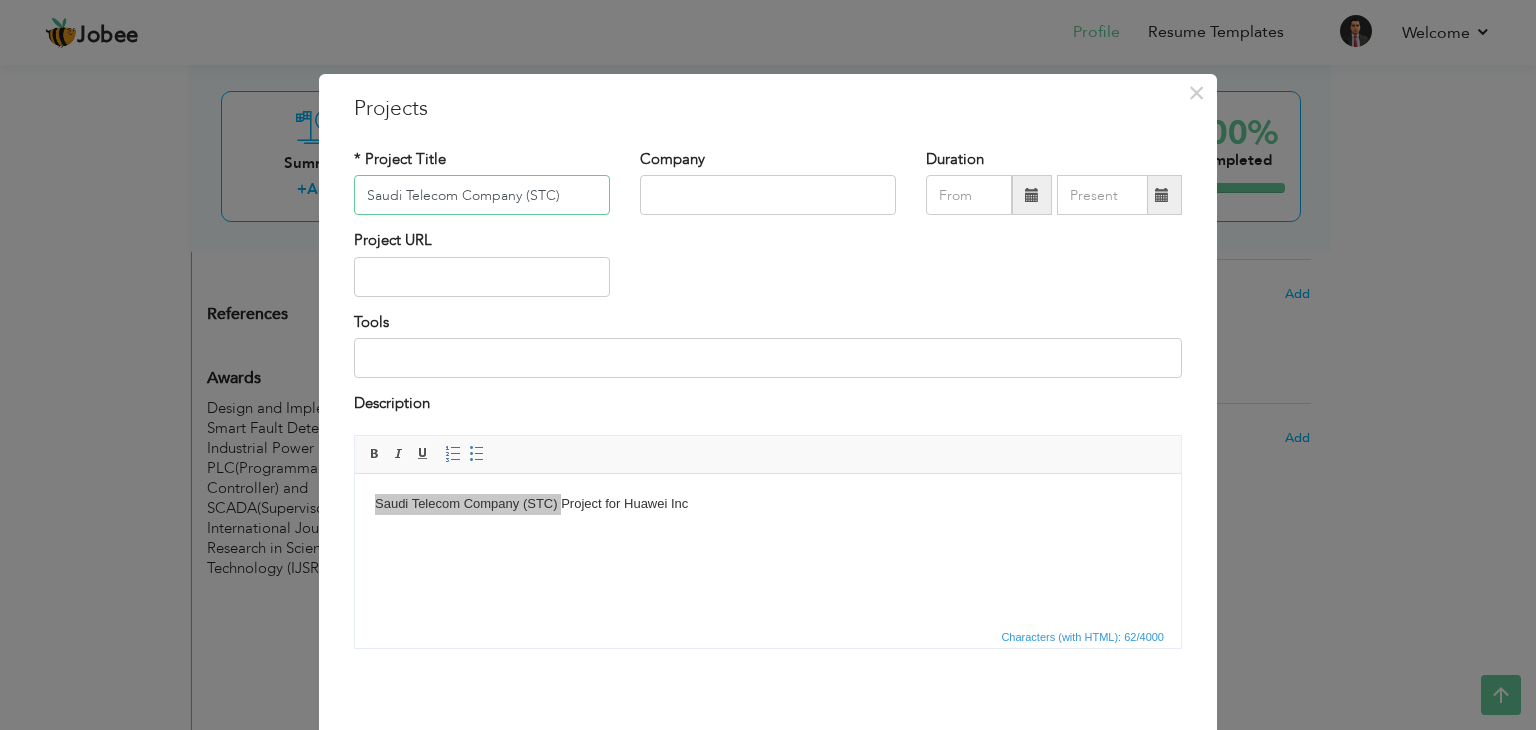 type on "Saudi Telecom Company (STC)" 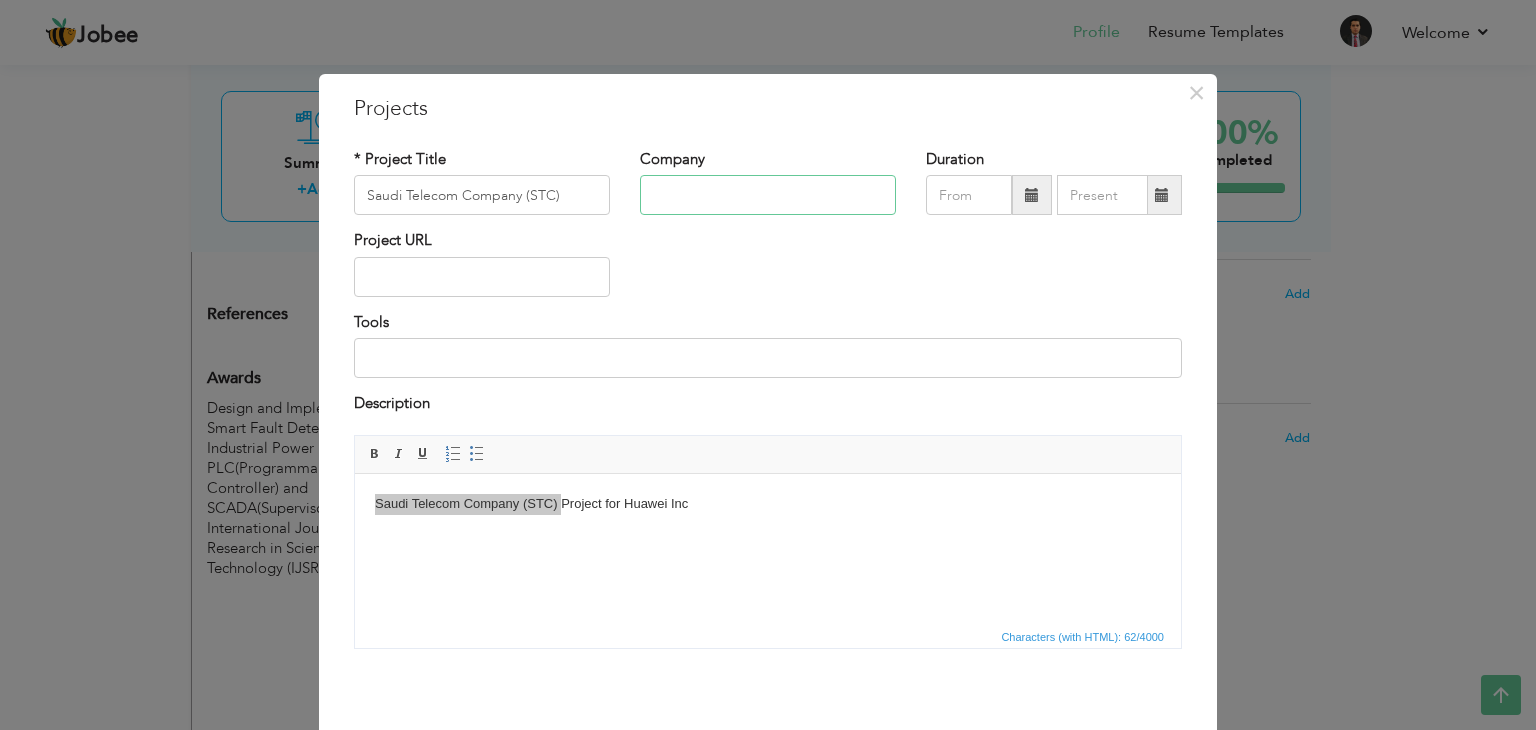 click at bounding box center (768, 195) 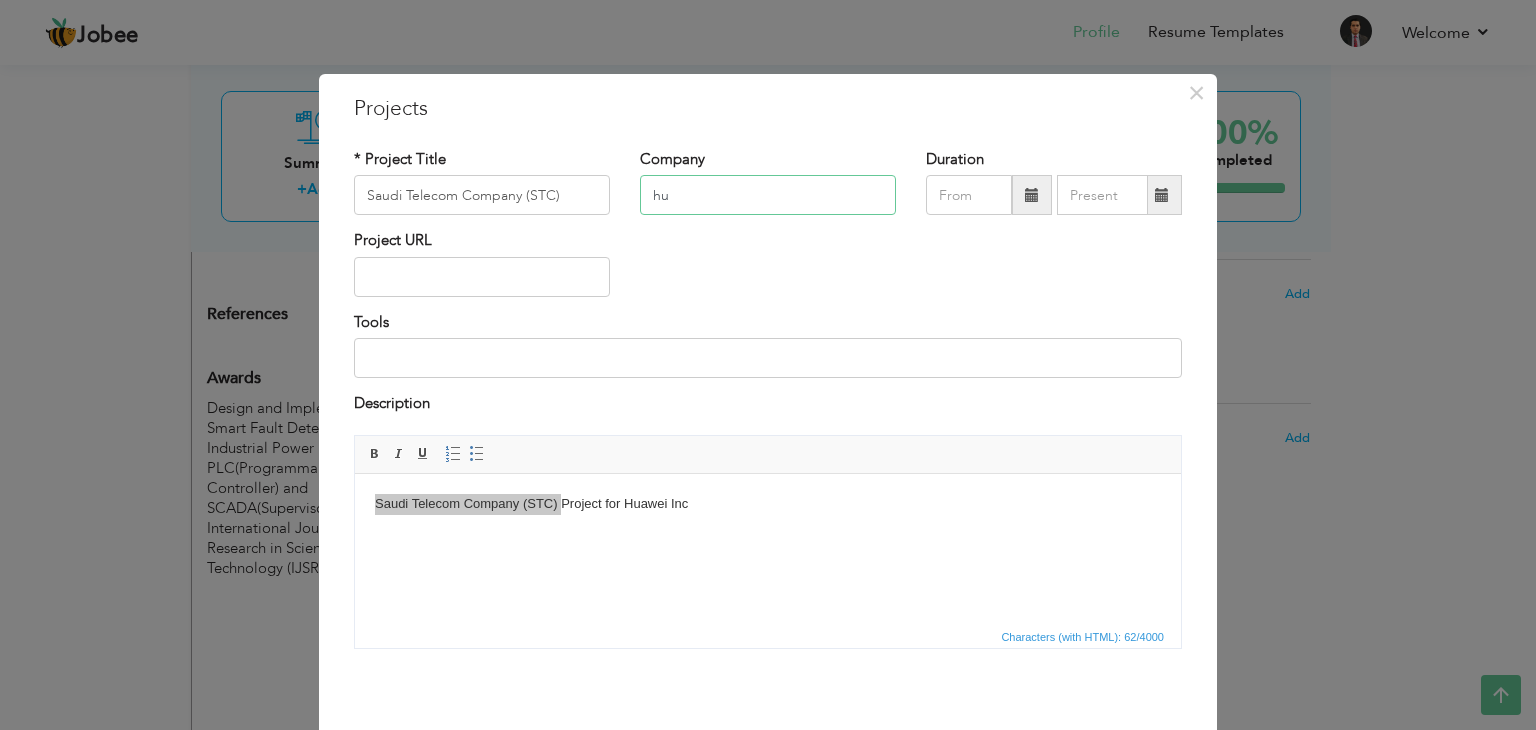 type on "h" 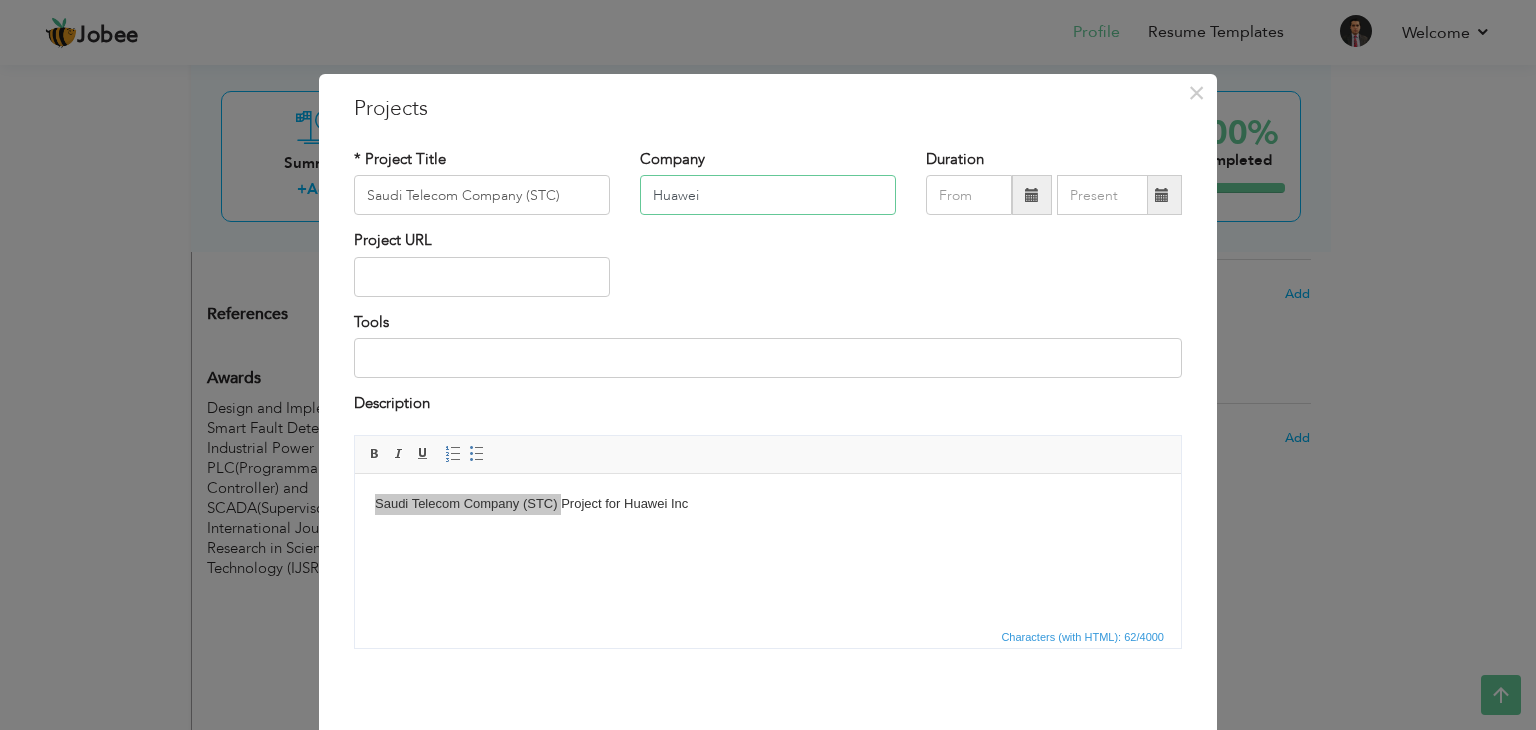 type on "Huawei" 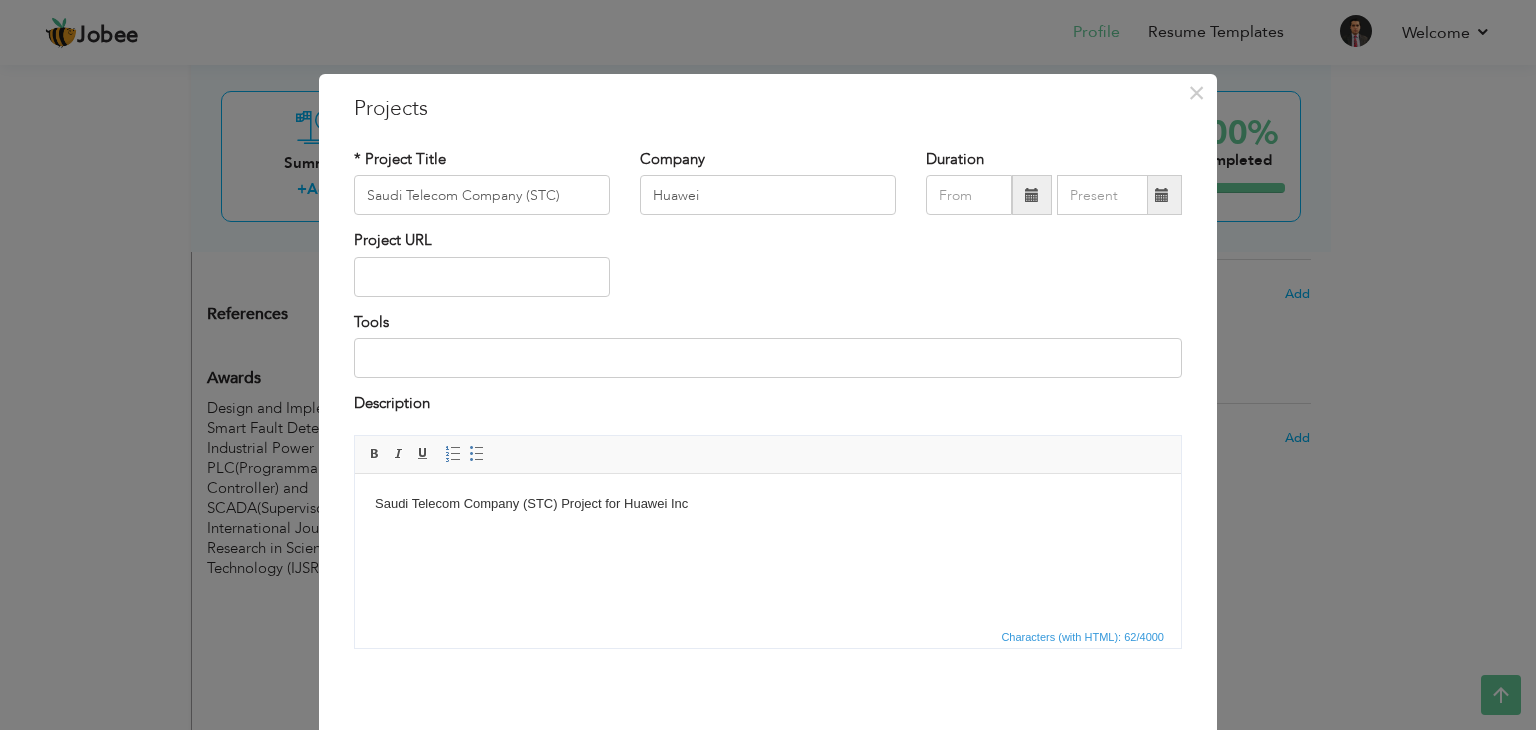 click on "Saudi Telecom Company (STC) Project for Huawei Inc" at bounding box center [768, 514] 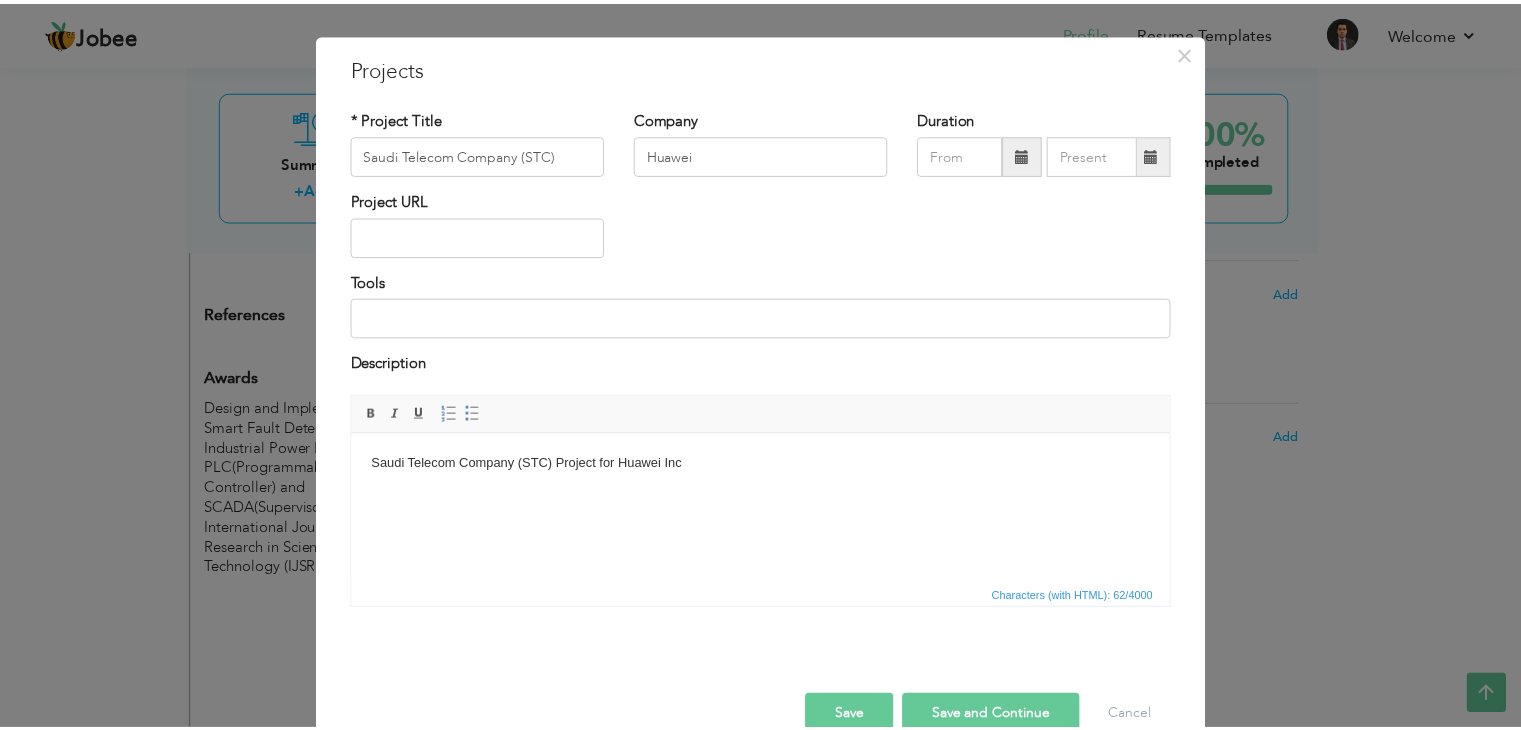 scroll, scrollTop: 80, scrollLeft: 0, axis: vertical 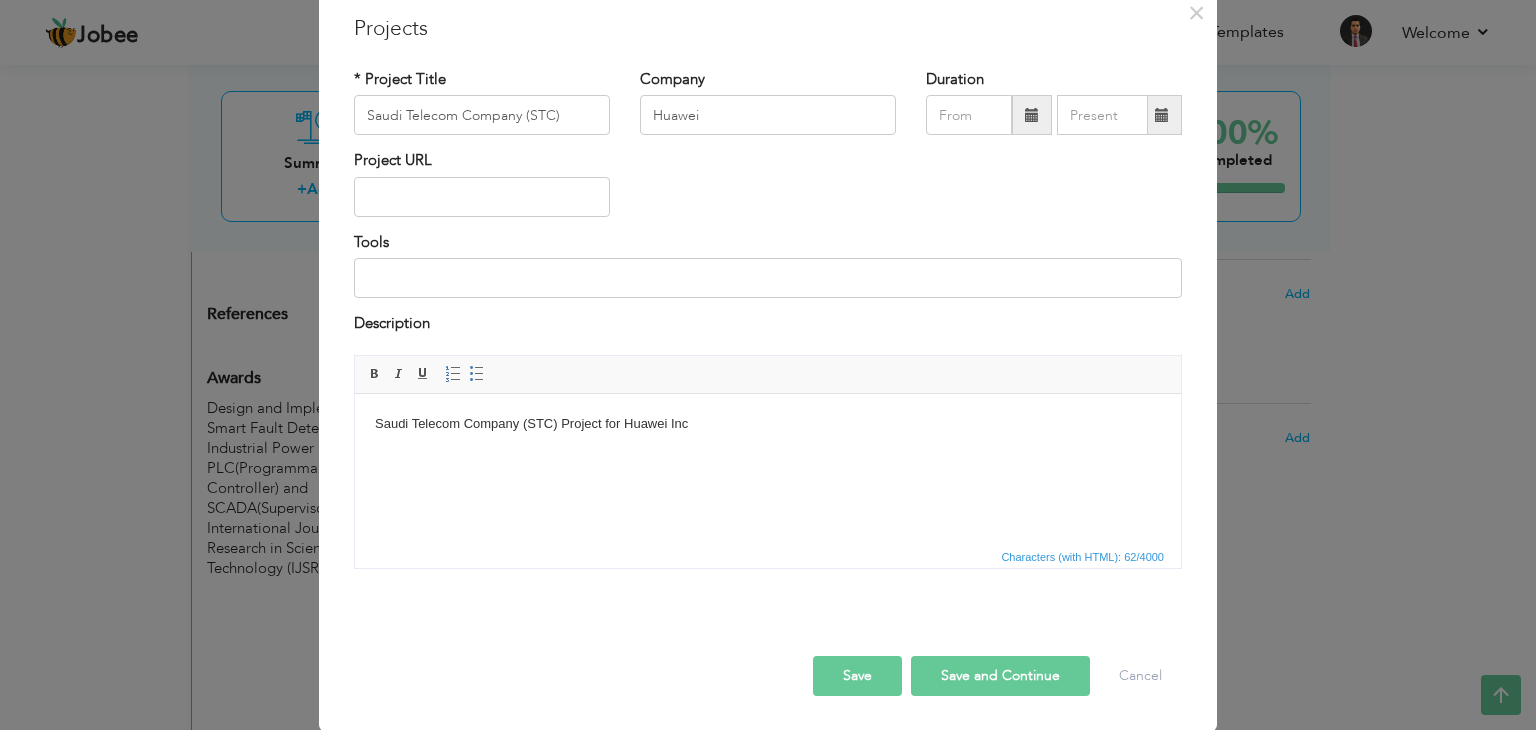 click on "Save" at bounding box center (857, 676) 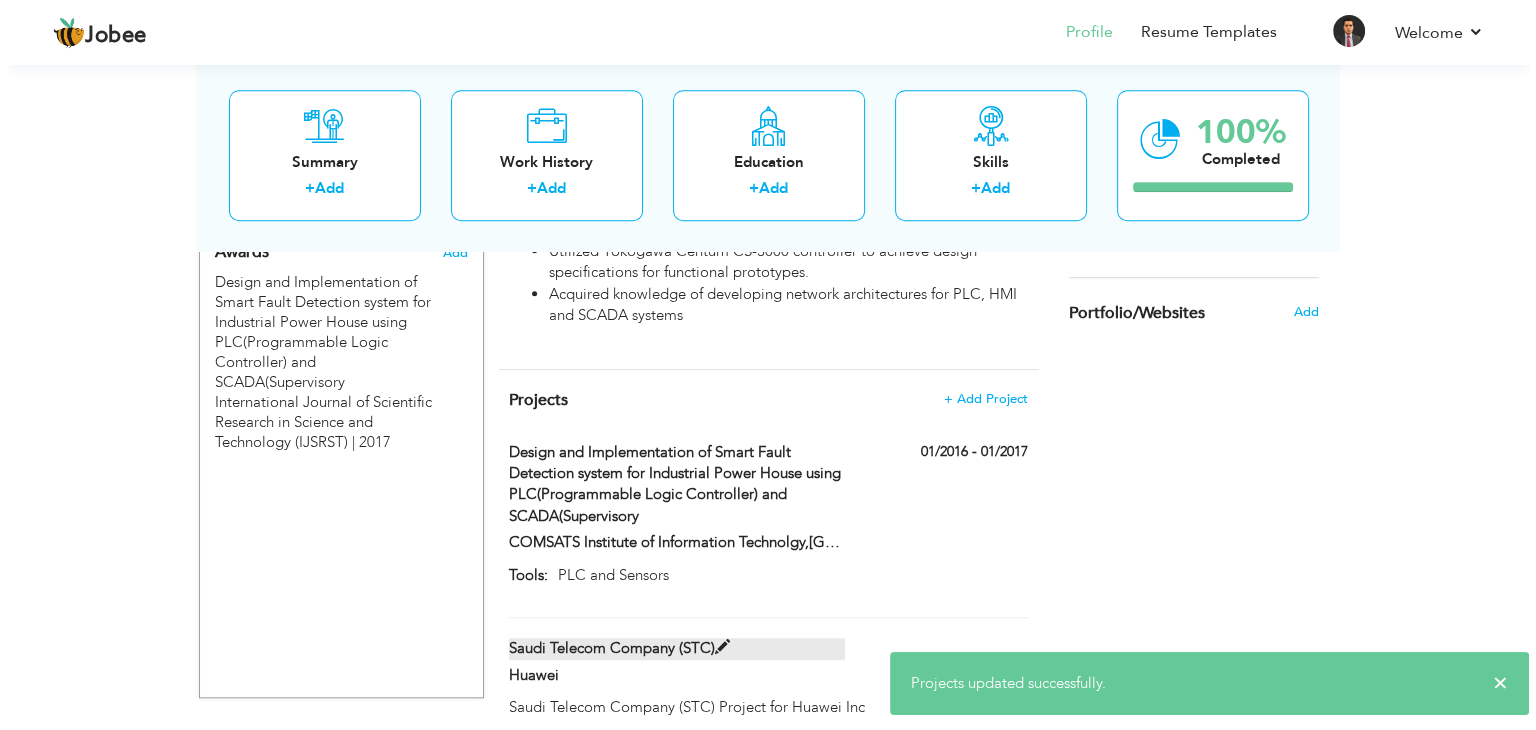 scroll, scrollTop: 1514, scrollLeft: 0, axis: vertical 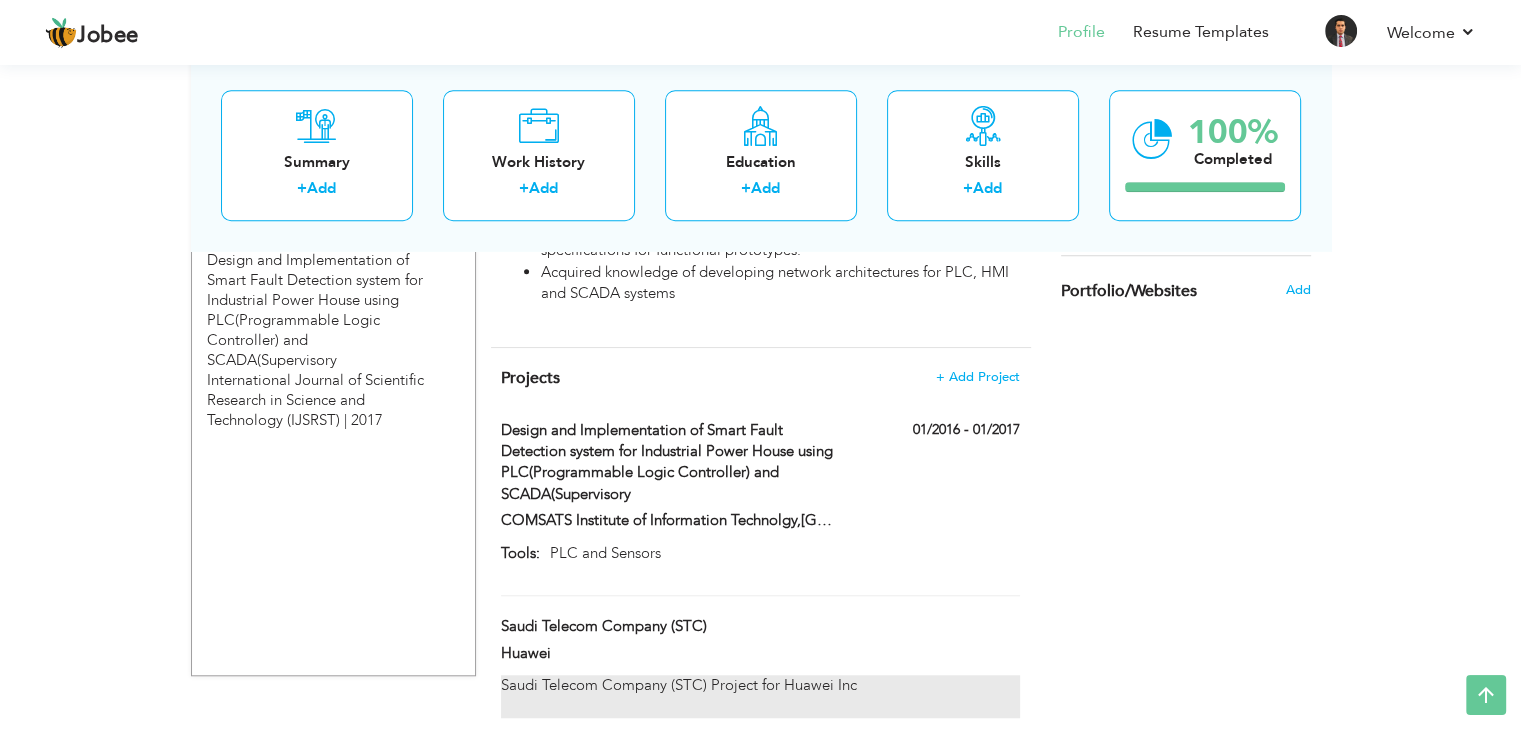 click on "Saudi Telecom Company (STC) Project for Huawei Inc" at bounding box center [760, 696] 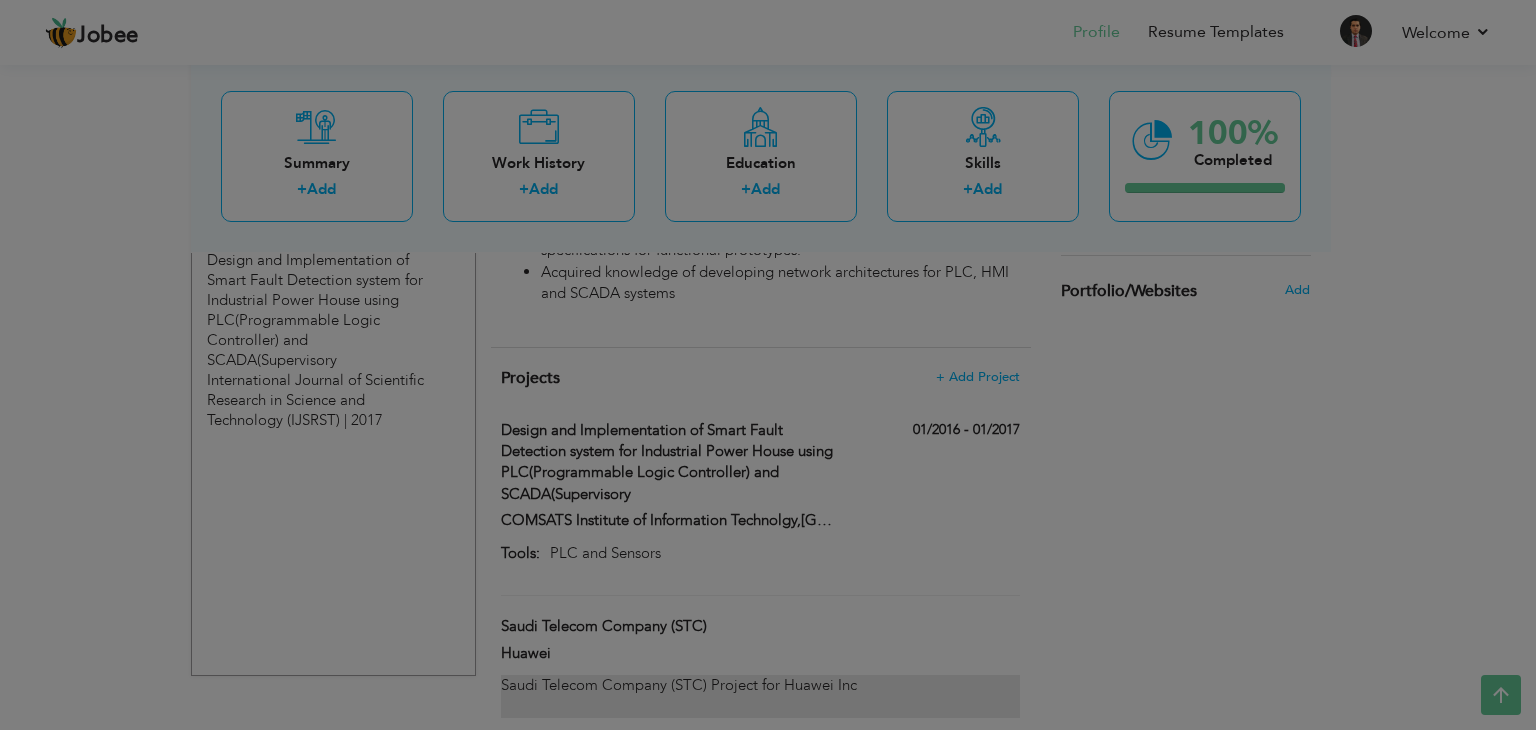 scroll, scrollTop: 0, scrollLeft: 0, axis: both 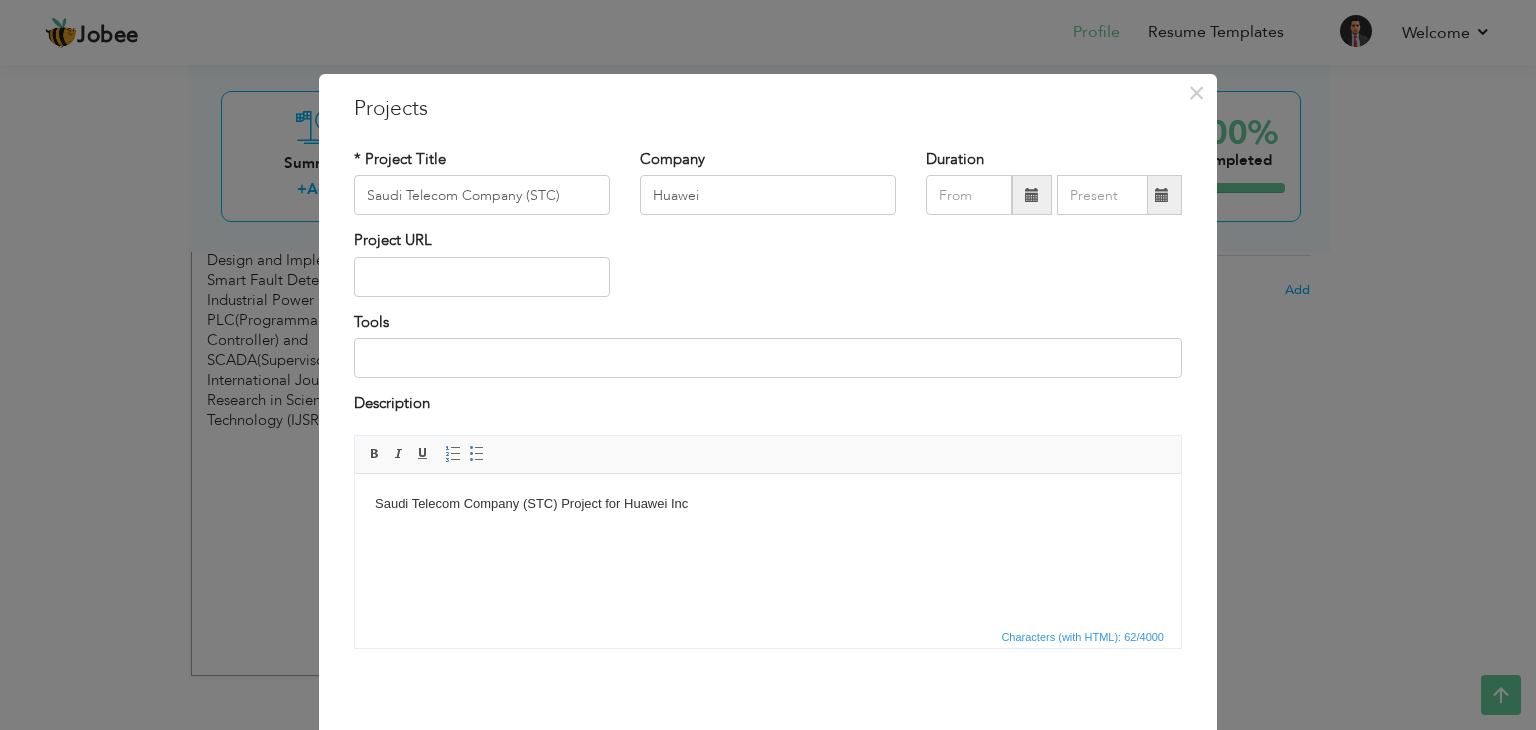 click on "Saudi Telecom Company (STC) Project for Huawei Inc" at bounding box center [768, 514] 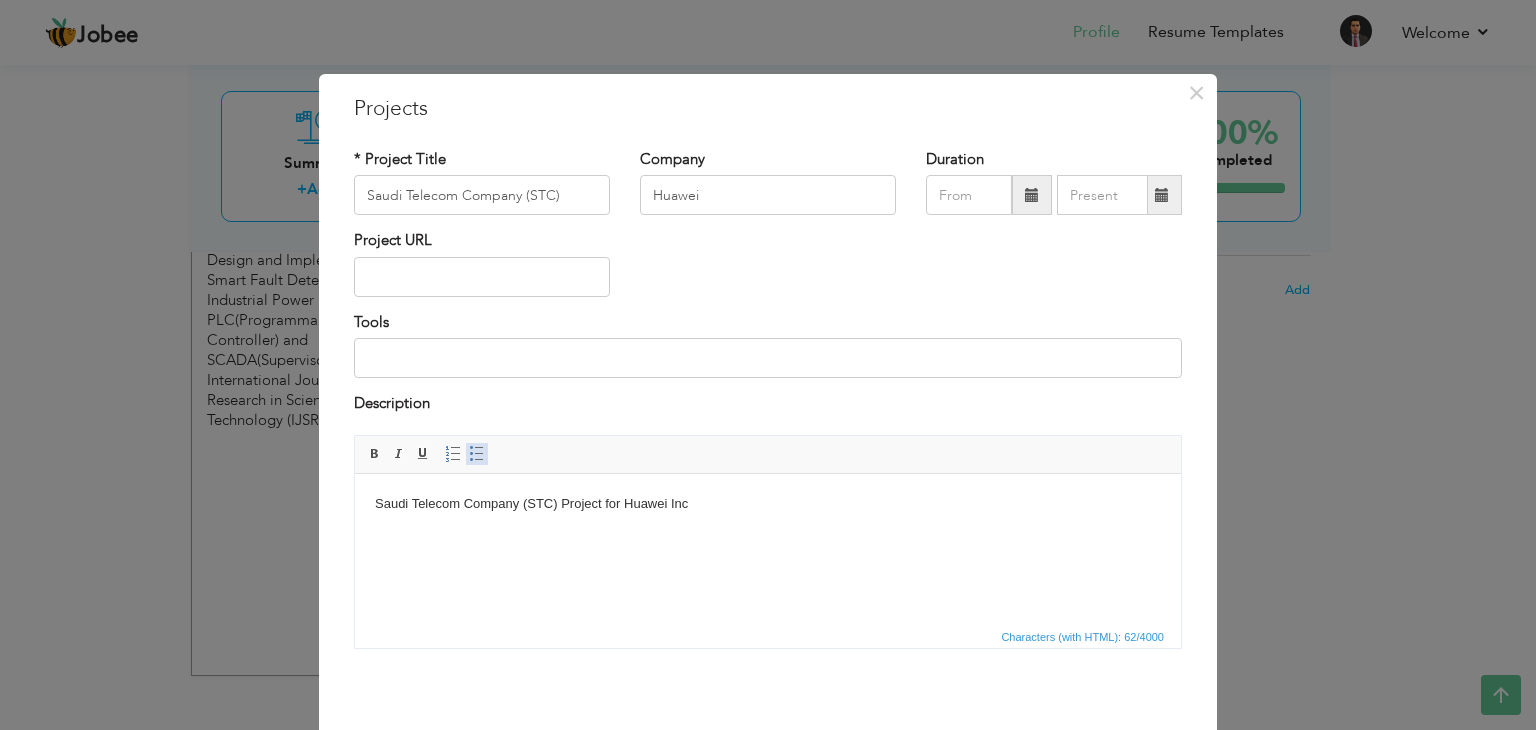 click at bounding box center (477, 454) 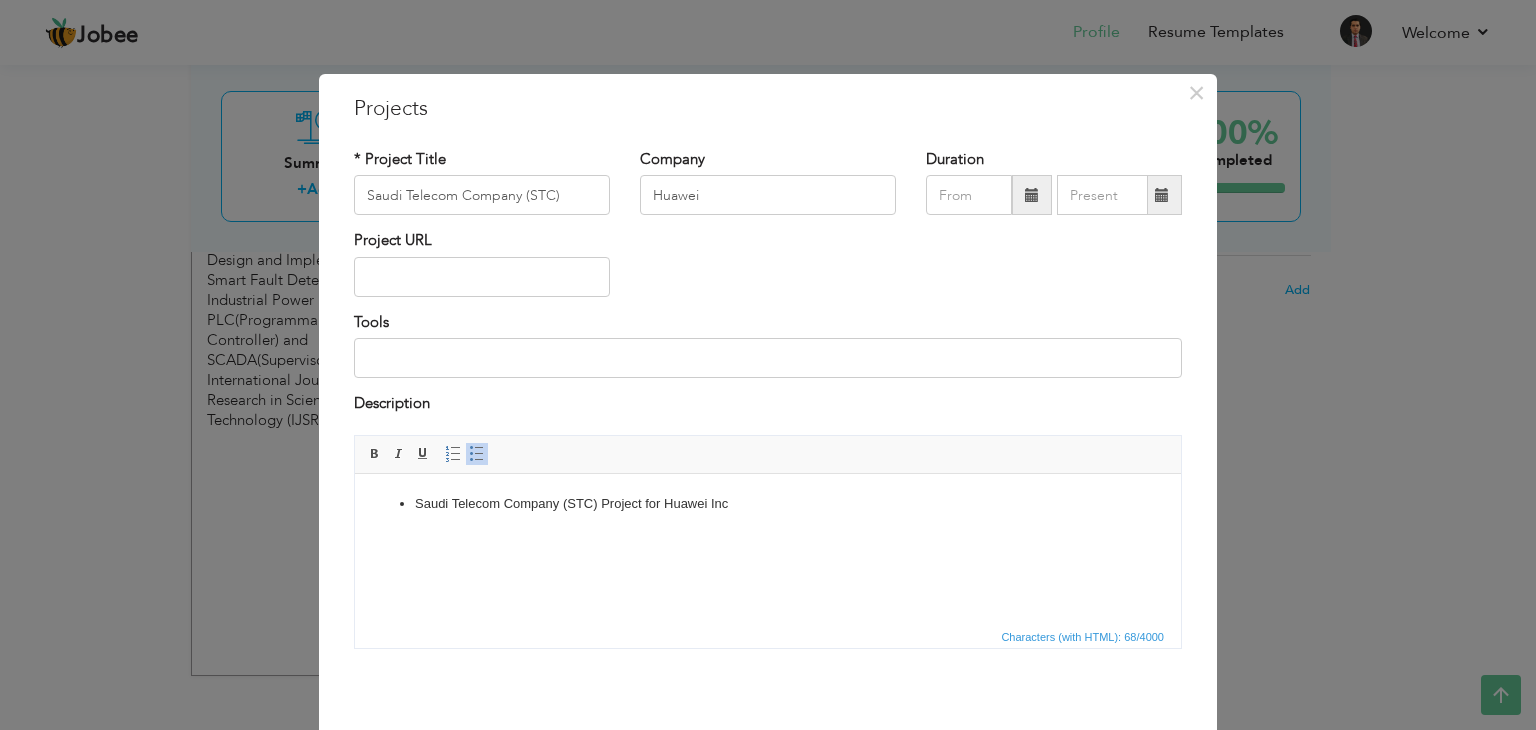 click at bounding box center (1032, 195) 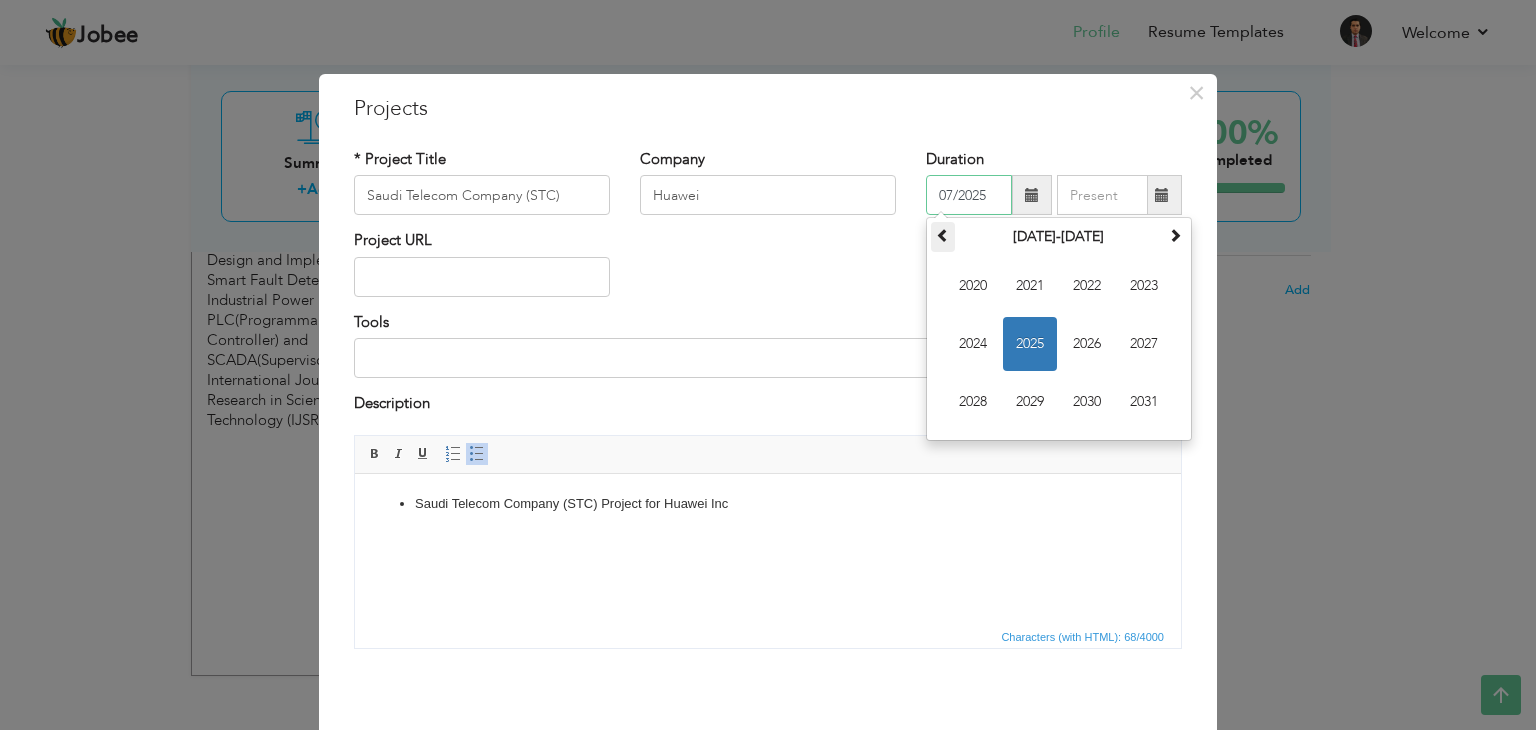 click at bounding box center (943, 235) 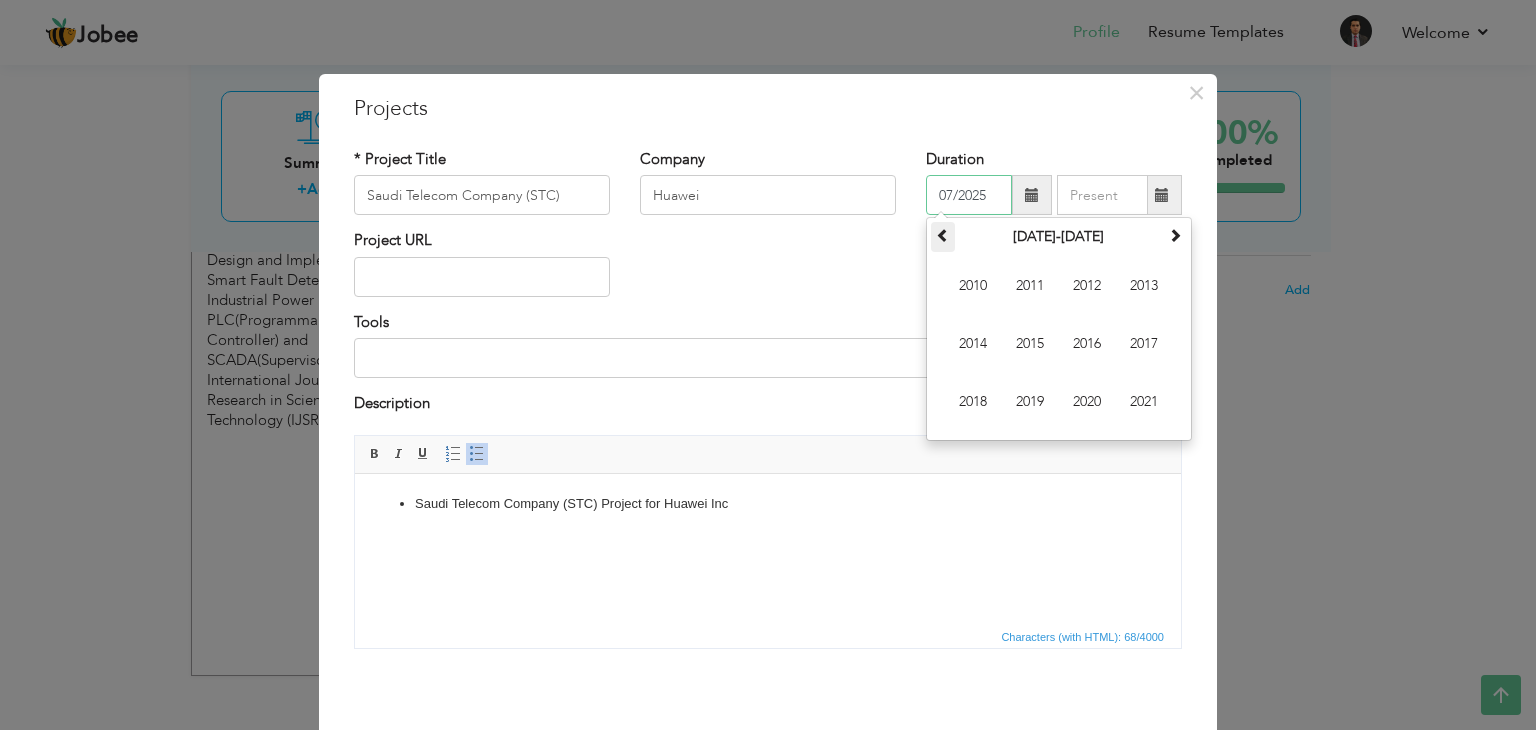 click at bounding box center [943, 235] 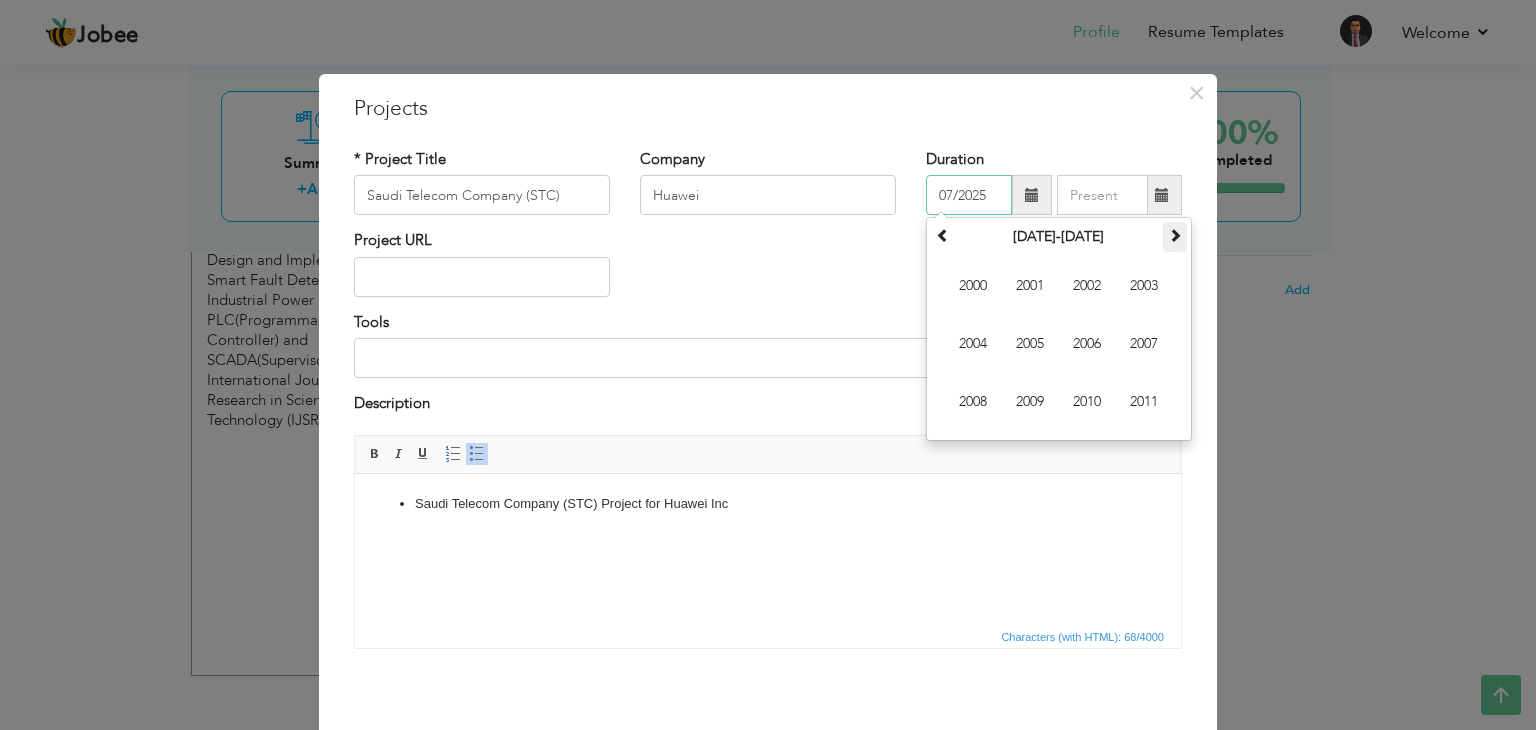 click at bounding box center (1175, 235) 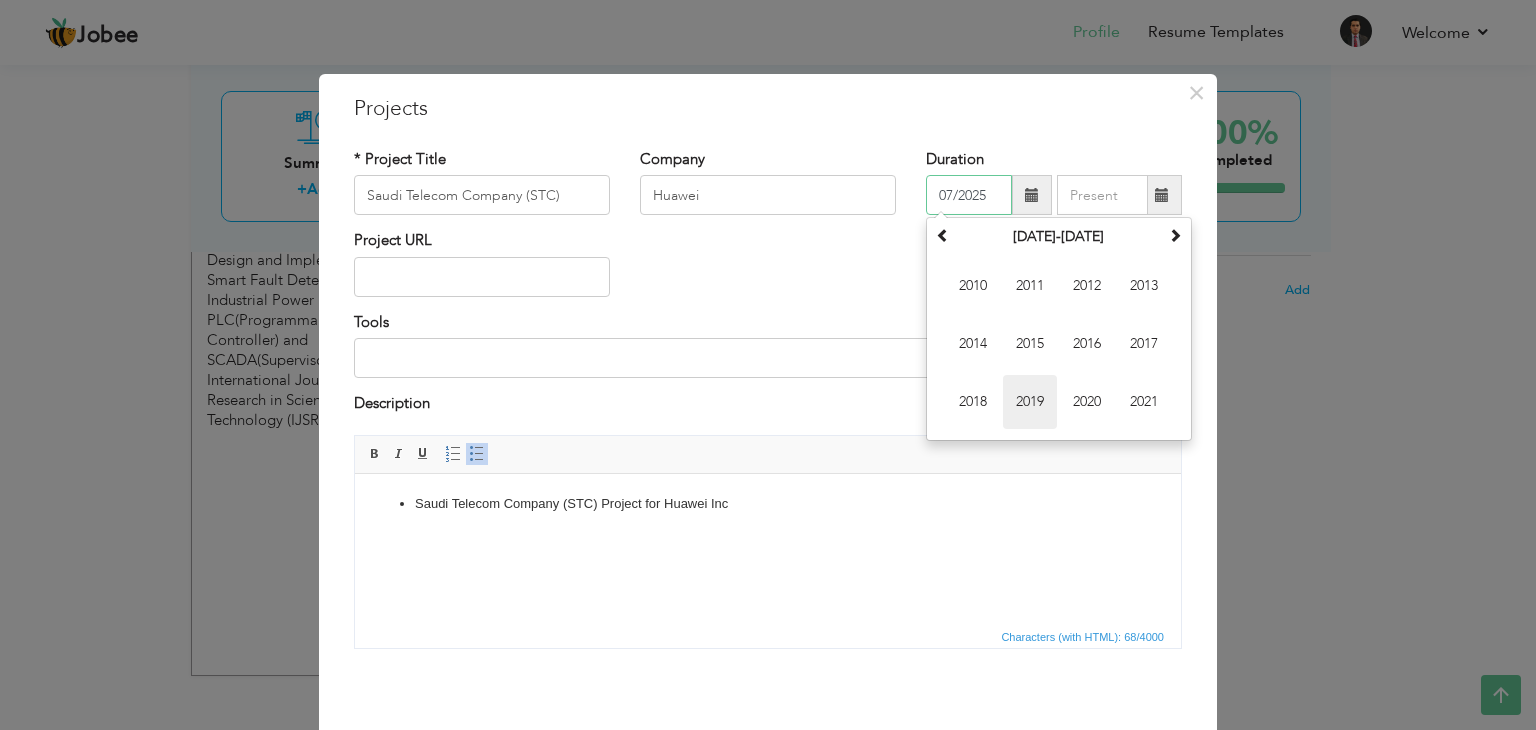 click on "2019" at bounding box center (1030, 402) 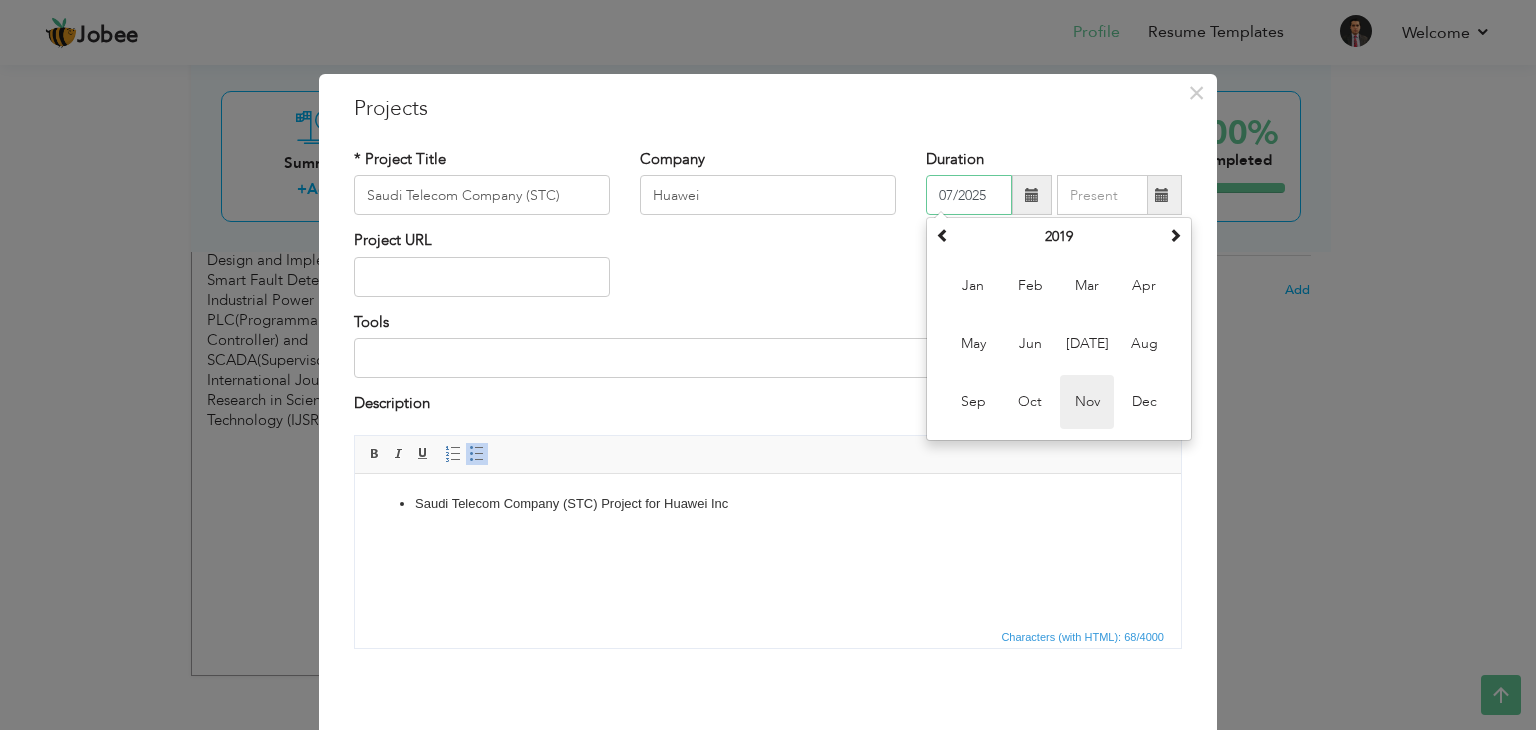 click on "Nov" at bounding box center [1087, 402] 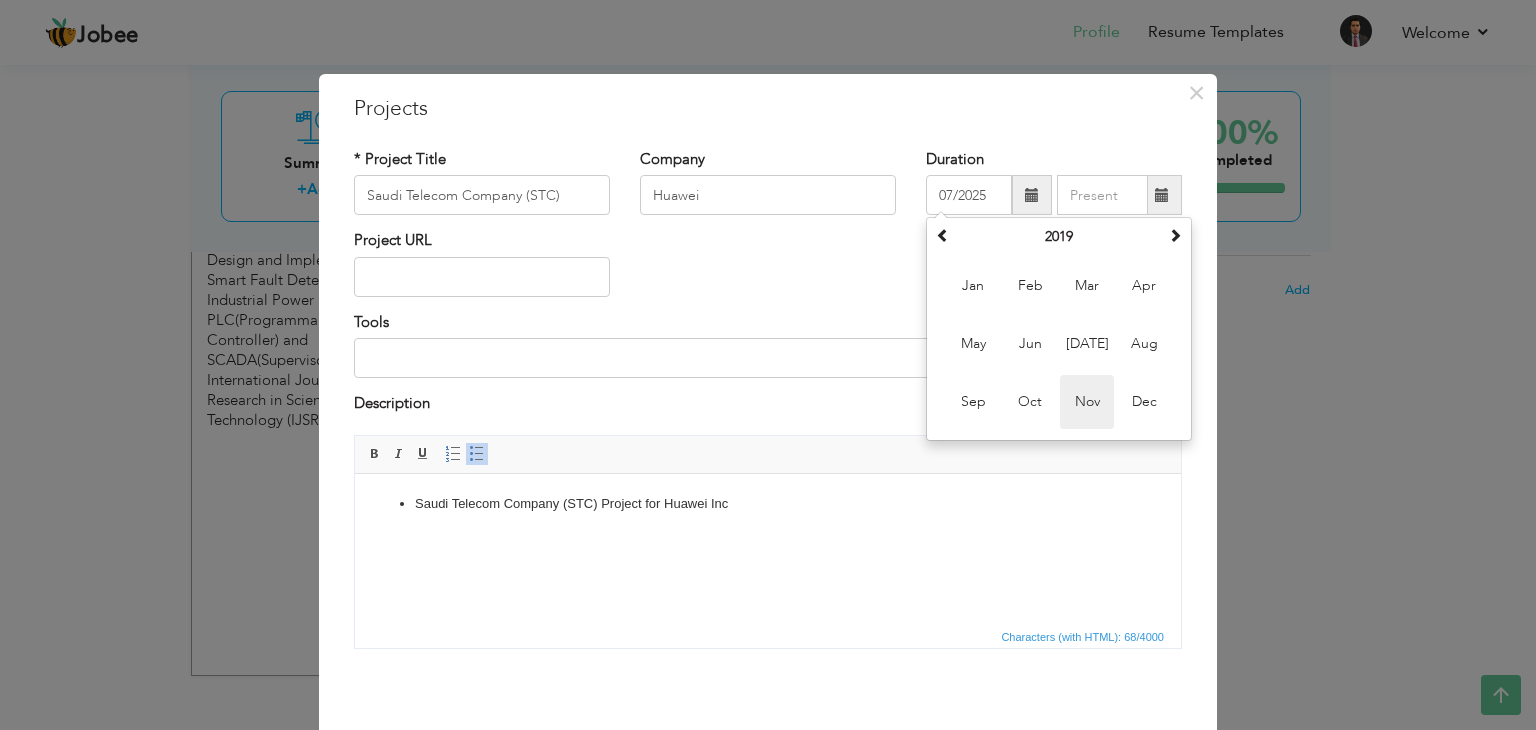 type on "11/2019" 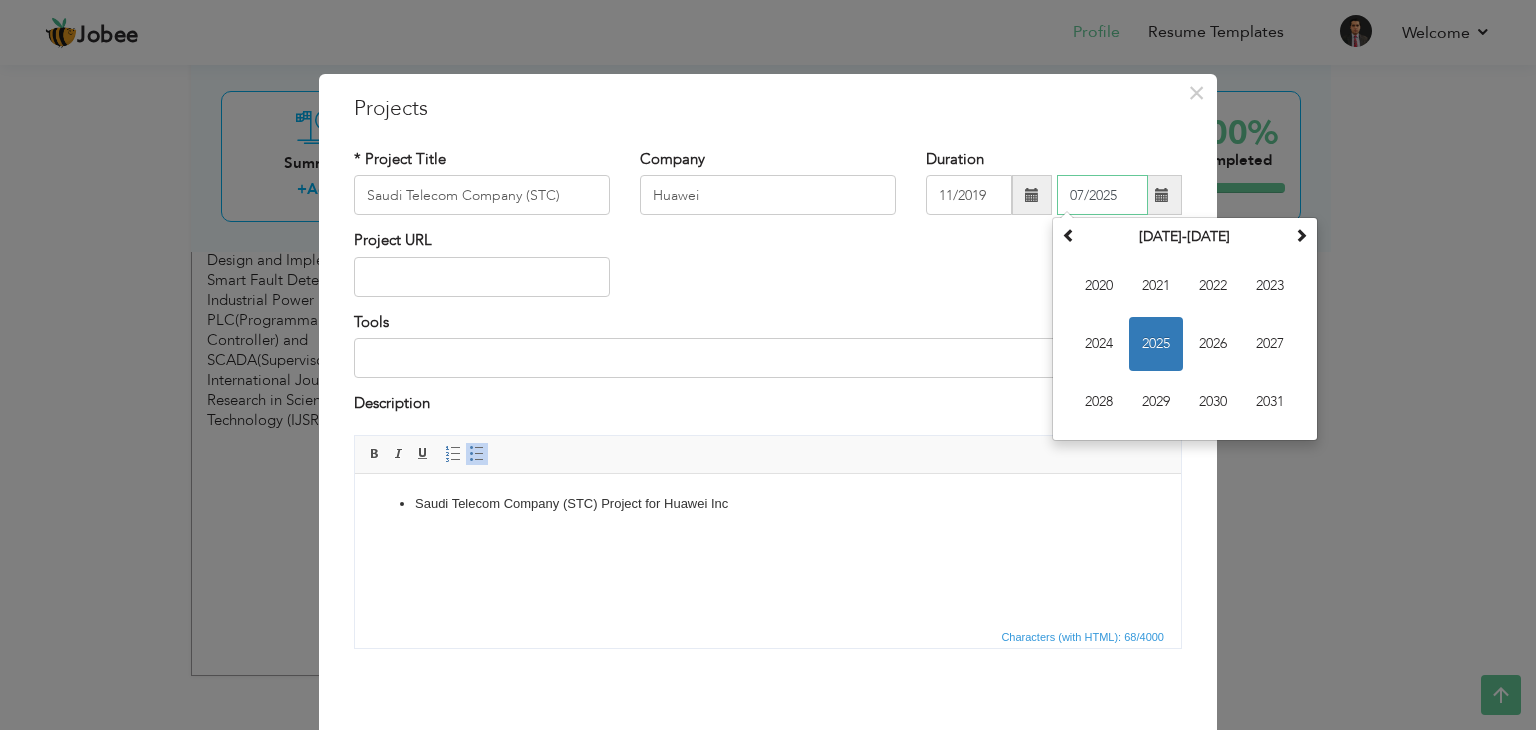 click on "07/2025" at bounding box center (1102, 195) 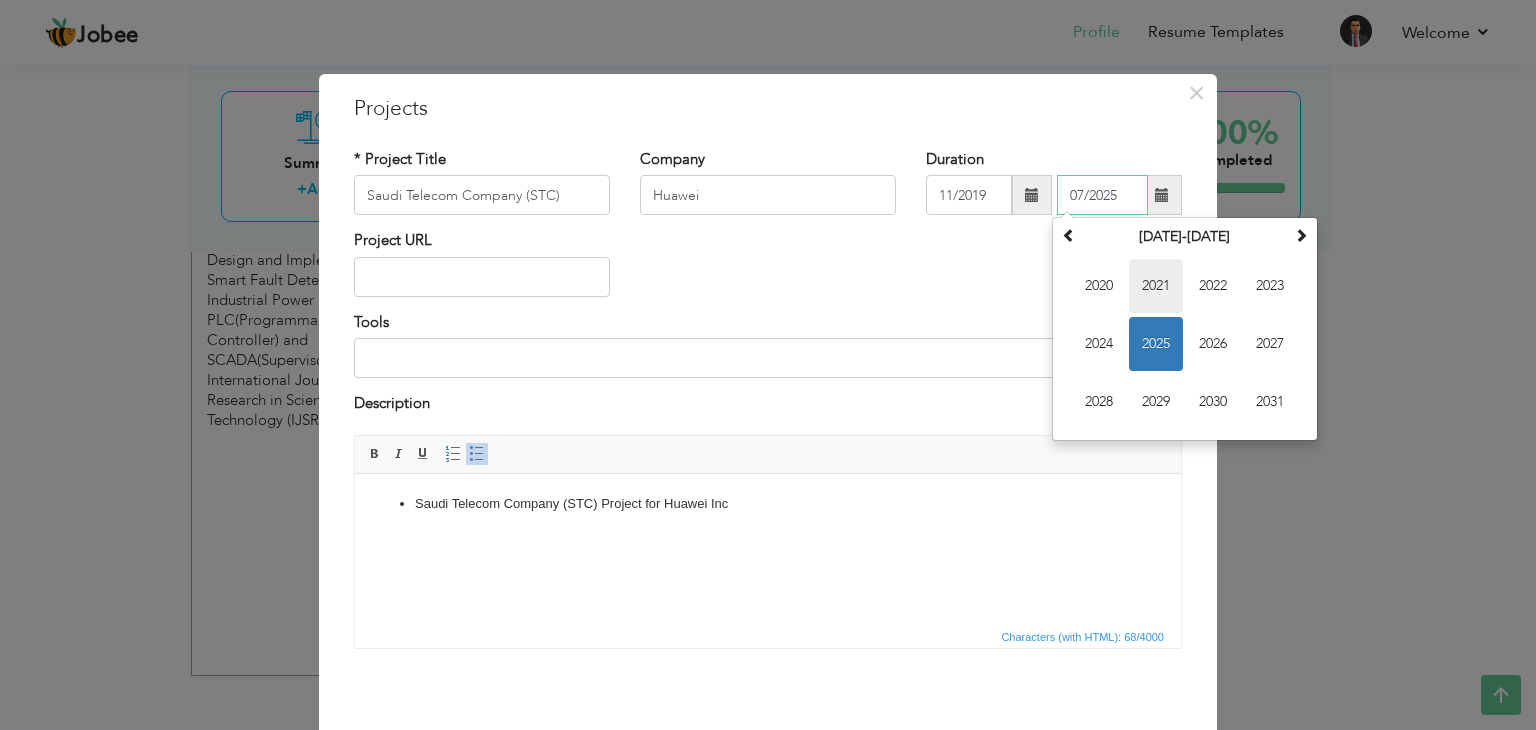 click on "2021" at bounding box center (1156, 286) 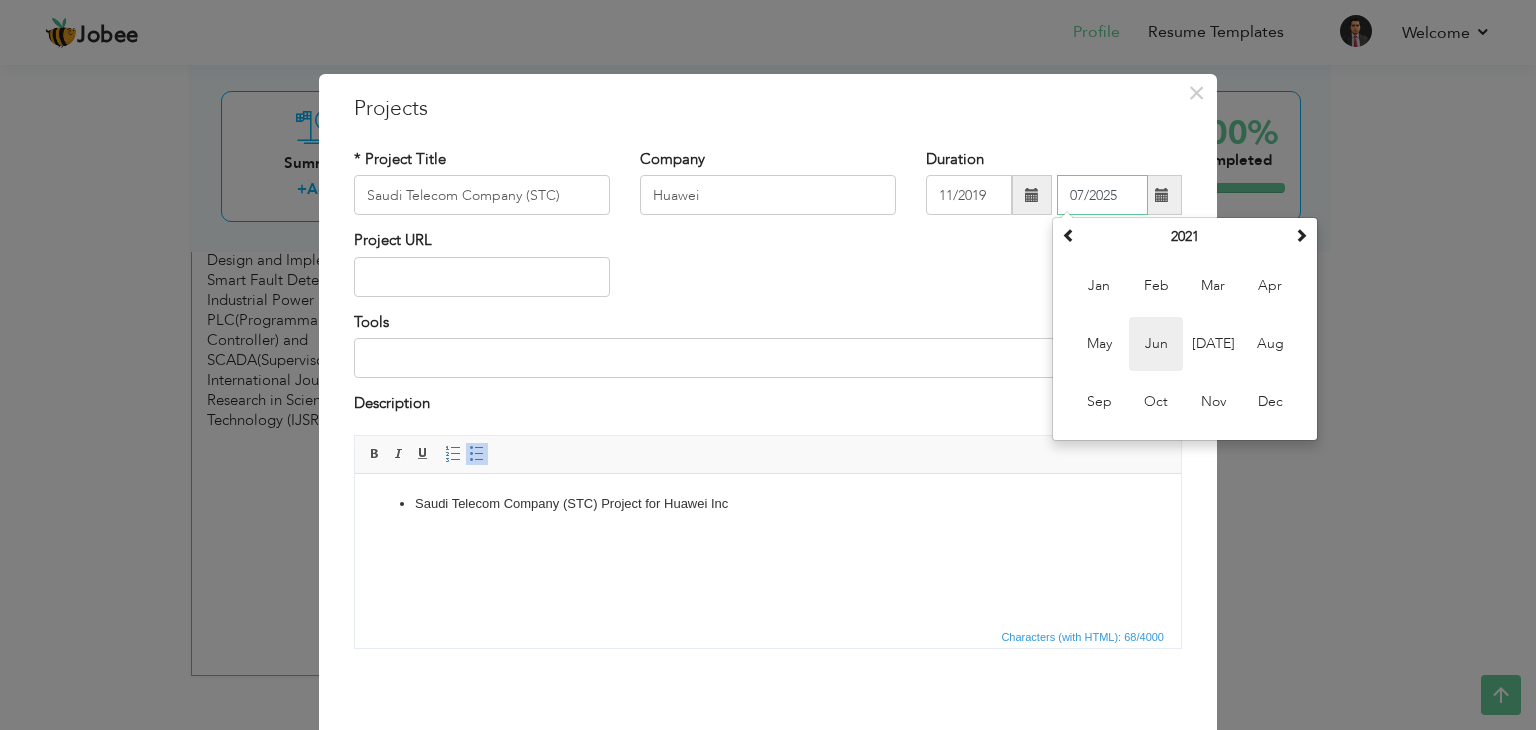 click on "Jun" at bounding box center (1156, 344) 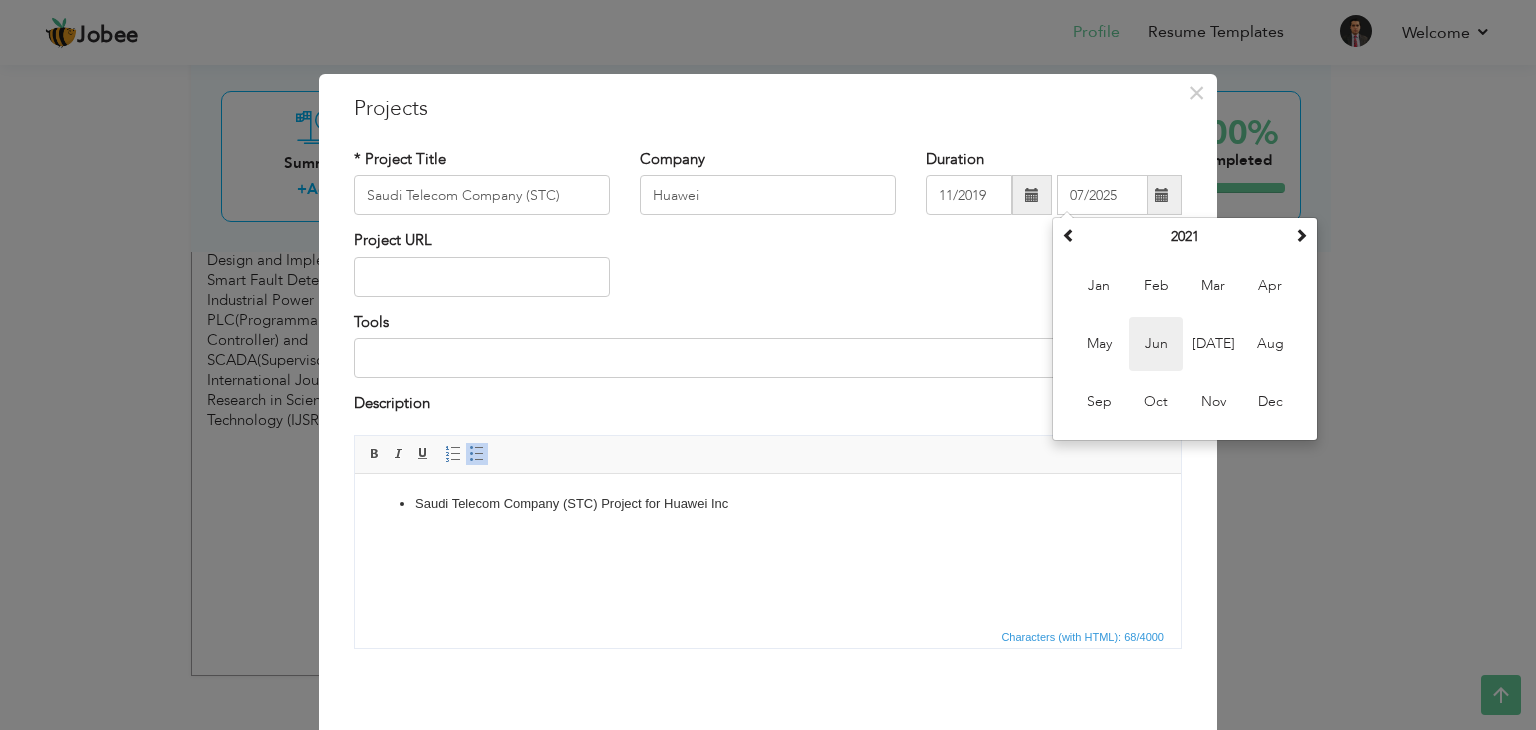 type on "06/2021" 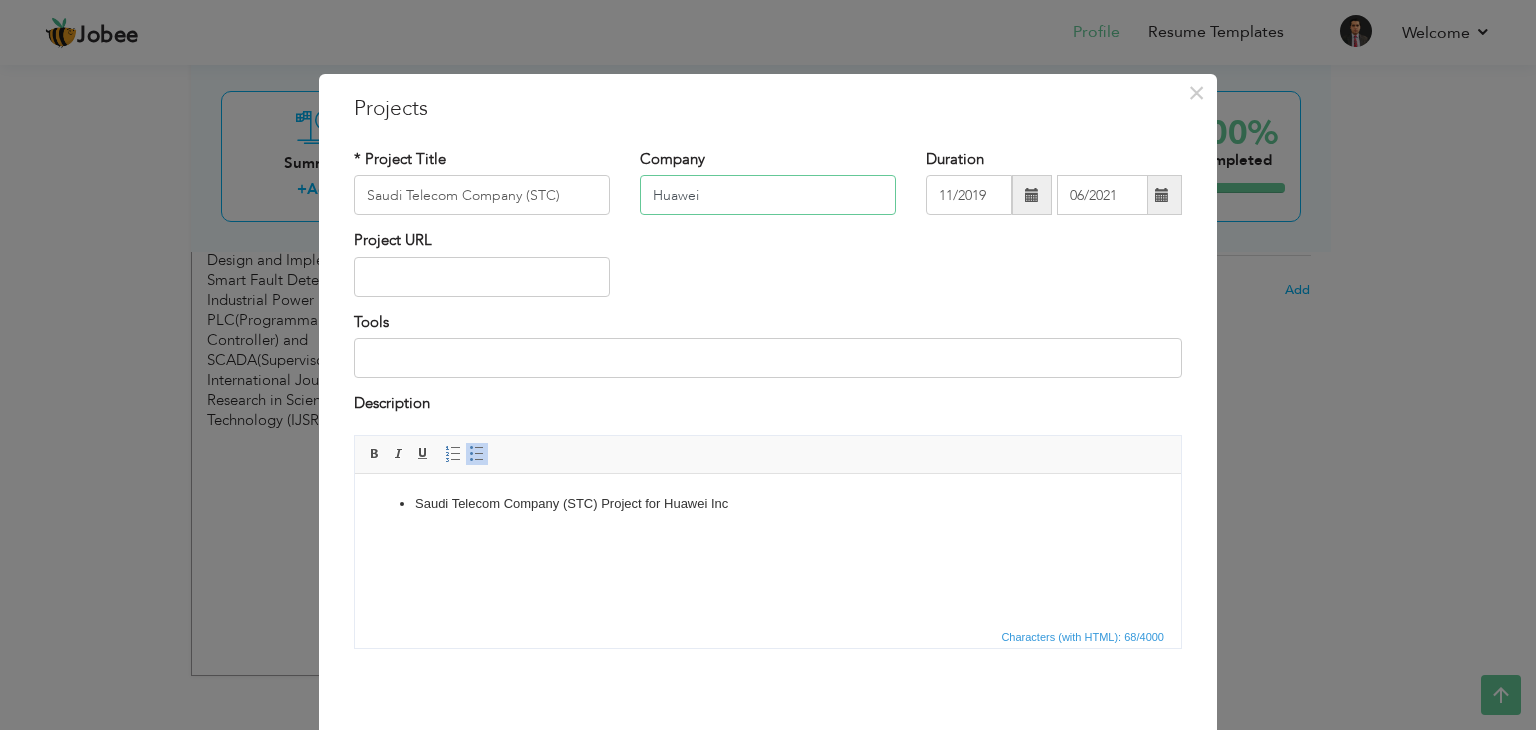 click on "Huawei" at bounding box center [768, 195] 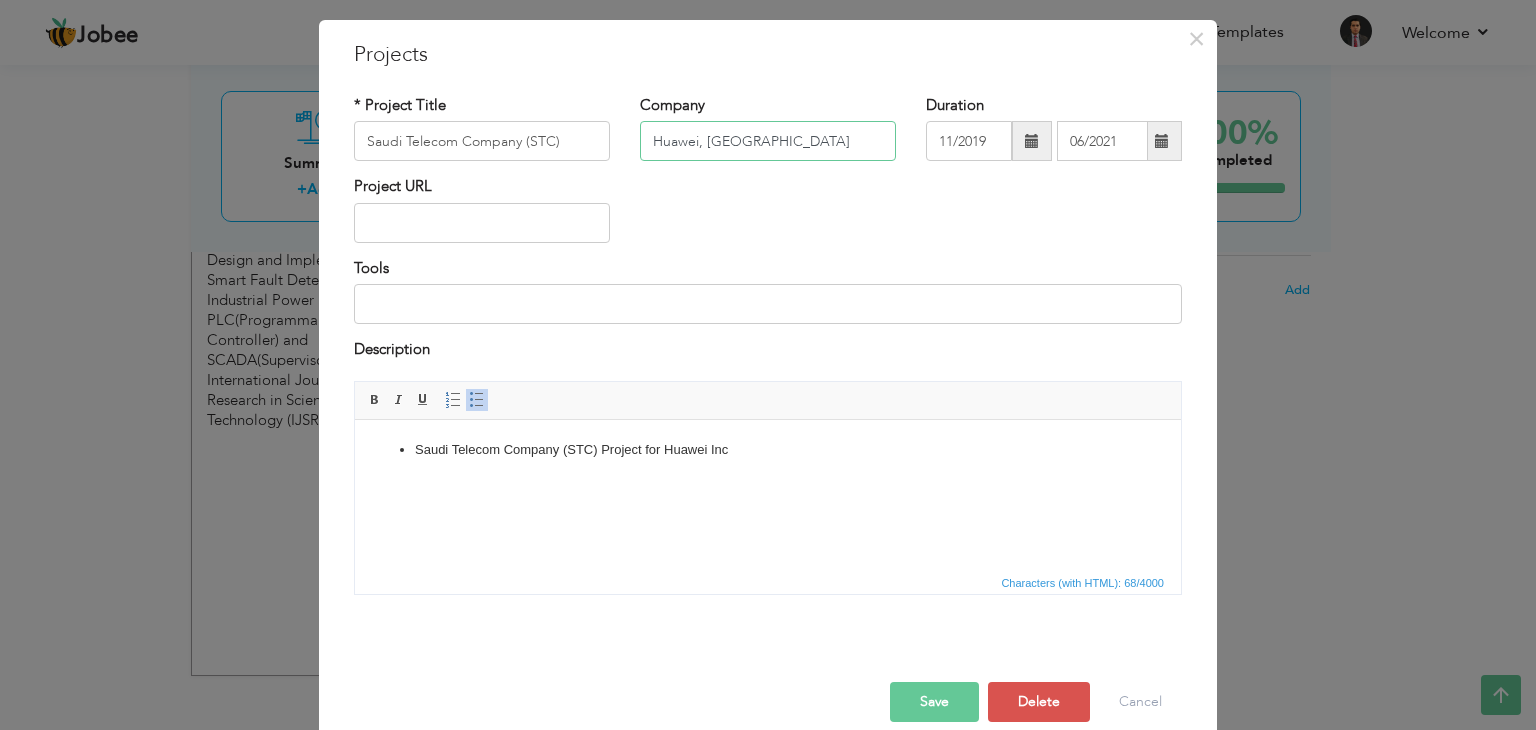 scroll, scrollTop: 80, scrollLeft: 0, axis: vertical 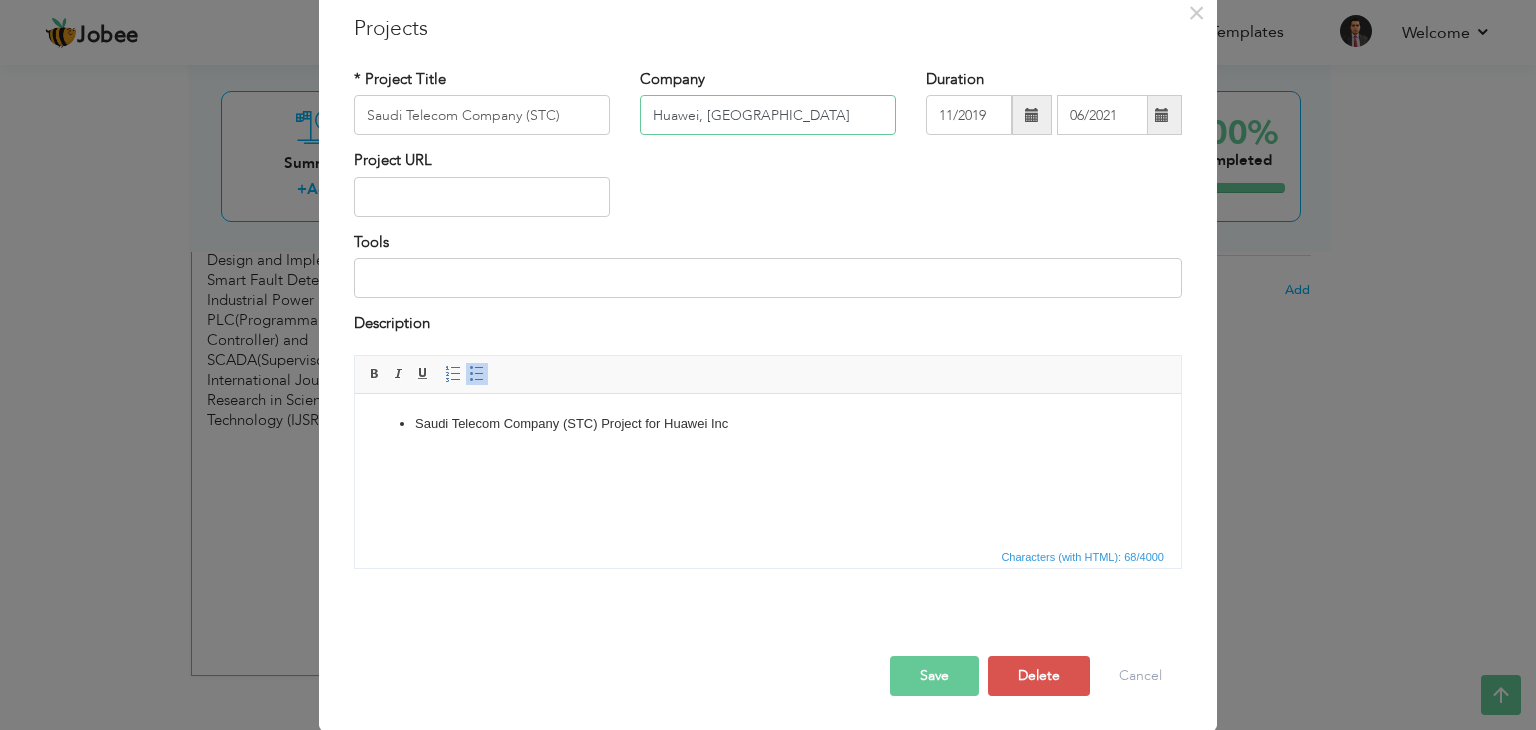type on "Huawei, [GEOGRAPHIC_DATA]" 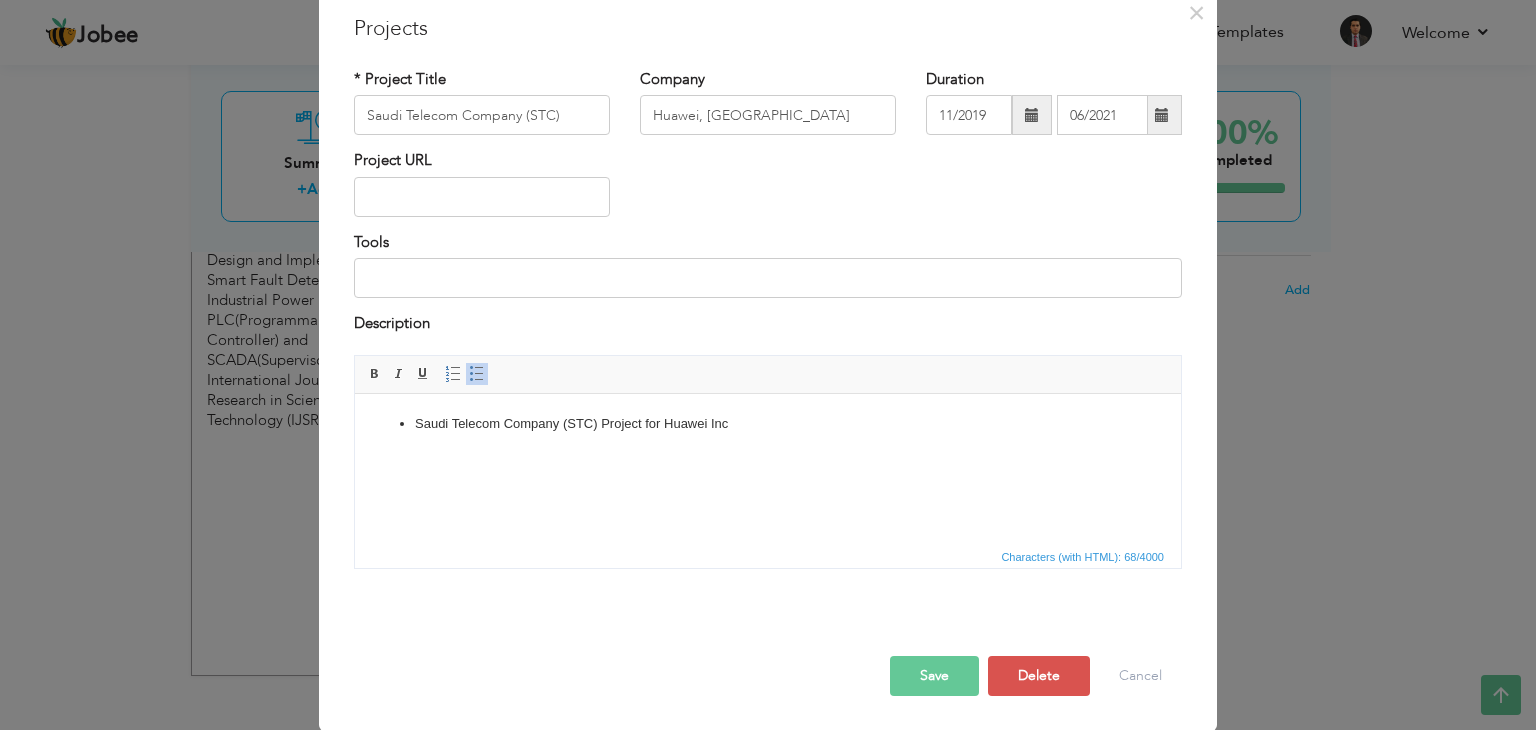 click on "Save" at bounding box center (934, 676) 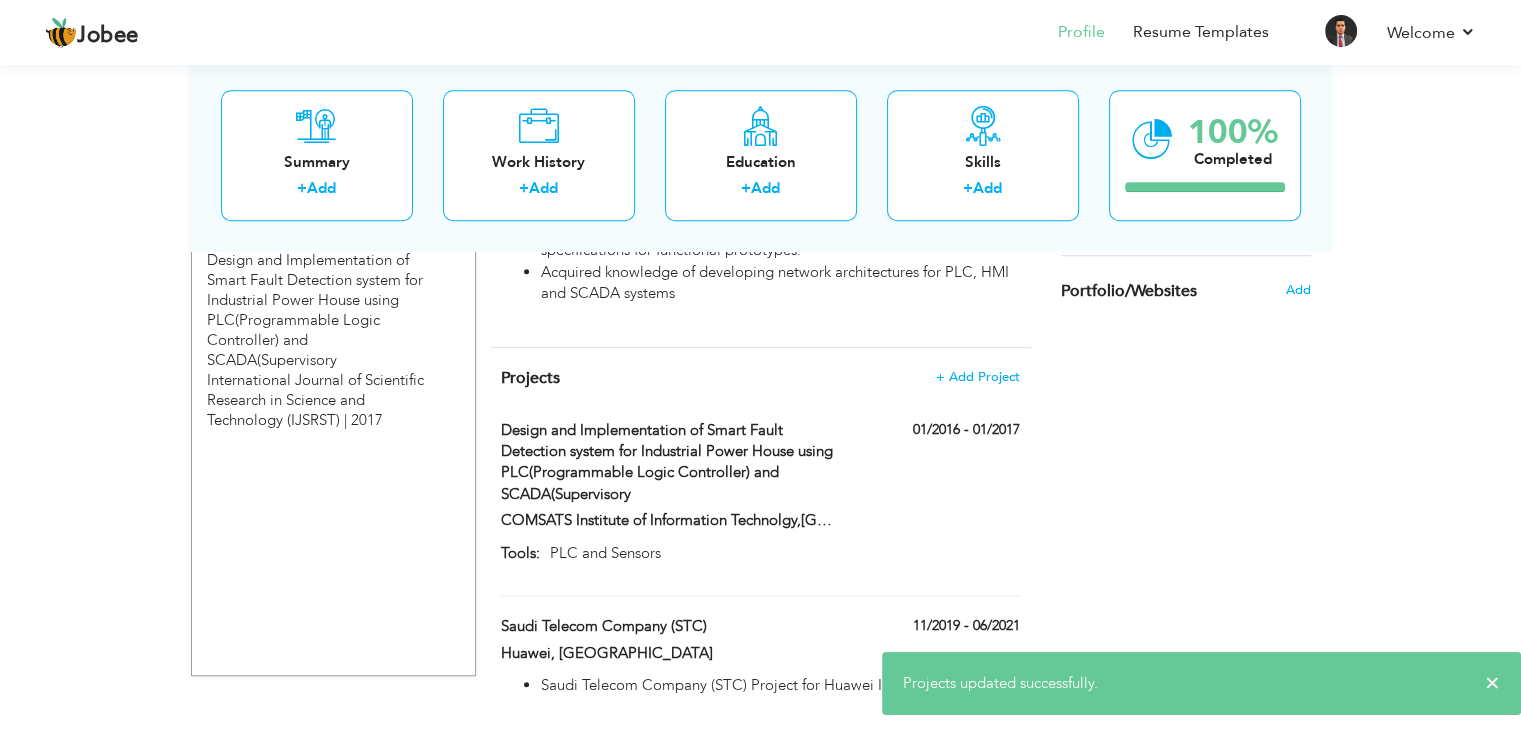 click on "Projects
+ Add Project" at bounding box center (760, 378) 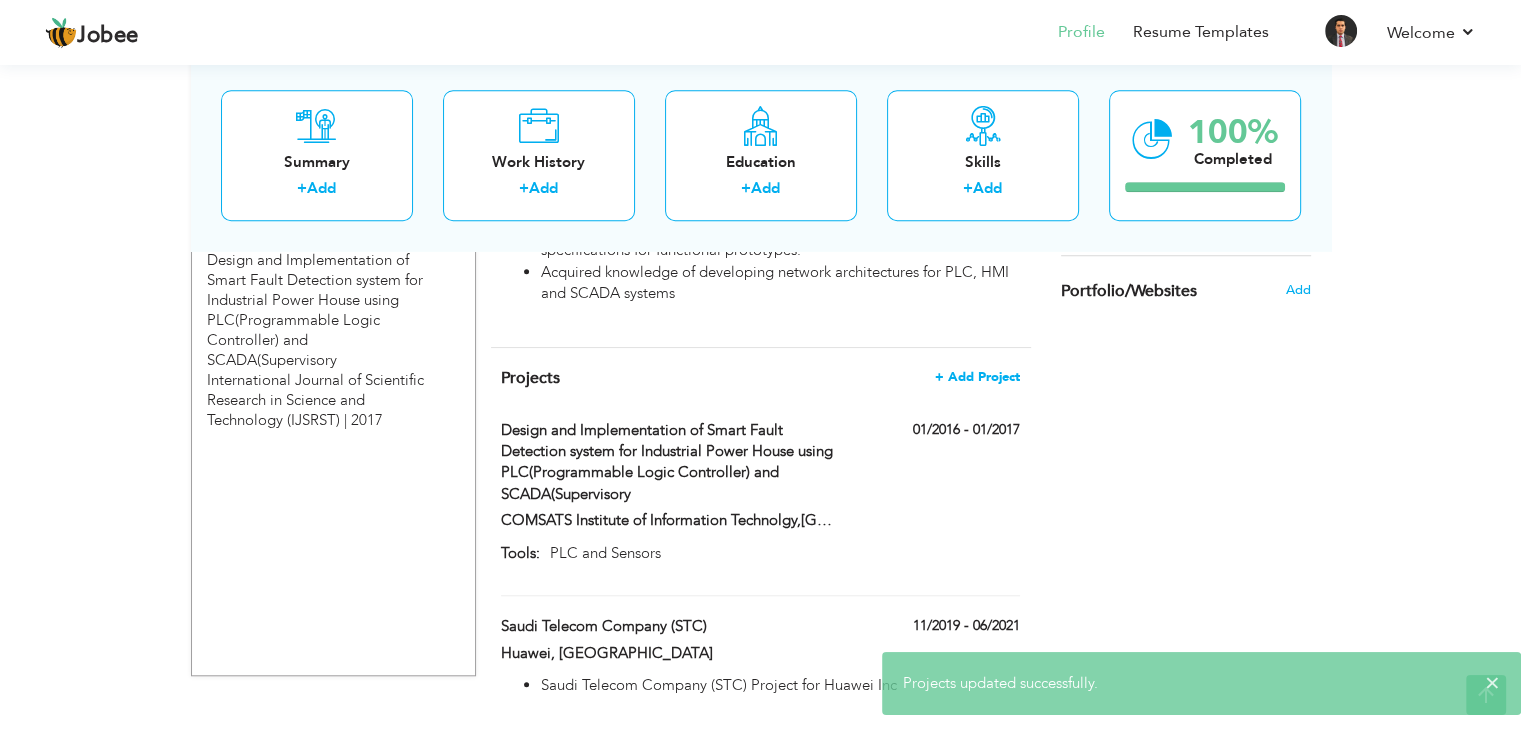 click on "+ Add Project" at bounding box center (977, 377) 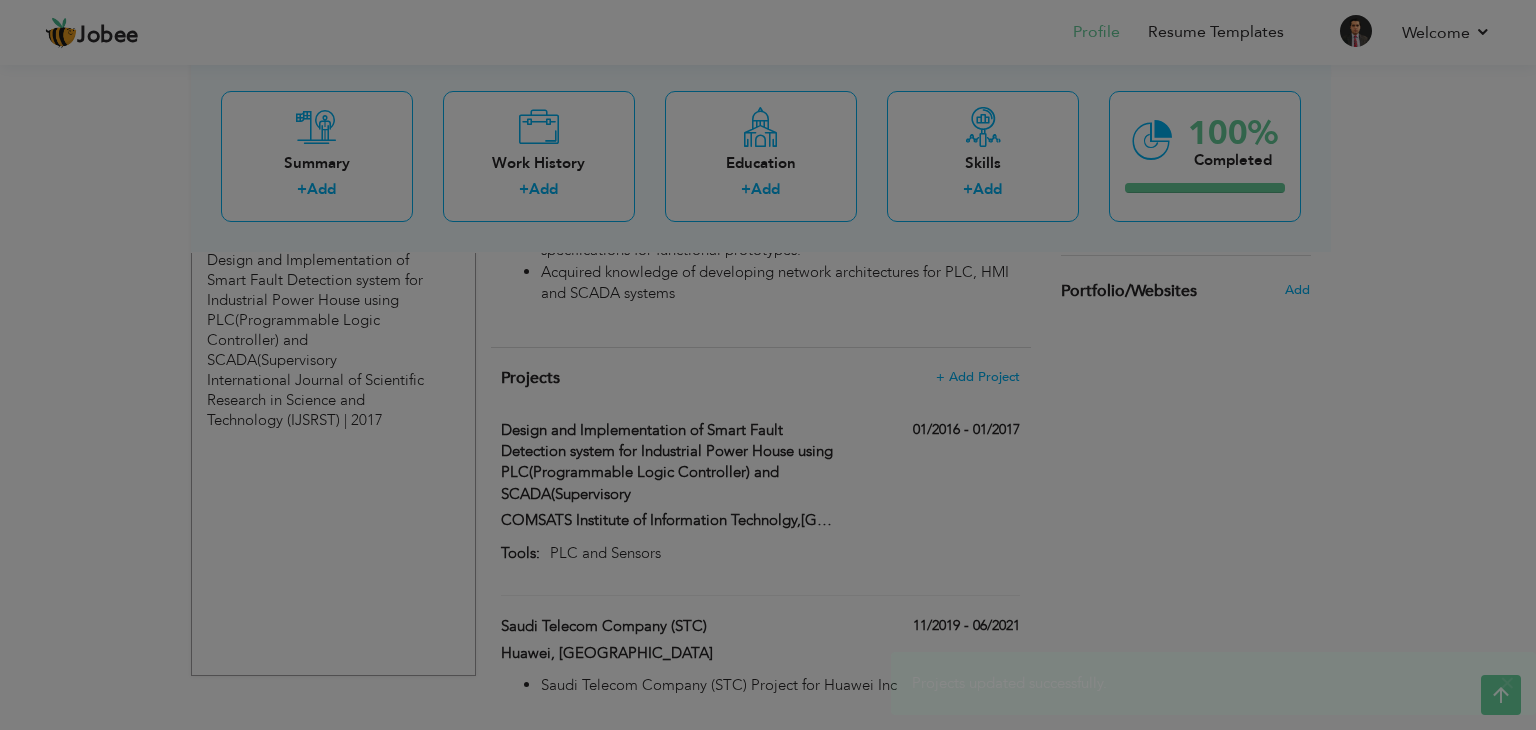 scroll, scrollTop: 0, scrollLeft: 0, axis: both 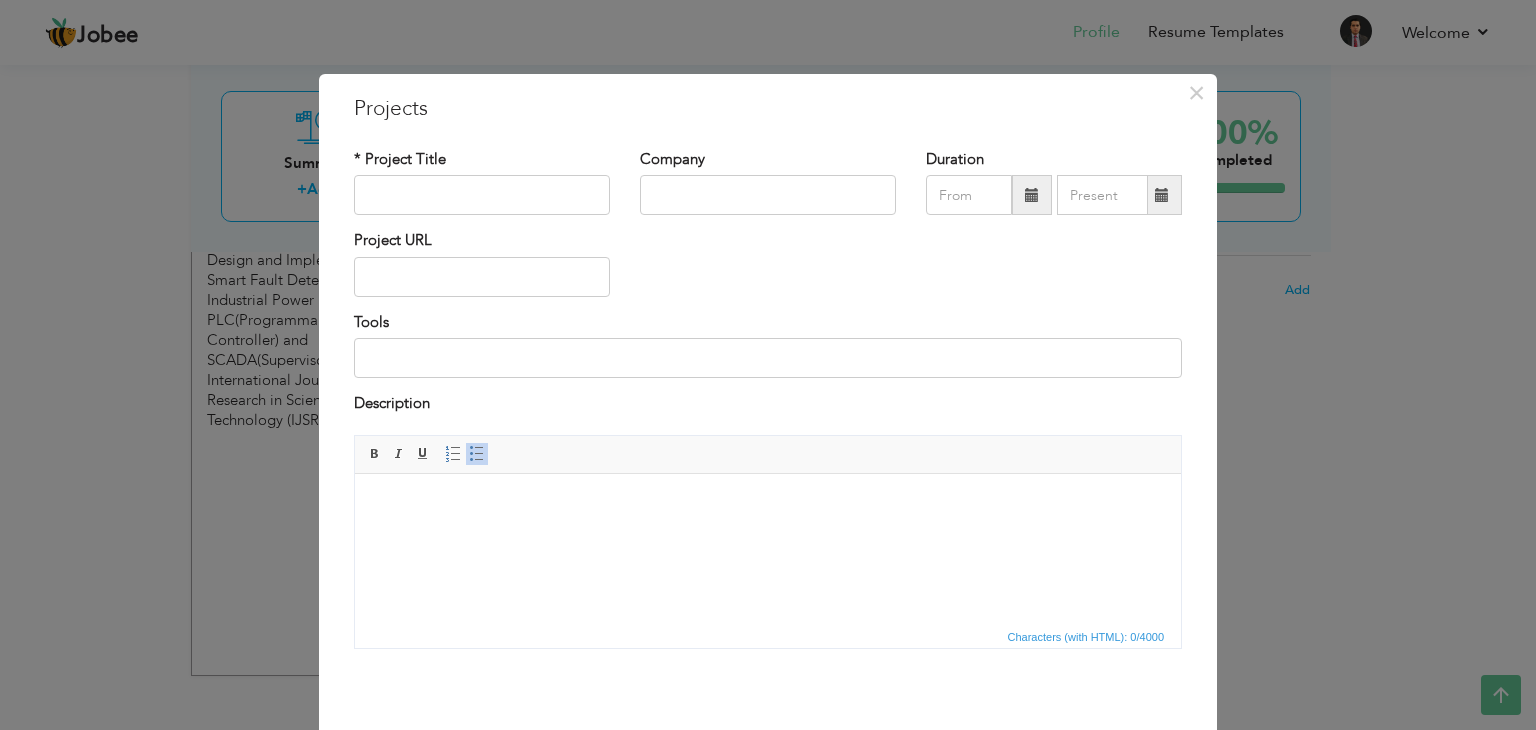 click at bounding box center [768, 503] 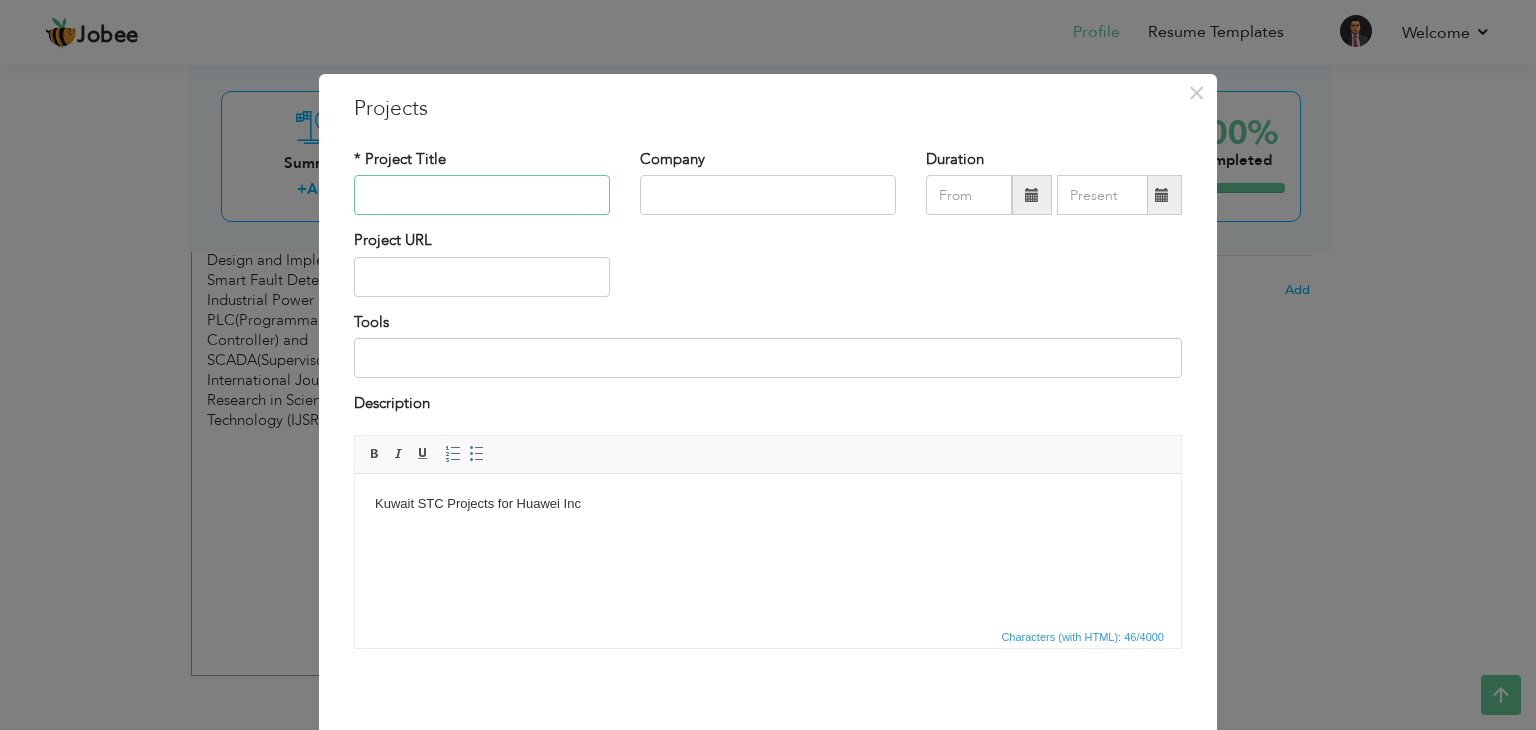click at bounding box center (482, 195) 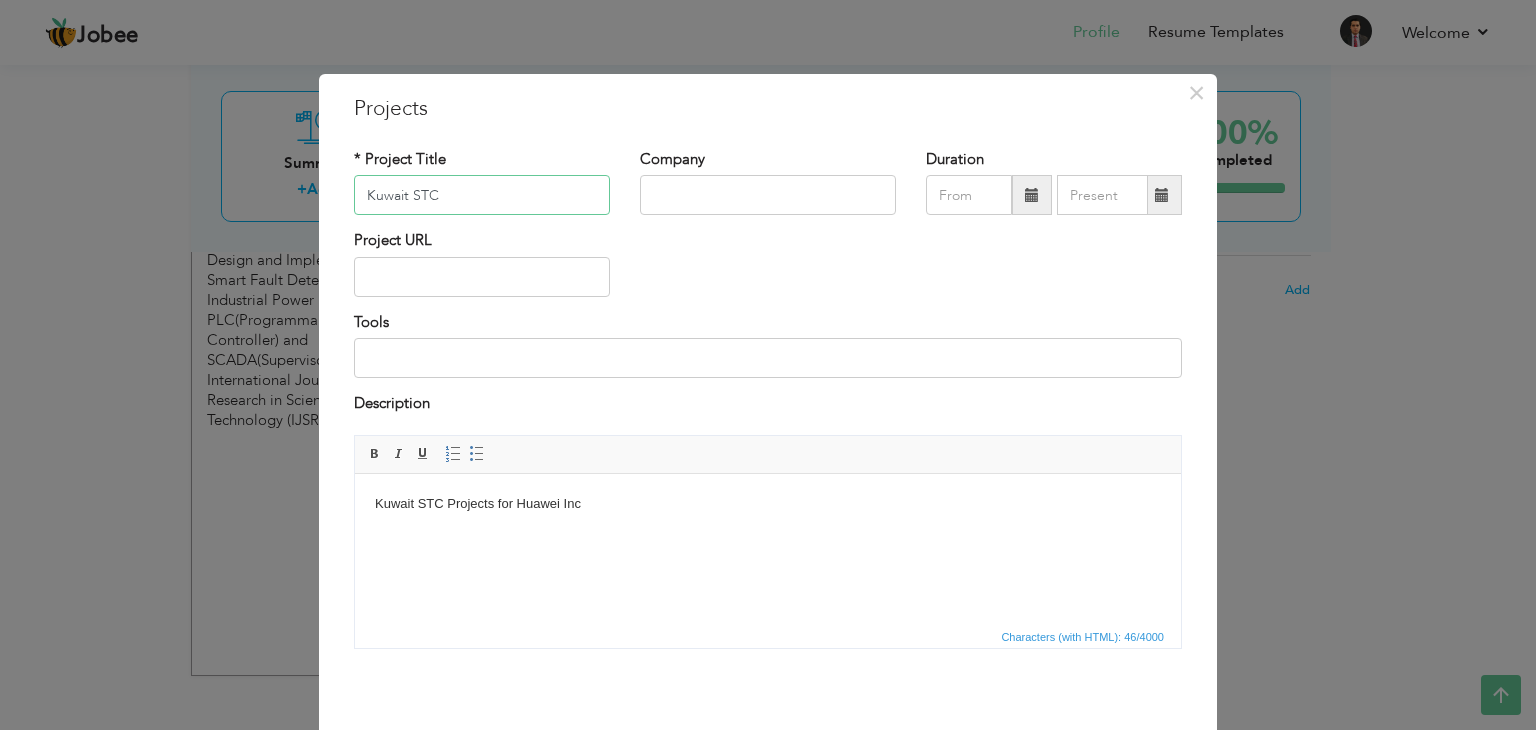 type on "Kuwait STC" 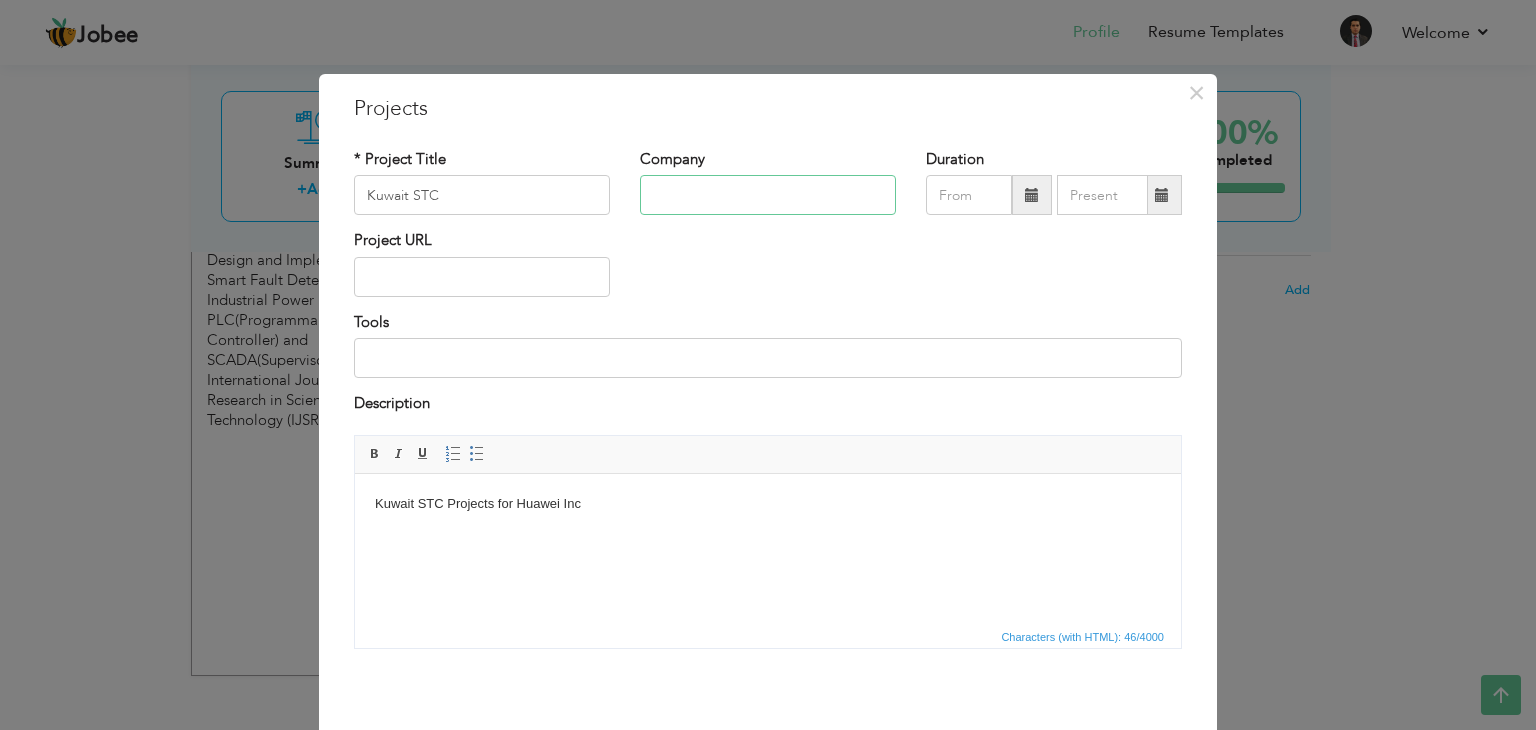 click at bounding box center (768, 195) 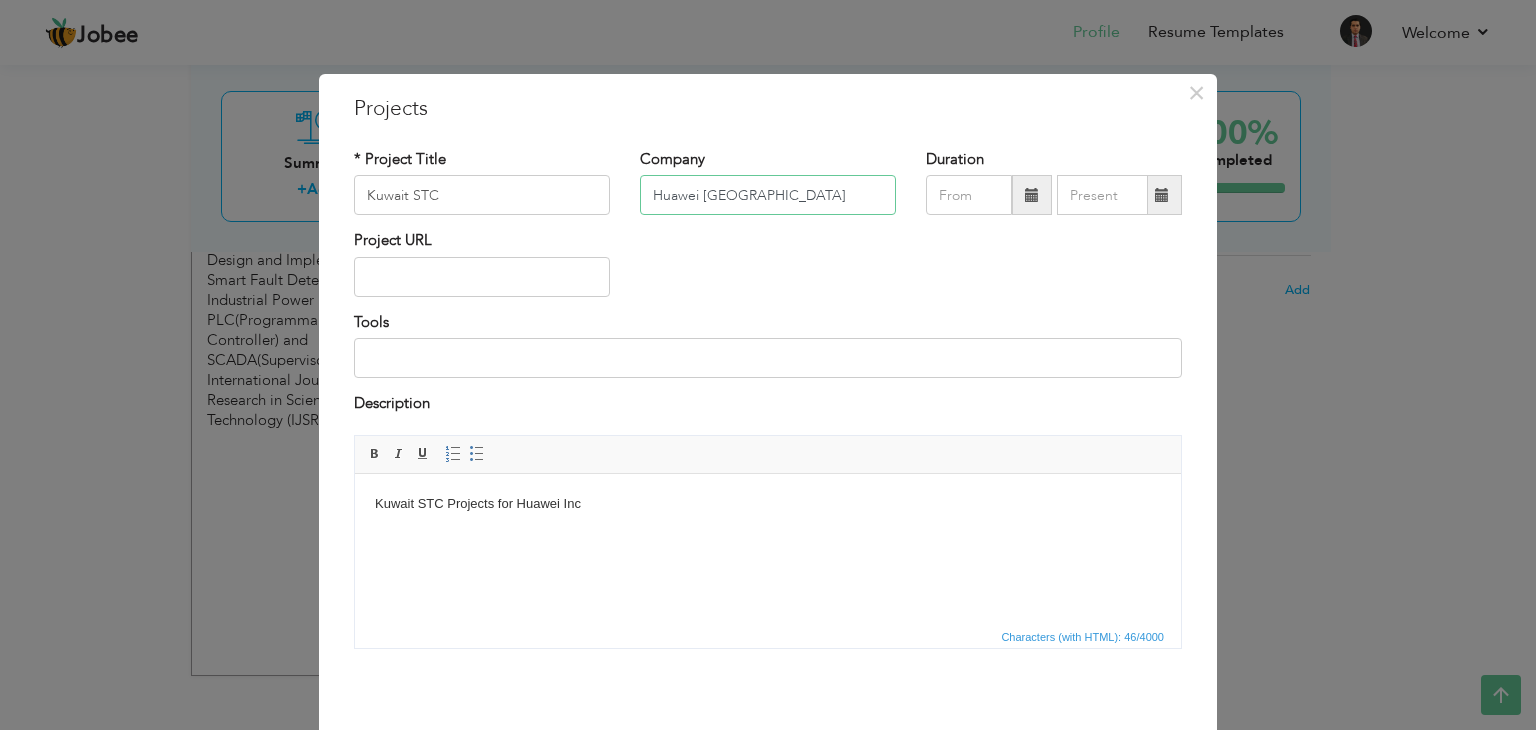 type on "Huawei [GEOGRAPHIC_DATA]" 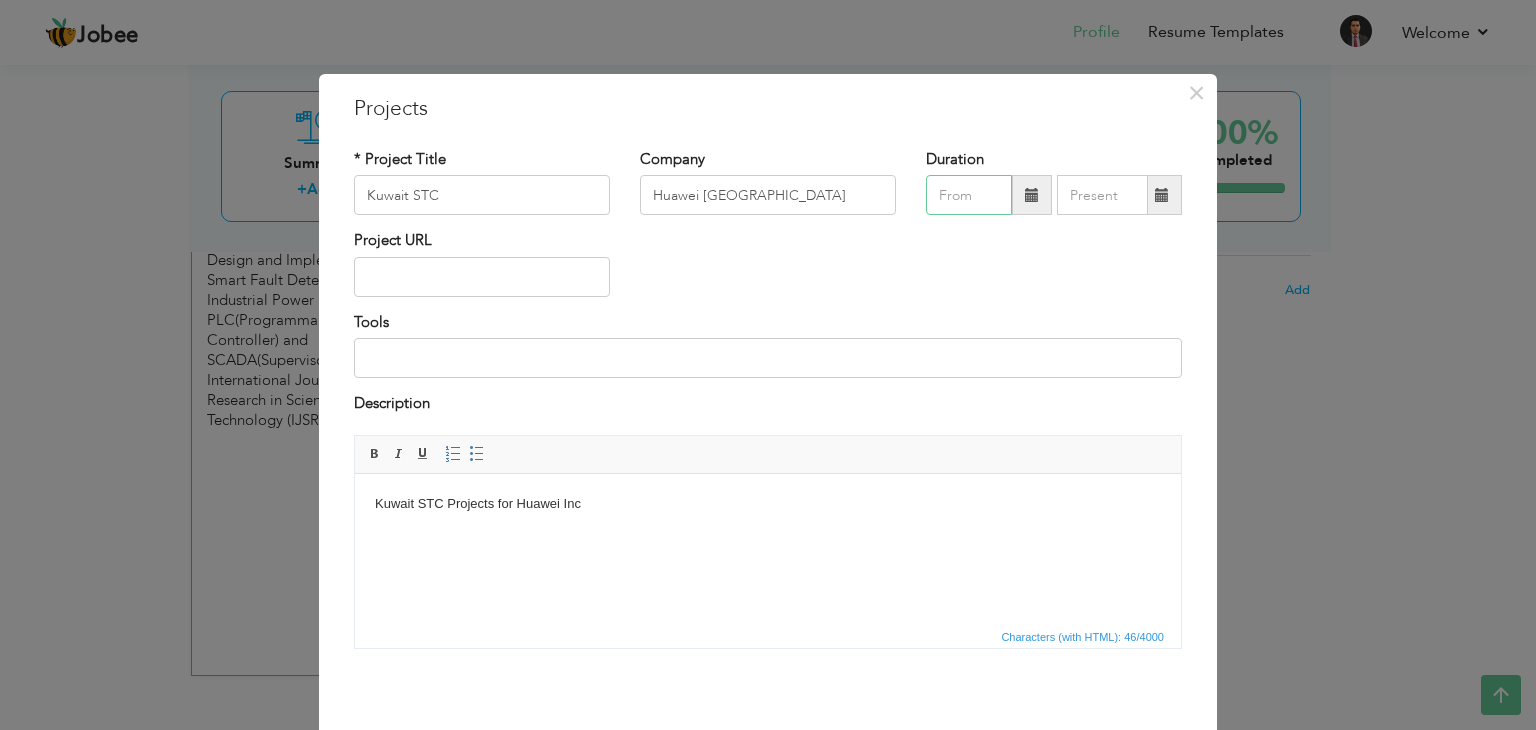 click at bounding box center [969, 195] 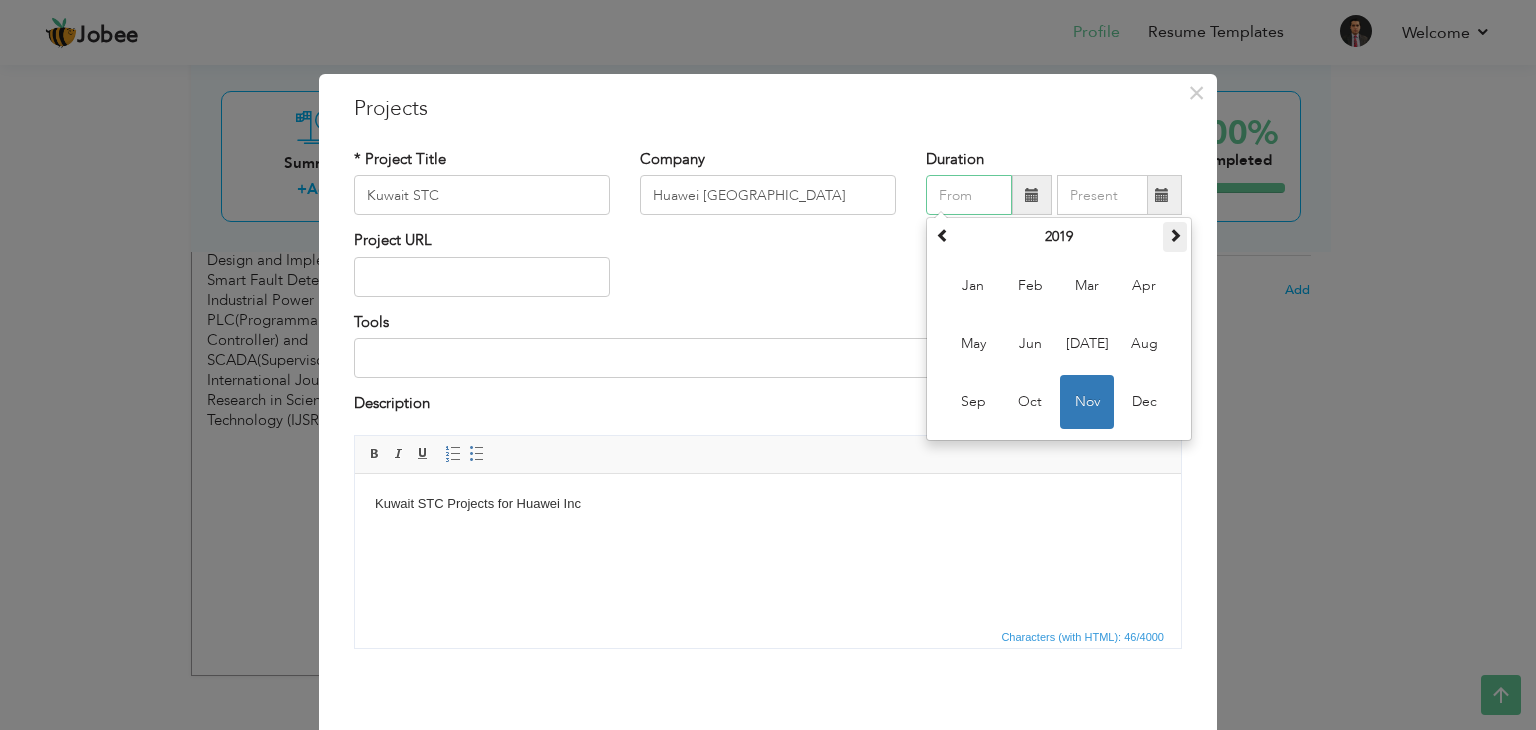 click at bounding box center [1175, 235] 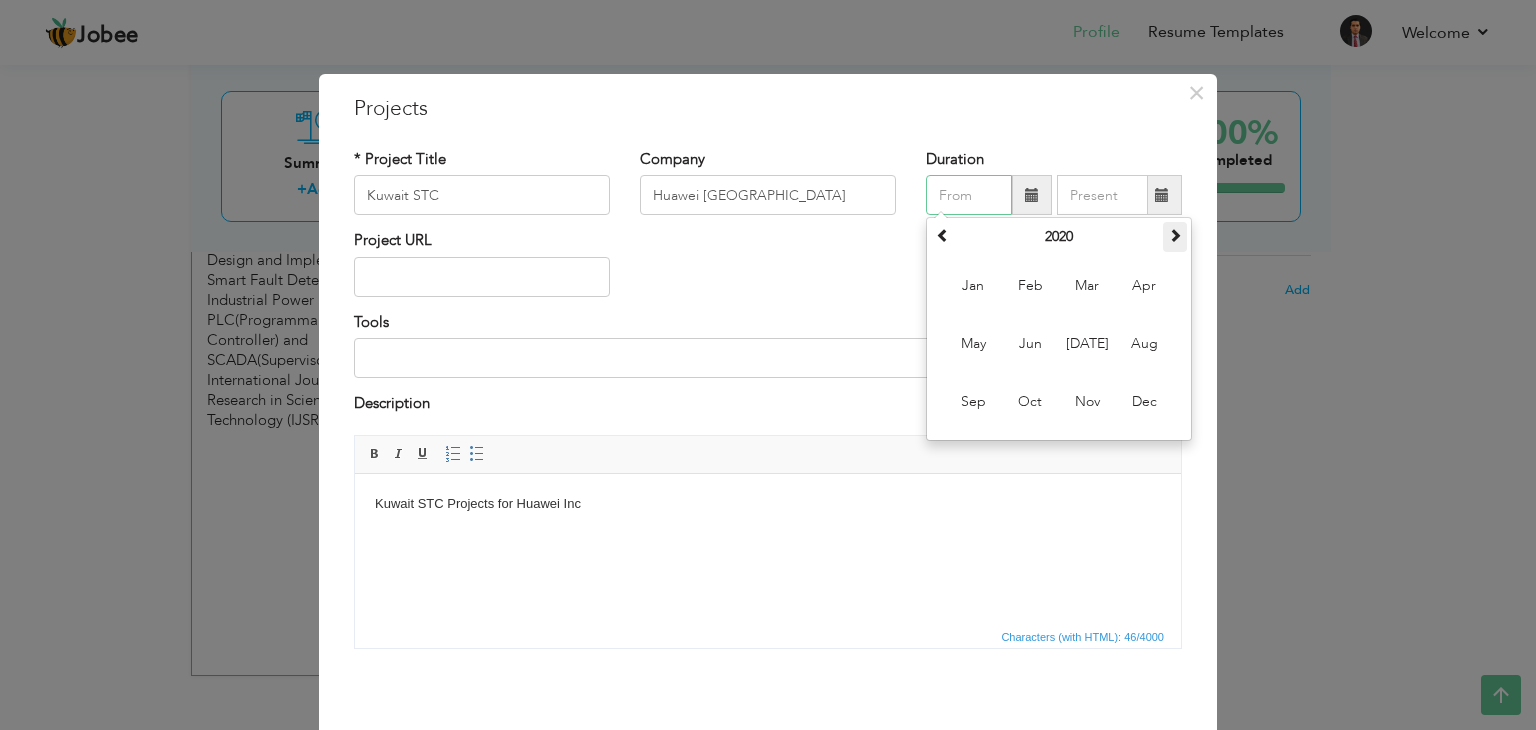 click at bounding box center [1175, 235] 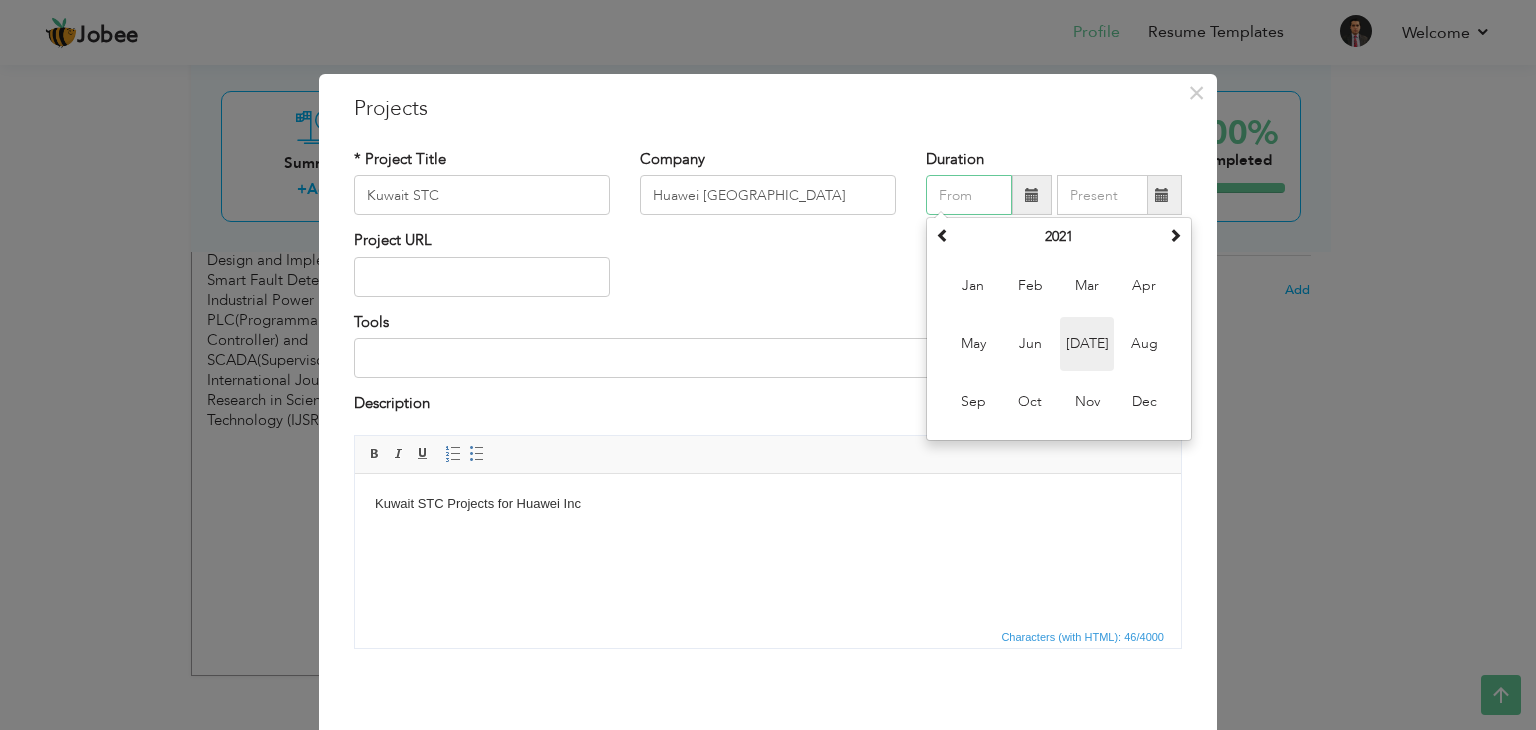 click on "Jul" at bounding box center [1087, 344] 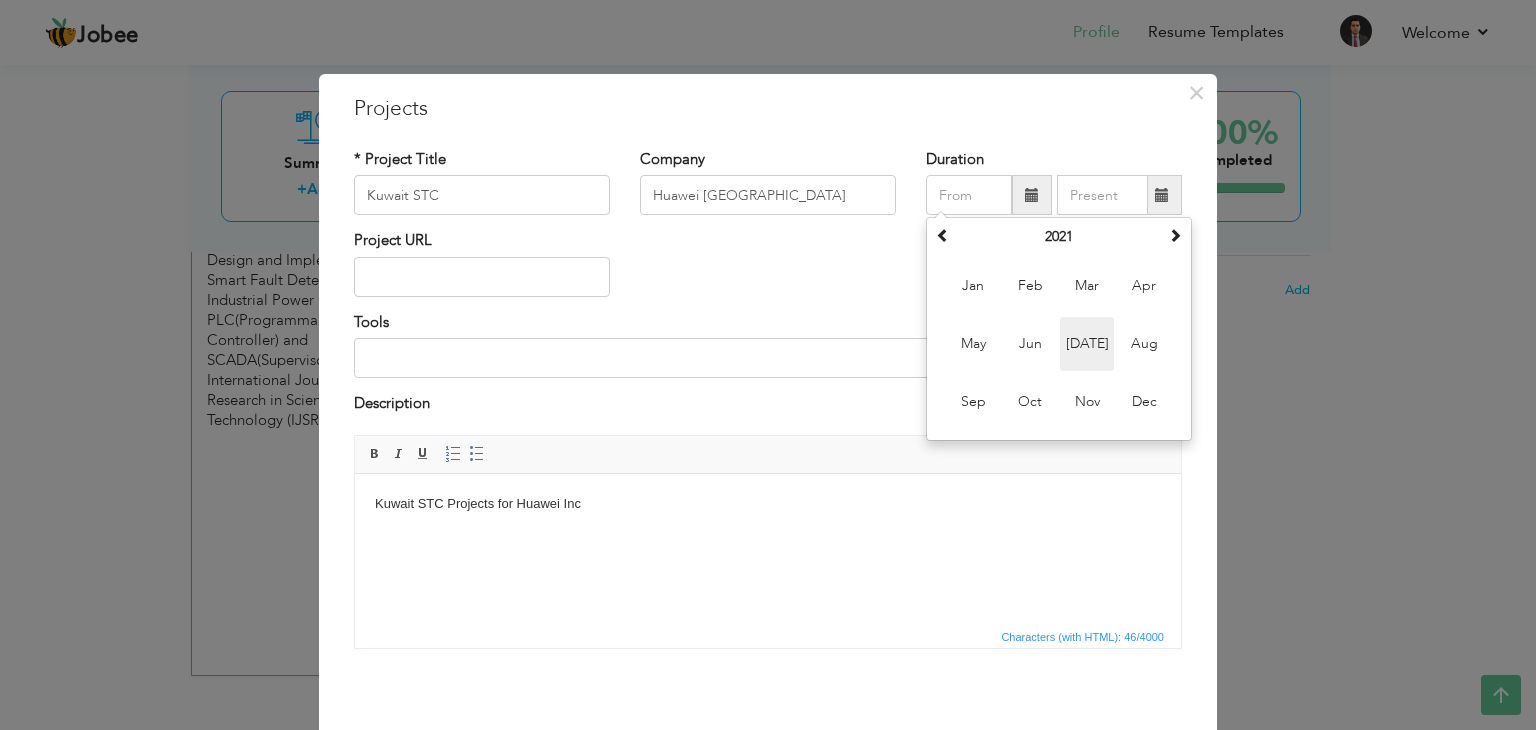 type on "07/2021" 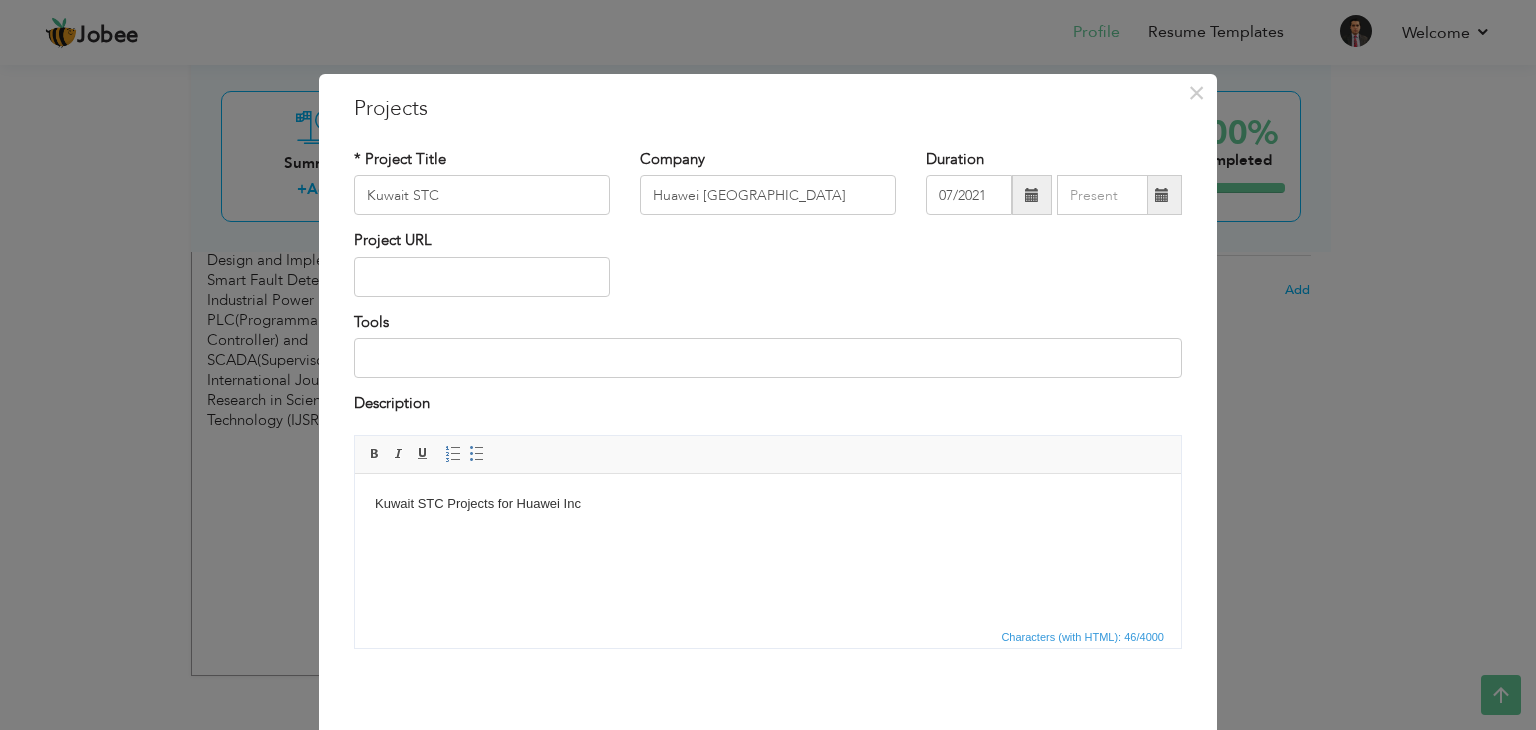 click at bounding box center [1162, 195] 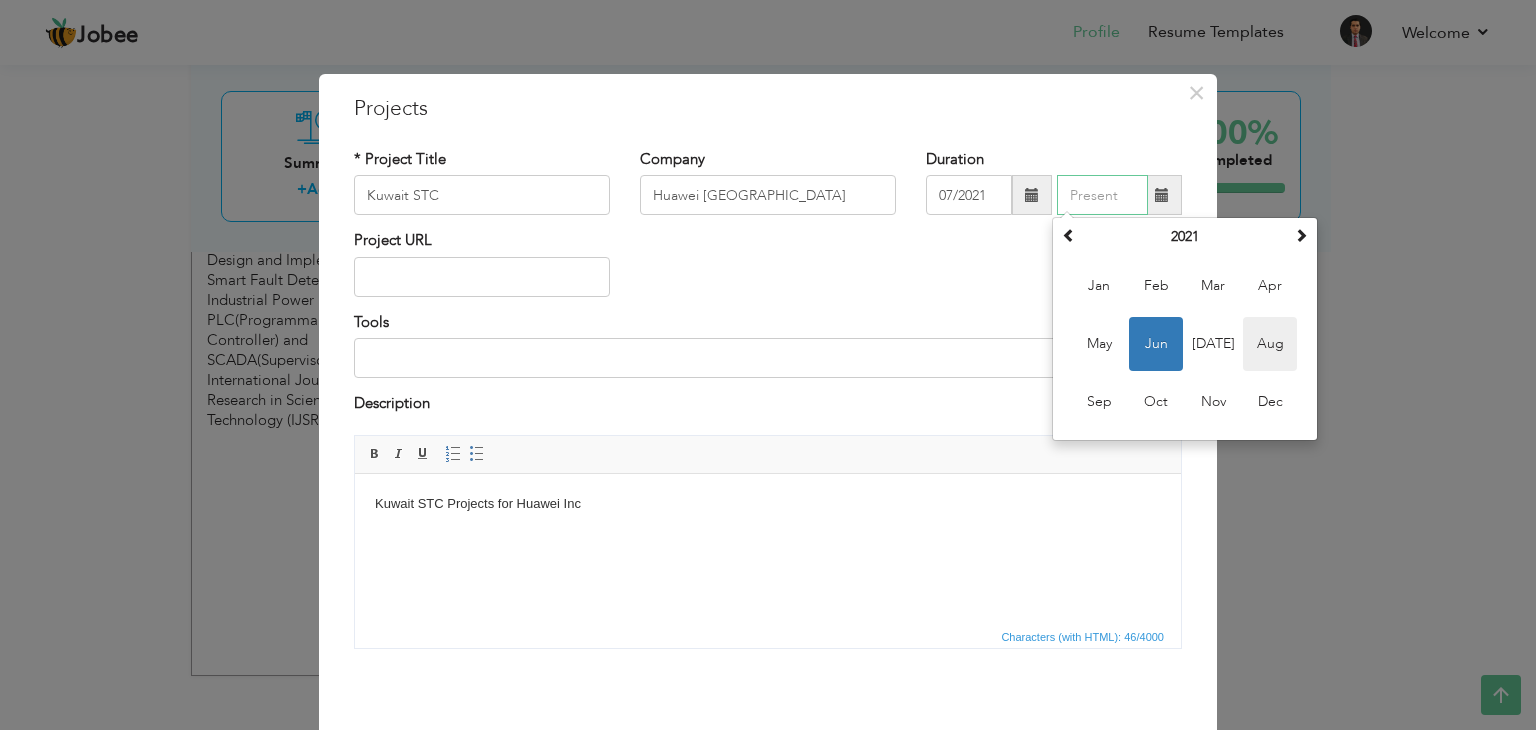 click on "Aug" at bounding box center (1270, 344) 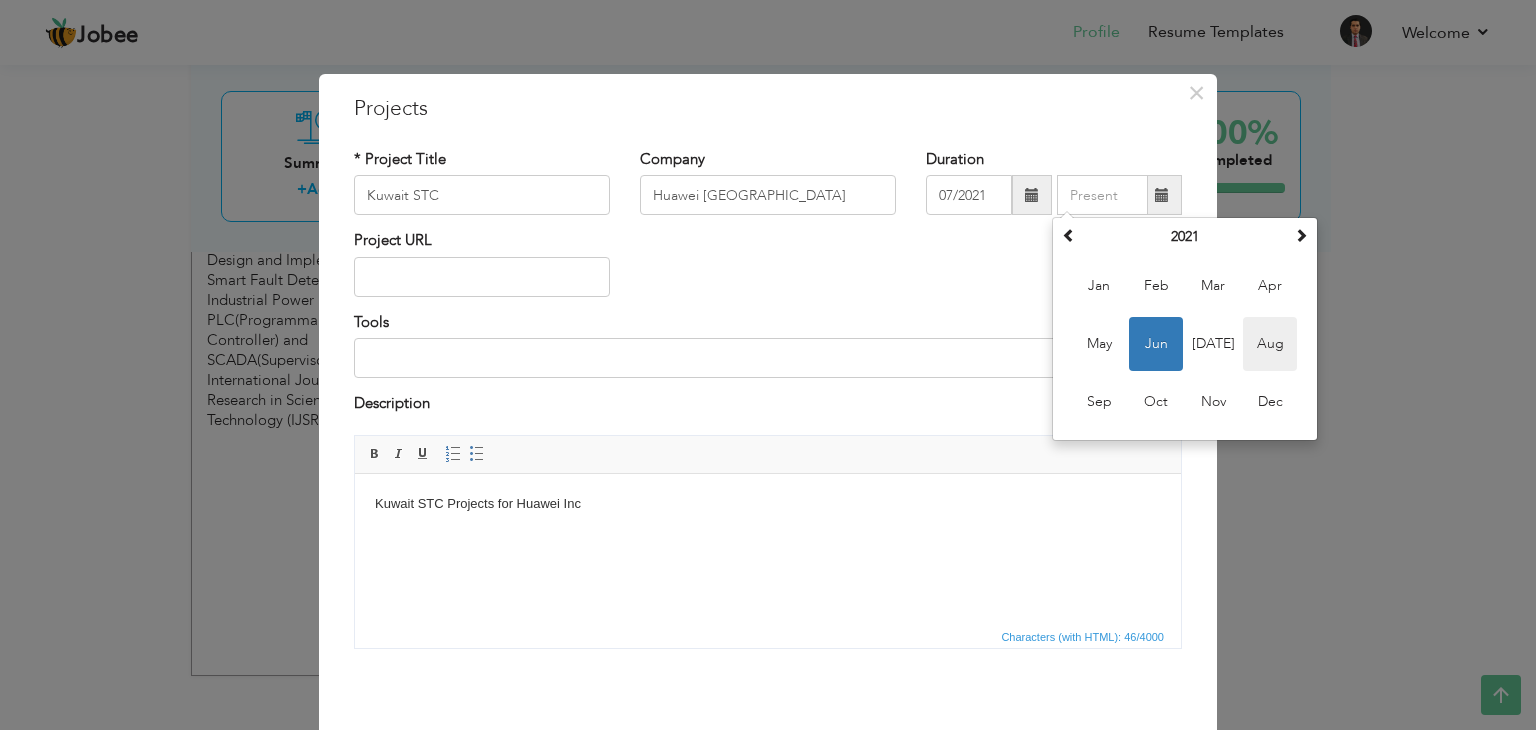 type on "08/2021" 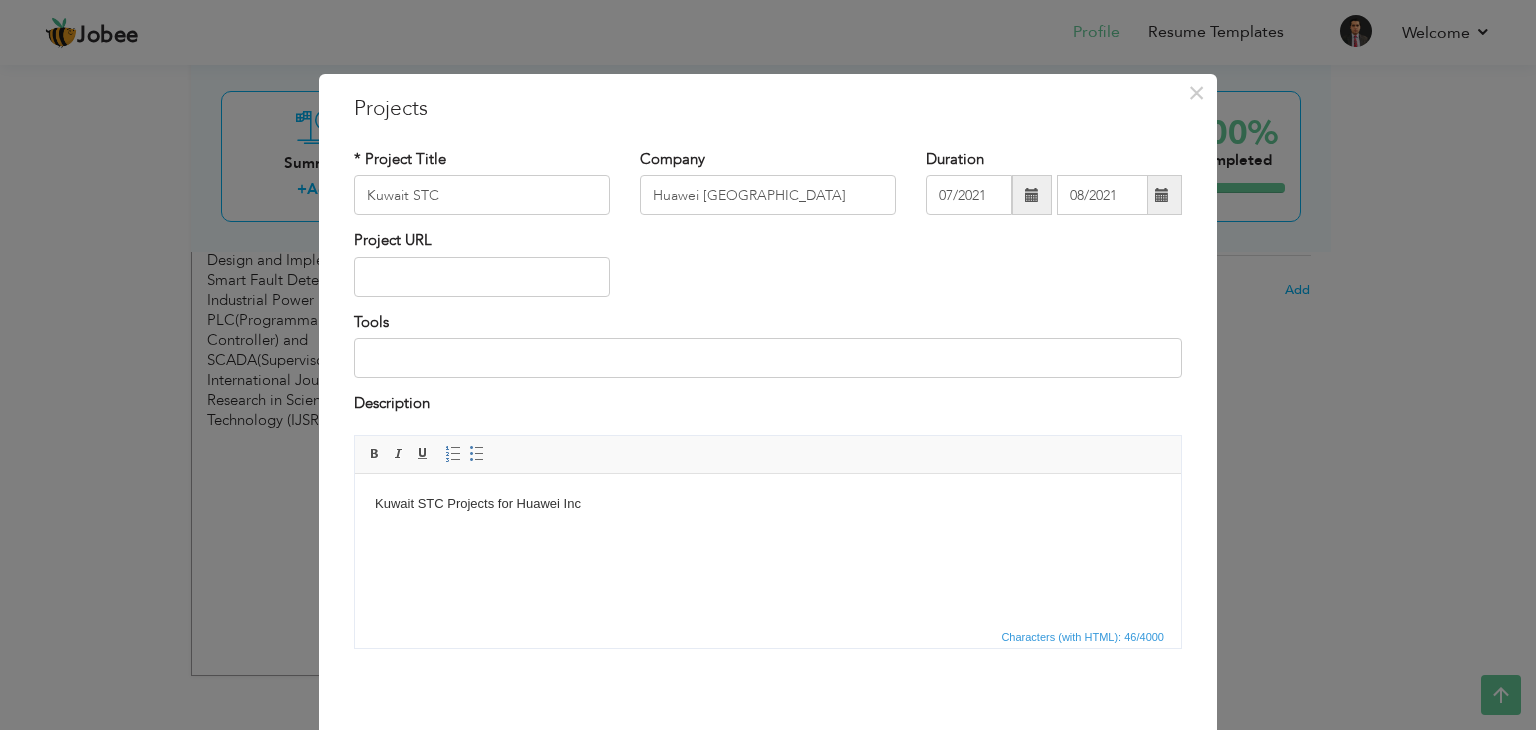 click on "Kuwait STC Projects for Huawei Inc" at bounding box center [768, 514] 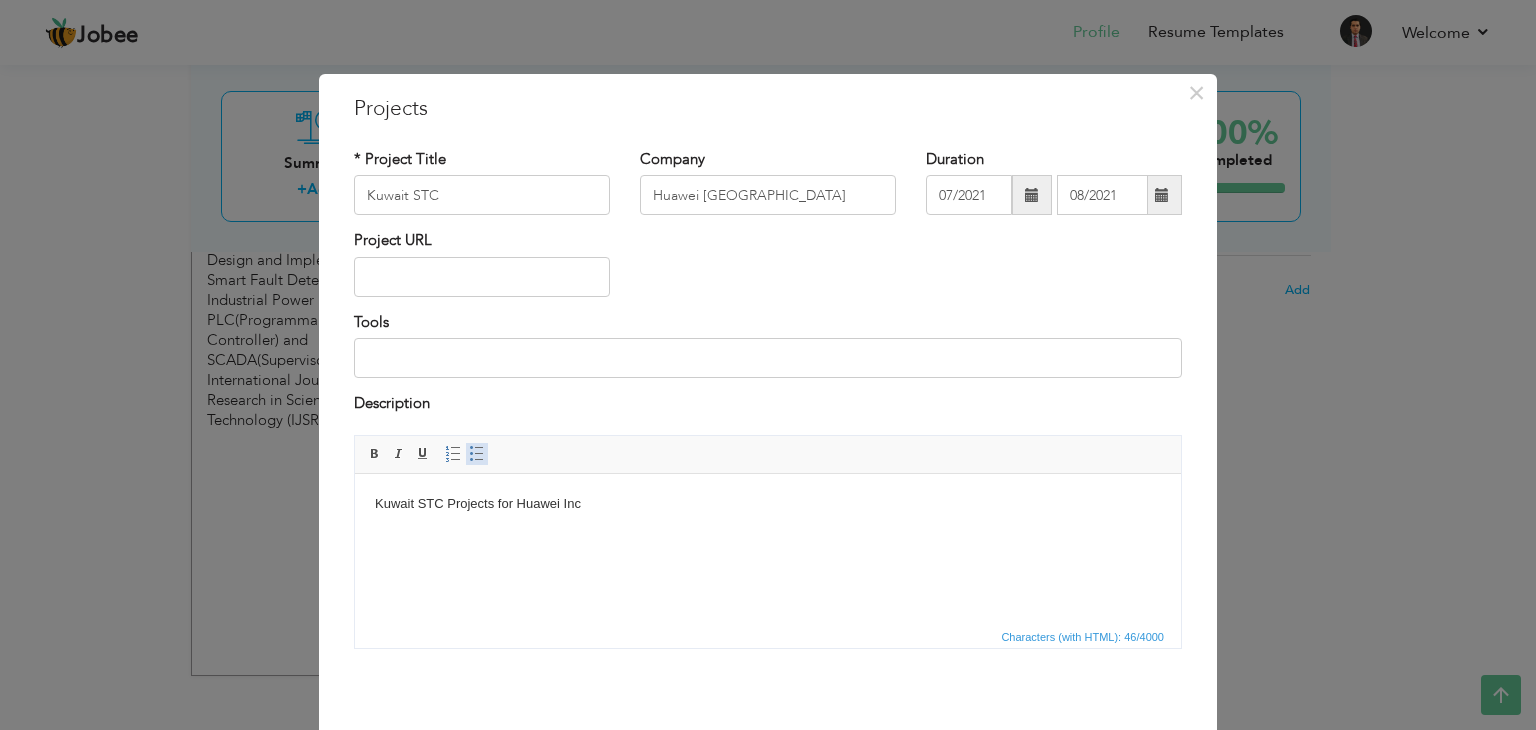 click at bounding box center [477, 454] 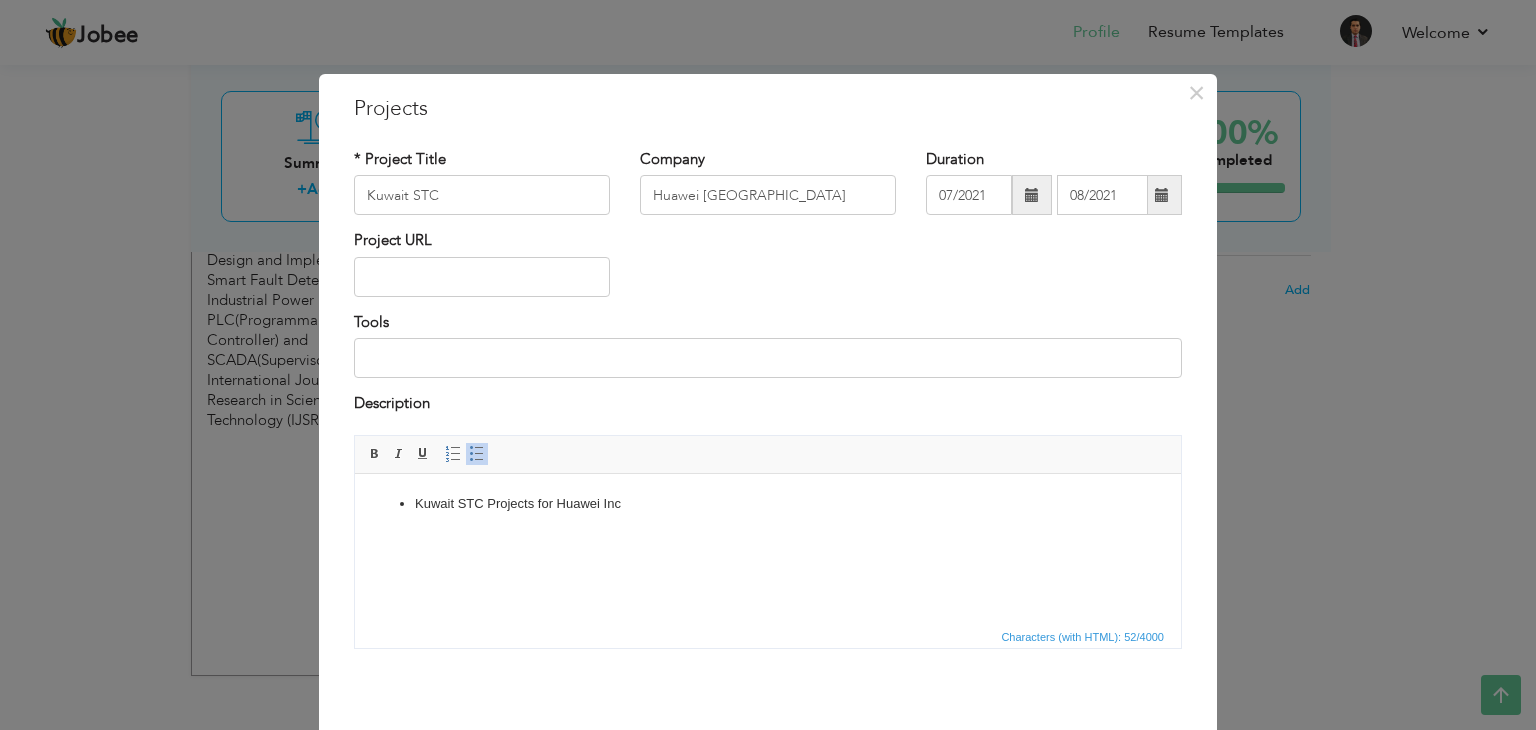 type 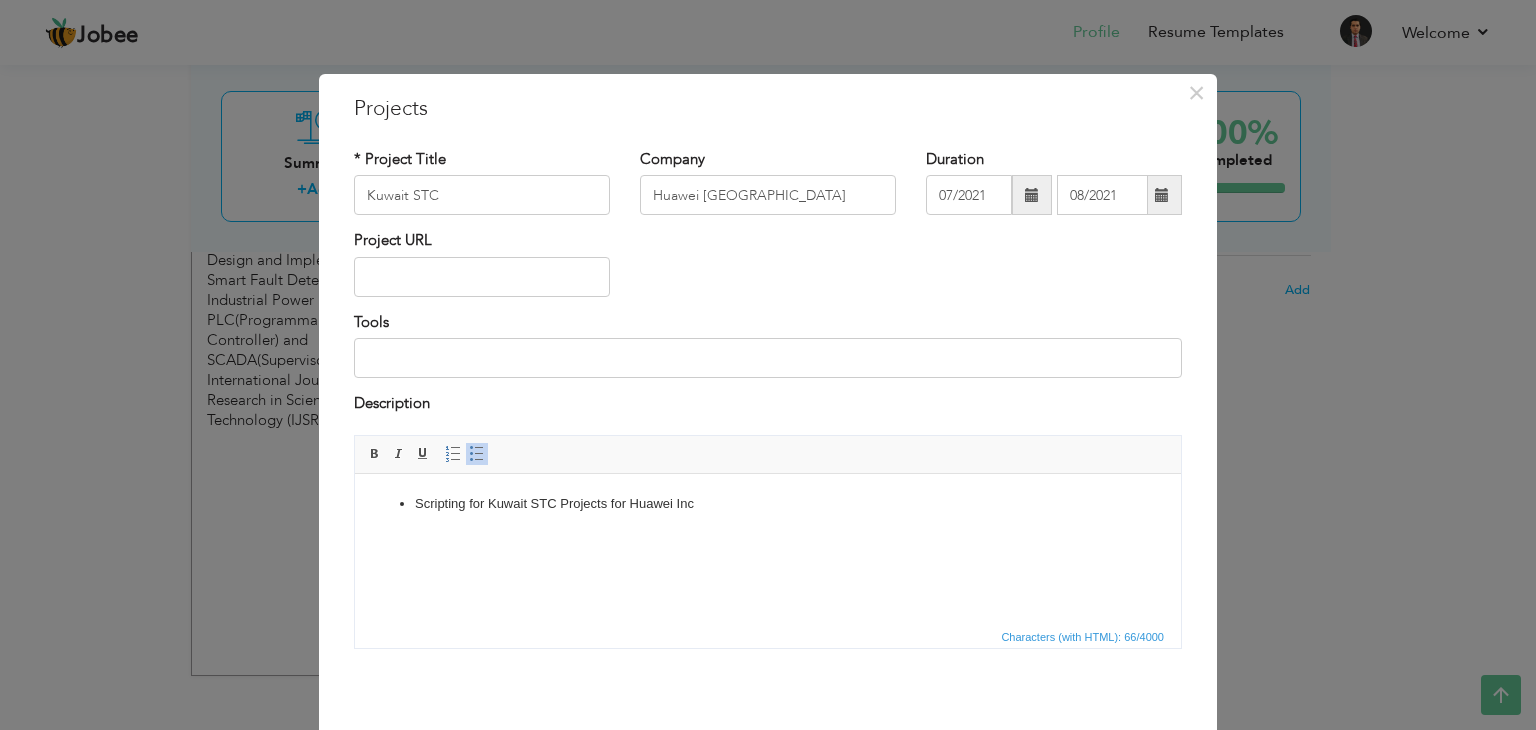 scroll, scrollTop: 80, scrollLeft: 0, axis: vertical 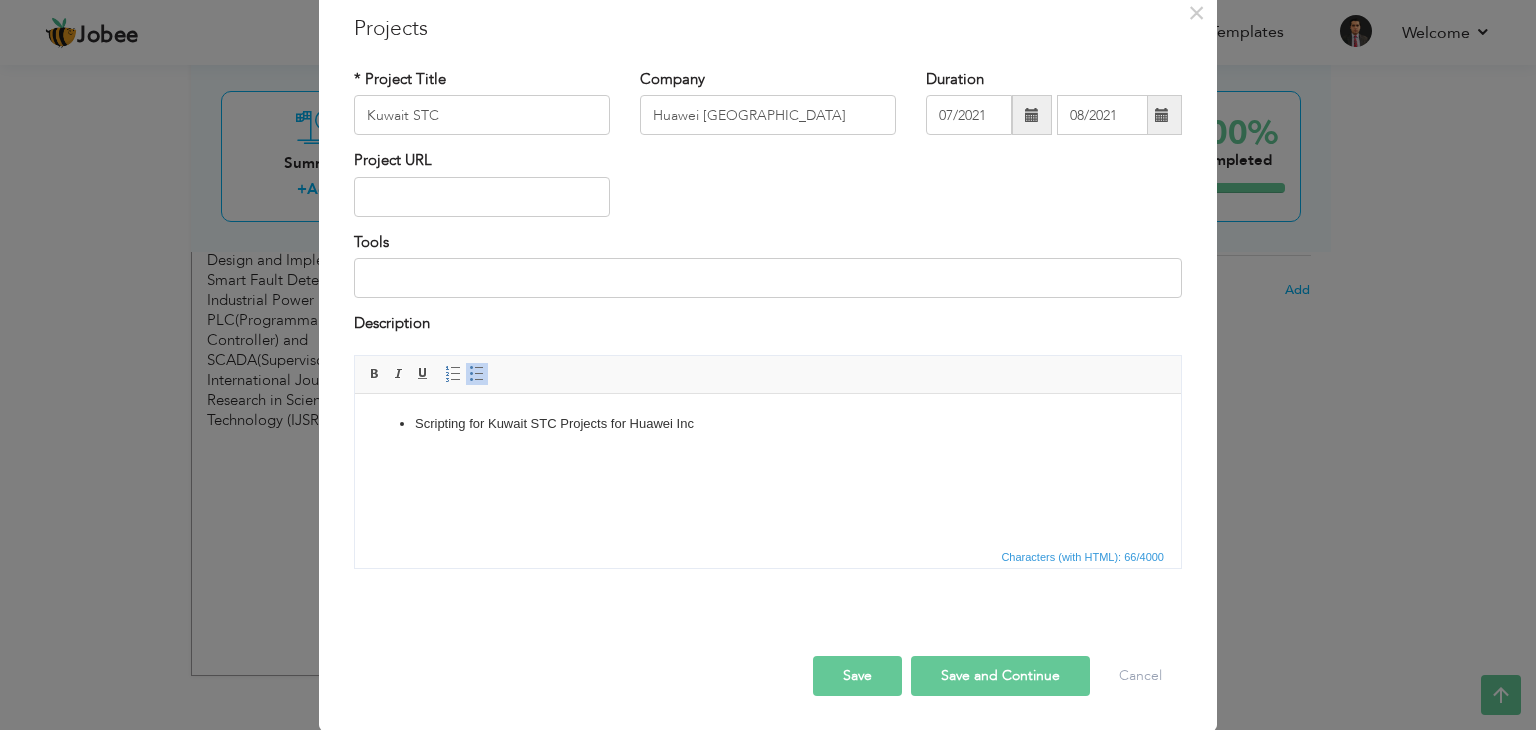 click on "Save and Continue" at bounding box center (1000, 676) 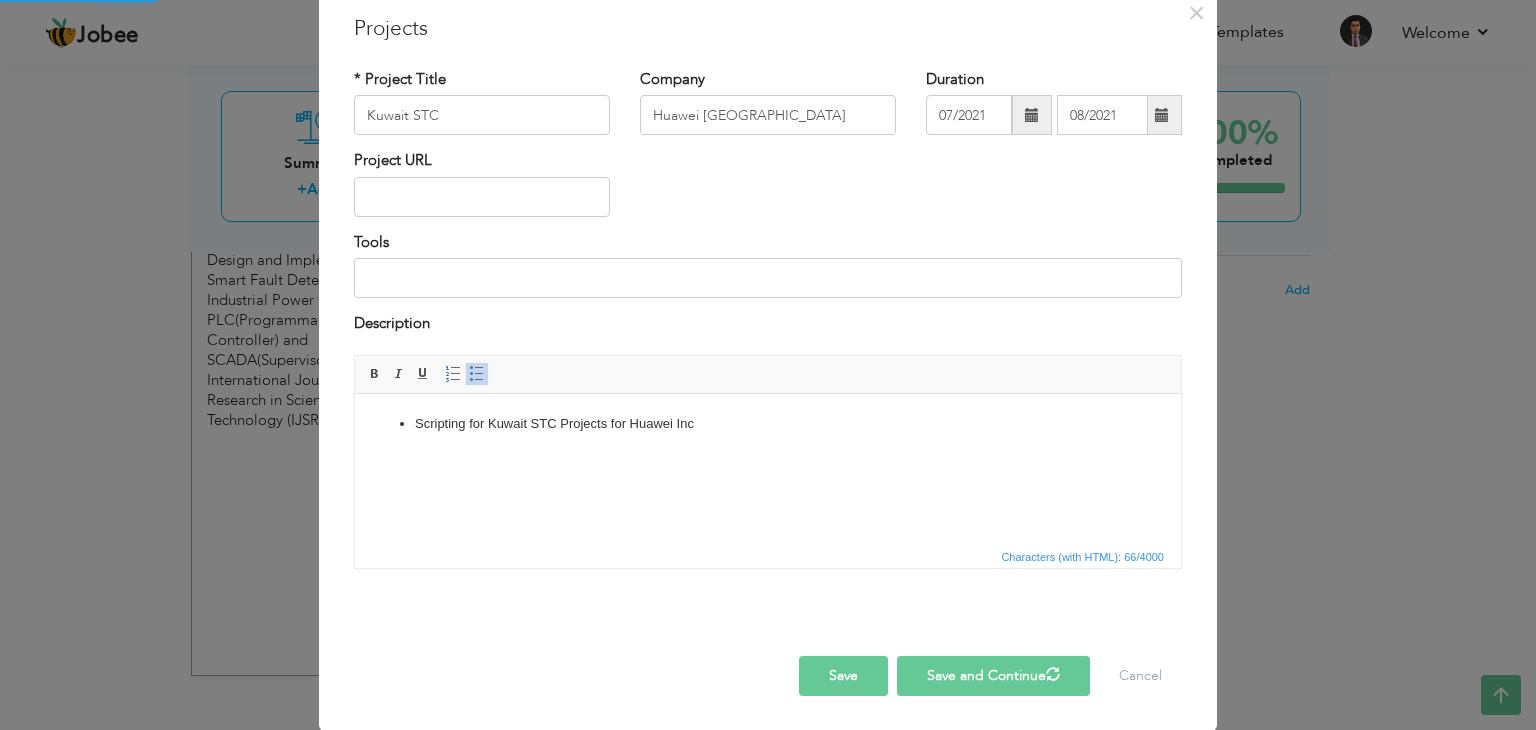 type 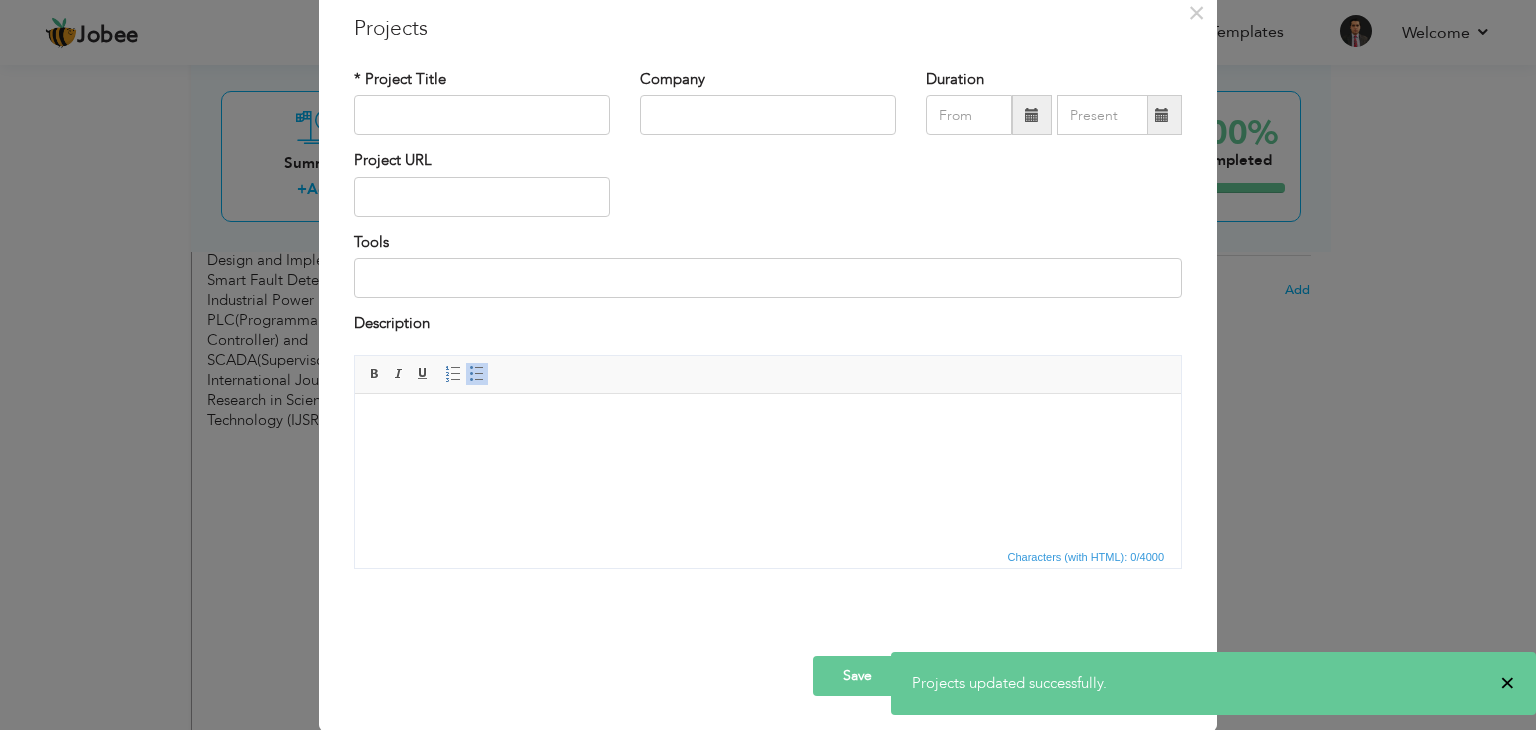 click on "×" at bounding box center [1507, 683] 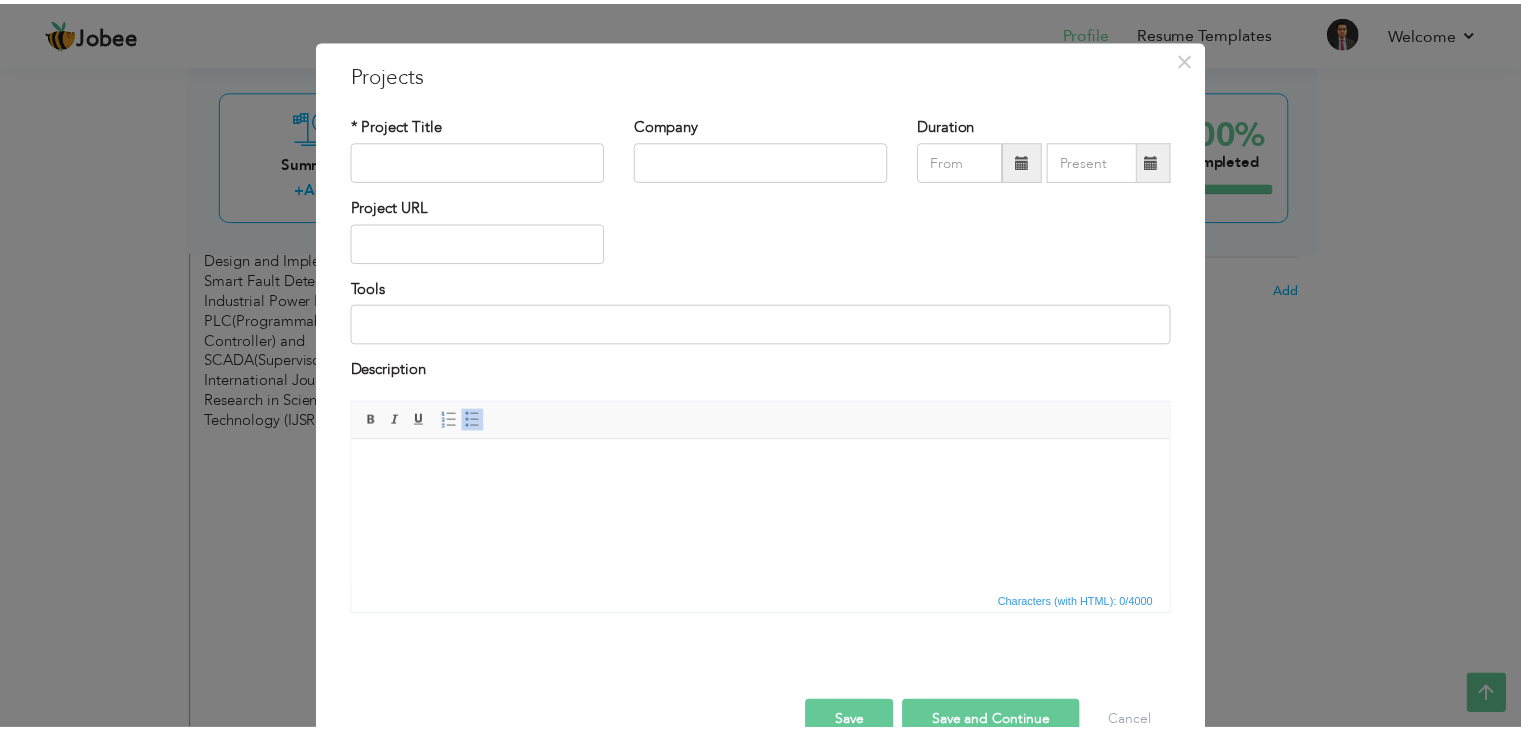 scroll, scrollTop: 0, scrollLeft: 0, axis: both 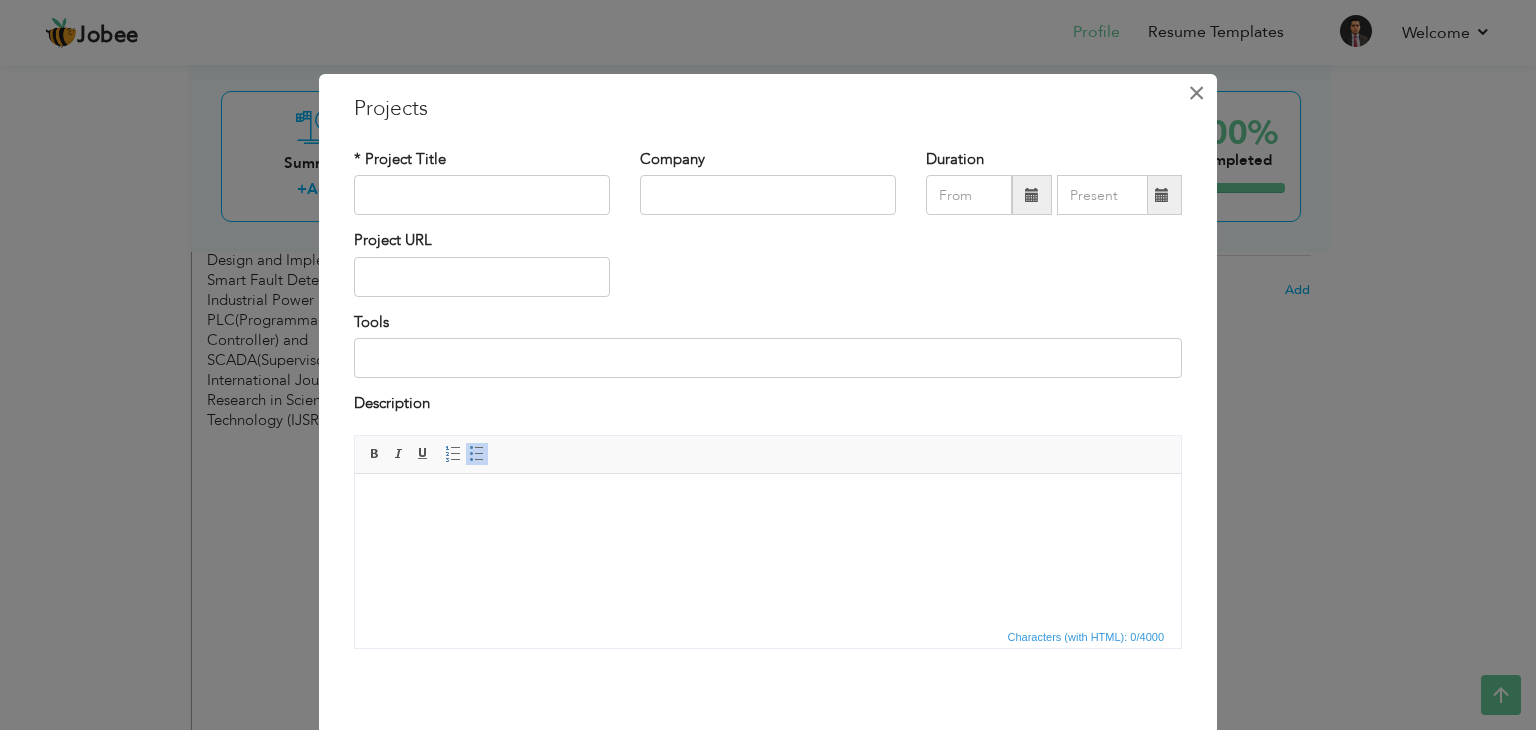 click on "×" at bounding box center [1196, 93] 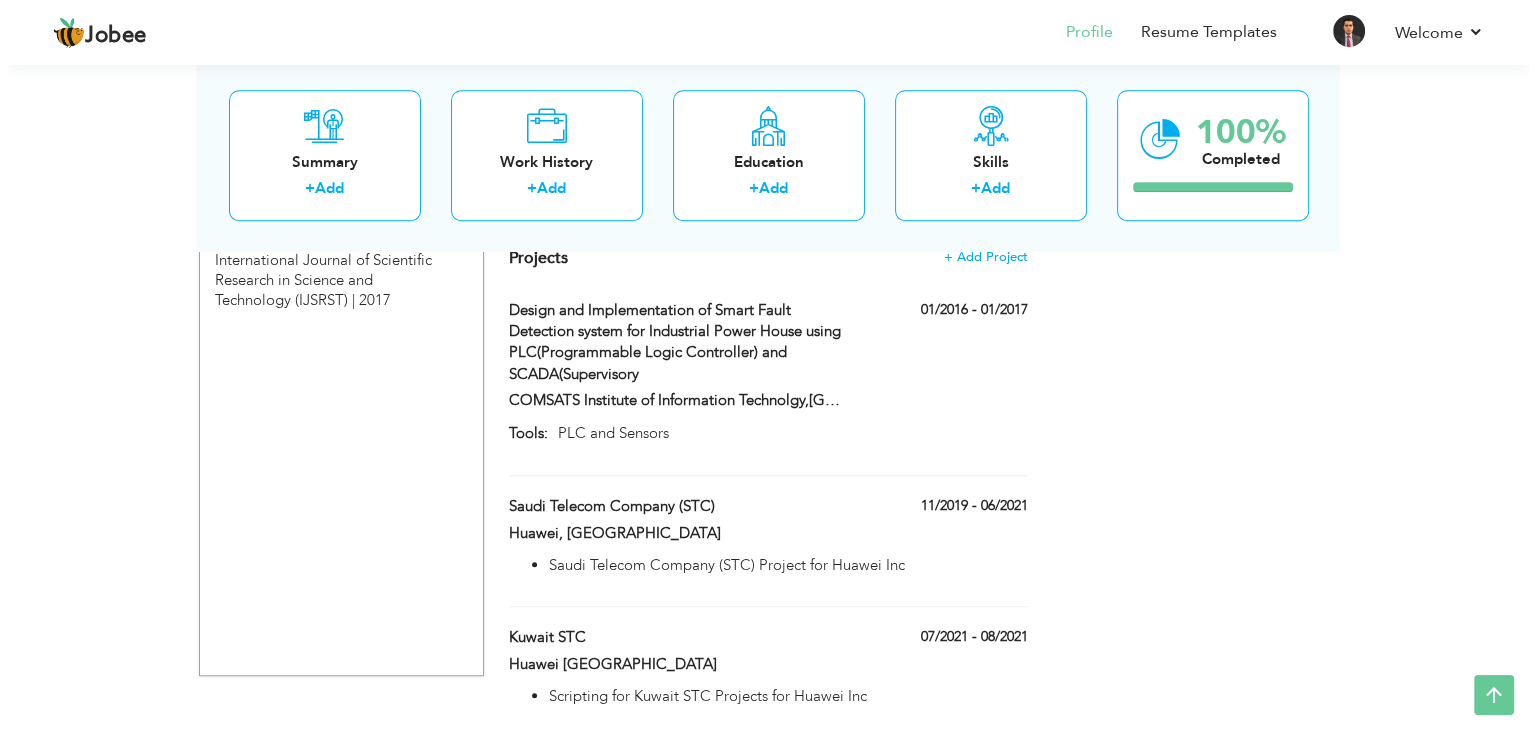 scroll, scrollTop: 1534, scrollLeft: 0, axis: vertical 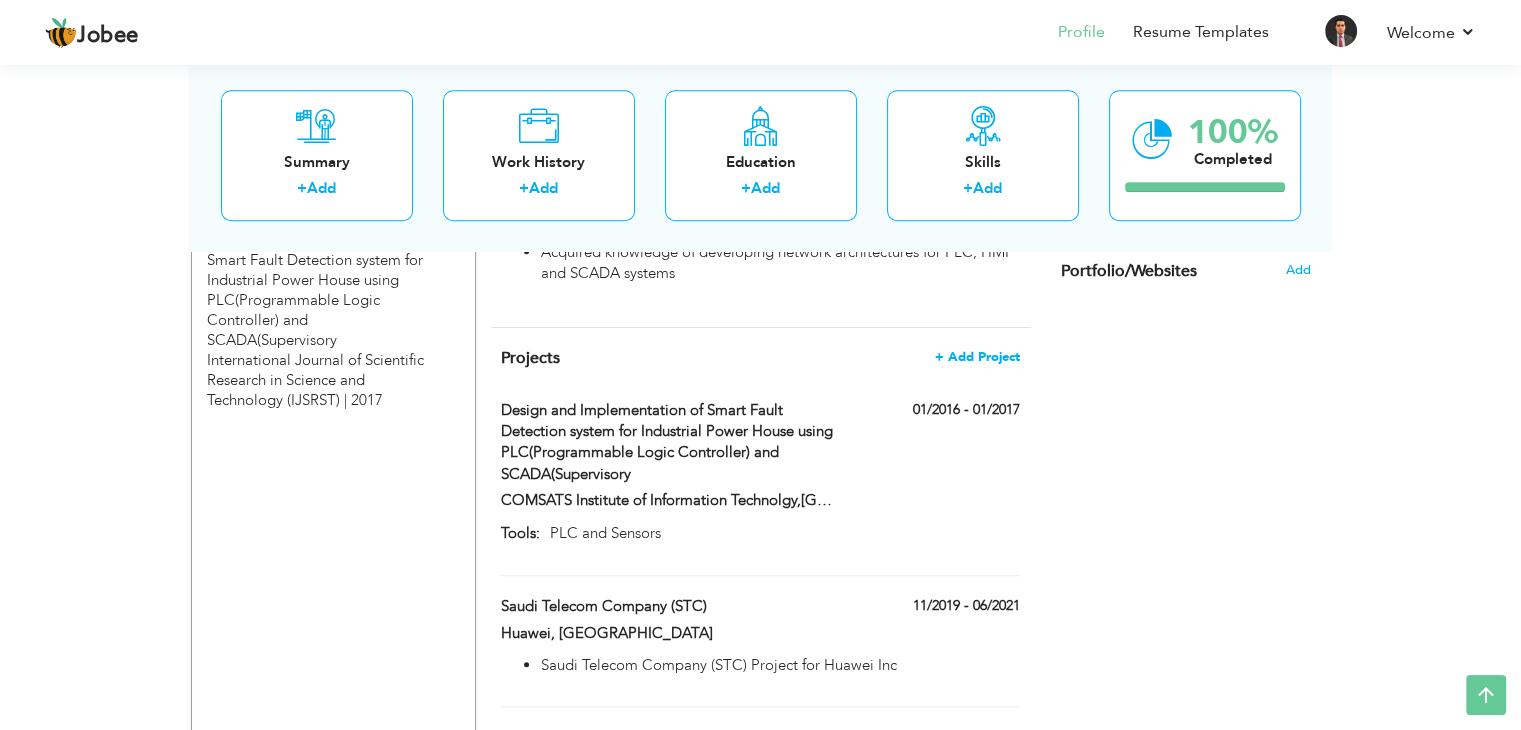 click on "+ Add Project" at bounding box center (977, 357) 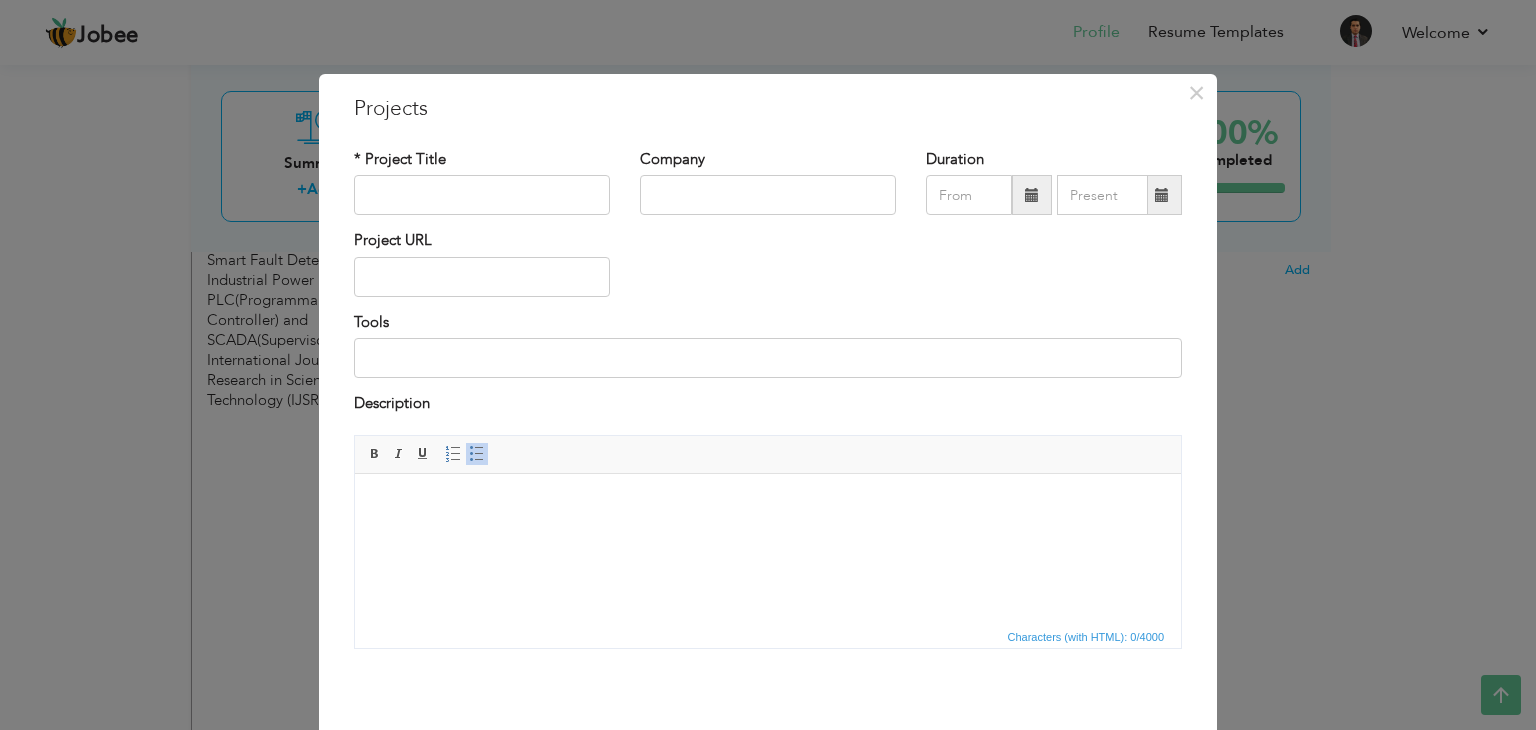 click at bounding box center (768, 503) 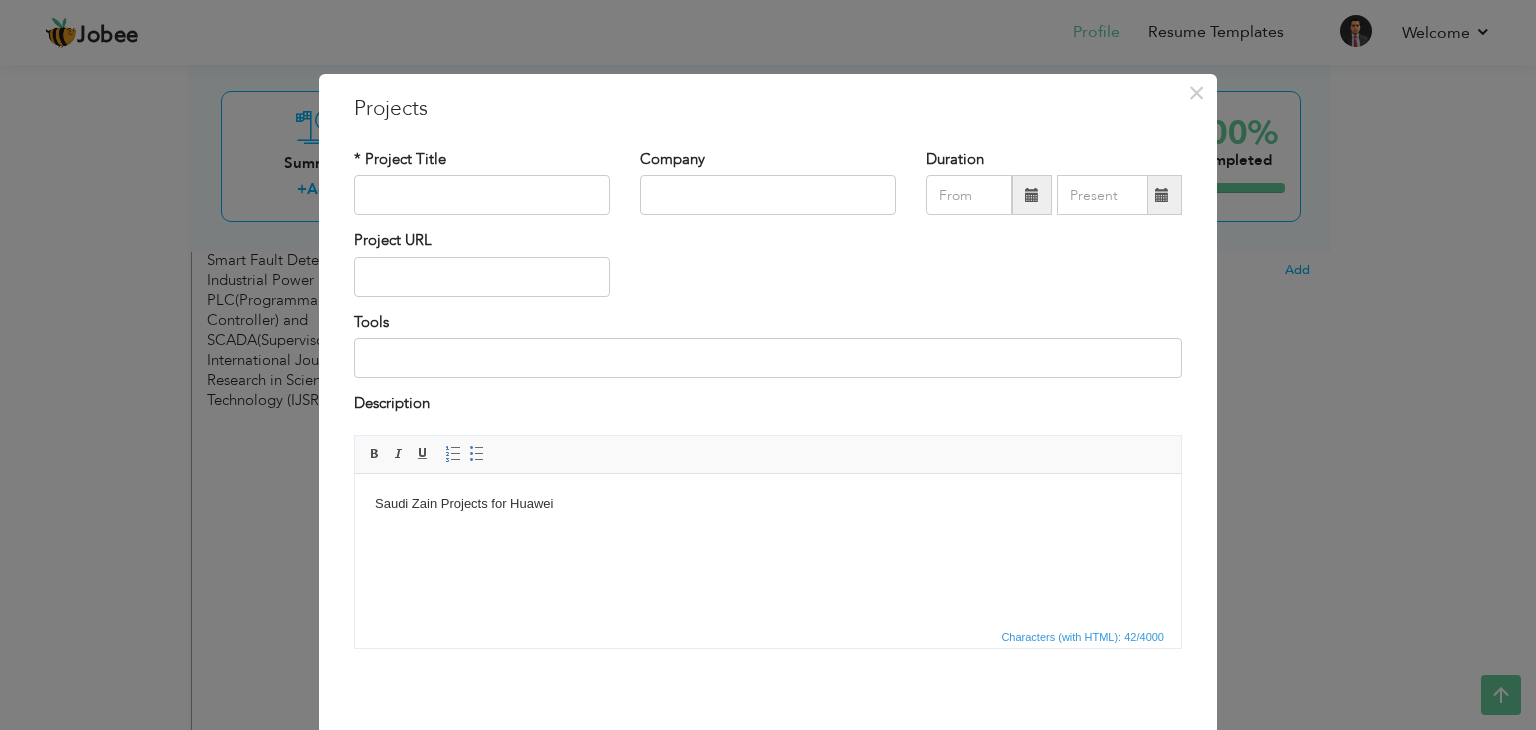 click on "Saudi Zain Projects for Huawei" at bounding box center [768, 514] 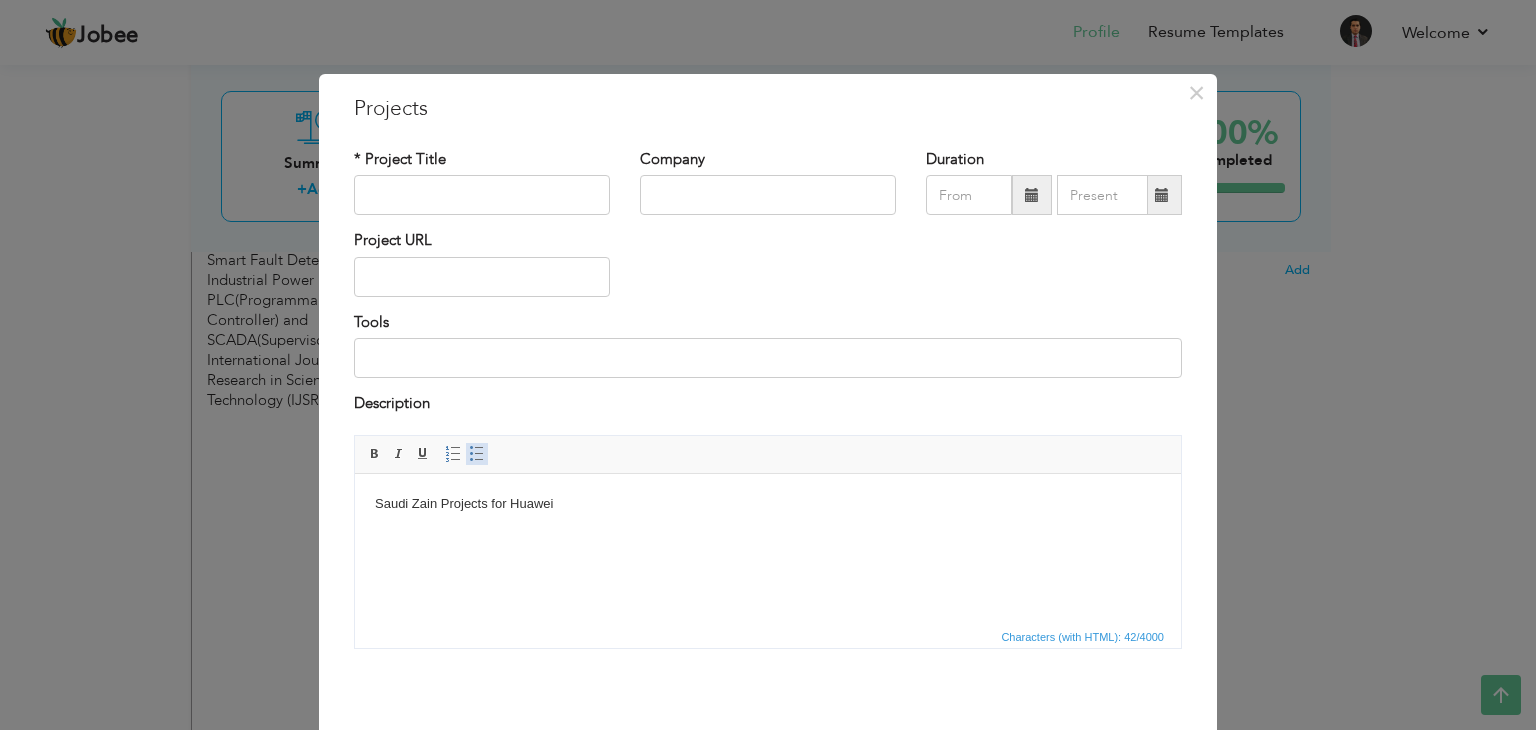 click at bounding box center (477, 454) 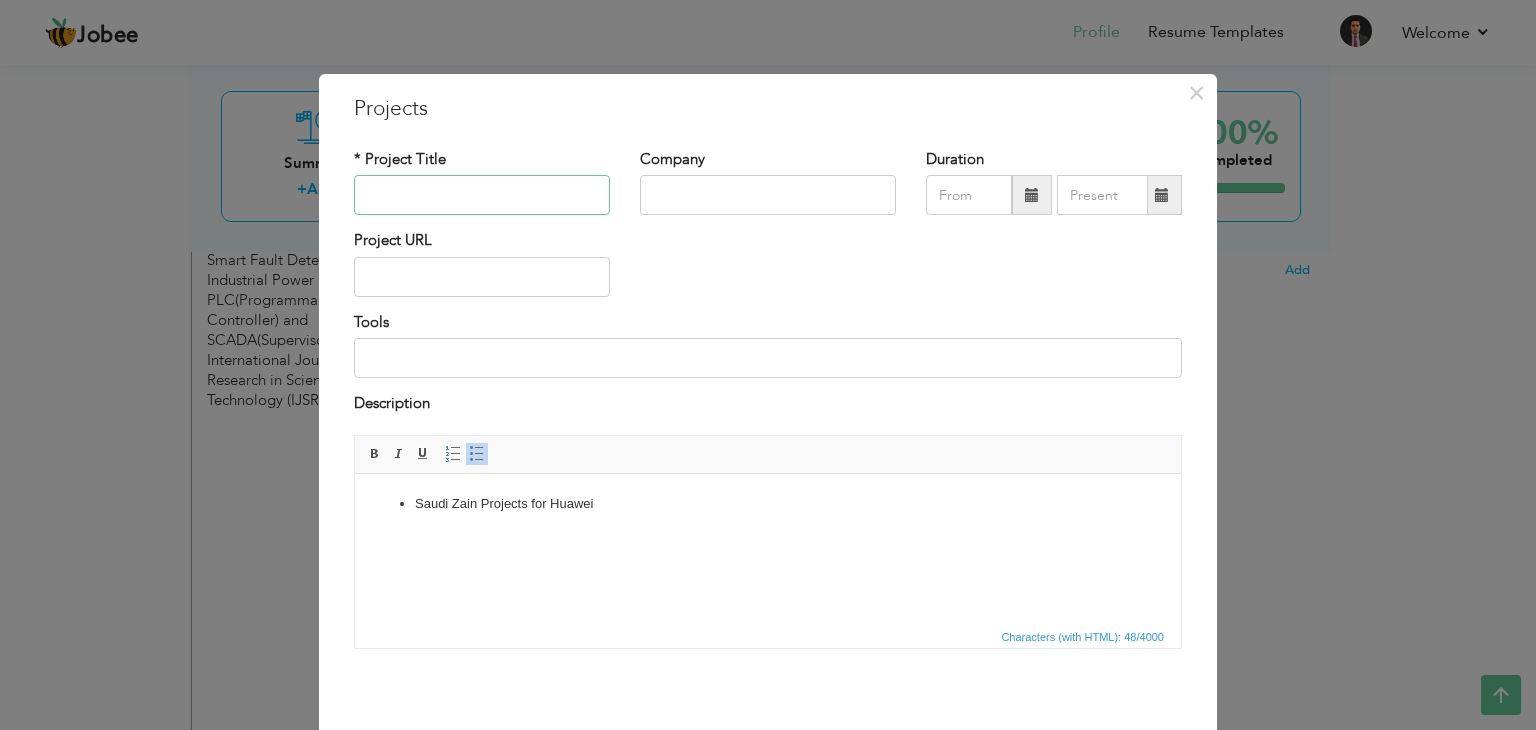 click at bounding box center (482, 195) 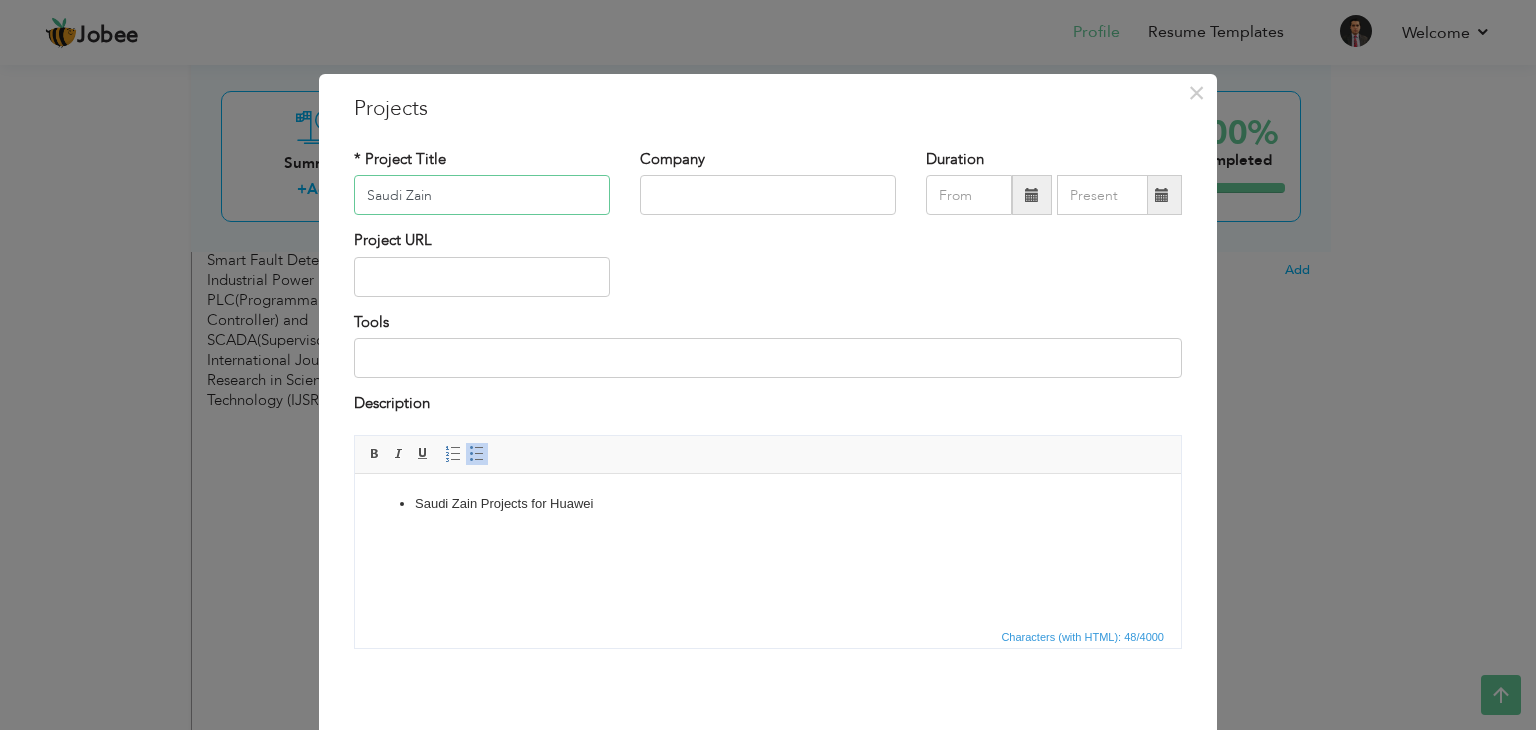 type on "Saudi Zain" 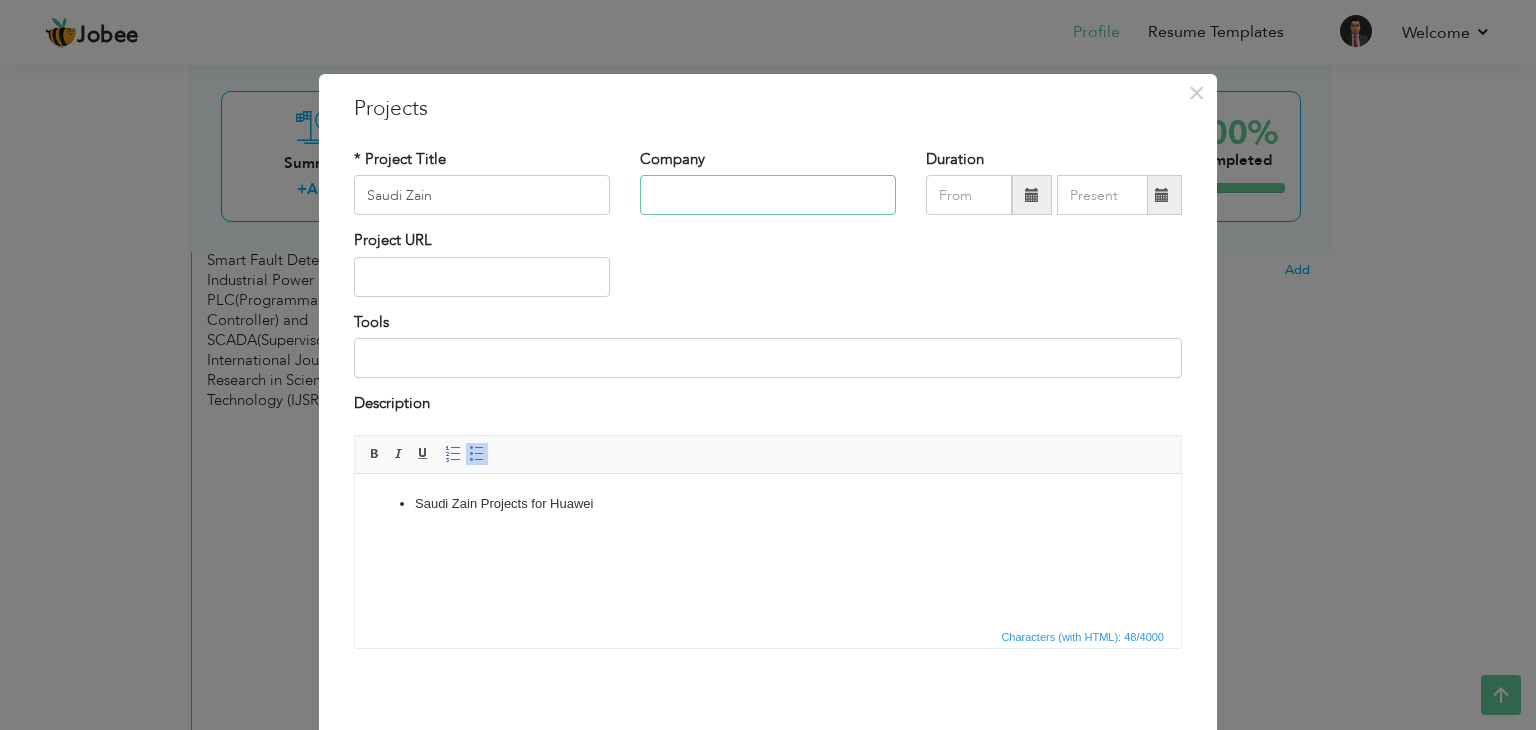 click at bounding box center (768, 195) 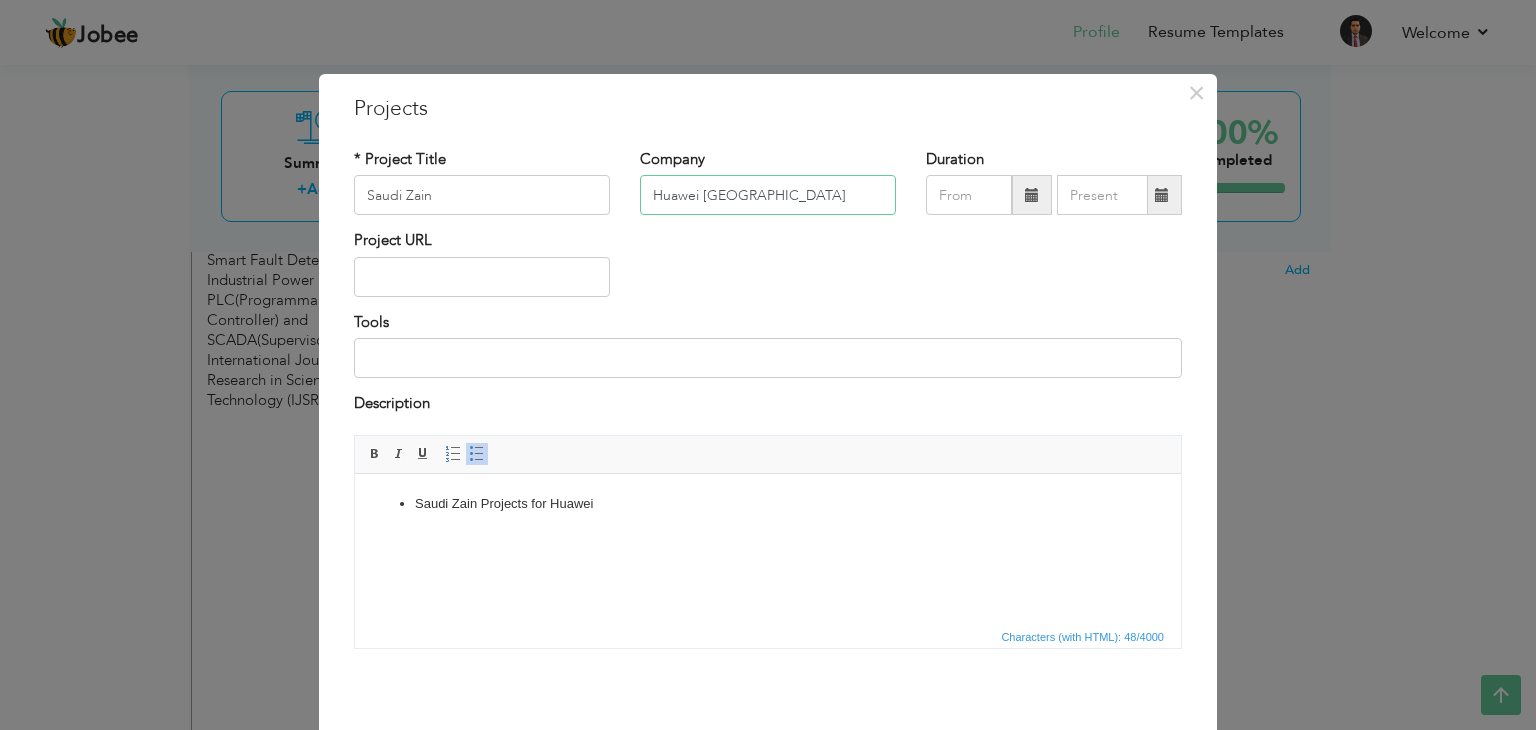 type on "Huawei [GEOGRAPHIC_DATA]" 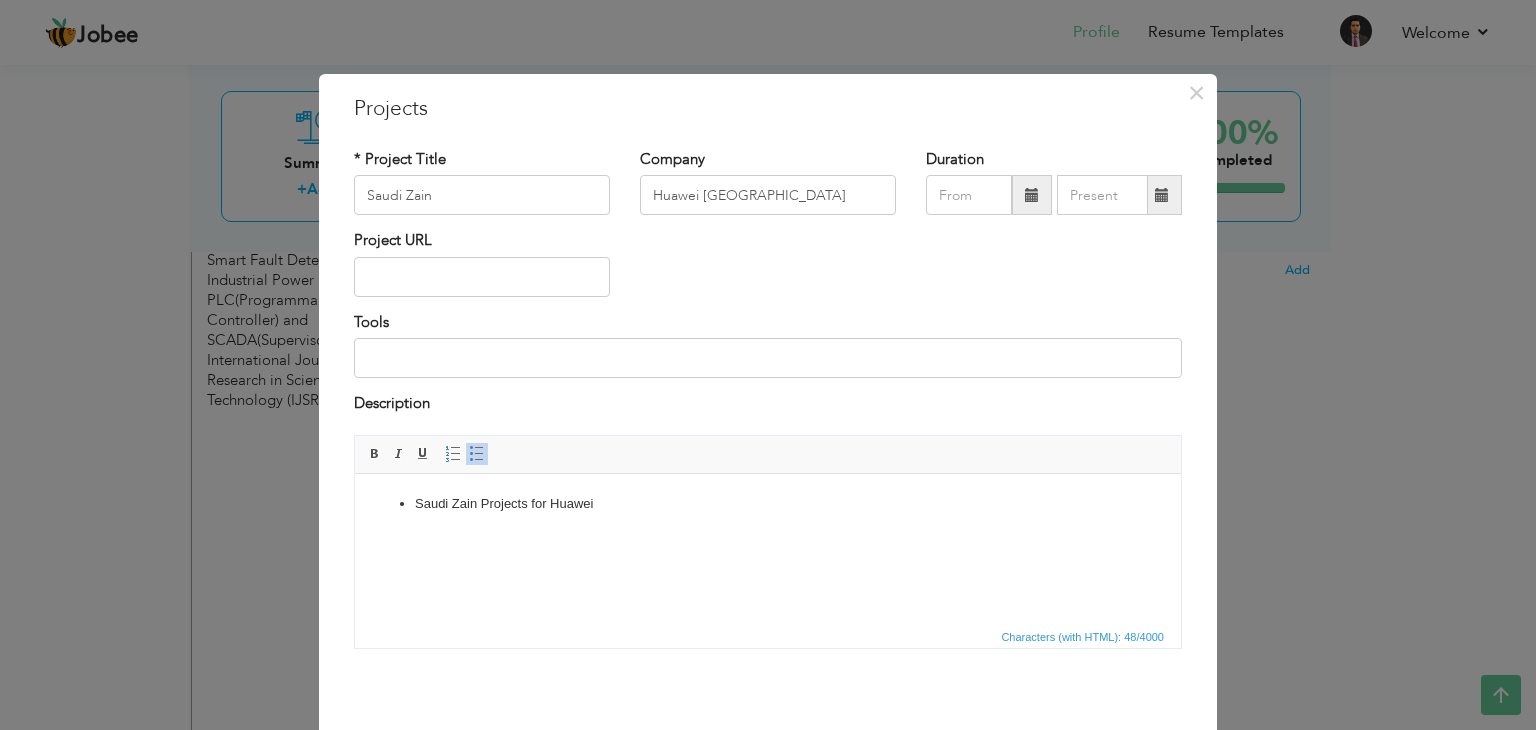 click on "Saudi Zain Projects for Huawei" at bounding box center (768, 503) 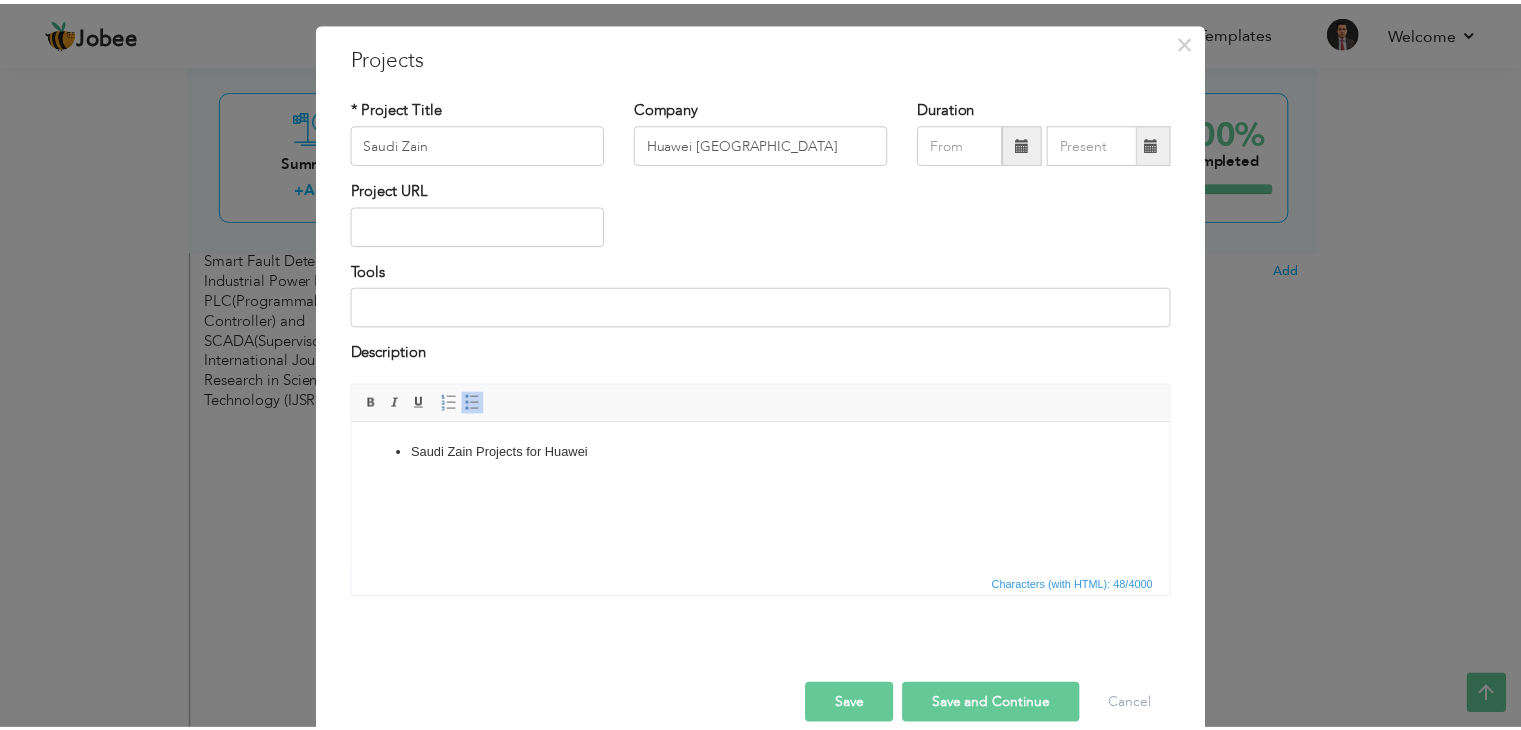 scroll, scrollTop: 80, scrollLeft: 0, axis: vertical 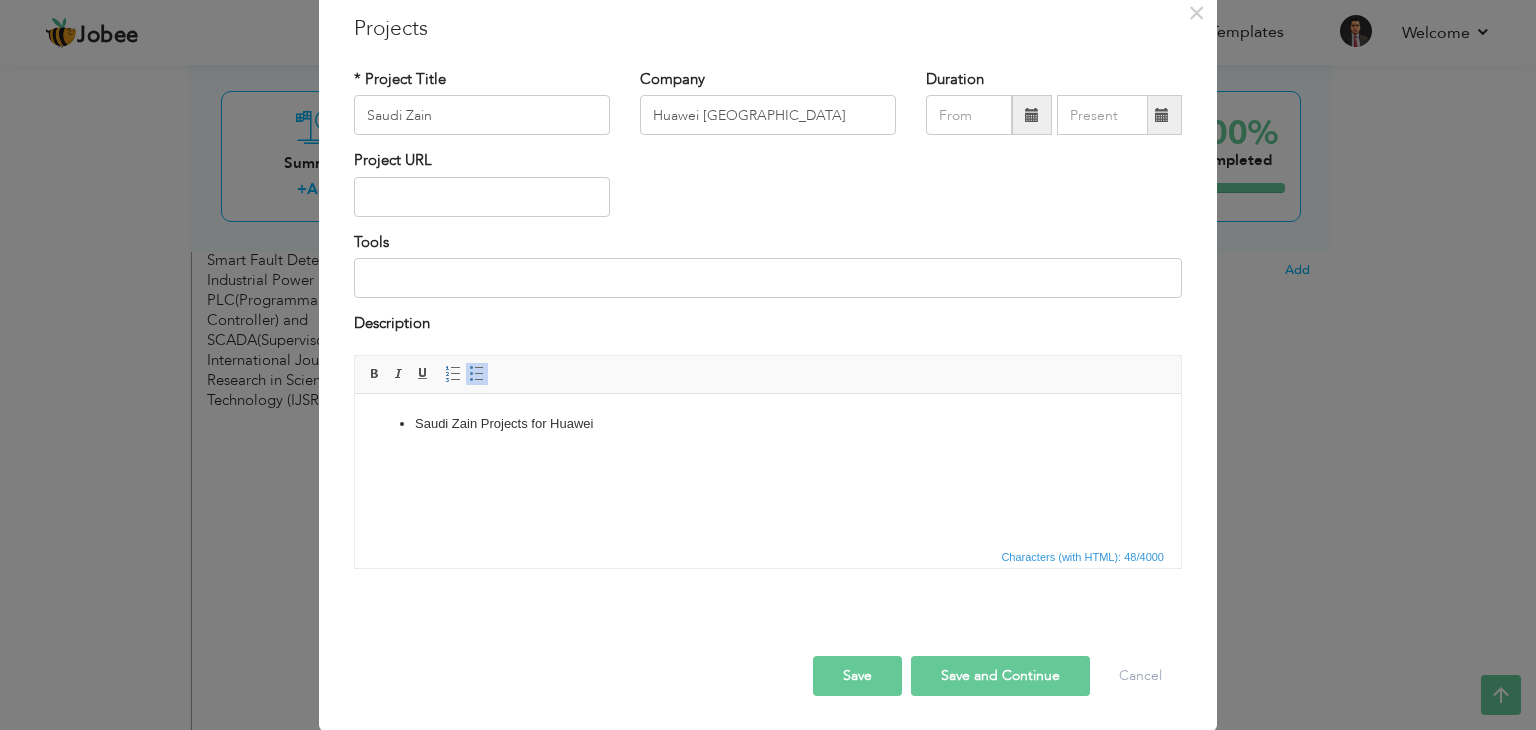 click on "Save" at bounding box center (857, 676) 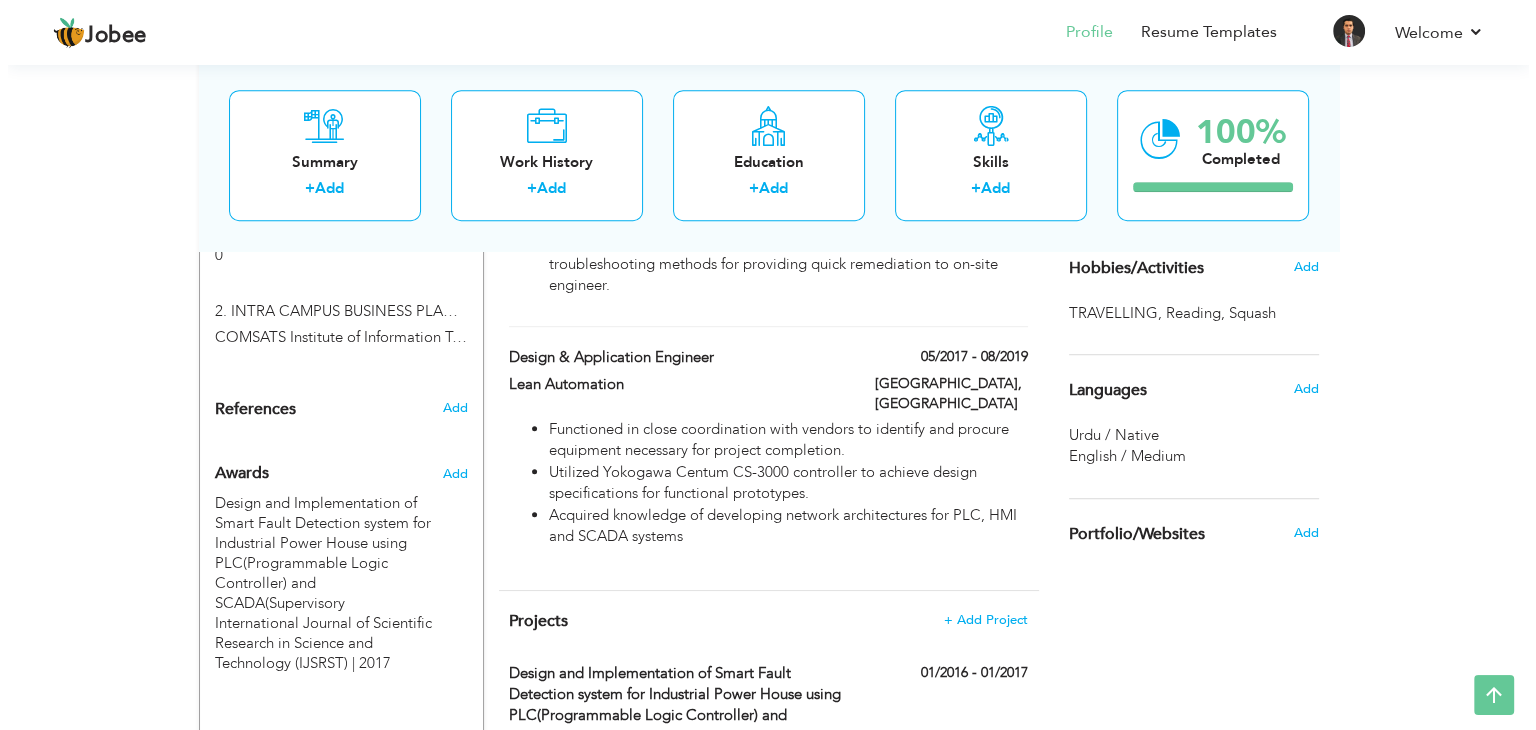scroll, scrollTop: 1265, scrollLeft: 0, axis: vertical 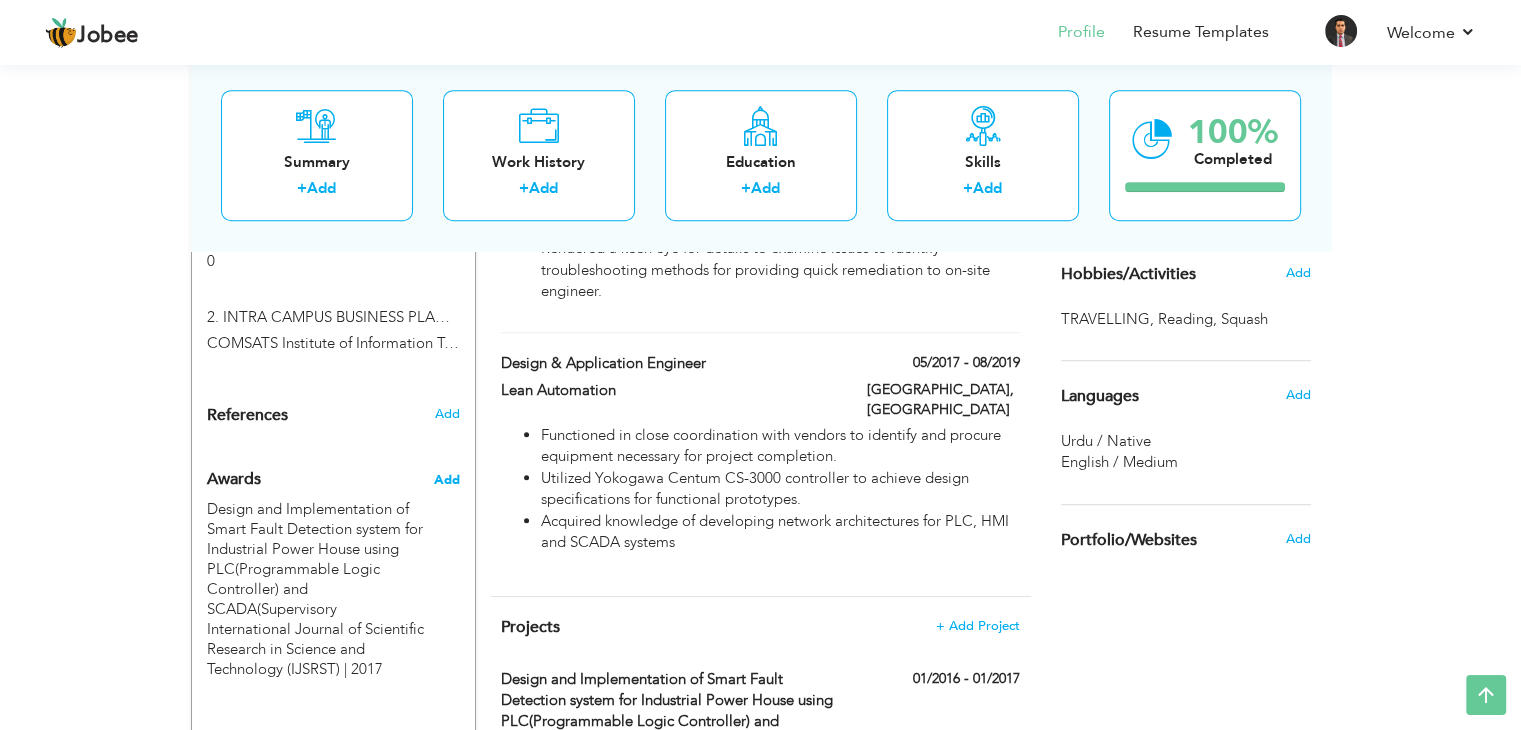 click on "Add" at bounding box center [446, 480] 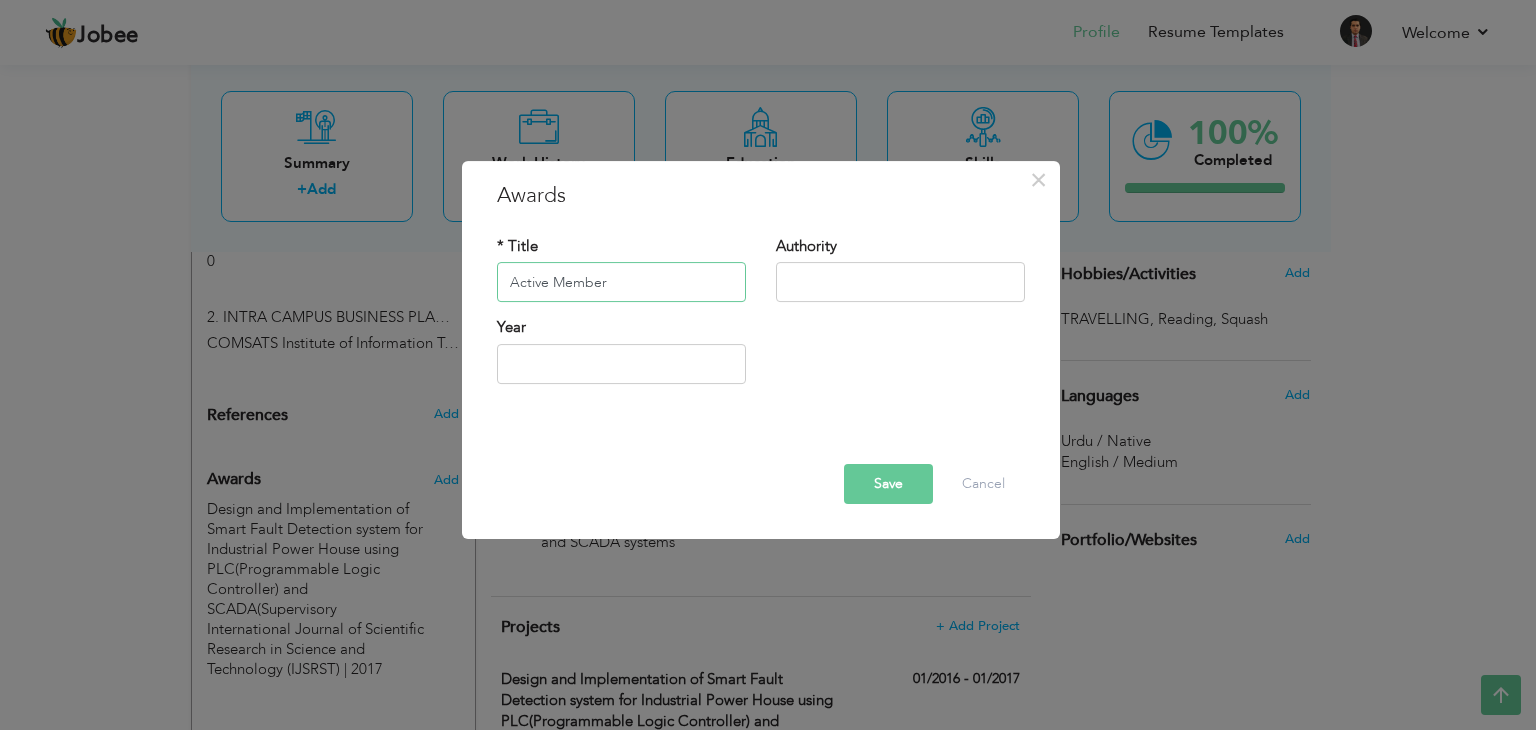 type on "Active Member" 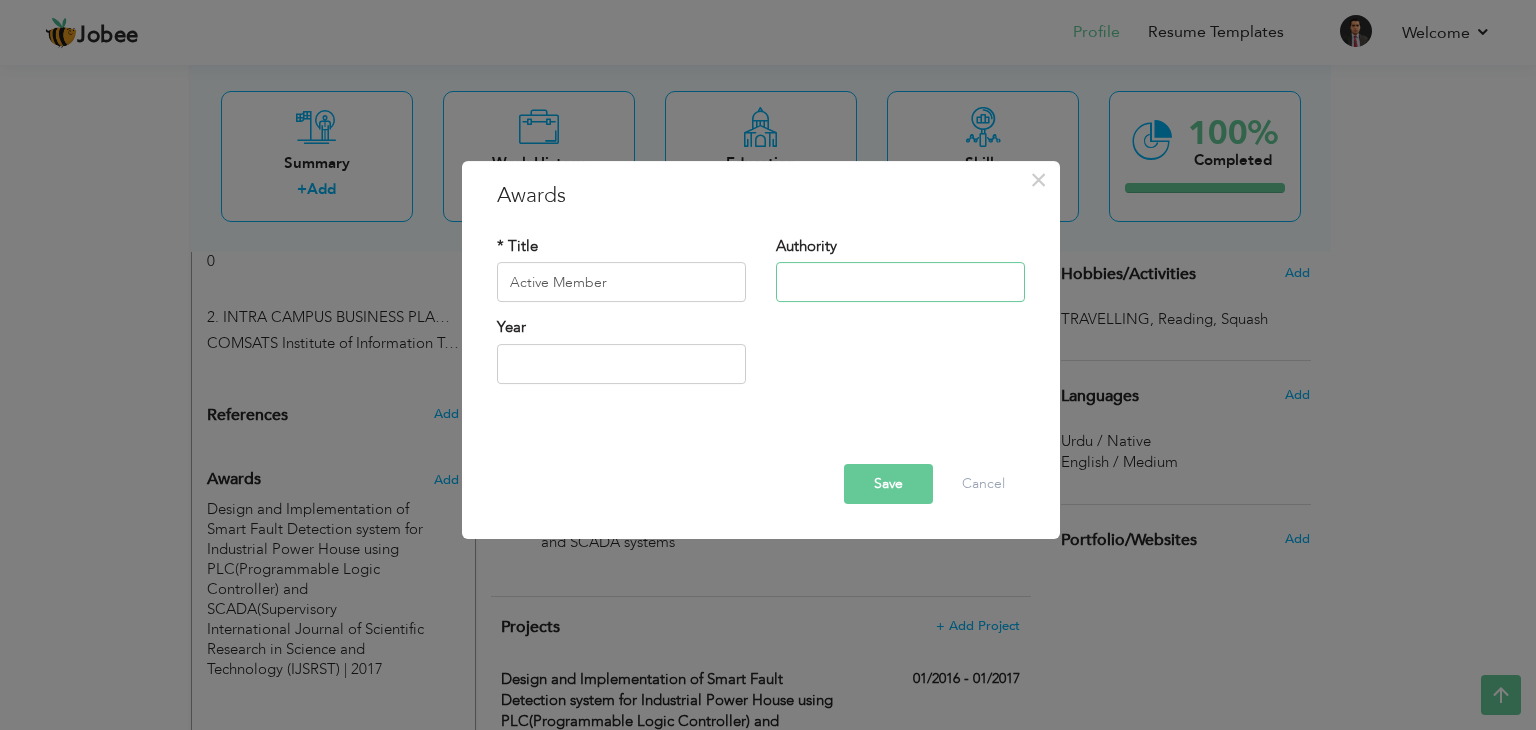 click at bounding box center (900, 283) 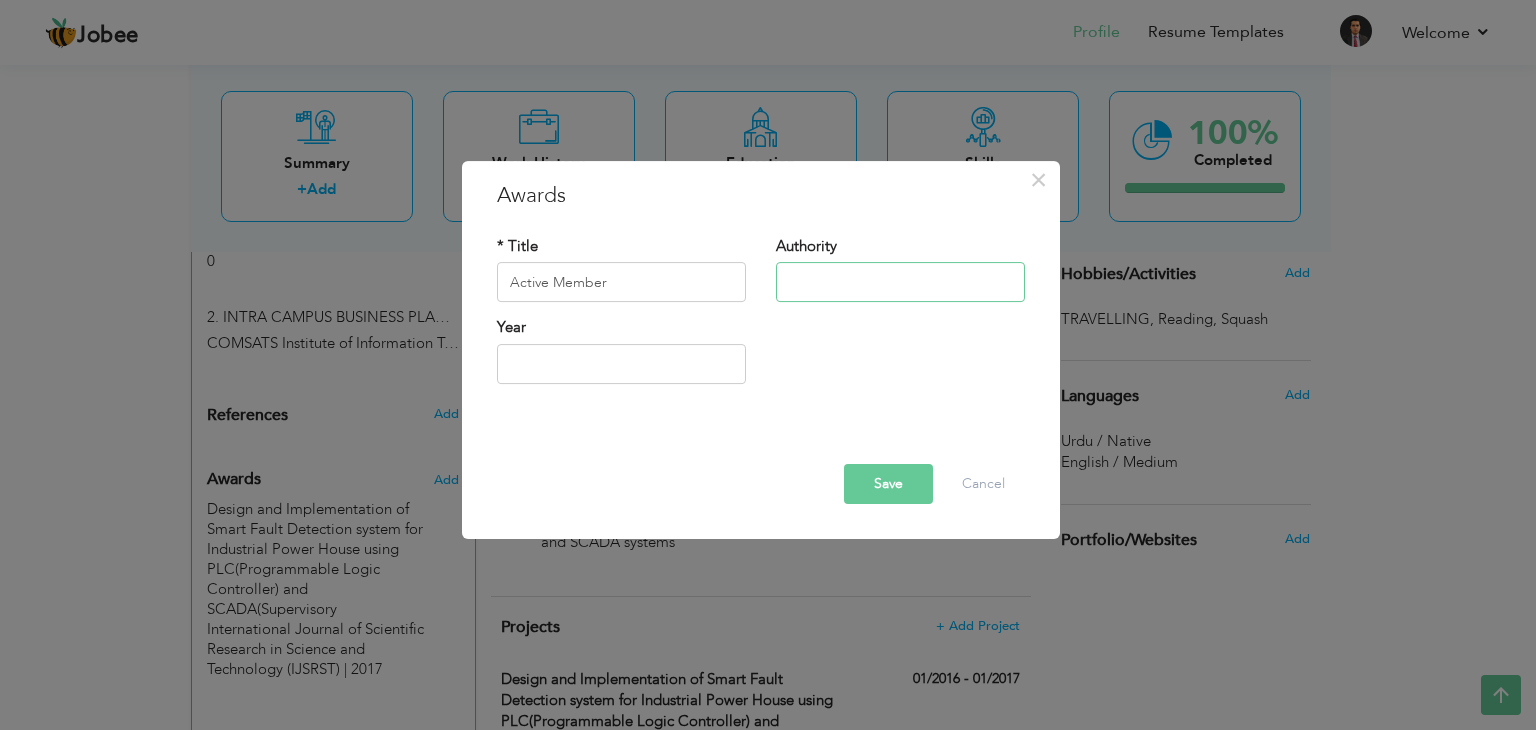 paste on "Active member of COMSATS Literary Society" 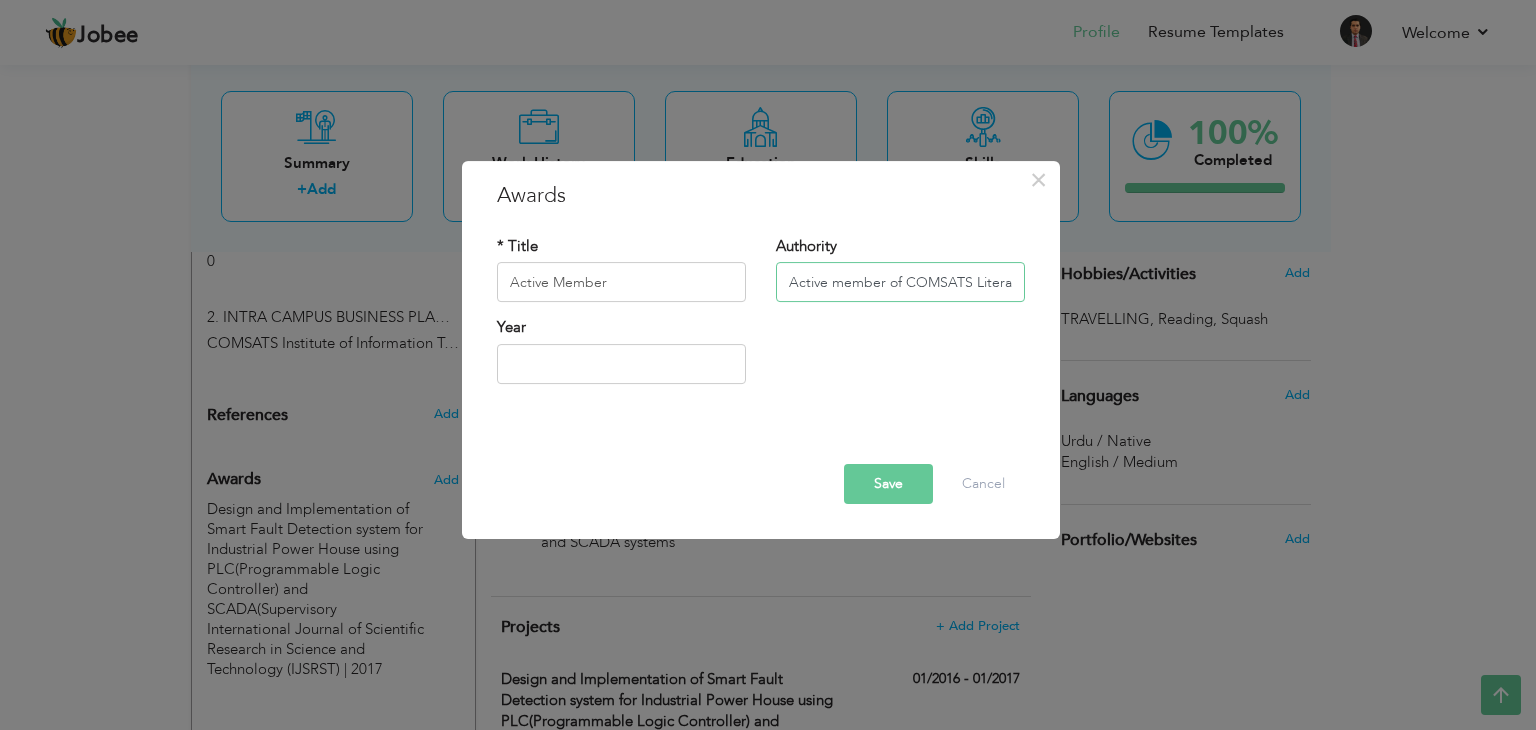 scroll, scrollTop: 0, scrollLeft: 55, axis: horizontal 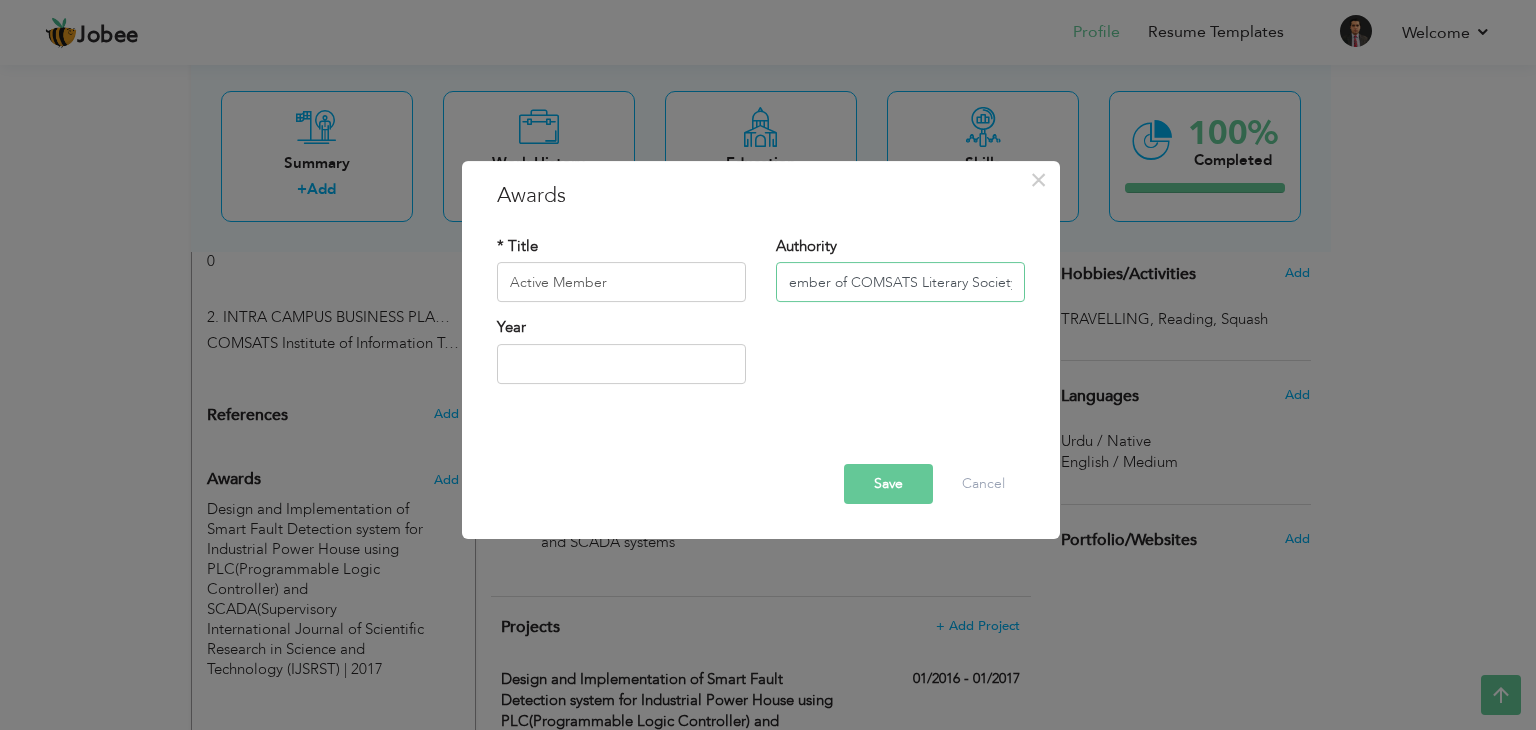 click on "Active member of COMSATS Literary Society" at bounding box center [900, 283] 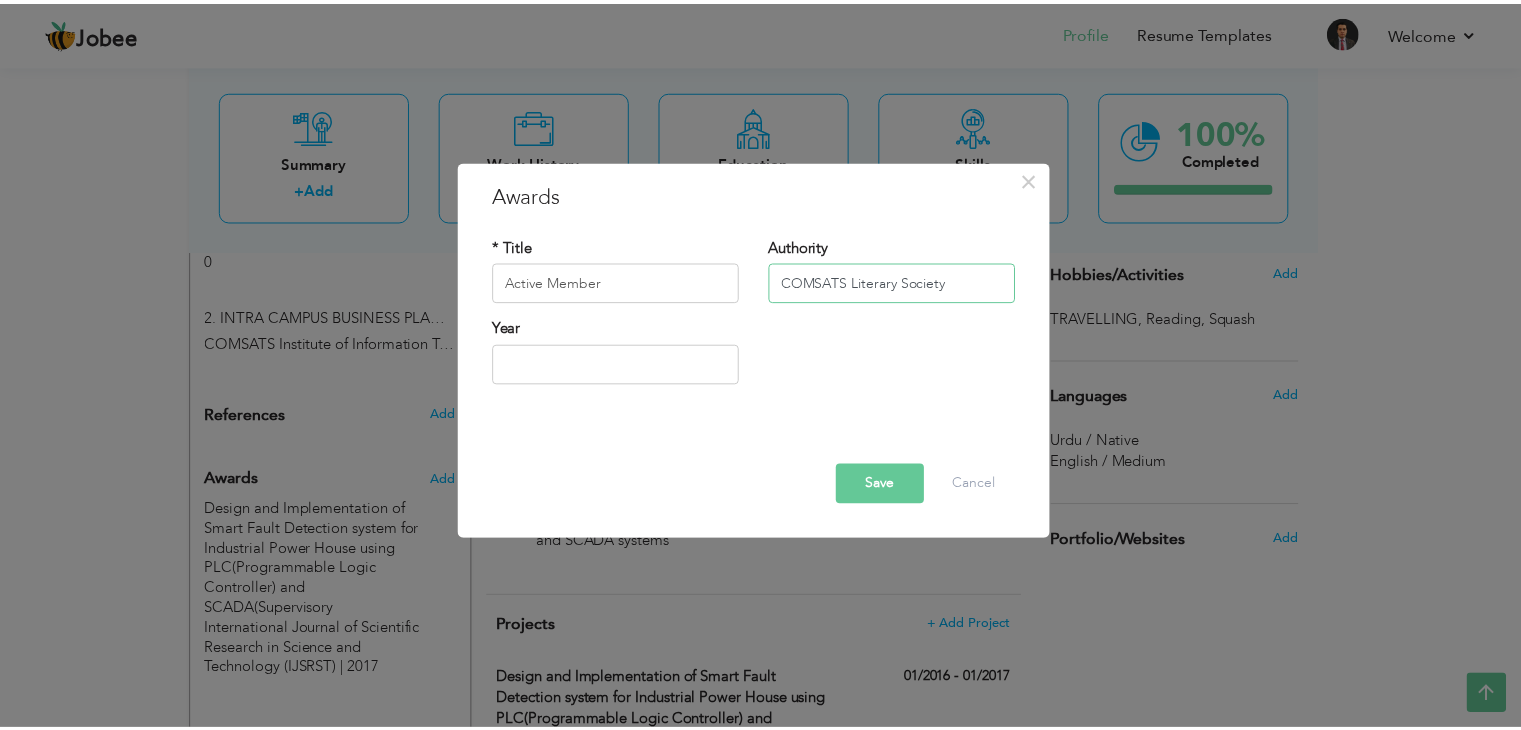 scroll, scrollTop: 0, scrollLeft: 0, axis: both 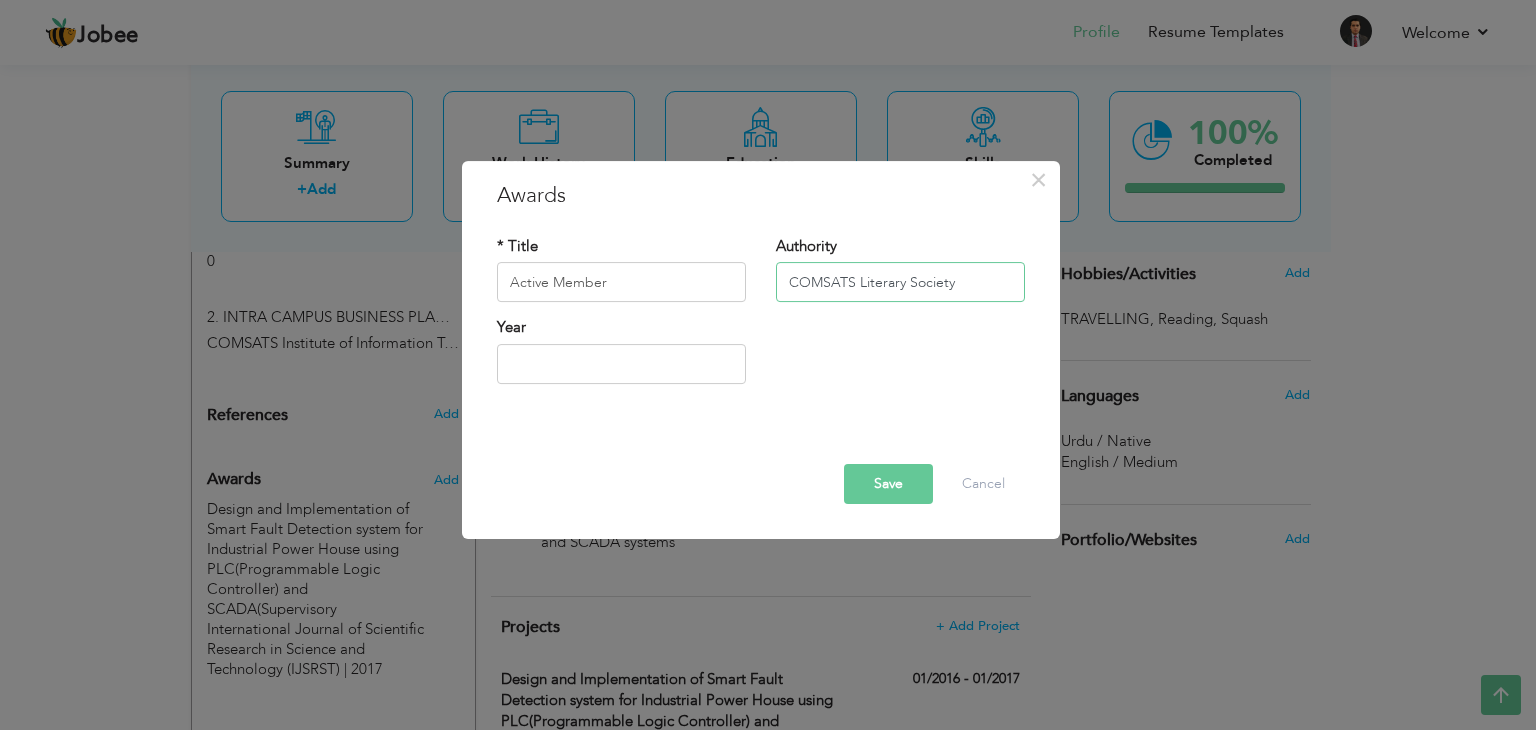 click on "COMSATS Literary Society" at bounding box center [900, 283] 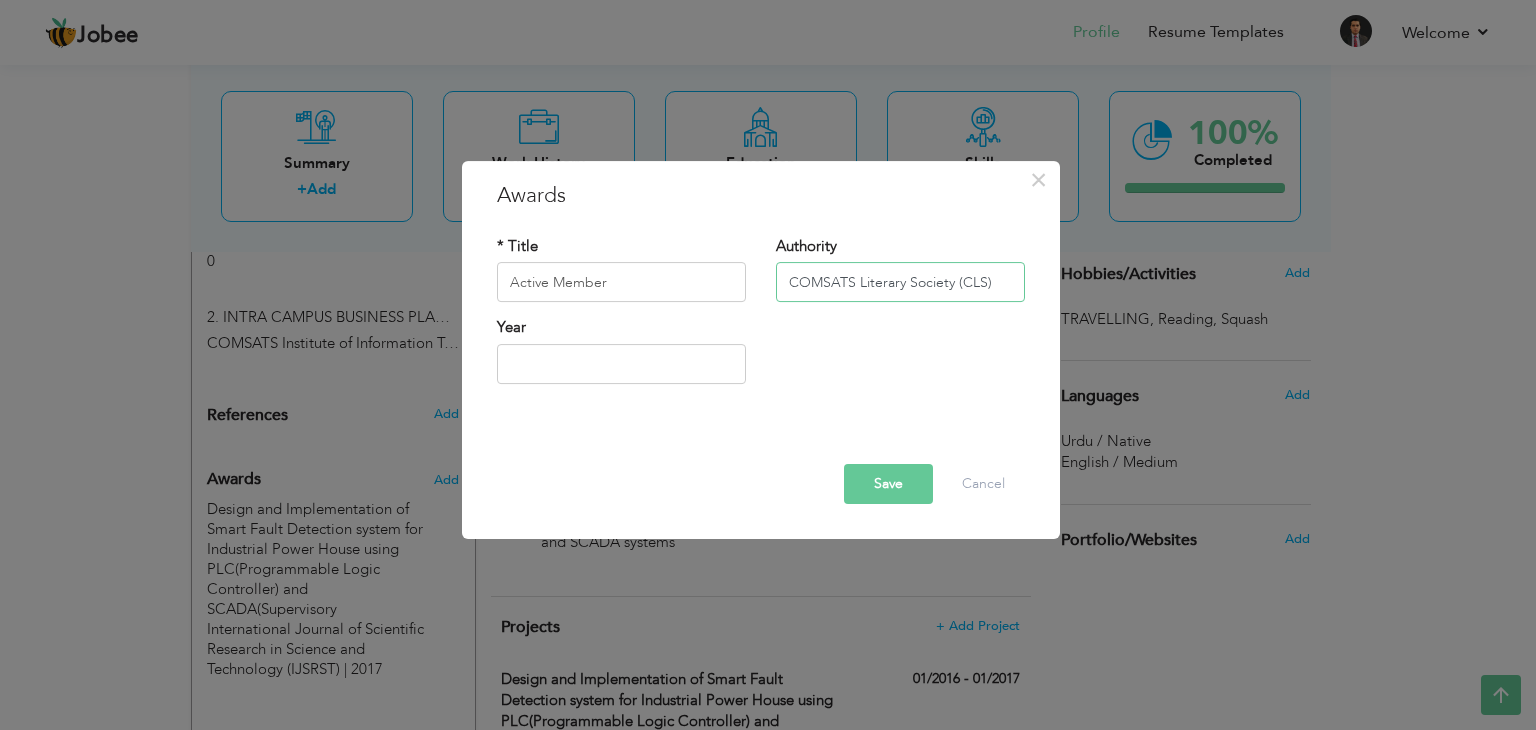 type on "COMSATS Literary Society (CLS)" 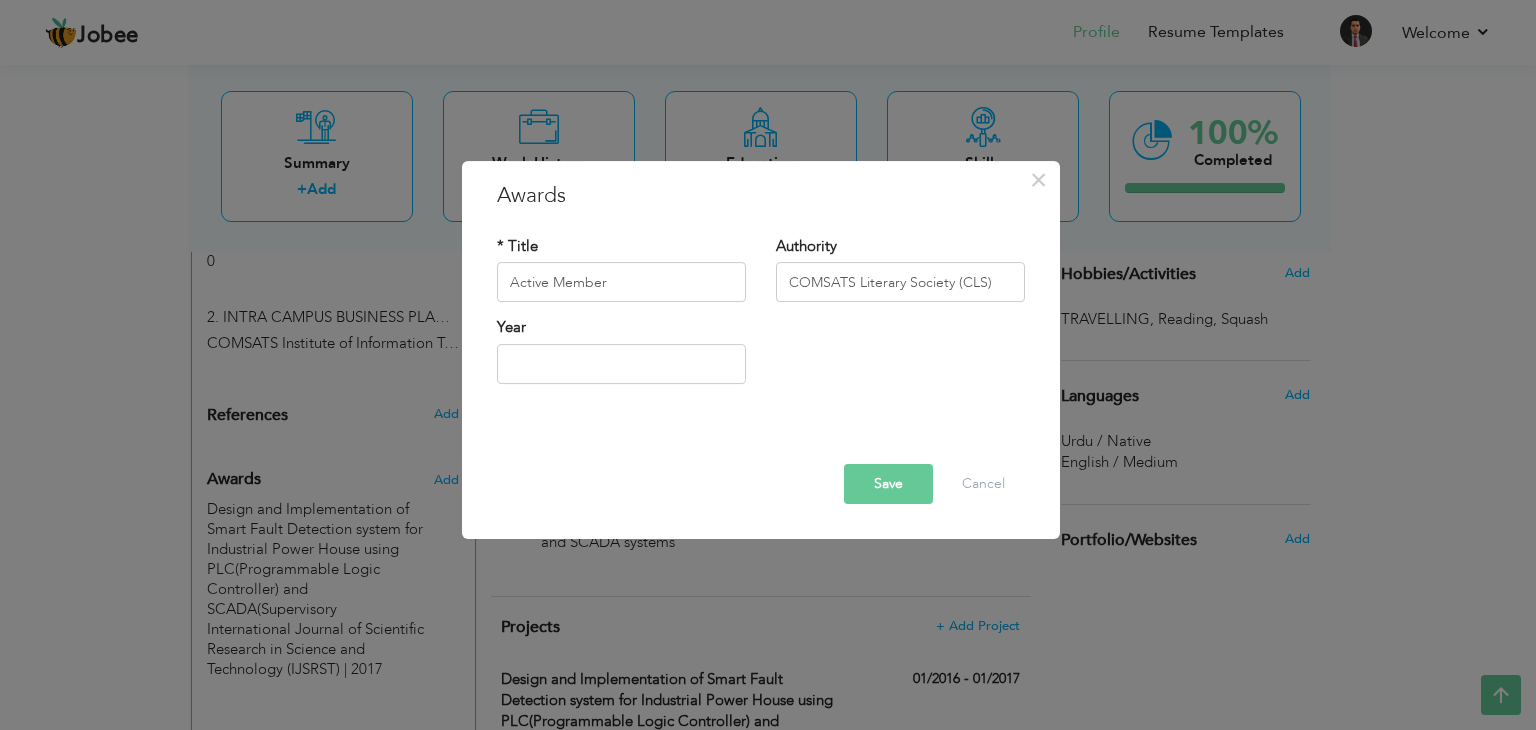 click on "Save" at bounding box center [888, 484] 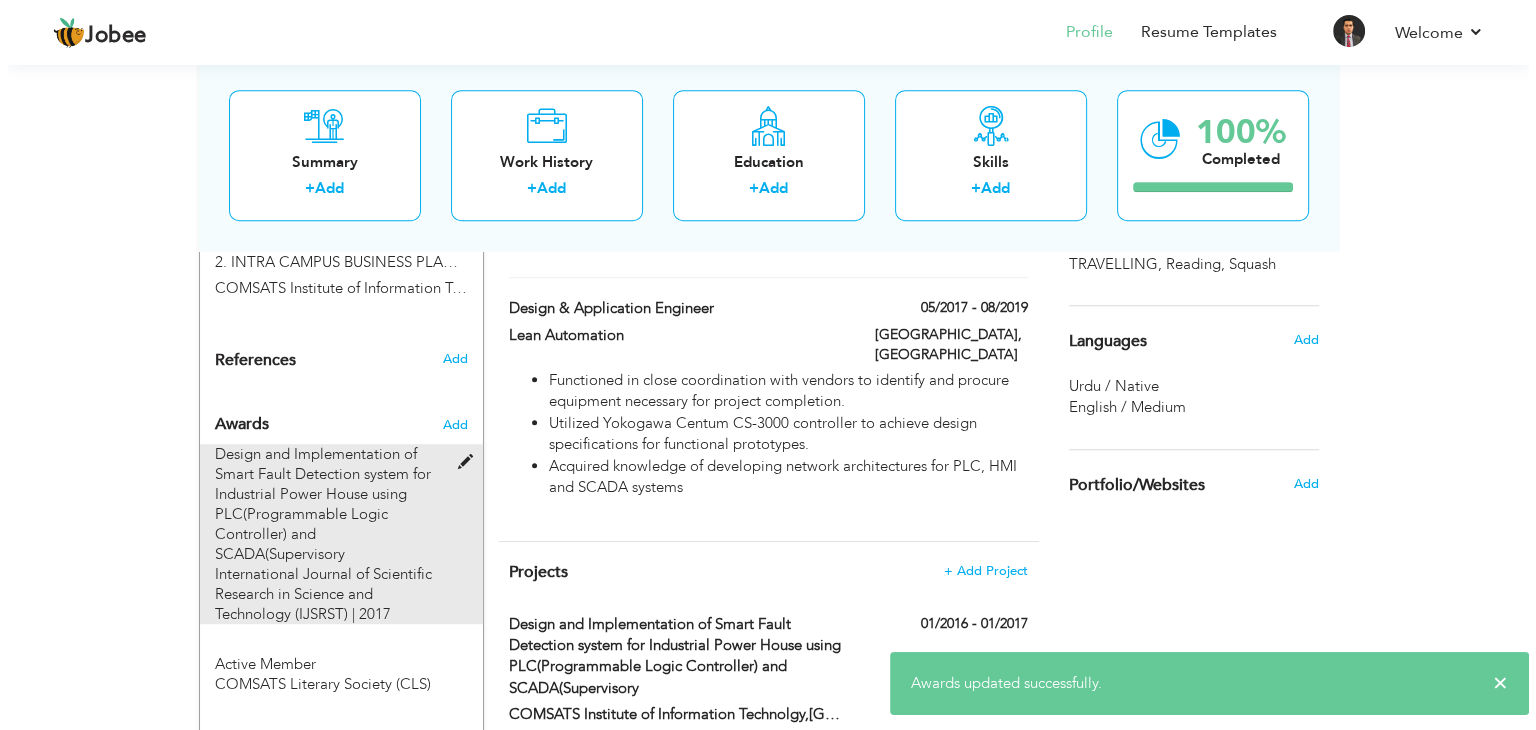 scroll, scrollTop: 1365, scrollLeft: 0, axis: vertical 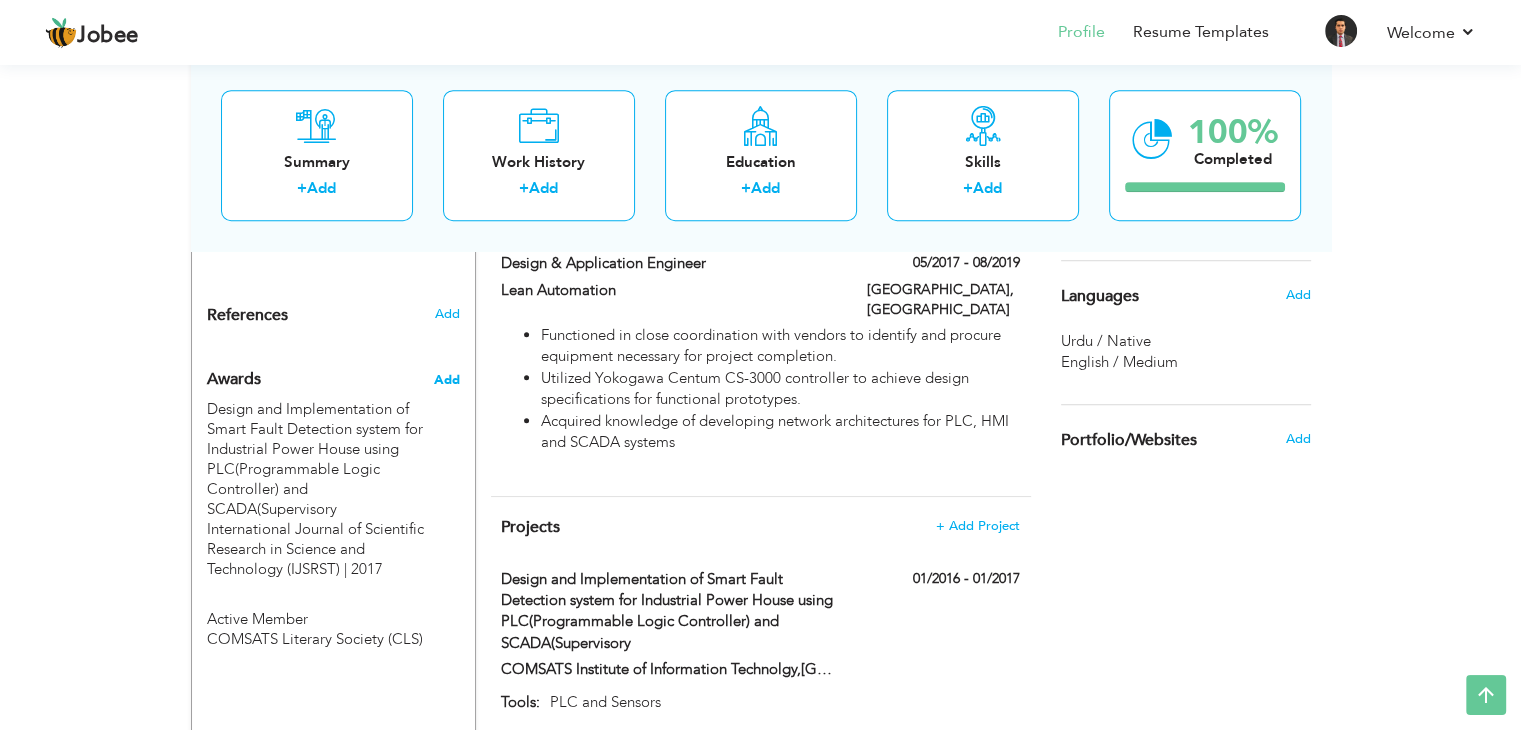 click on "Add" at bounding box center (446, 380) 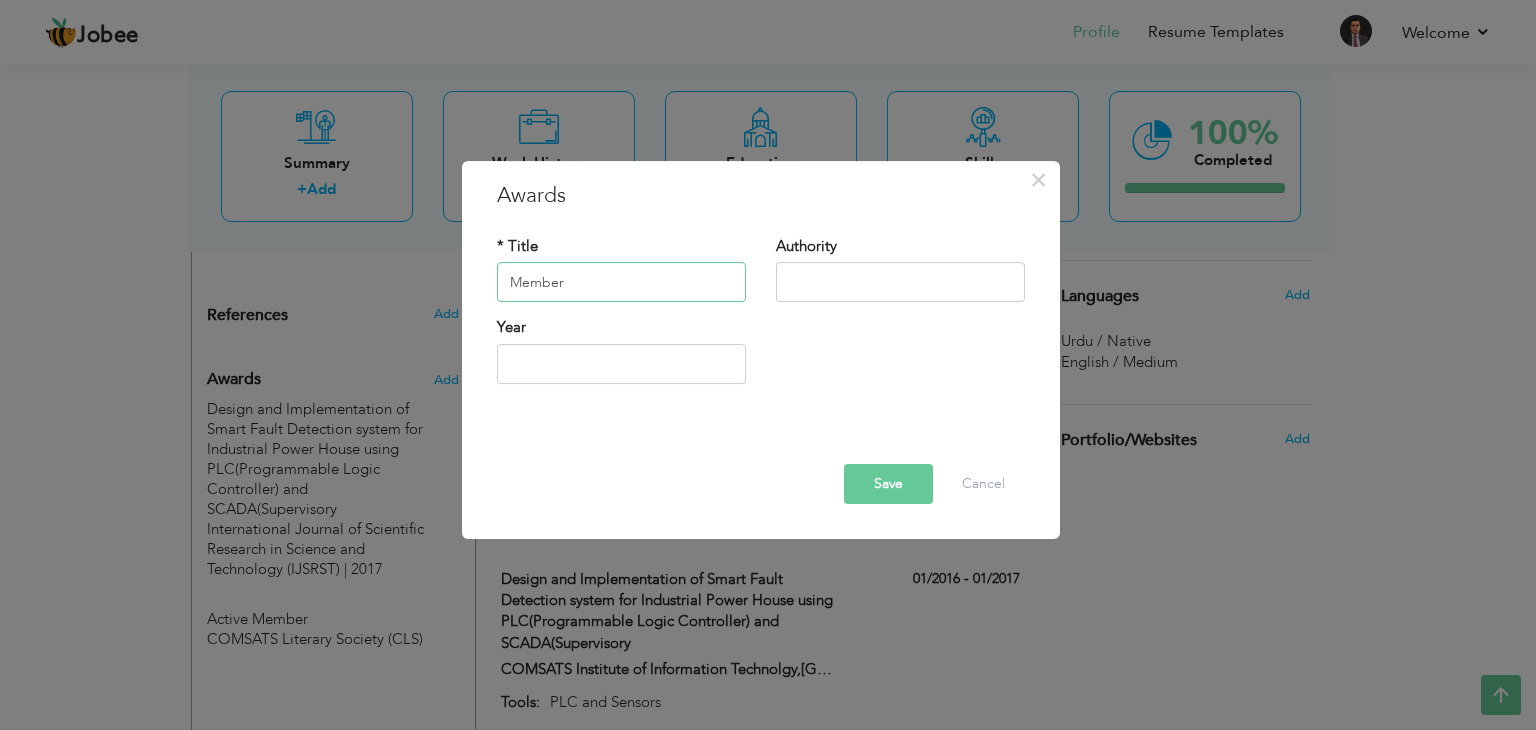 type on "Member" 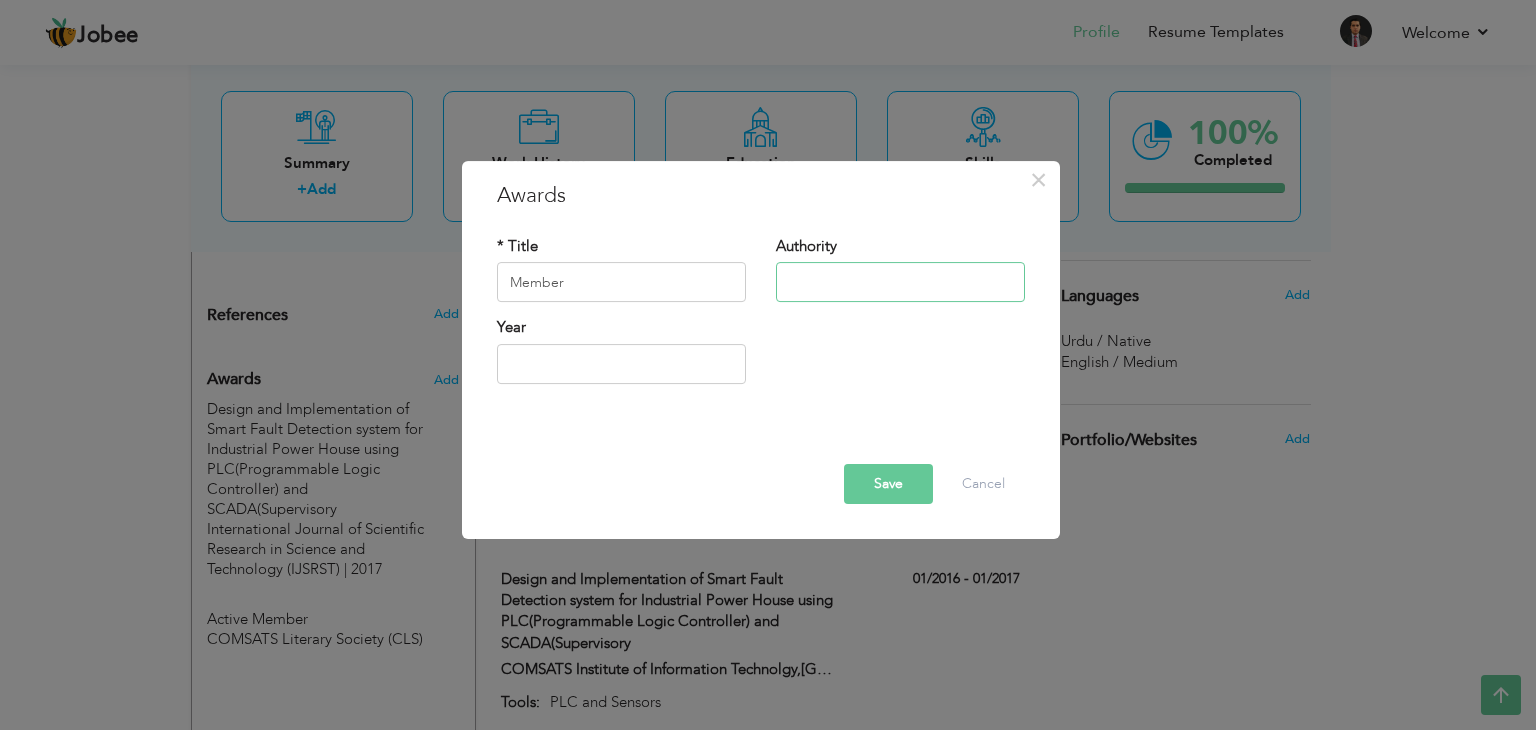 paste on "CUMUN (COMSATS University Model United Nations)" 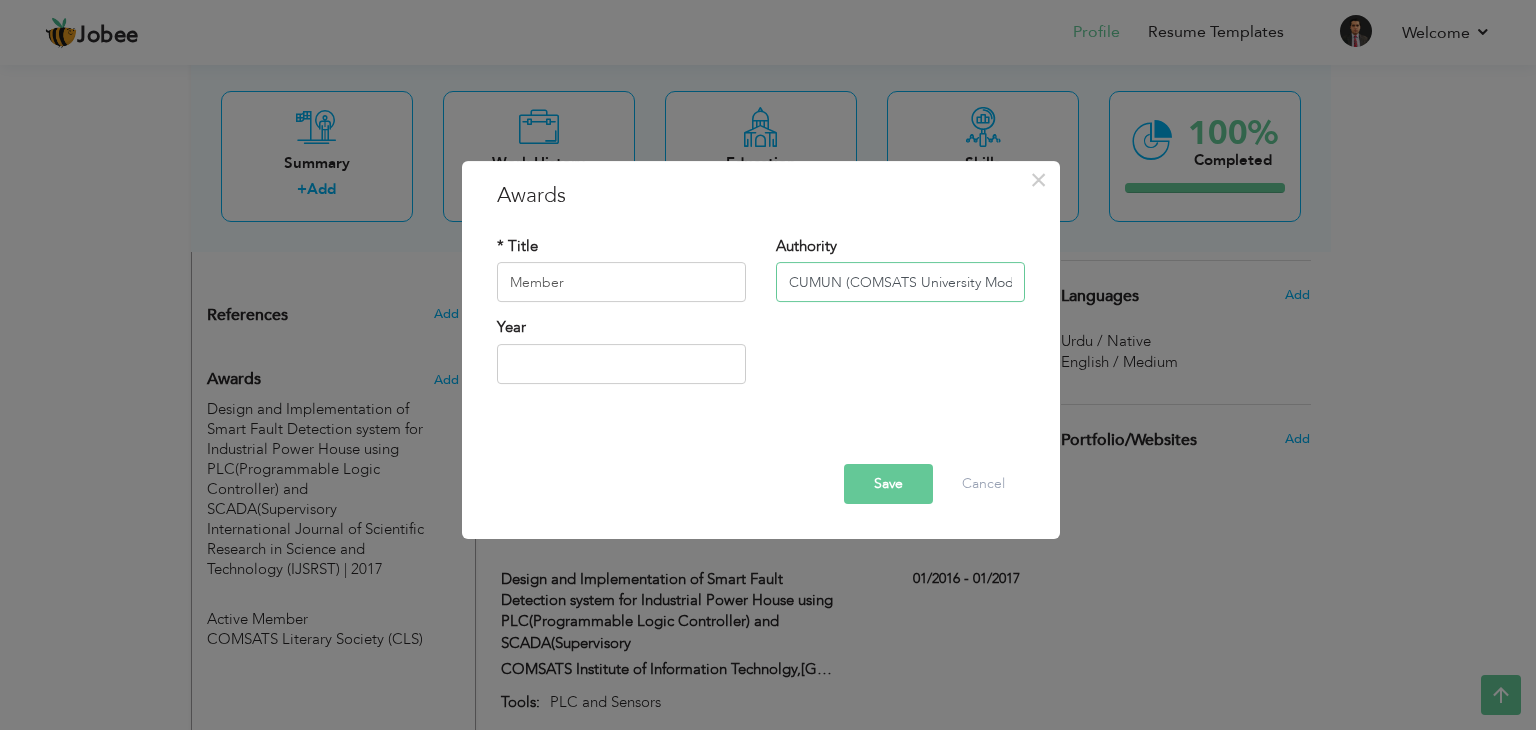 scroll, scrollTop: 0, scrollLeft: 110, axis: horizontal 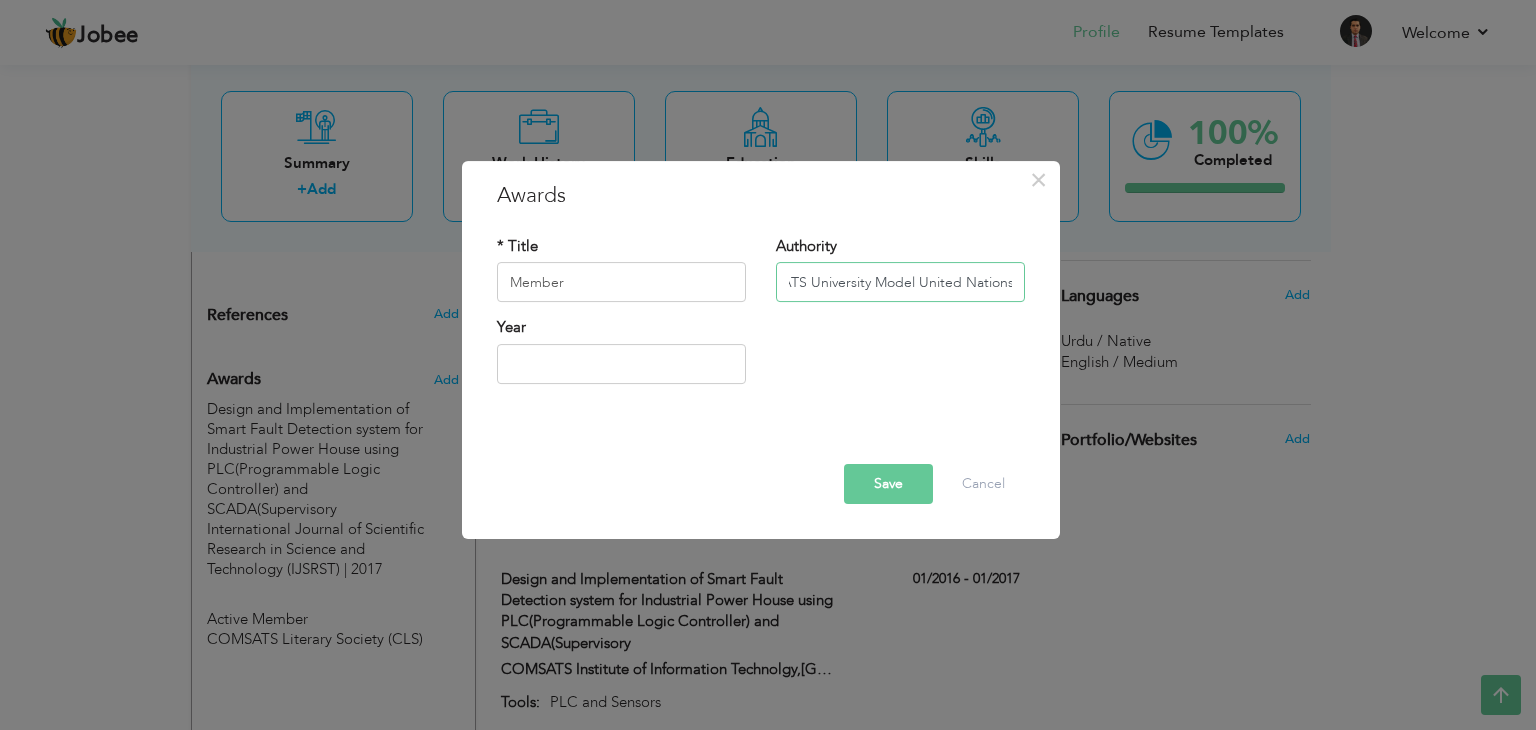 type on "CUMUN (COMSATS University Model United Nations)" 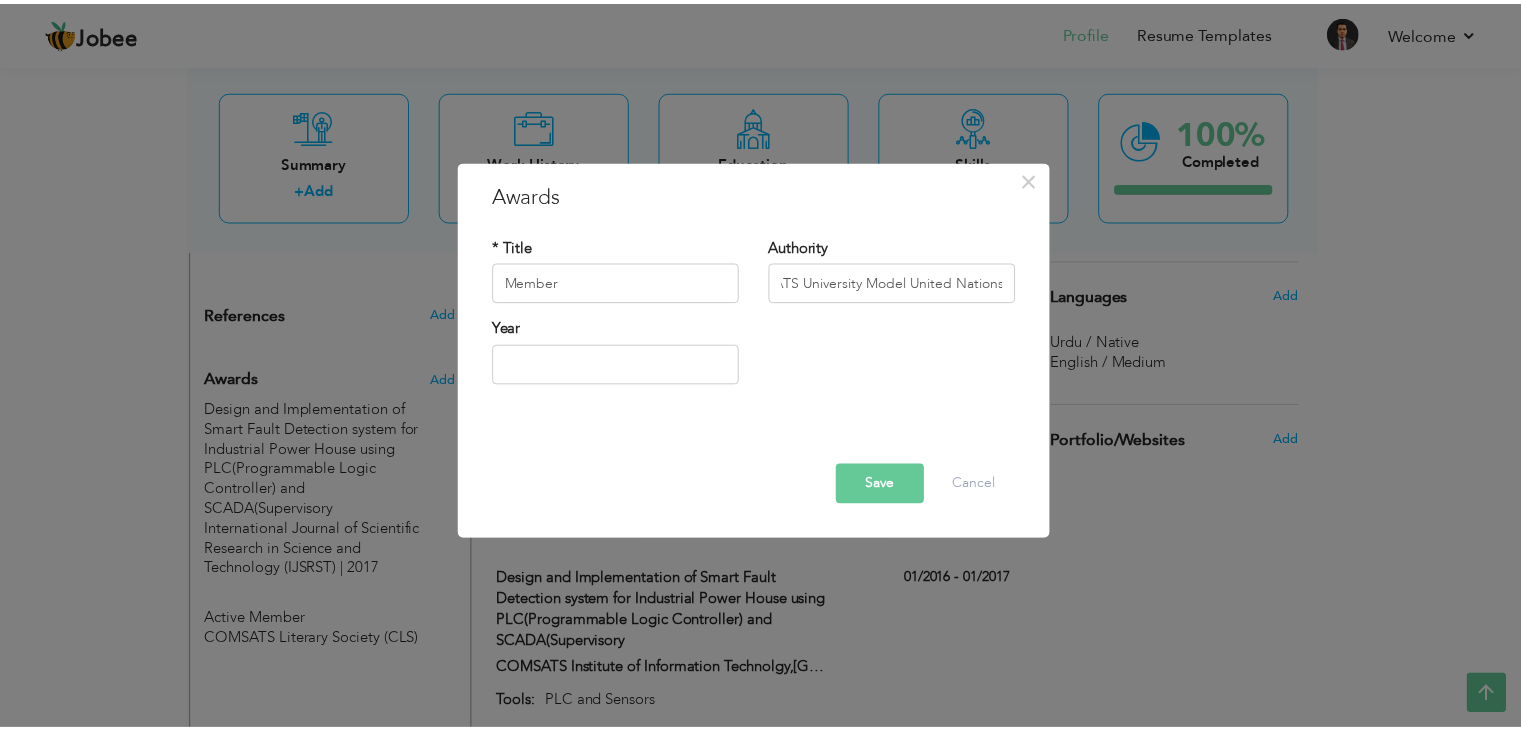 scroll, scrollTop: 0, scrollLeft: 0, axis: both 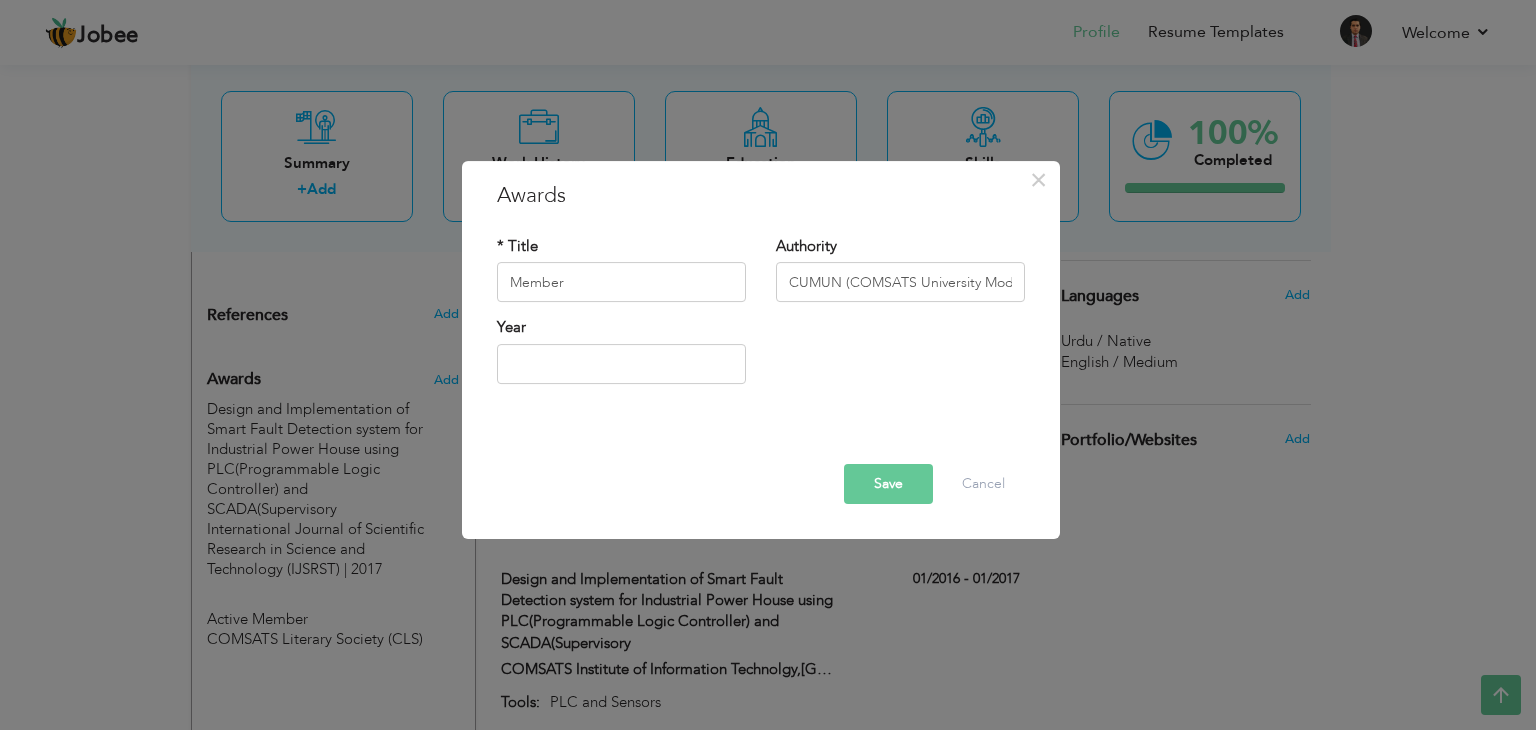 click on "Save" at bounding box center [888, 484] 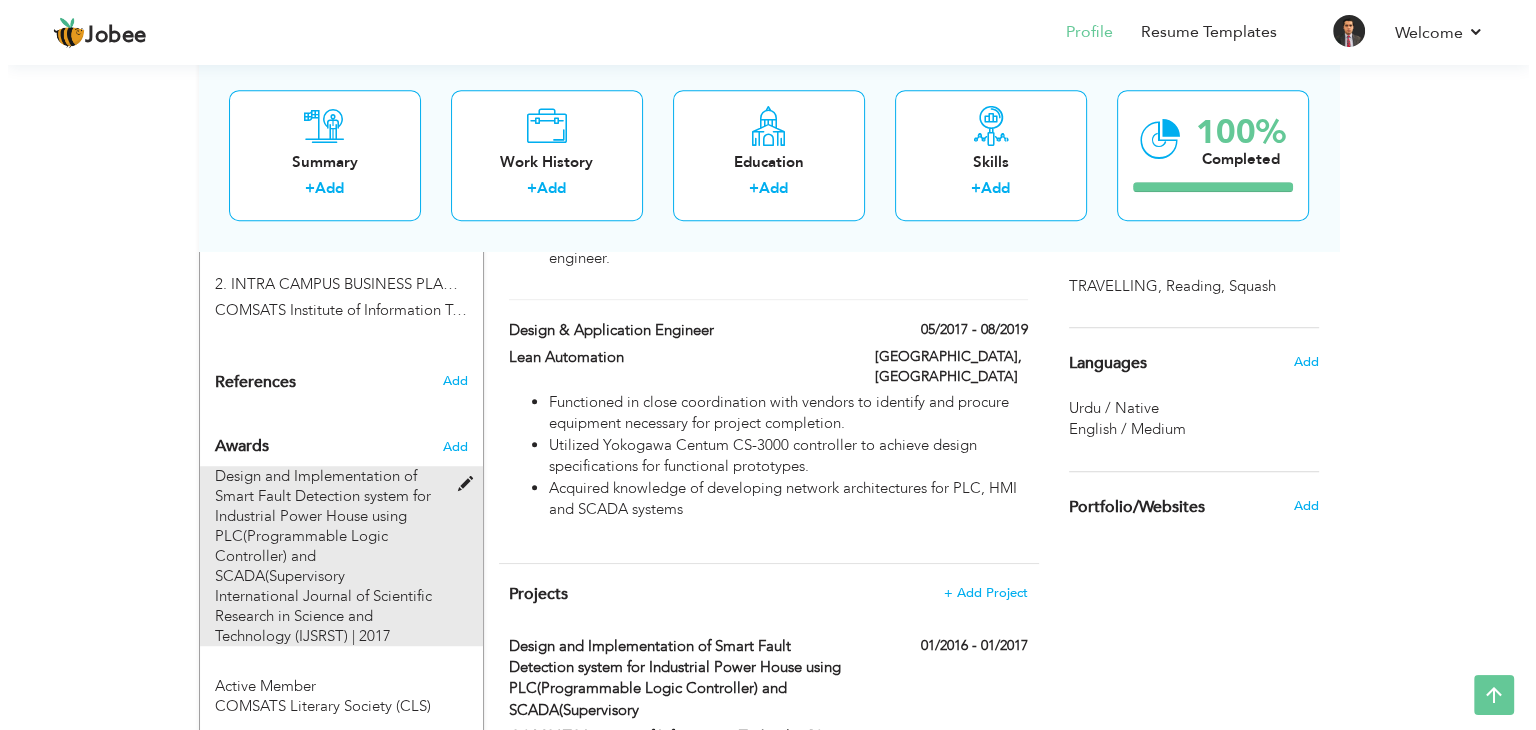 scroll, scrollTop: 1265, scrollLeft: 0, axis: vertical 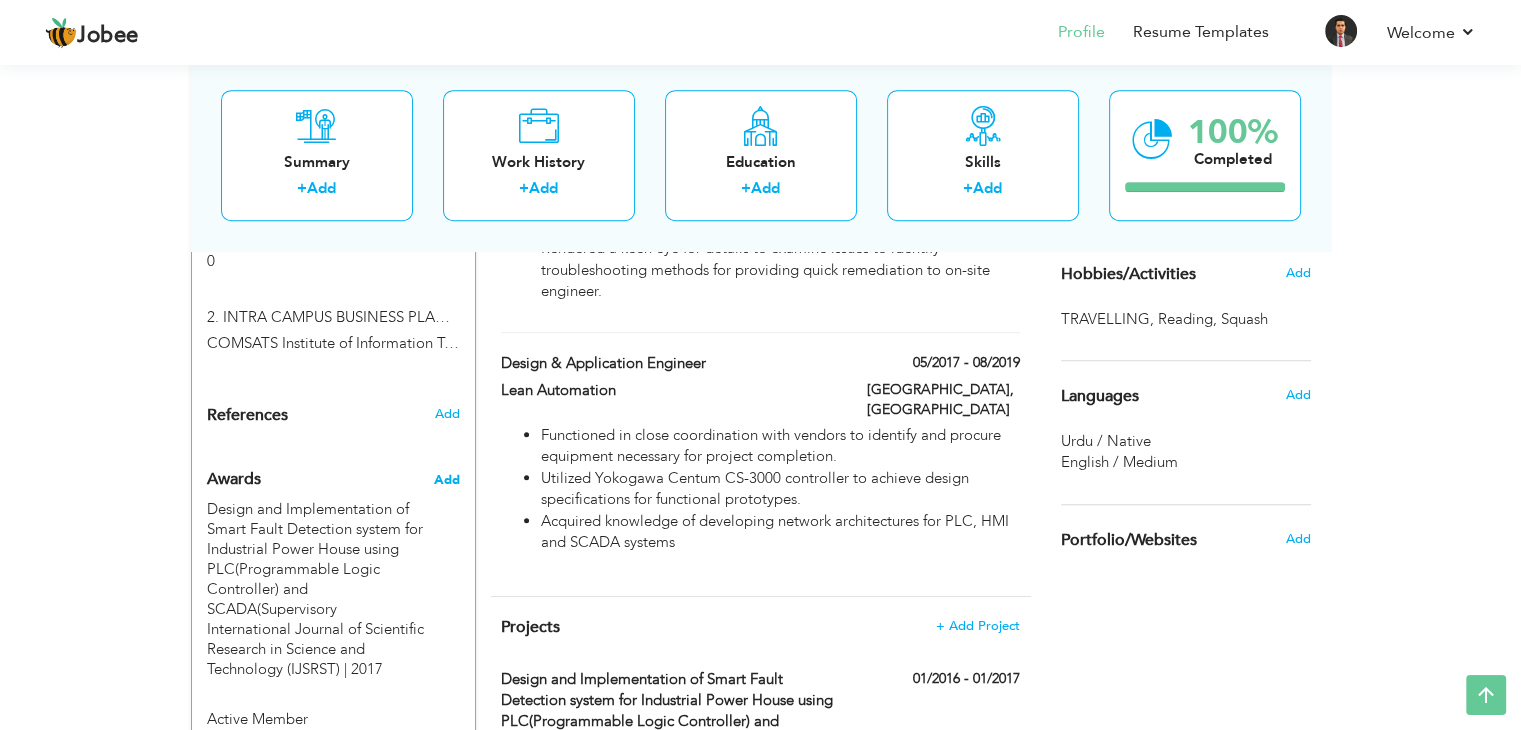 click on "Add" at bounding box center (446, 480) 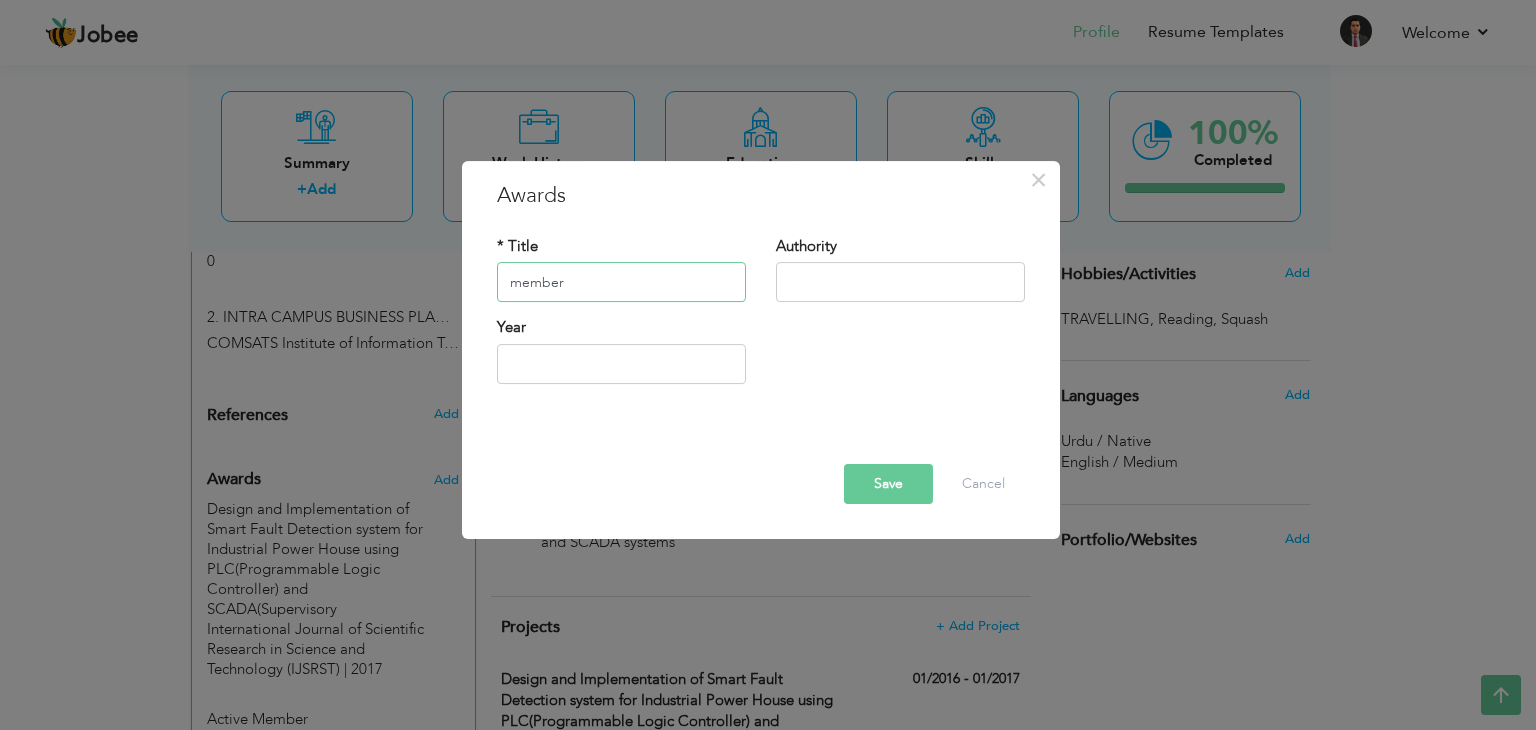 type on "member" 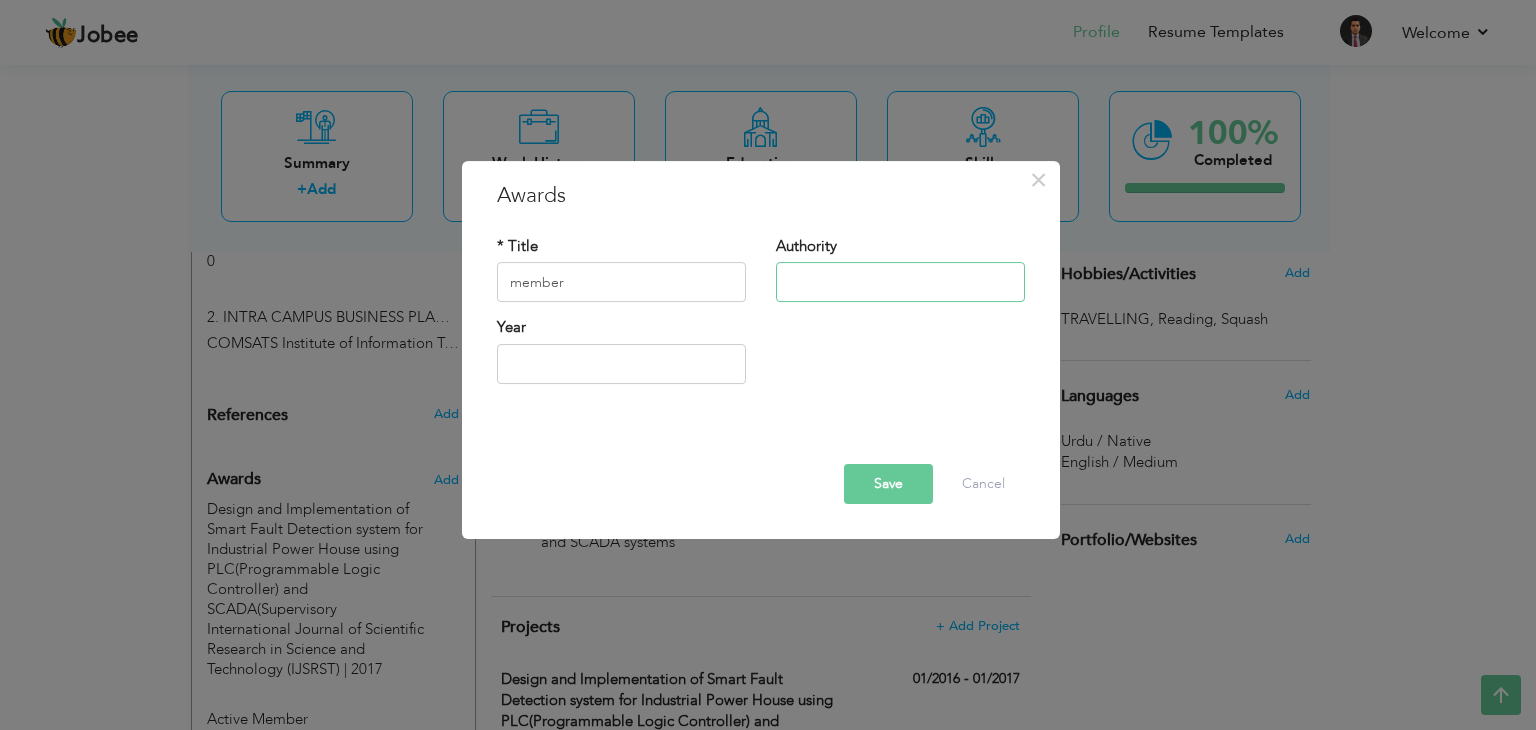 paste on "American Society for Engineering Management" 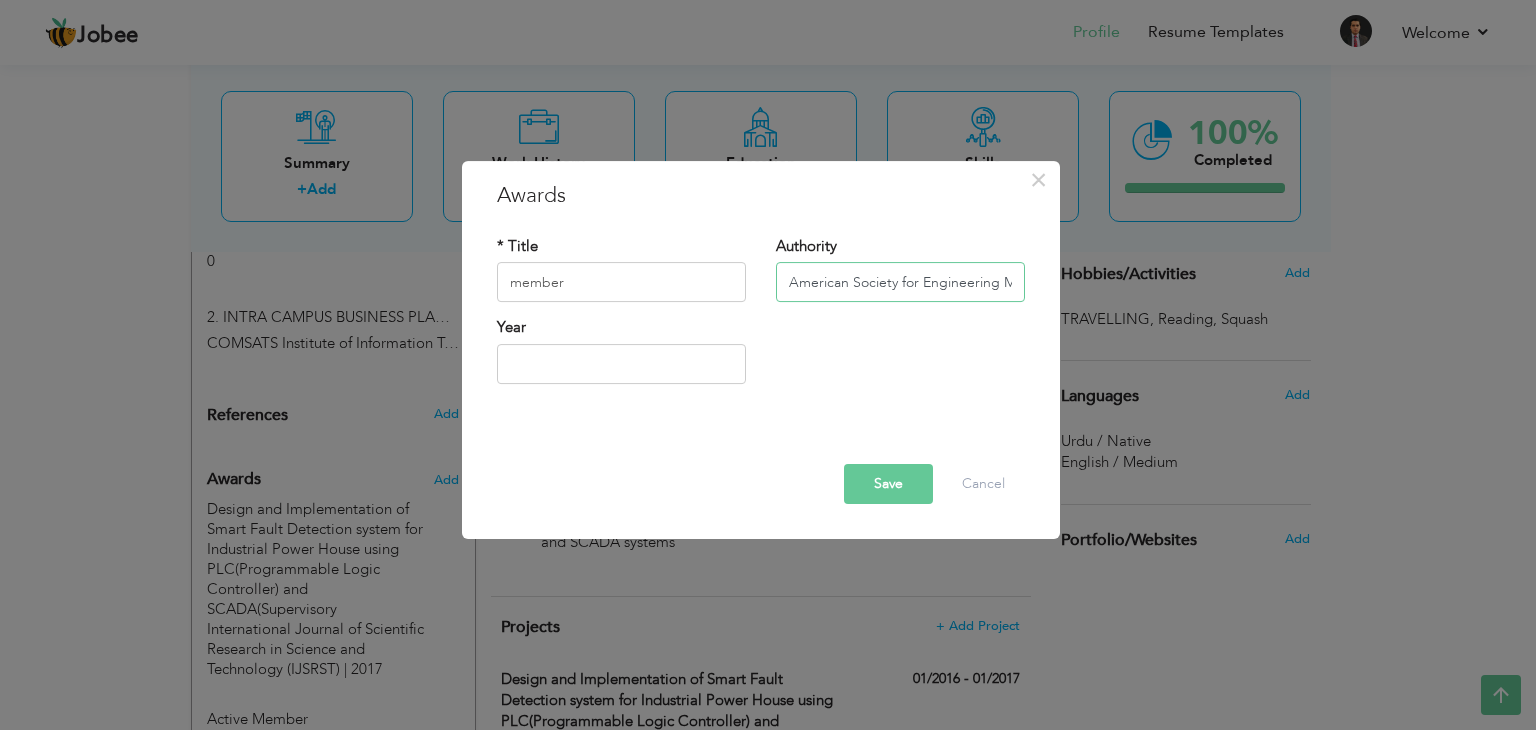 scroll, scrollTop: 0, scrollLeft: 71, axis: horizontal 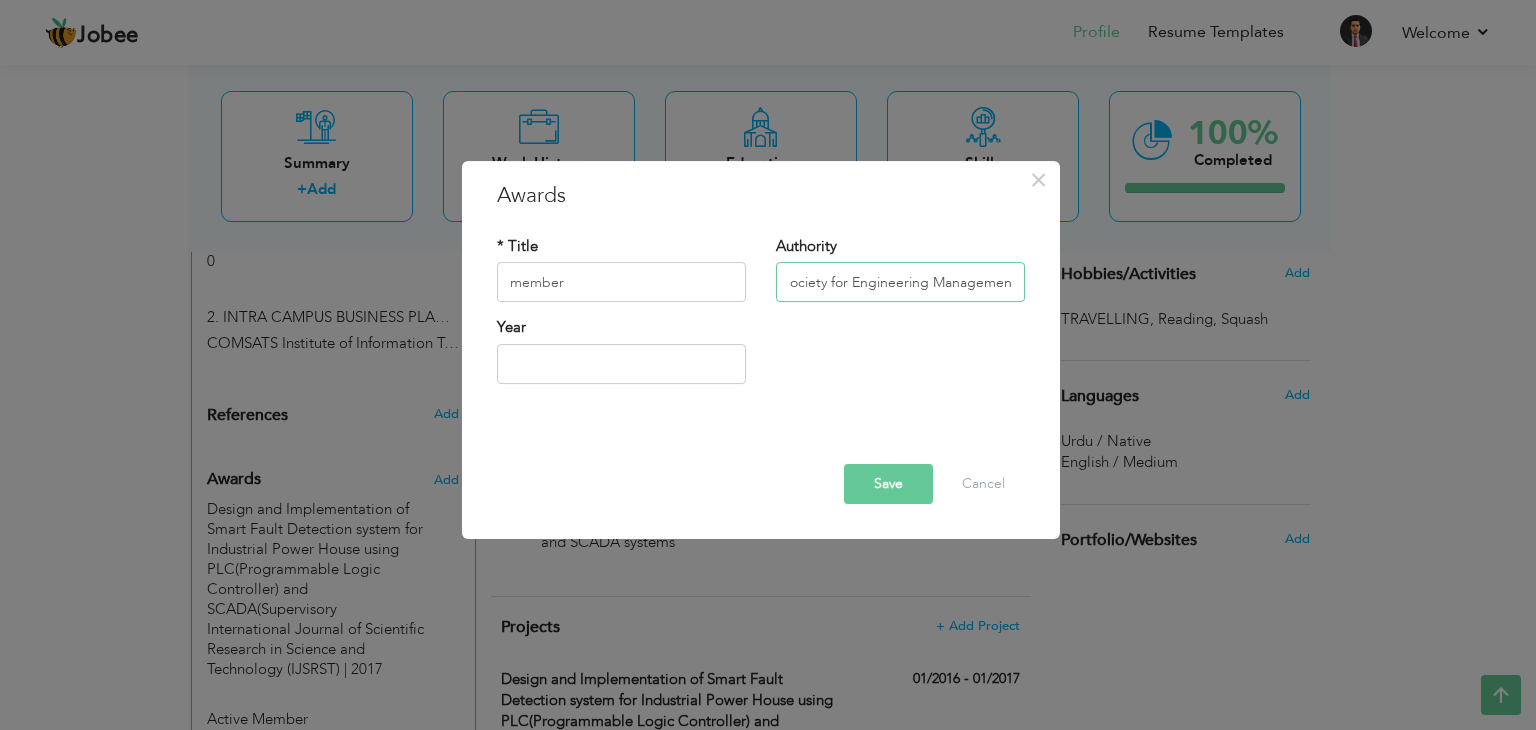 type on "American Society for Engineering Management" 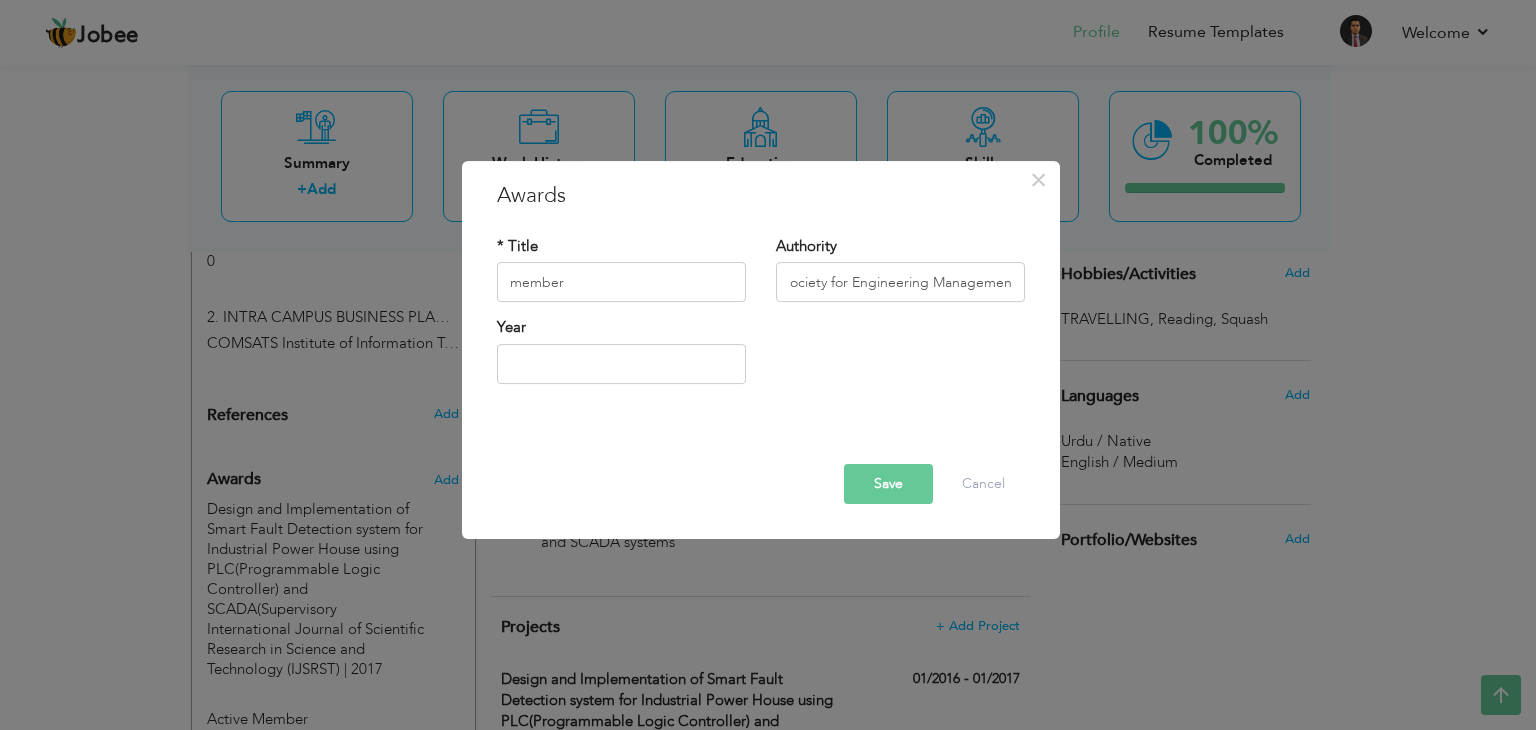 click on "Save" at bounding box center [888, 484] 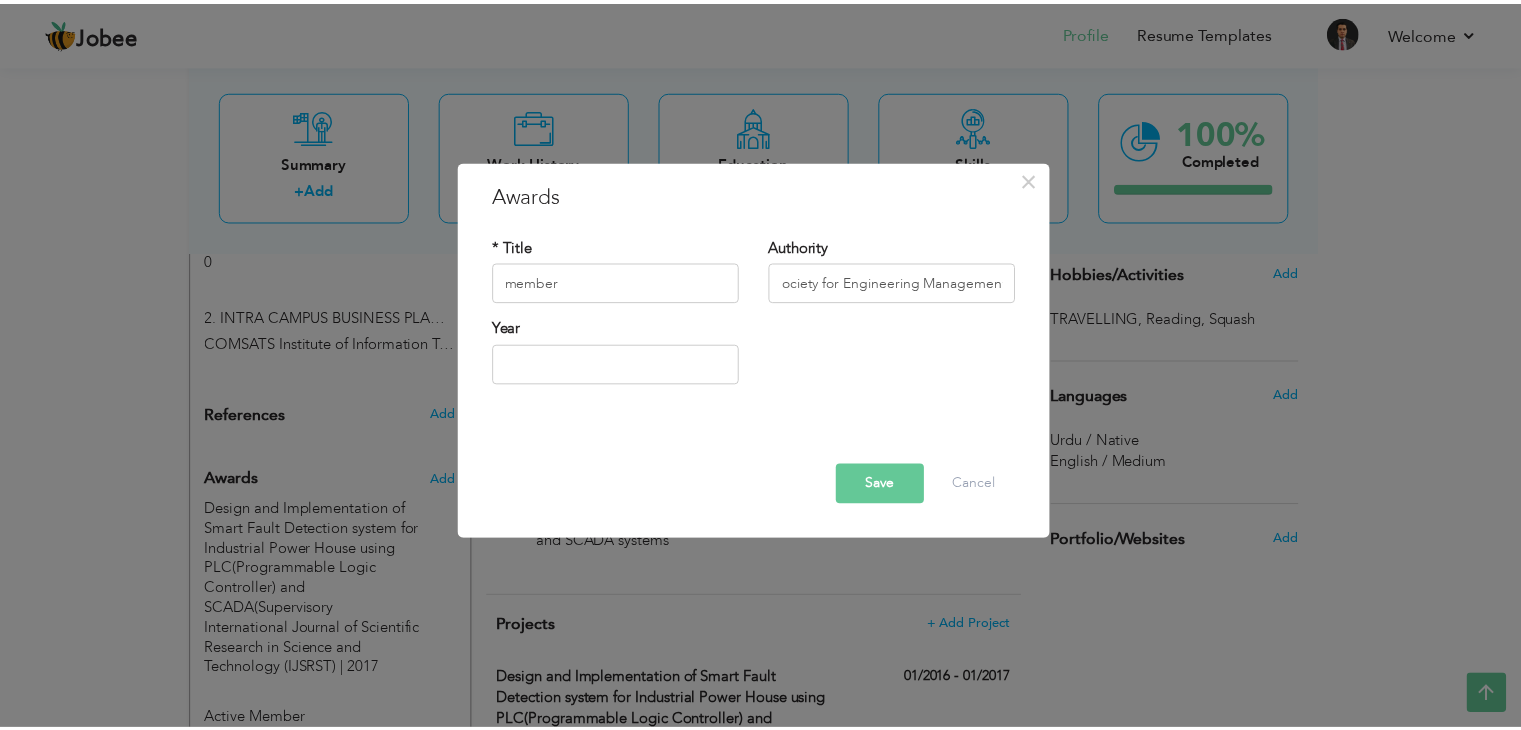 scroll, scrollTop: 0, scrollLeft: 0, axis: both 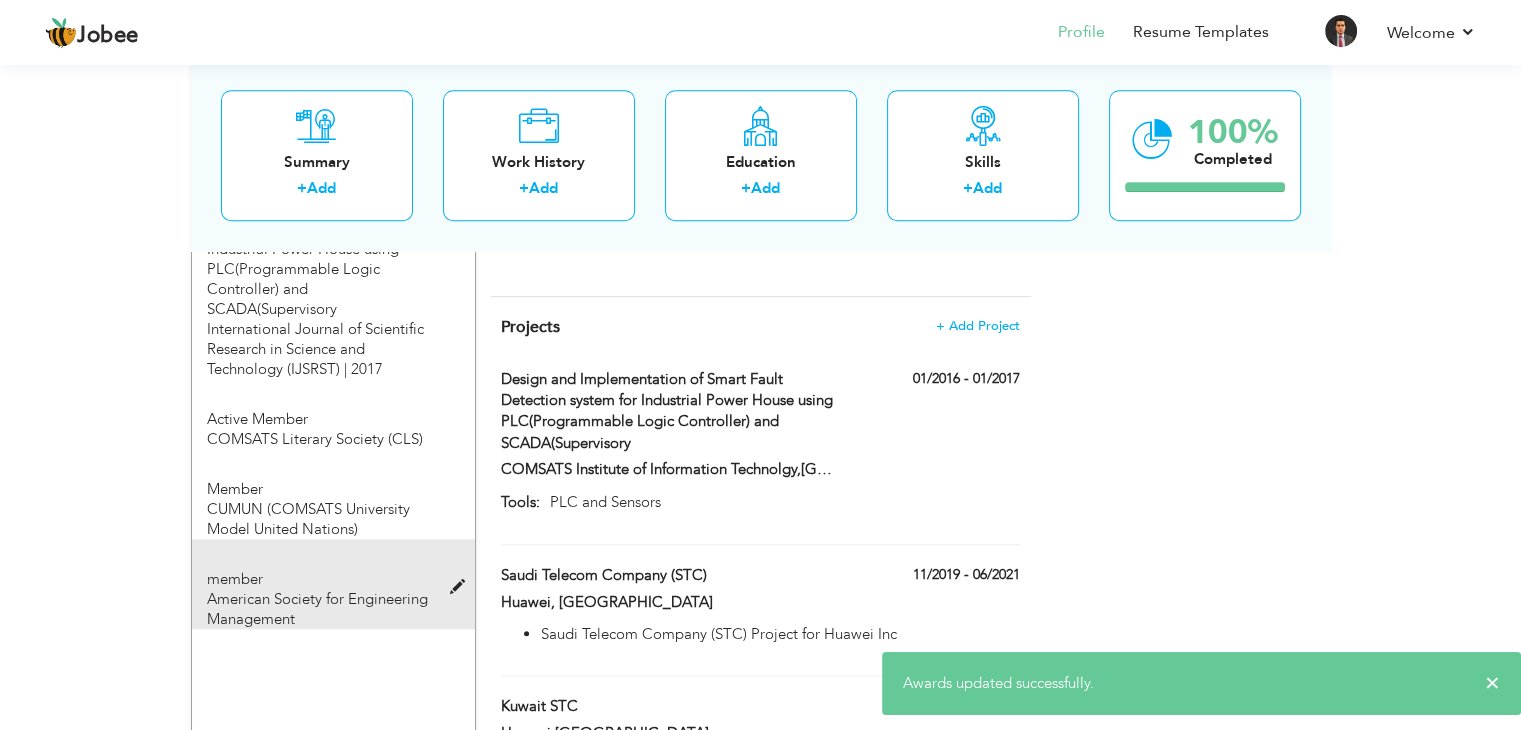 click at bounding box center (461, 587) 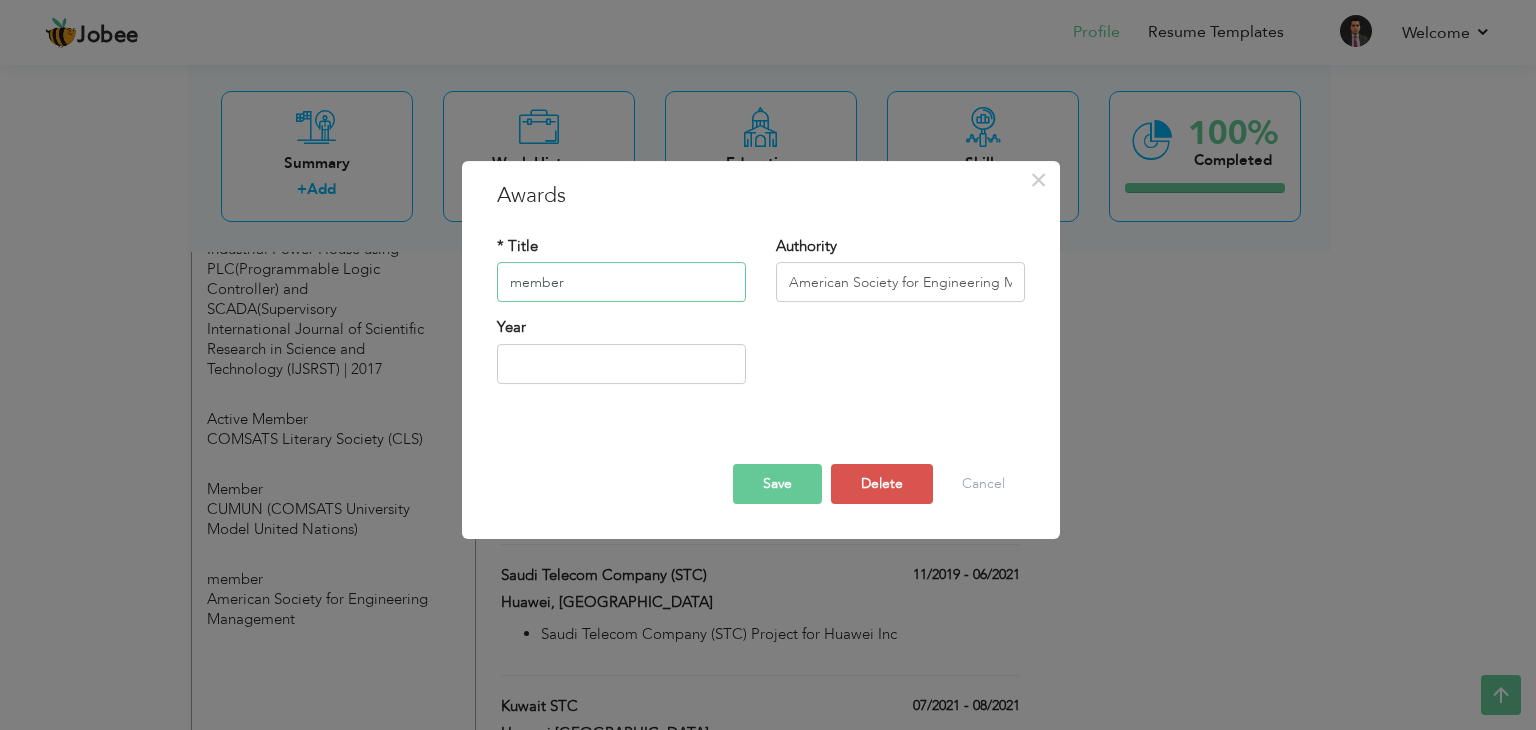 click on "member" at bounding box center (621, 283) 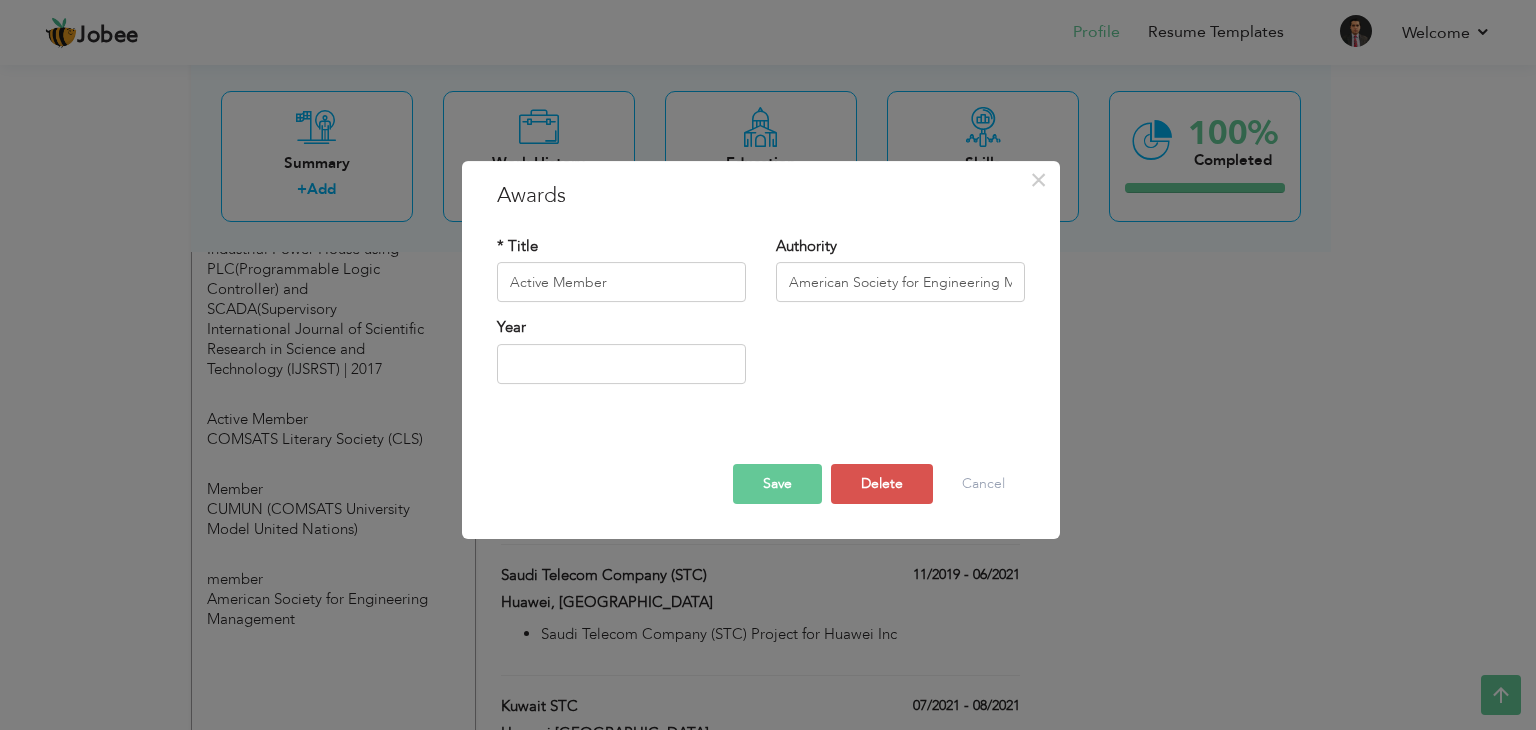 click on "Save" at bounding box center [777, 484] 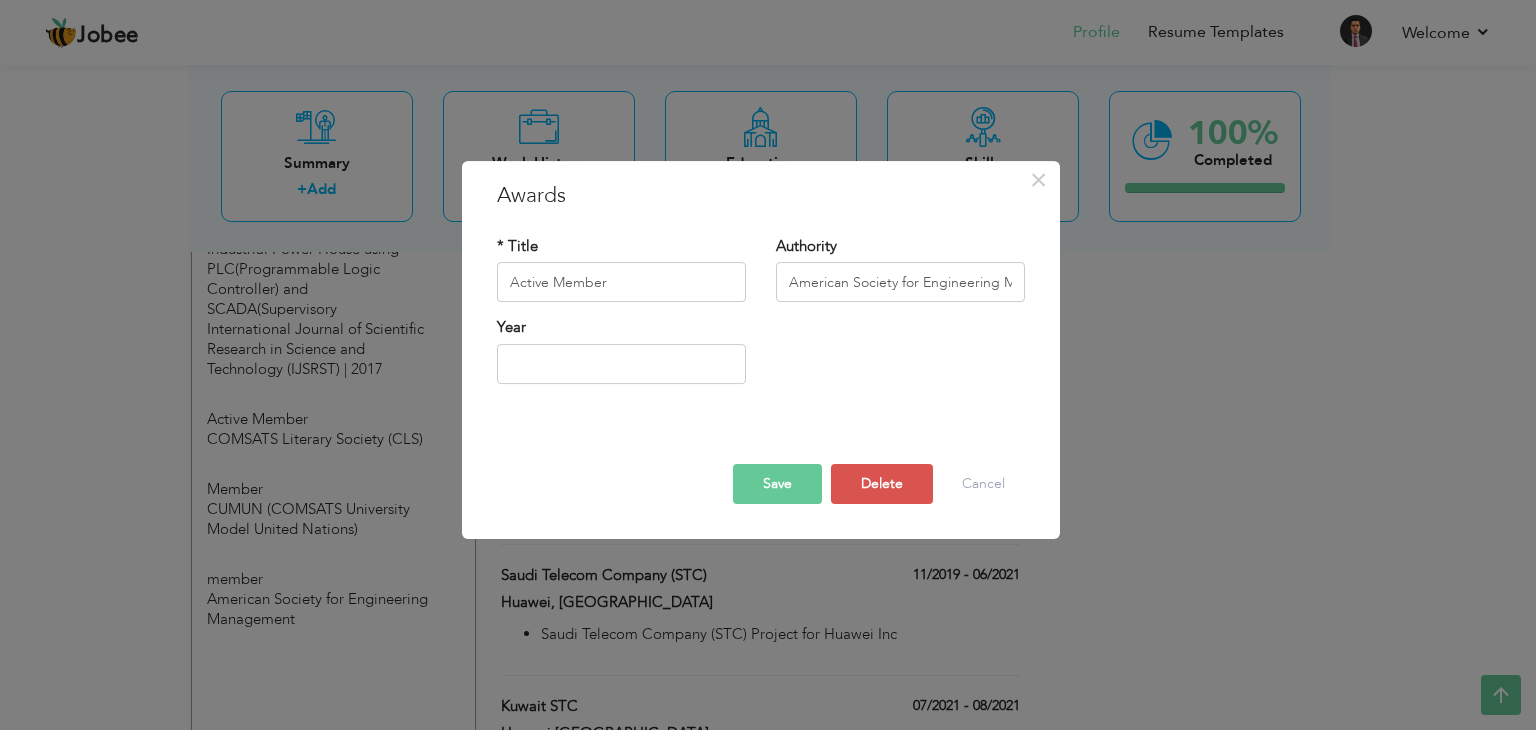 click on "Save" at bounding box center [777, 484] 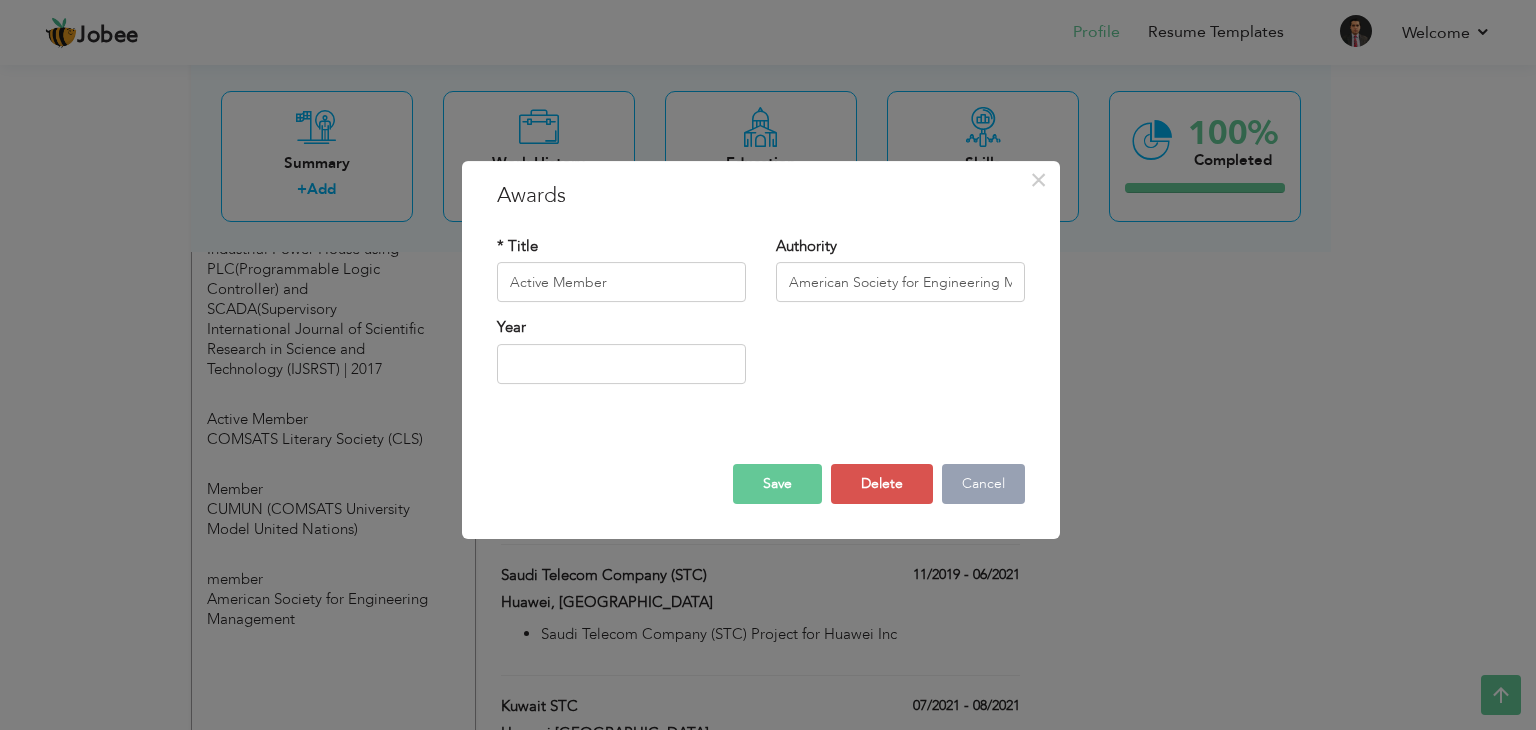click on "Cancel" at bounding box center [983, 484] 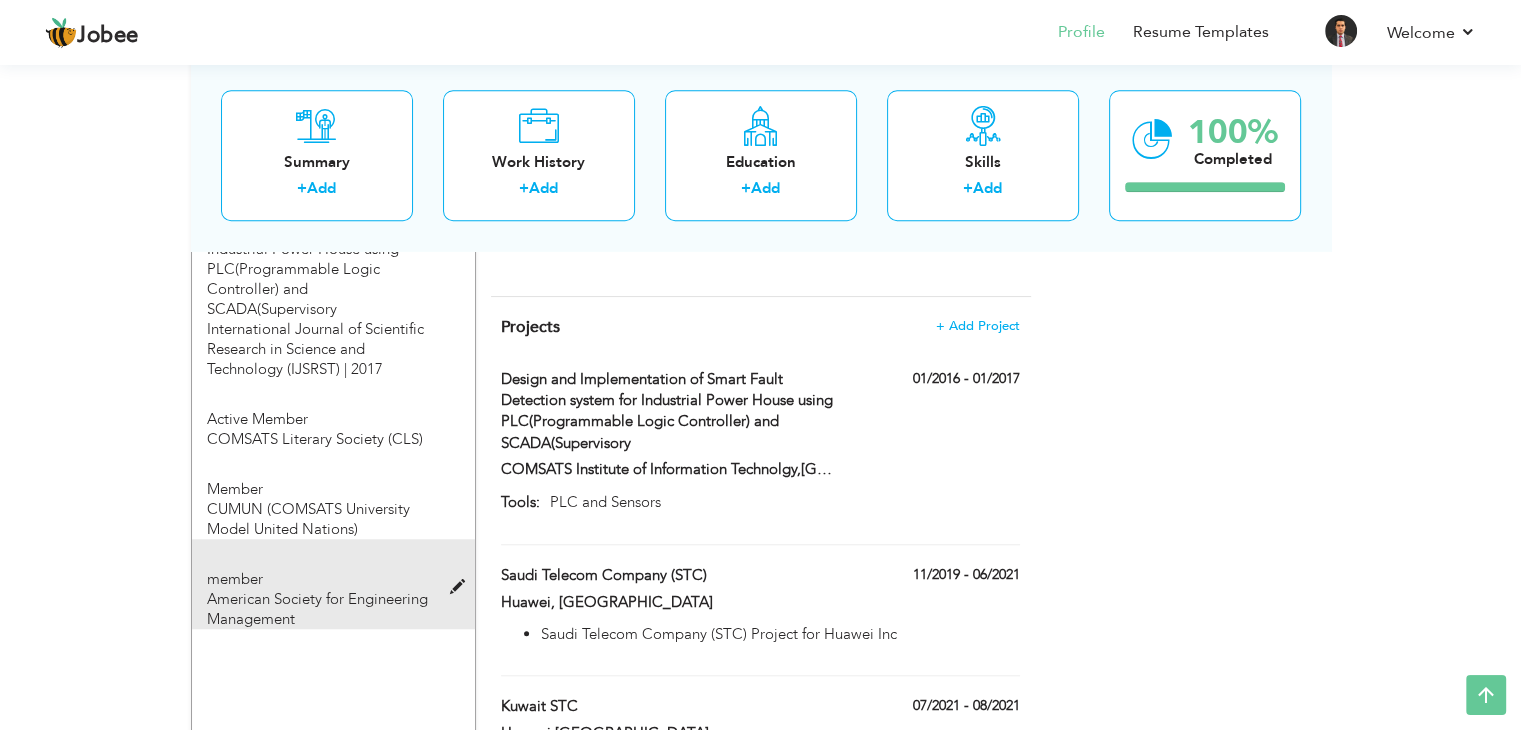 click on "American Society for Engineering Management" at bounding box center (317, 609) 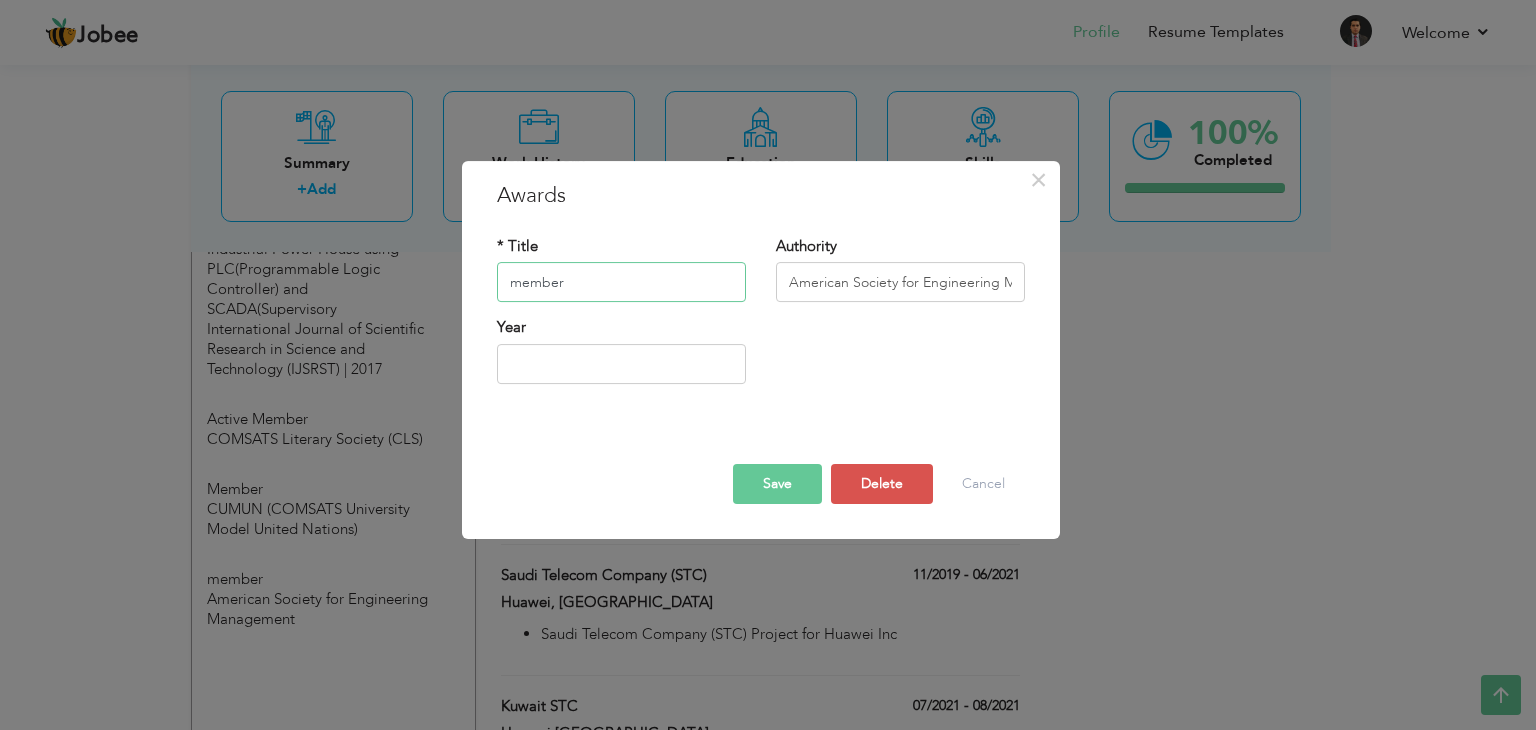click on "member" at bounding box center [621, 283] 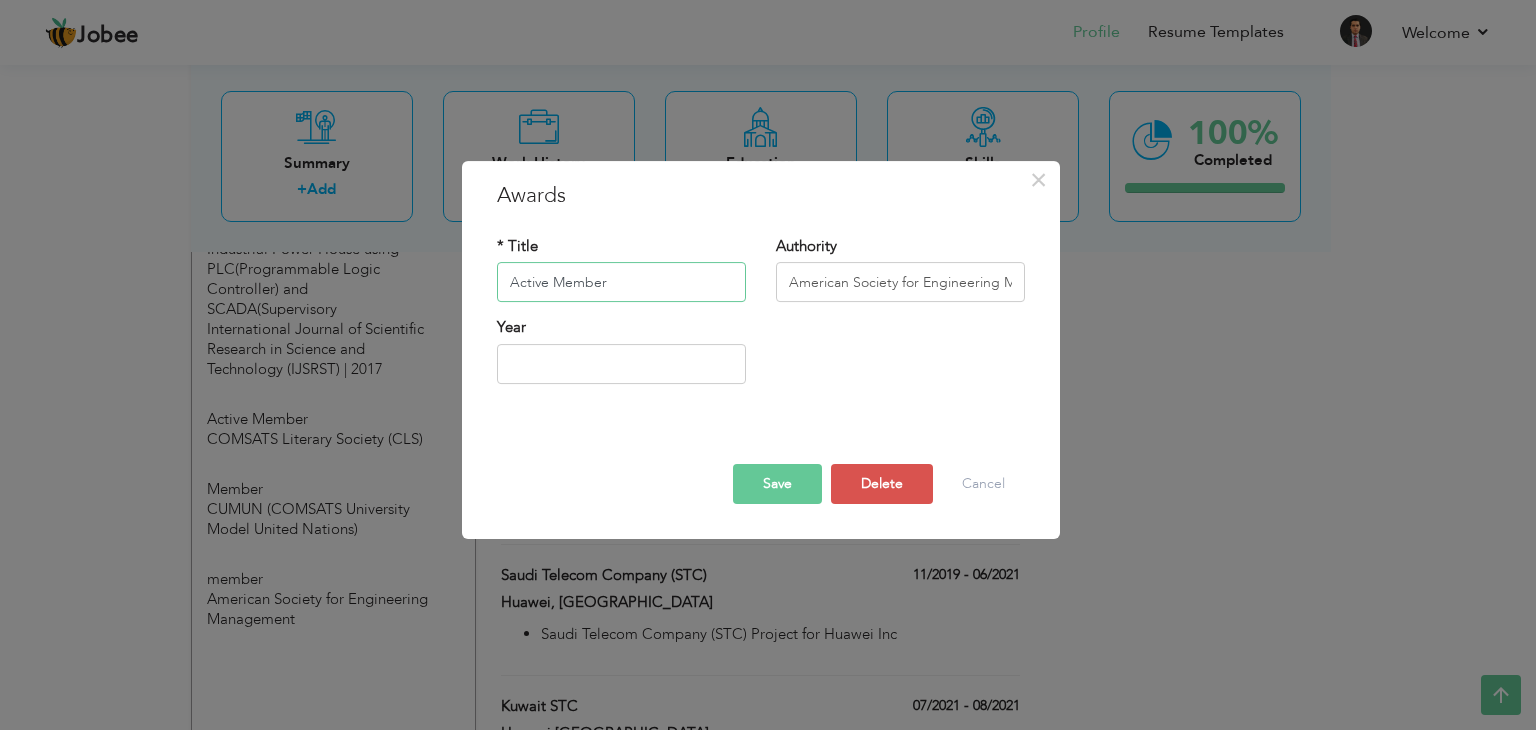 type on "Active Member" 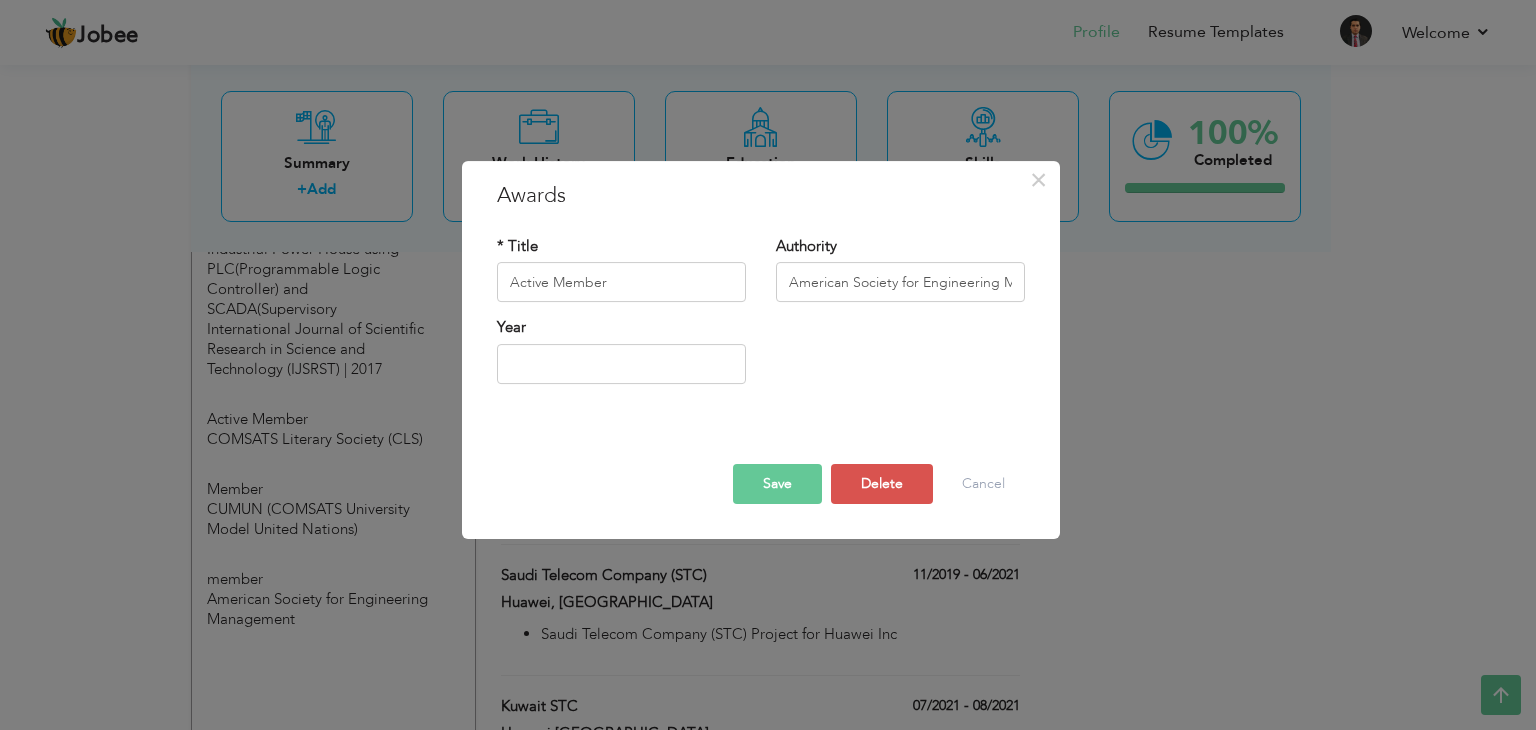 click on "Save" at bounding box center (777, 484) 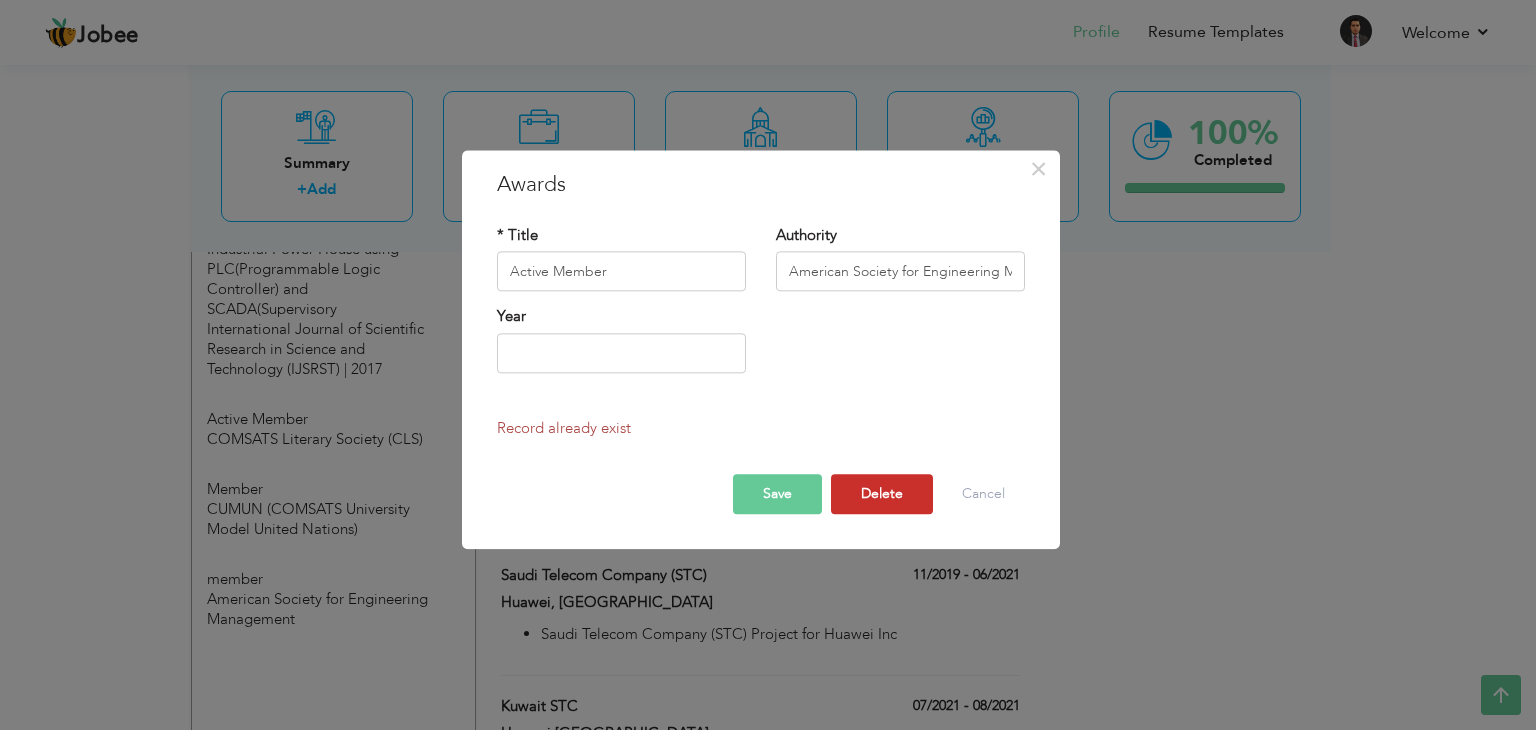 click on "Delete" at bounding box center [882, 495] 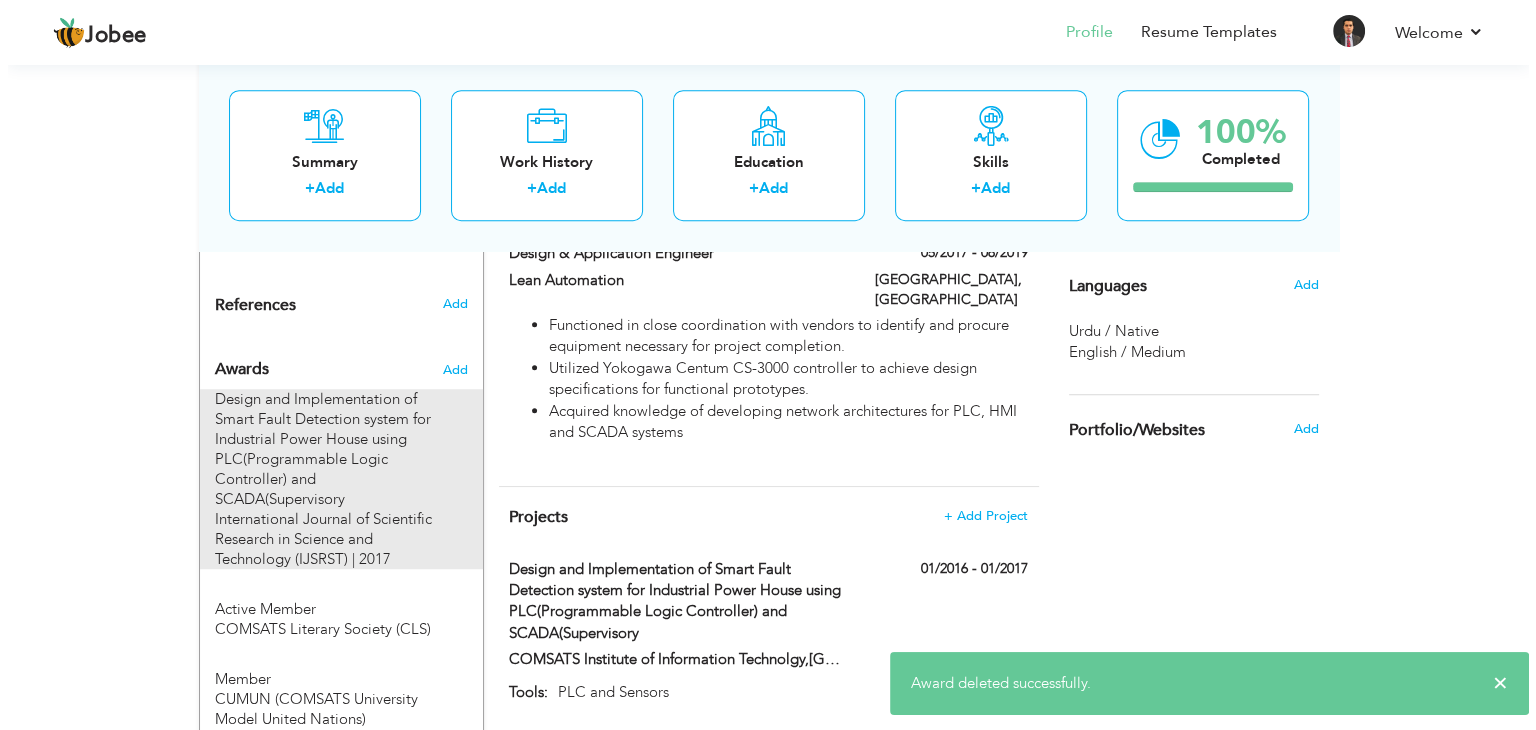 scroll, scrollTop: 1265, scrollLeft: 0, axis: vertical 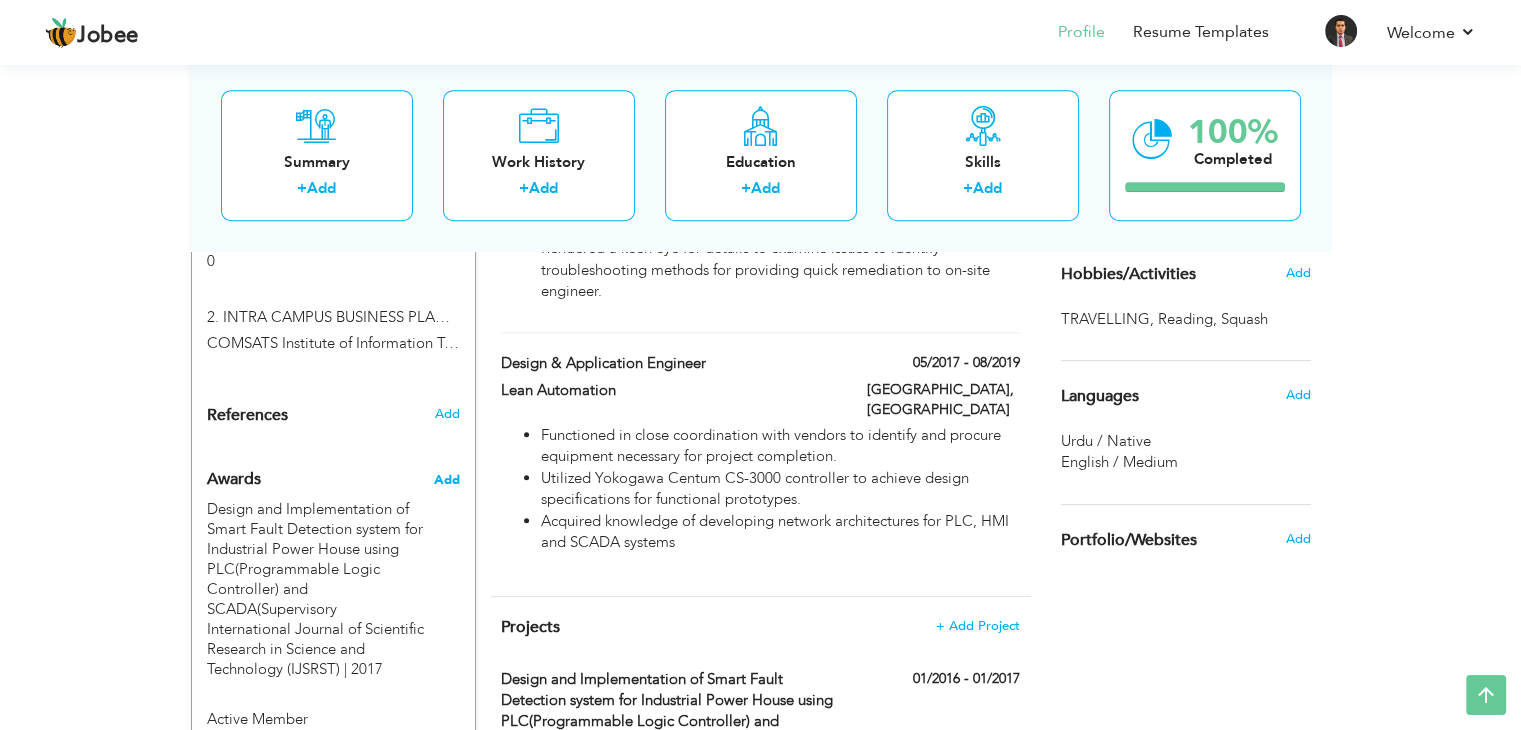 click on "Add" at bounding box center (446, 480) 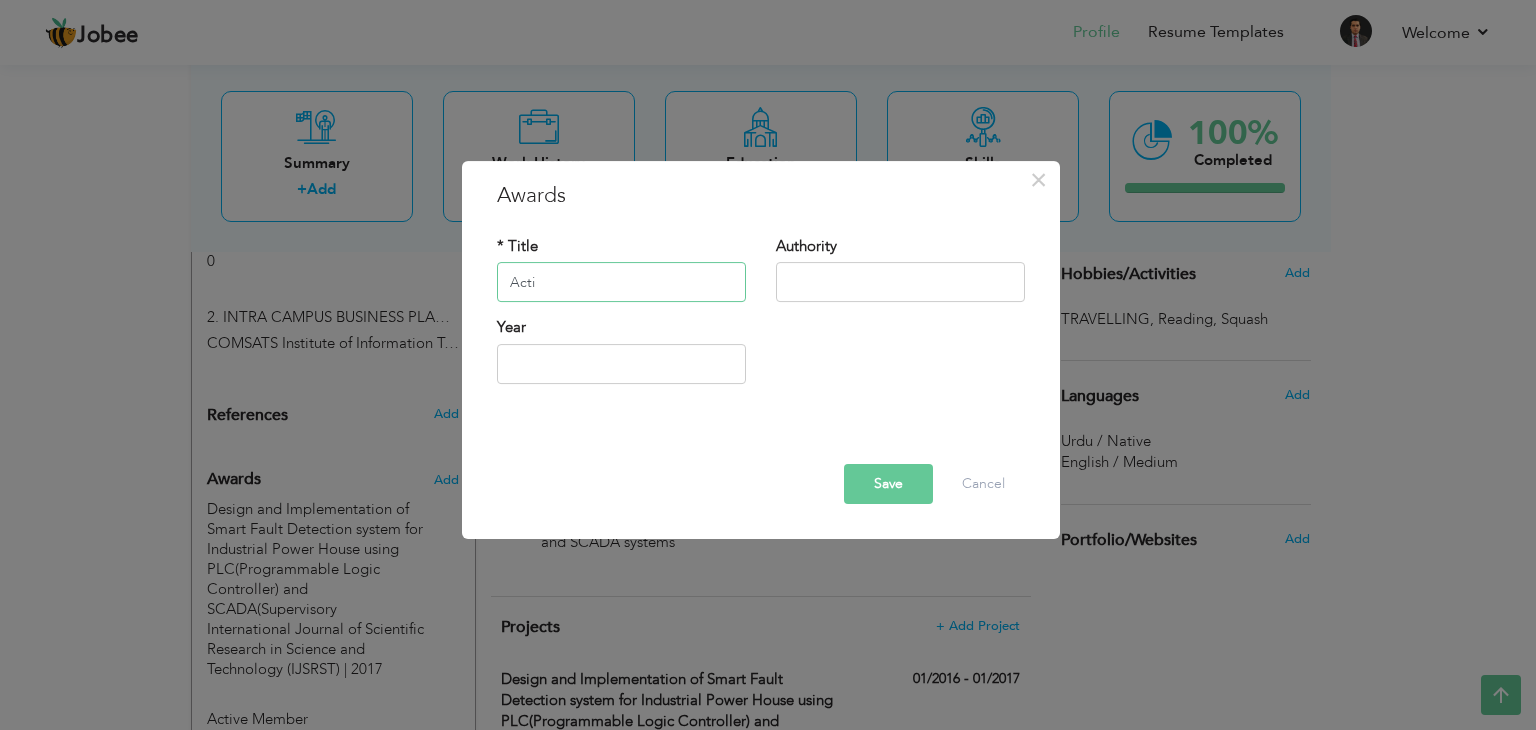 type on "Acti" 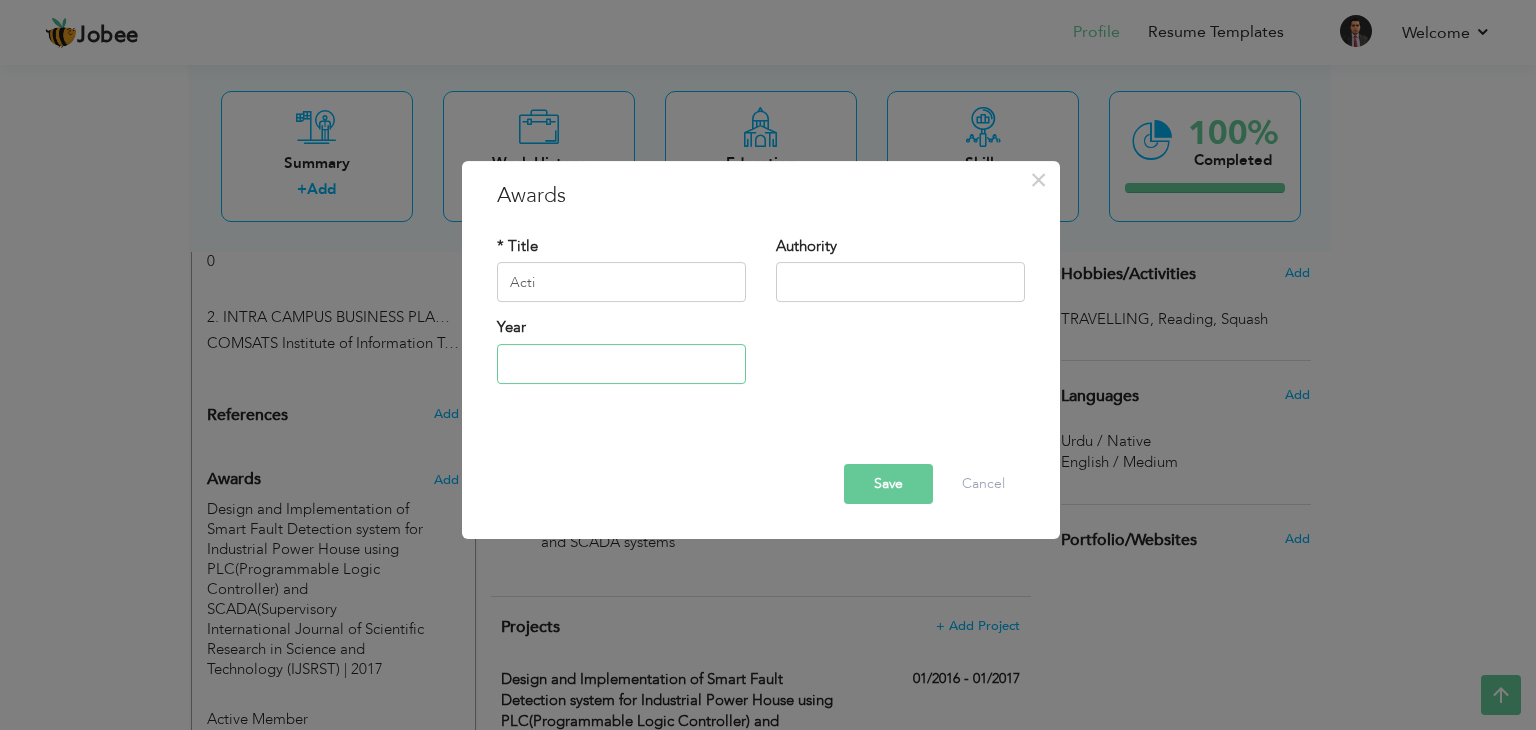 type on "2025" 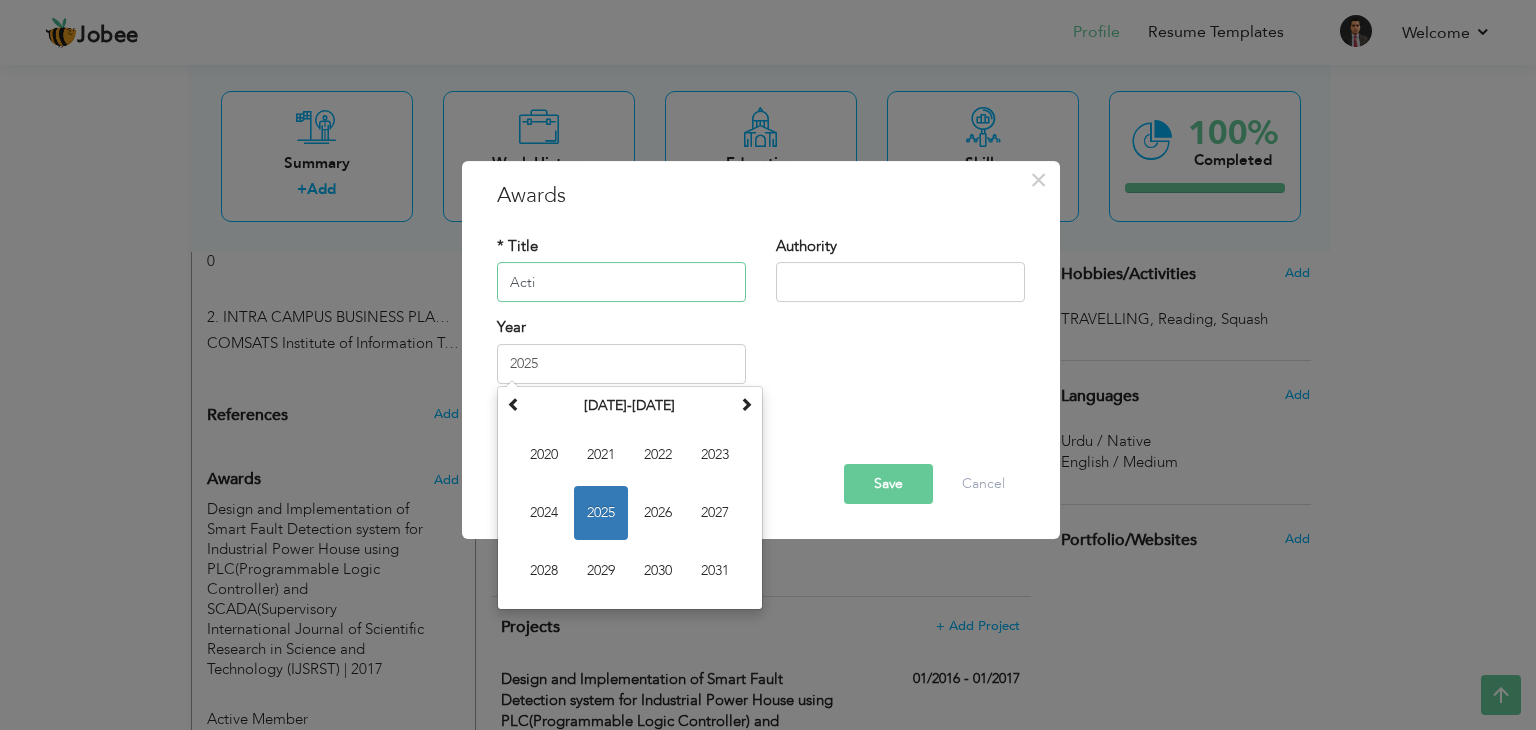 click on "Acti" at bounding box center [621, 283] 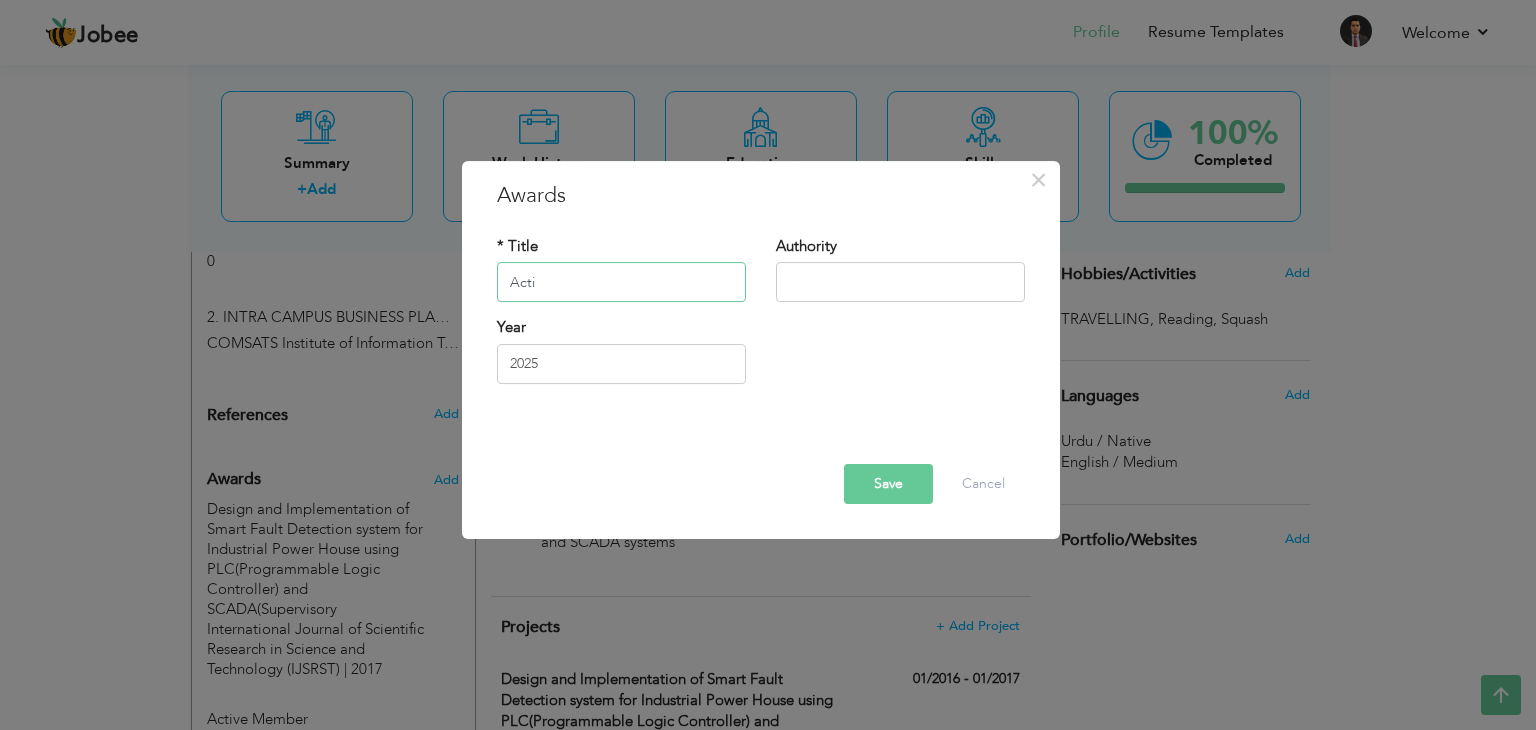 type on "Active Member" 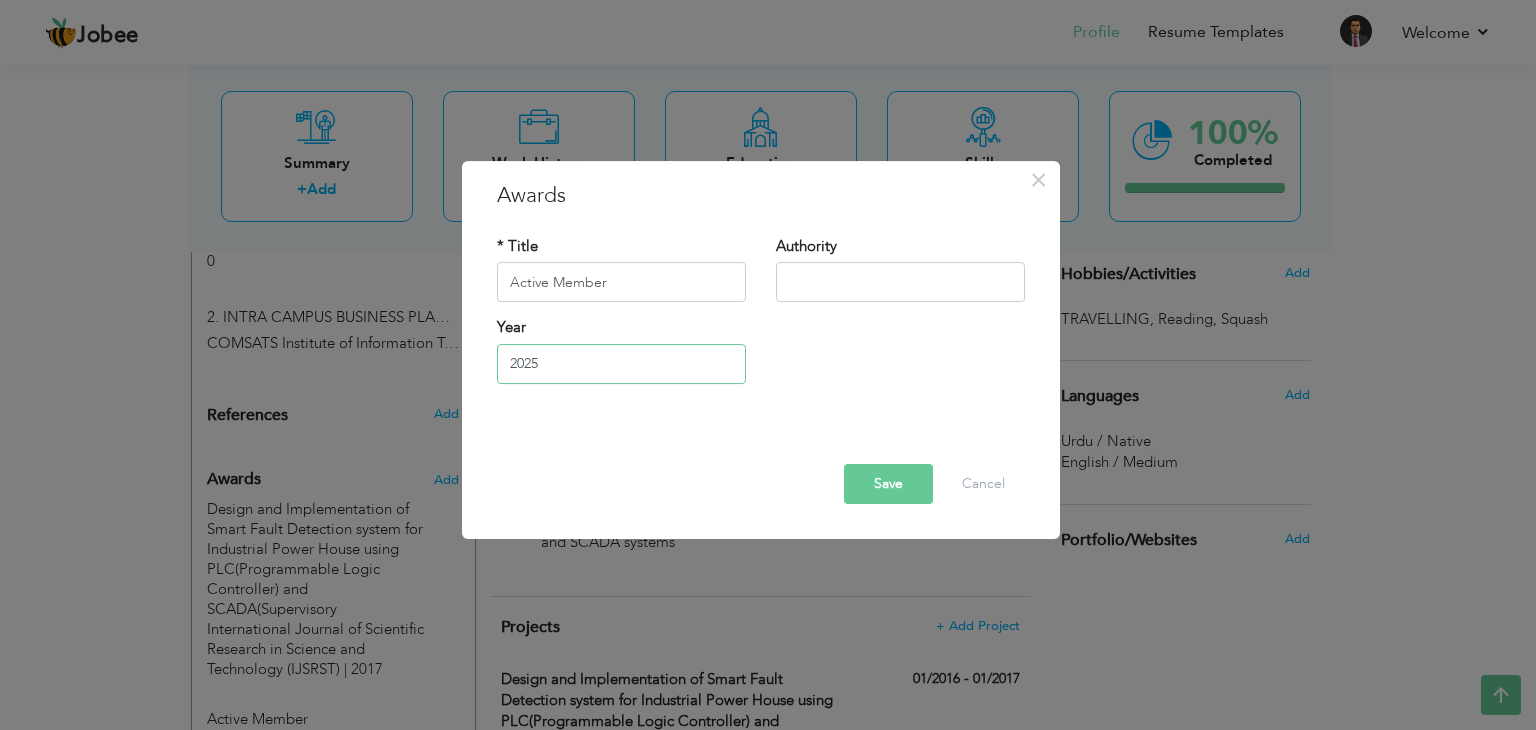 click on "2025" at bounding box center [621, 364] 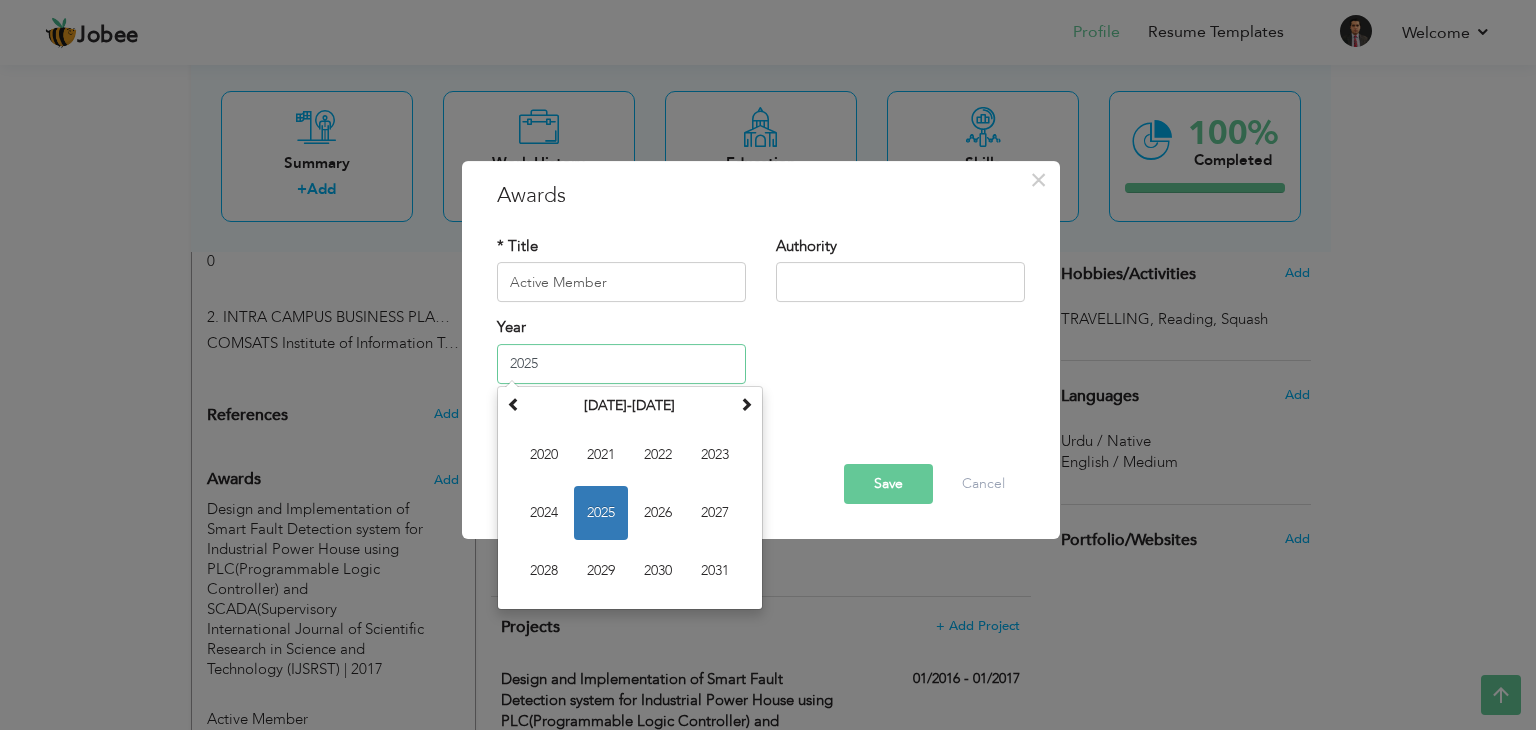 click on "2025" at bounding box center (621, 364) 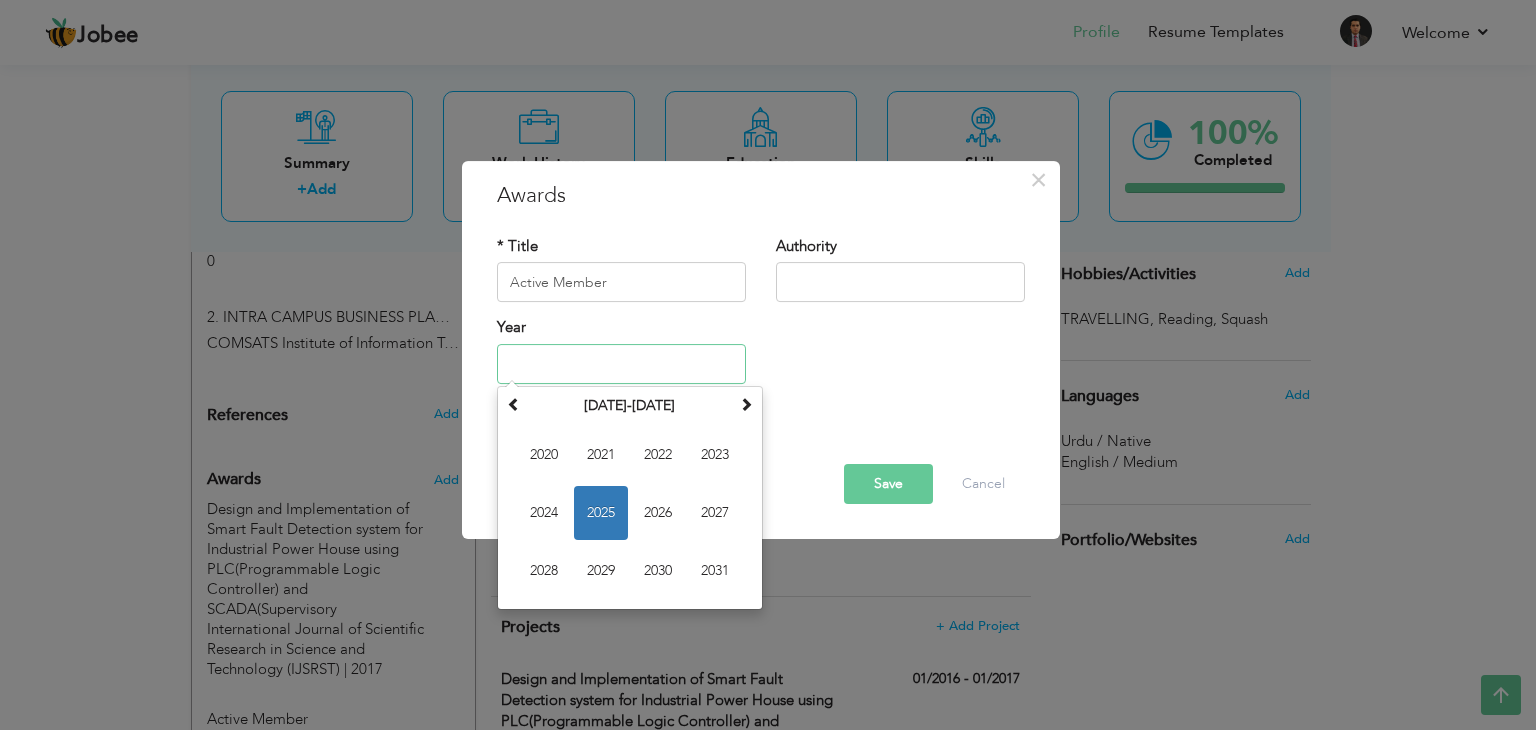 type 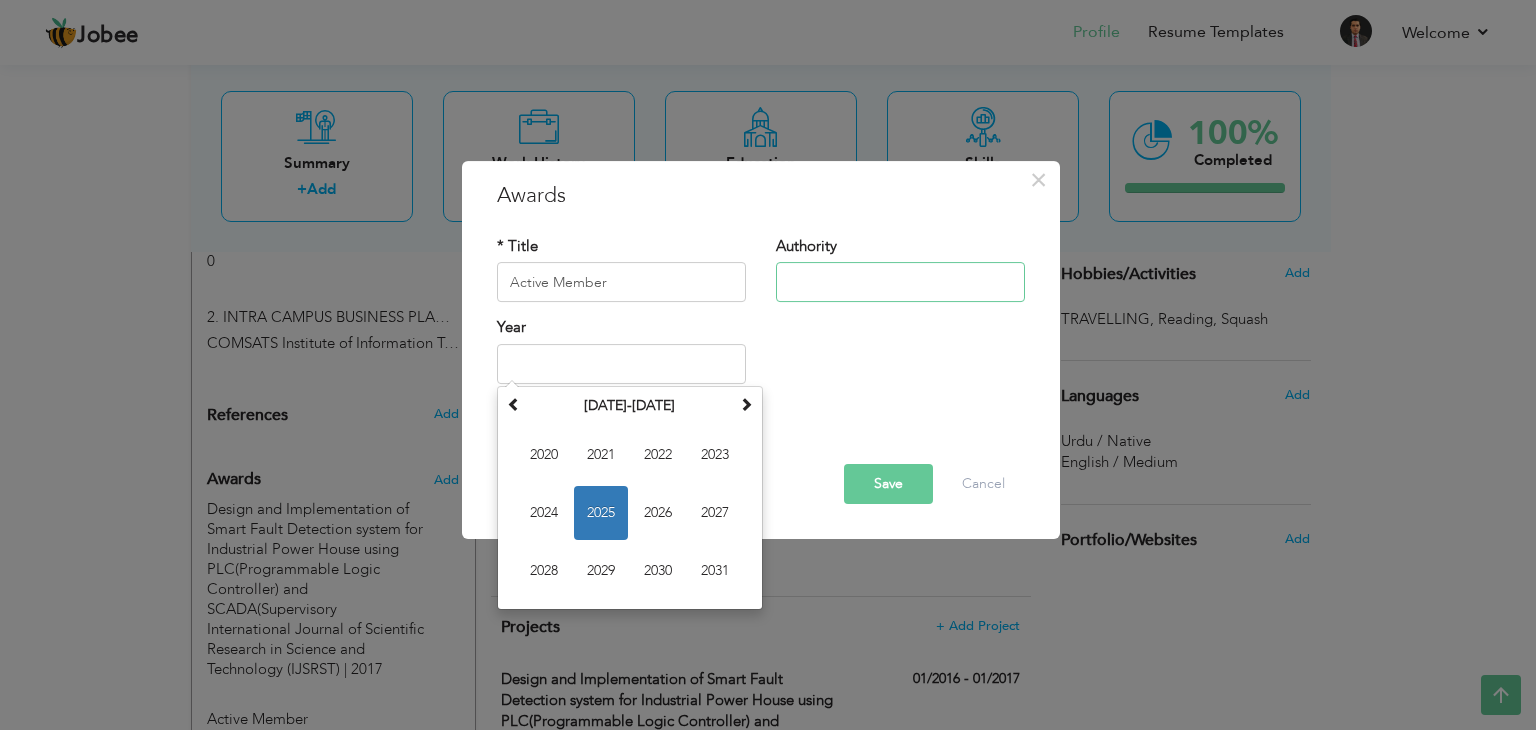 click at bounding box center (900, 283) 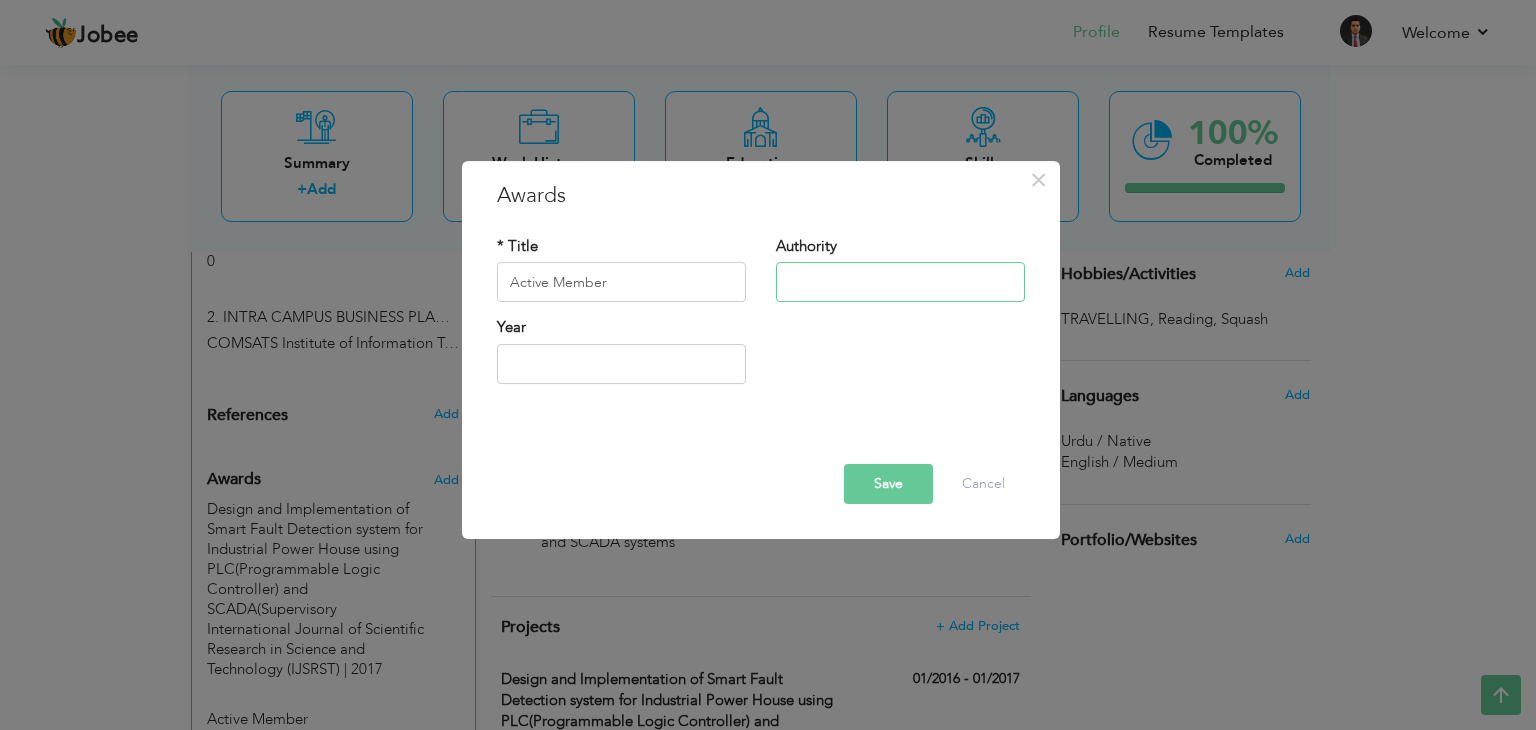 paste on "American Society for Engineering Management" 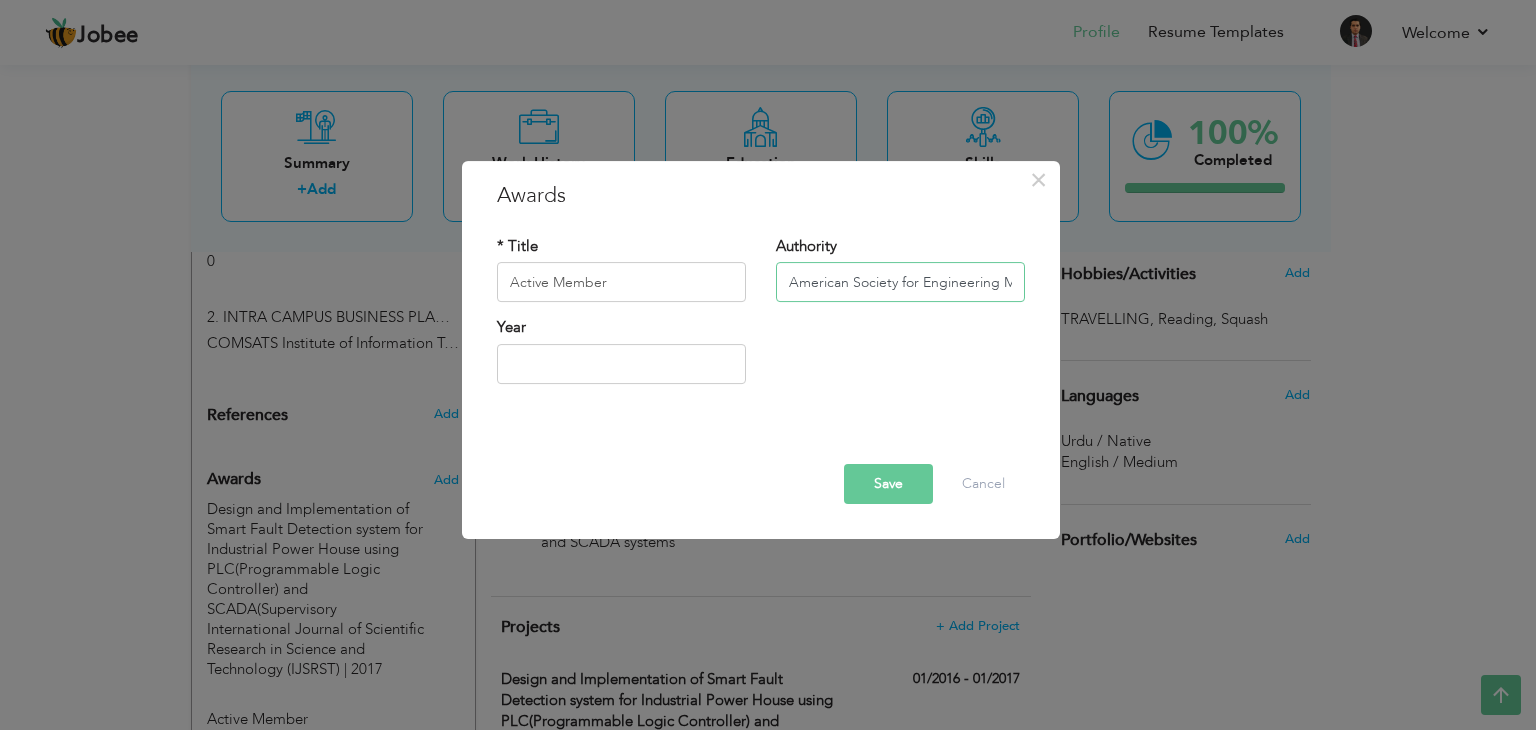 scroll, scrollTop: 0, scrollLeft: 71, axis: horizontal 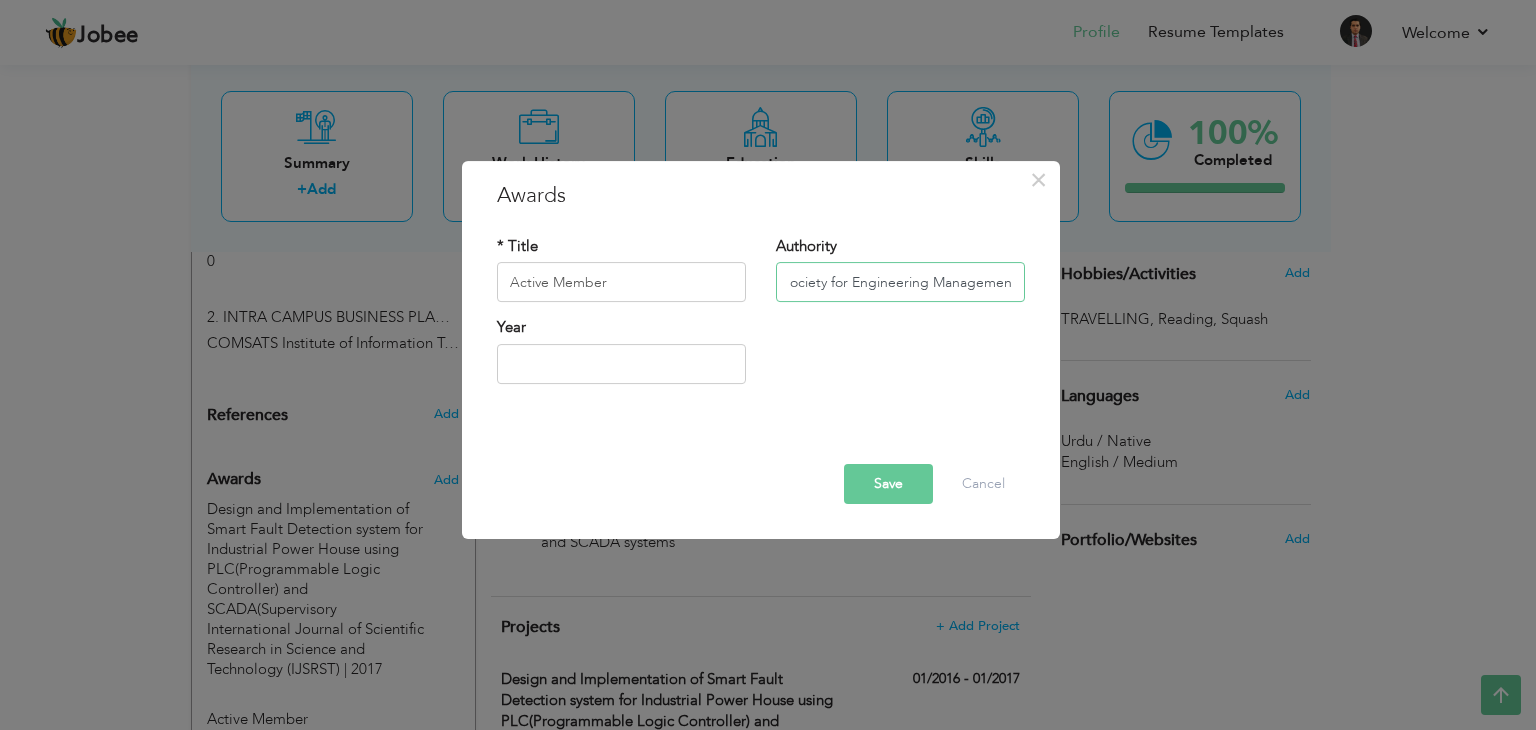 type on "American Society for Engineering Management" 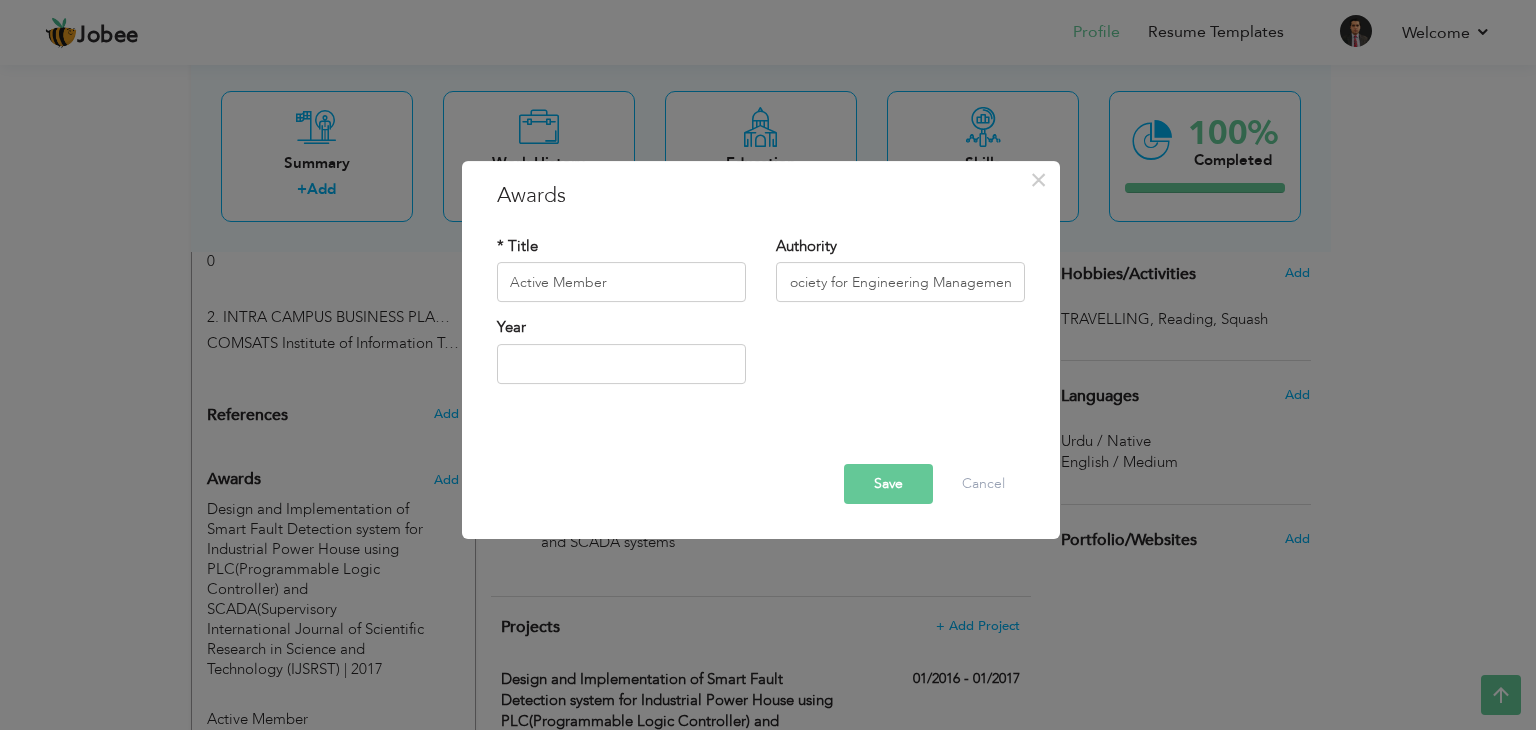 click on "Save" at bounding box center [888, 484] 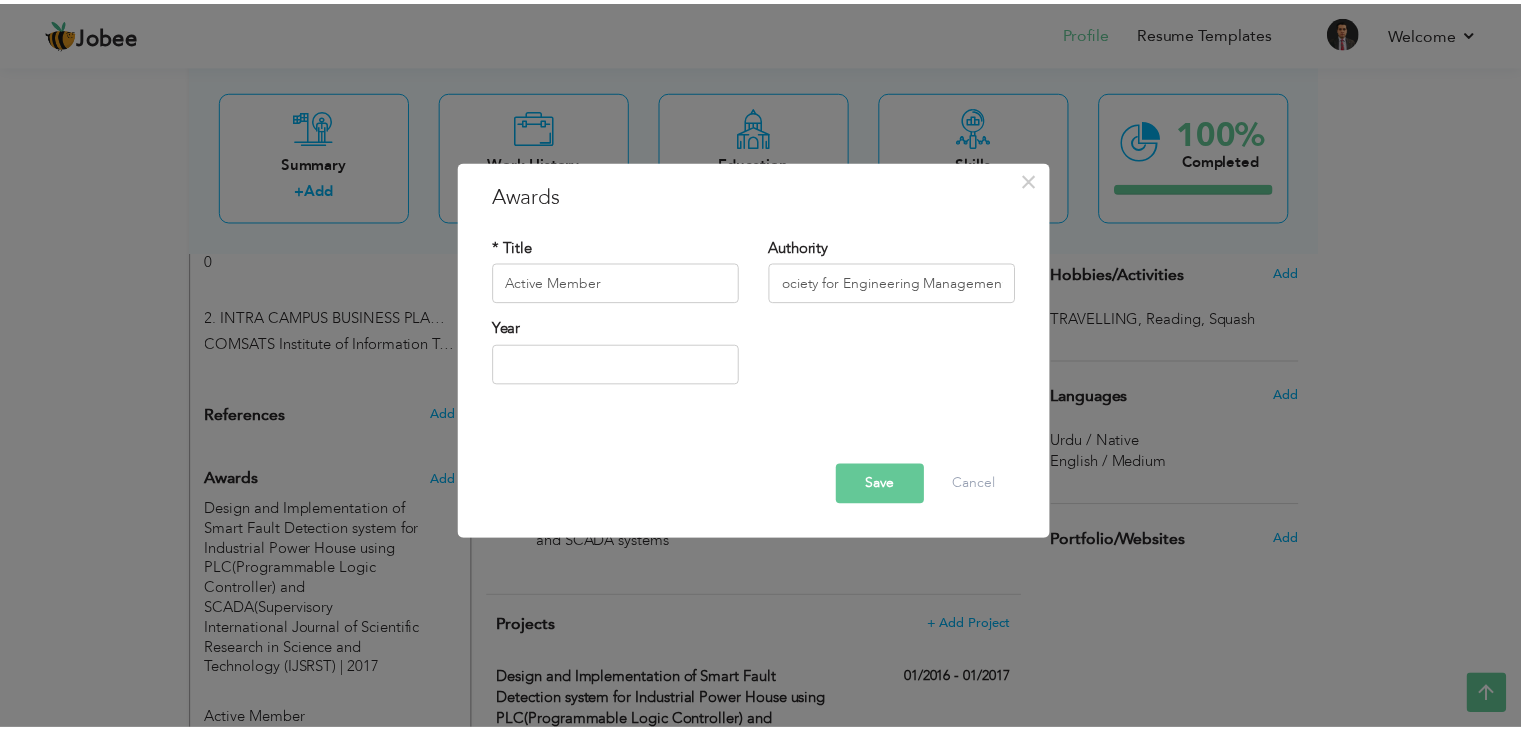 scroll, scrollTop: 0, scrollLeft: 0, axis: both 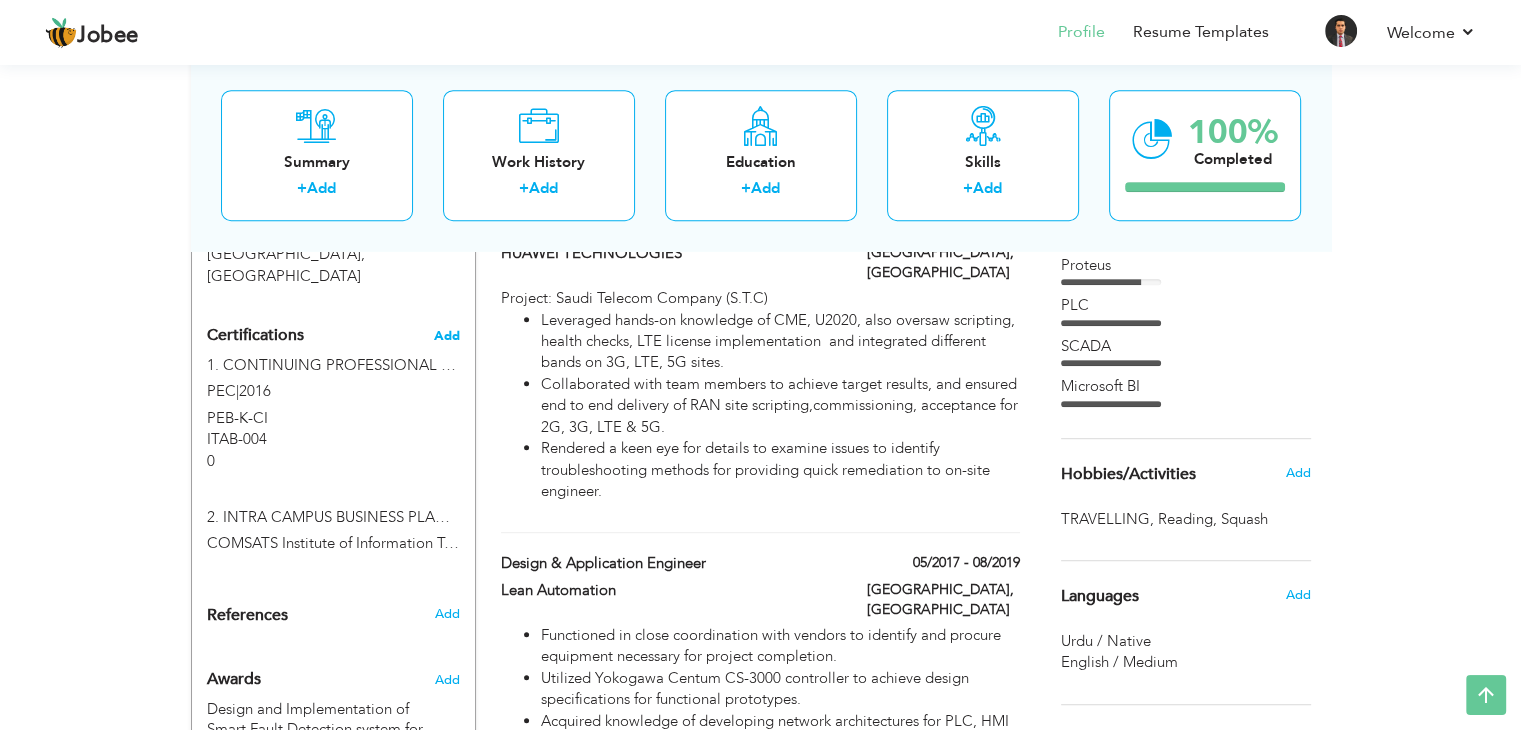 click on "Add" at bounding box center [447, 336] 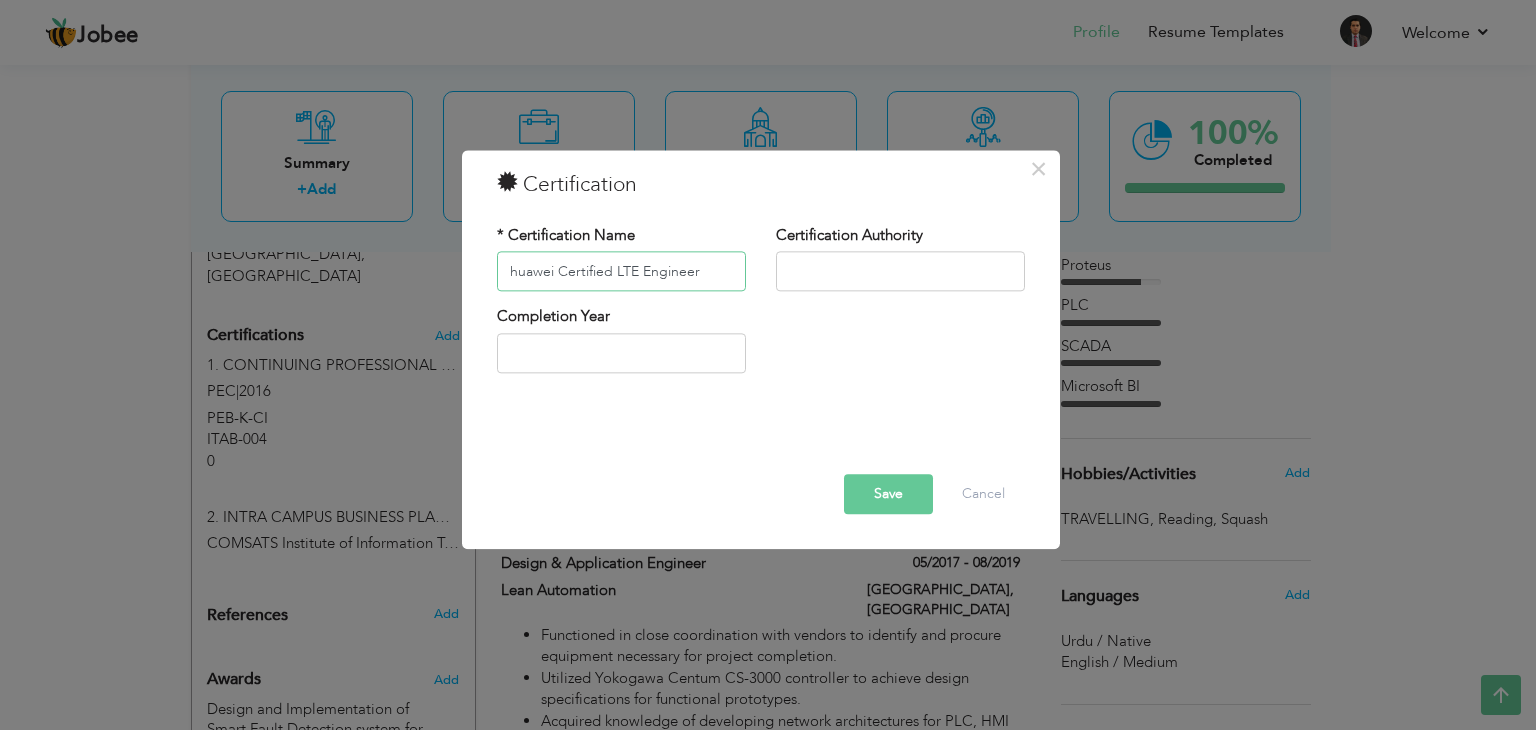click on "huawei Certified LTE Engineer" at bounding box center (621, 272) 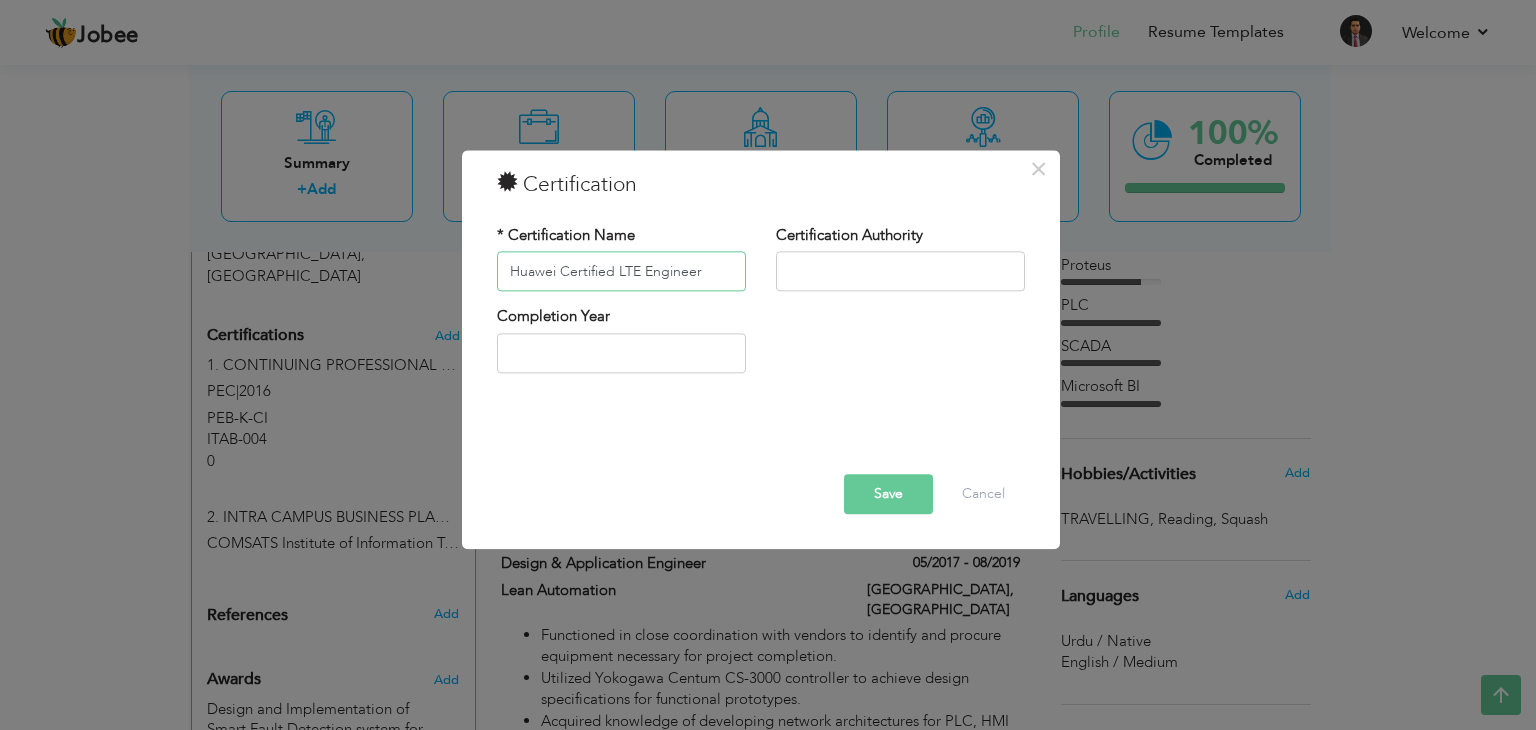 type on "Huawei Certified LTE Engineer" 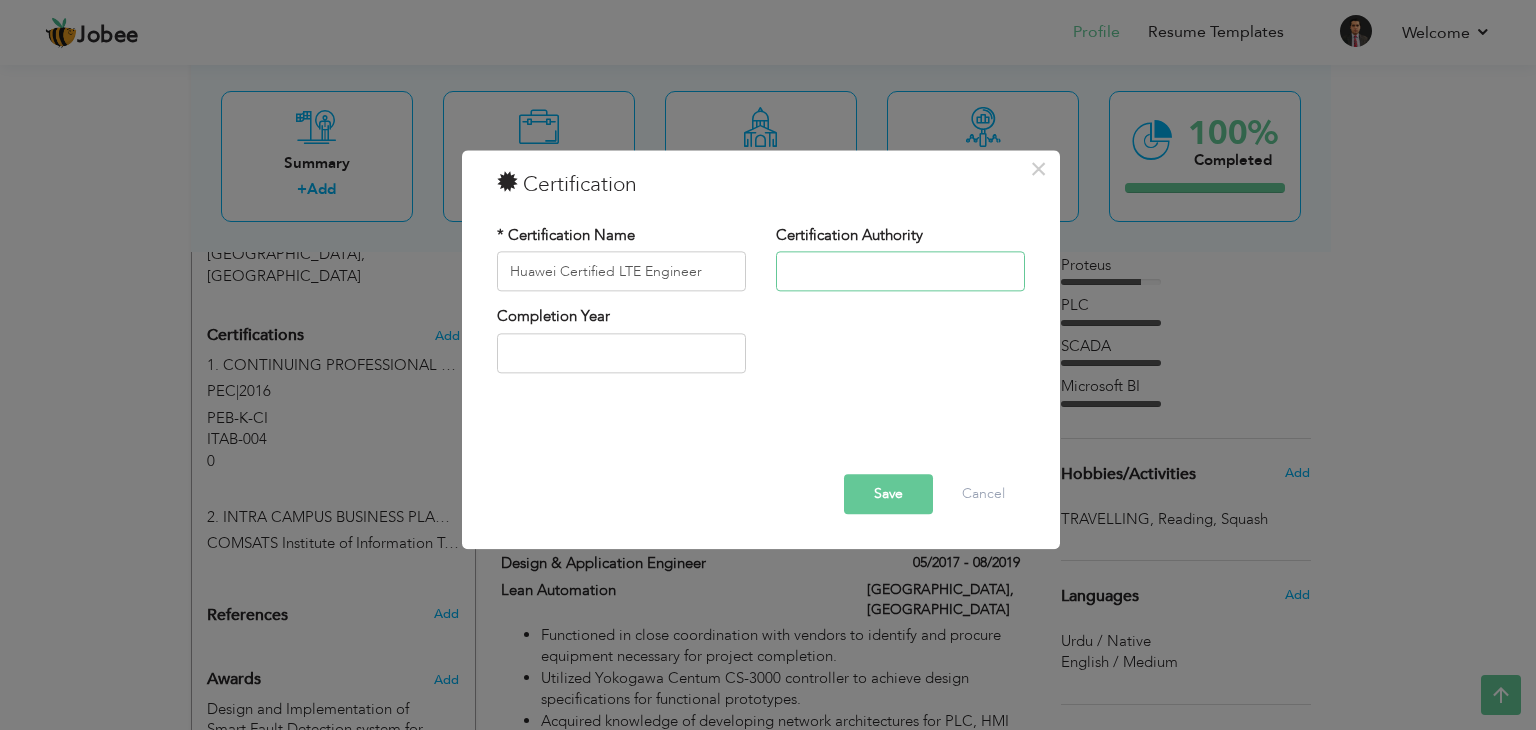 click at bounding box center (900, 272) 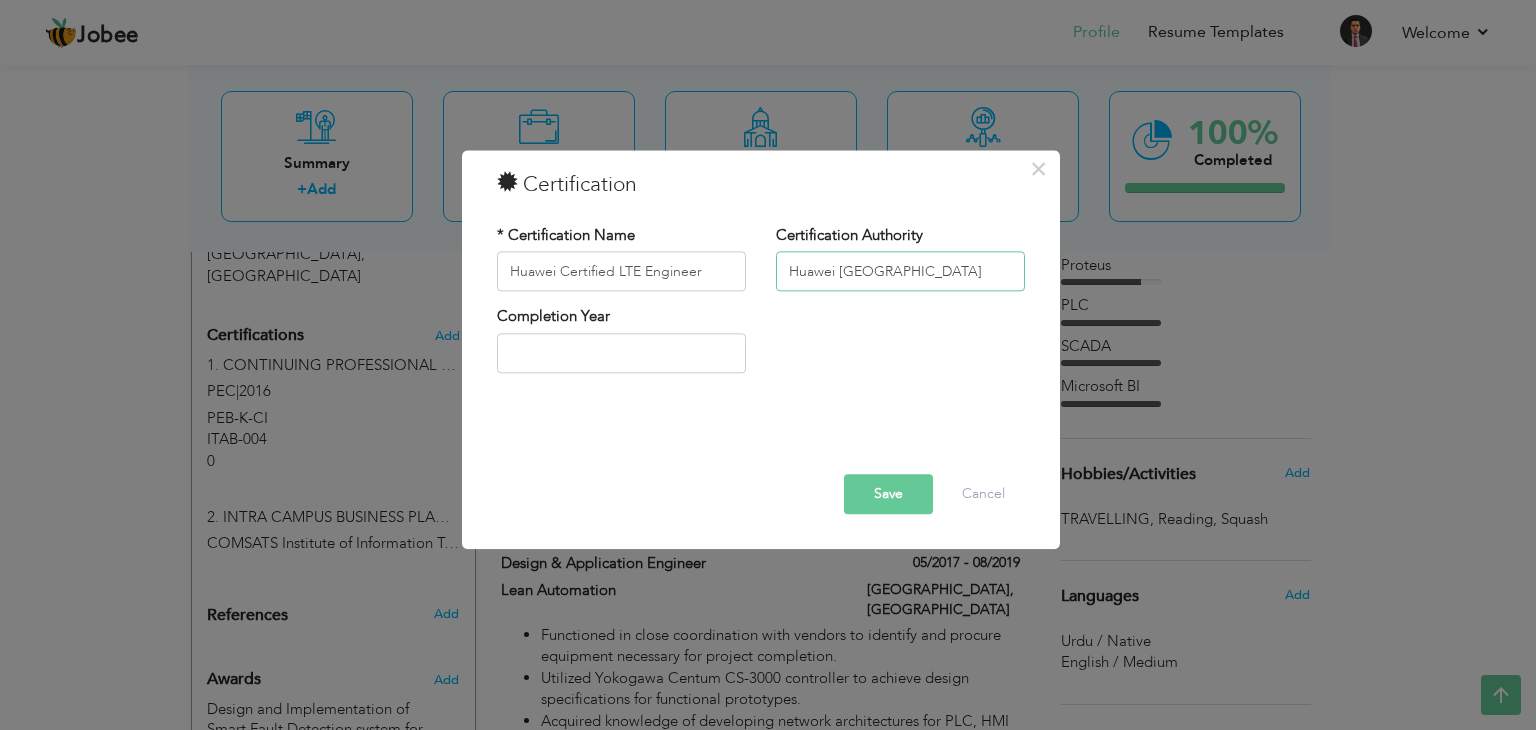 type on "Huawei [GEOGRAPHIC_DATA]" 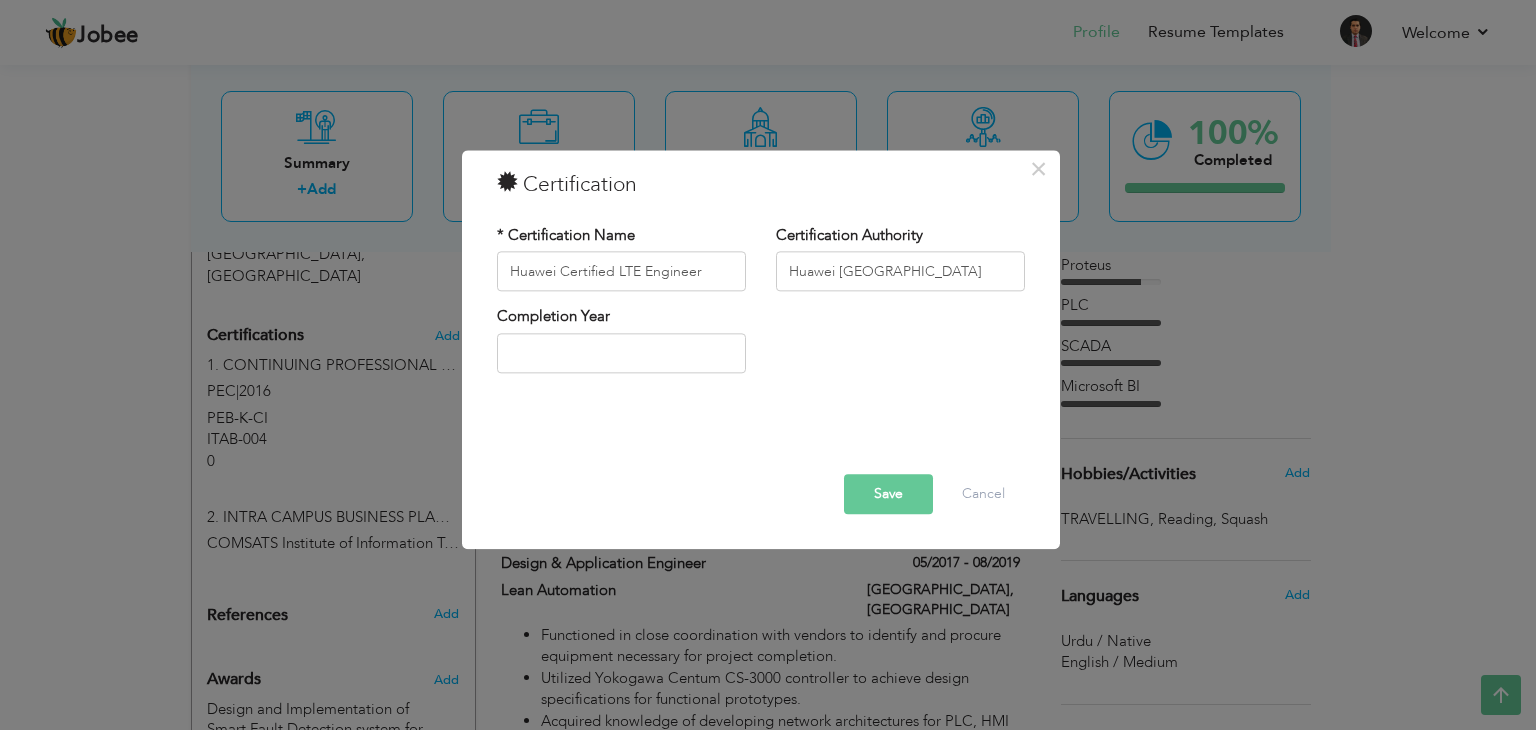 click on "Save" at bounding box center [888, 495] 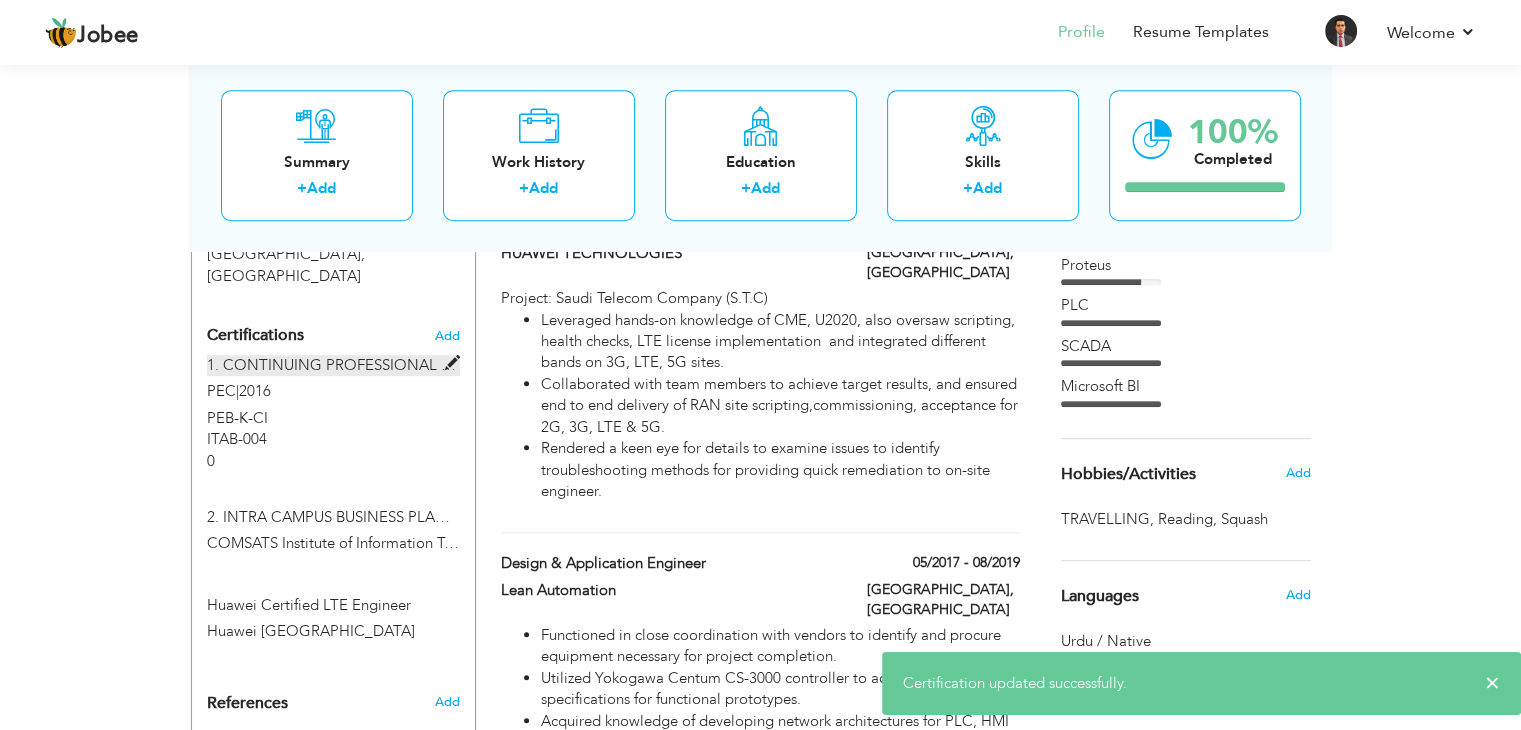 click on "1.	CONTINUING PROFESSIONAL DEVELOPMENT PROGRAMME UNDER (PEB-K-CIITAB-0040) AT CIIT ATD" at bounding box center (333, 365) 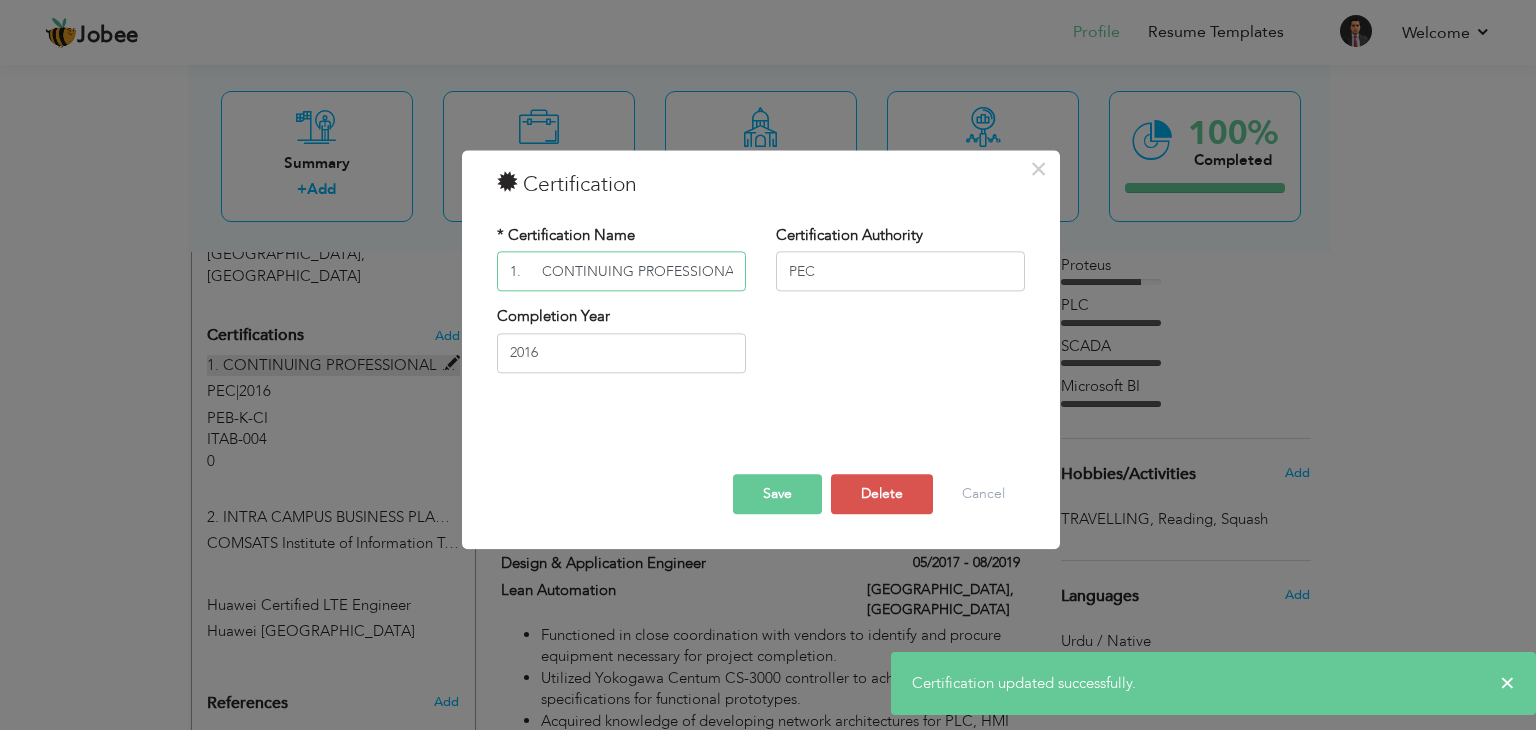 scroll, scrollTop: 0, scrollLeft: 461, axis: horizontal 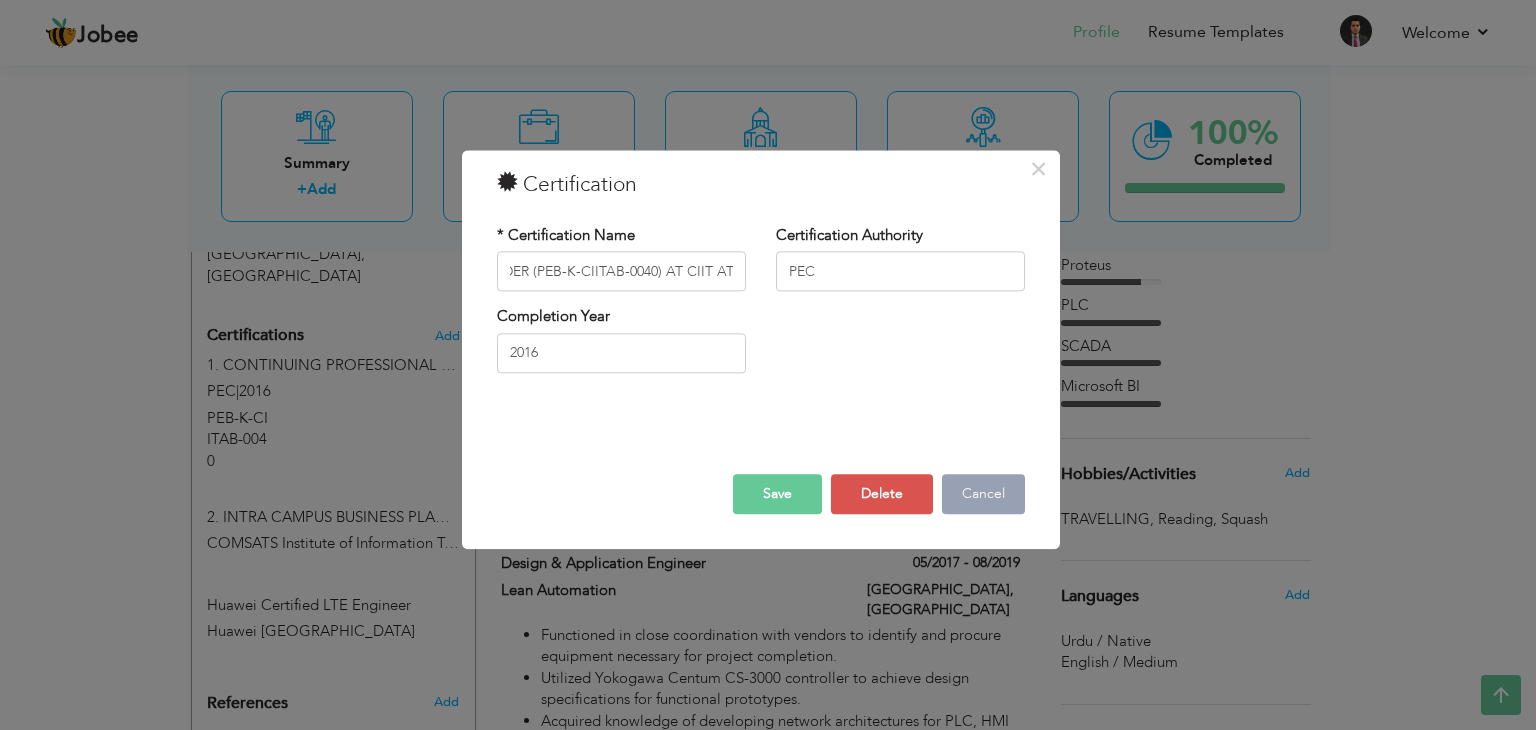click on "Cancel" at bounding box center [983, 495] 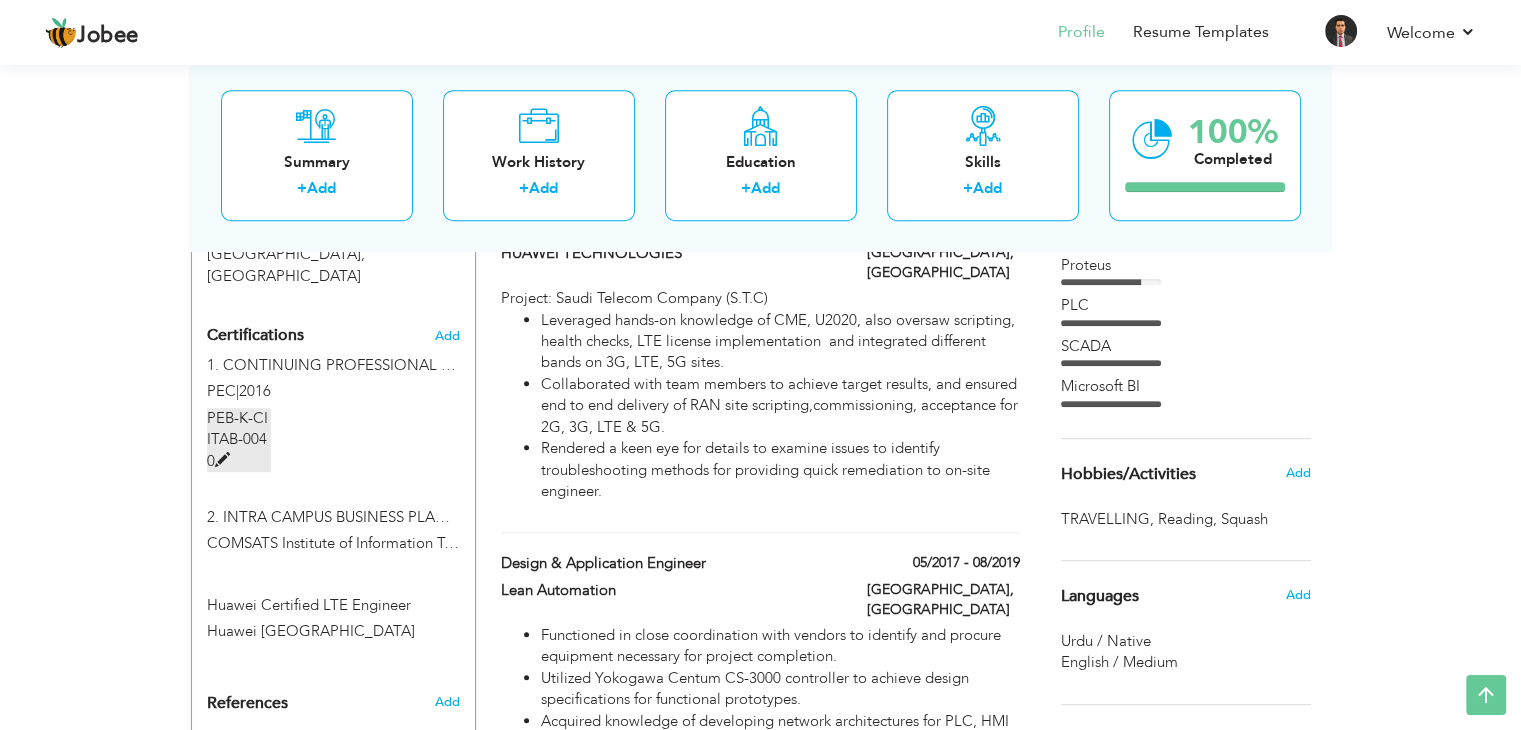 click on "PEB-K-CIITAB-0040" at bounding box center [239, 440] 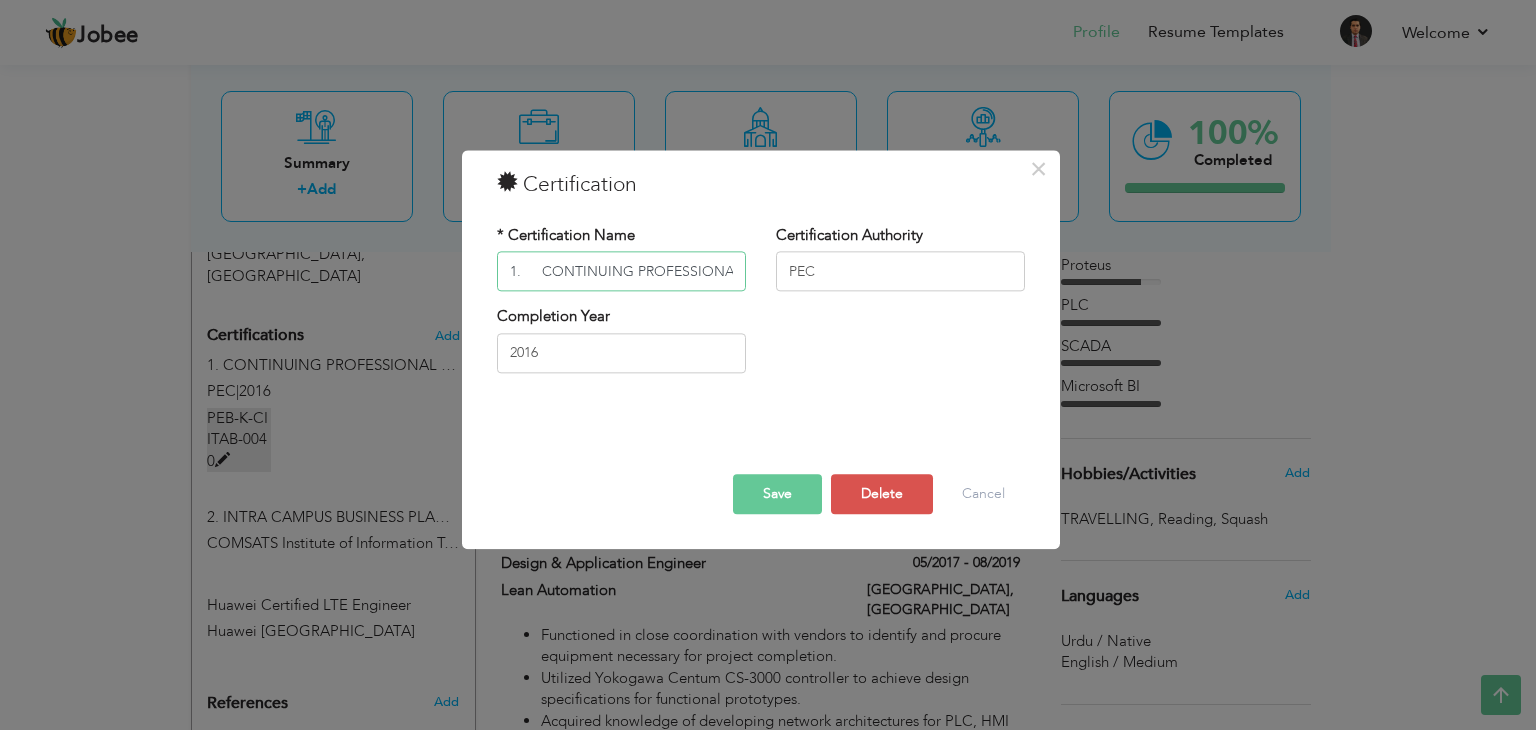 scroll, scrollTop: 0, scrollLeft: 461, axis: horizontal 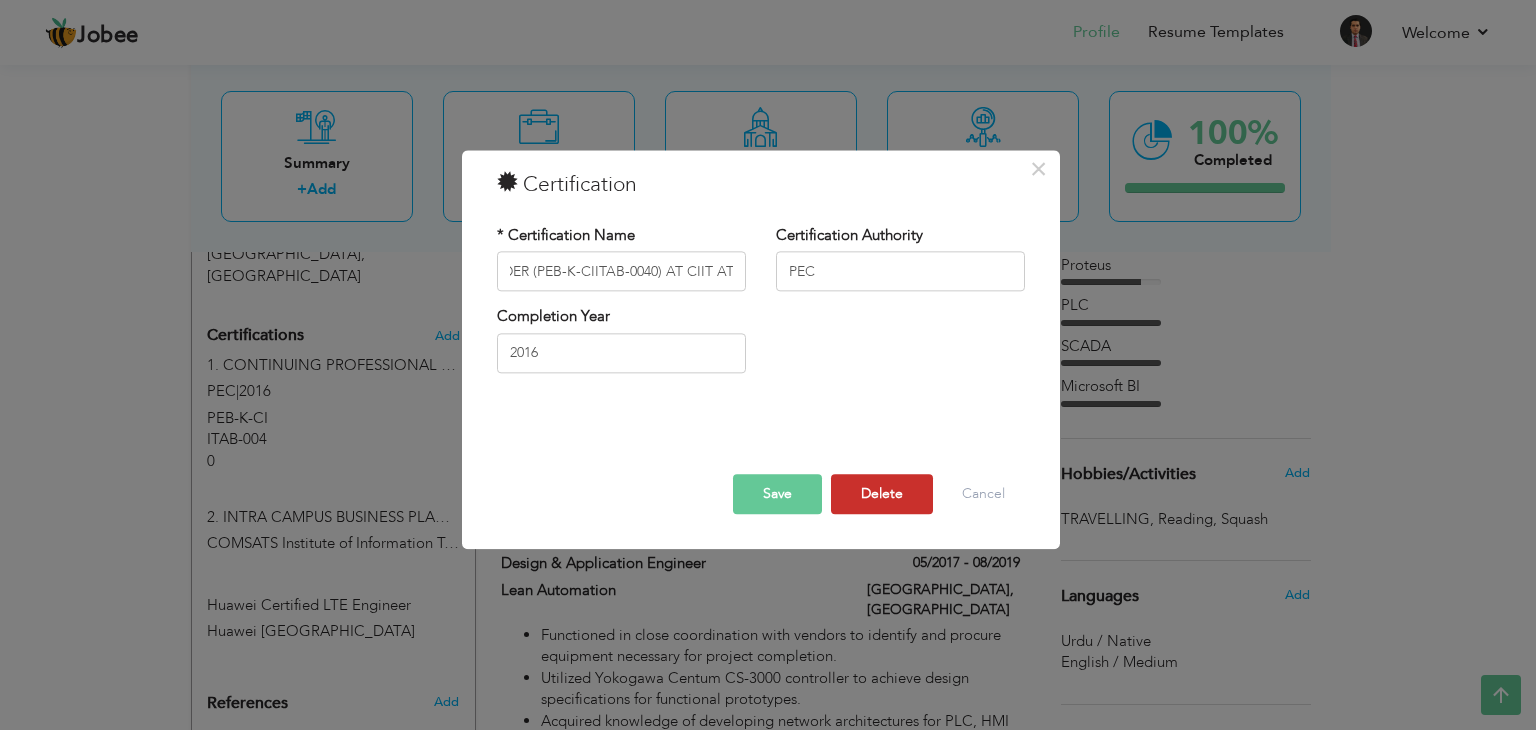 click on "Delete" at bounding box center (882, 495) 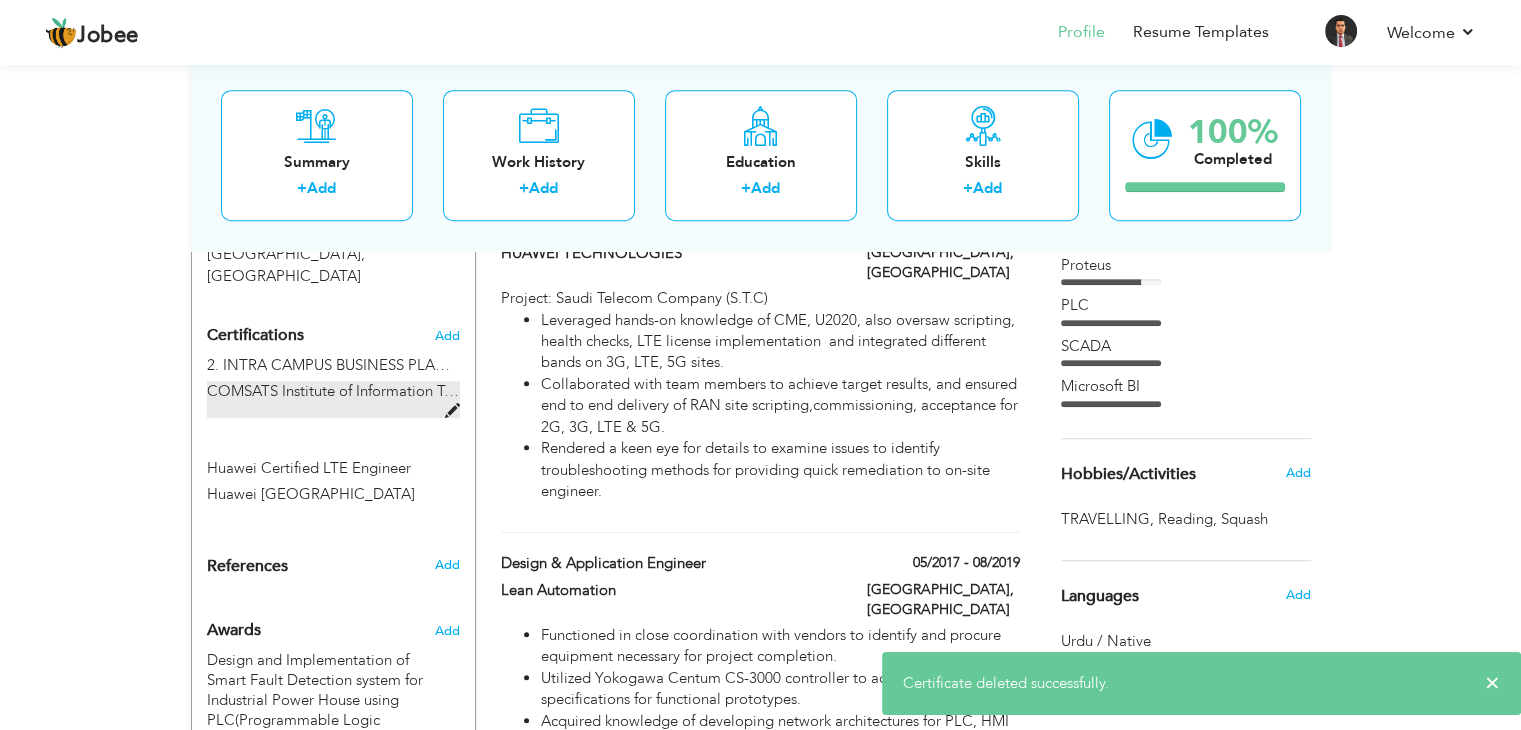 click on "COMSATS Institute of Information Technolgy Abbottabad" at bounding box center [434, 391] 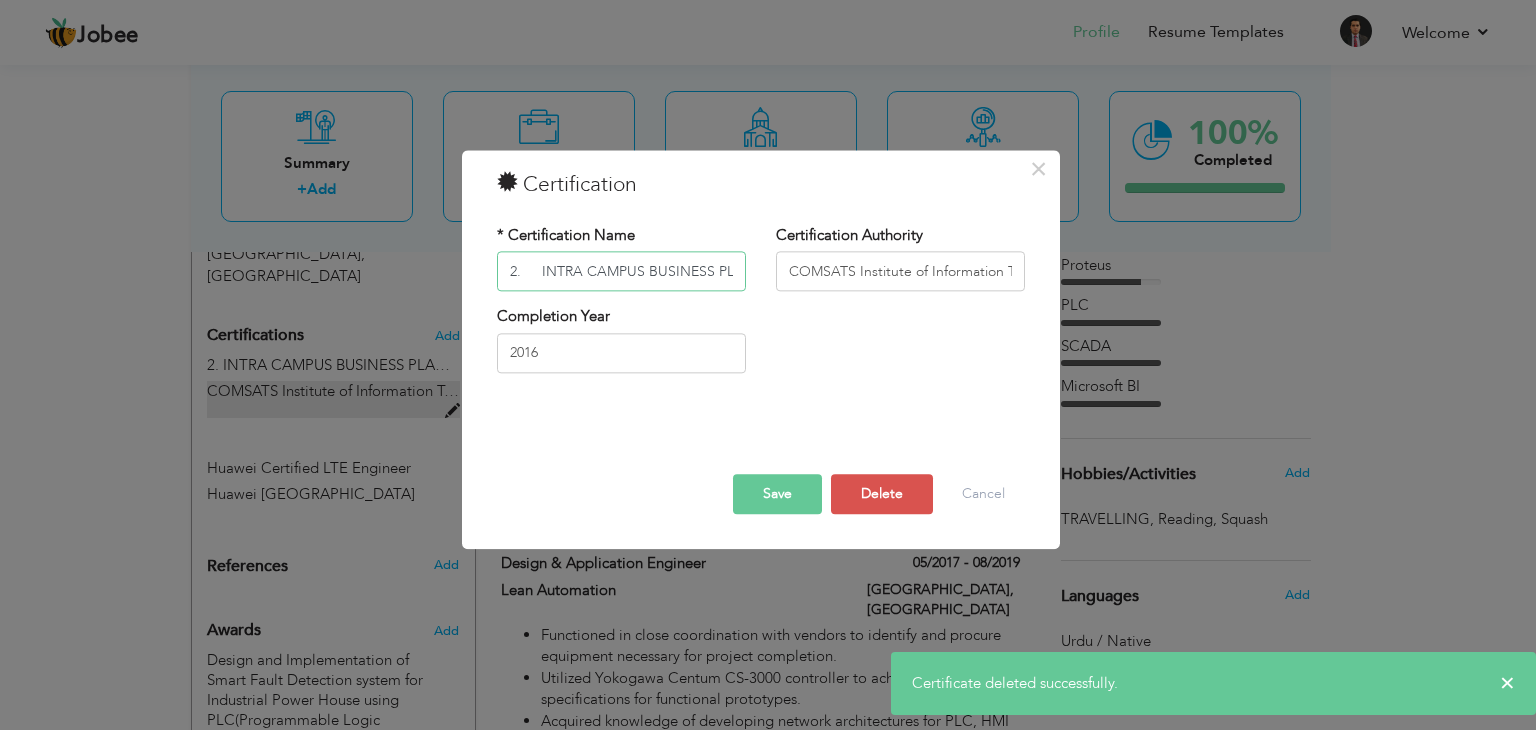 scroll, scrollTop: 0, scrollLeft: 146, axis: horizontal 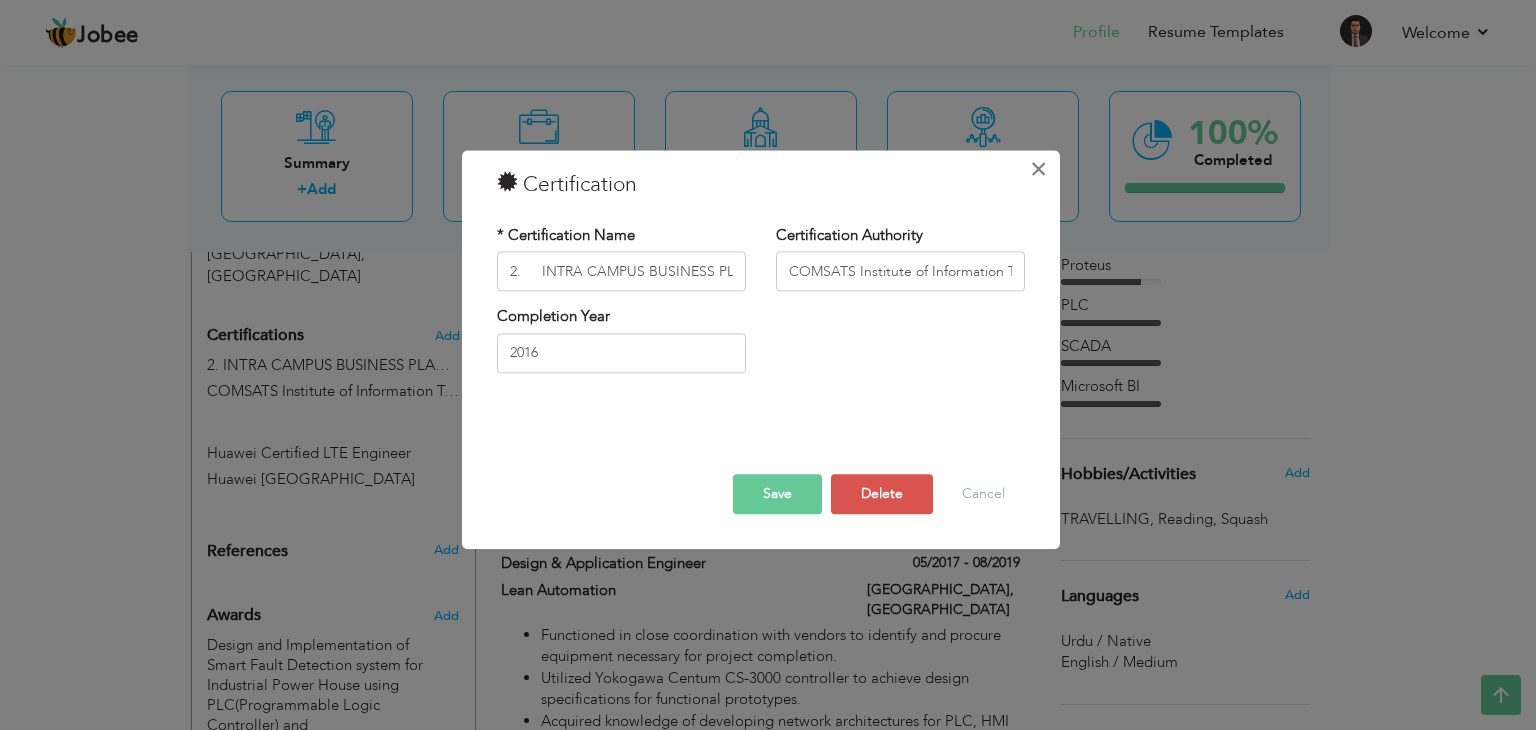 click on "×" at bounding box center [1038, 169] 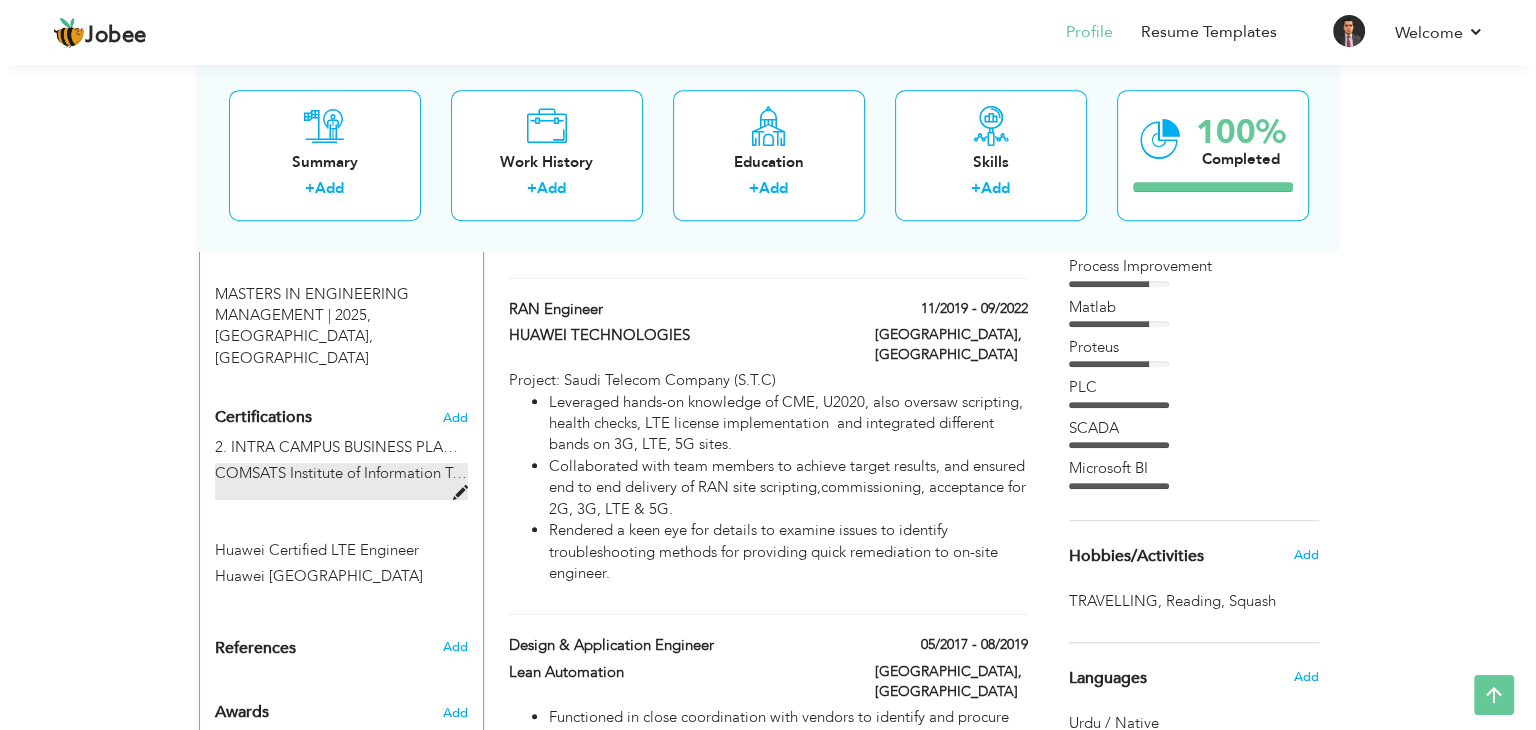 scroll, scrollTop: 865, scrollLeft: 0, axis: vertical 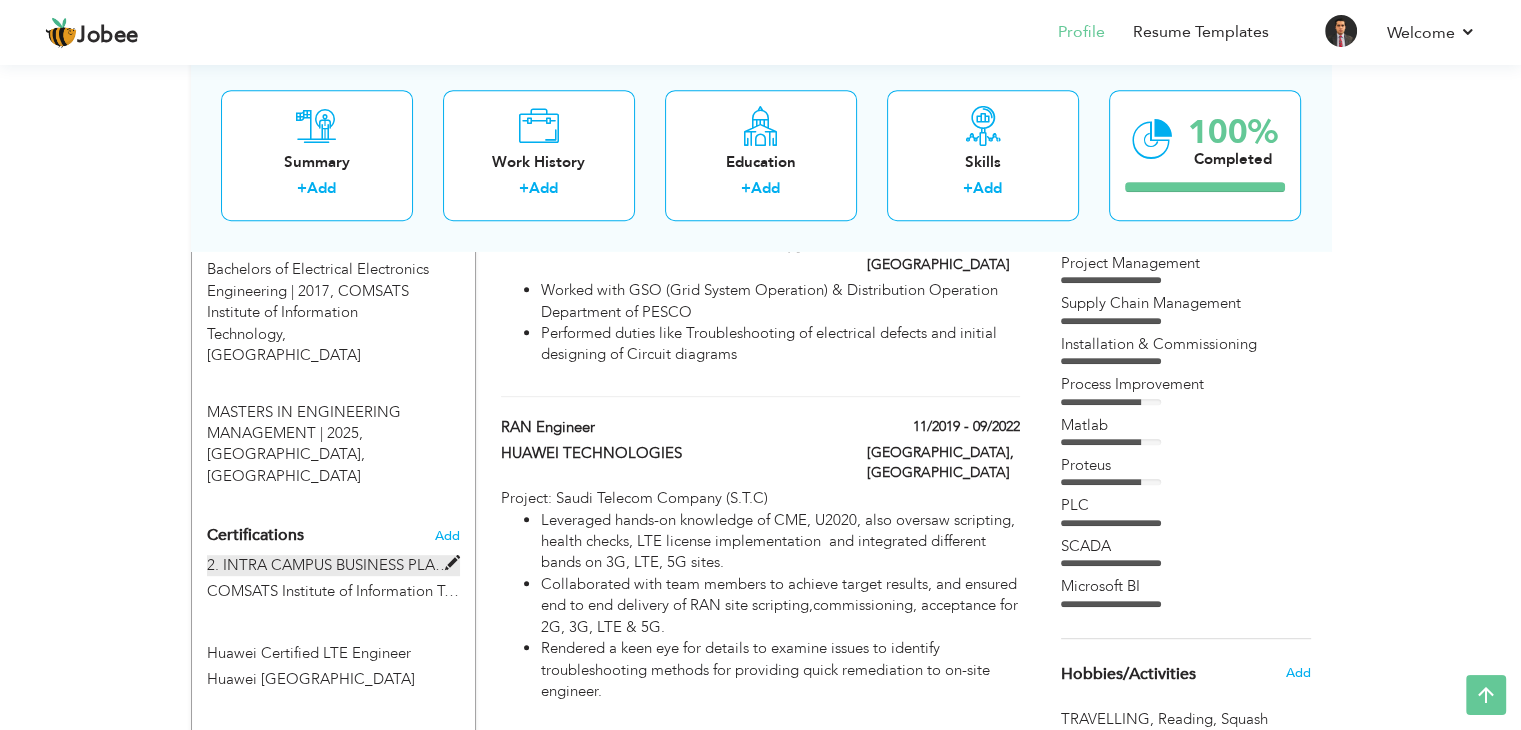 click on "2.	INTRA CAMPUS BUSINESS PLAN COMPÉTITION 2016" at bounding box center (333, 565) 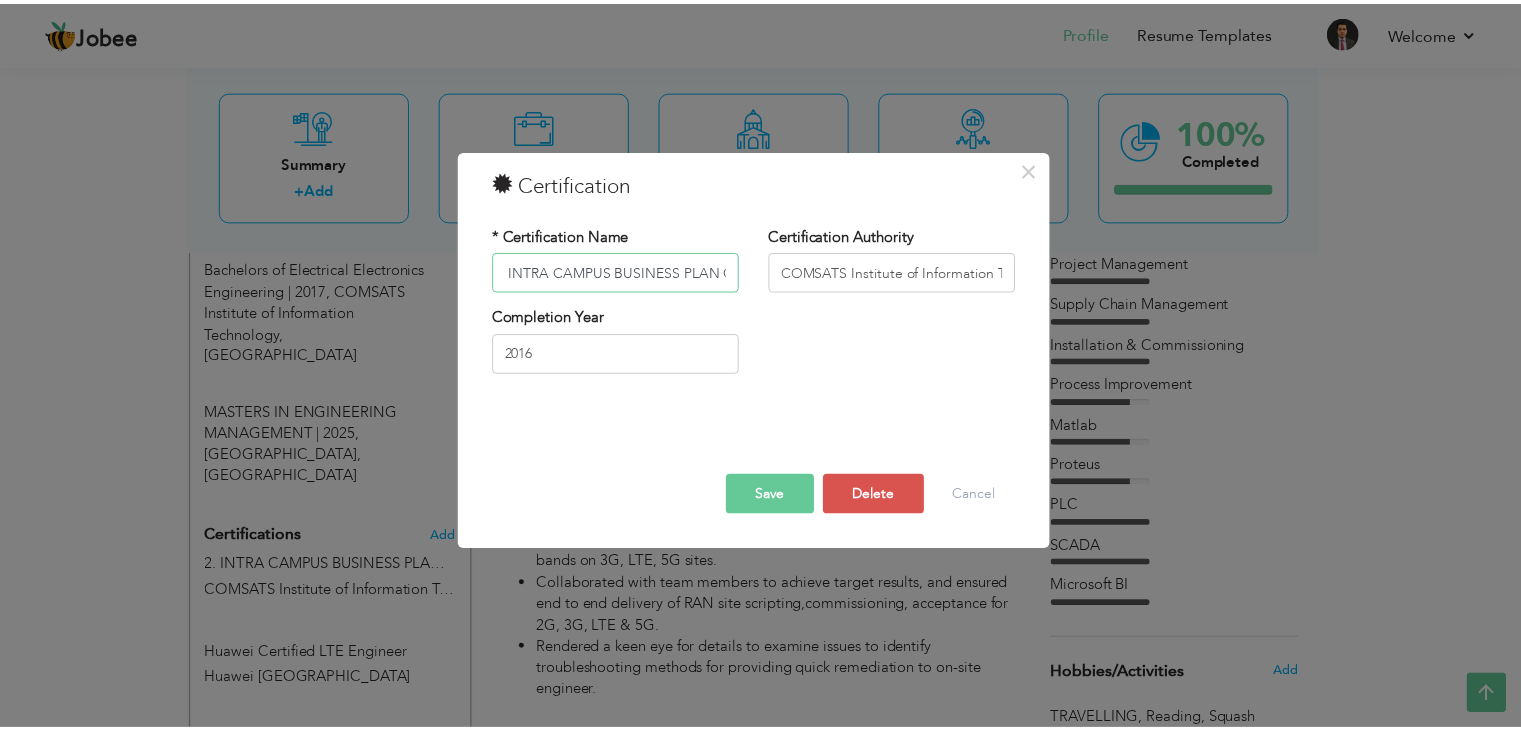 scroll, scrollTop: 0, scrollLeft: 0, axis: both 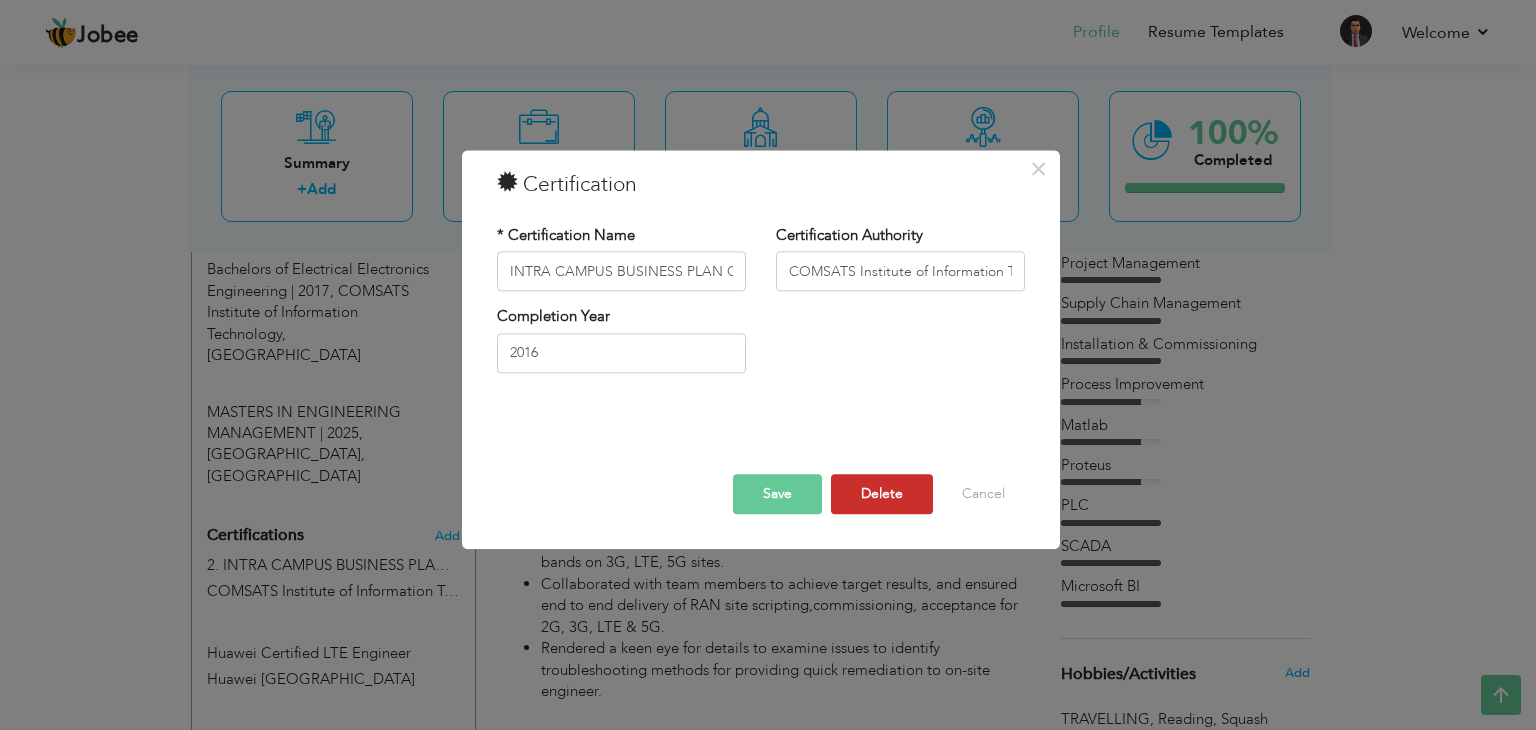 click on "Delete" at bounding box center [882, 495] 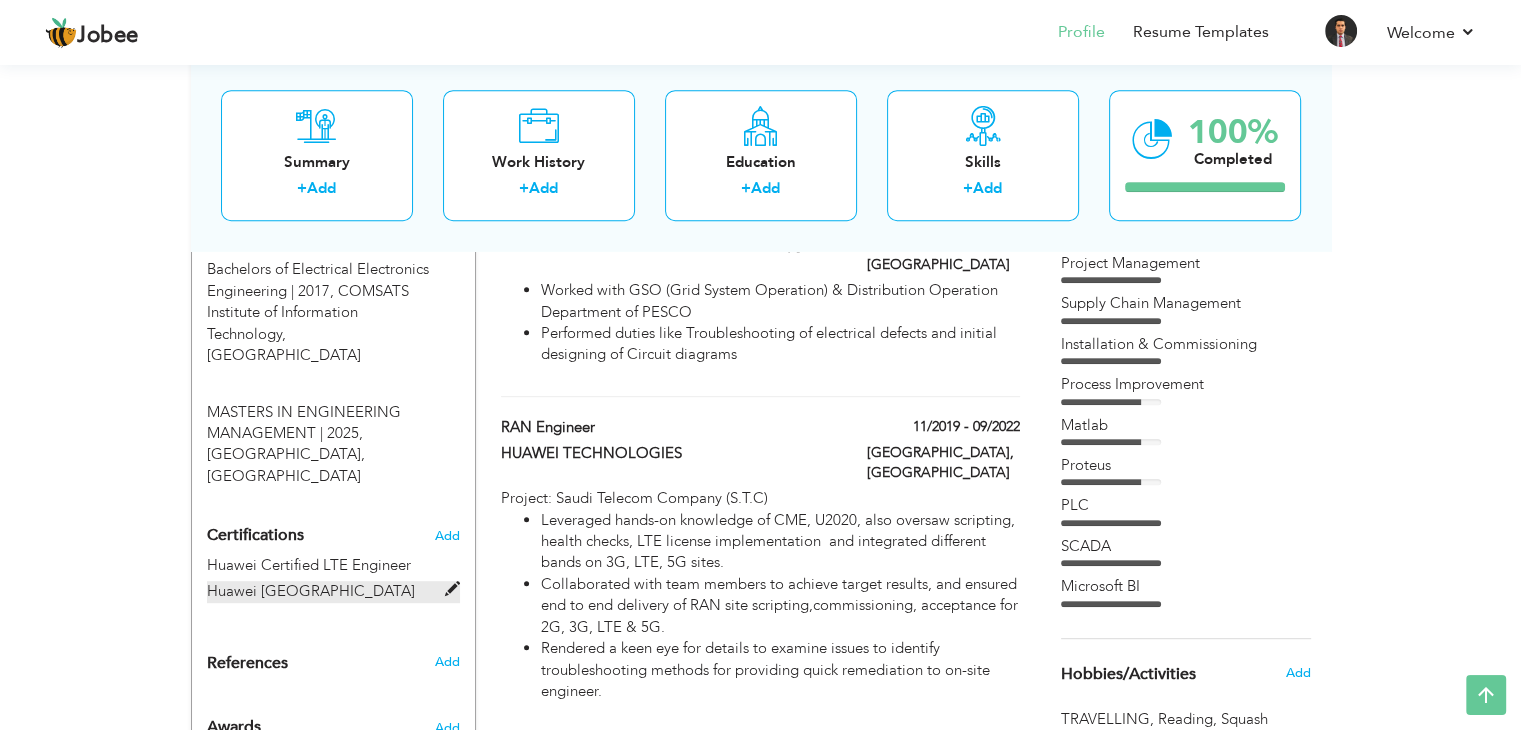 click on "Huawei [GEOGRAPHIC_DATA]" at bounding box center (311, 591) 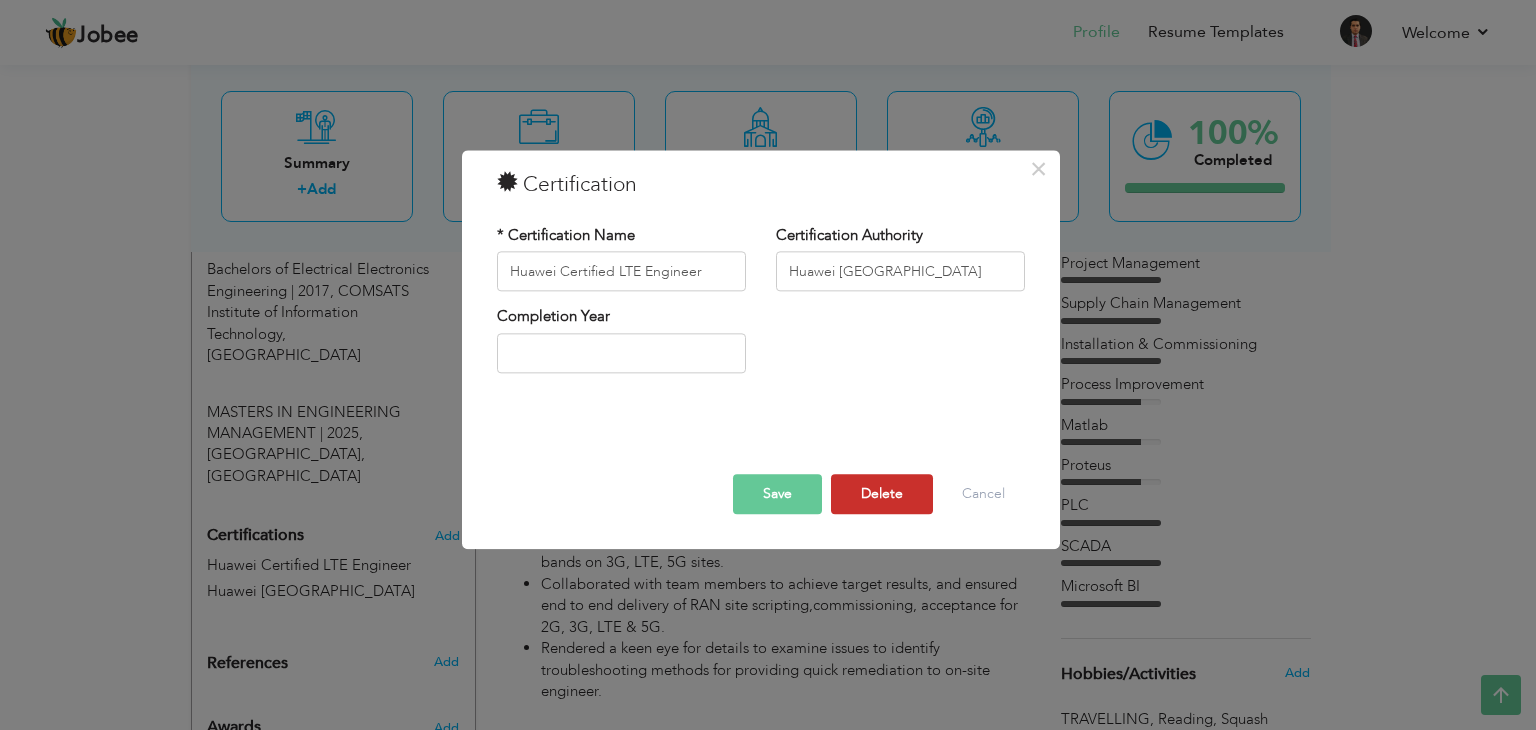 click on "Delete" at bounding box center [882, 495] 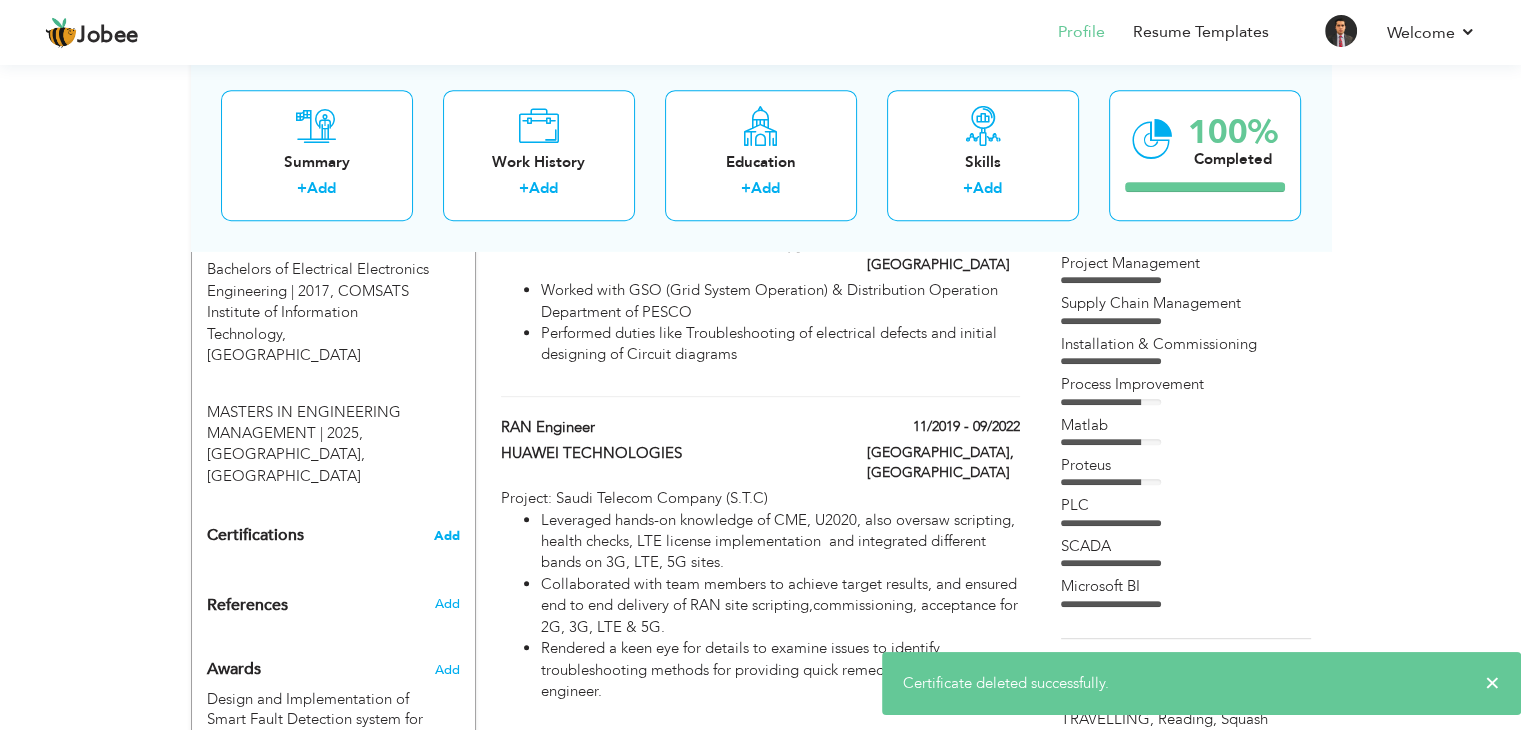 click on "Add" at bounding box center [447, 536] 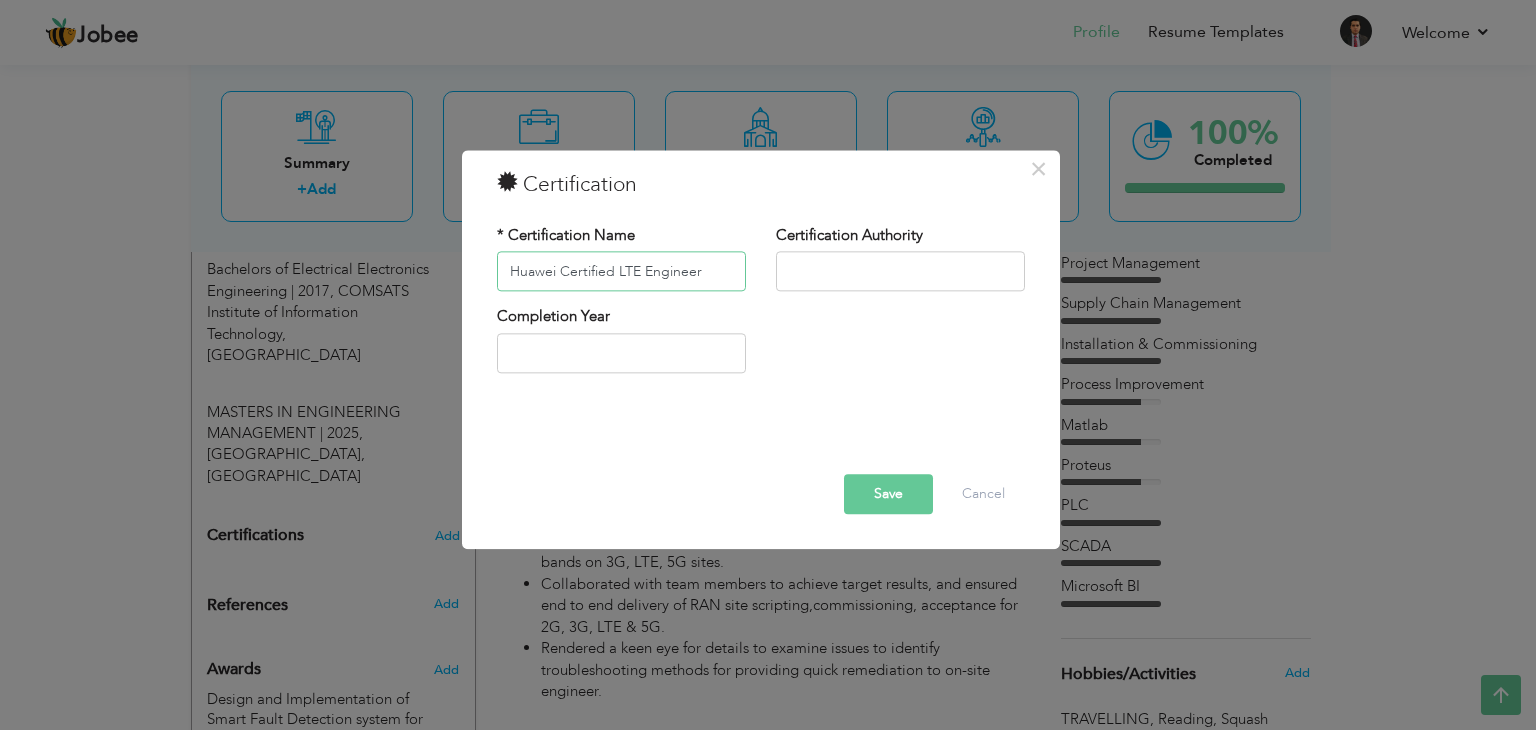 click on "Huawei Certified LTE Engineer" at bounding box center (621, 272) 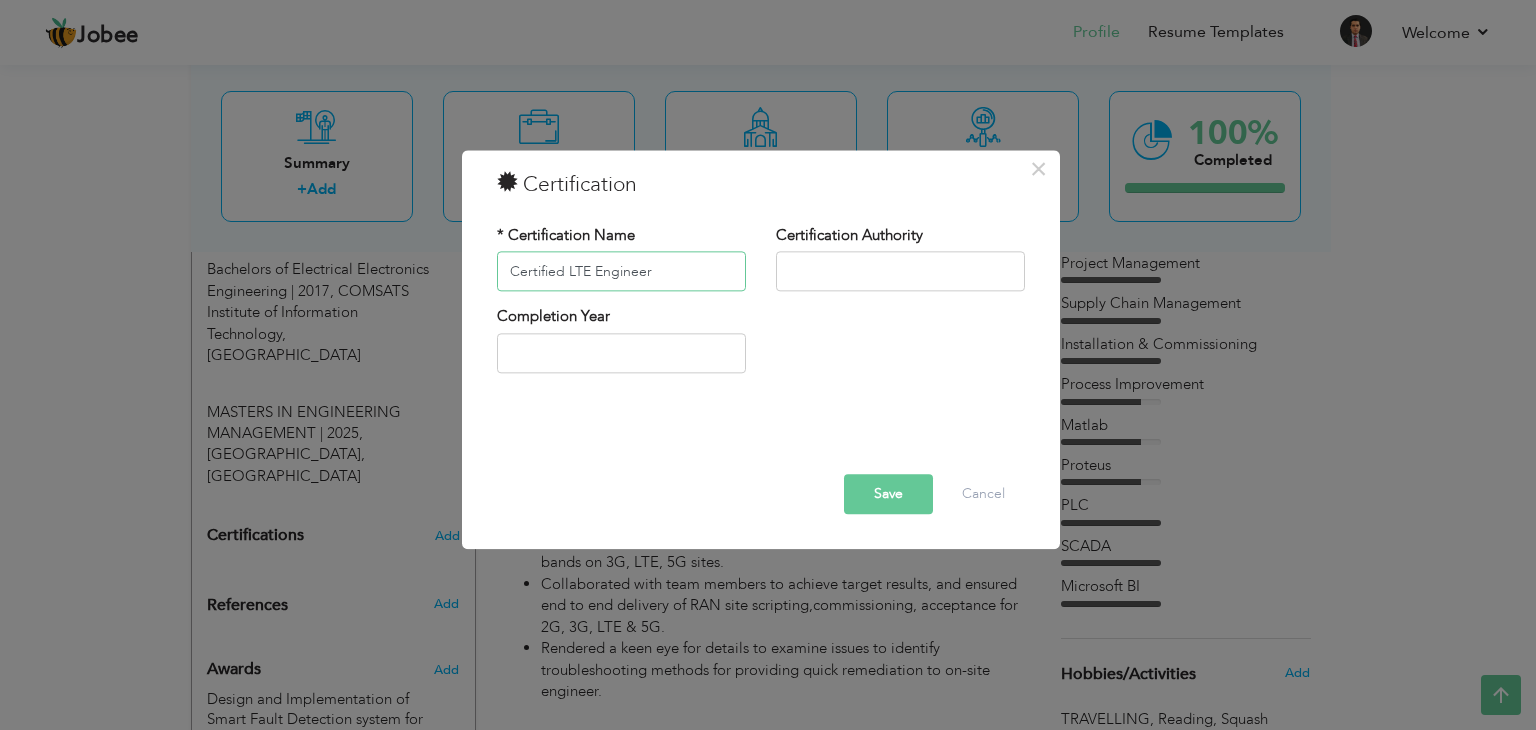 type on "Certified LTE Engineer" 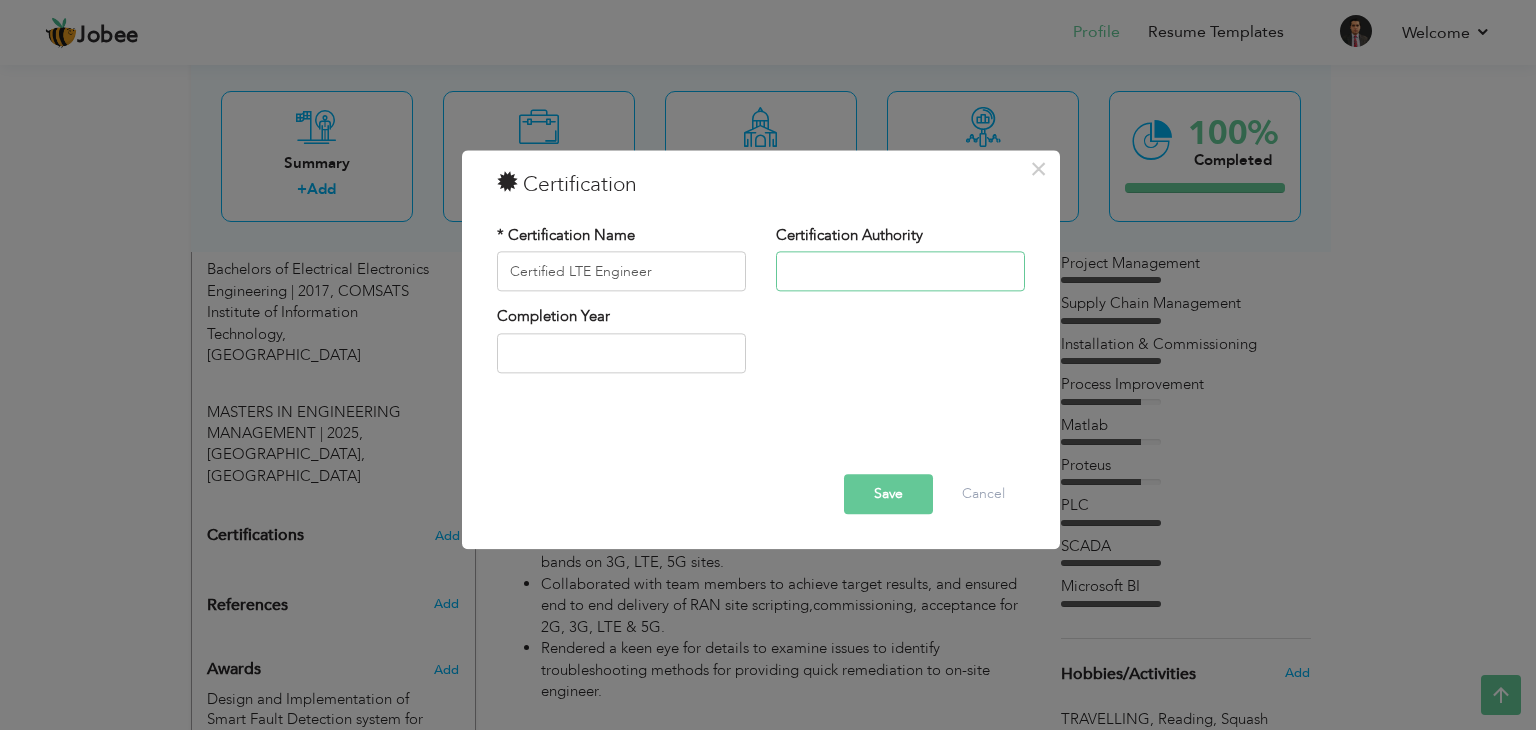 click at bounding box center (900, 272) 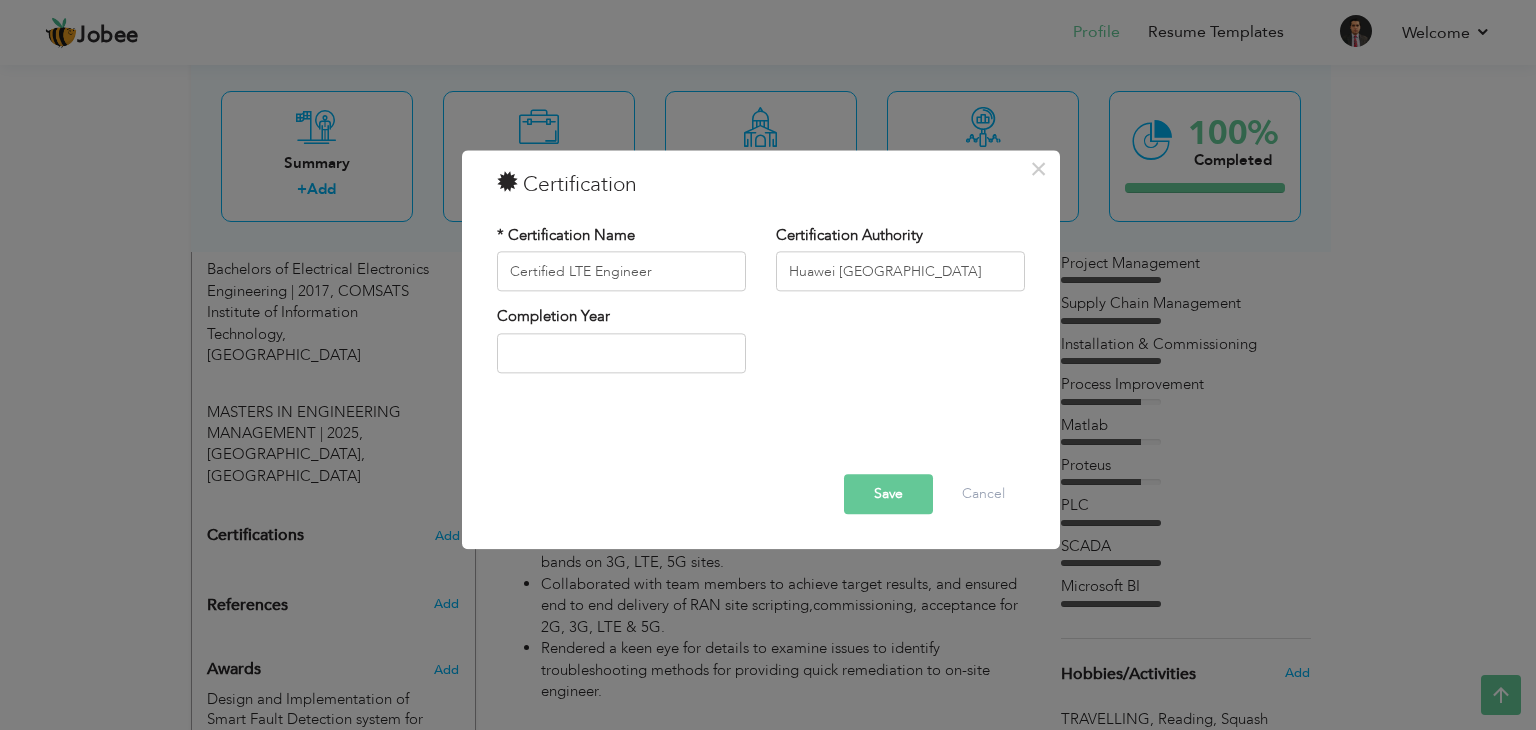click on "Save" at bounding box center (888, 495) 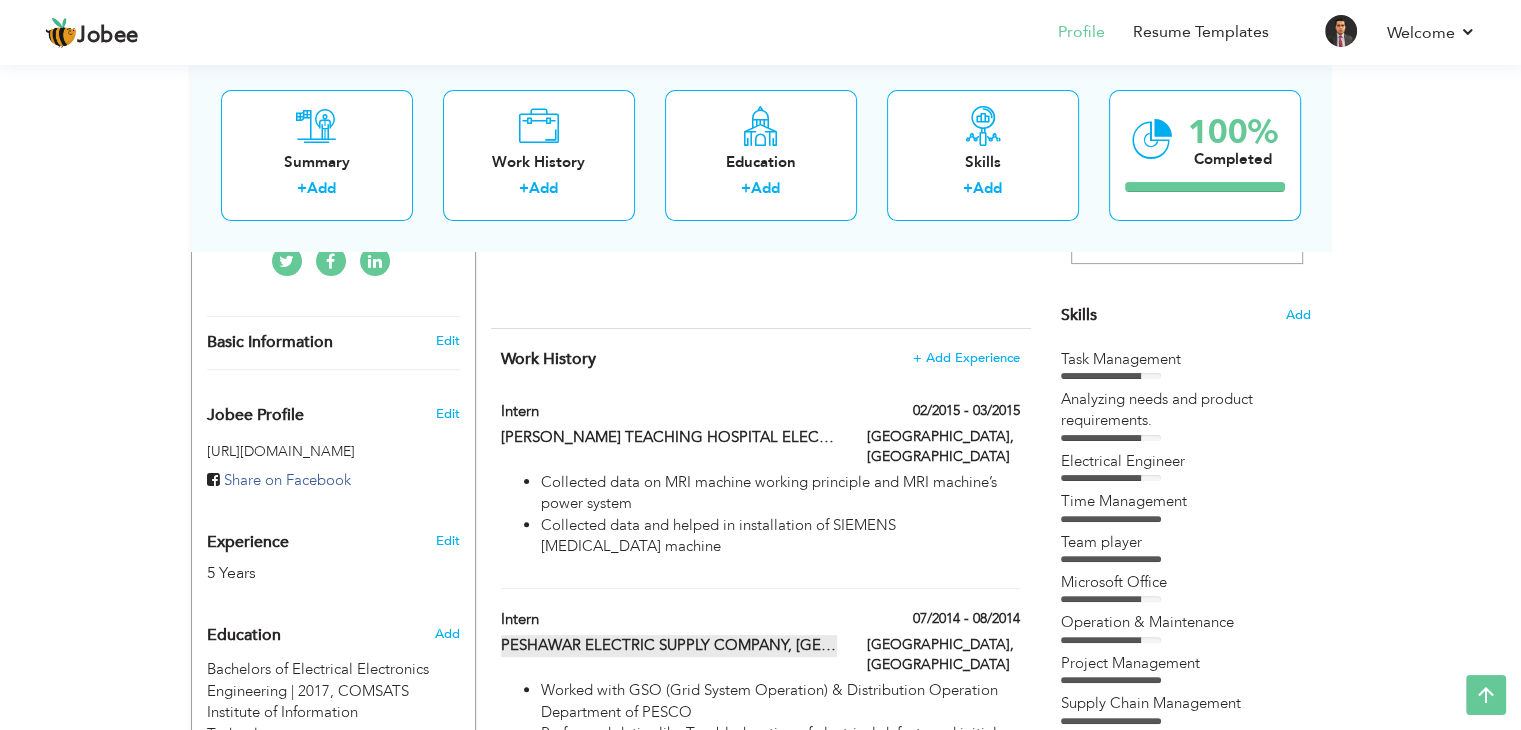 scroll, scrollTop: 0, scrollLeft: 0, axis: both 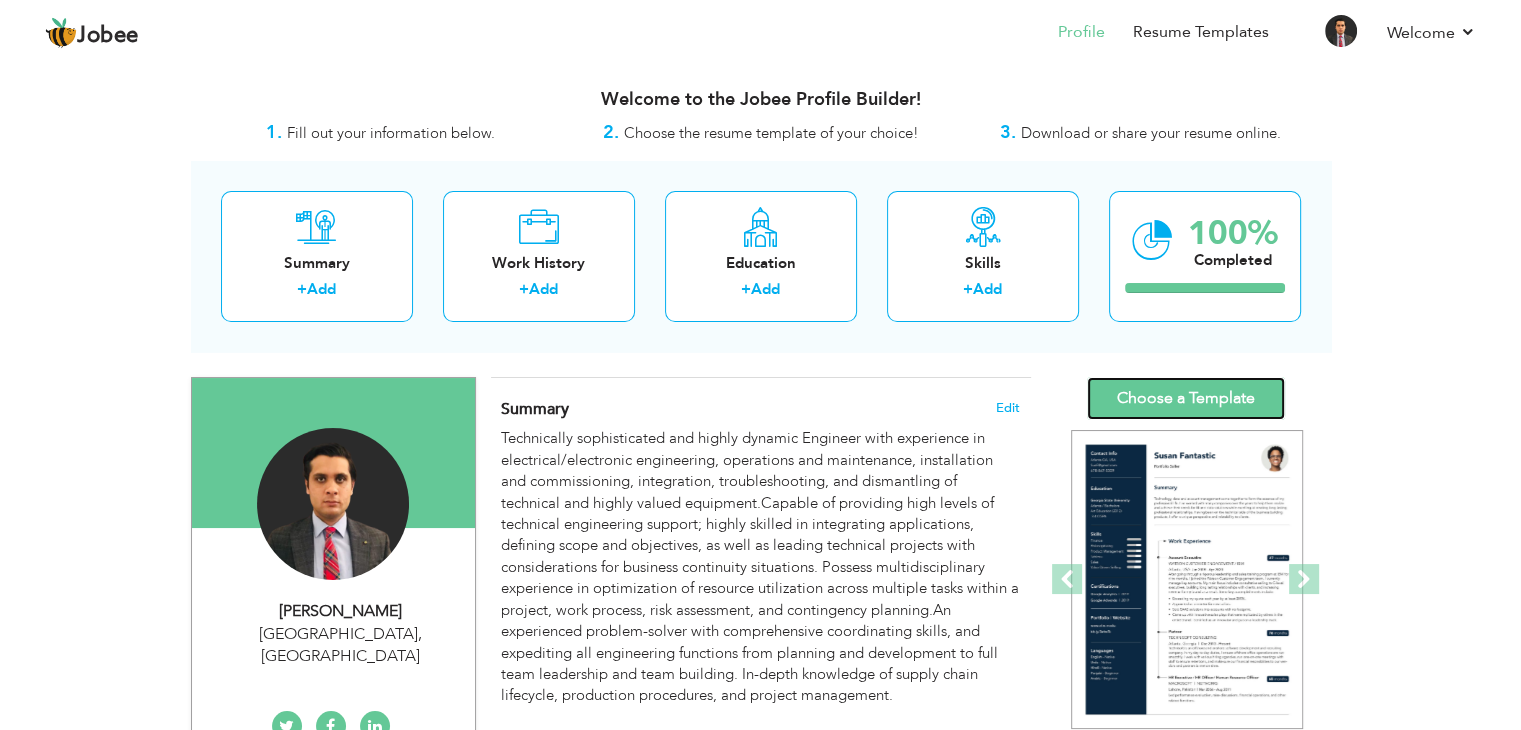 click on "Choose a Template" at bounding box center (1186, 398) 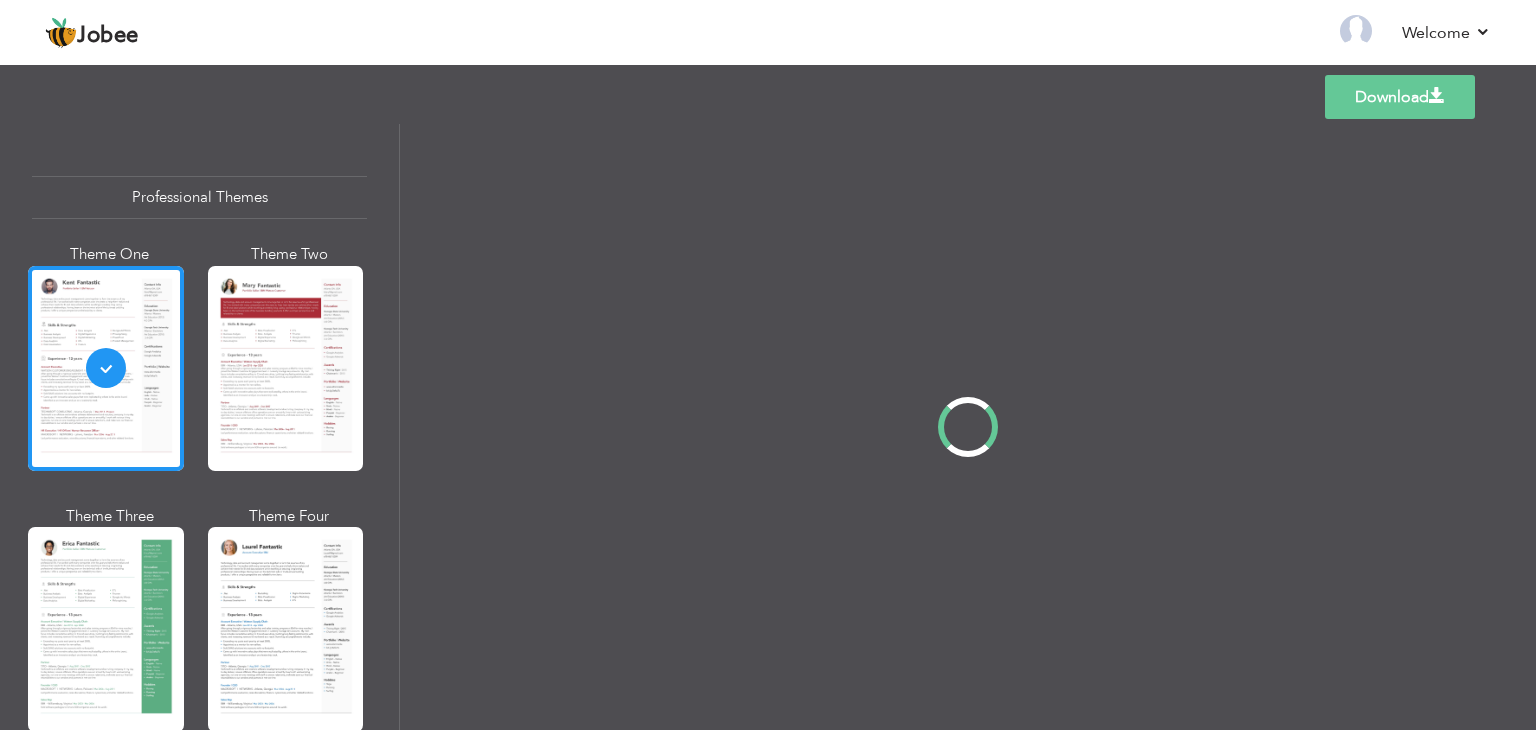 scroll, scrollTop: 0, scrollLeft: 0, axis: both 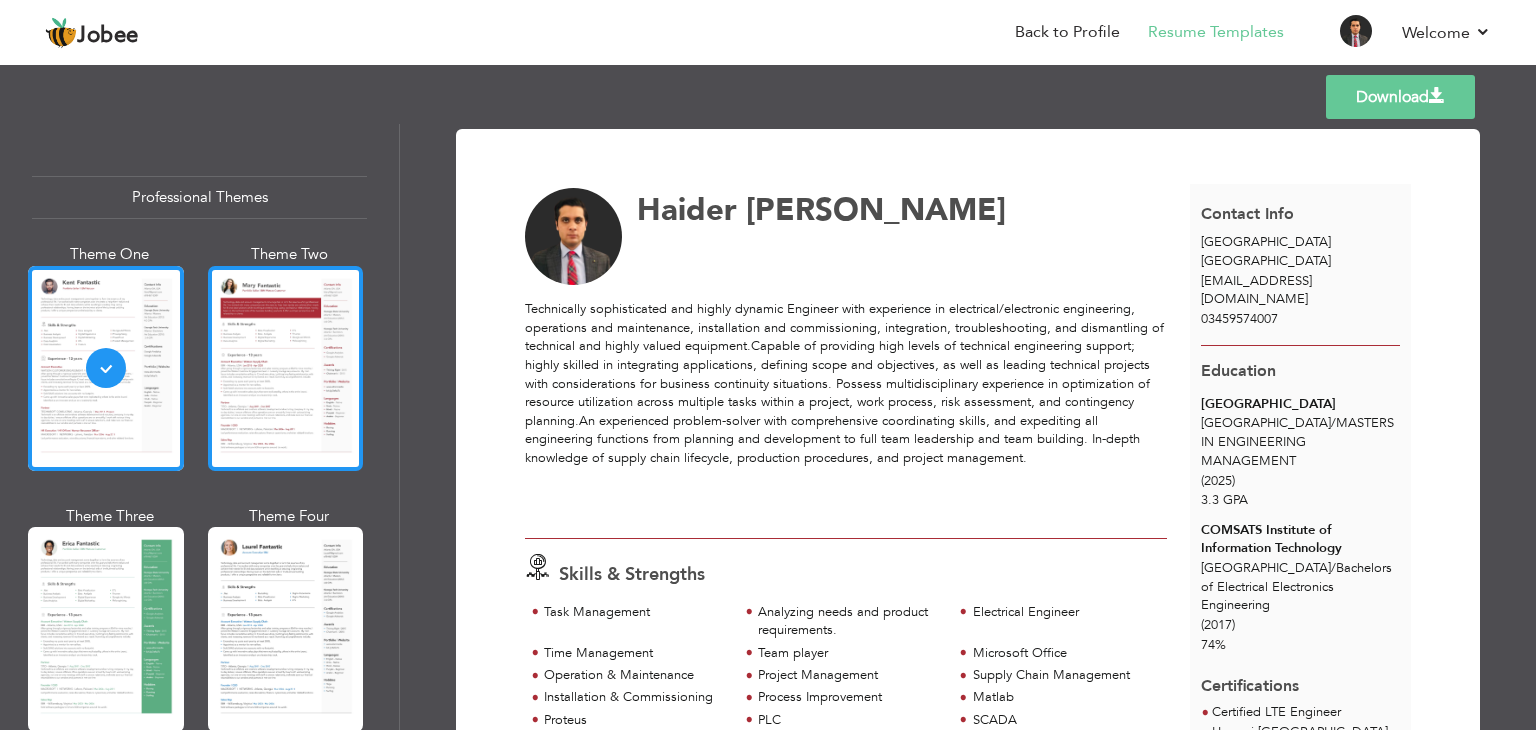 click at bounding box center (286, 368) 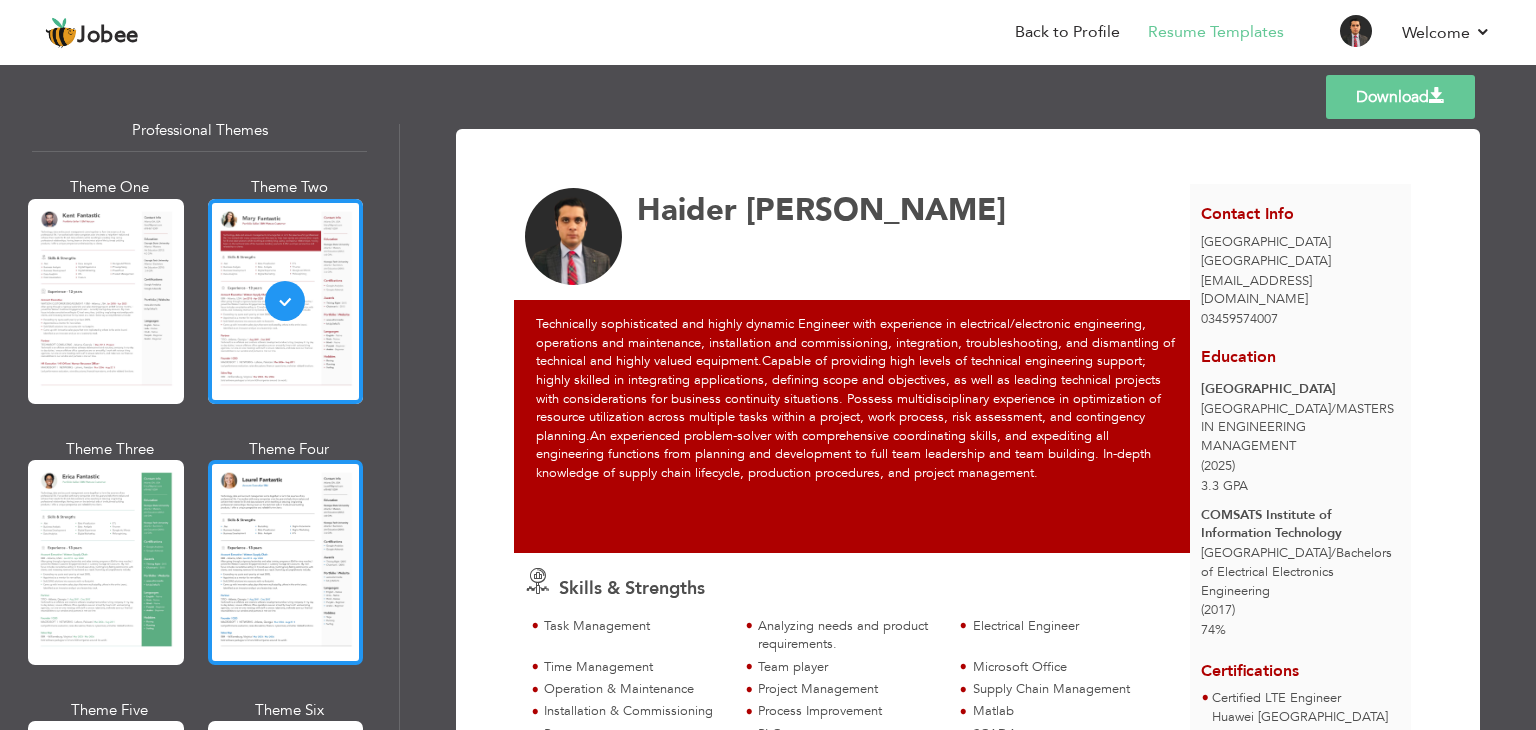 scroll, scrollTop: 100, scrollLeft: 0, axis: vertical 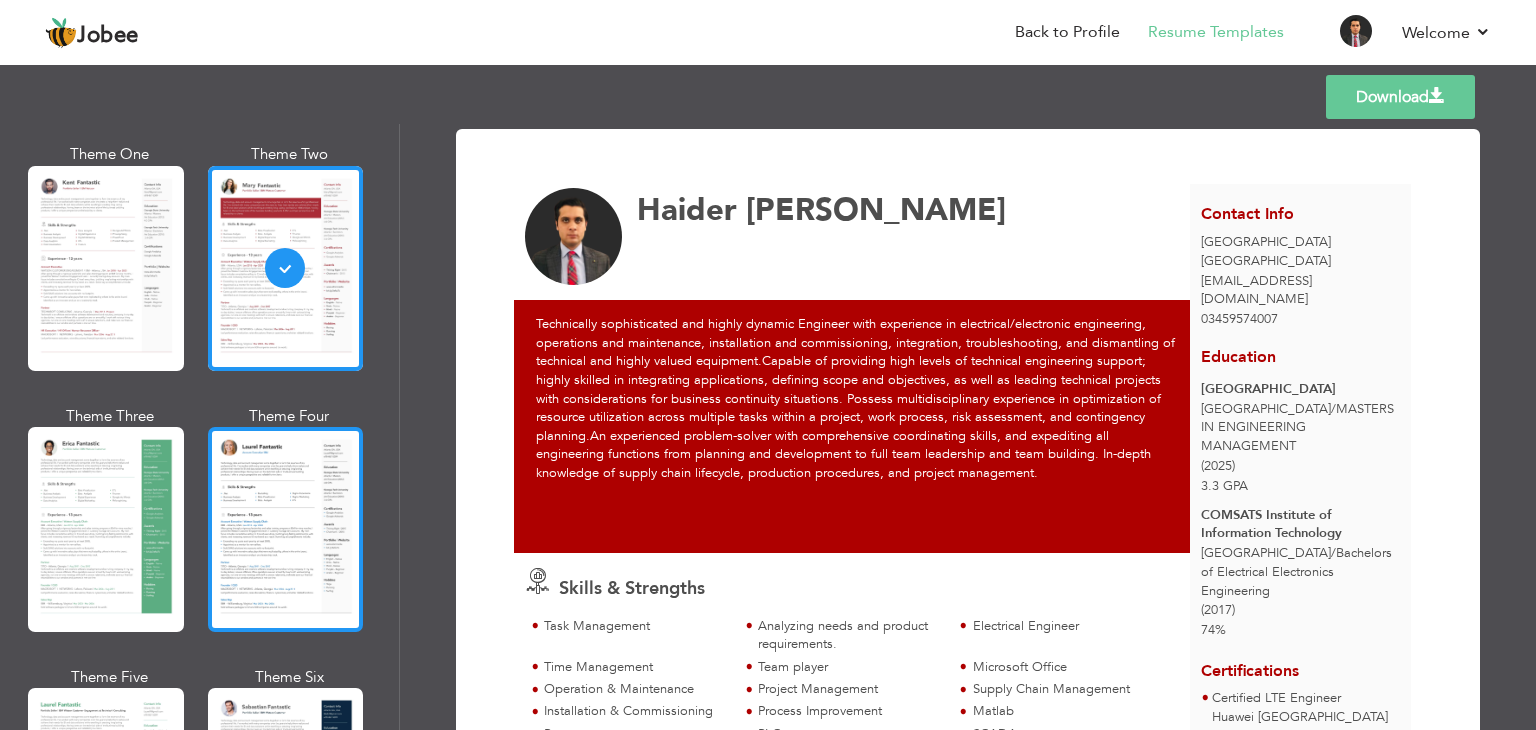 click at bounding box center [286, 529] 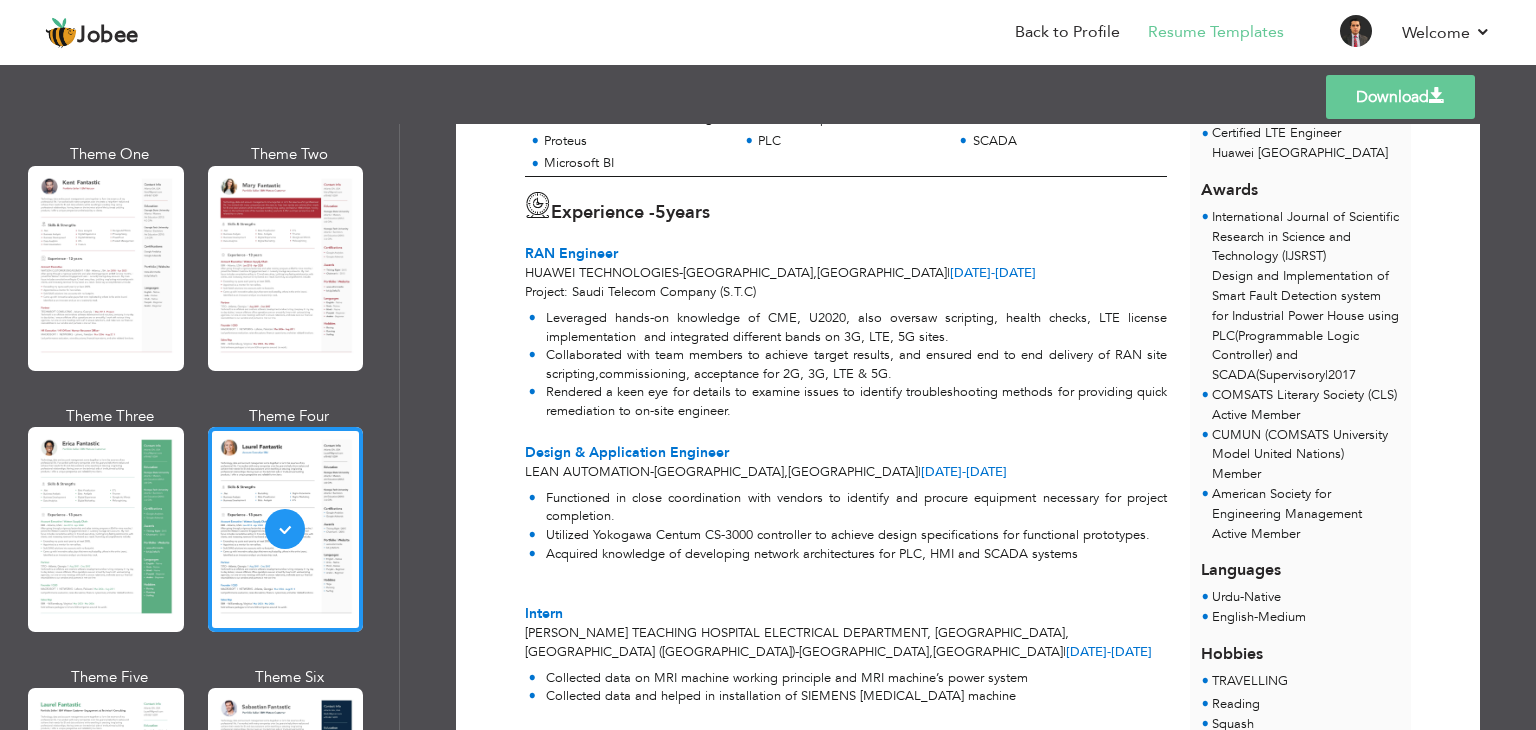 scroll, scrollTop: 0, scrollLeft: 0, axis: both 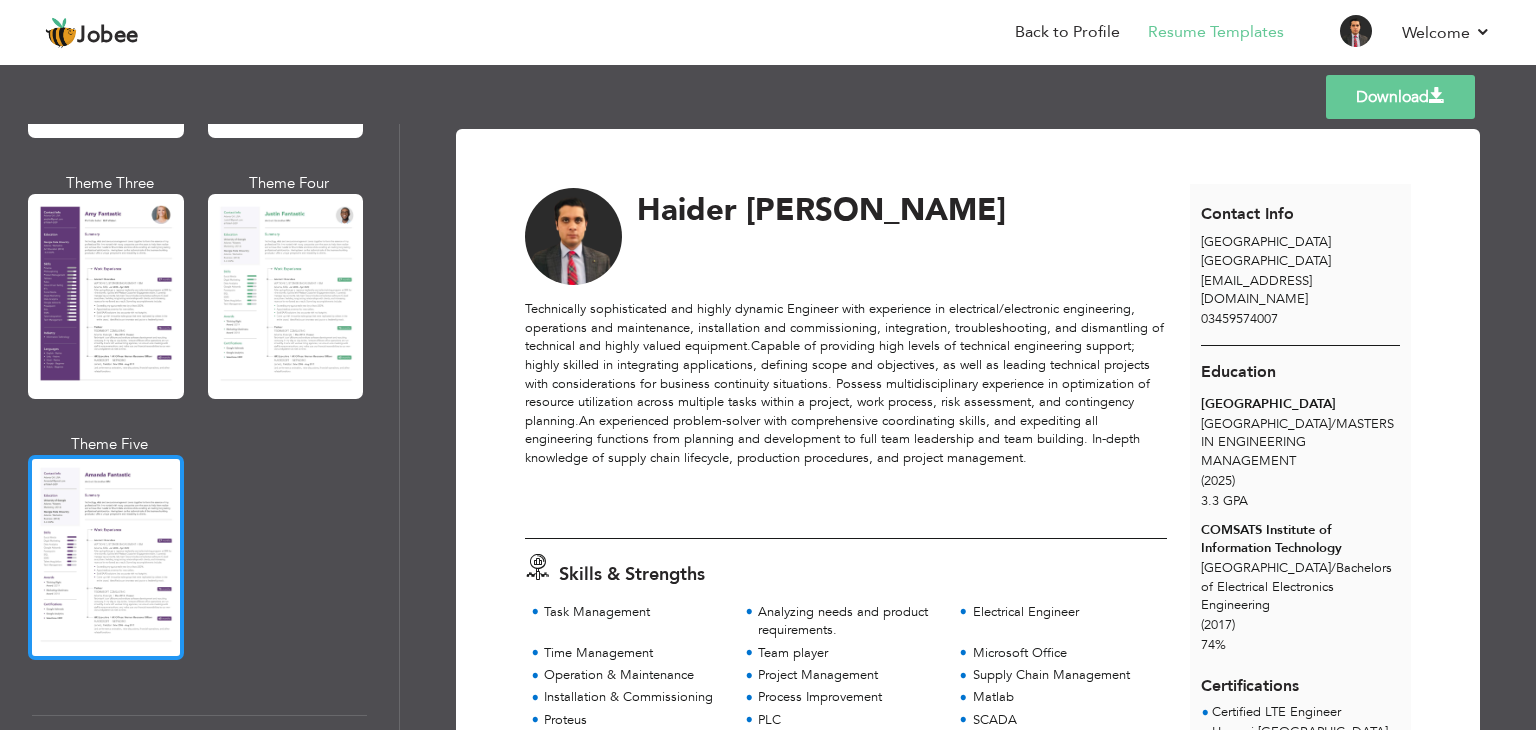 click at bounding box center [106, 557] 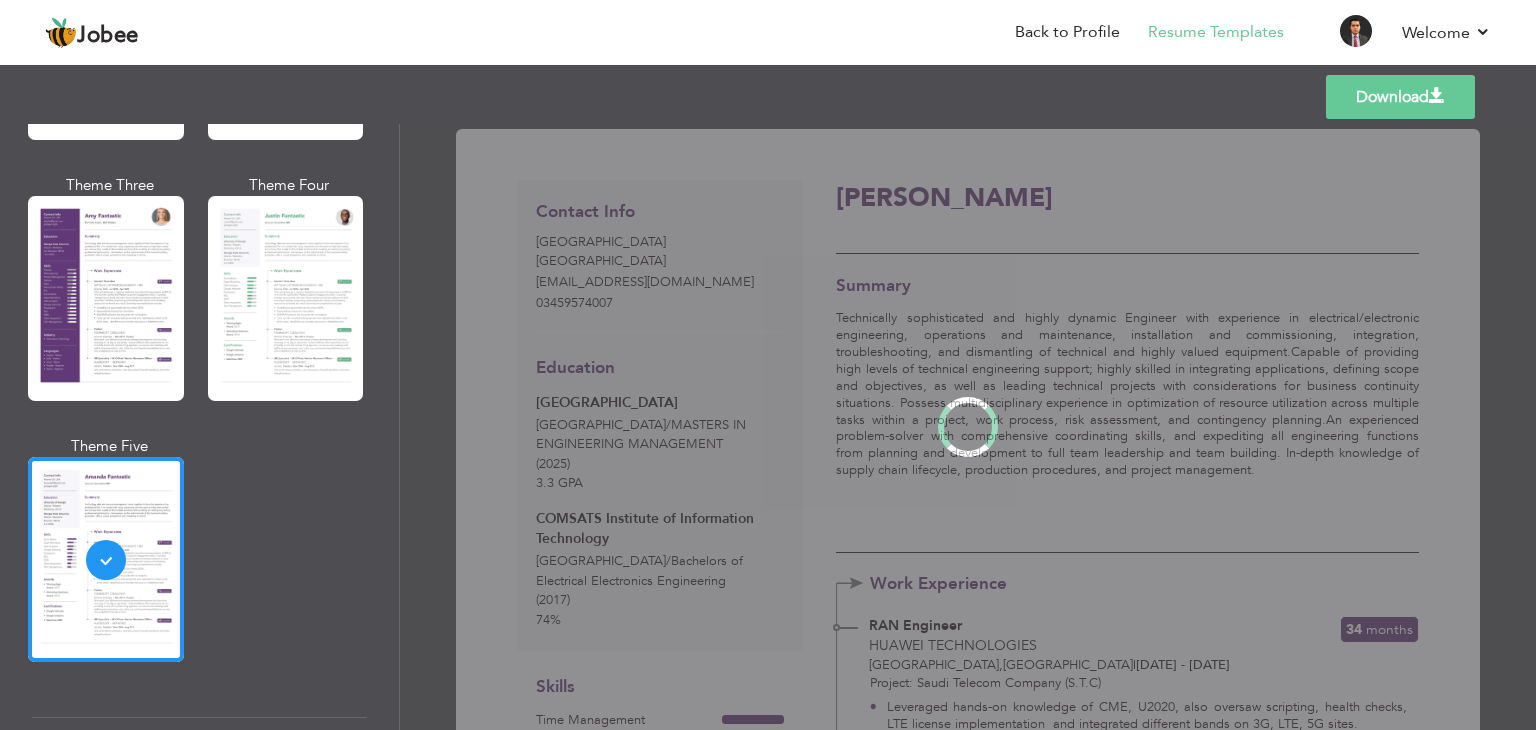 scroll, scrollTop: 1800, scrollLeft: 0, axis: vertical 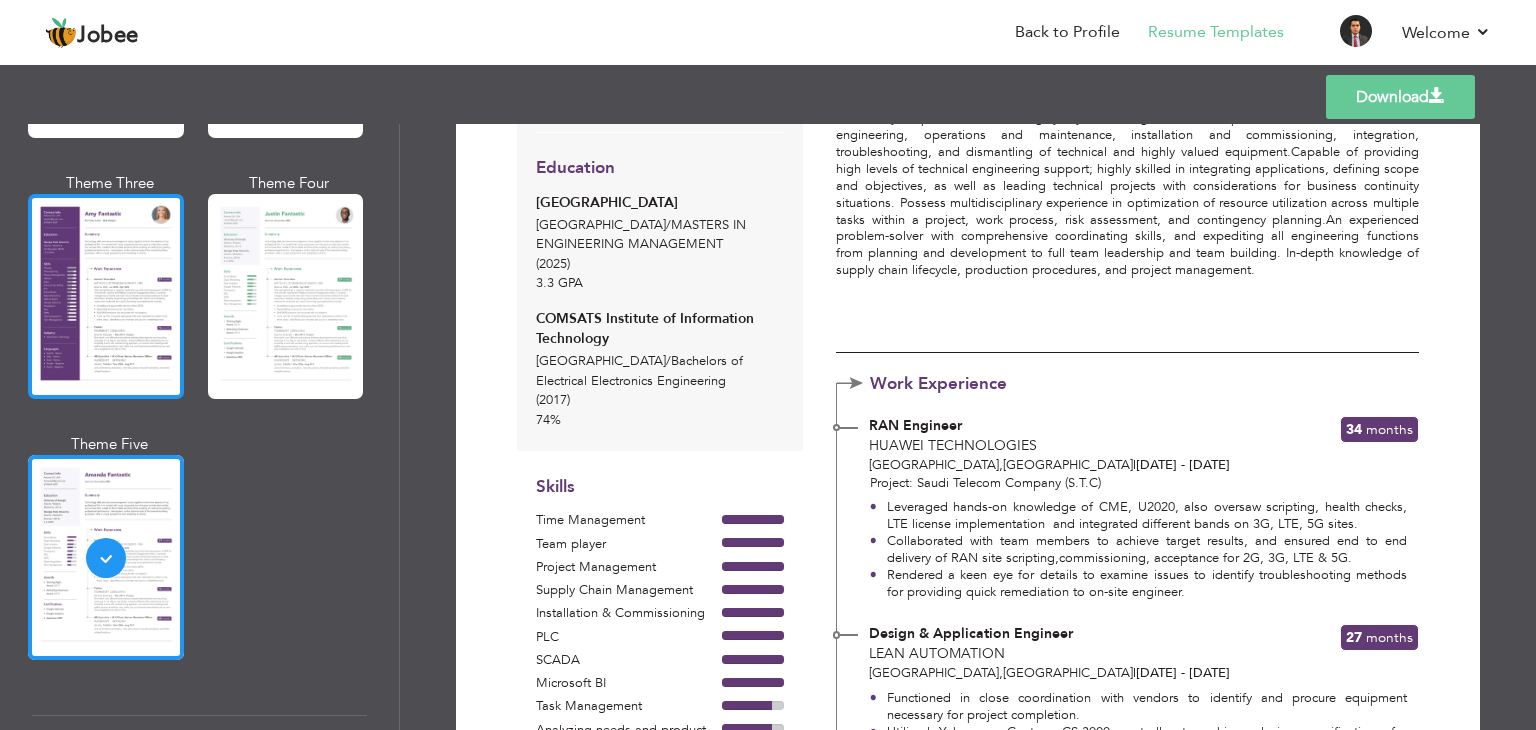 click at bounding box center (106, 296) 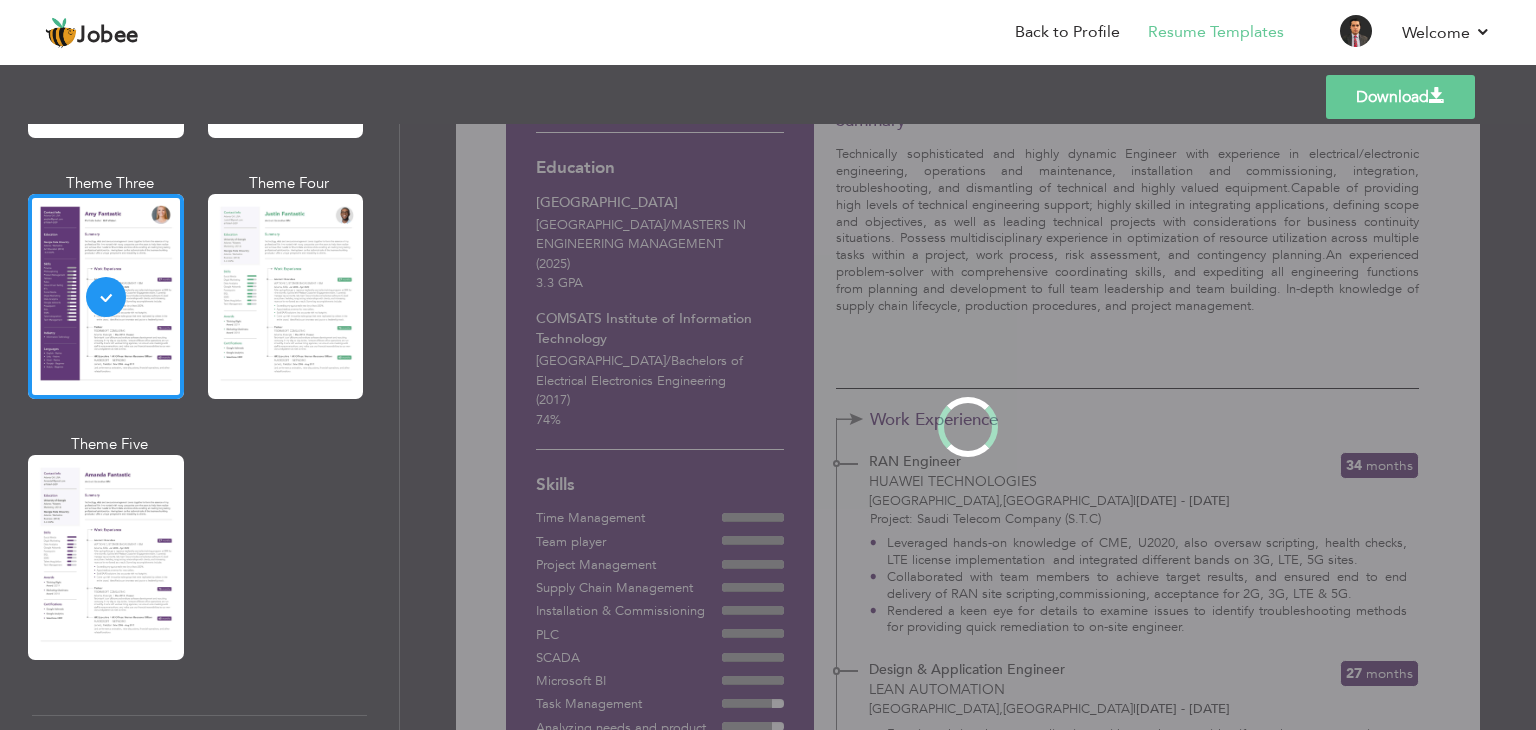 scroll, scrollTop: 0, scrollLeft: 0, axis: both 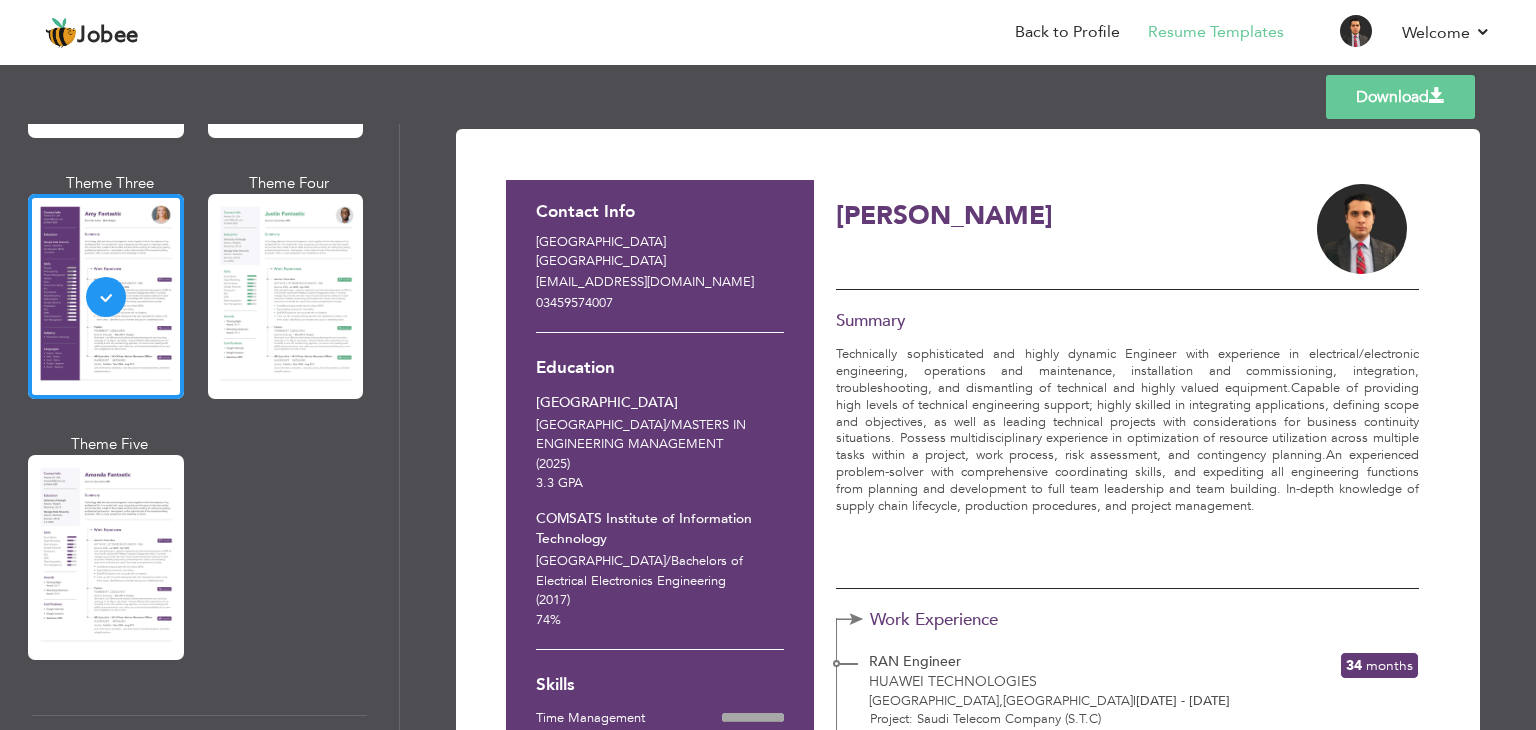 click at bounding box center [286, 296] 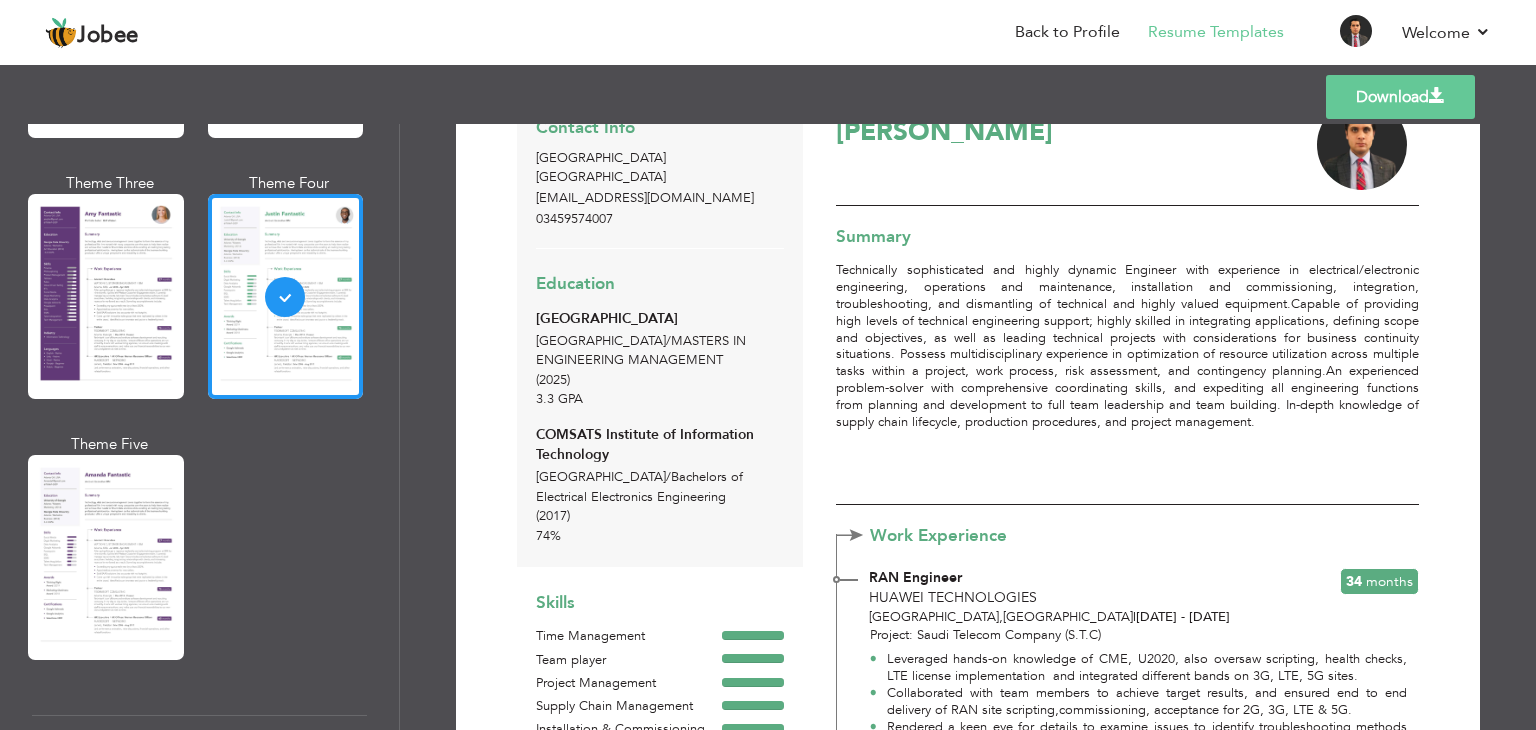 scroll, scrollTop: 0, scrollLeft: 0, axis: both 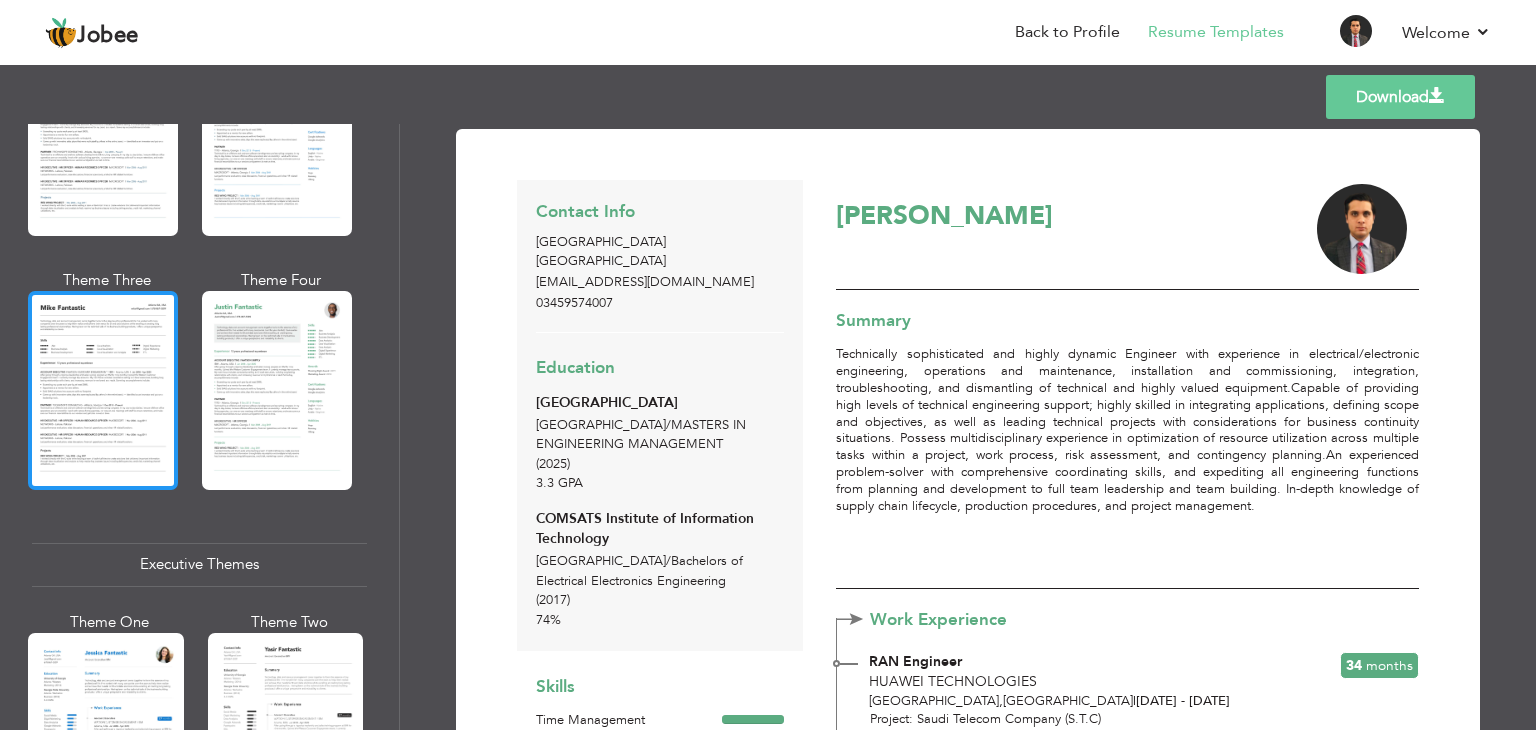 click at bounding box center [103, 390] 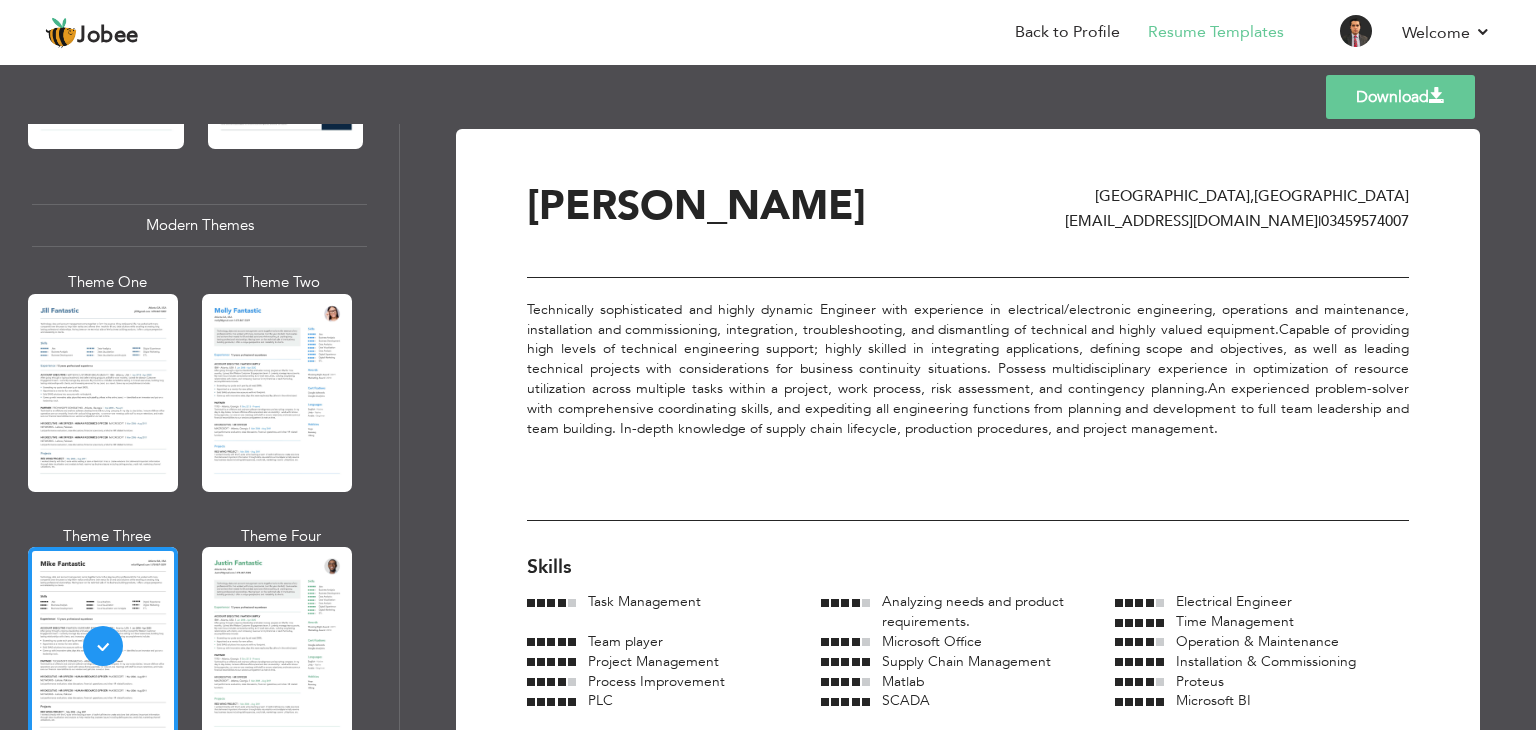 scroll, scrollTop: 800, scrollLeft: 0, axis: vertical 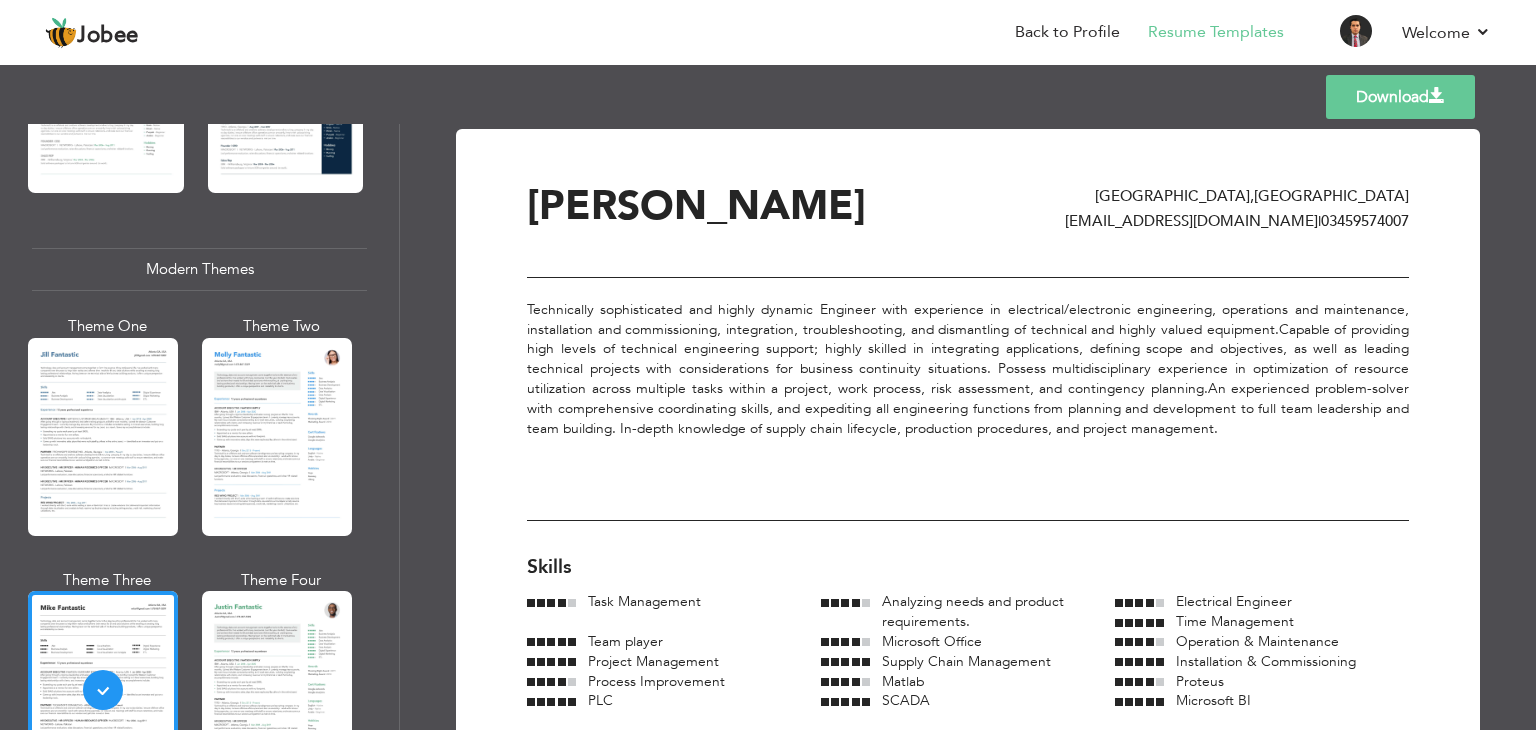 click at bounding box center (103, 437) 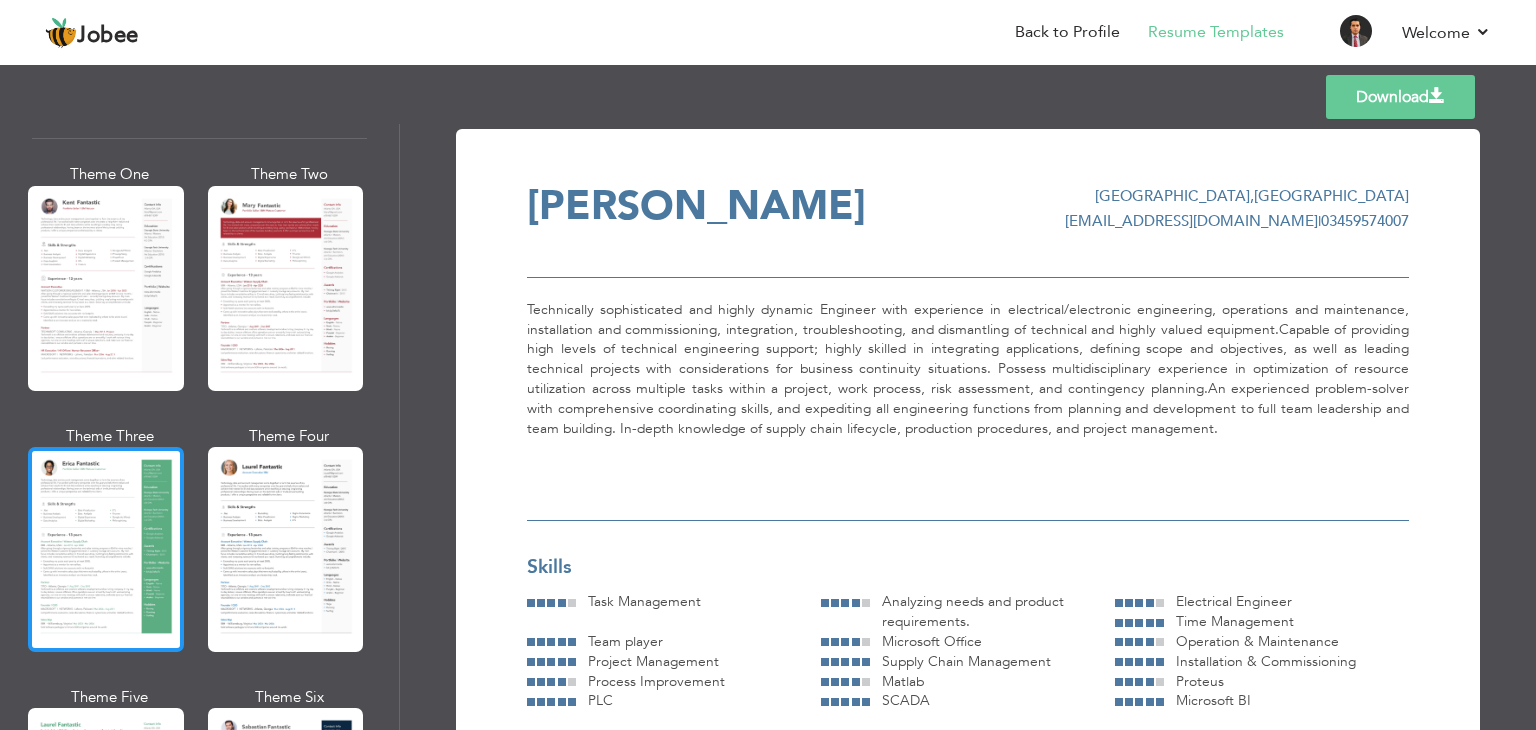 scroll, scrollTop: 0, scrollLeft: 0, axis: both 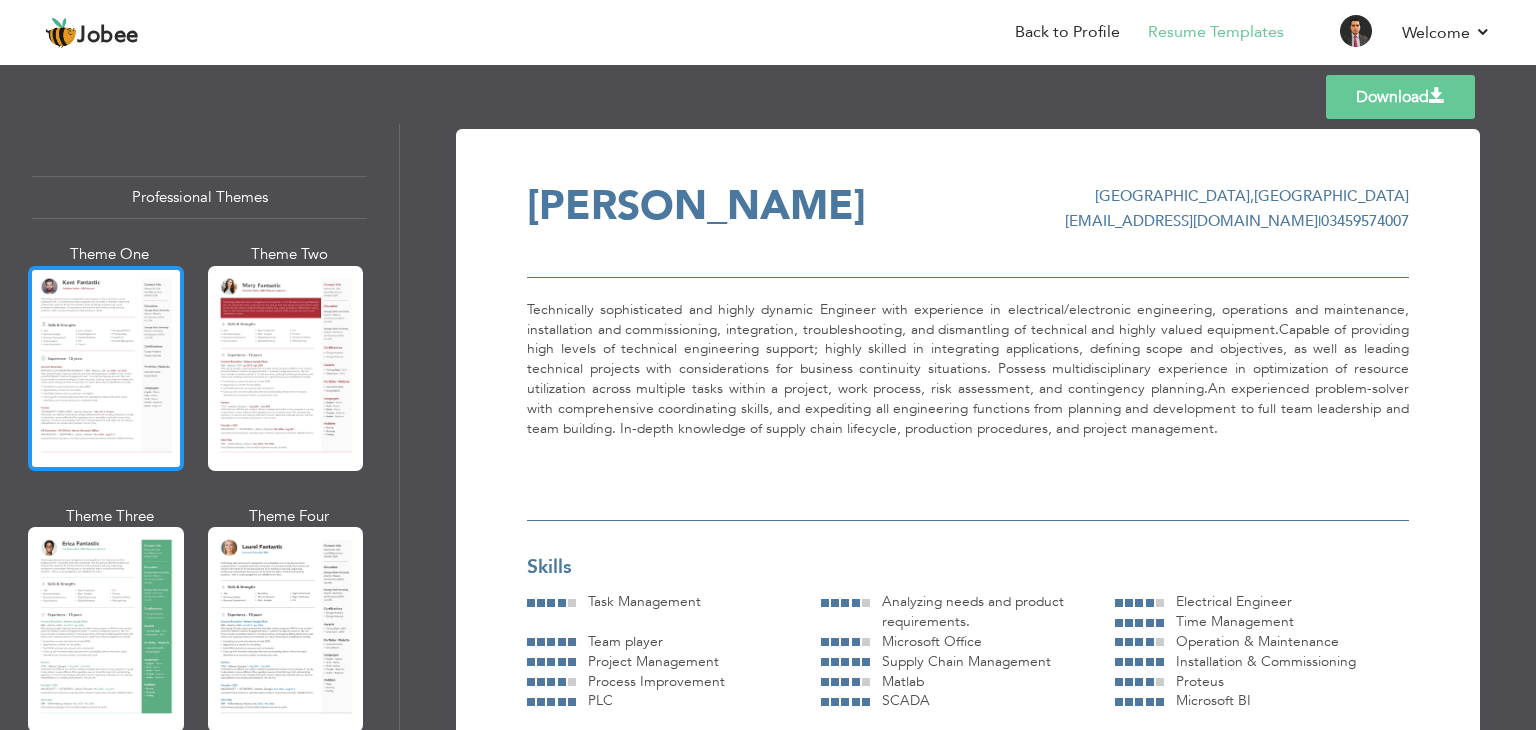 click at bounding box center (106, 368) 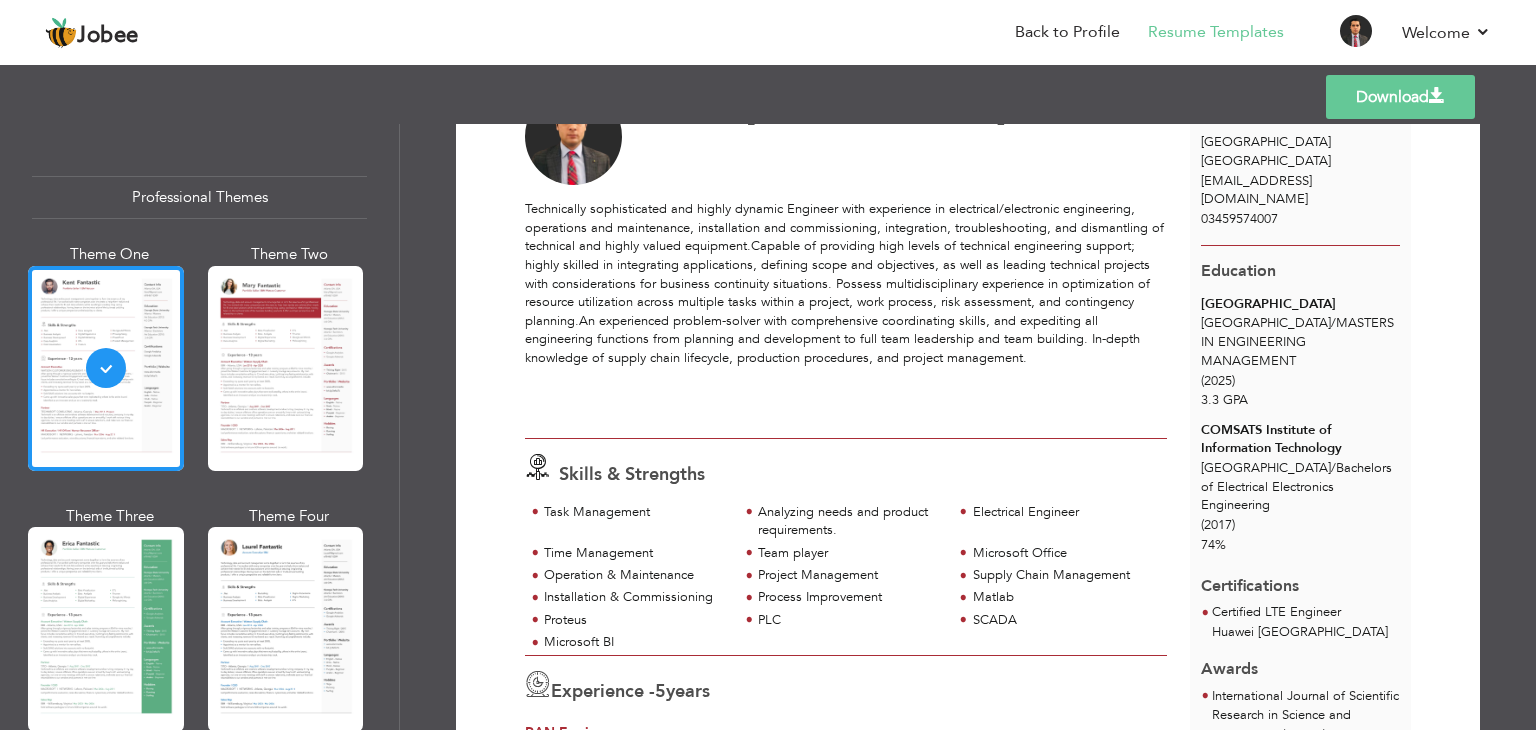 scroll, scrollTop: 0, scrollLeft: 0, axis: both 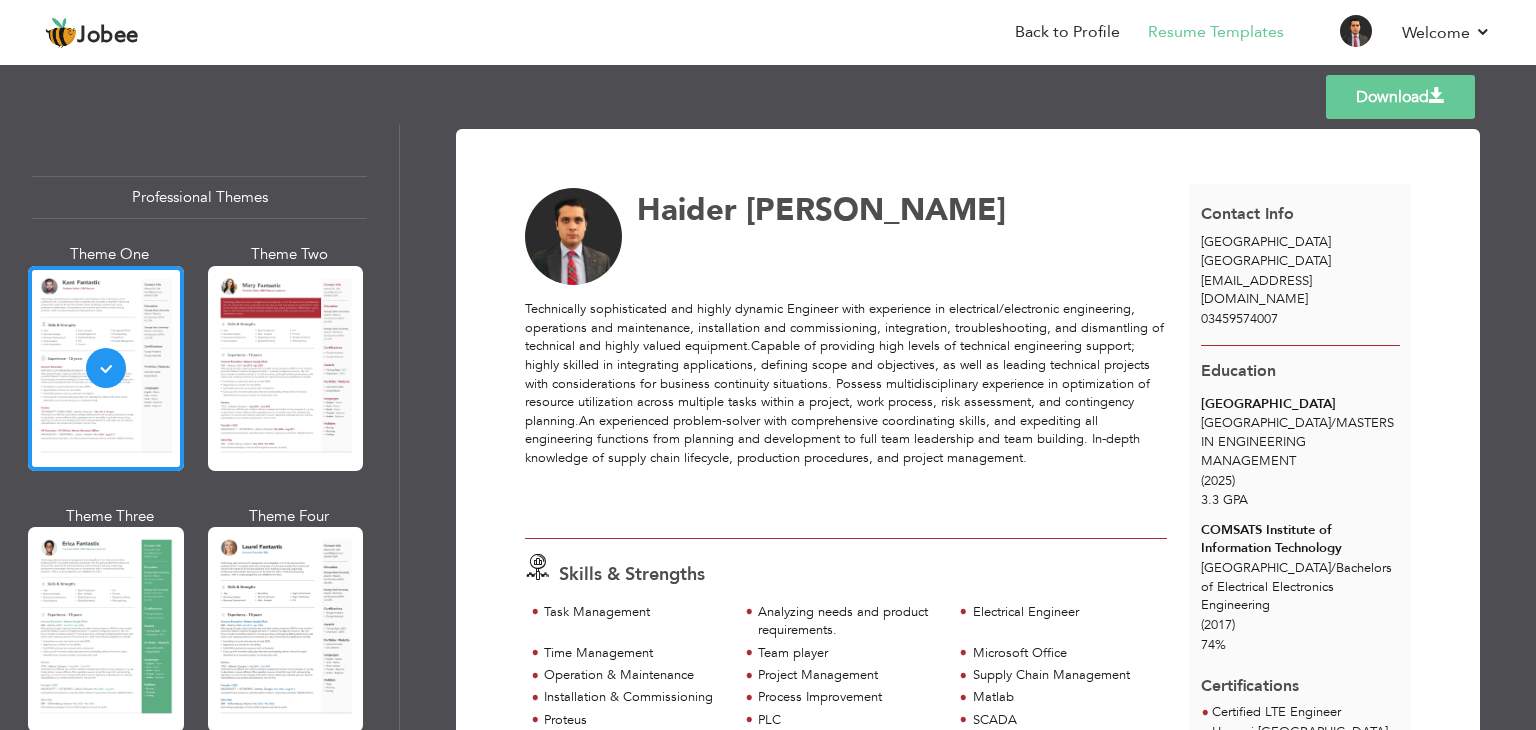 click on "Jobee
Back to Profile
Resume Templates
Resume Templates
Cover Letters
About
My Resume
Welcome
Settings
Log off
Welcome" at bounding box center [768, 32] 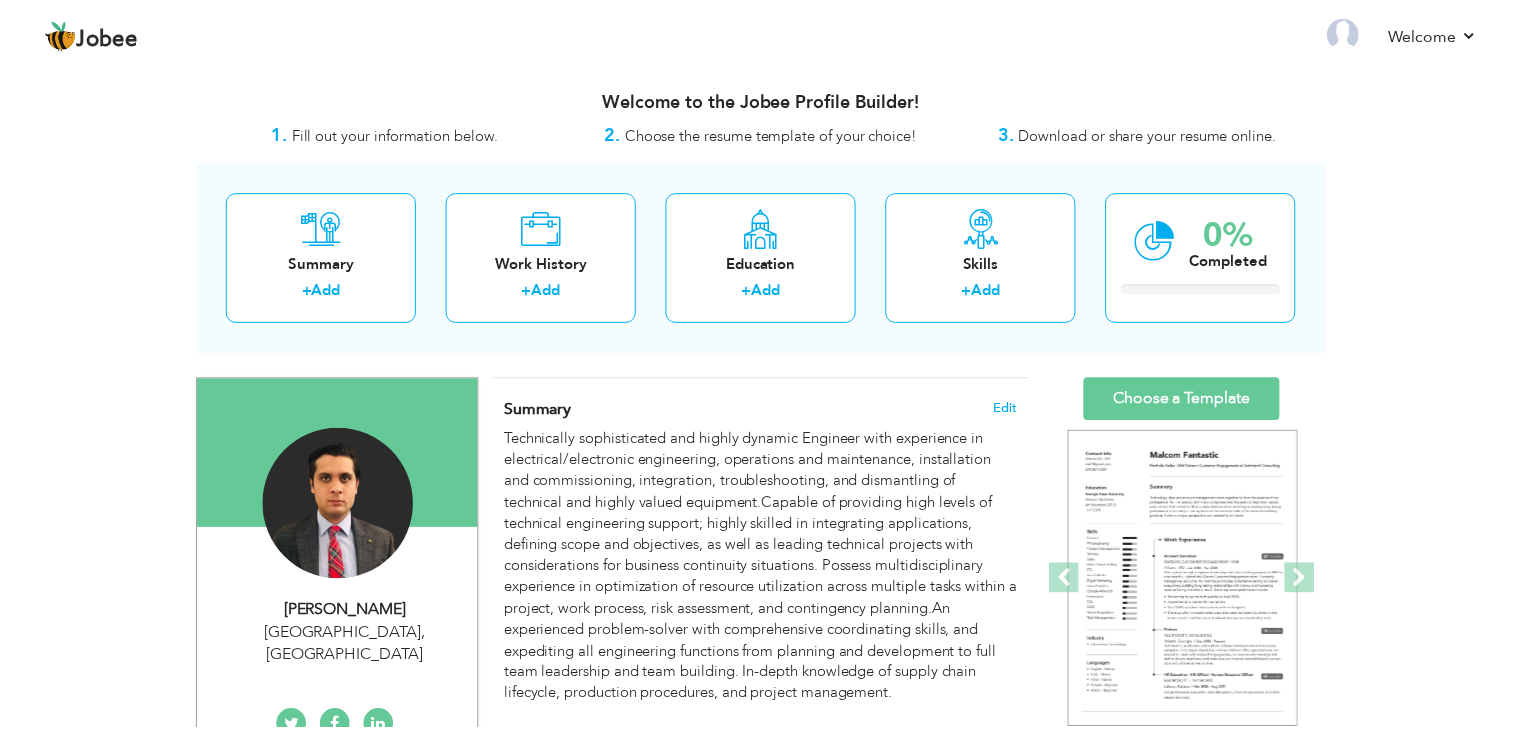 scroll, scrollTop: 0, scrollLeft: 0, axis: both 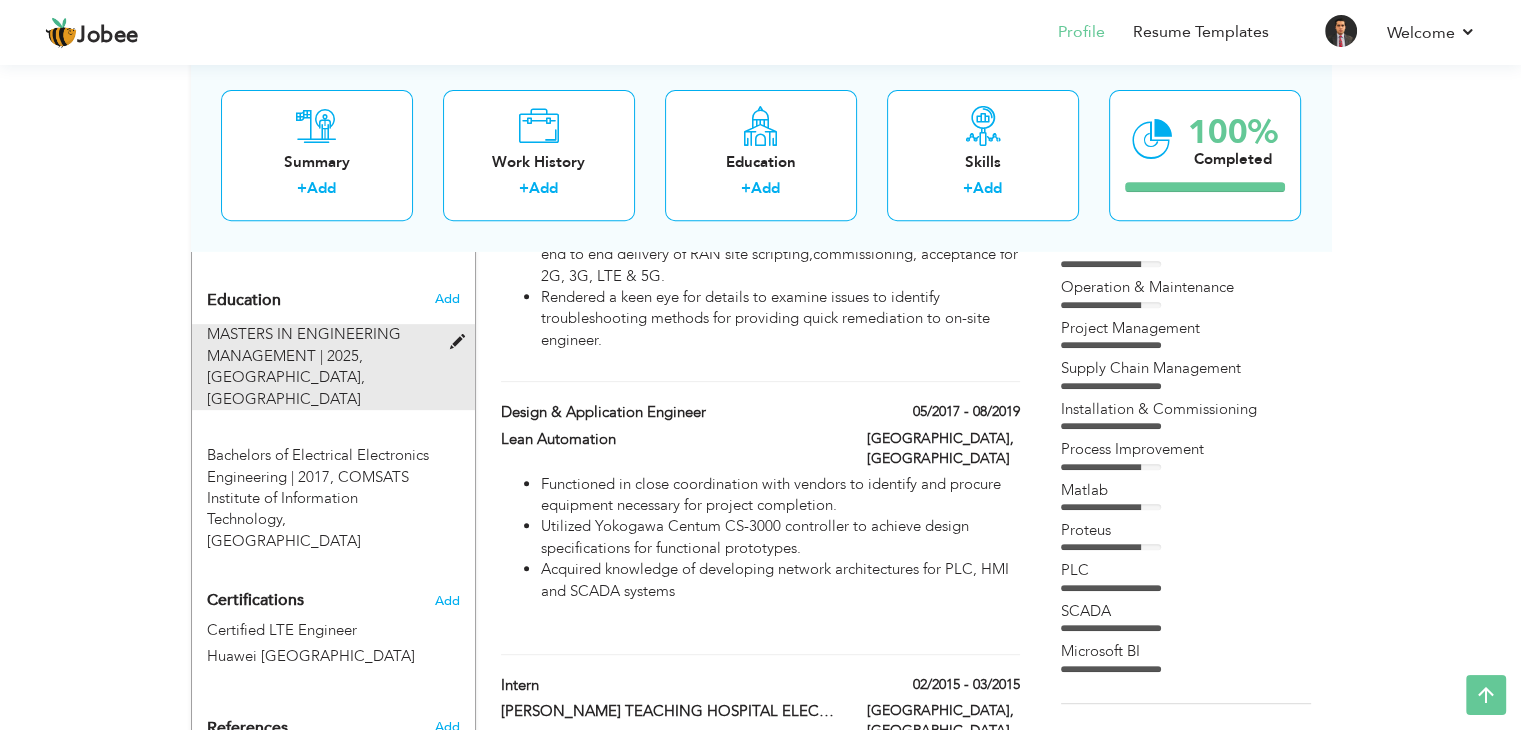 click on "[GEOGRAPHIC_DATA], [GEOGRAPHIC_DATA]" at bounding box center (286, 387) 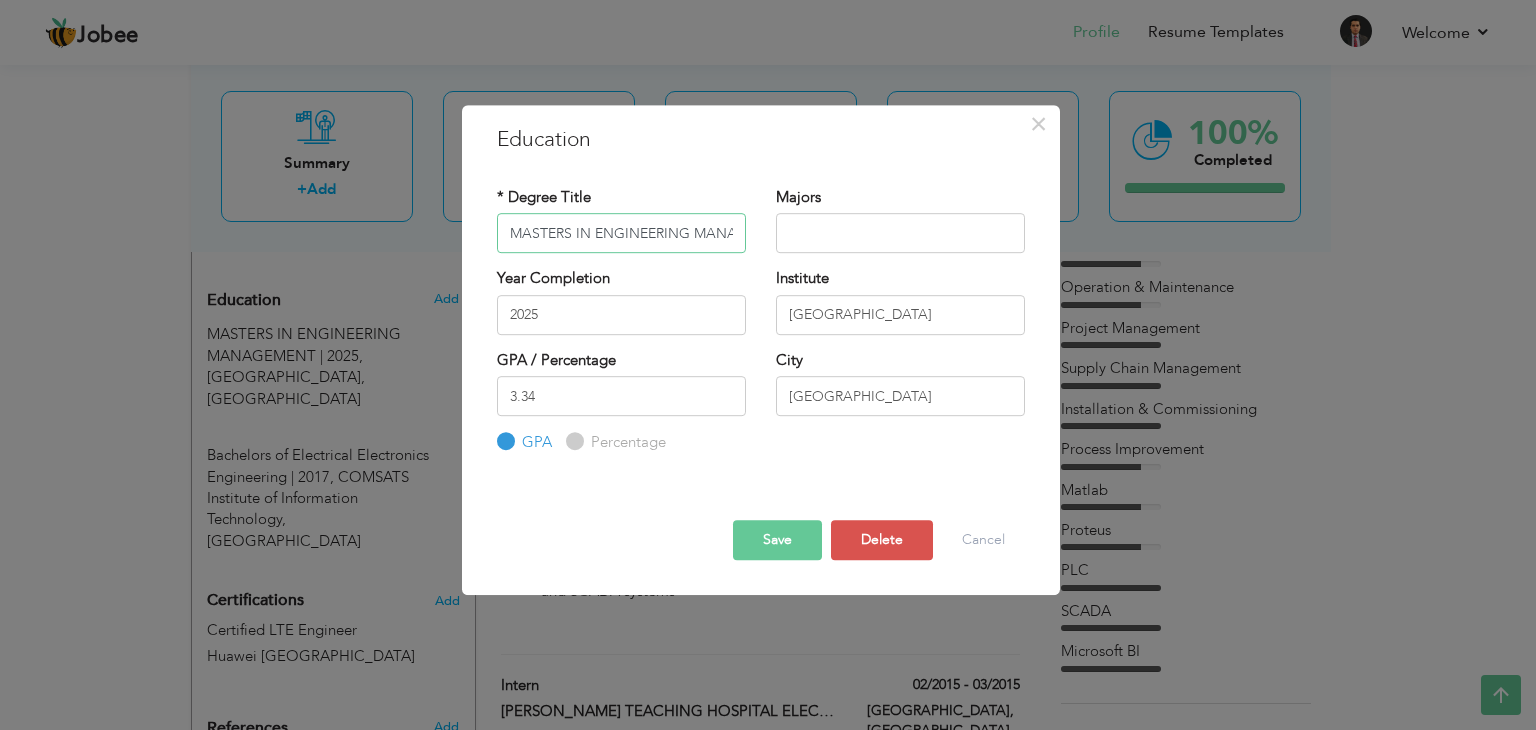 scroll, scrollTop: 0, scrollLeft: 60, axis: horizontal 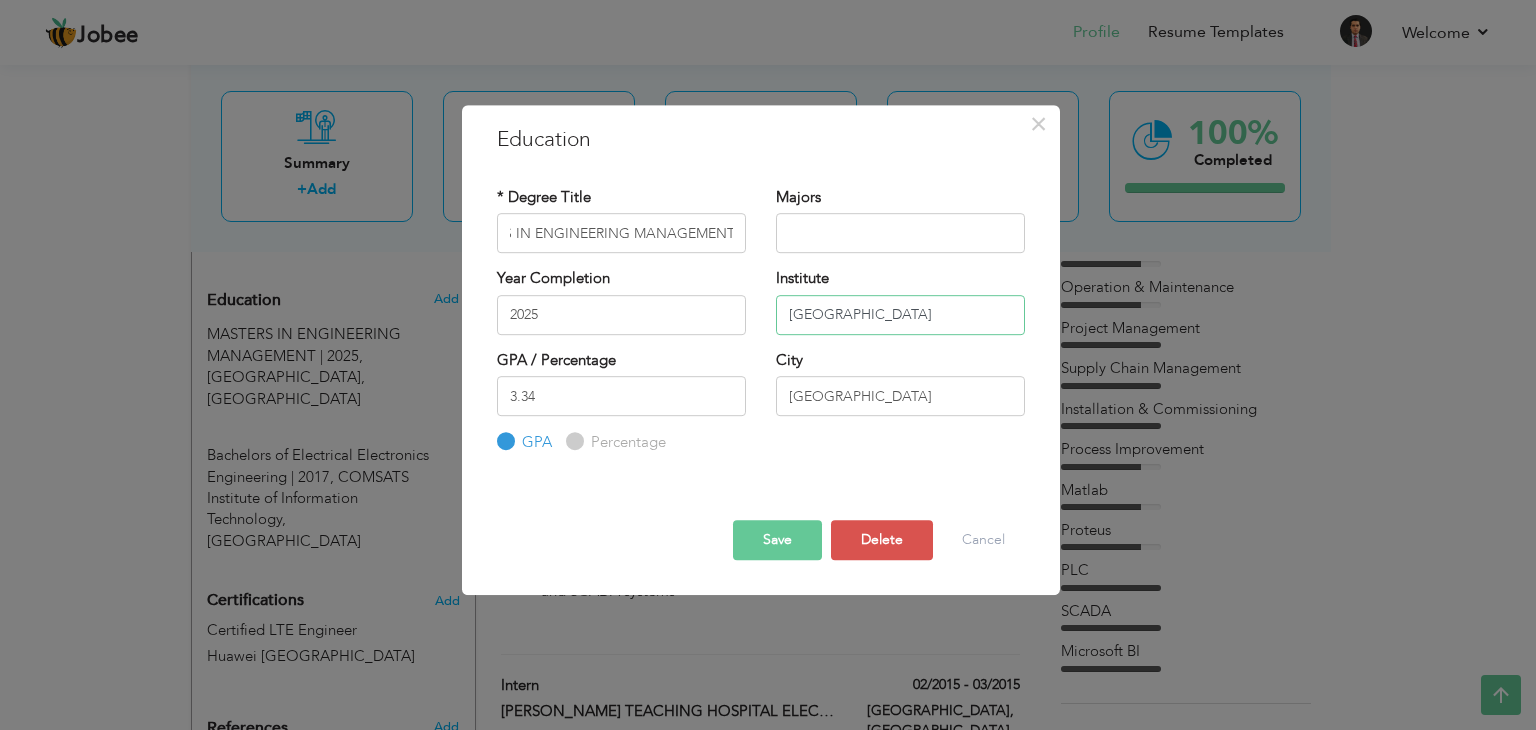 click on "[GEOGRAPHIC_DATA]" at bounding box center (900, 315) 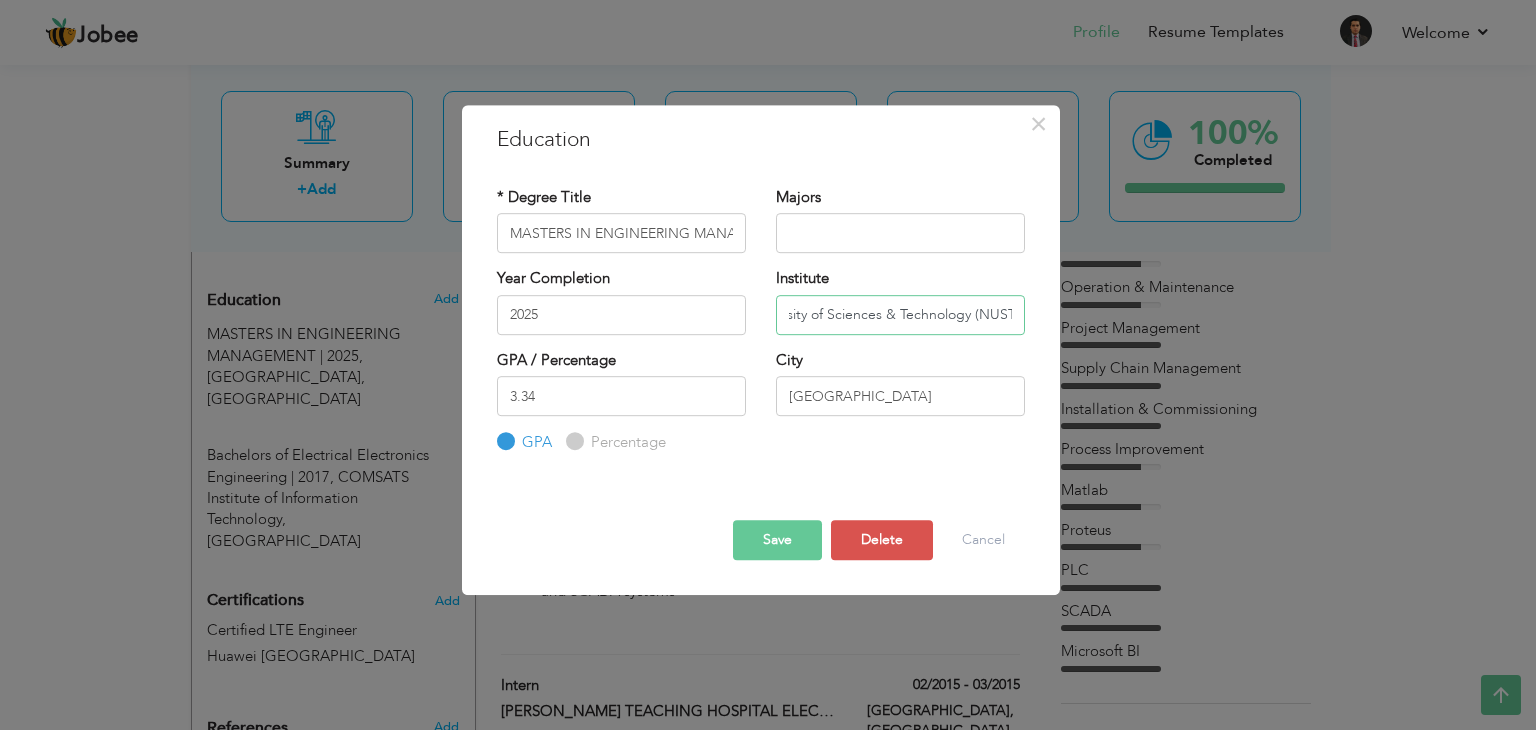 scroll, scrollTop: 0, scrollLeft: 102, axis: horizontal 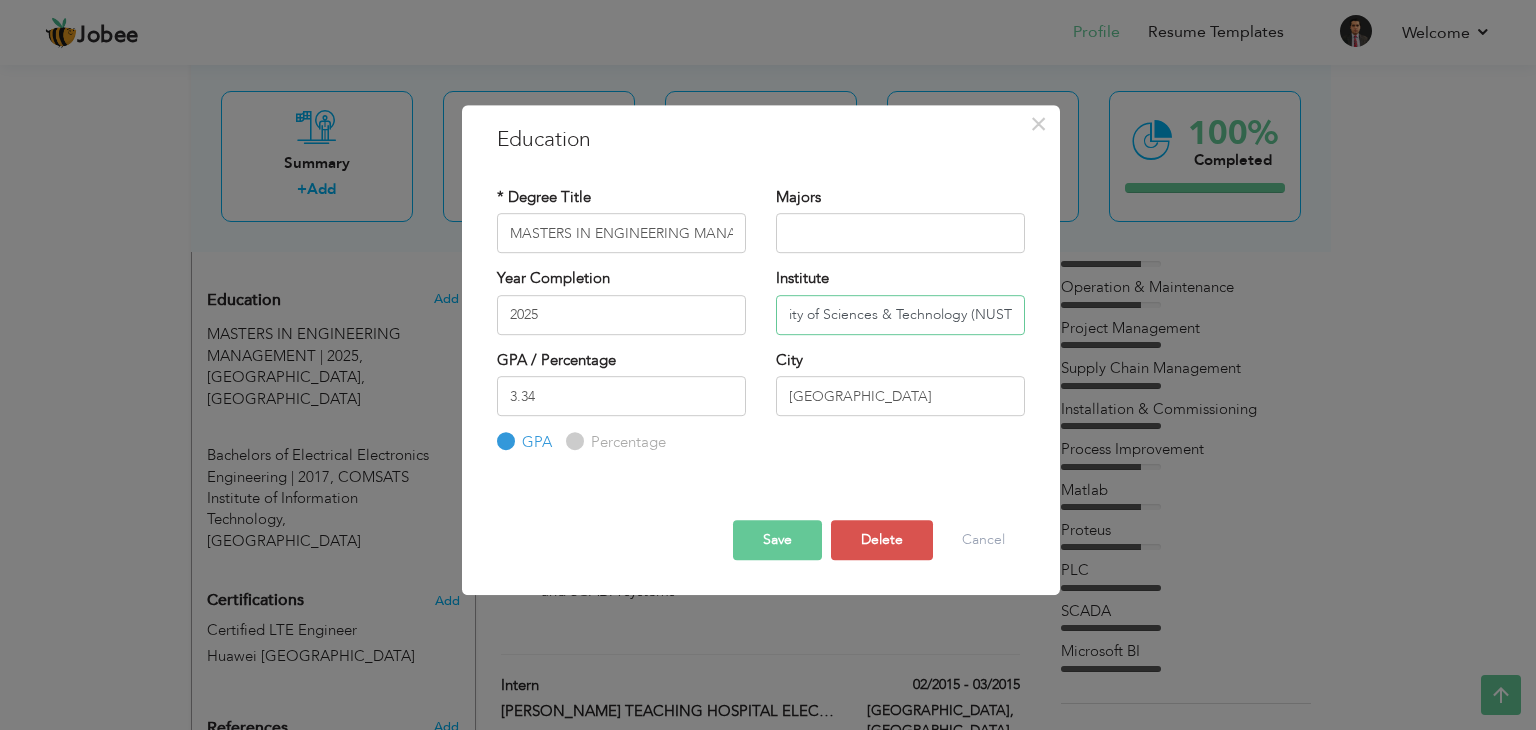 type on "National University of Sciences & Technology (NUST)" 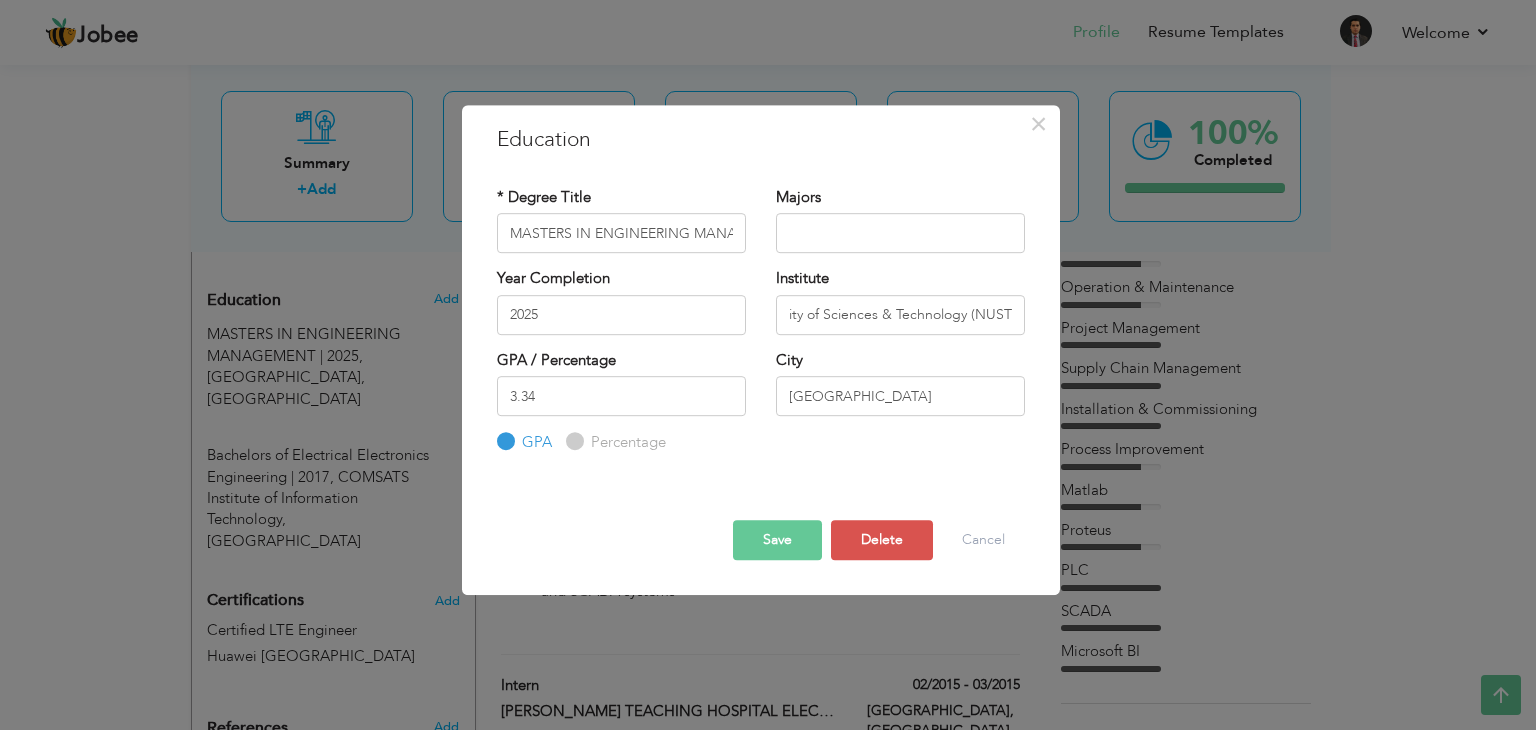 click on "Save" at bounding box center (777, 540) 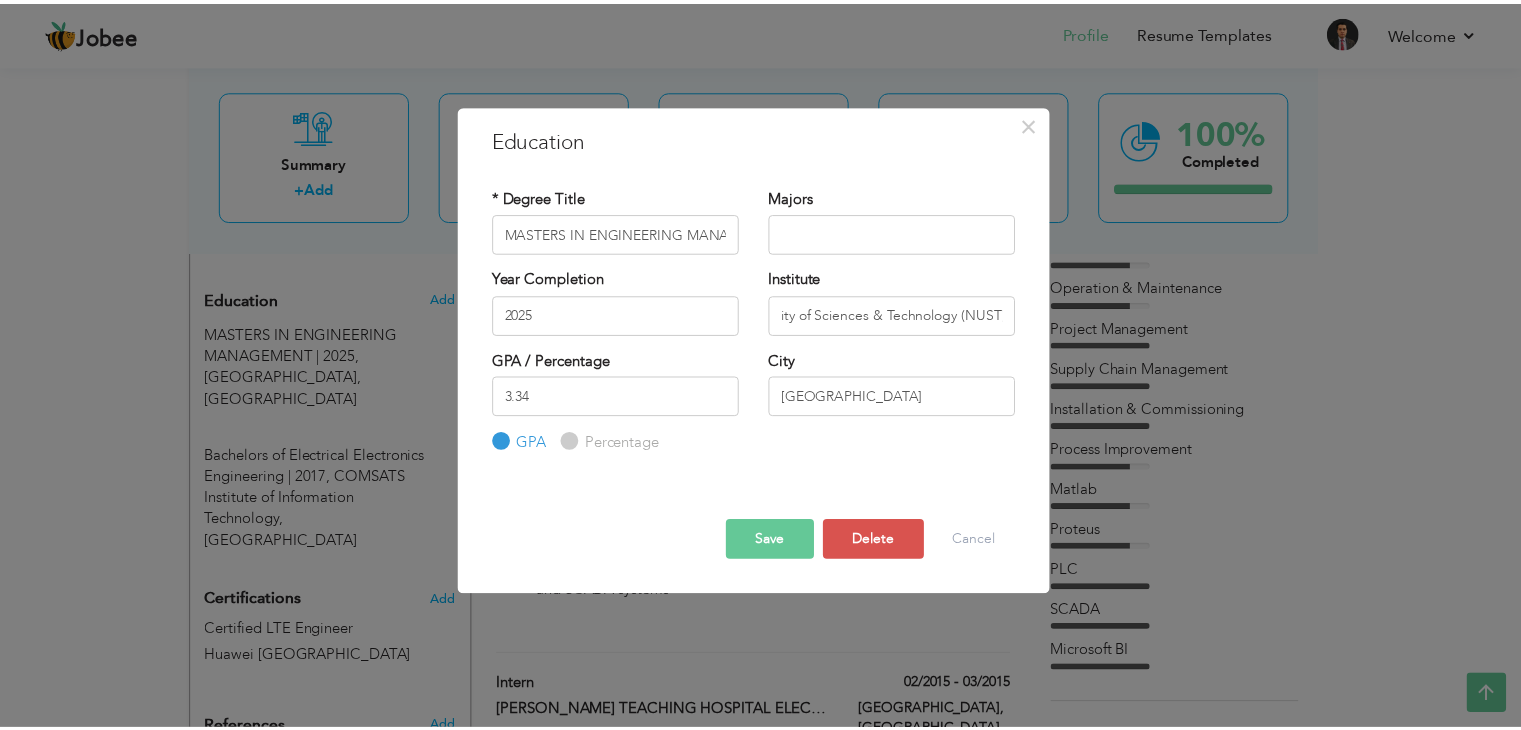 scroll, scrollTop: 0, scrollLeft: 0, axis: both 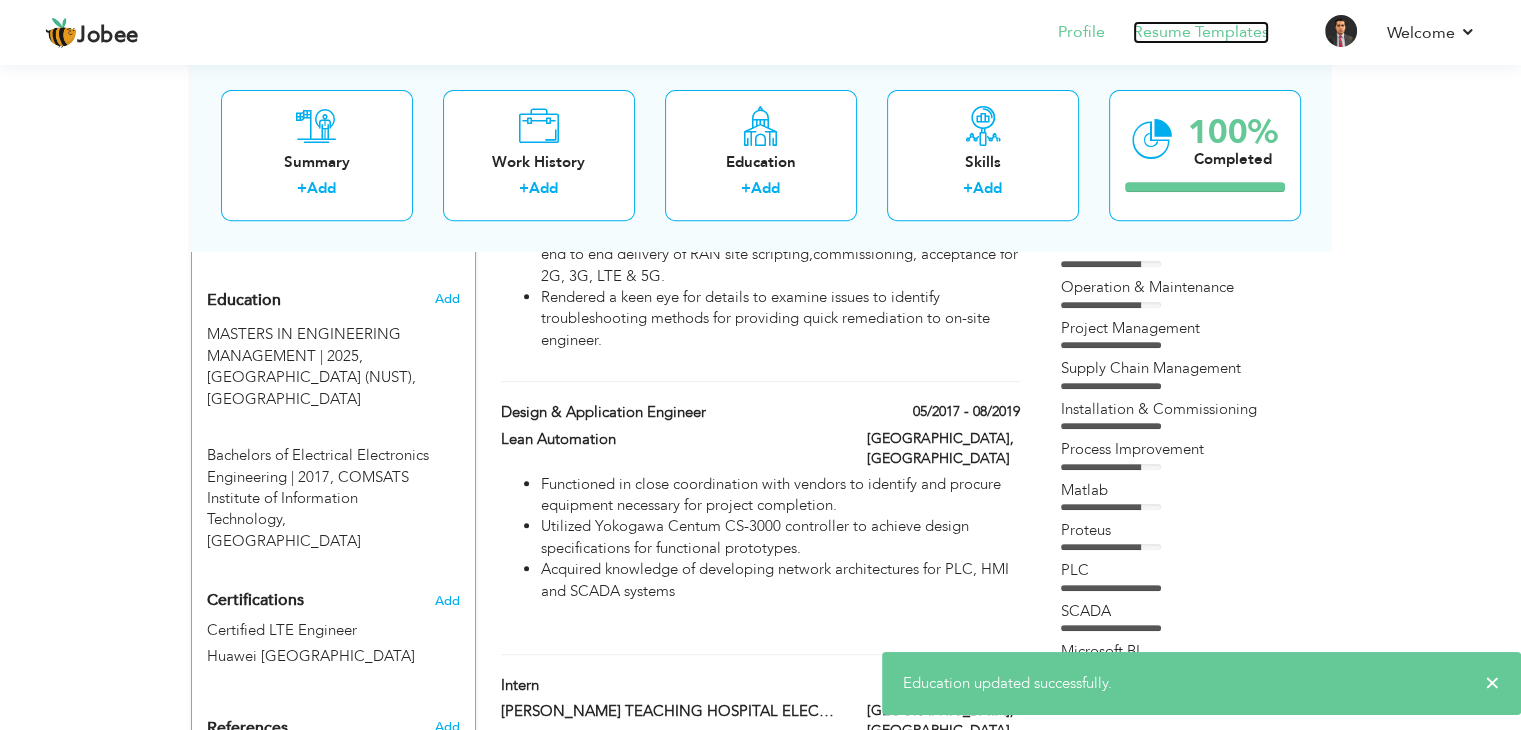 click on "Resume Templates" at bounding box center (1201, 32) 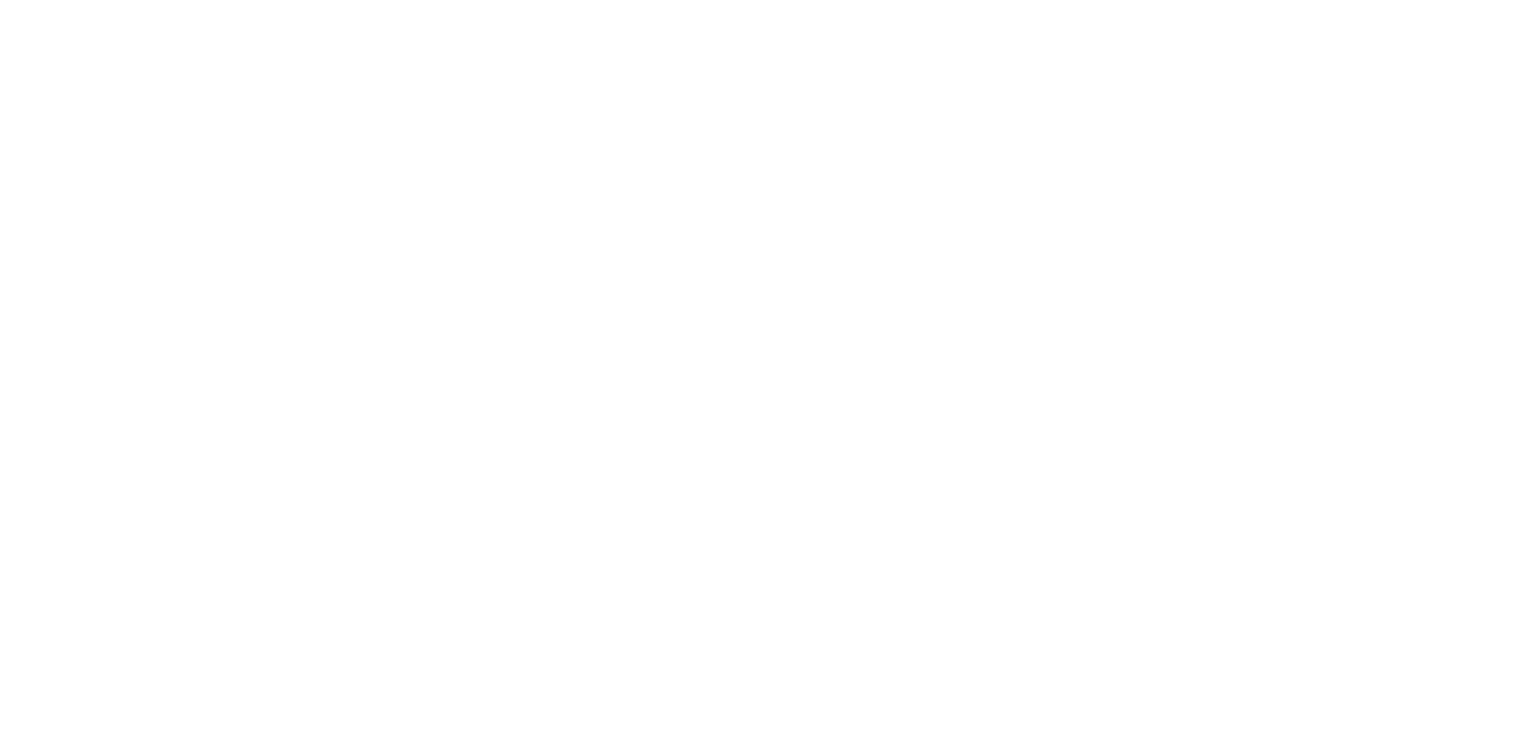 scroll, scrollTop: 0, scrollLeft: 0, axis: both 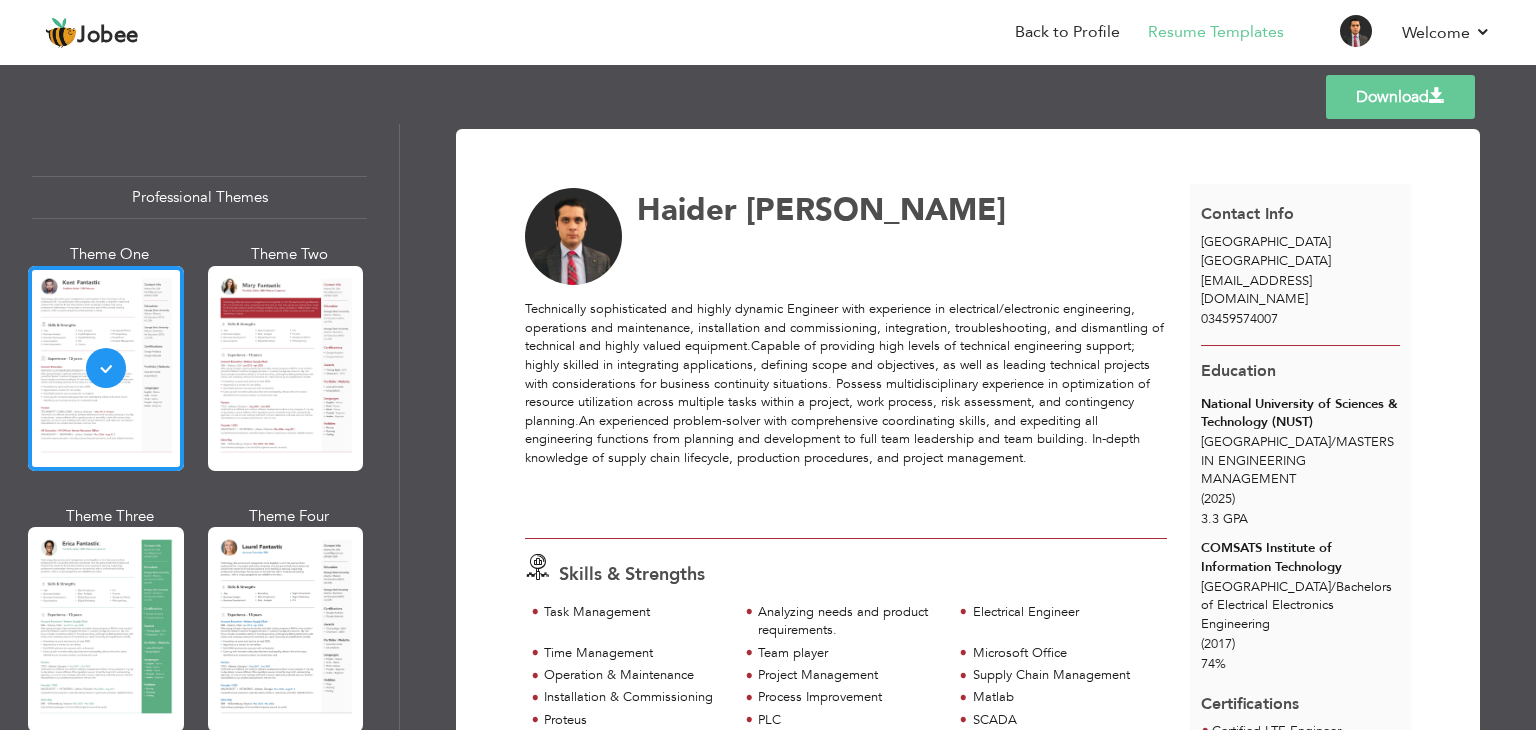 click on "Download" at bounding box center (1400, 97) 